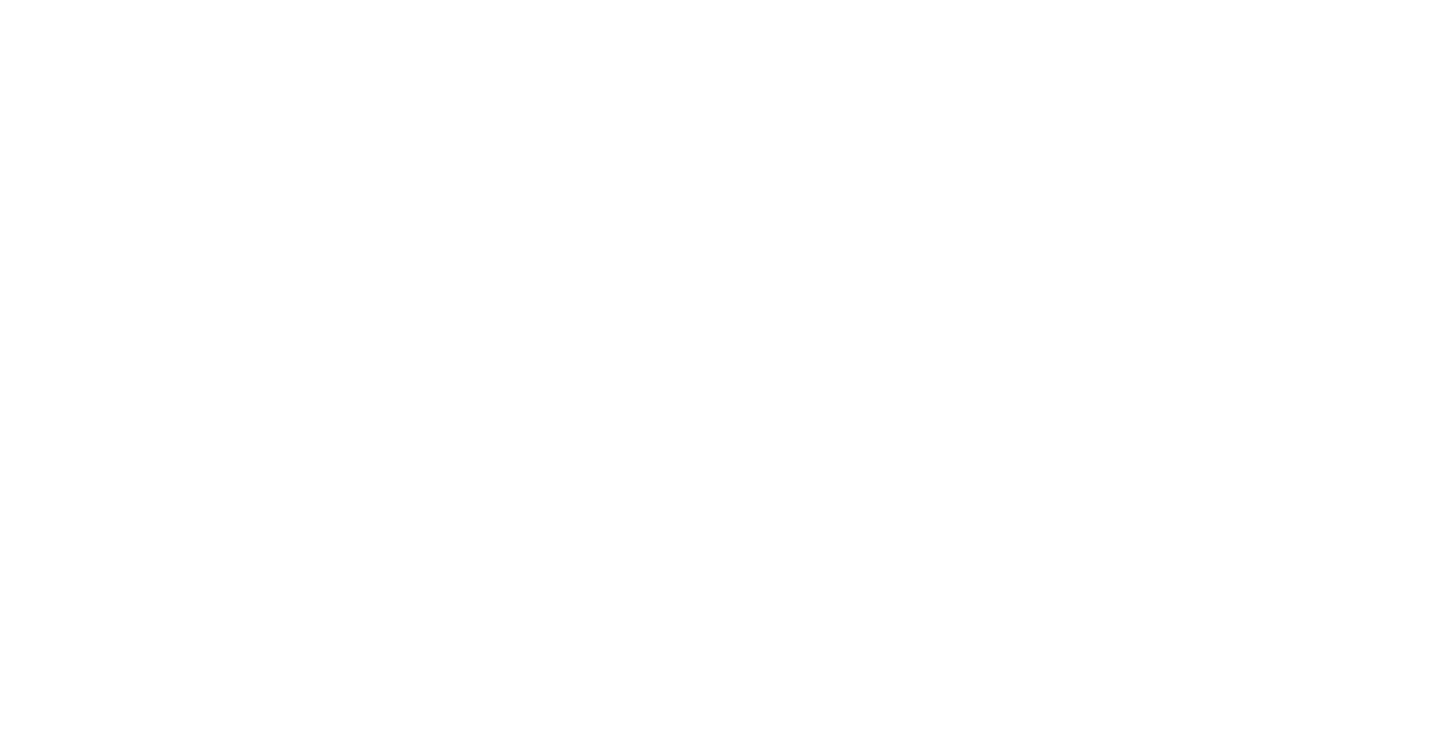 scroll, scrollTop: 0, scrollLeft: 0, axis: both 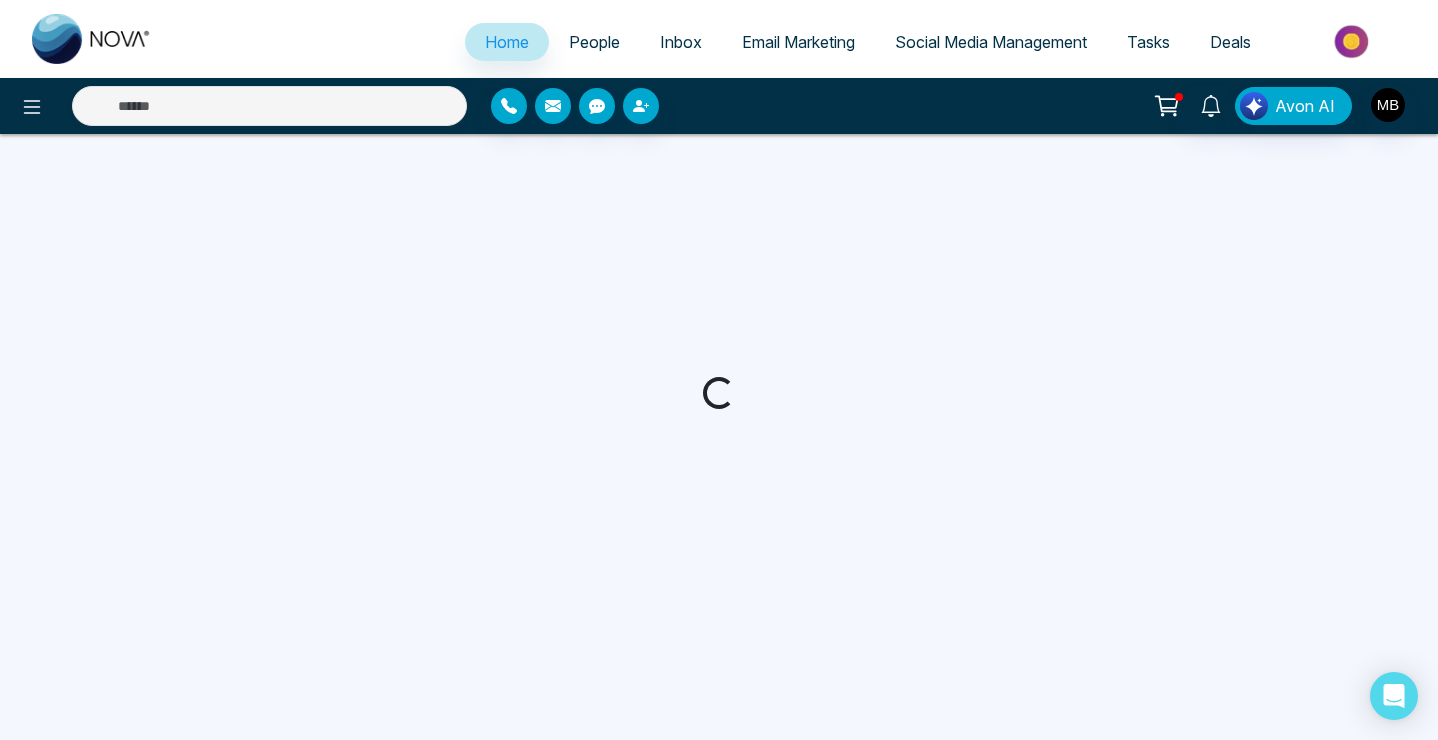 select on "*" 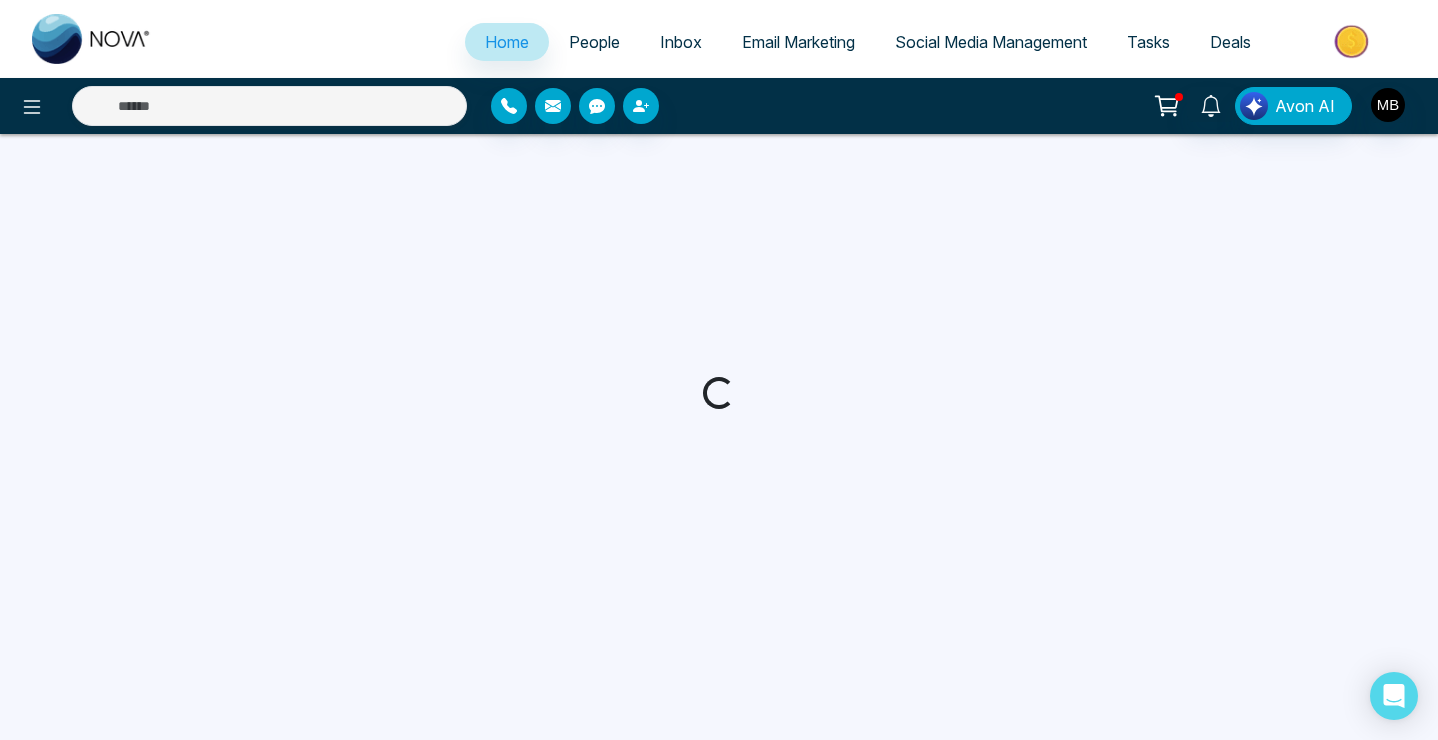 select on "*" 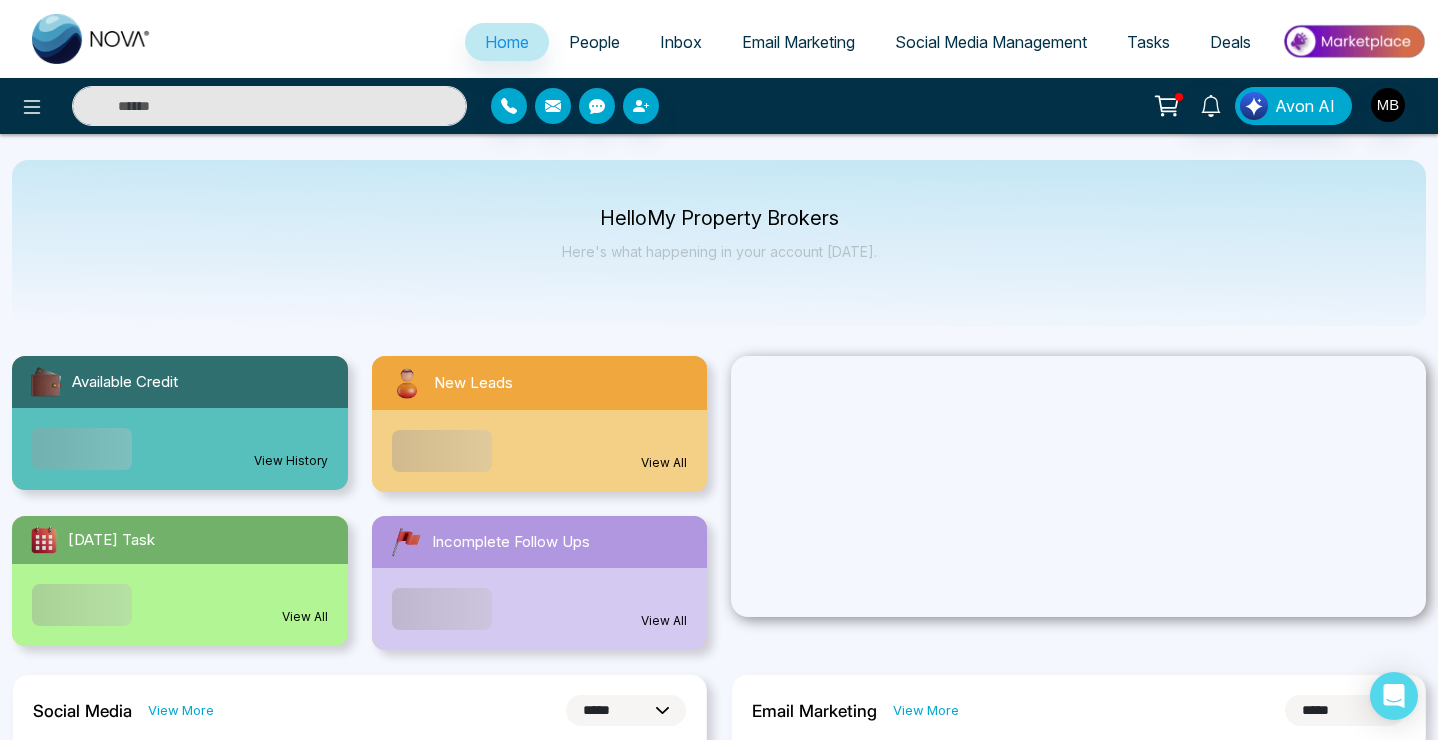 click at bounding box center [269, 106] 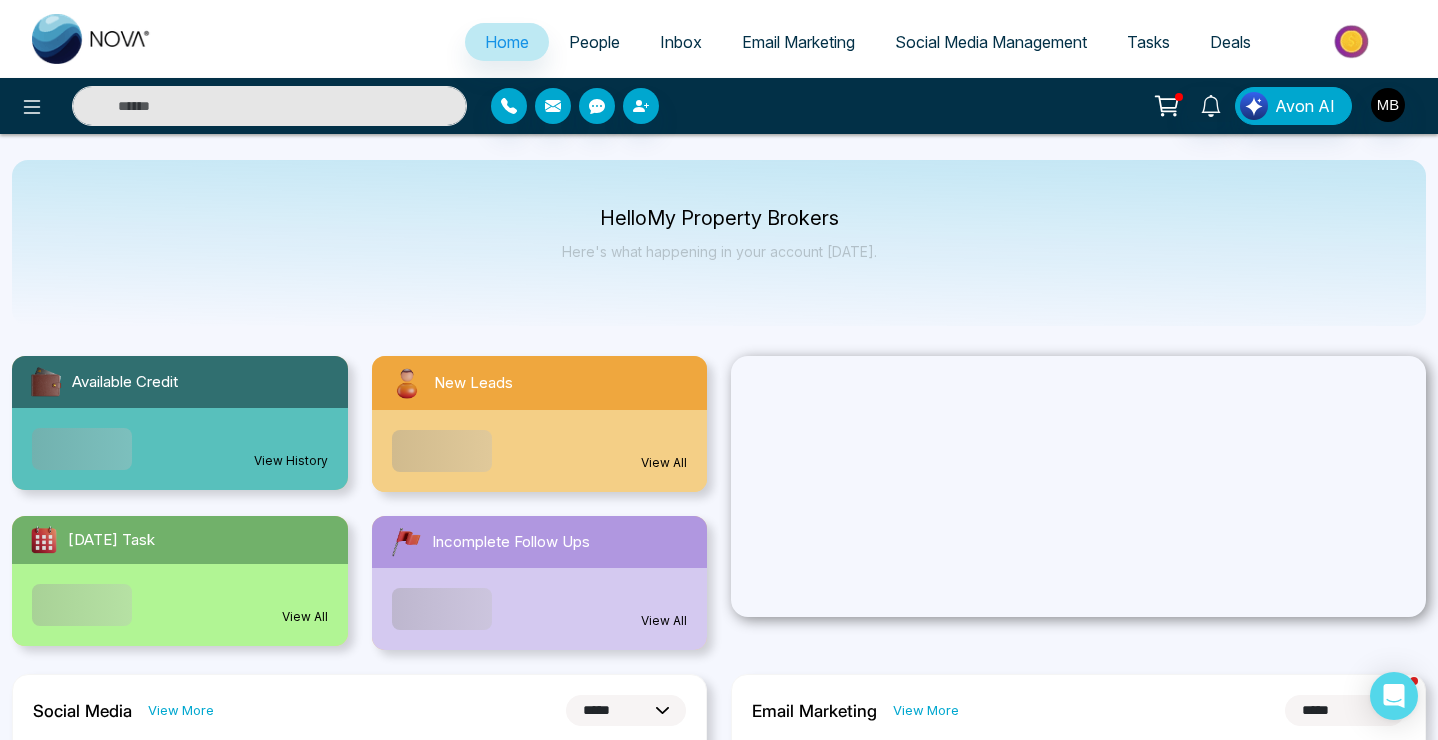 paste on "**********" 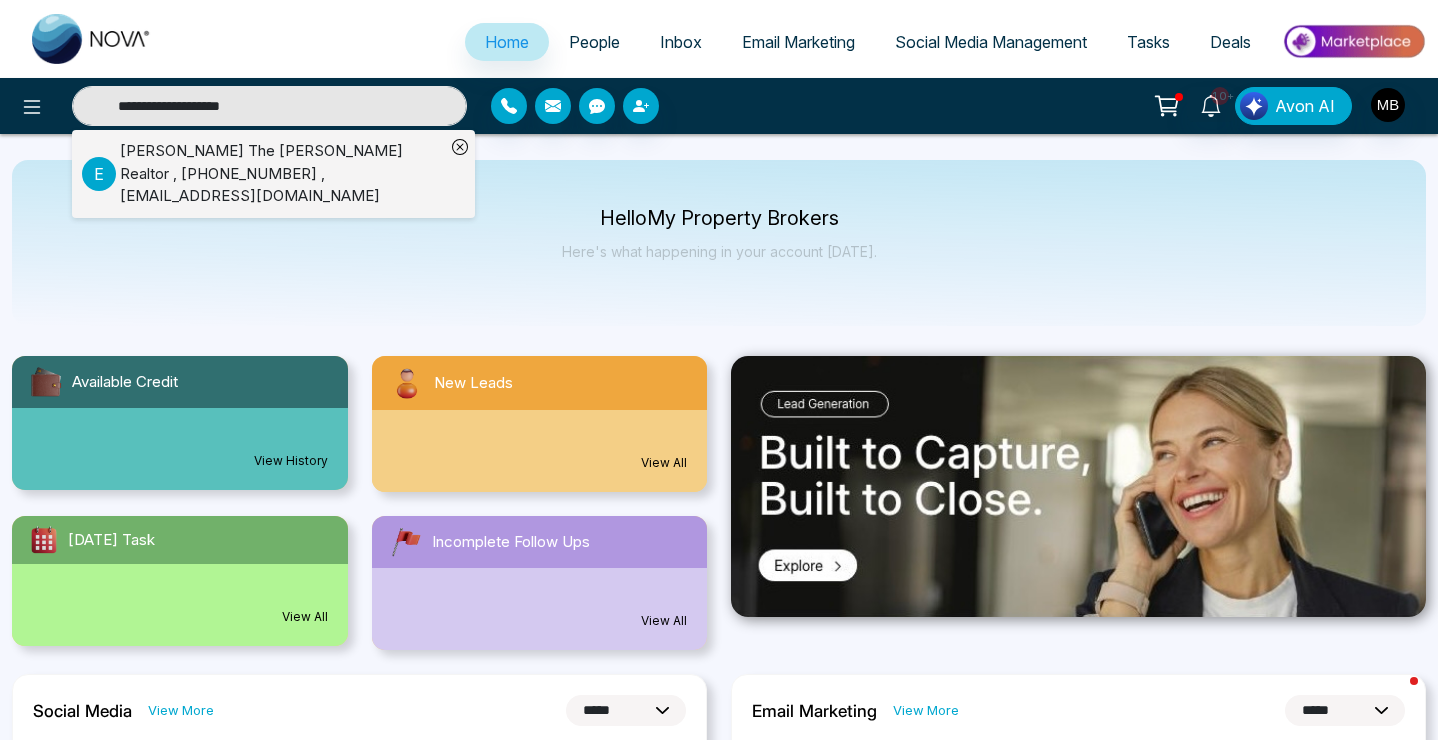 type on "**********" 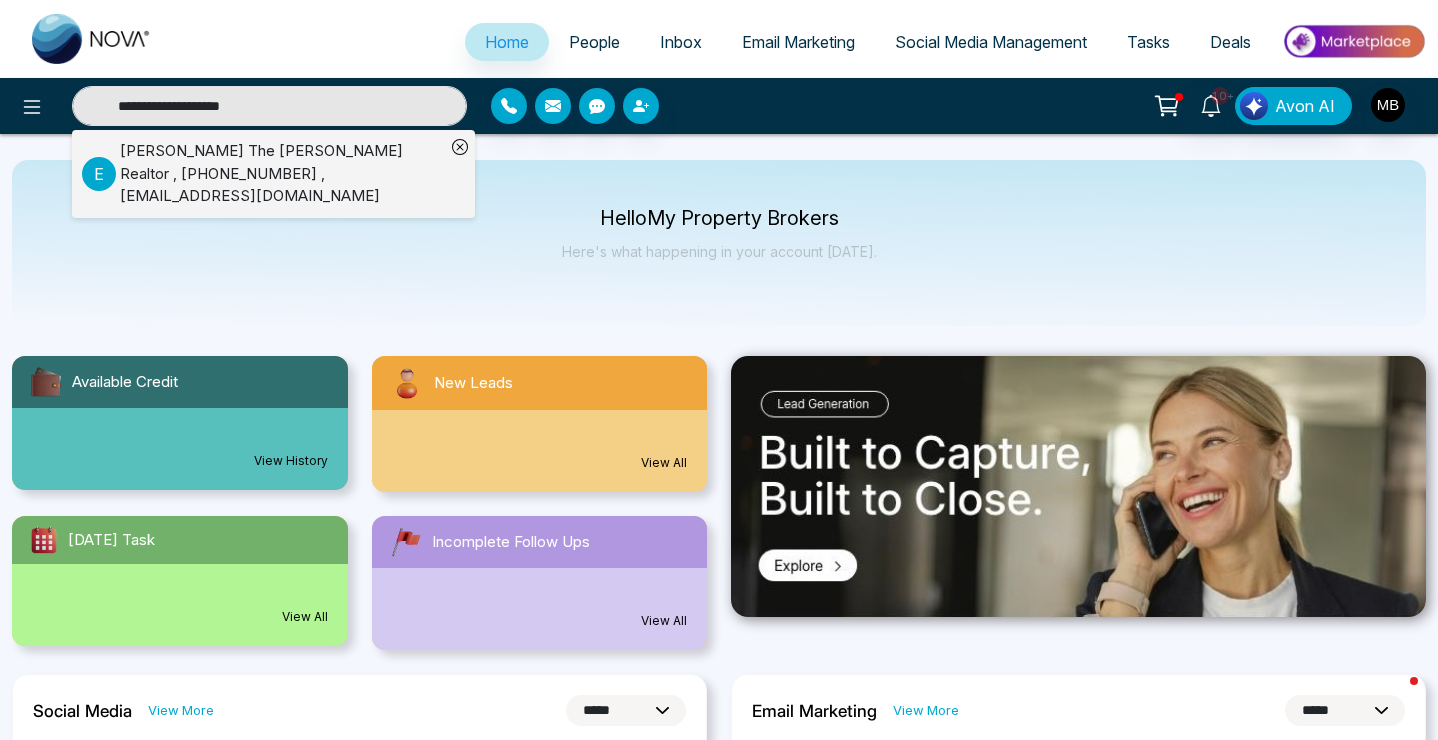click on "[PERSON_NAME]  The [PERSON_NAME] Realtor     , [PHONE_NUMBER]   , [EMAIL_ADDRESS][DOMAIN_NAME]" at bounding box center (282, 174) 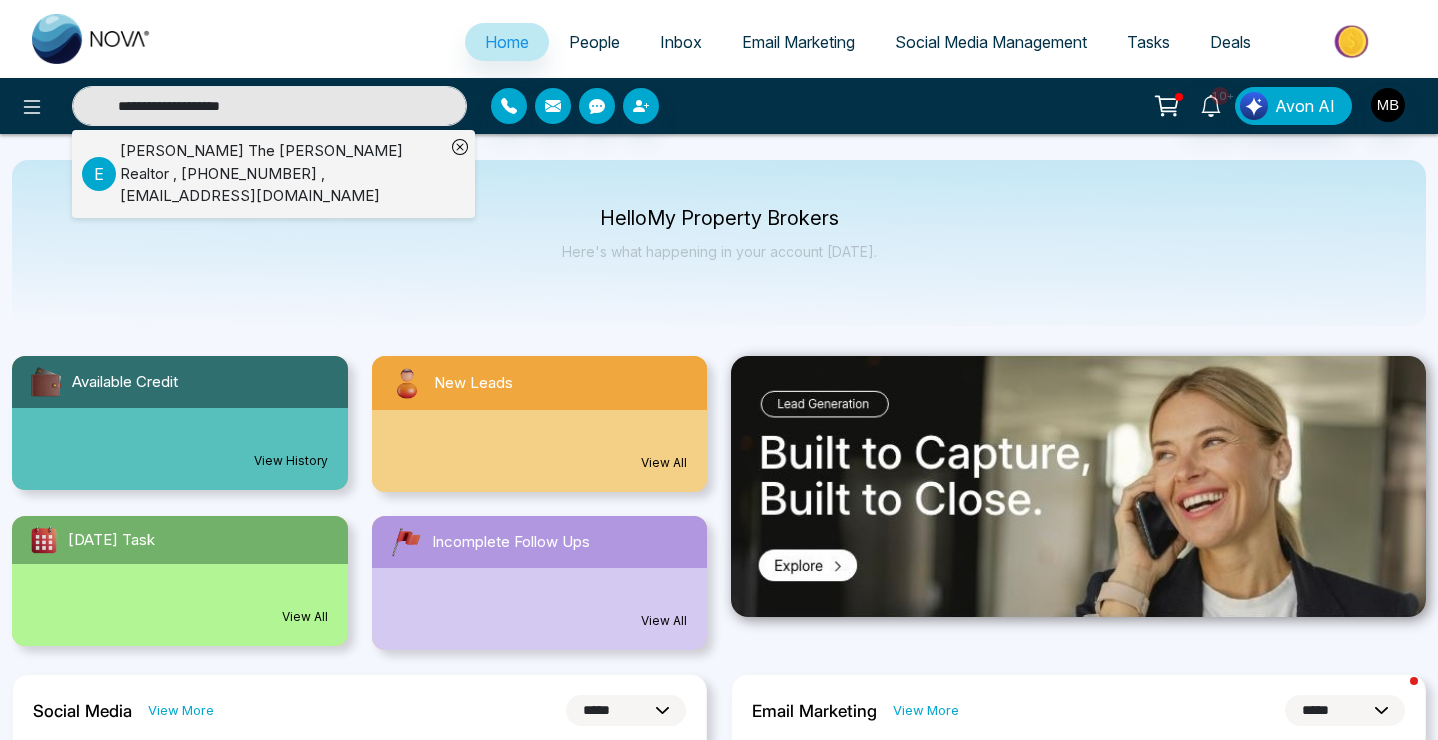 type 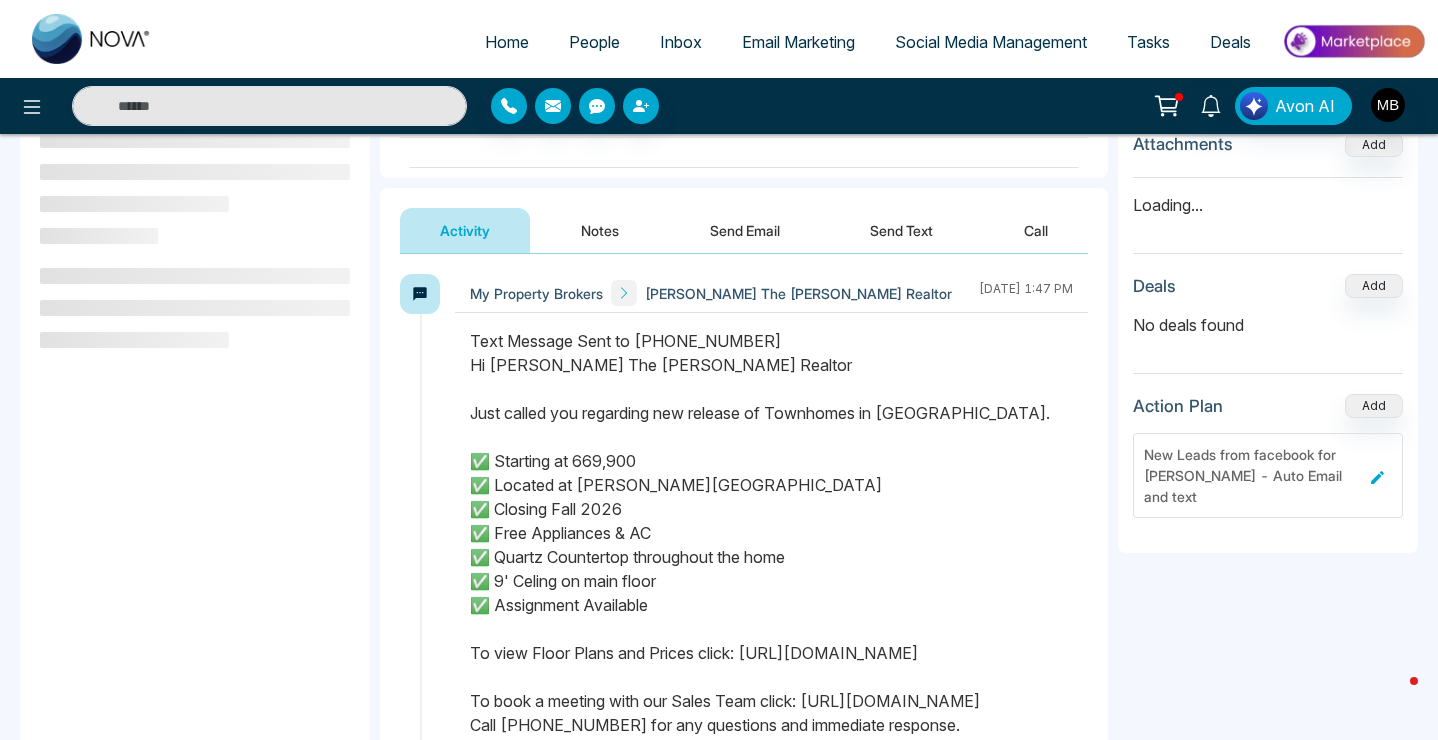 scroll, scrollTop: 269, scrollLeft: 0, axis: vertical 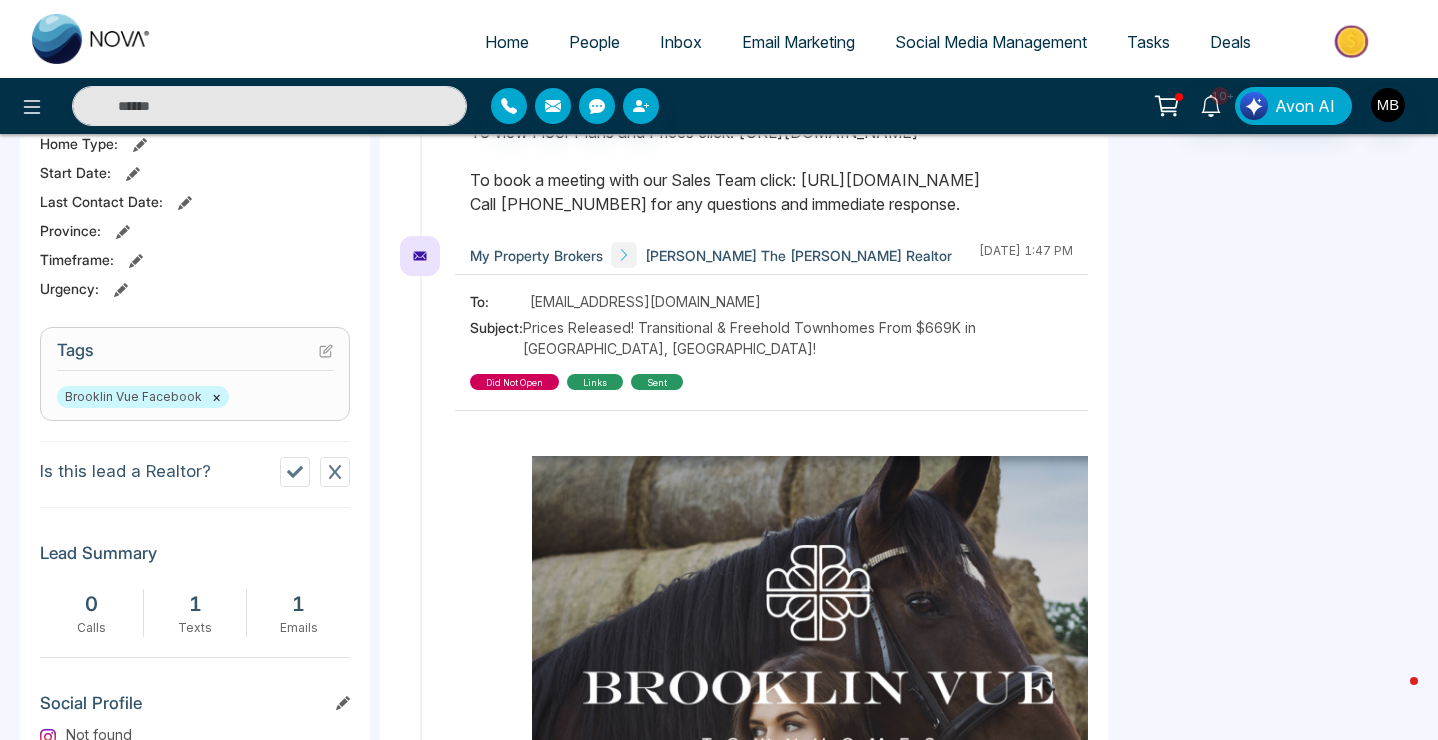 click 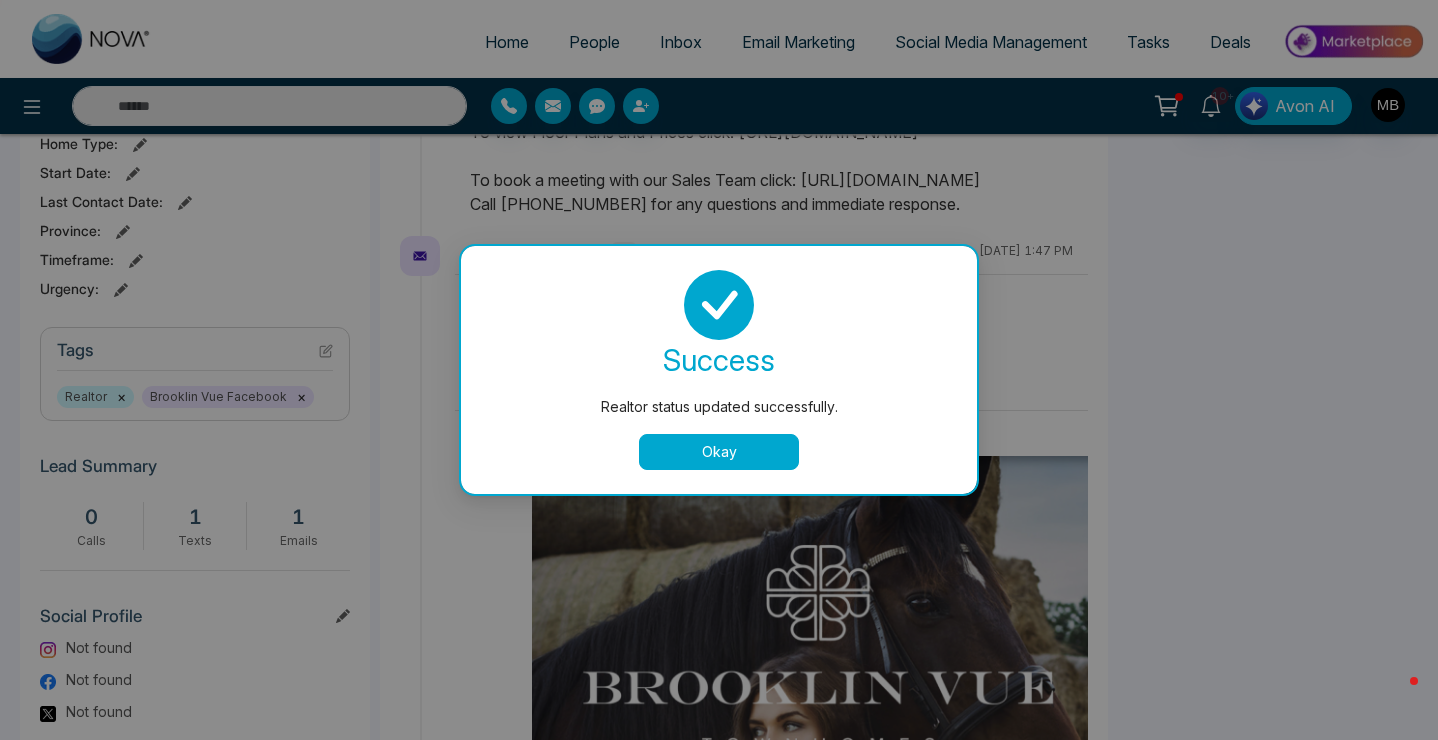 click on "Okay" at bounding box center [719, 452] 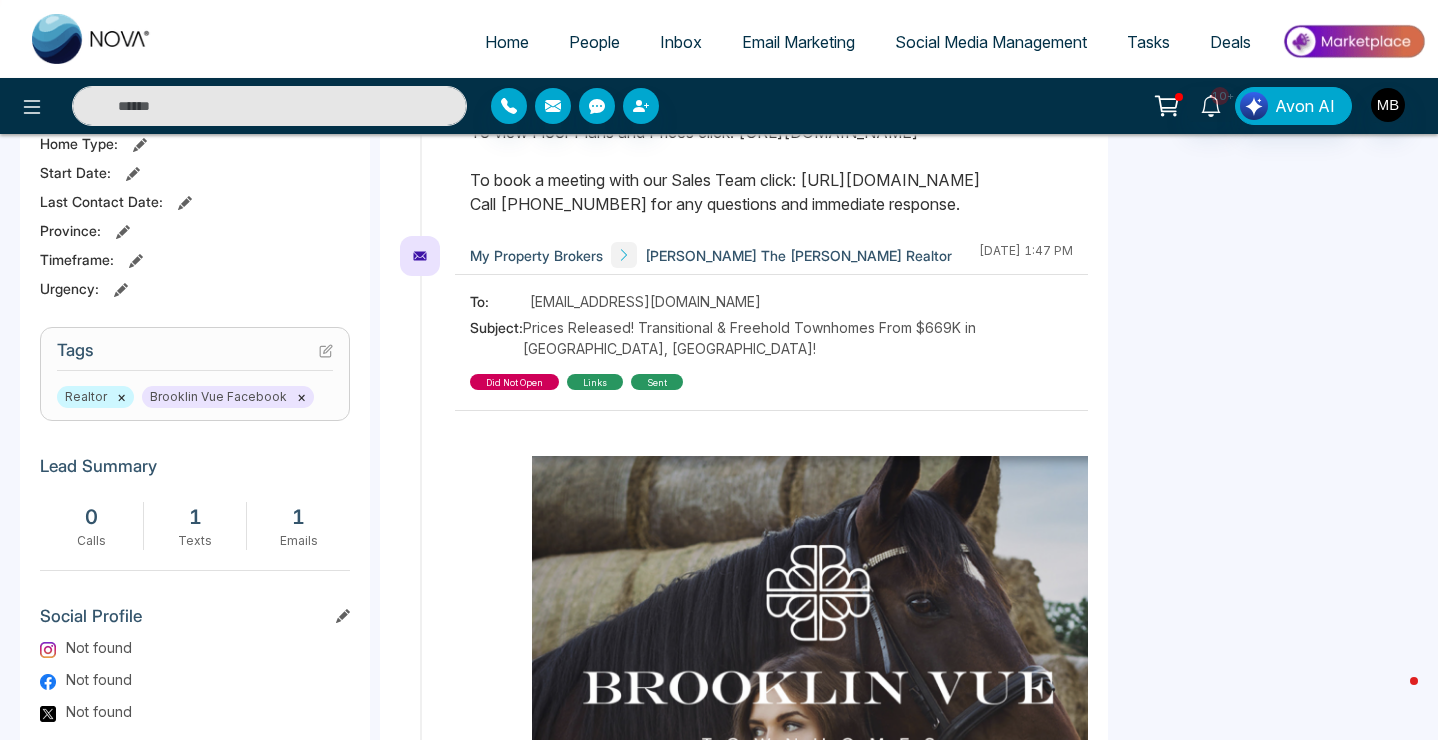 click at bounding box center (269, 106) 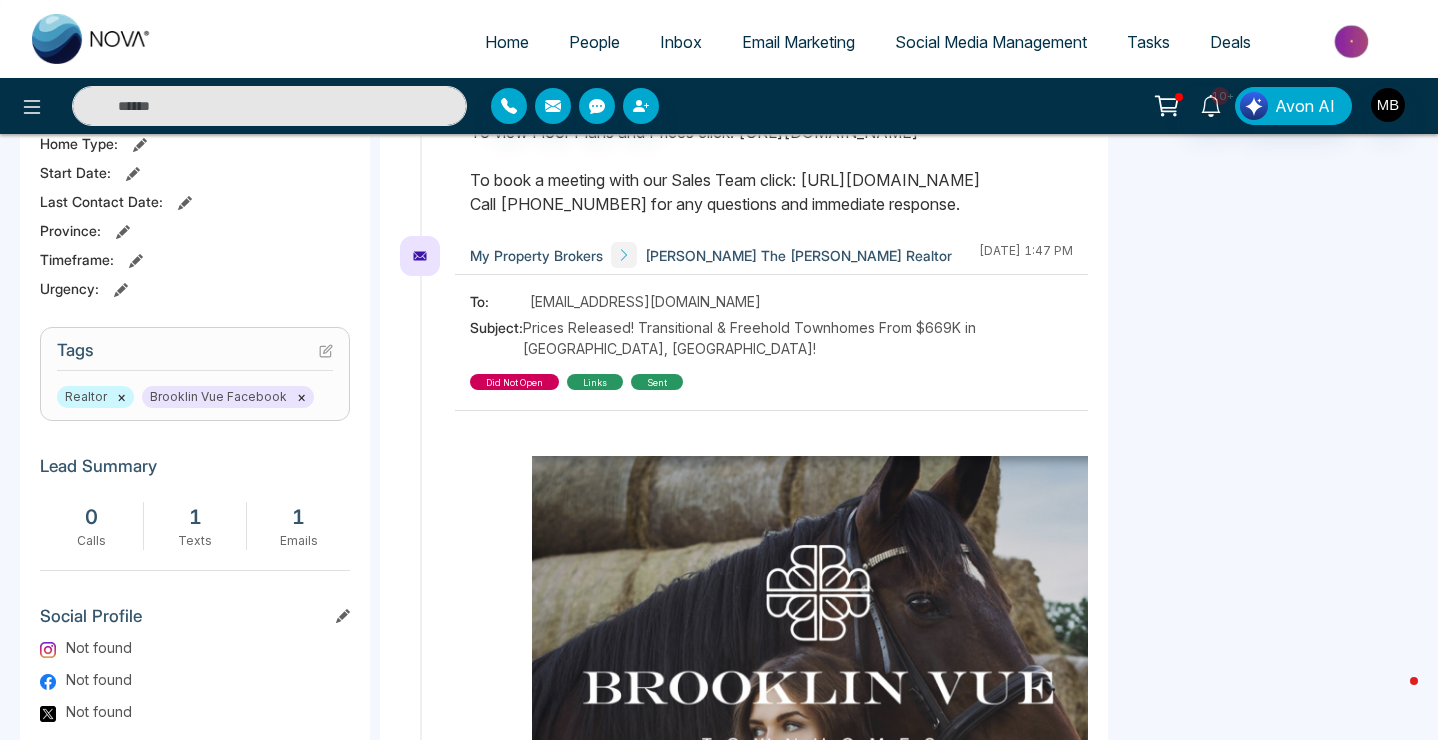 paste on "**********" 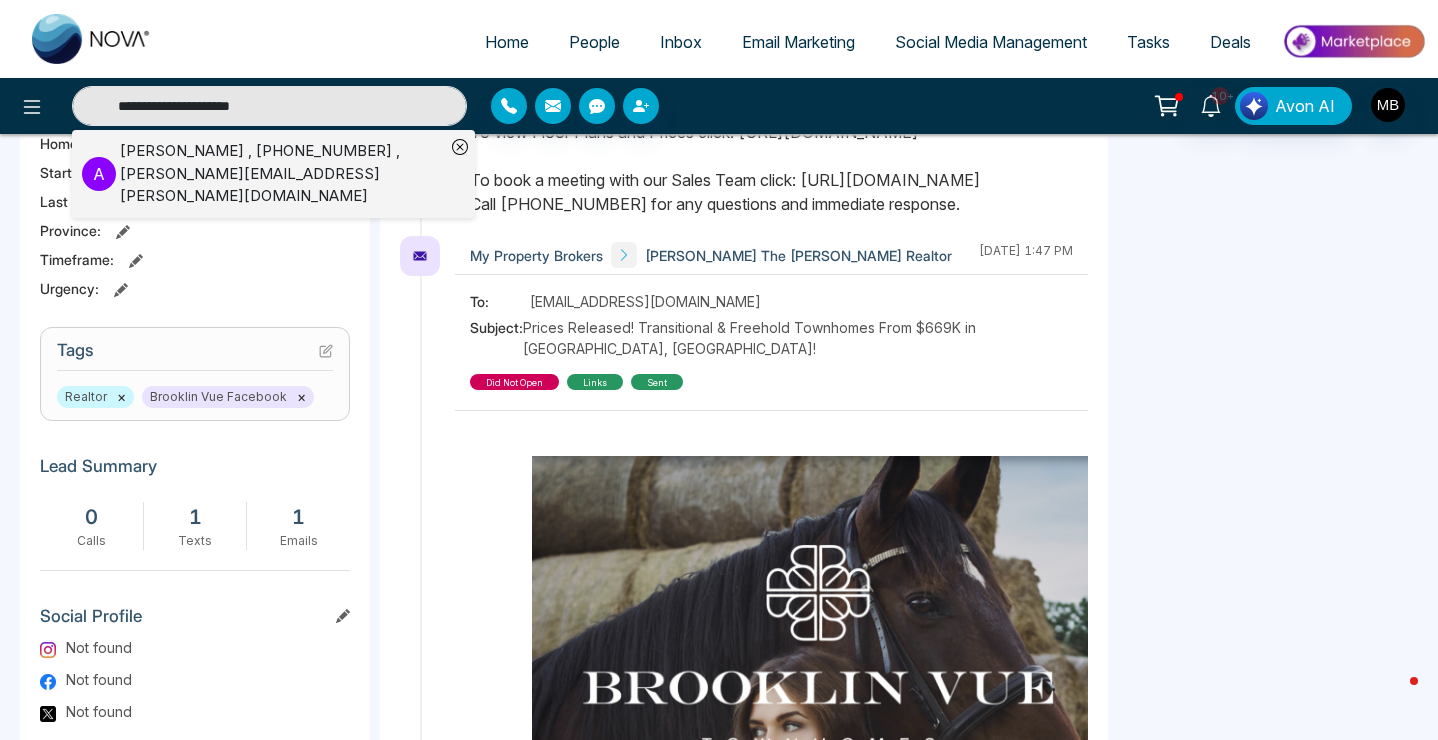 type on "**********" 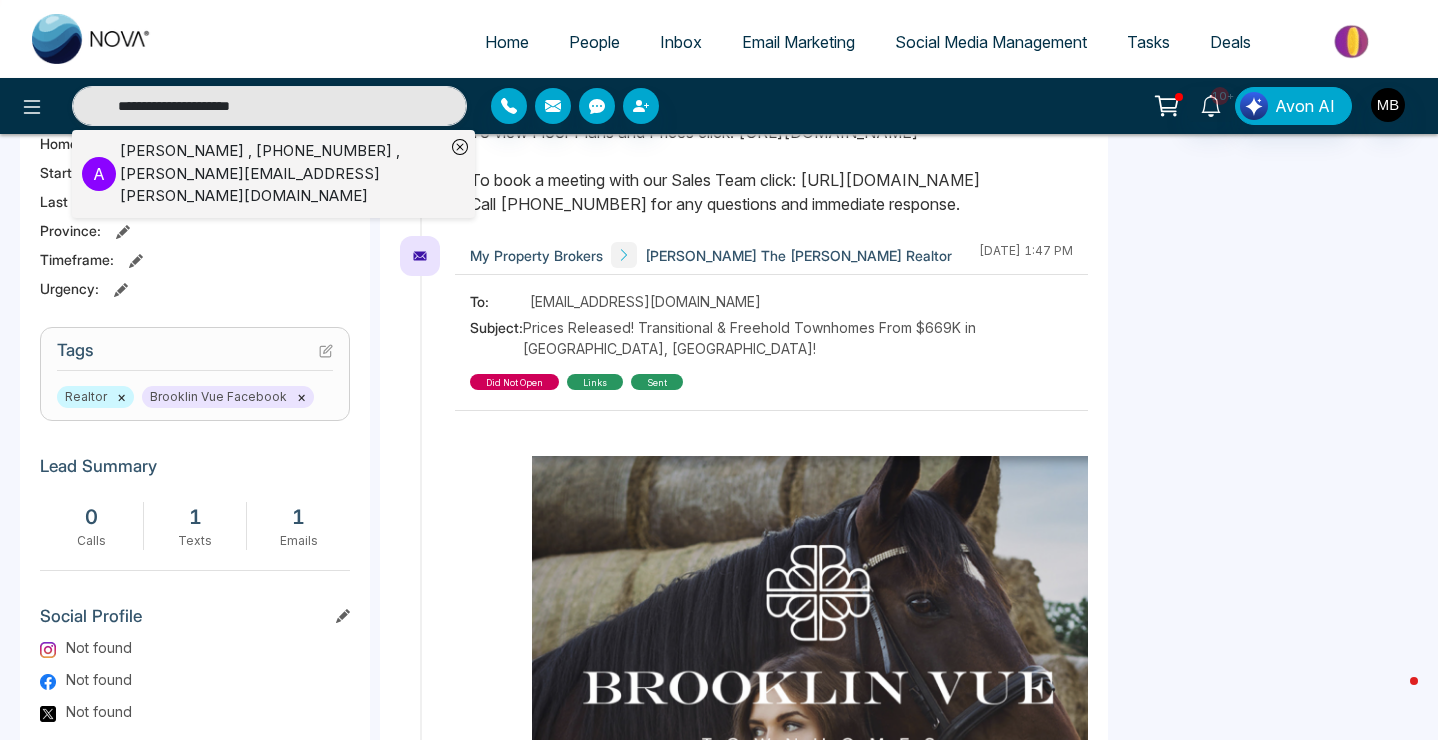 click on "[PERSON_NAME]     , [PHONE_NUMBER]   , [PERSON_NAME][EMAIL_ADDRESS][PERSON_NAME][DOMAIN_NAME]" at bounding box center (282, 174) 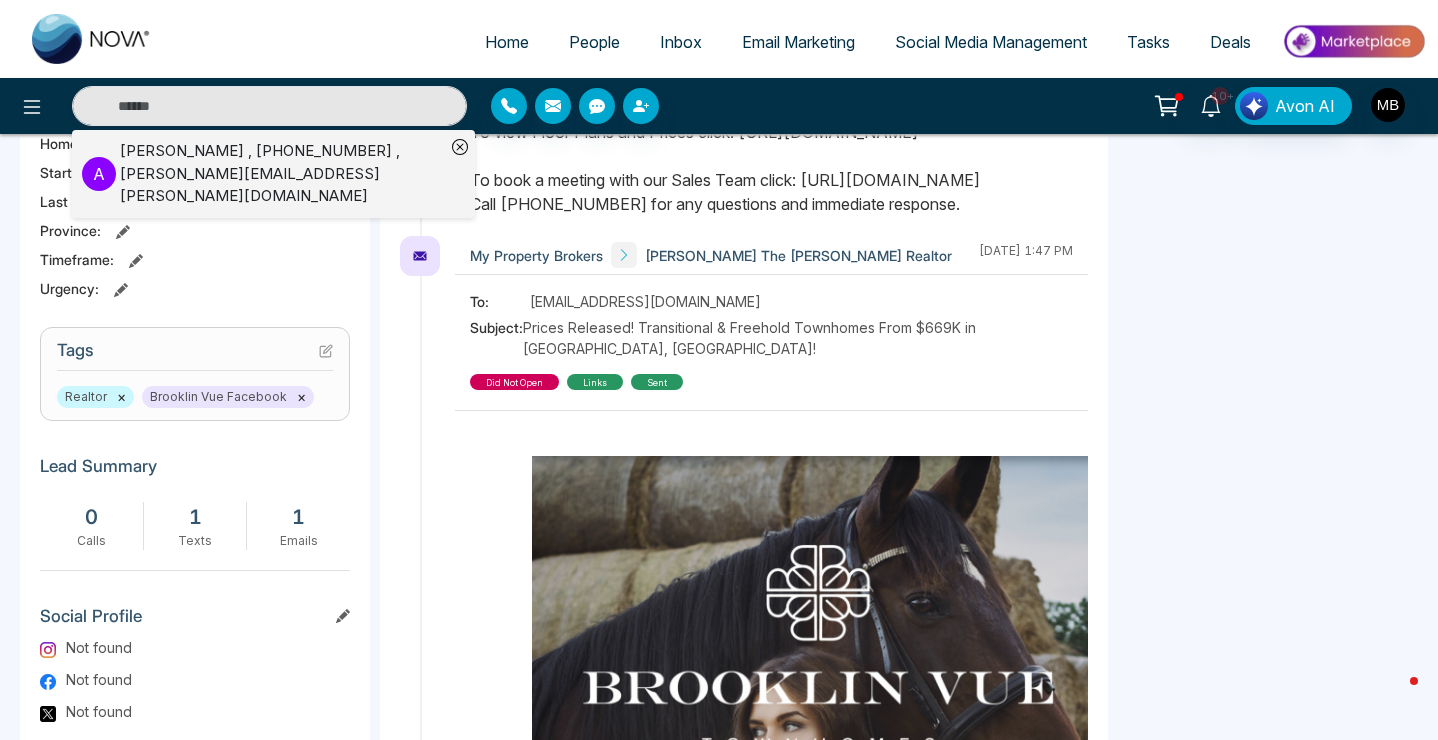 type on "**********" 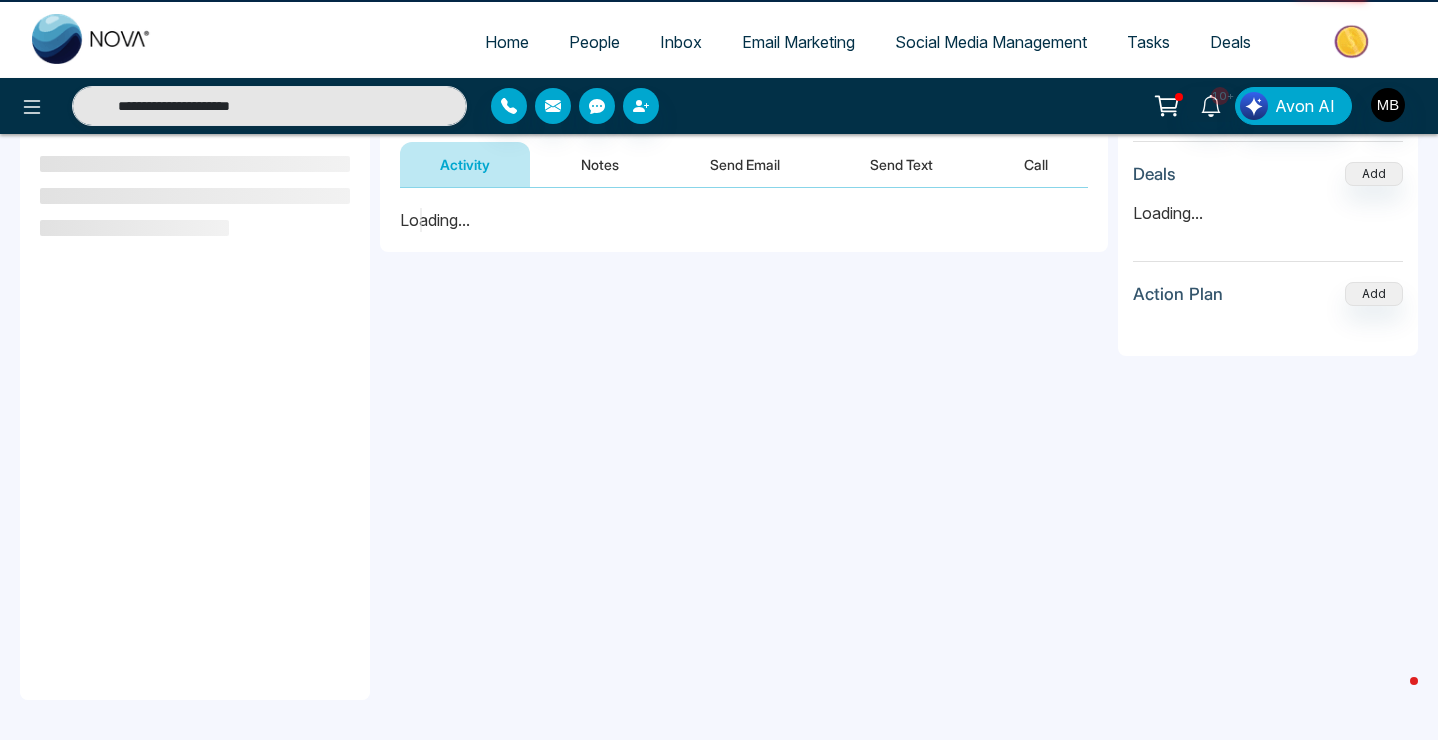 scroll, scrollTop: 0, scrollLeft: 0, axis: both 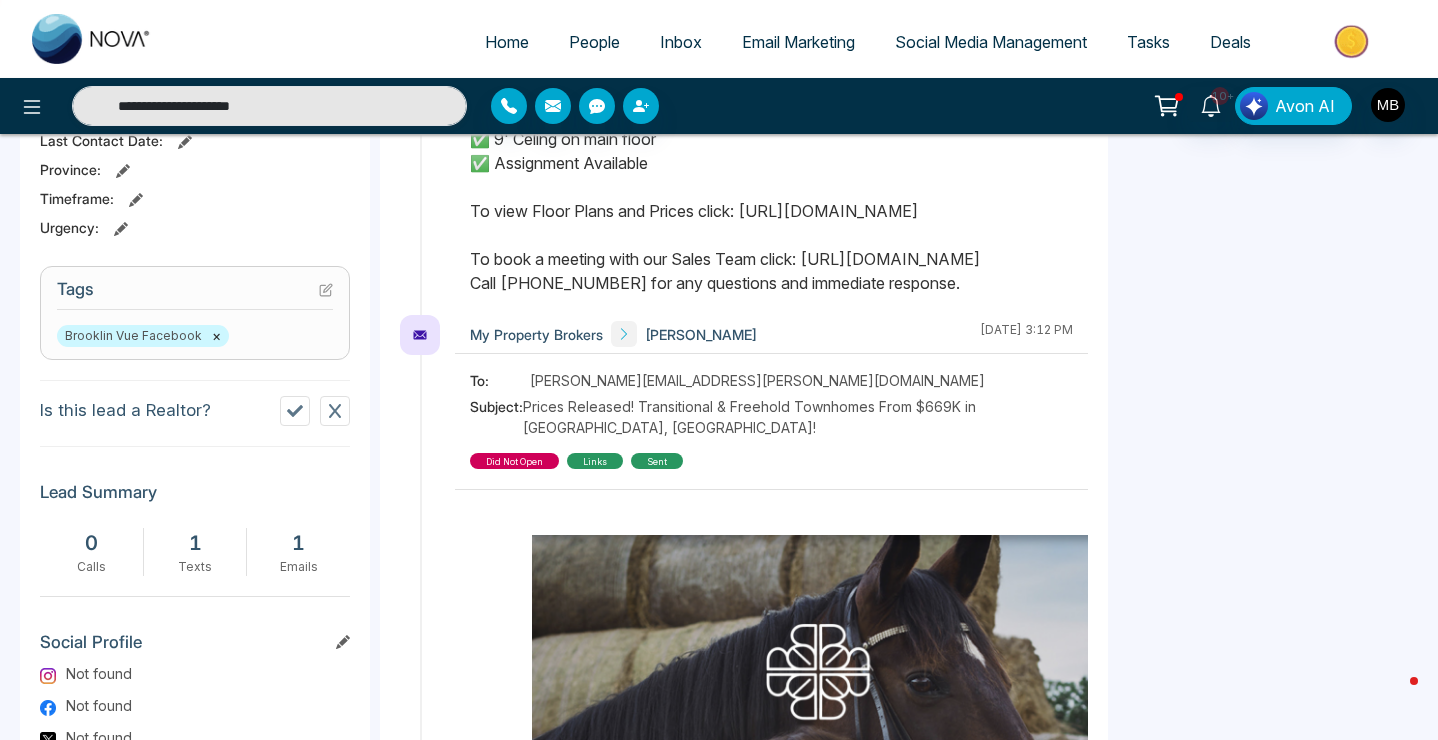 click 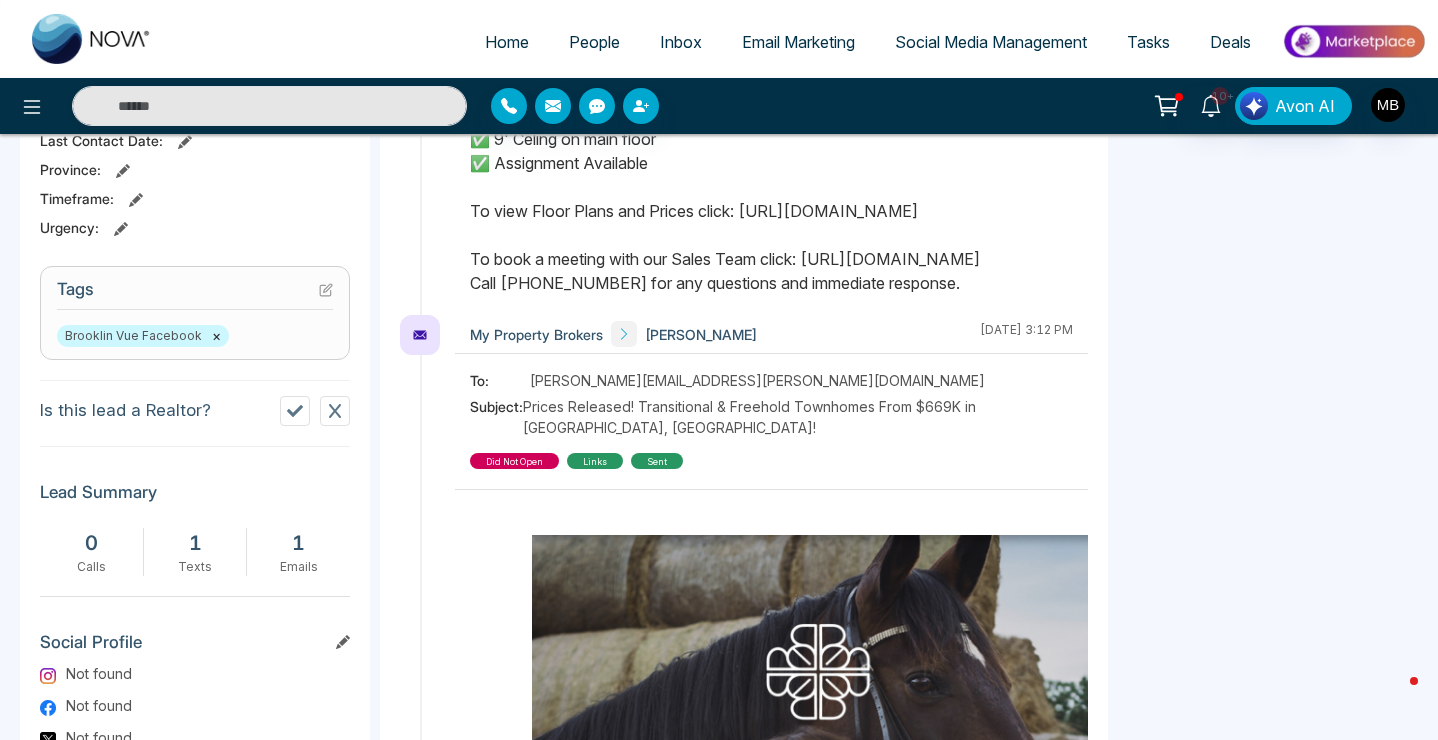 type on "**********" 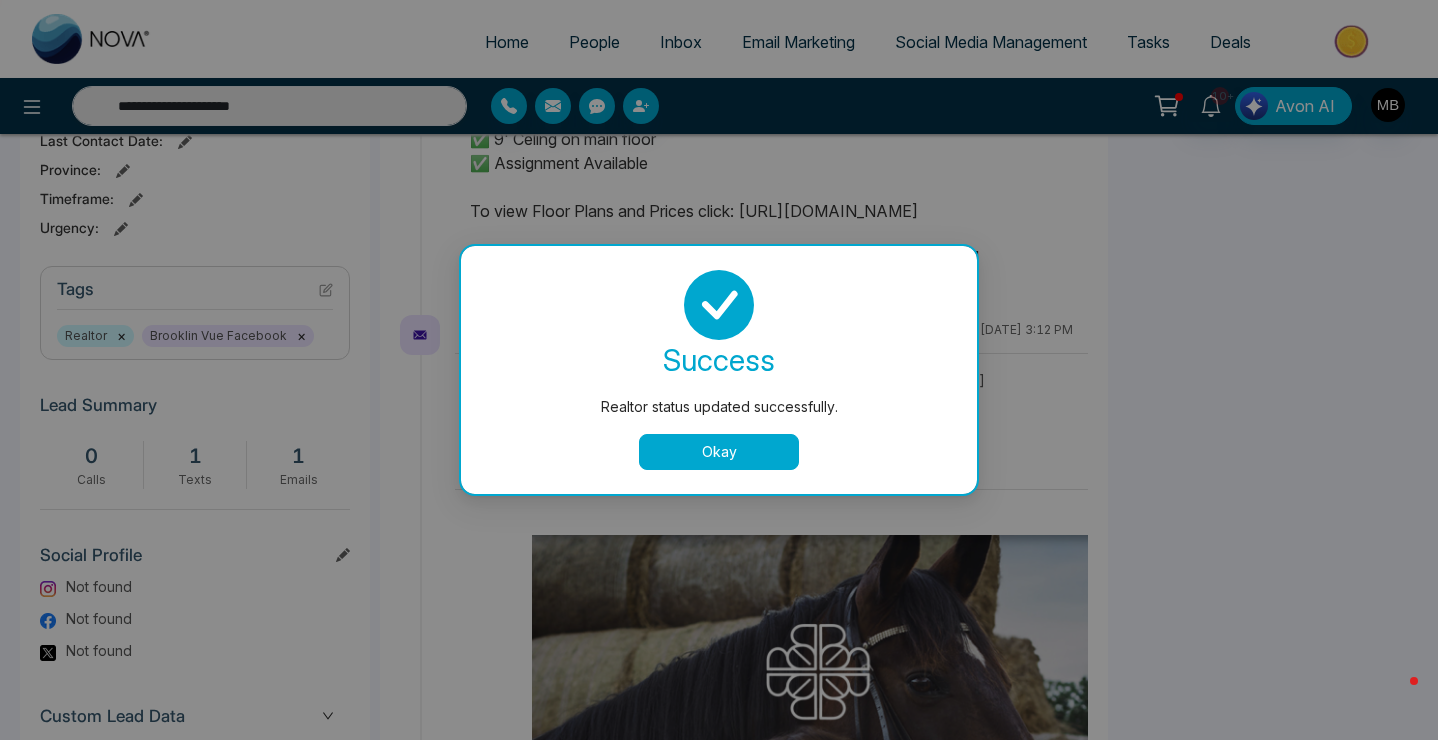 click on "Okay" at bounding box center [719, 452] 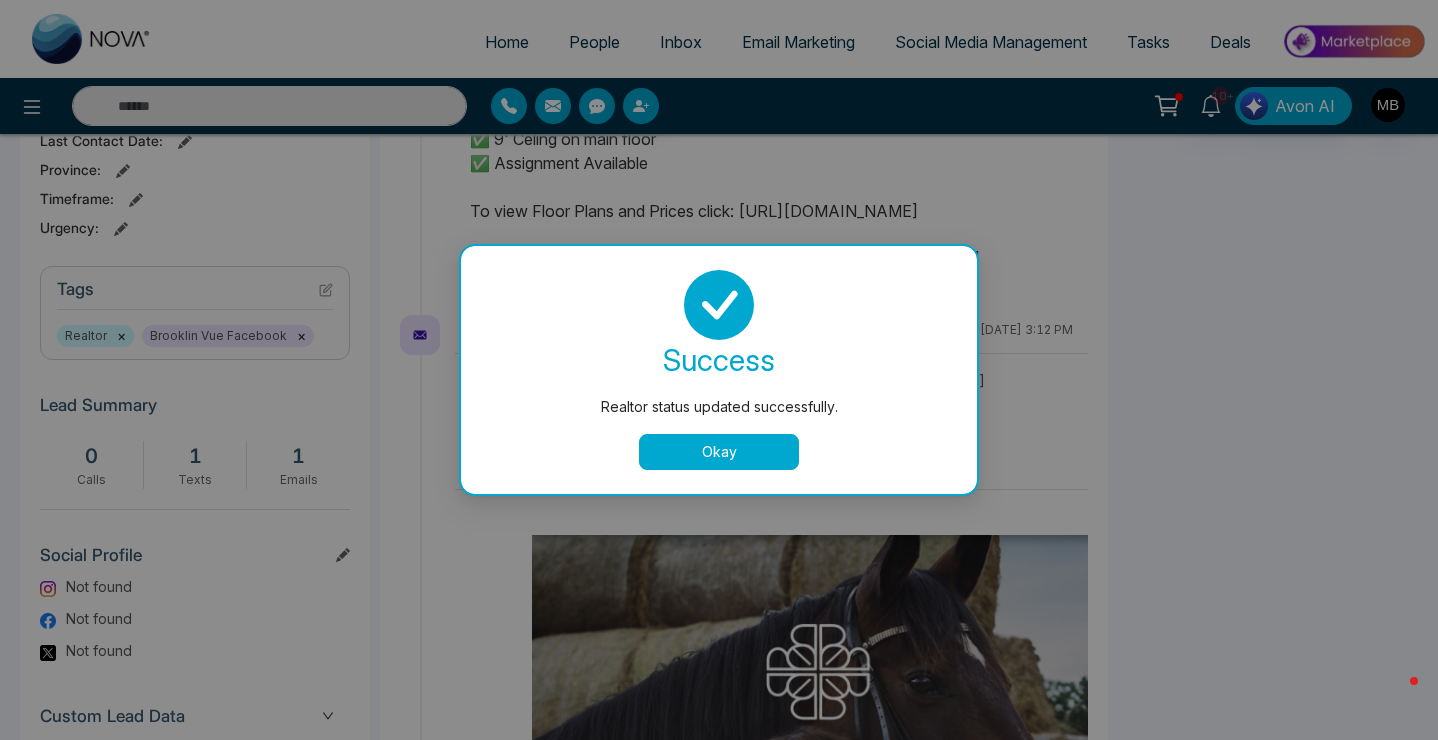 type on "**********" 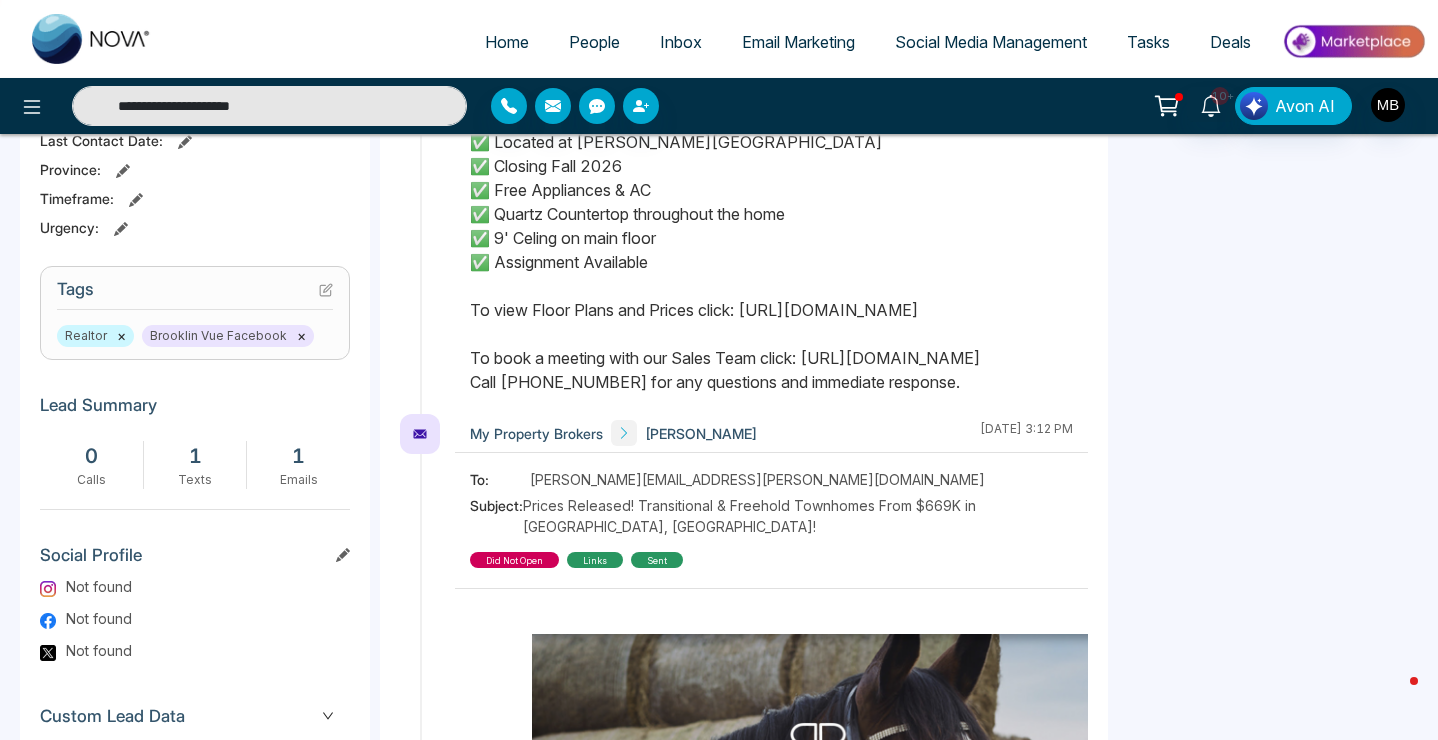 click on "**********" at bounding box center (269, 106) 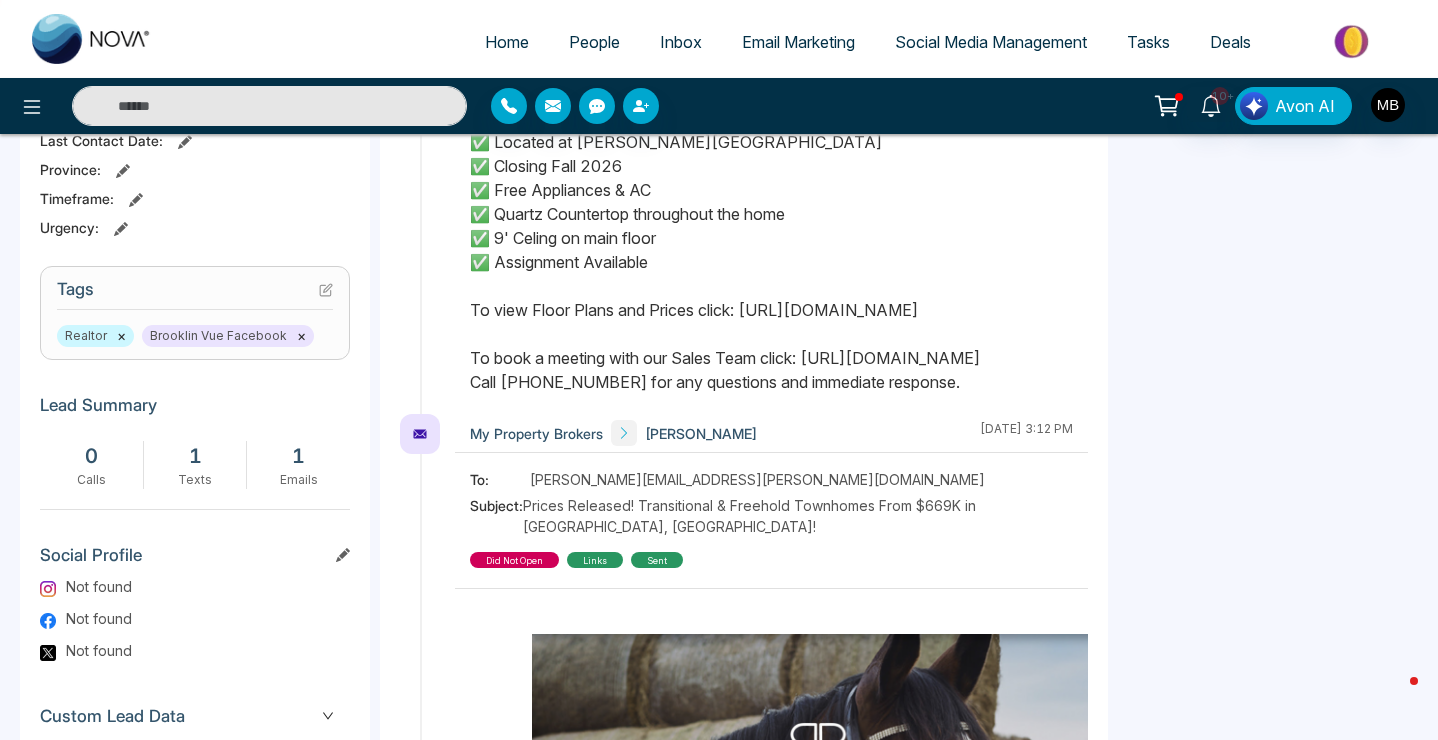paste on "**********" 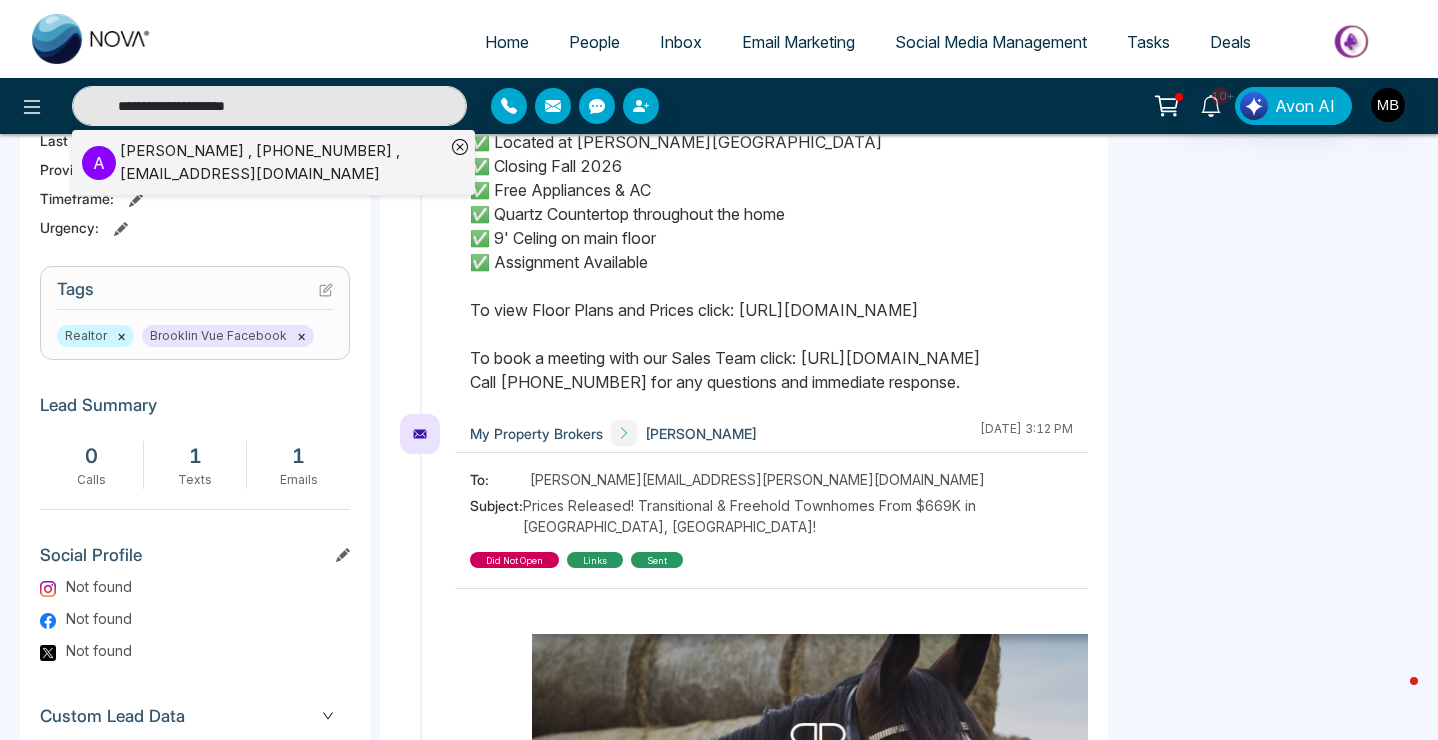 type on "**********" 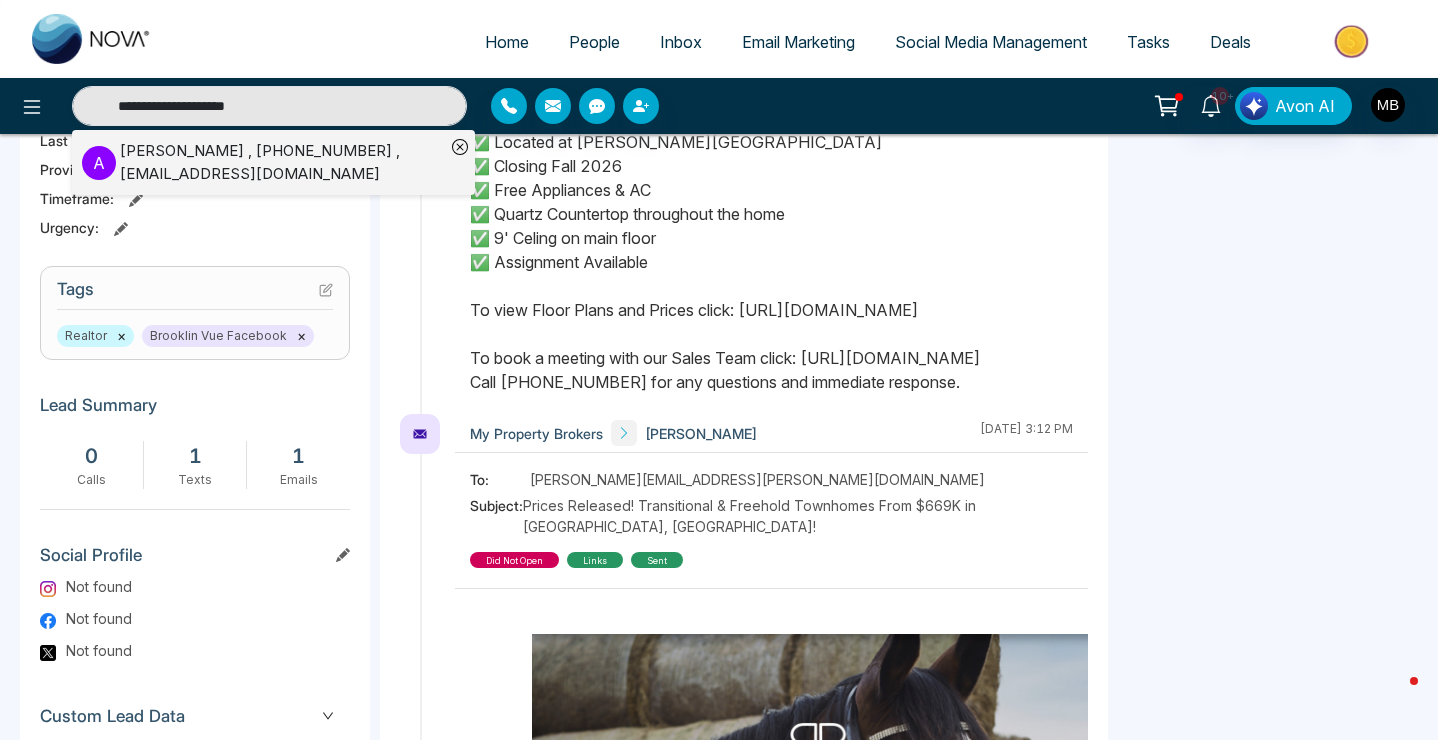 click on "[PERSON_NAME]     , [PHONE_NUMBER]   , [EMAIL_ADDRESS][DOMAIN_NAME]" at bounding box center [282, 162] 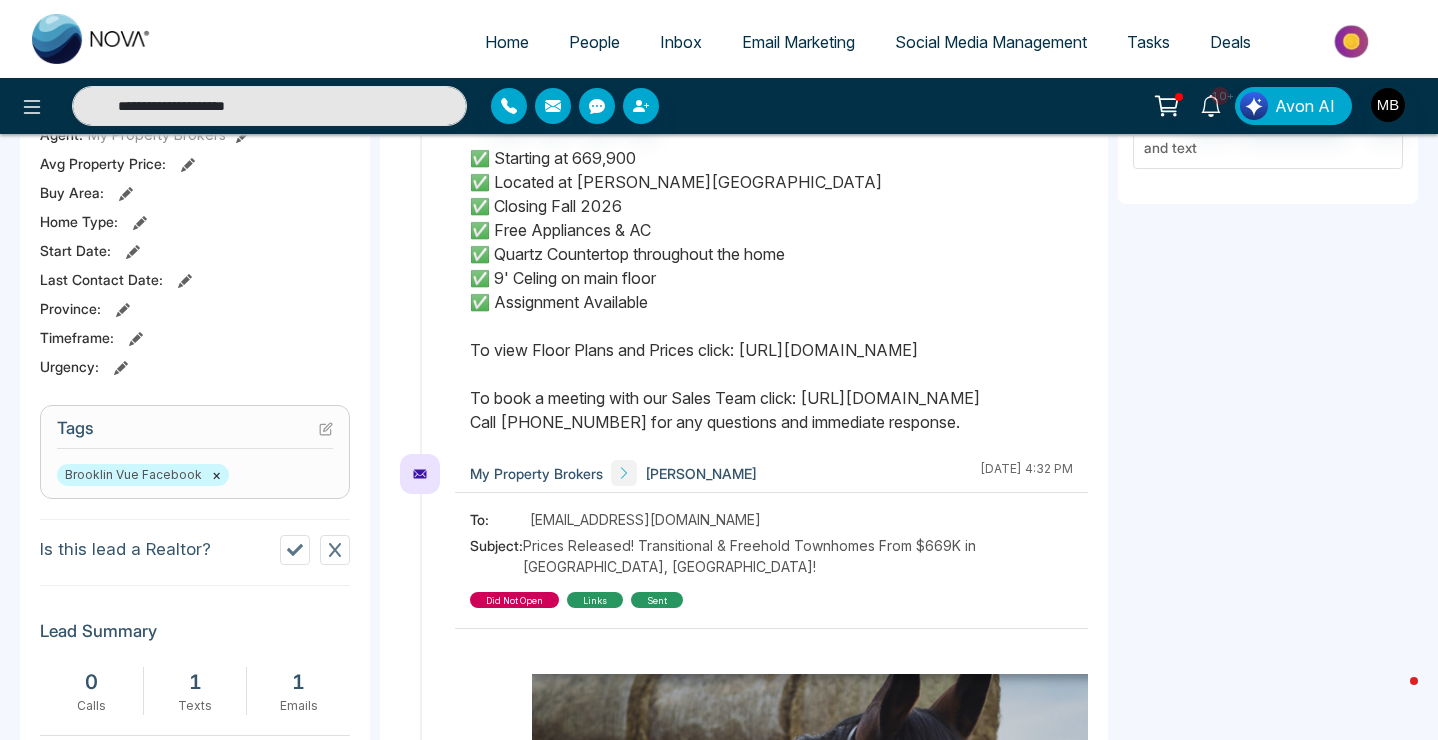 scroll, scrollTop: 535, scrollLeft: 0, axis: vertical 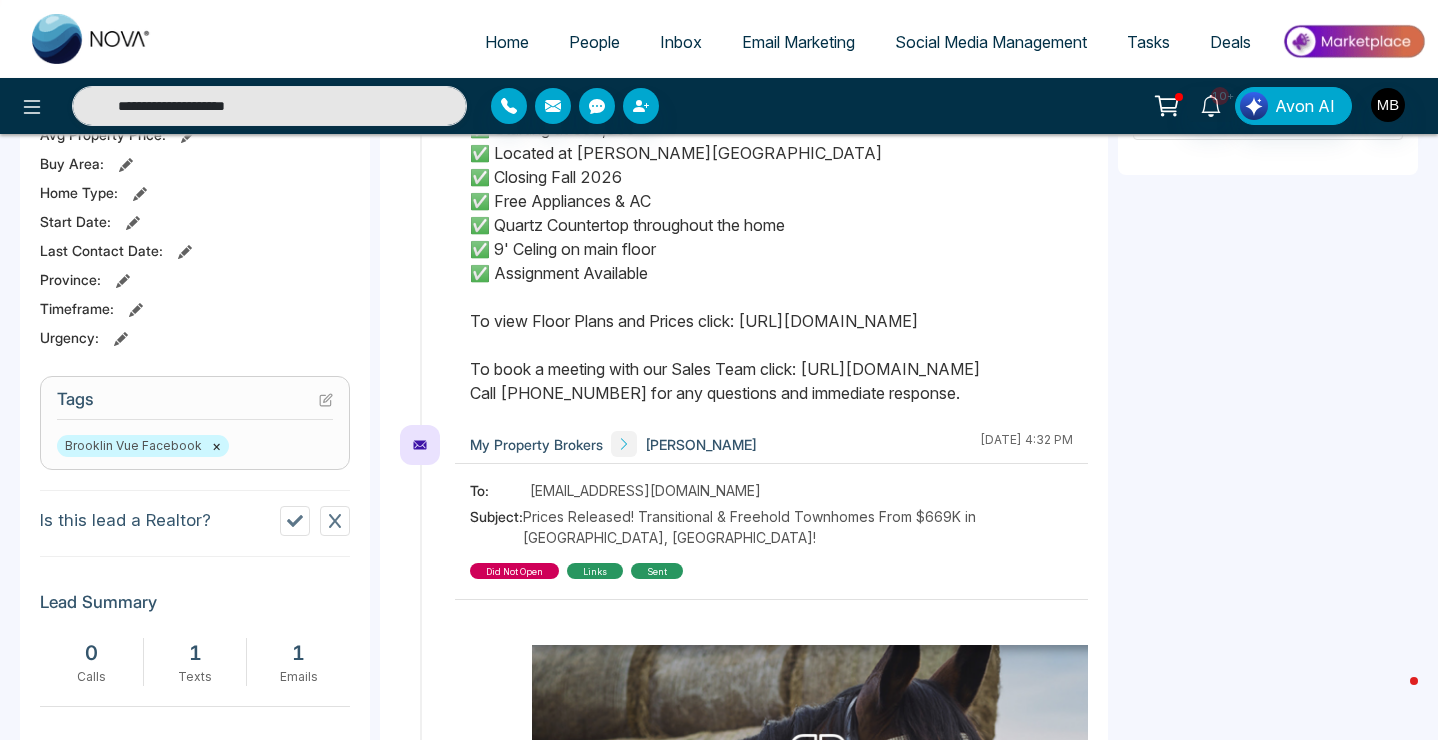 click 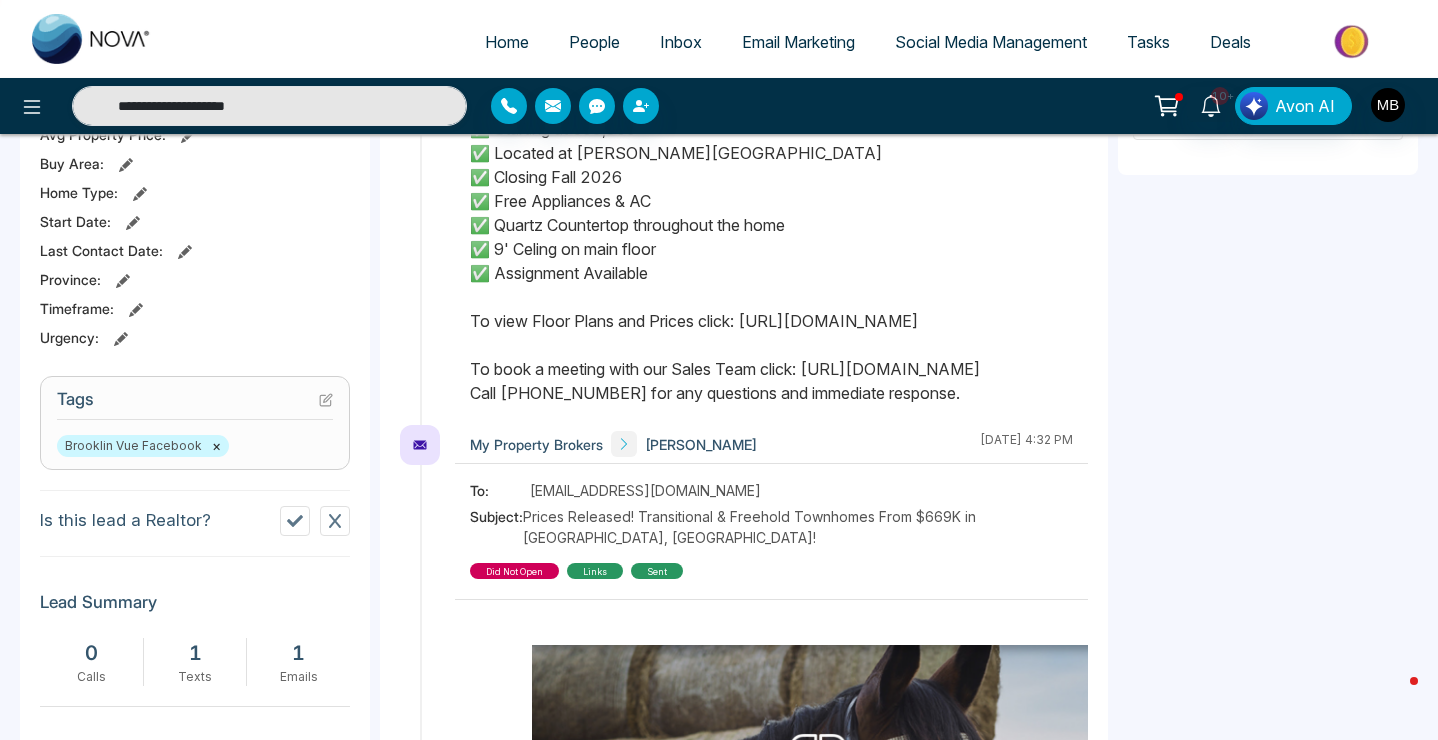 type on "**********" 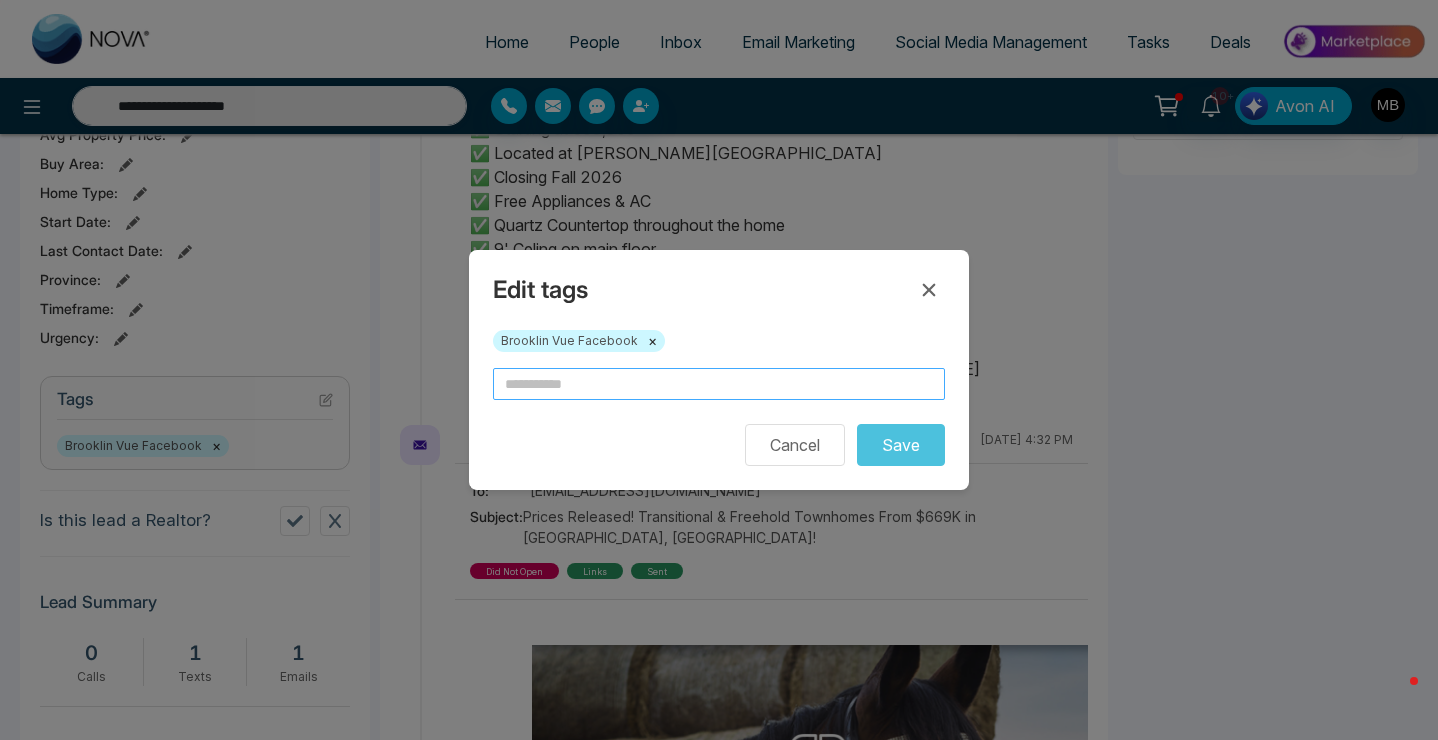 click at bounding box center [719, 384] 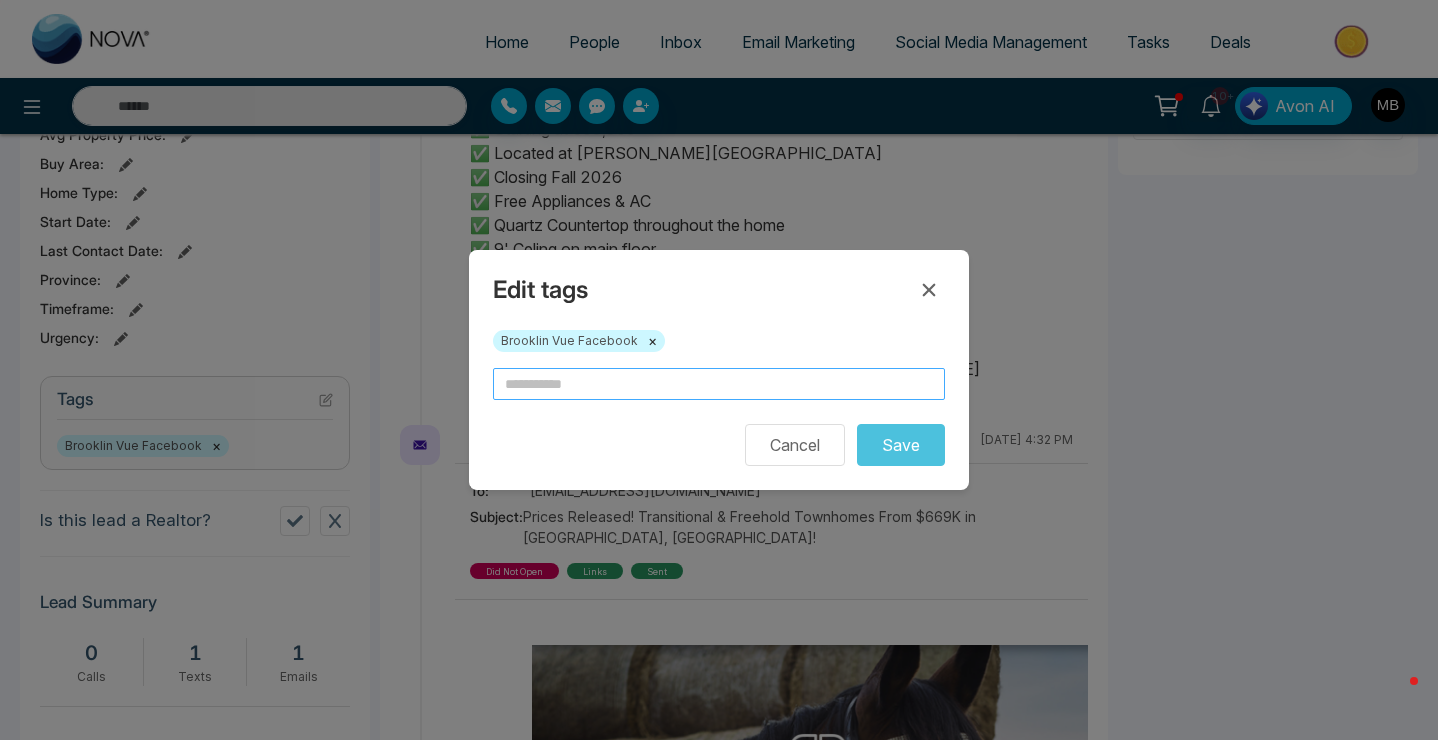 type on "**********" 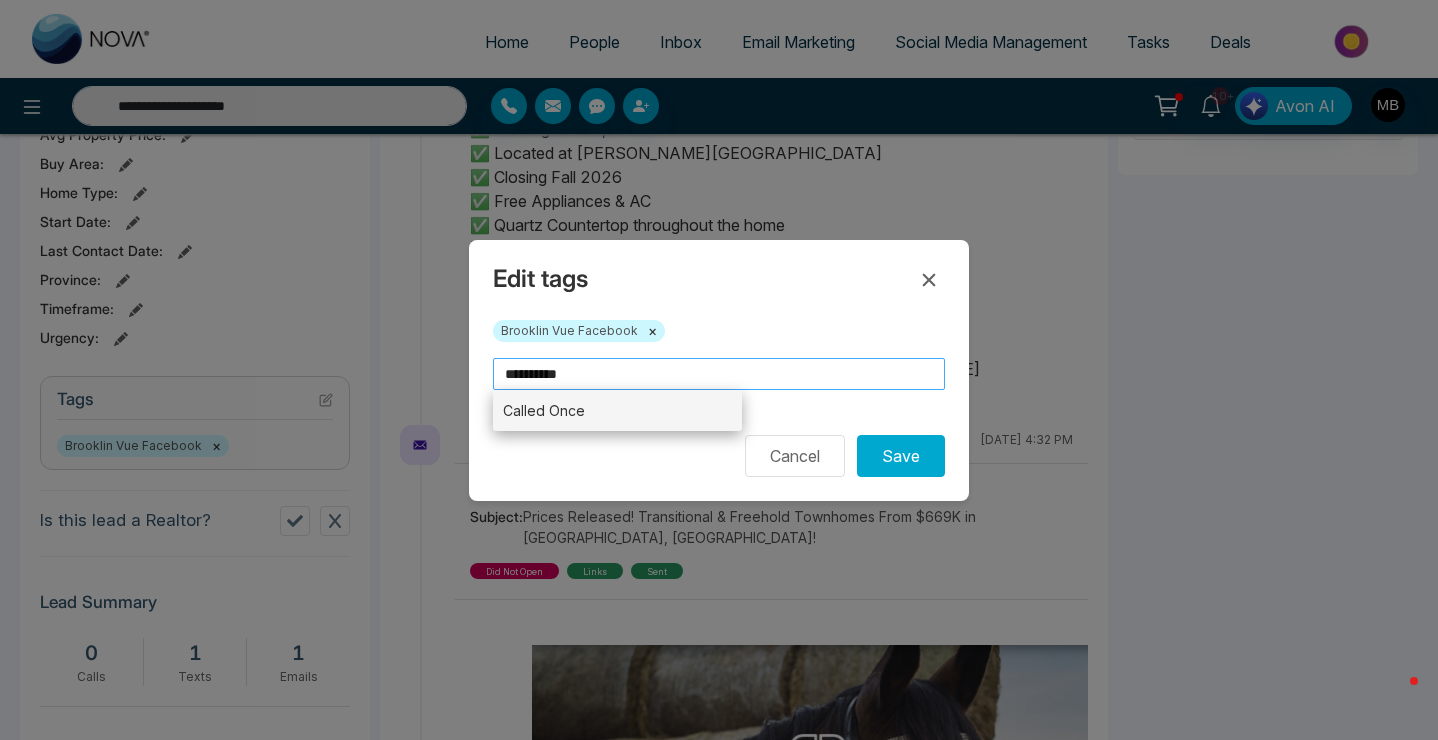 type on "**********" 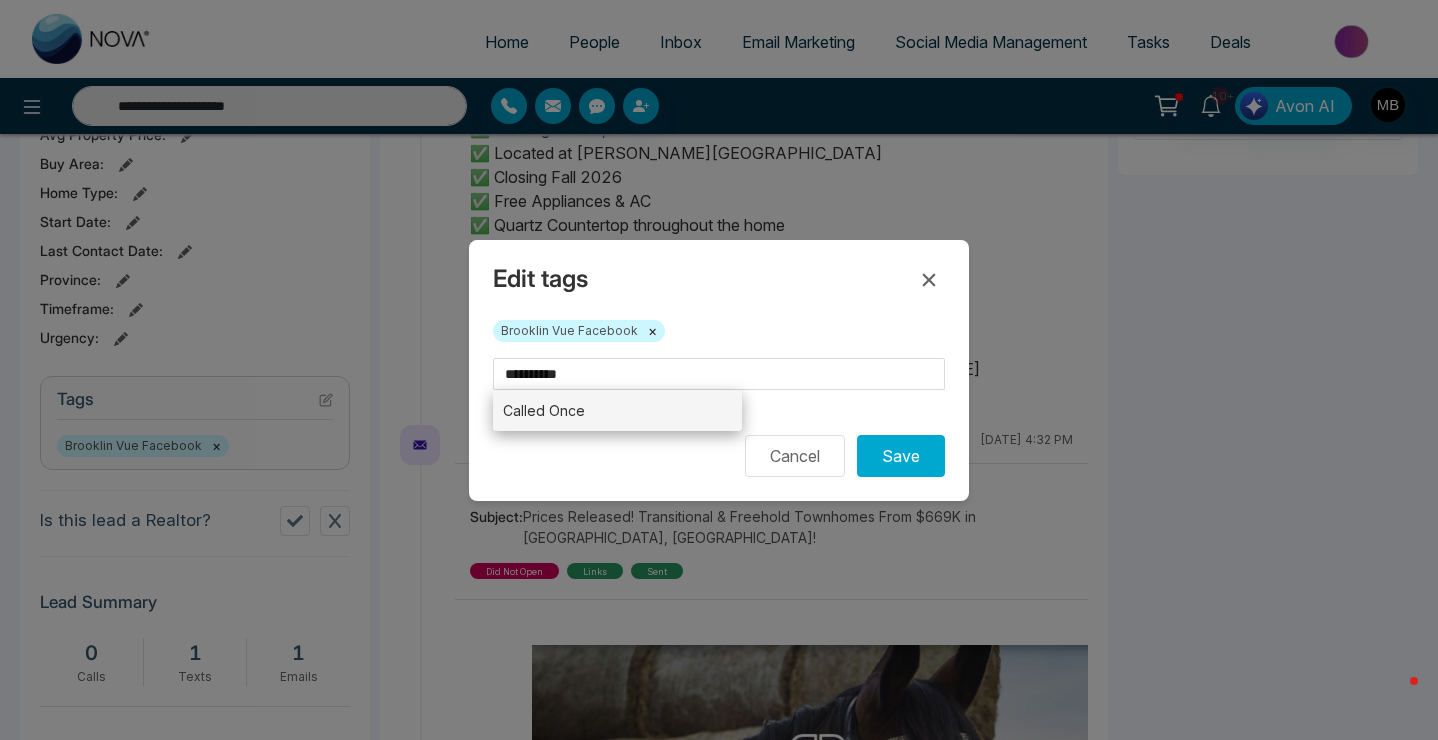 click on "Called Once" at bounding box center (617, 410) 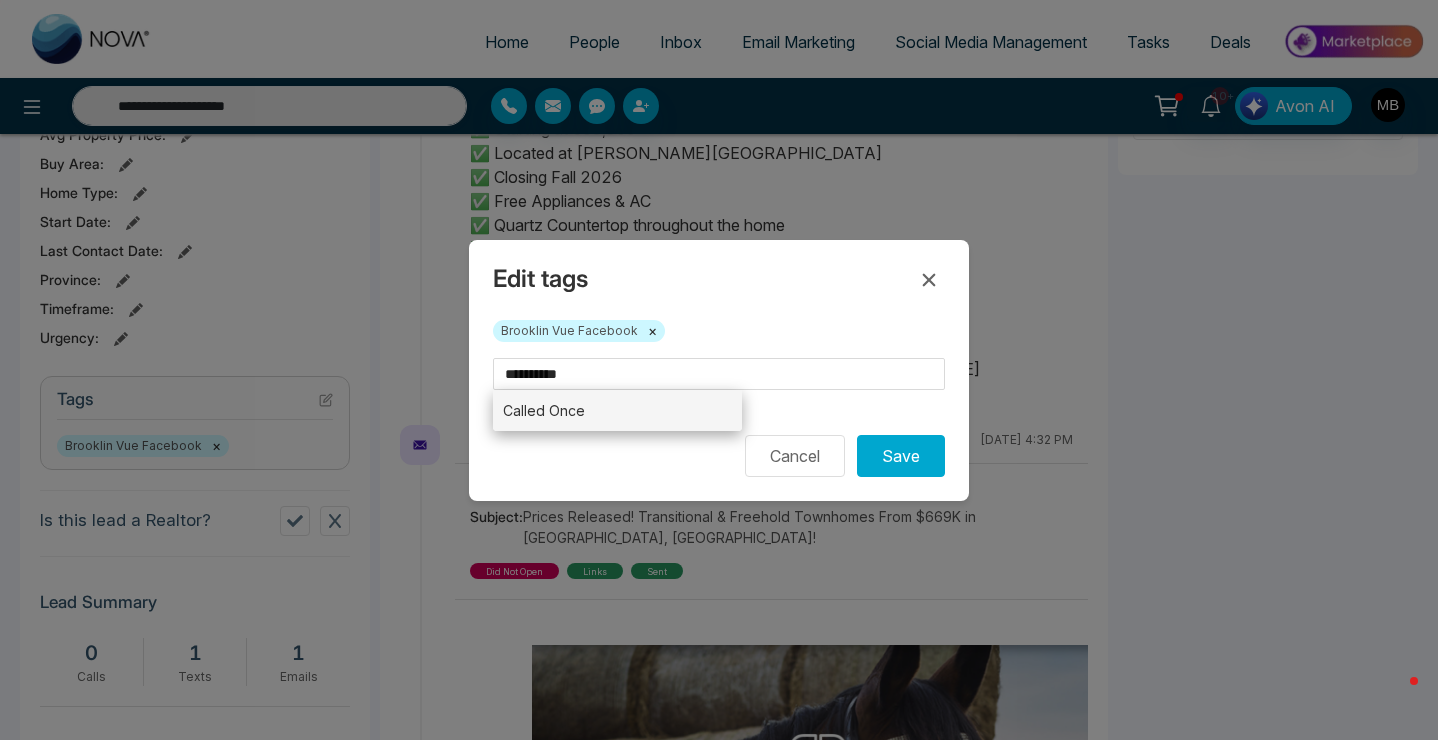 type 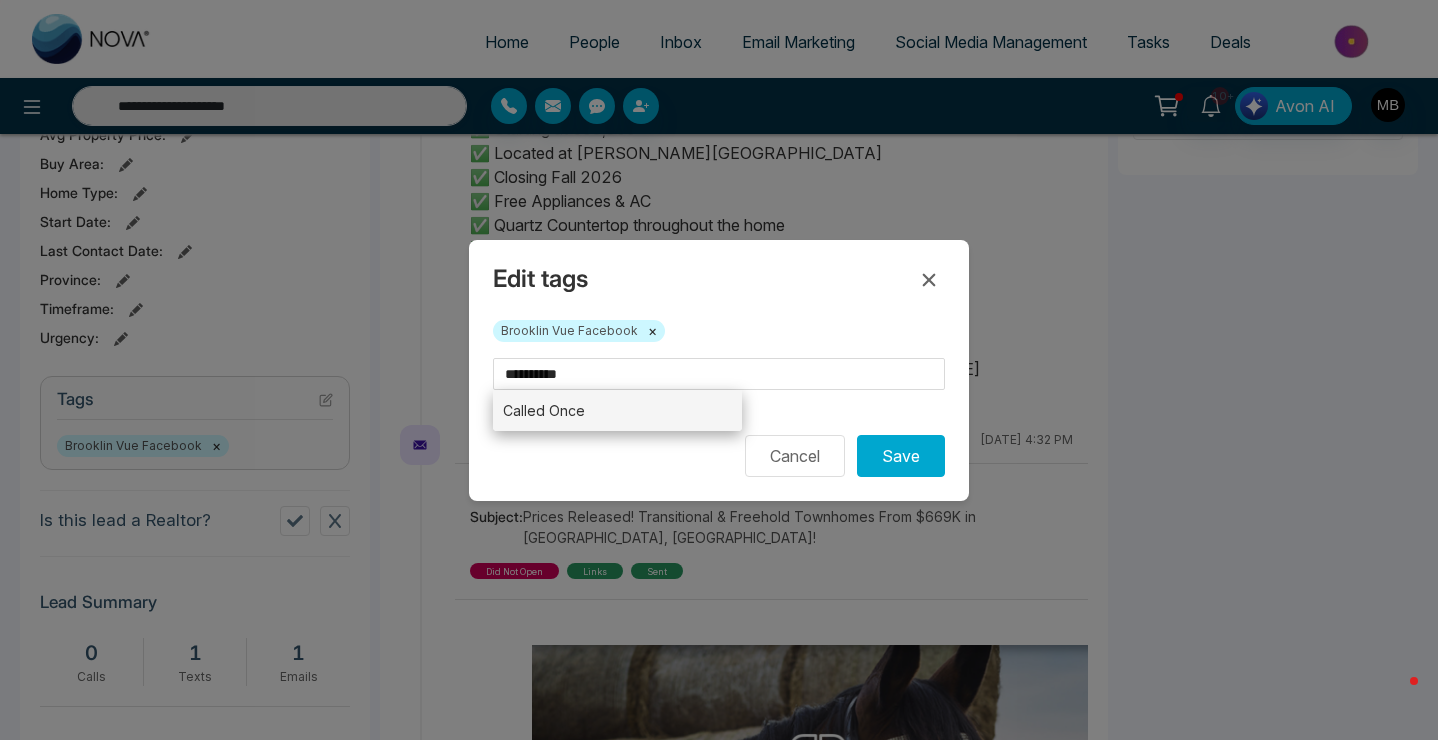 type on "**********" 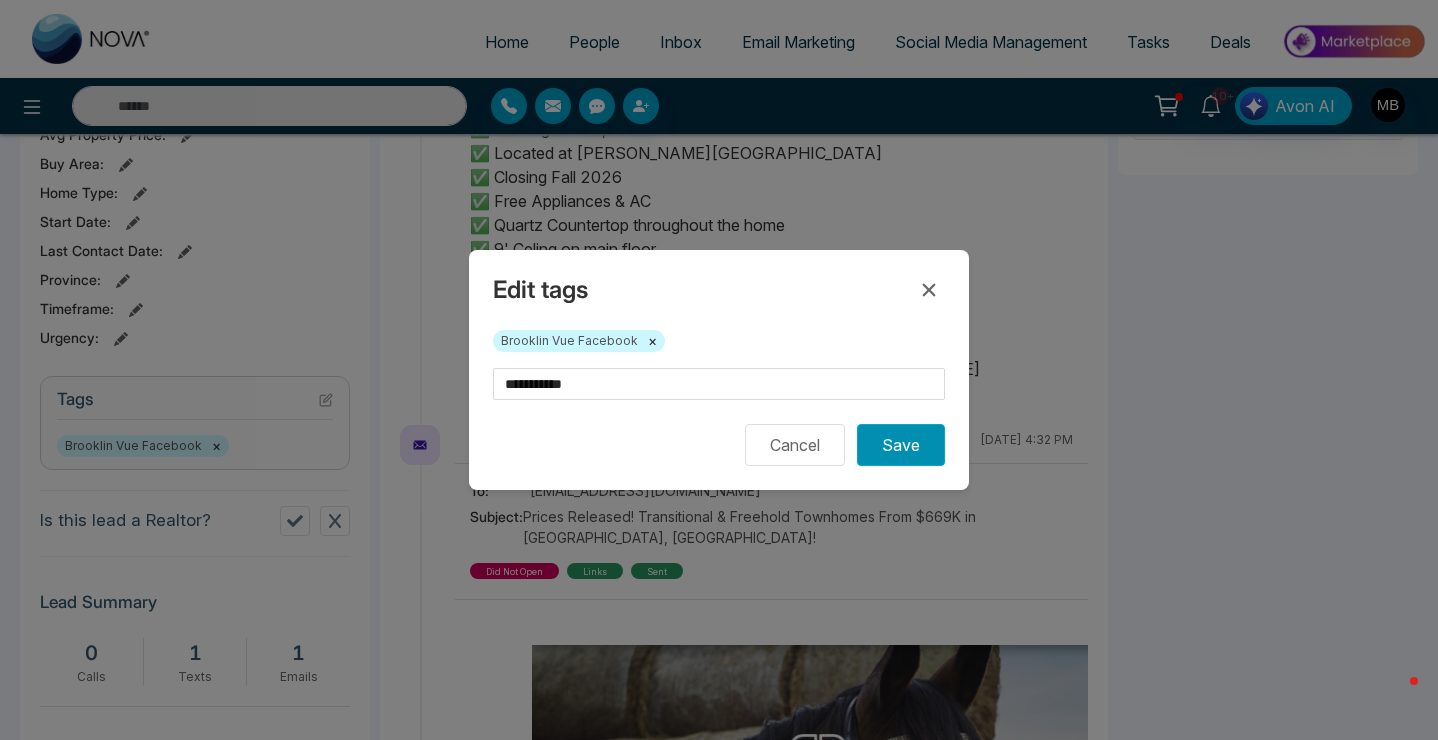 click on "Save" at bounding box center [901, 445] 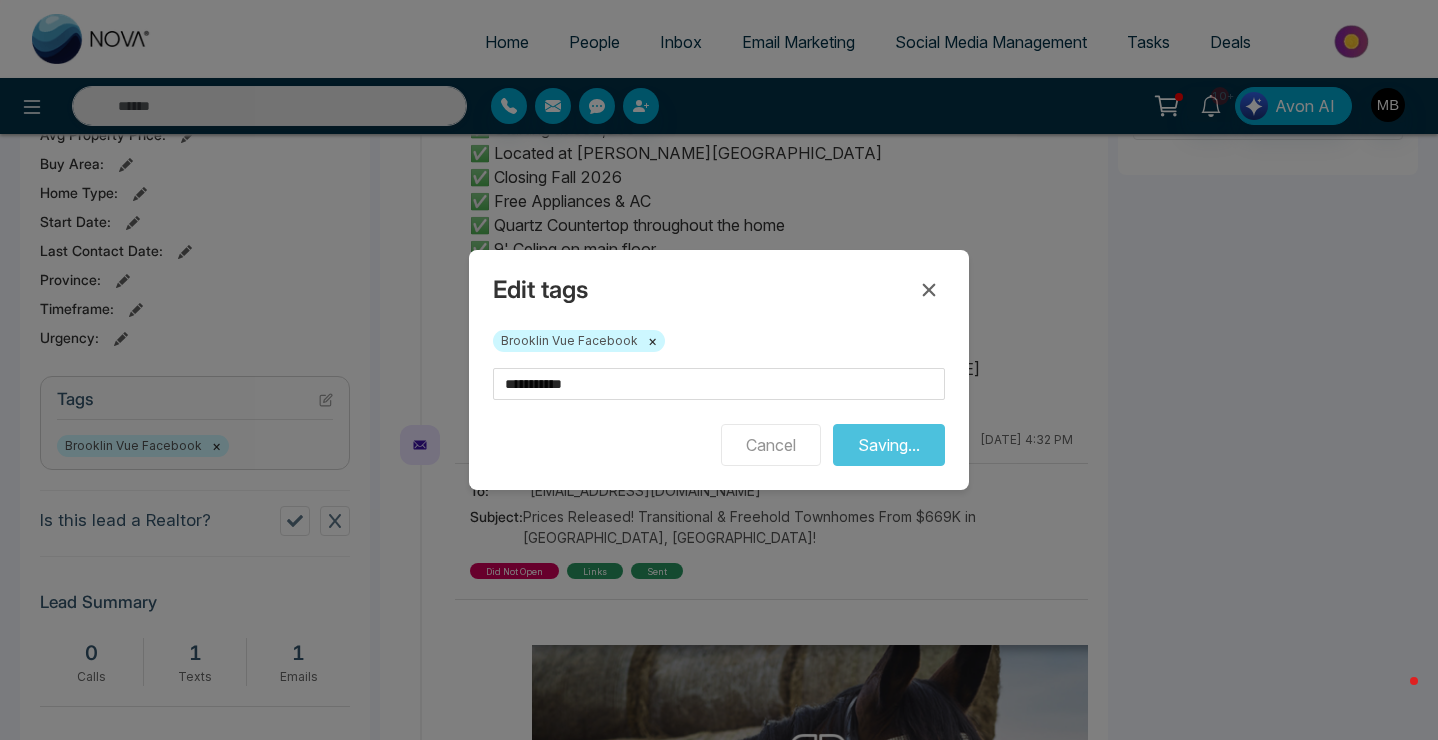 type on "**********" 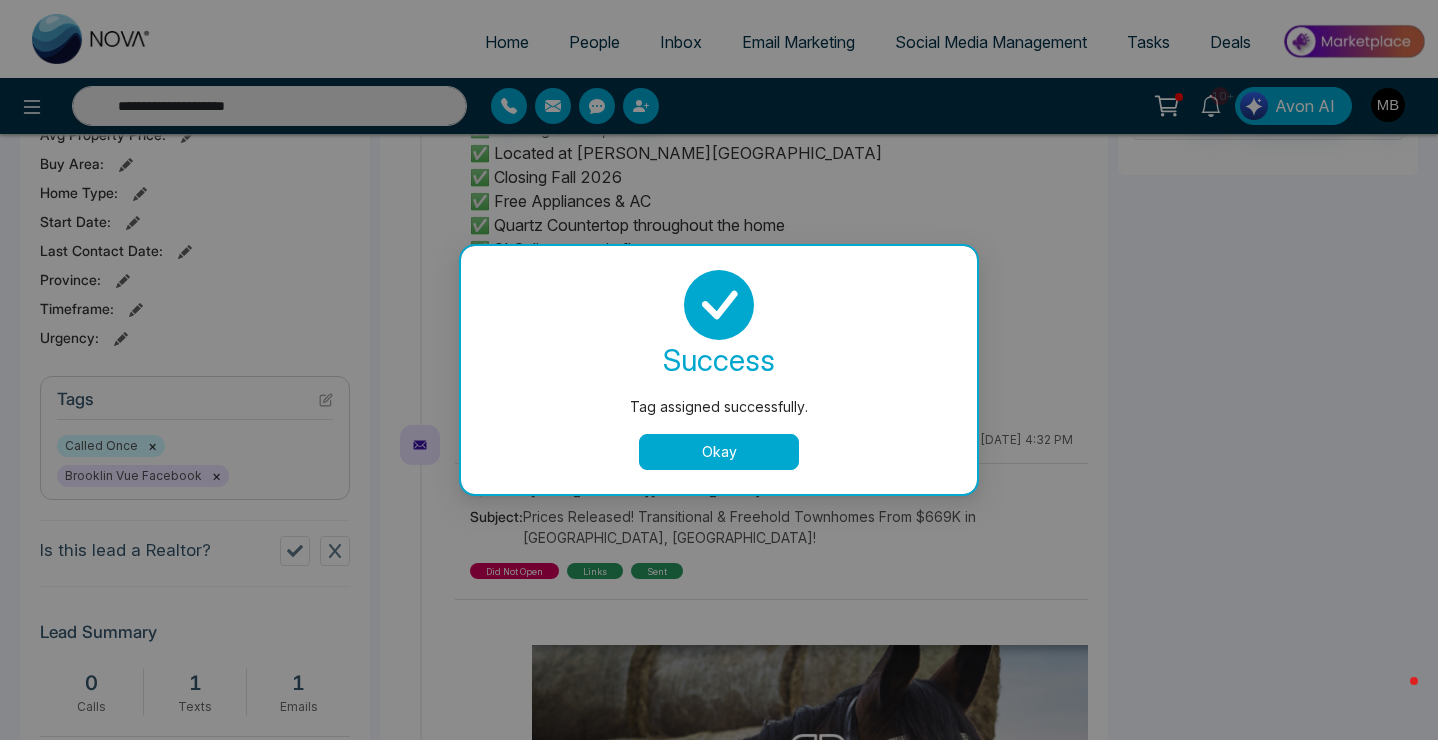 click on "Okay" at bounding box center (719, 452) 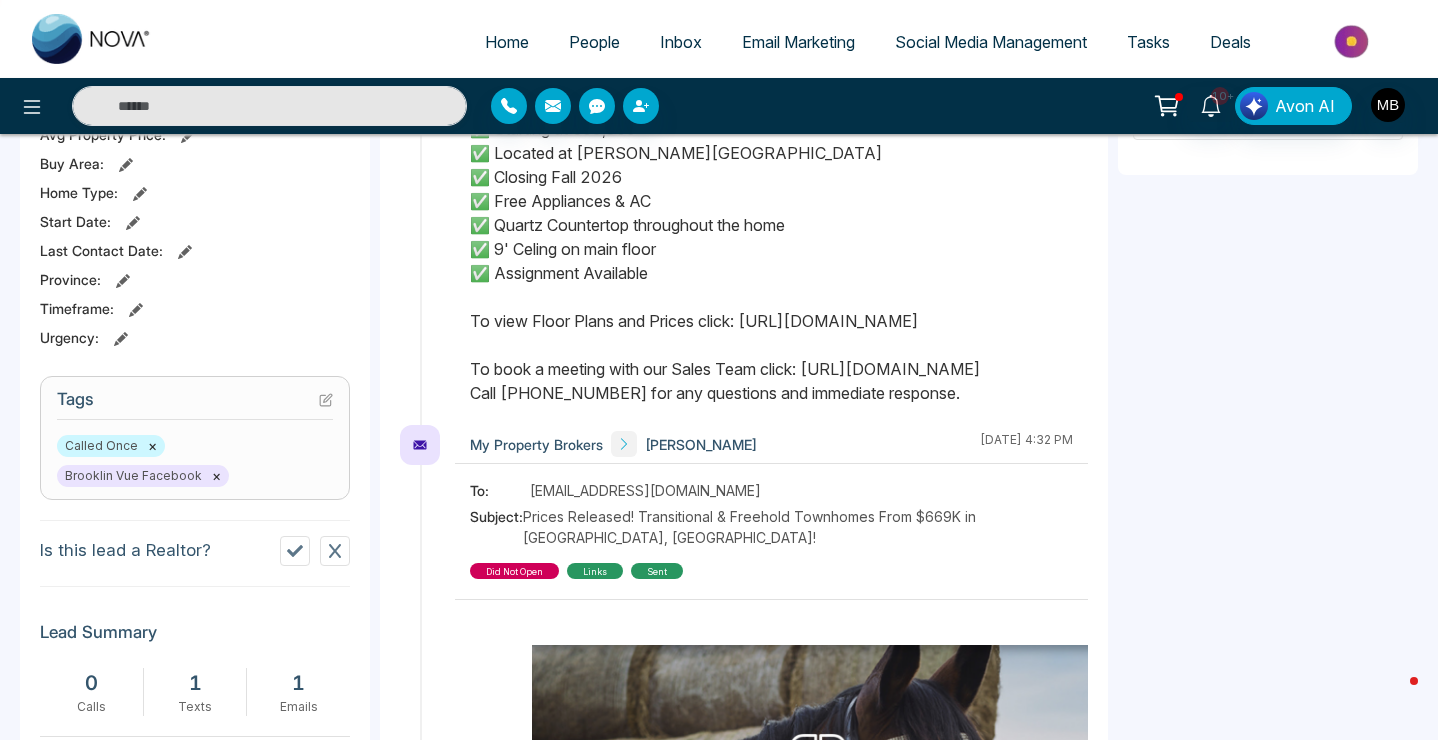 type on "**********" 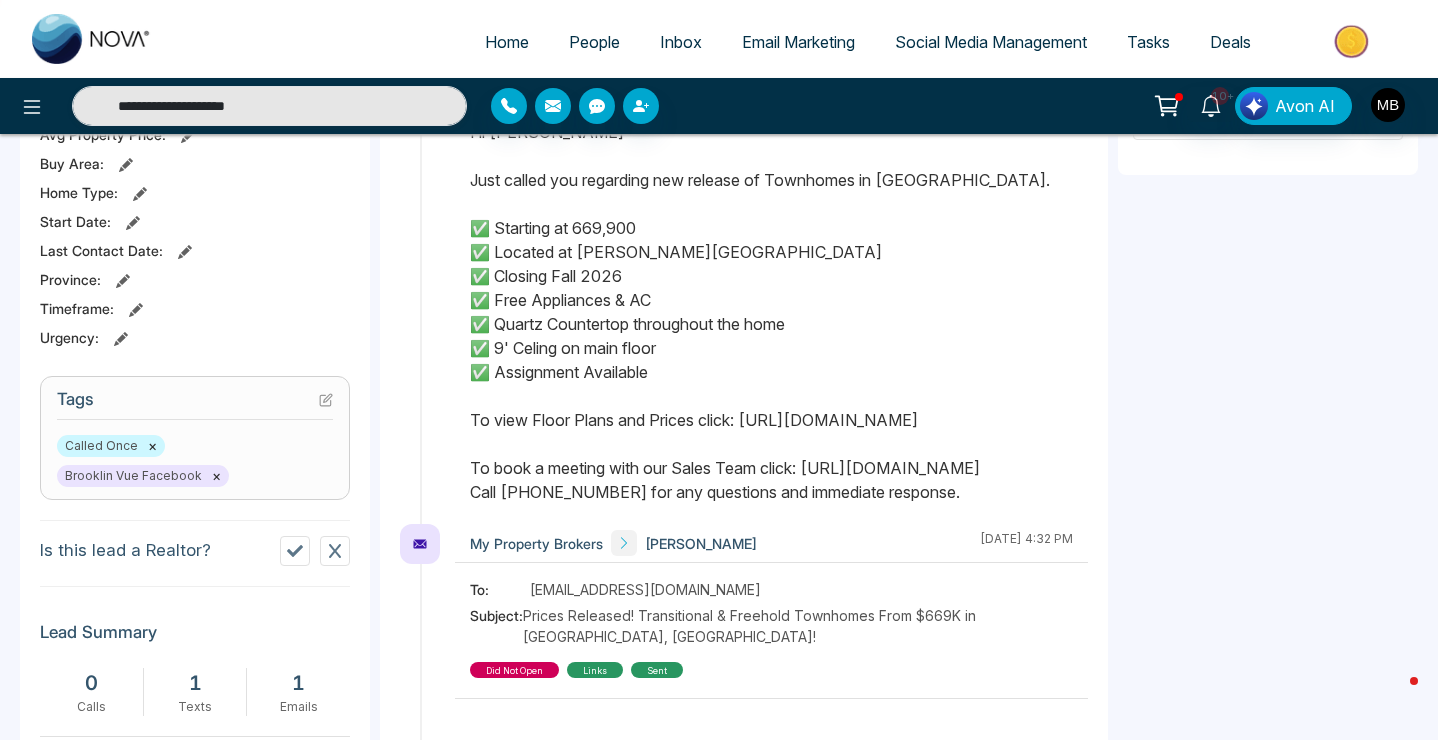 click on "**********" at bounding box center [719, 106] 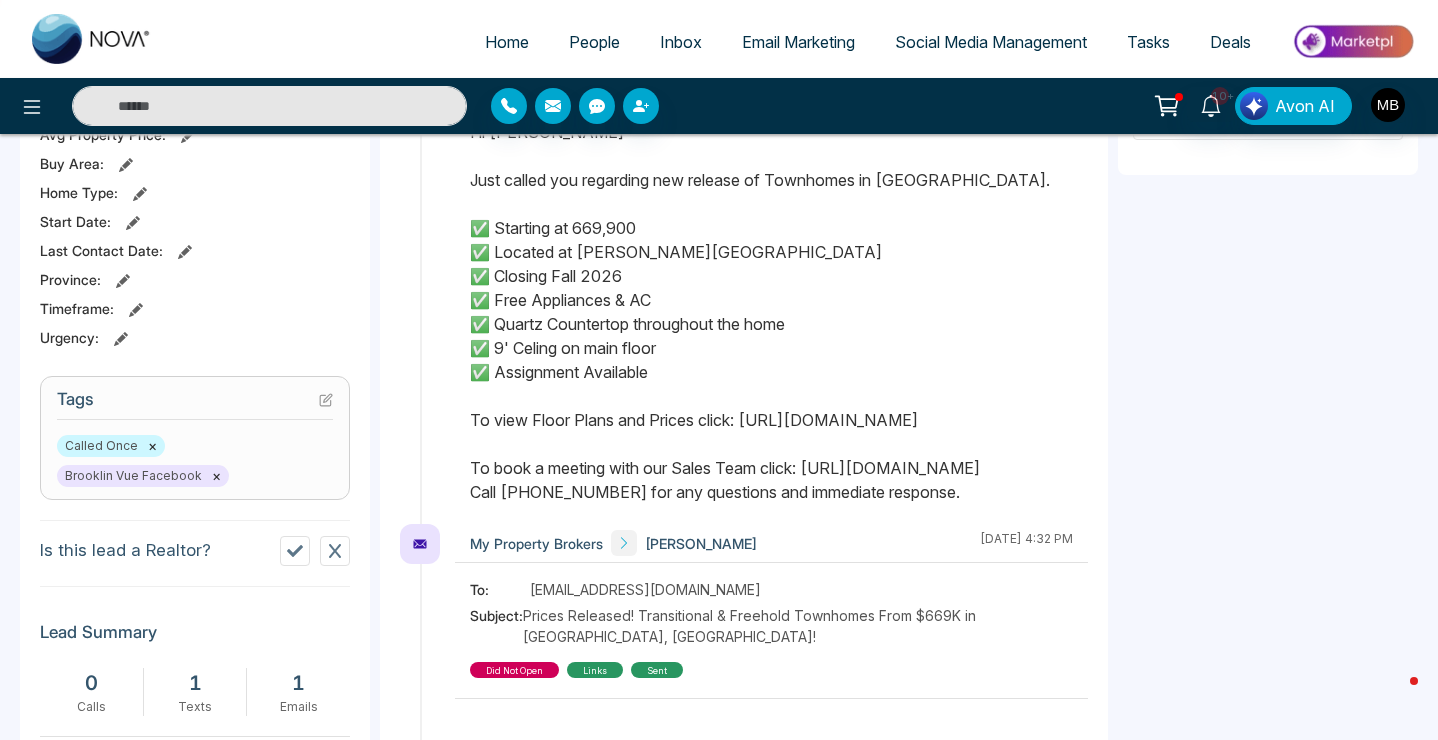 click at bounding box center (269, 106) 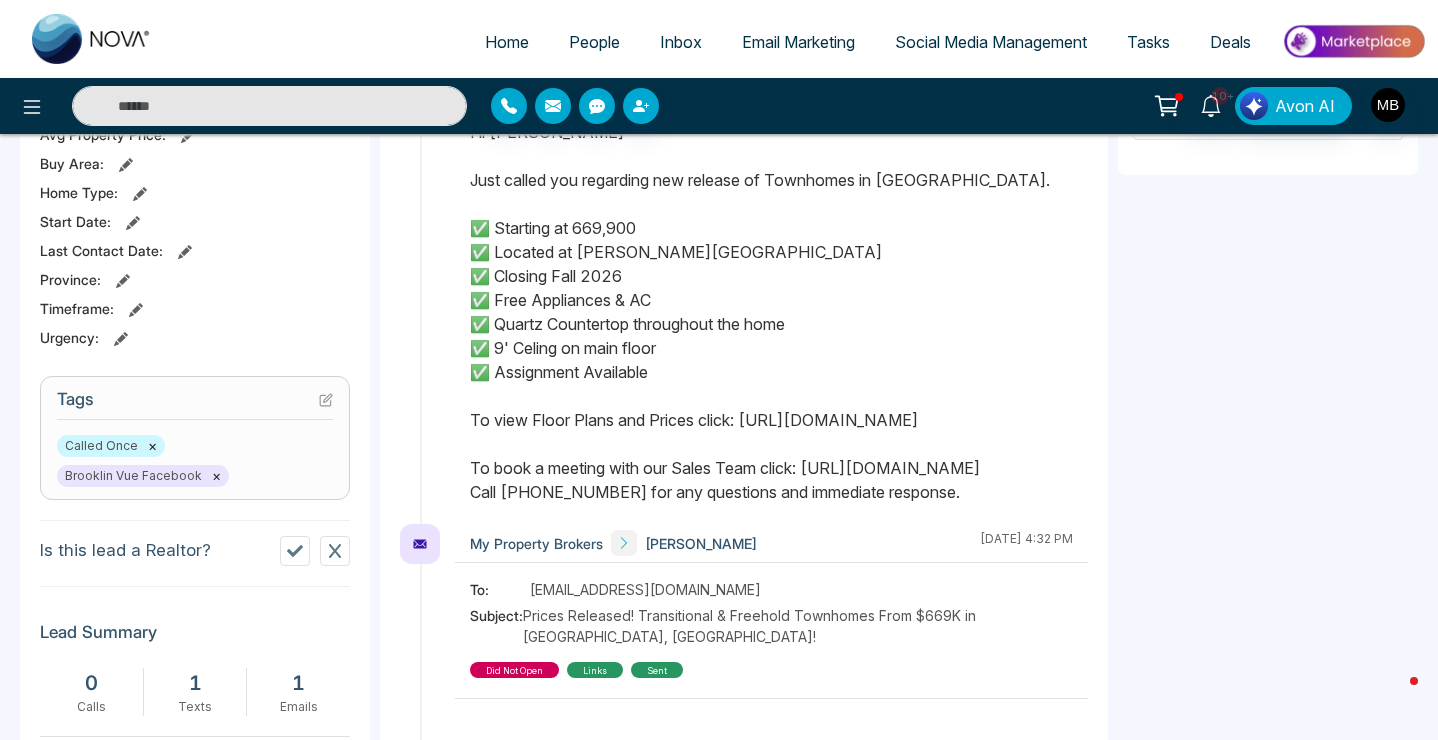 paste on "**********" 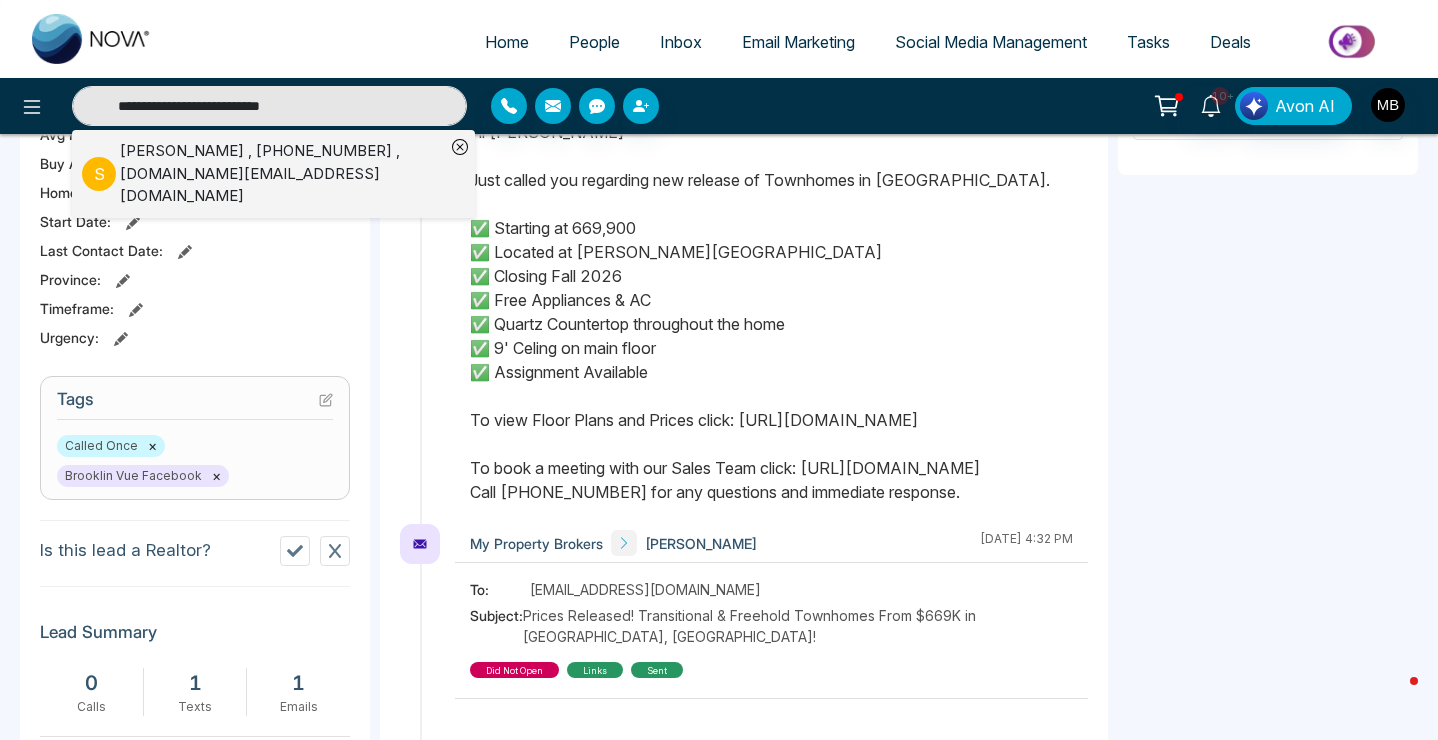 type on "**********" 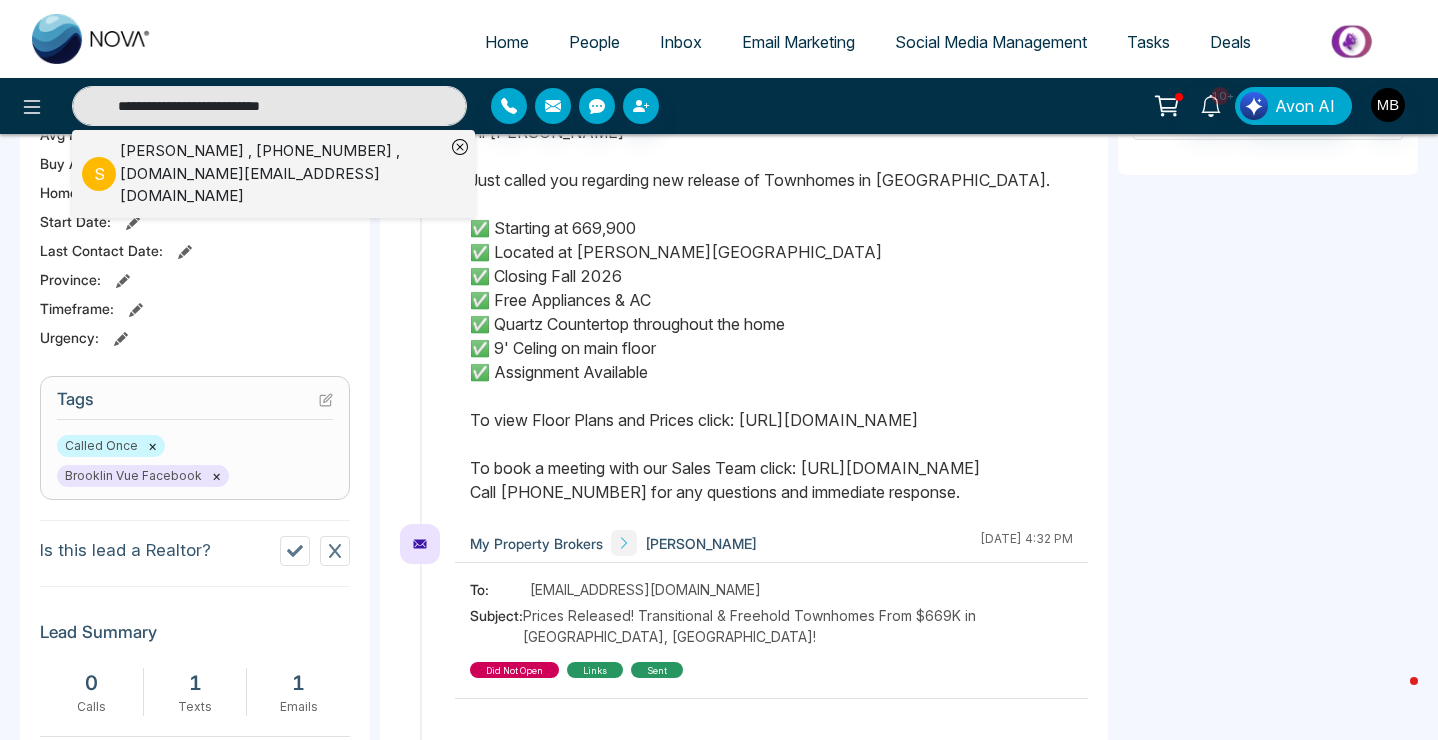click on "[PERSON_NAME]     , [PHONE_NUMBER]   , [DOMAIN_NAME][EMAIL_ADDRESS][DOMAIN_NAME]" at bounding box center (282, 174) 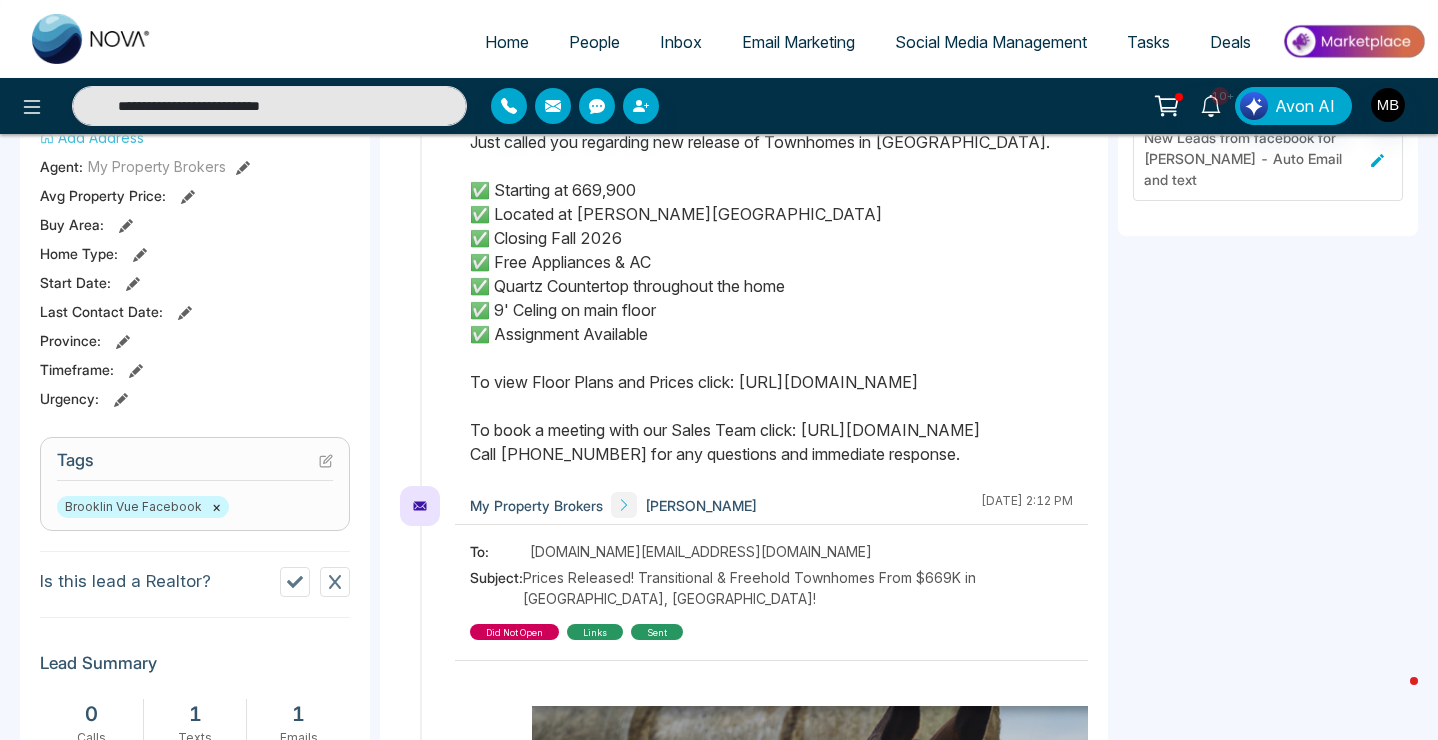 scroll, scrollTop: 569, scrollLeft: 0, axis: vertical 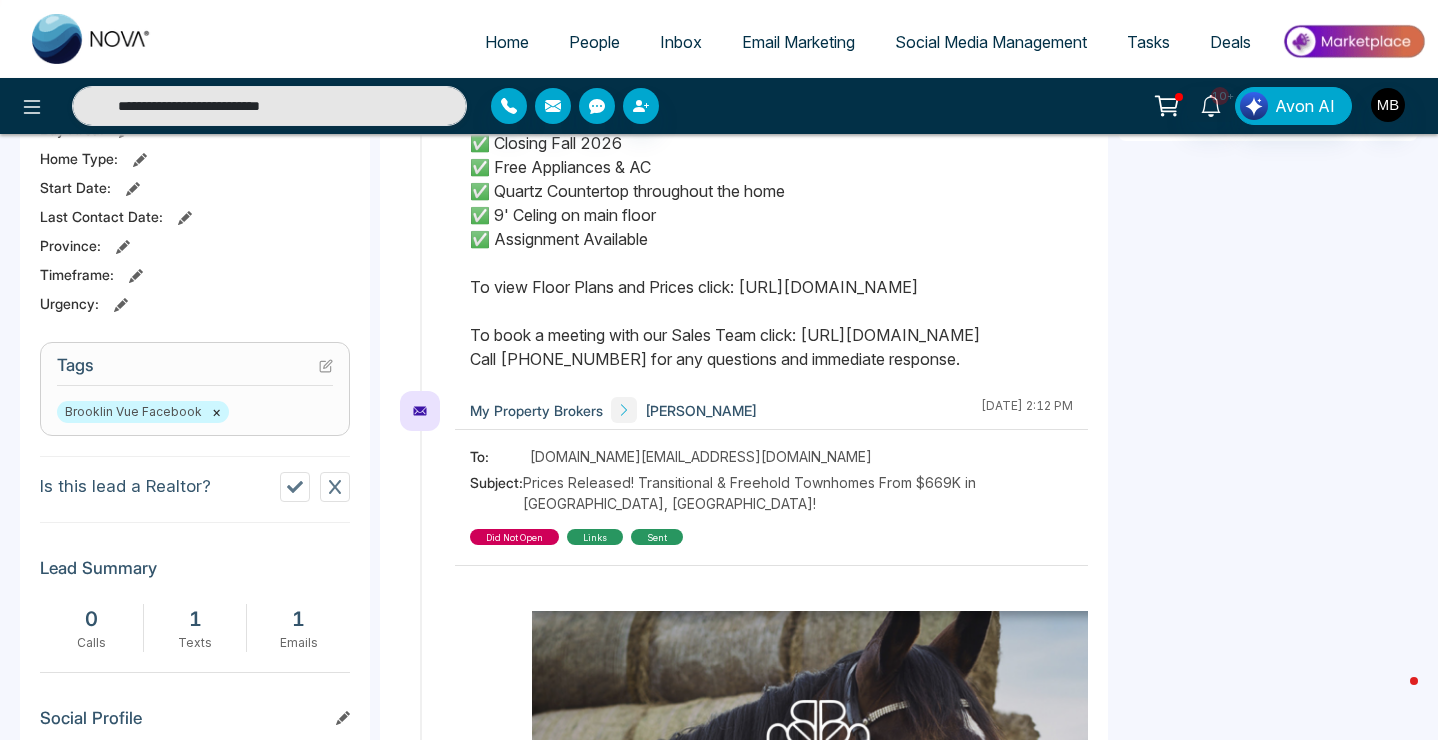 click 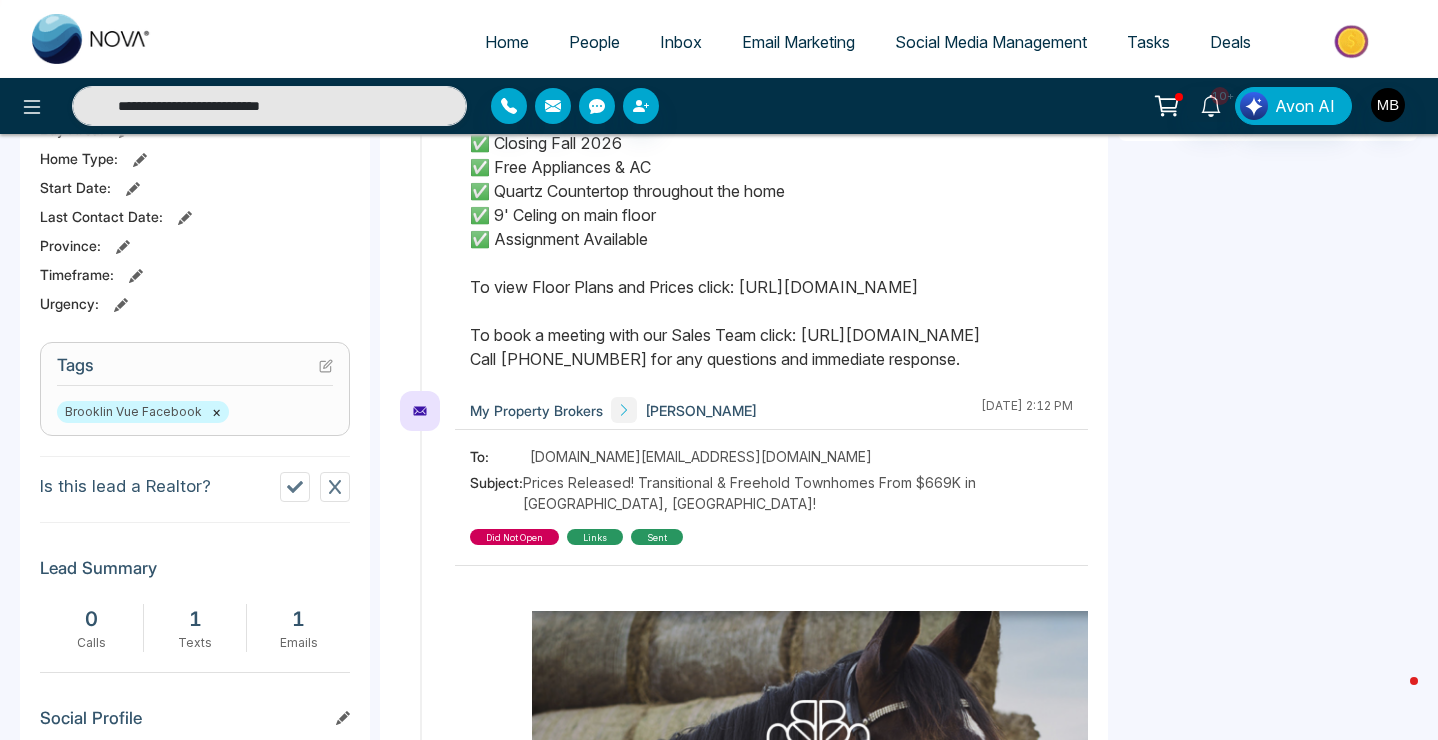 type on "**********" 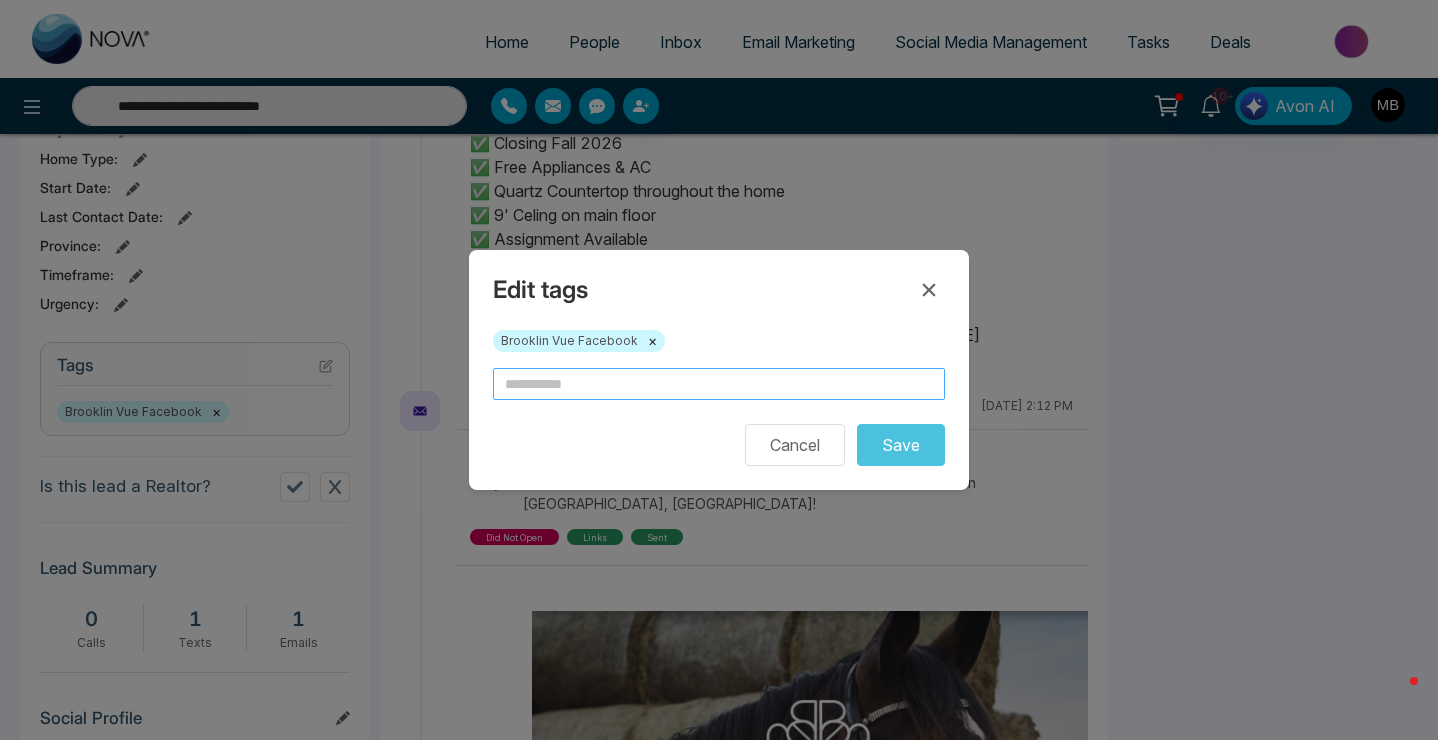click at bounding box center (719, 384) 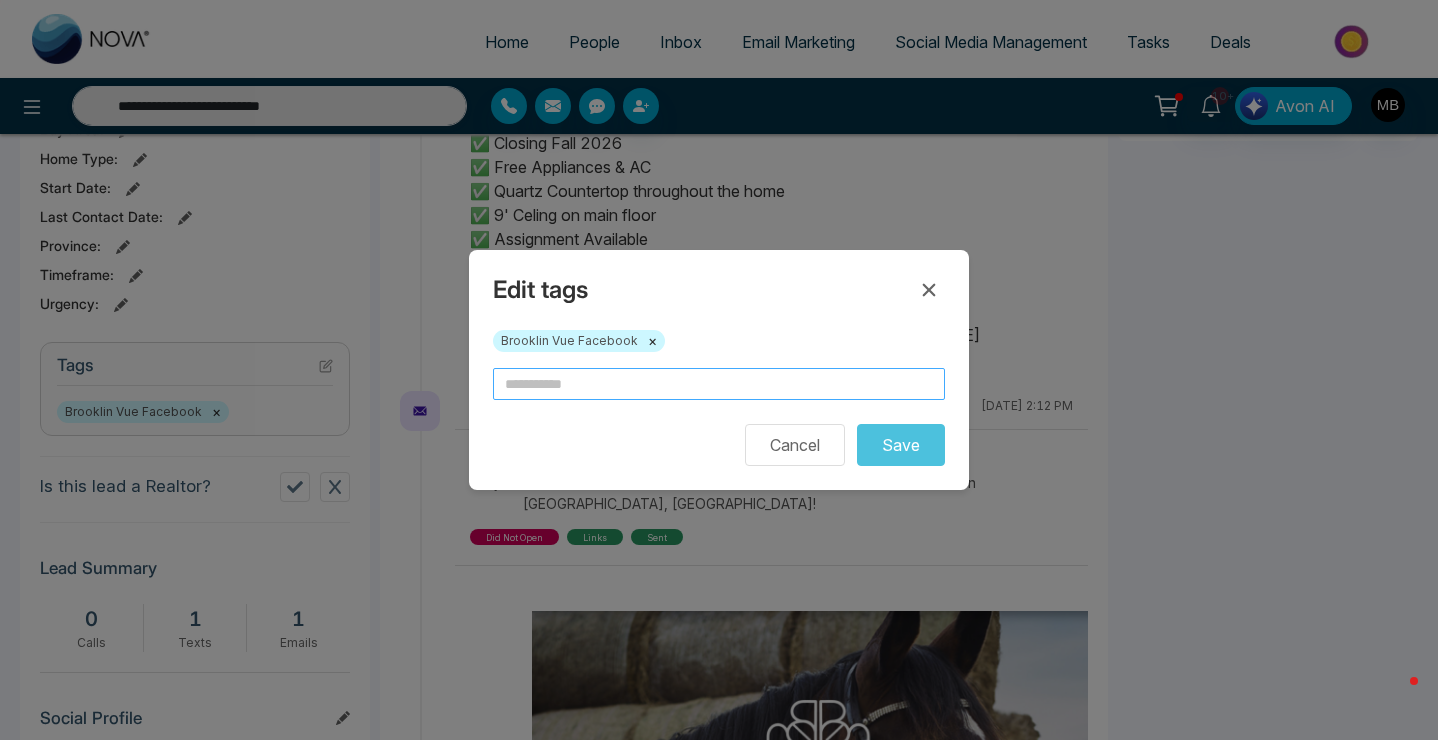 type 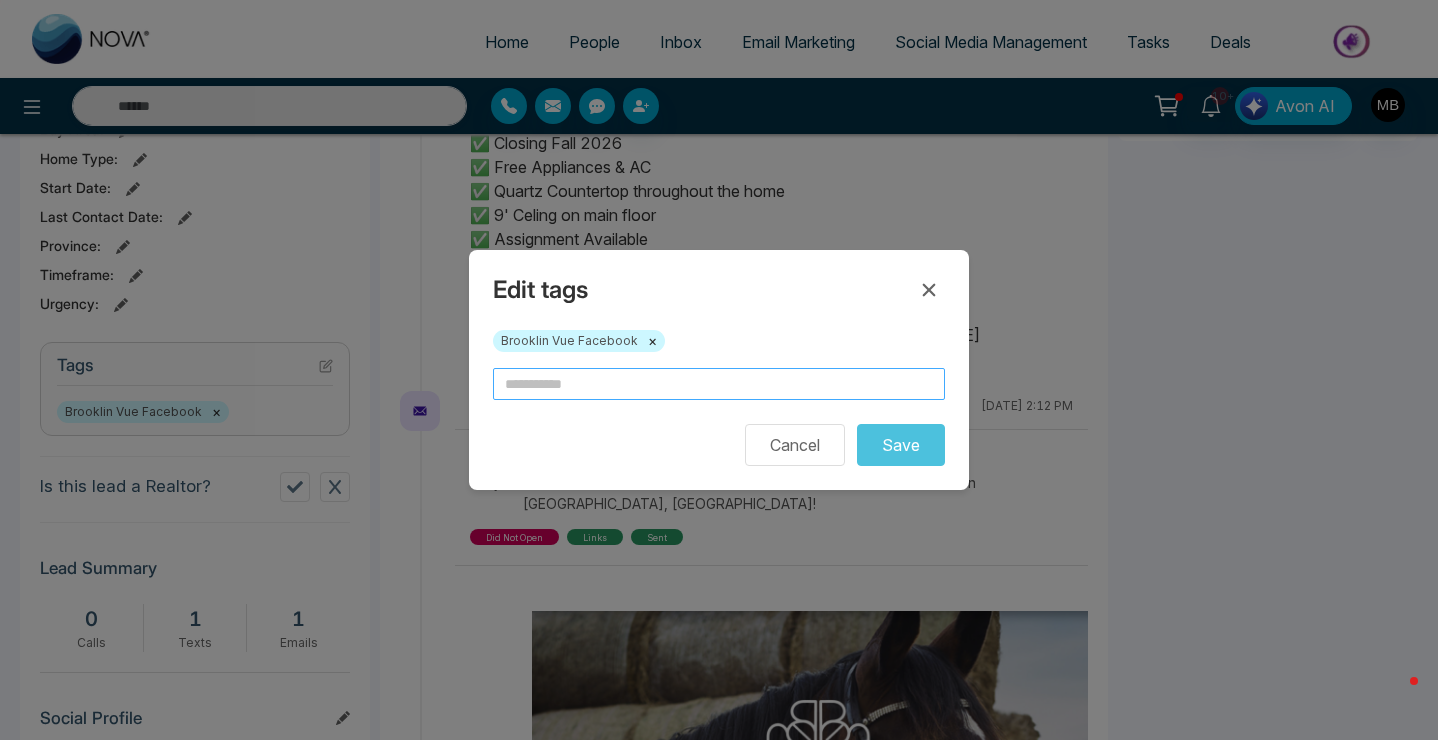 type on "*" 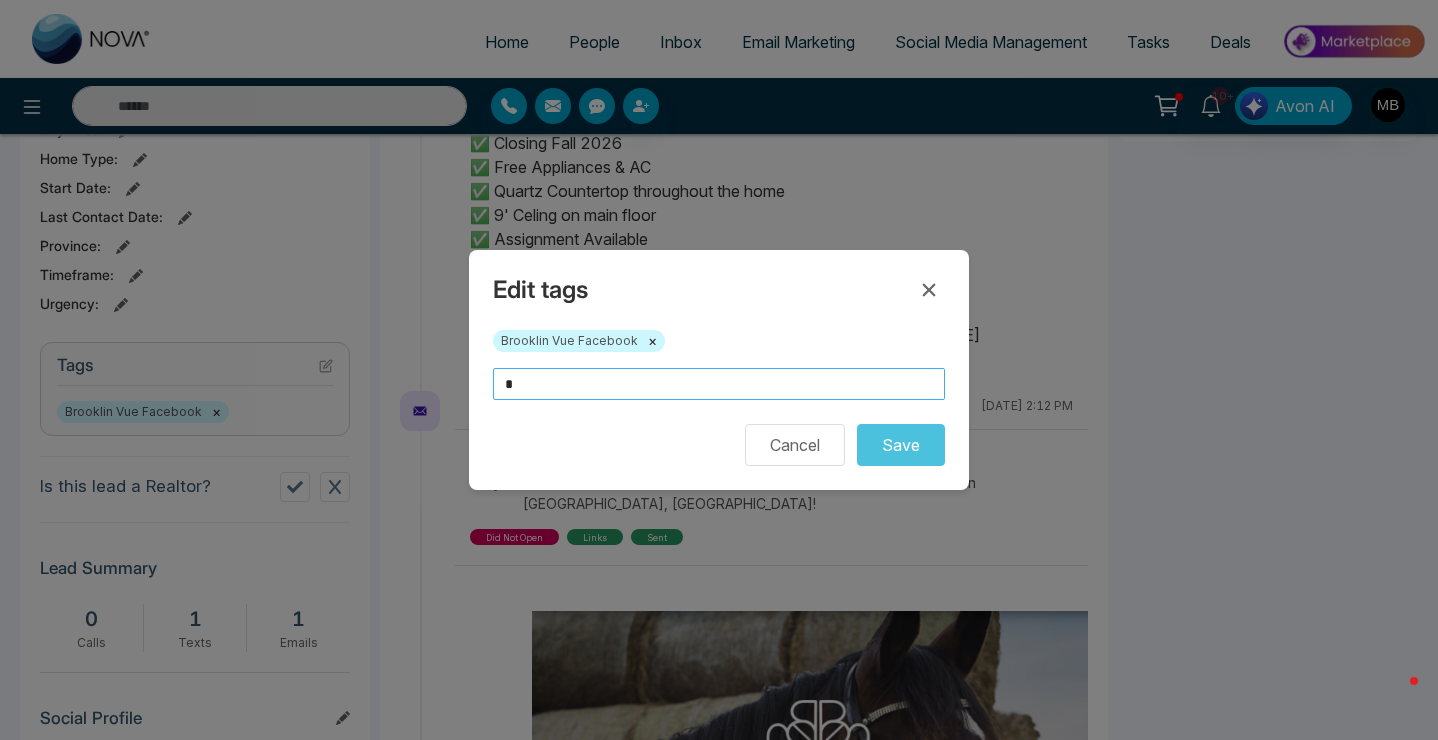 type on "**********" 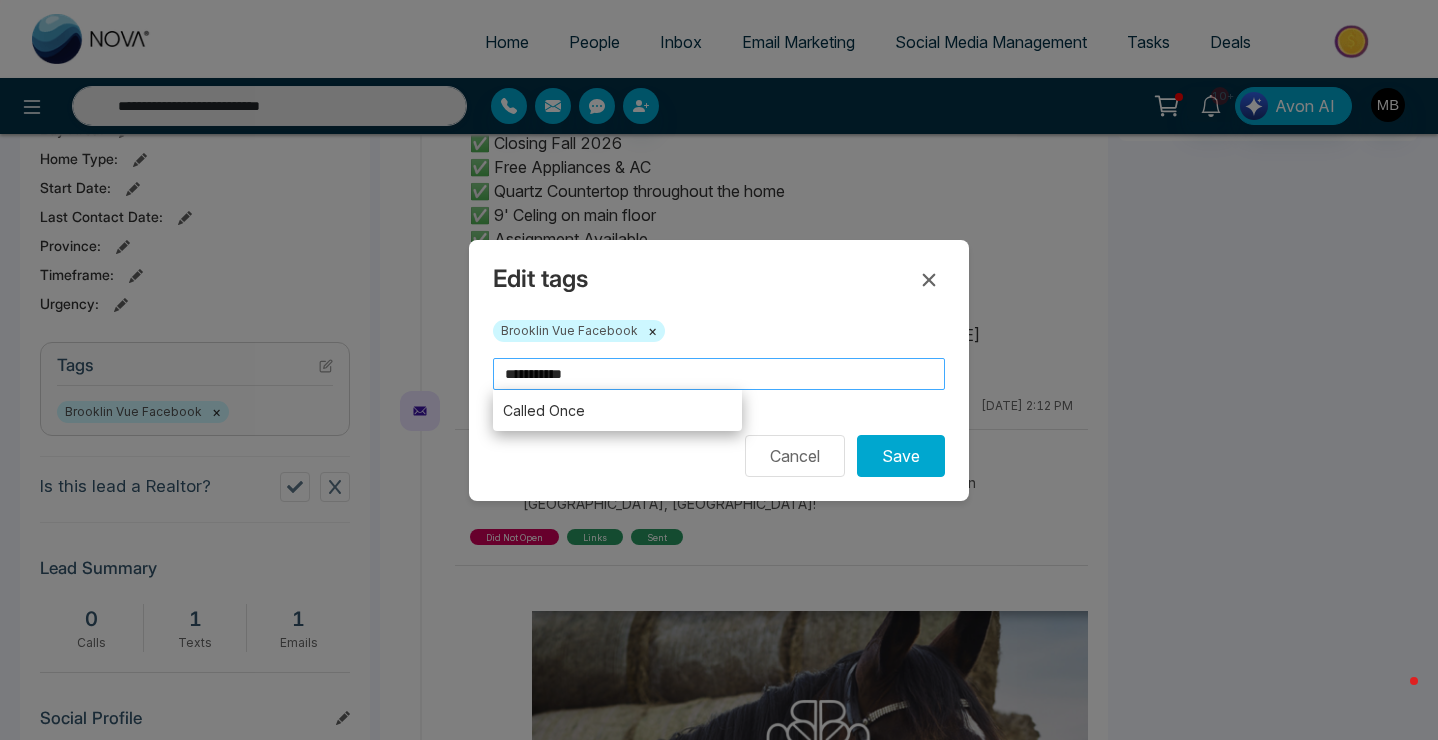 type on "**********" 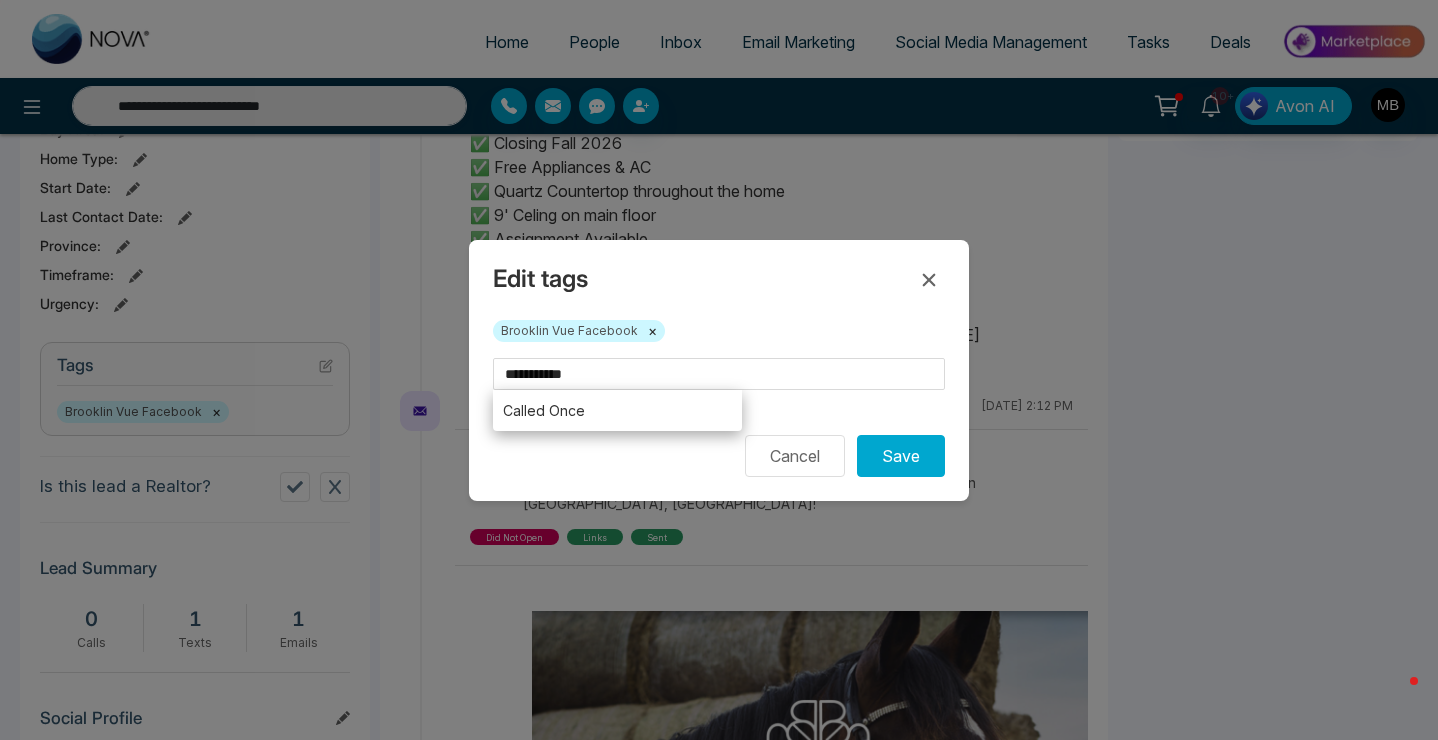 click on "Called Once" at bounding box center [617, 410] 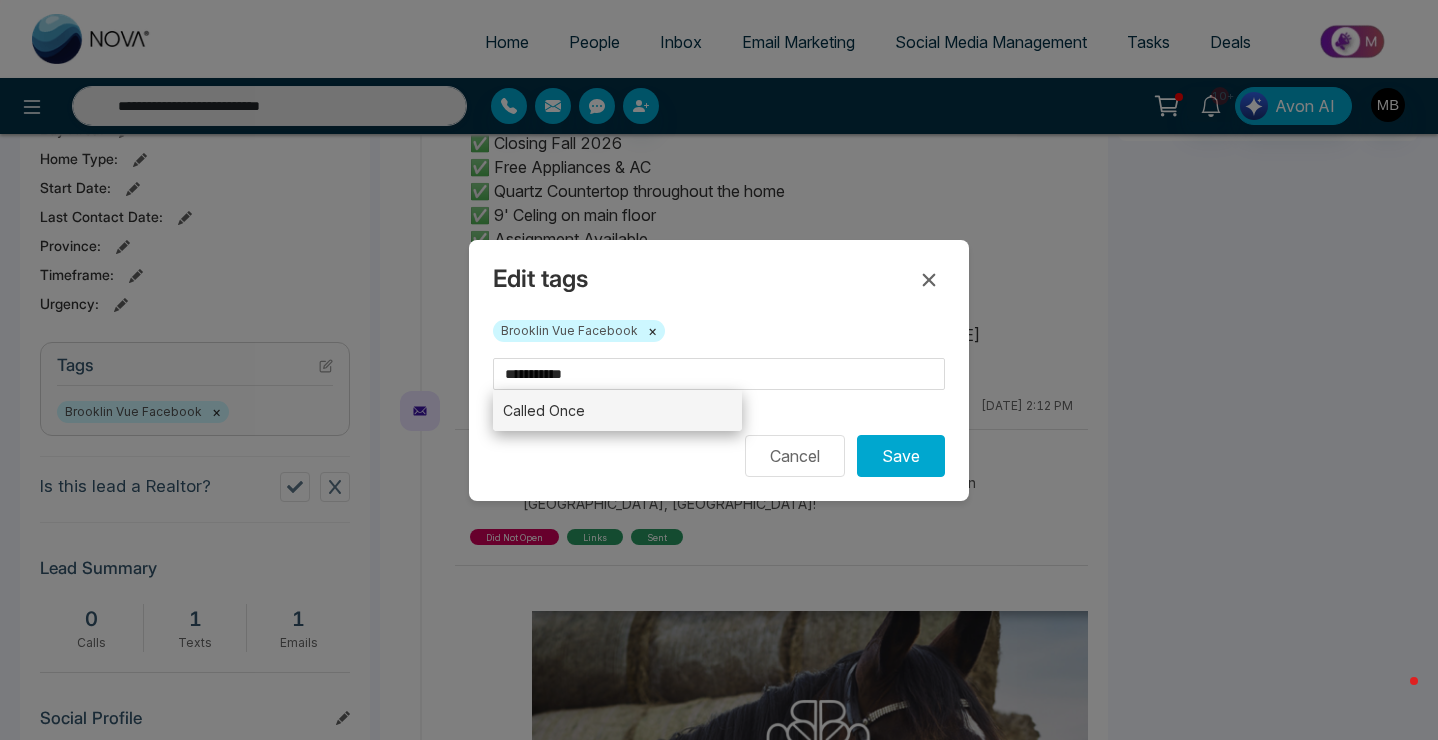type 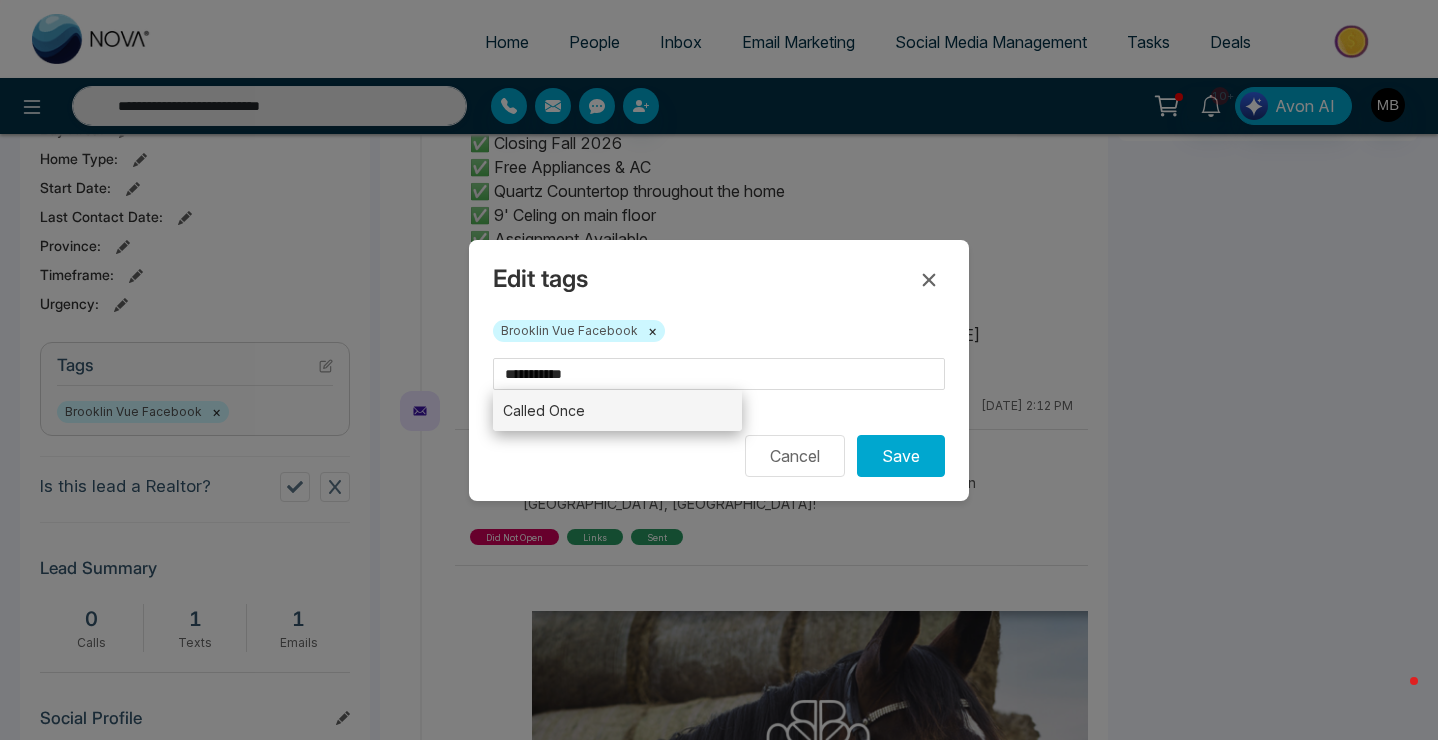type on "**********" 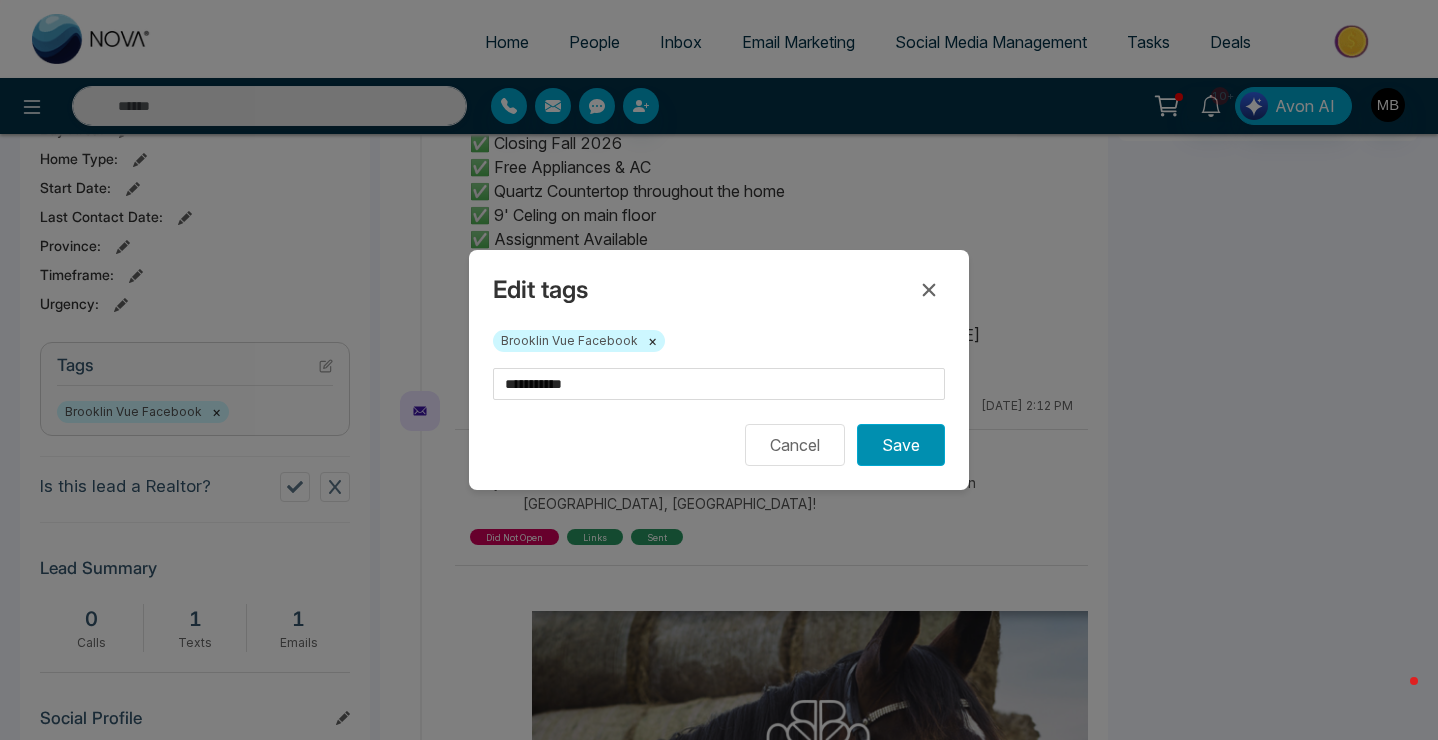 click on "Save" at bounding box center (901, 445) 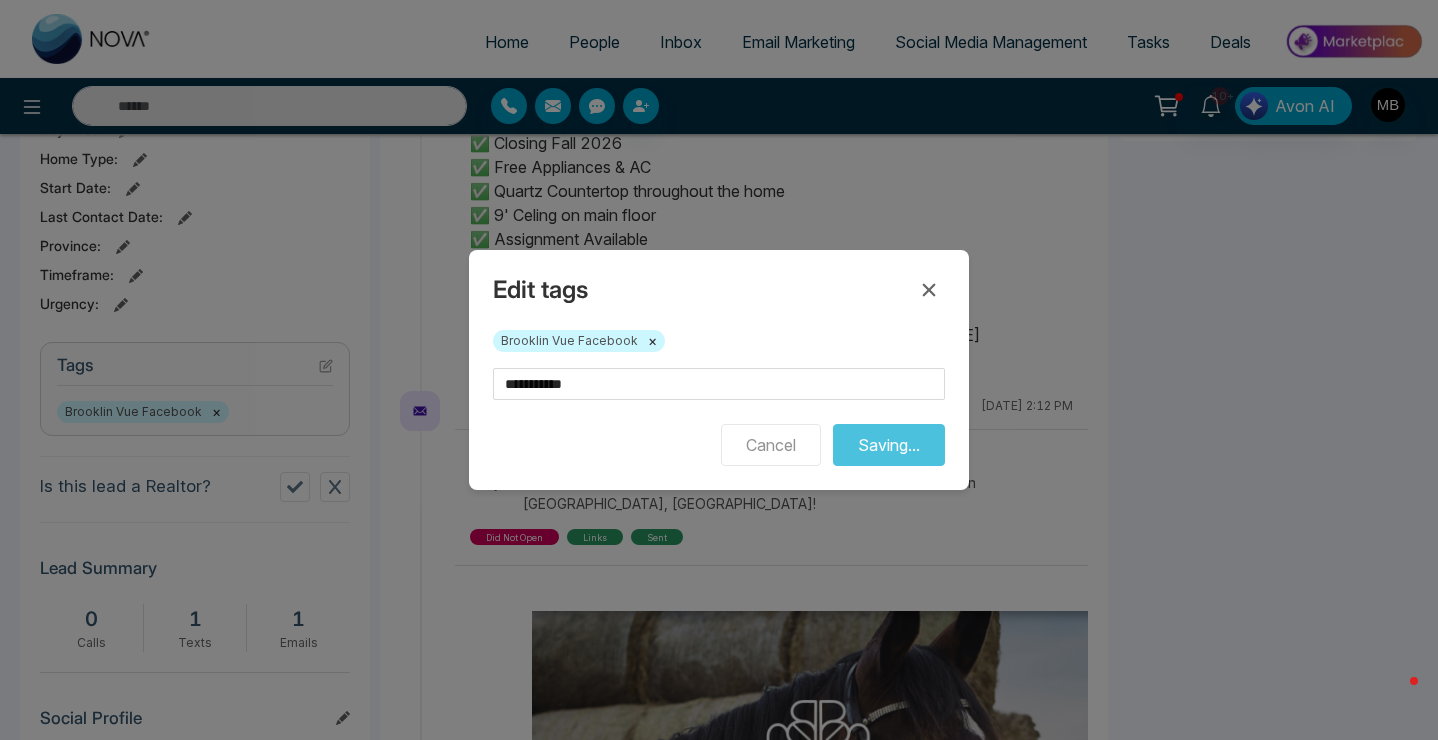 type on "**********" 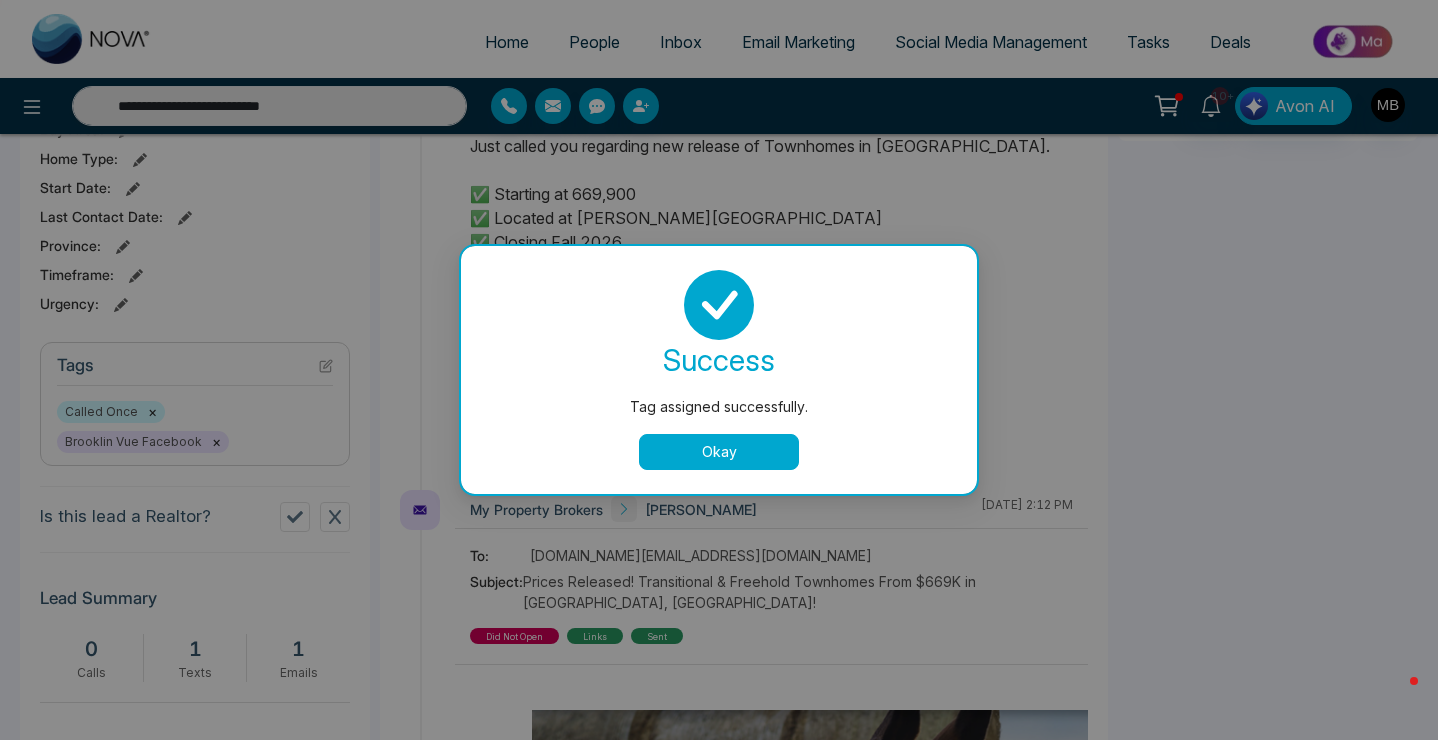 click on "Okay" at bounding box center (719, 452) 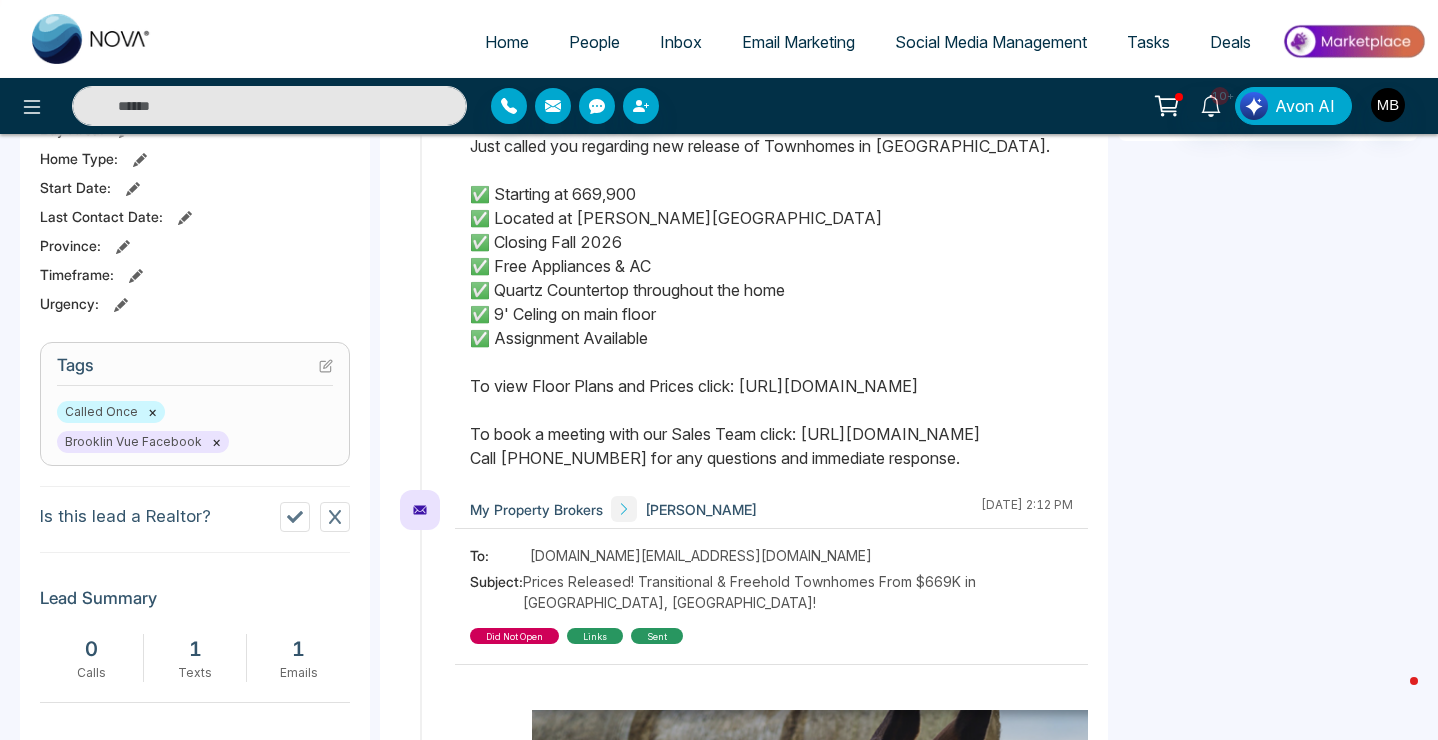click at bounding box center [269, 106] 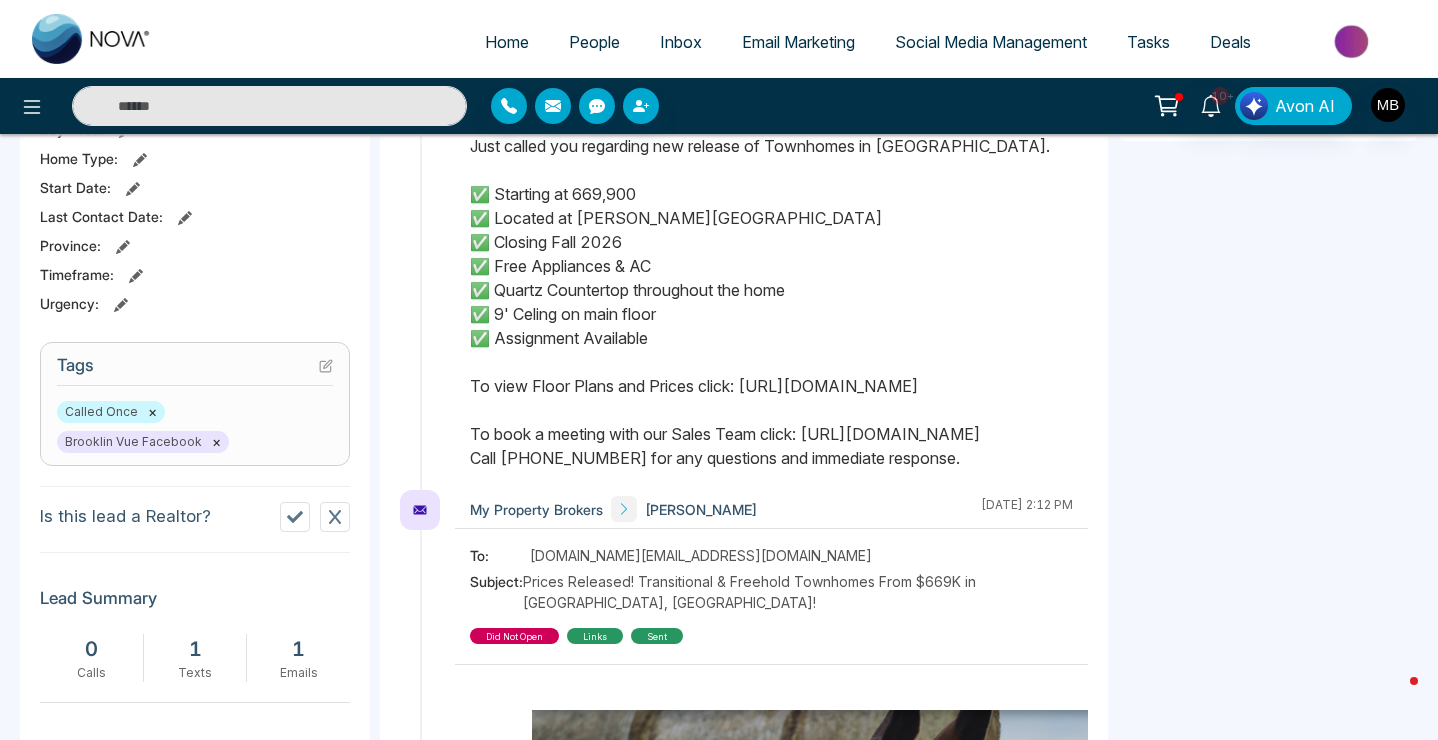 paste on "**********" 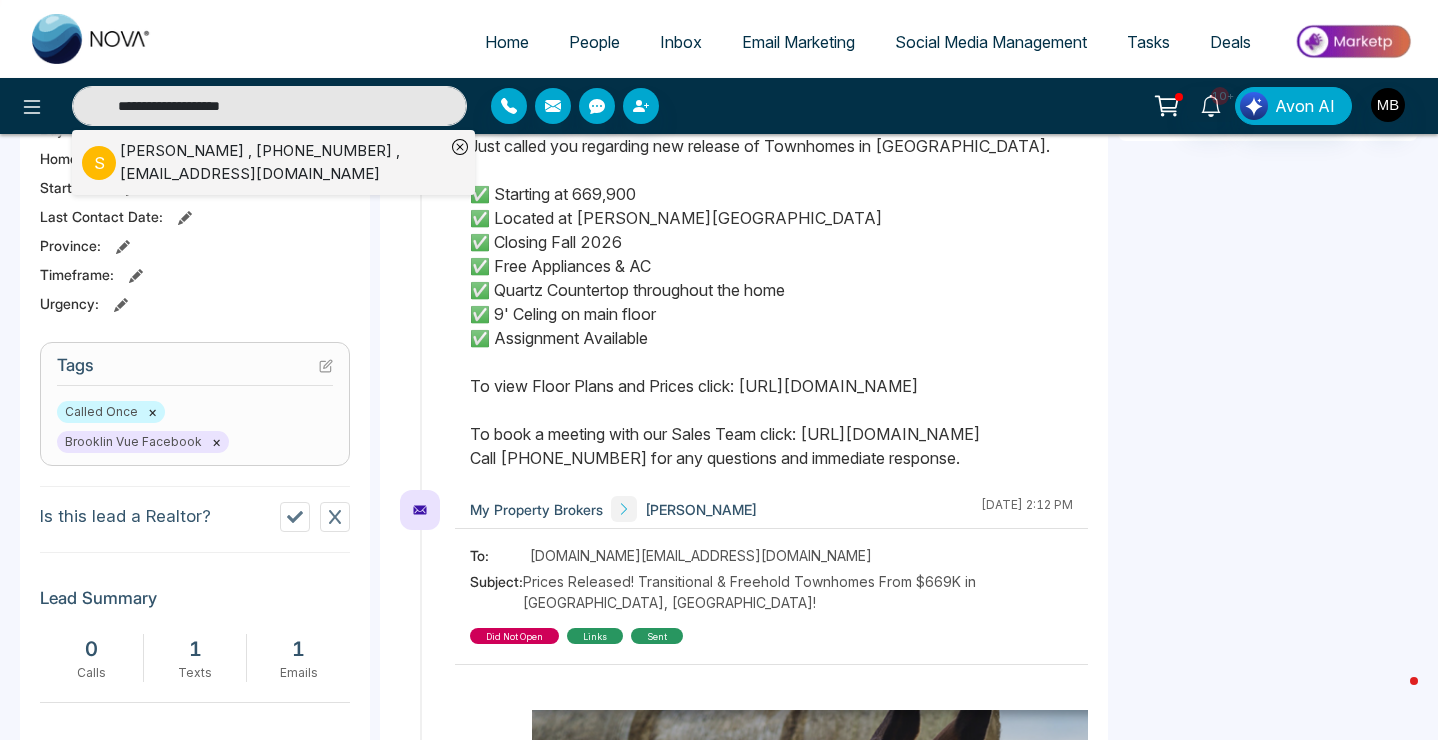 type on "**********" 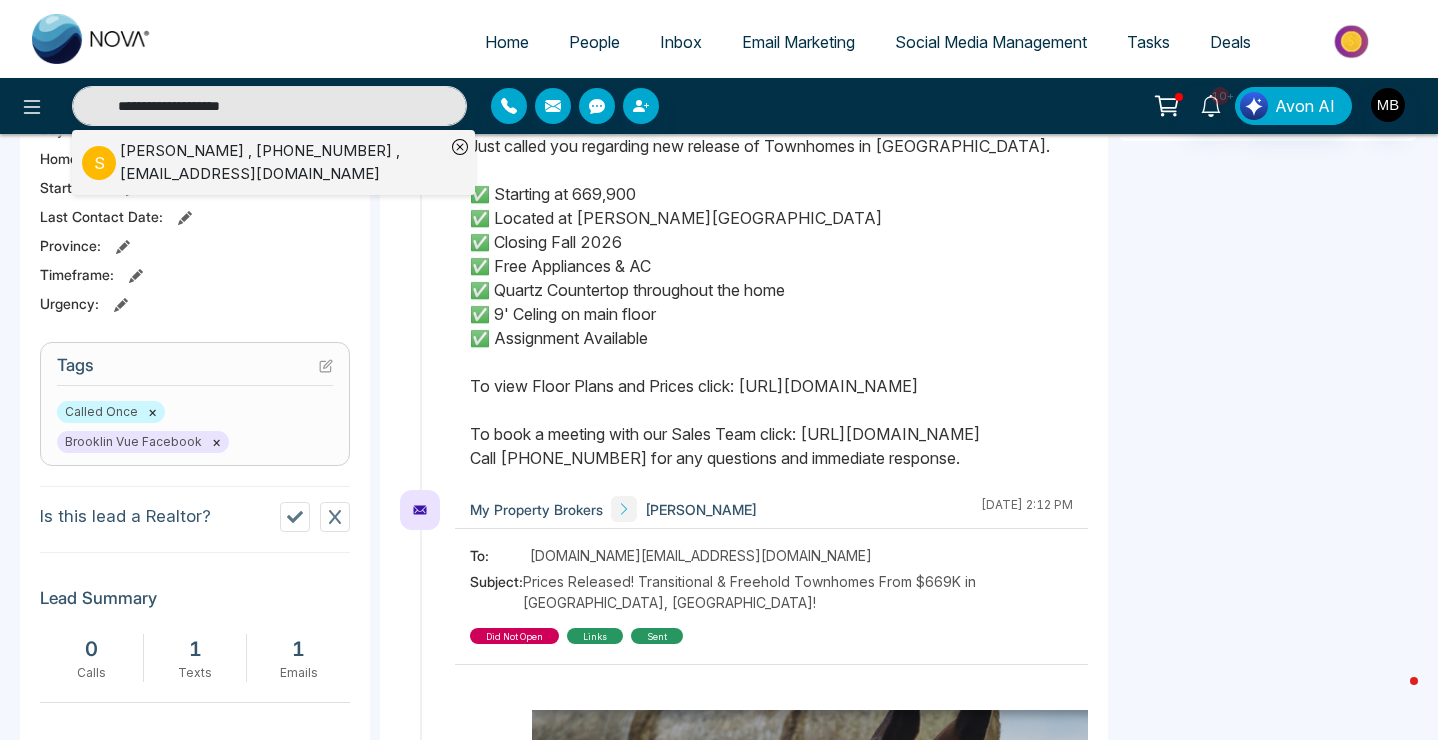click on "[PERSON_NAME]     , [PHONE_NUMBER]   , [EMAIL_ADDRESS][DOMAIN_NAME]" at bounding box center [282, 162] 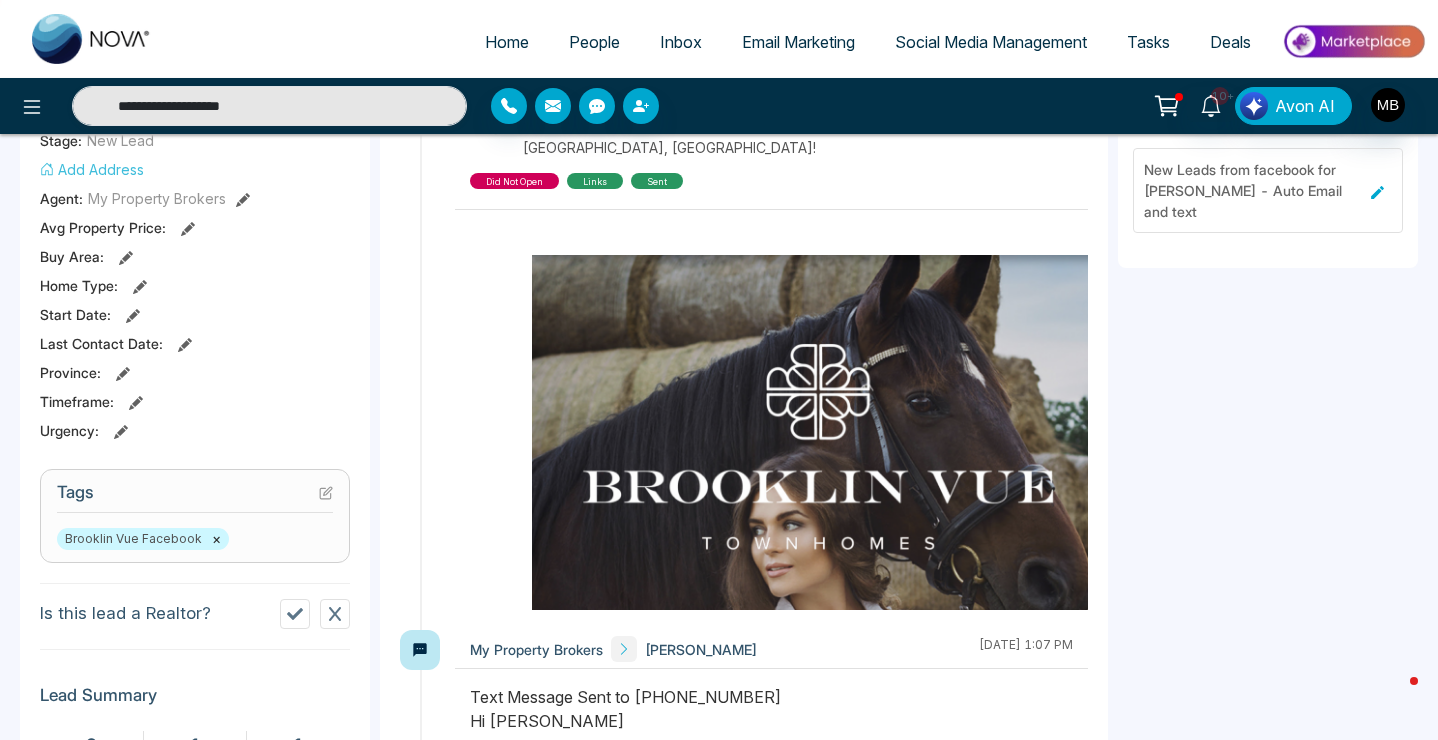 scroll, scrollTop: 520, scrollLeft: 0, axis: vertical 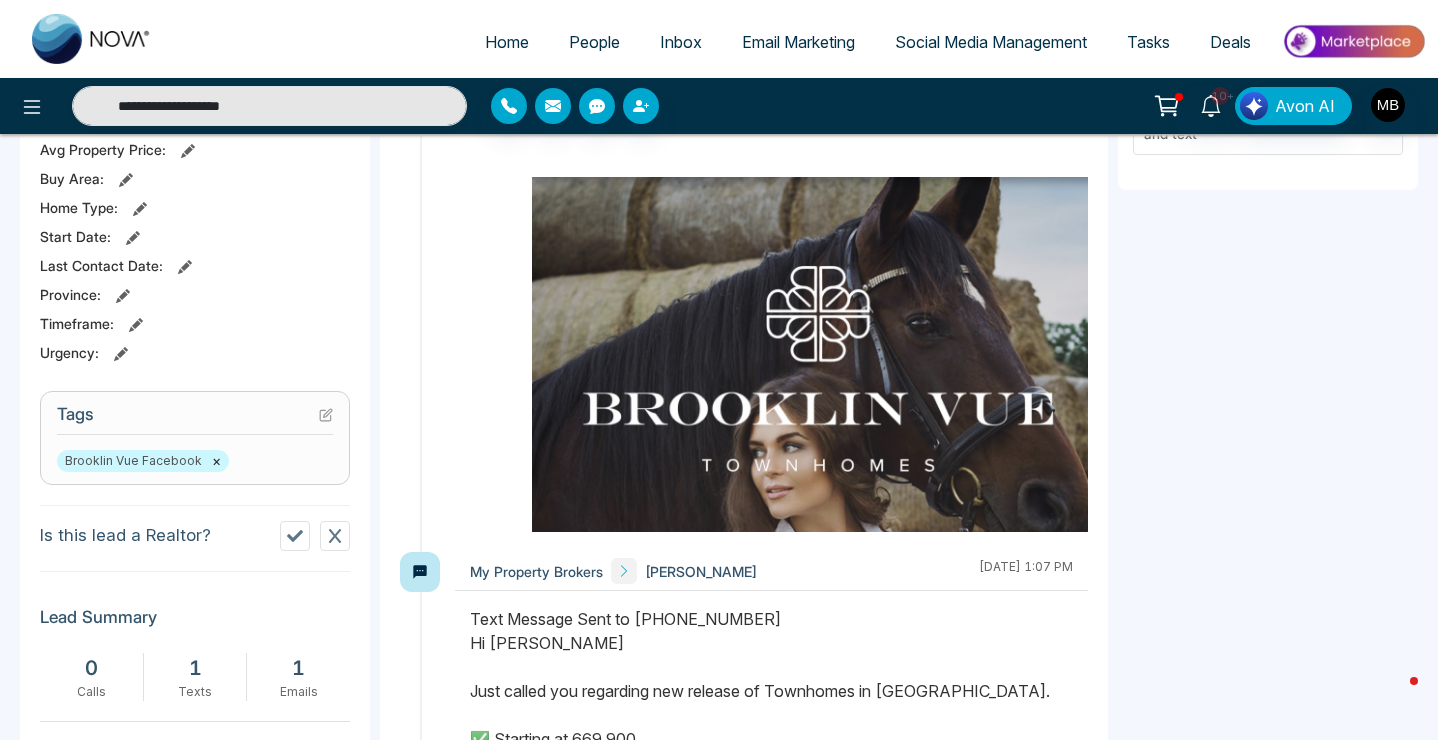 click 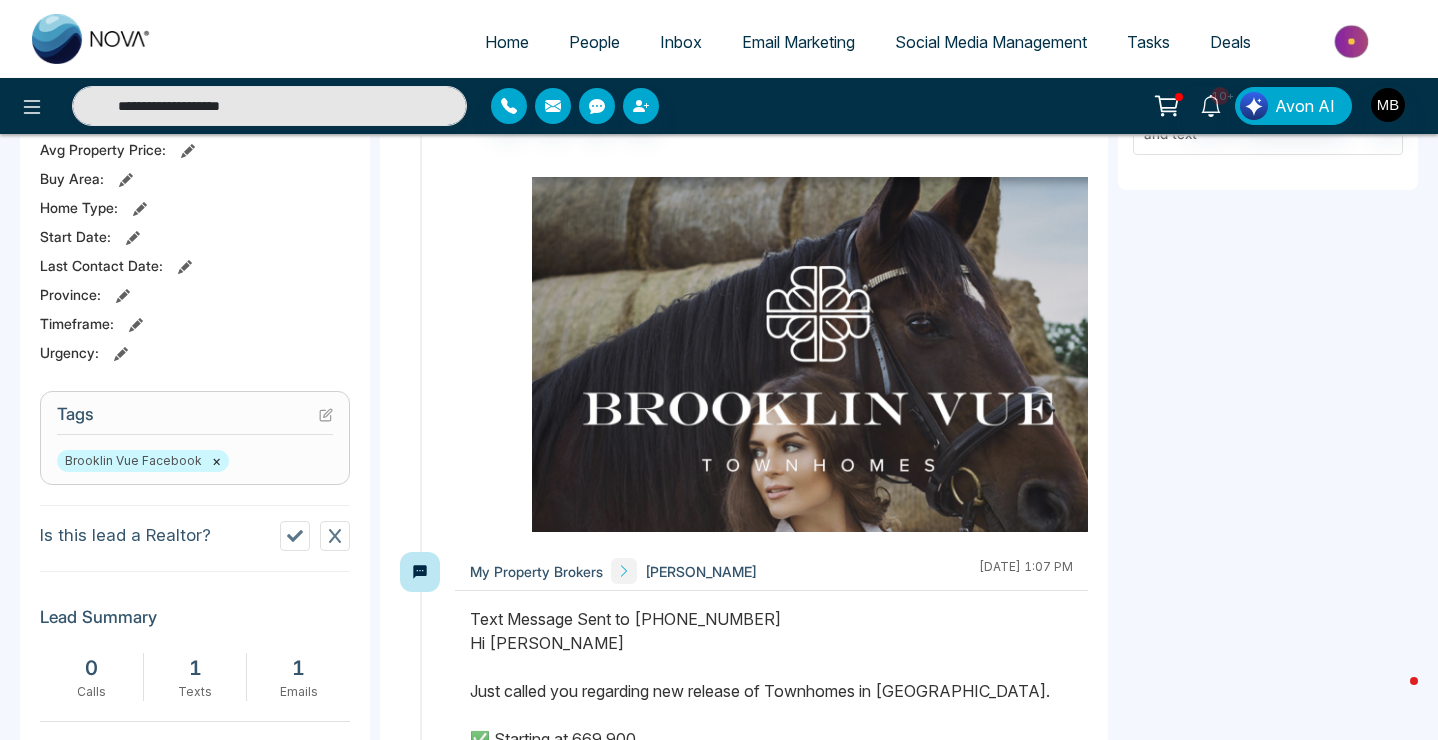 type on "**********" 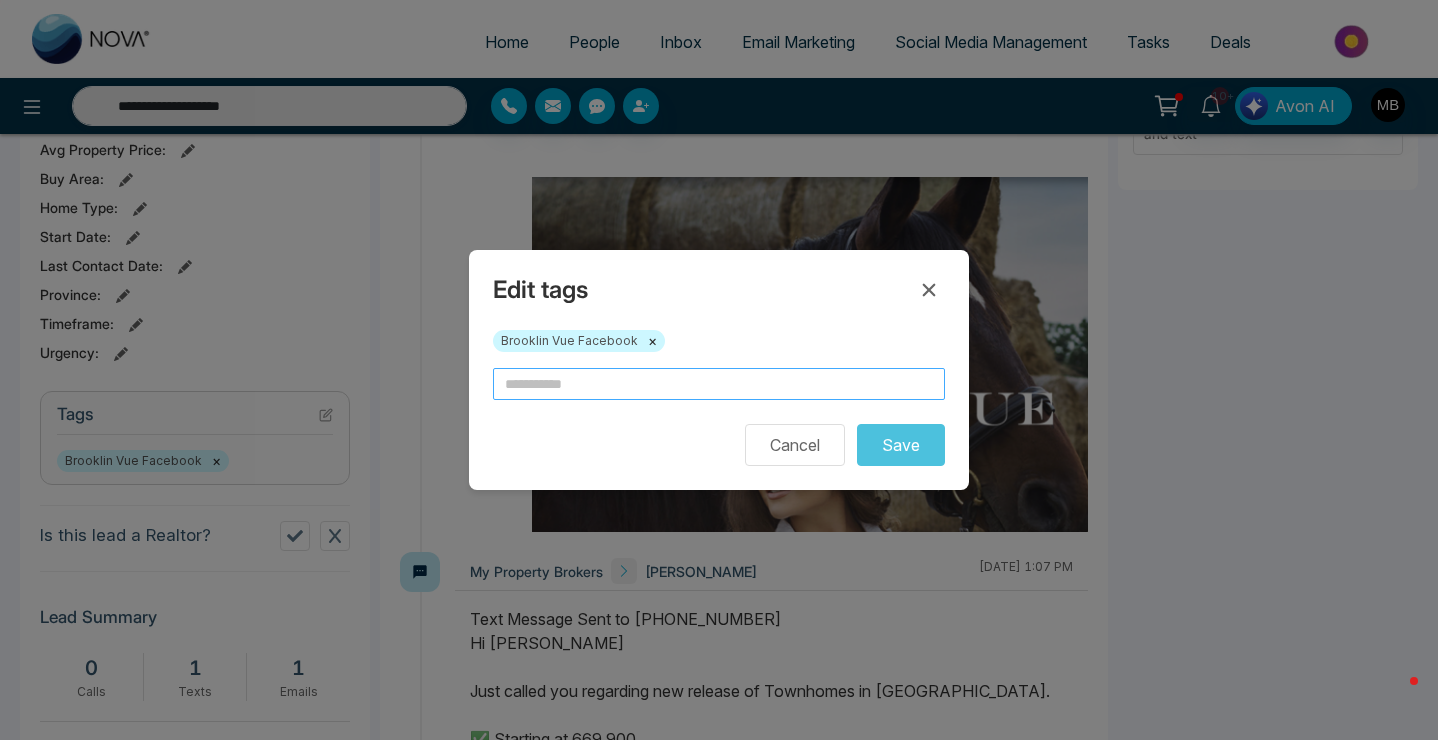 click at bounding box center (719, 384) 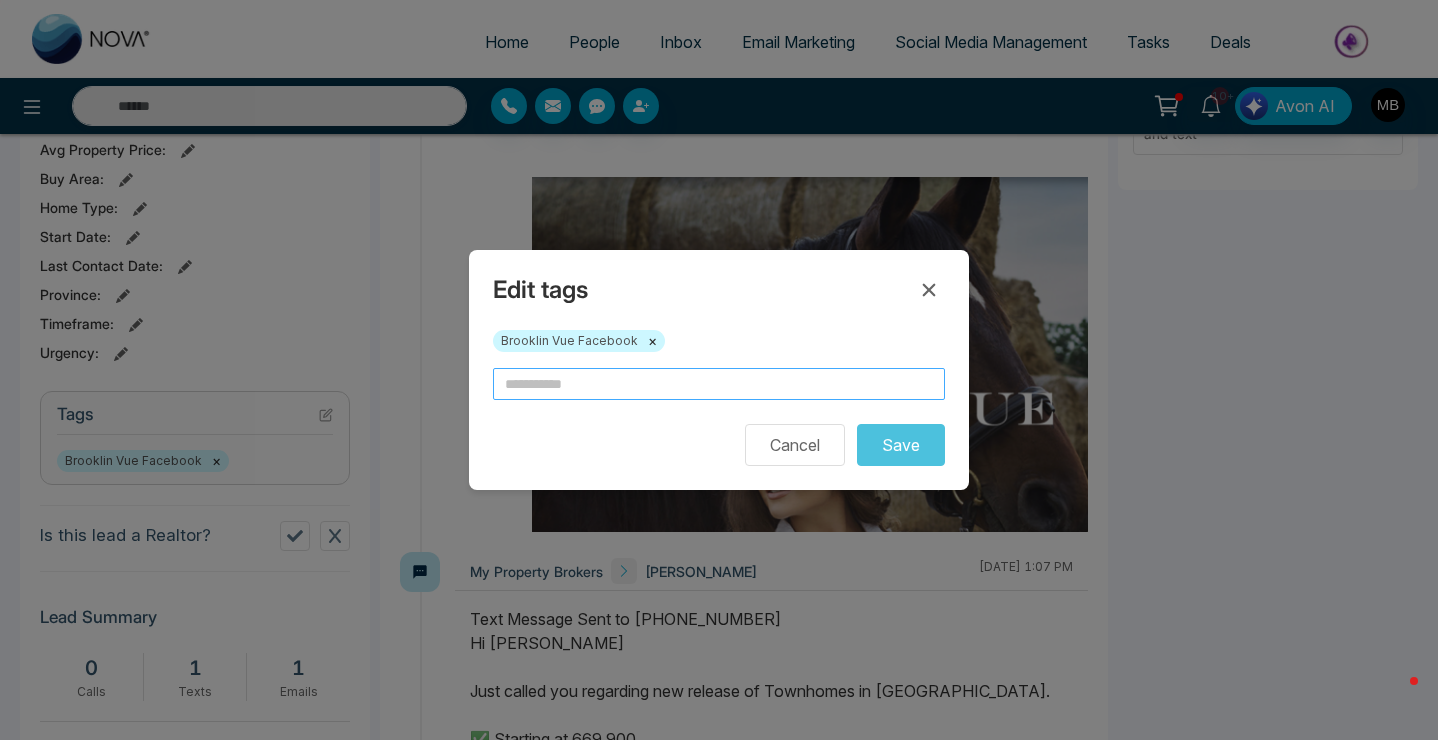 type on "**********" 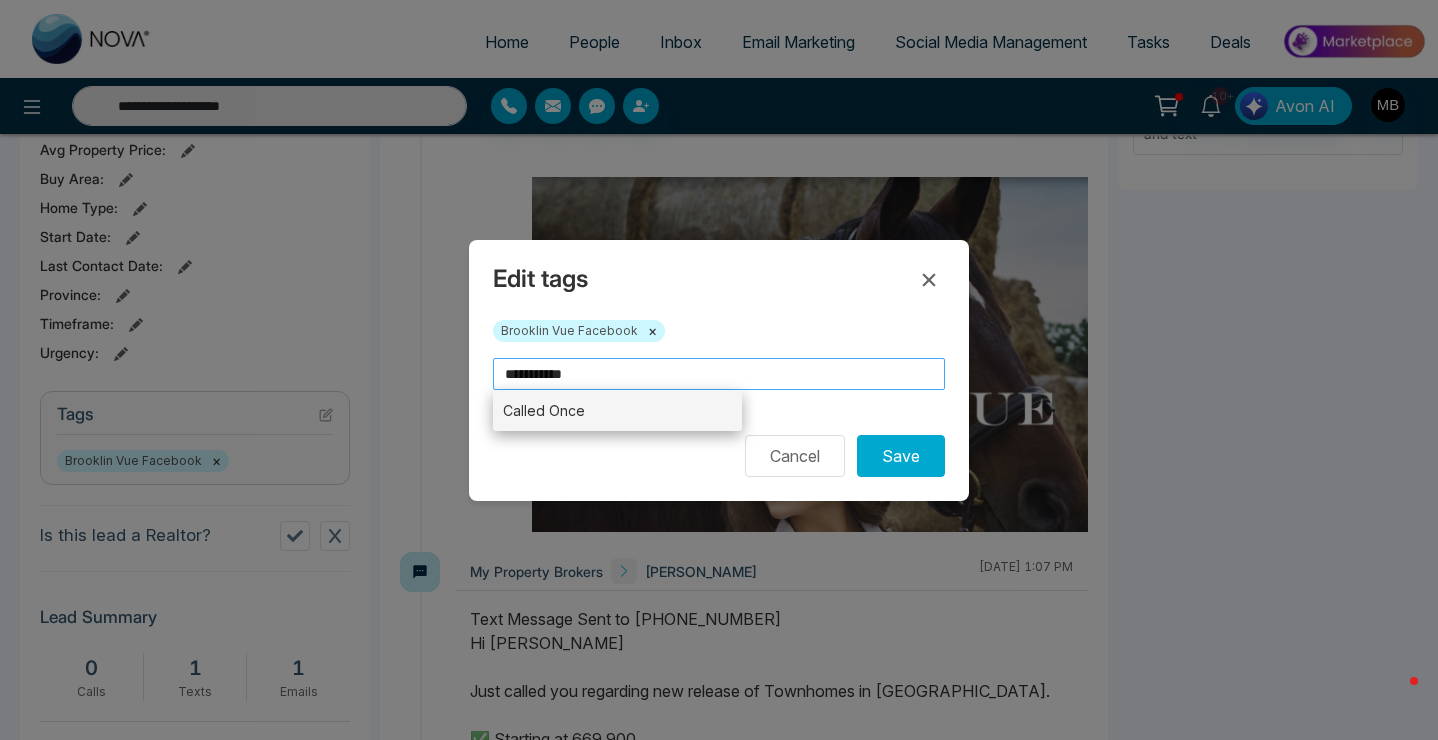 type on "**********" 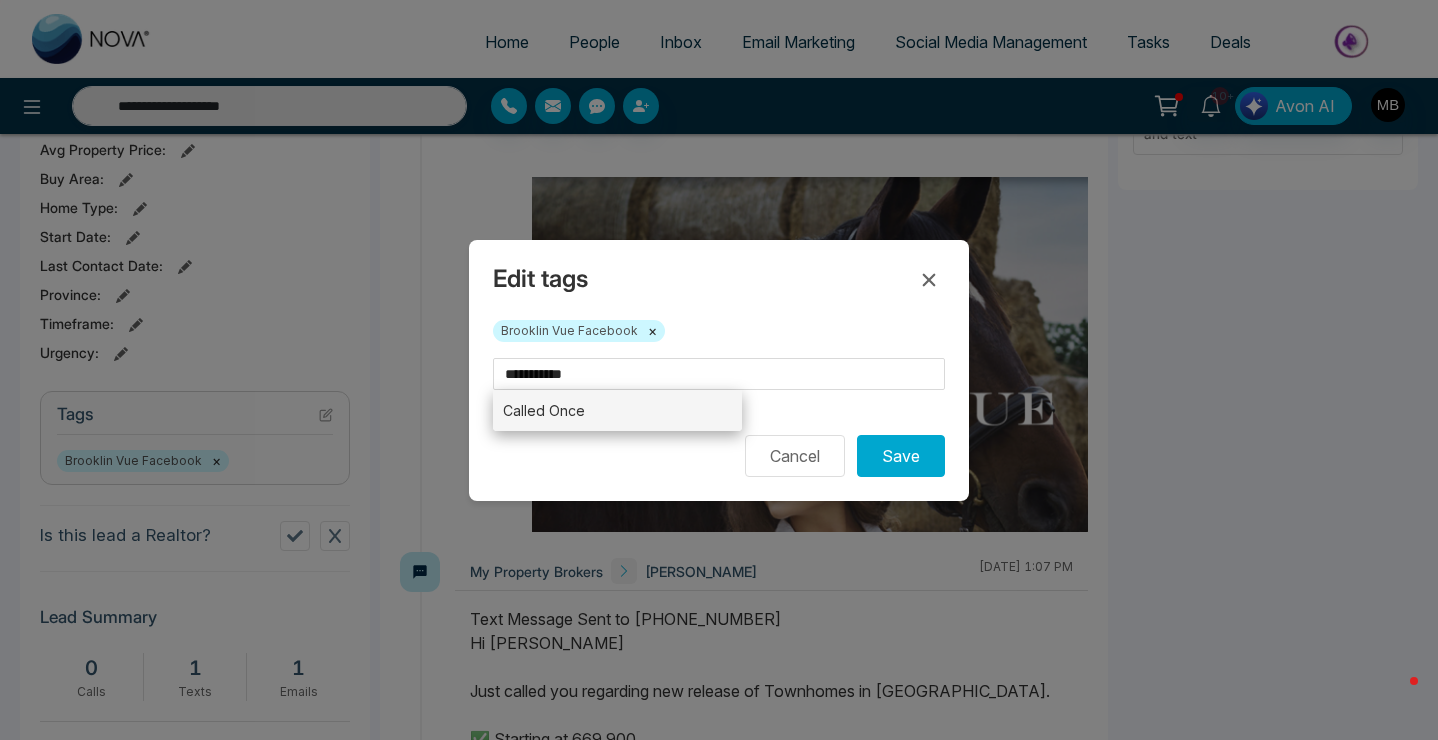 click on "Called Once" at bounding box center (617, 410) 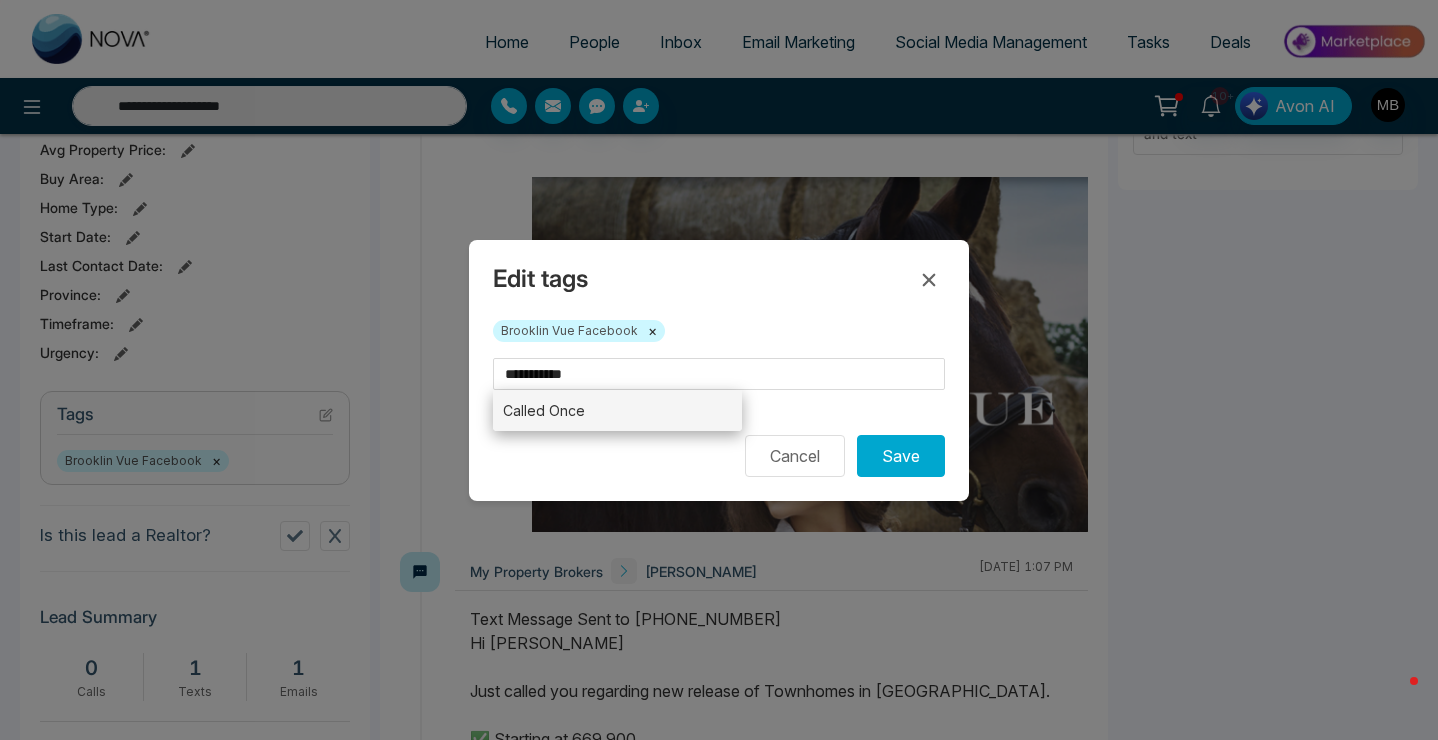 type 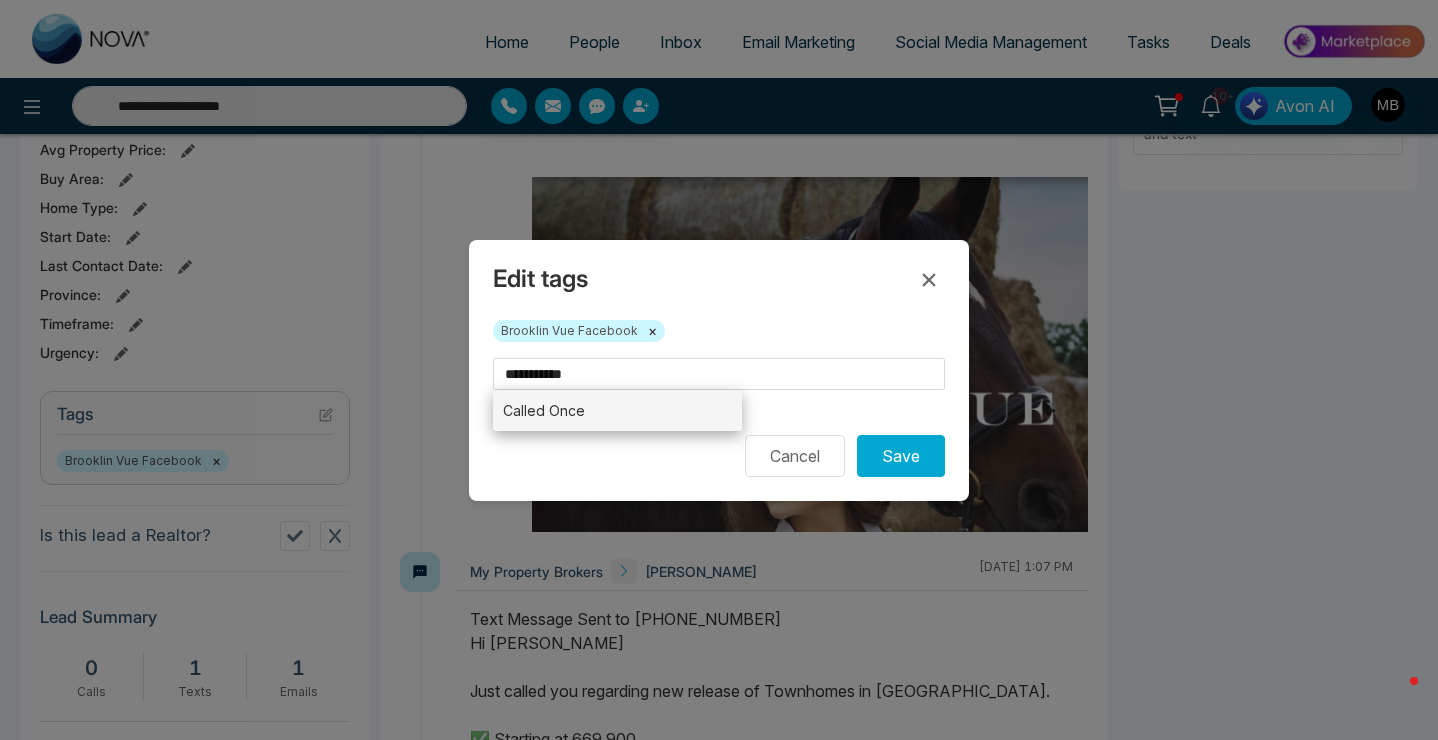 type on "**********" 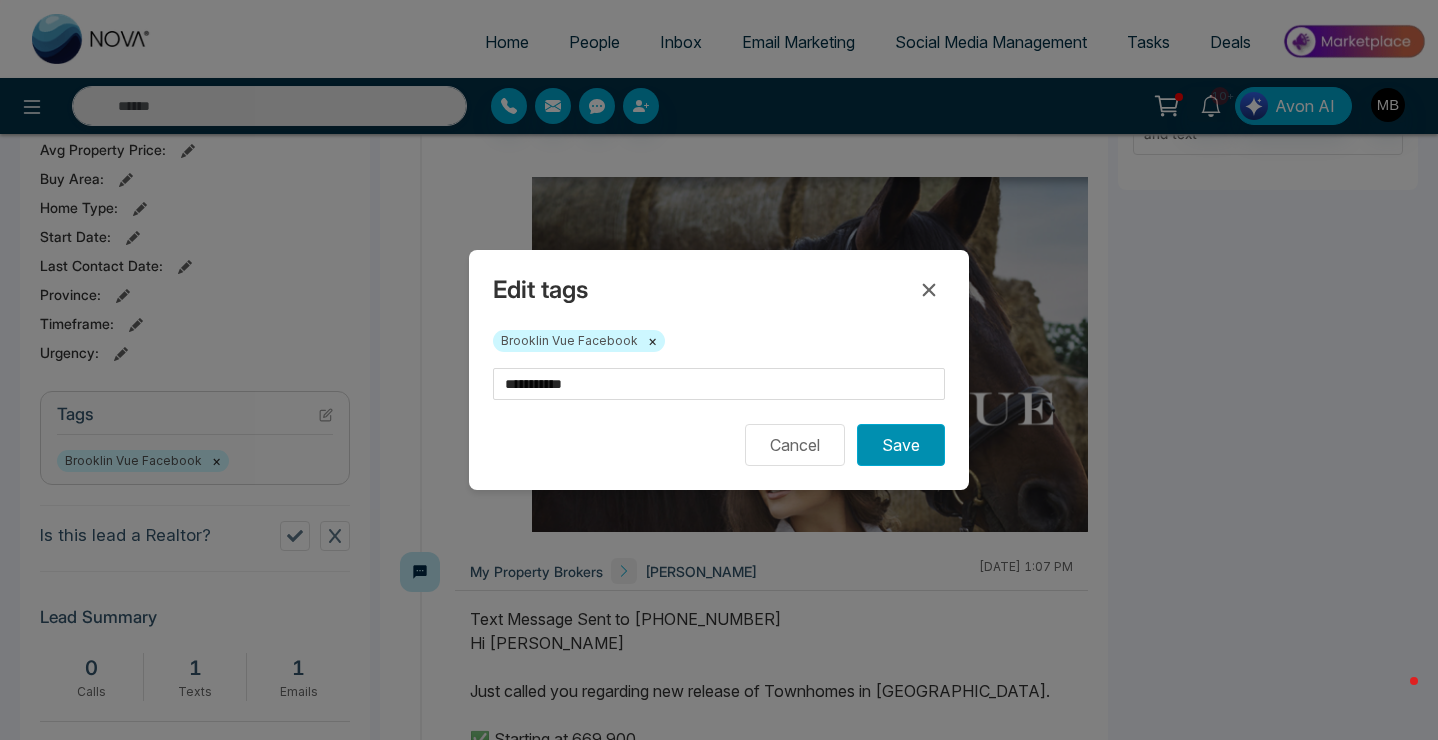 click on "Save" at bounding box center [901, 445] 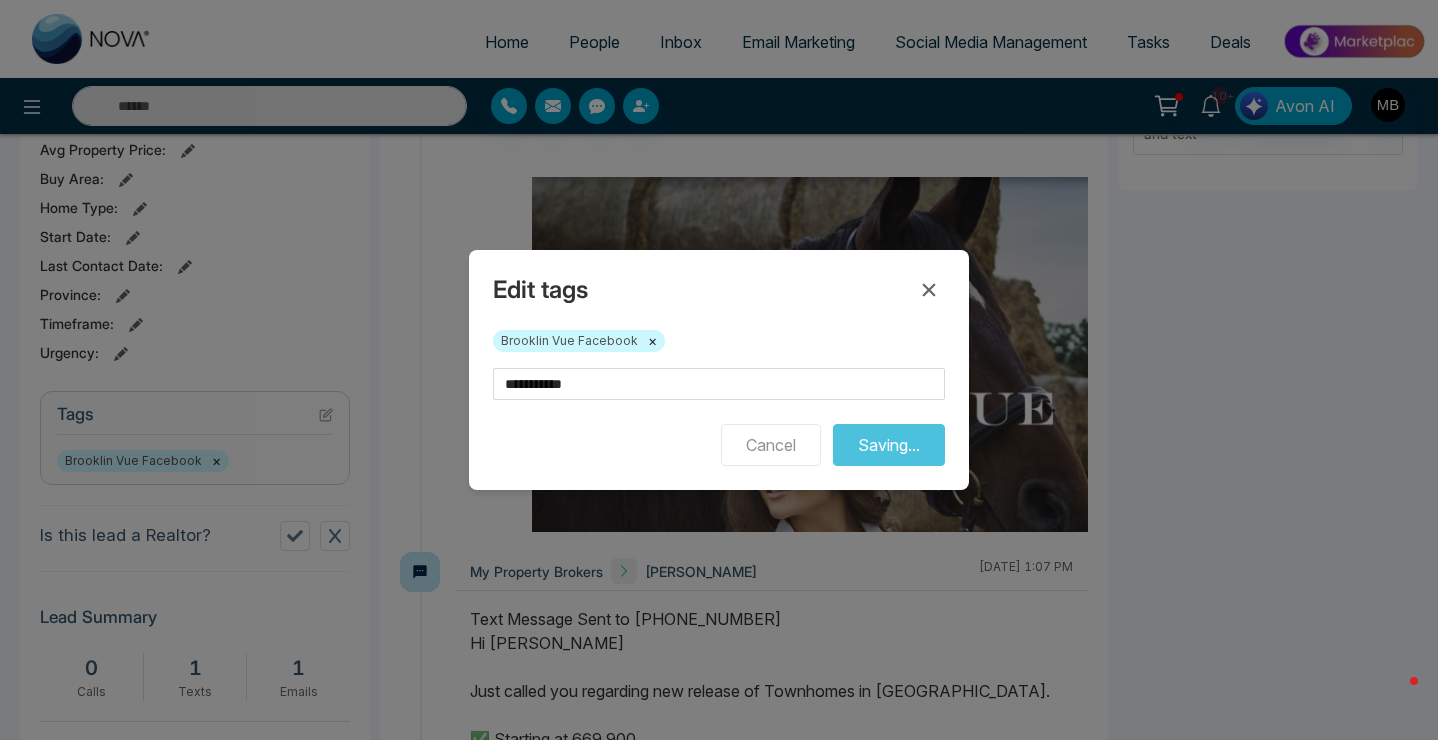 type on "**********" 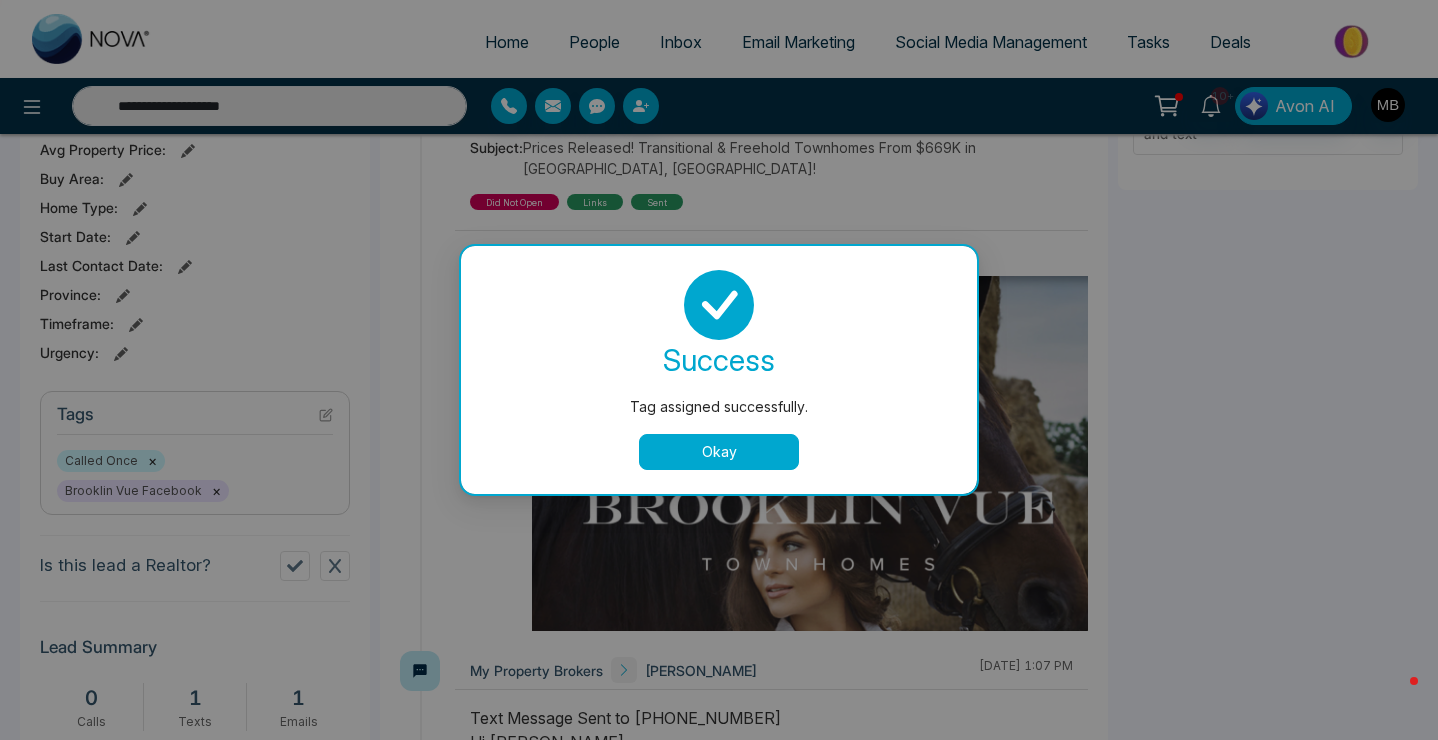 click on "Okay" at bounding box center [719, 452] 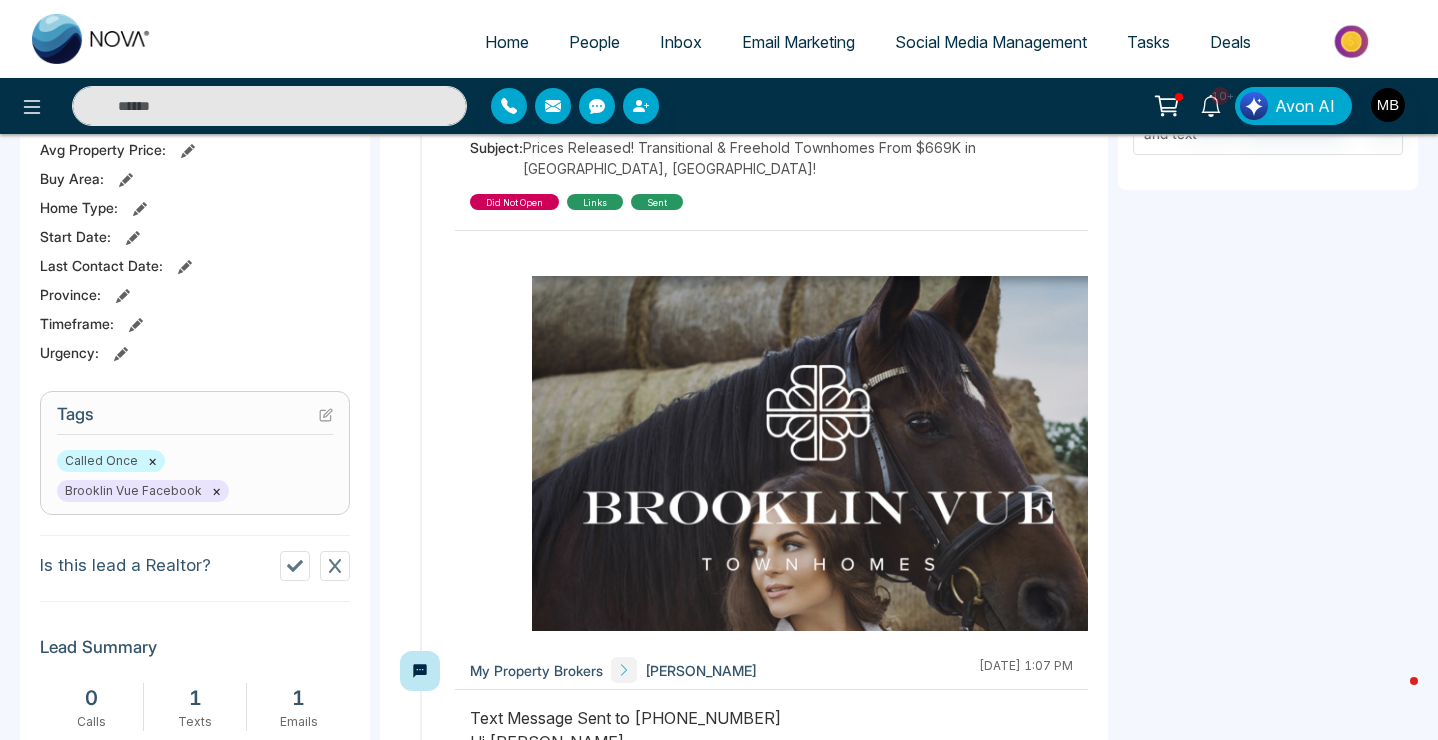 click at bounding box center (269, 106) 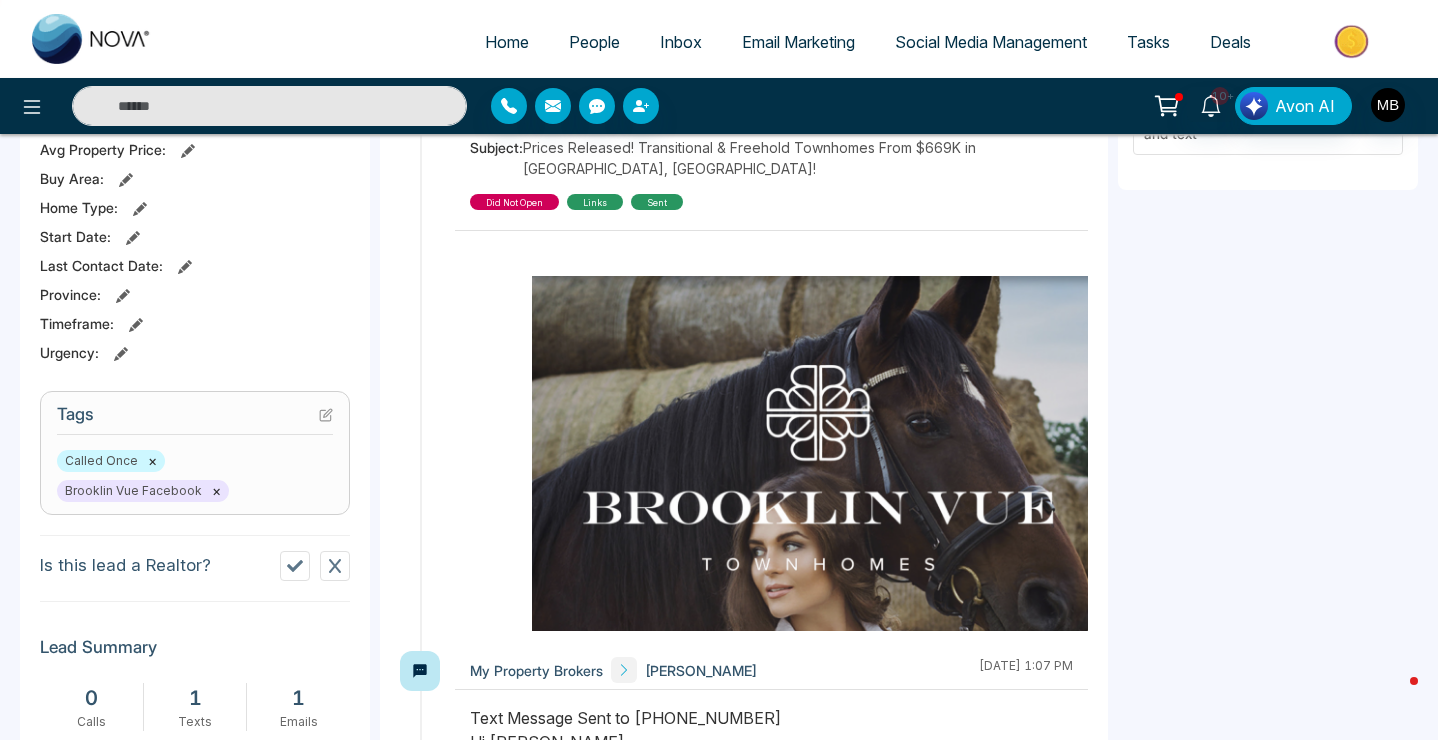 paste on "**********" 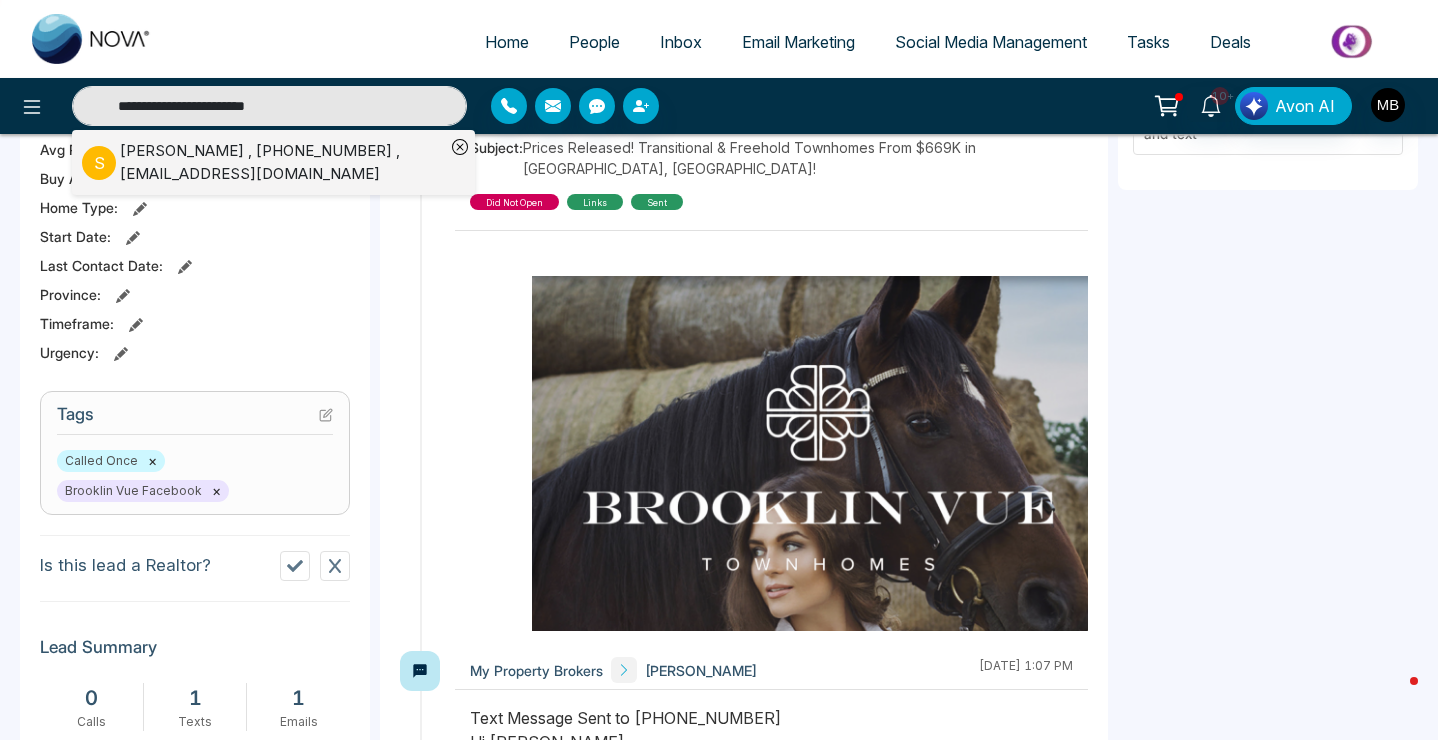 type on "**********" 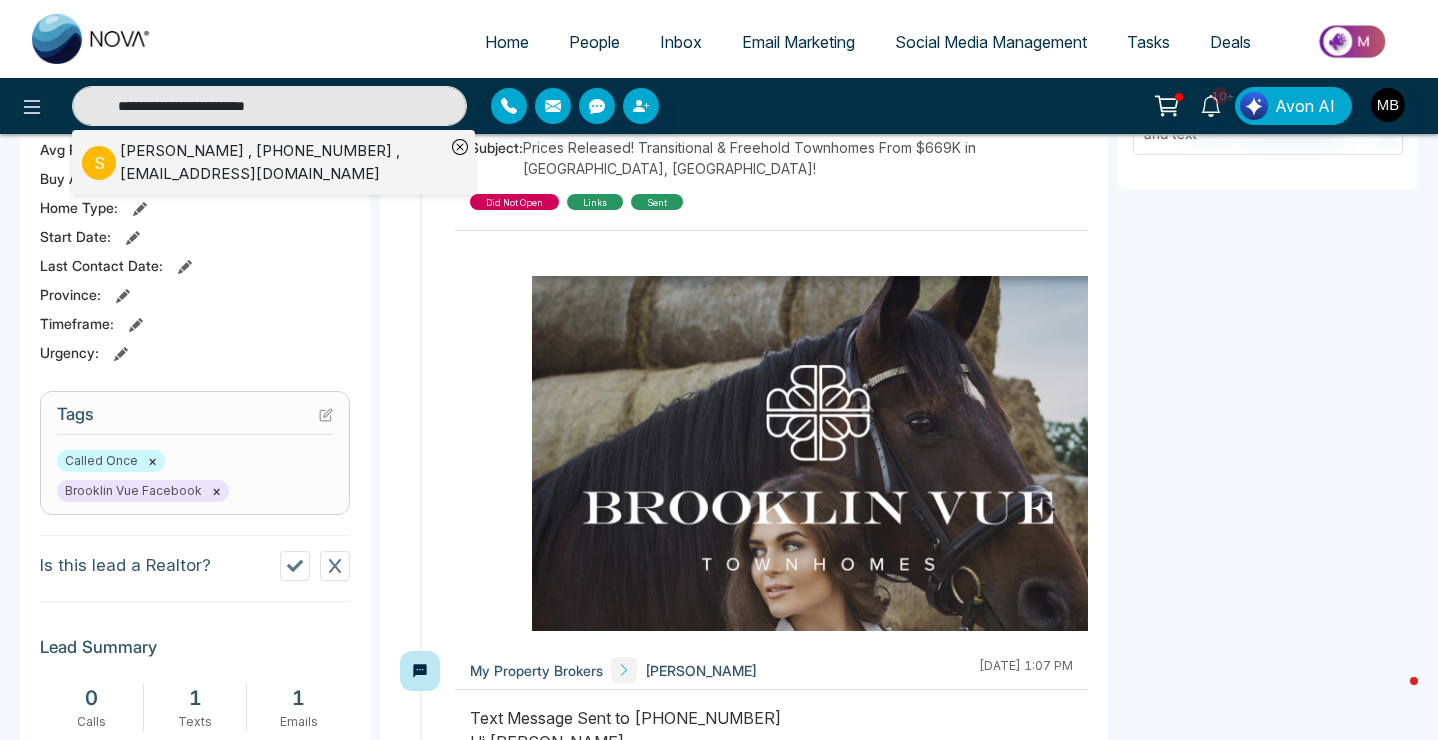 click on "S   [PERSON_NAME]     , [PHONE_NUMBER]   , [EMAIL_ADDRESS][DOMAIN_NAME]" at bounding box center (263, 162) 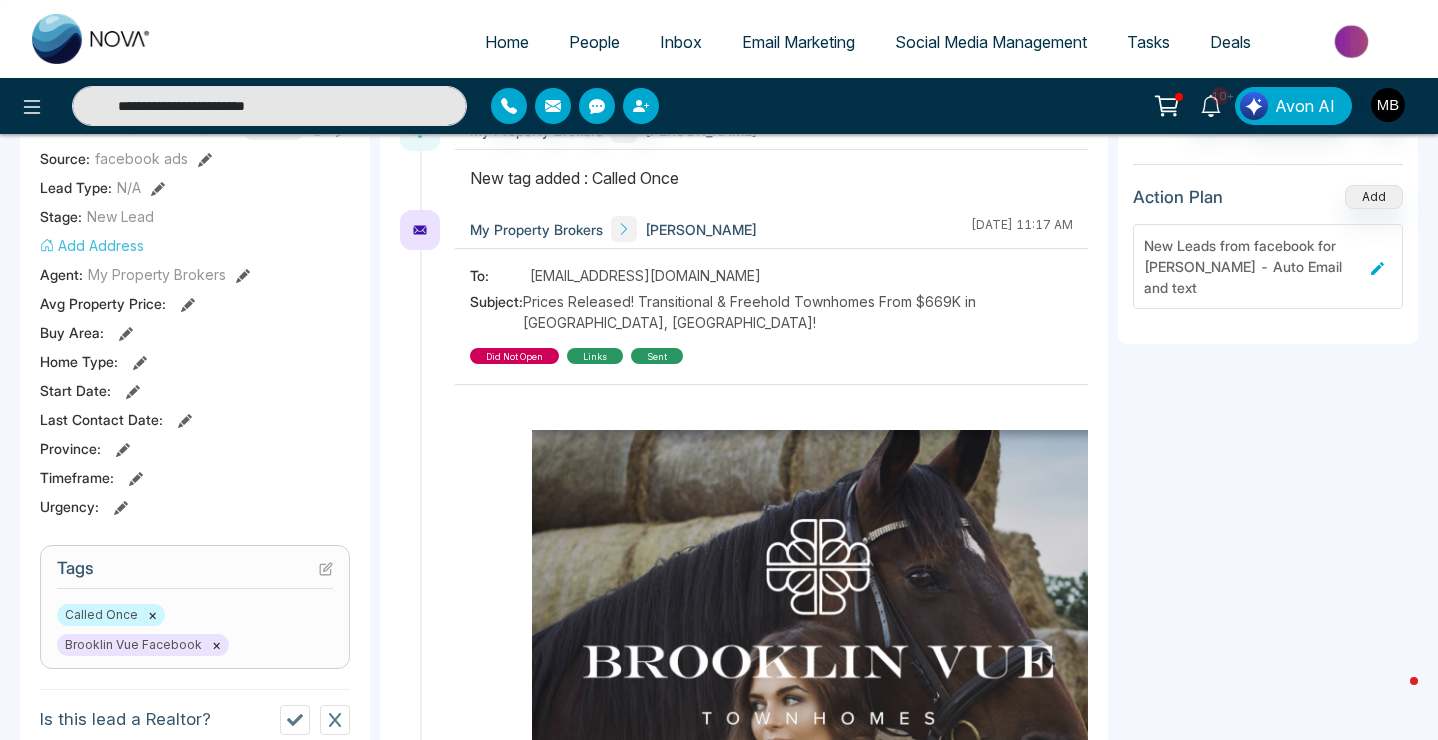scroll, scrollTop: 463, scrollLeft: 0, axis: vertical 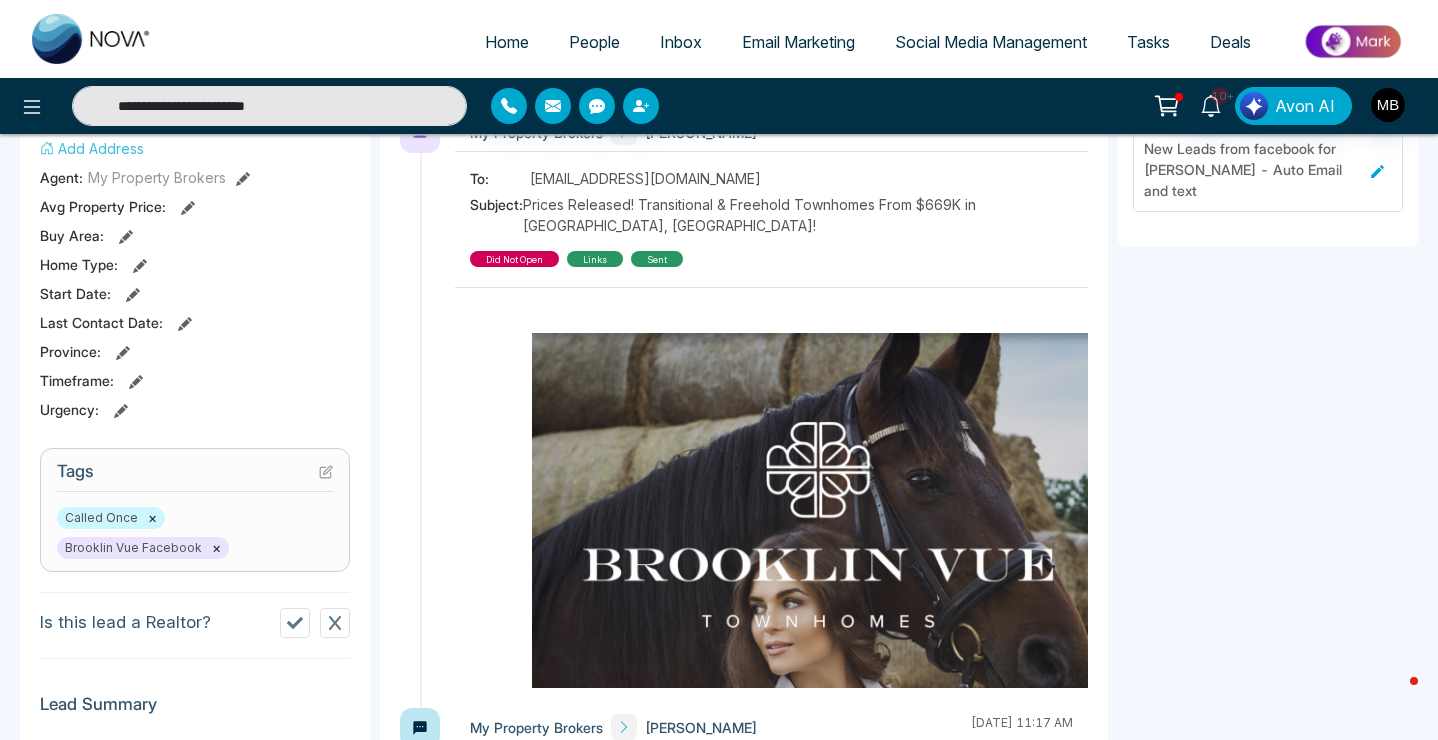 click 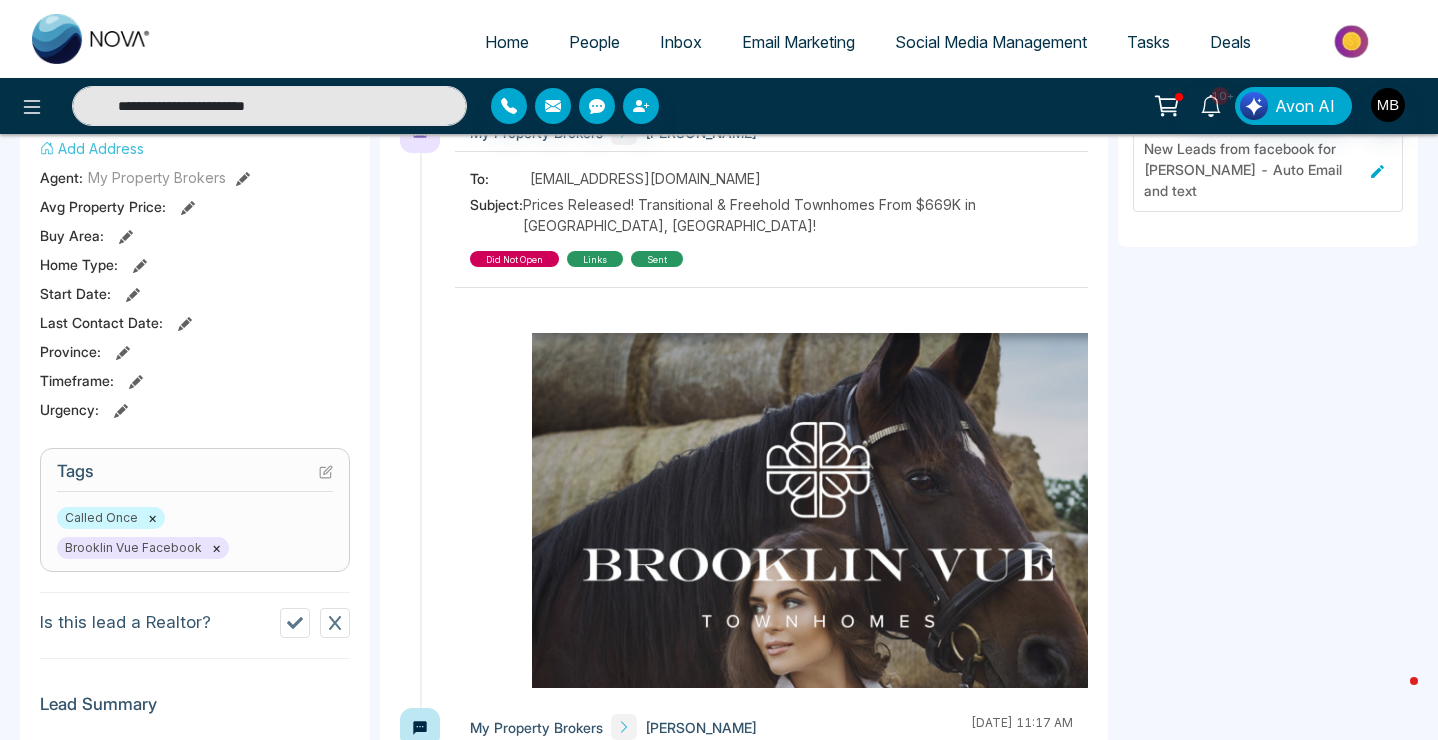 type on "**********" 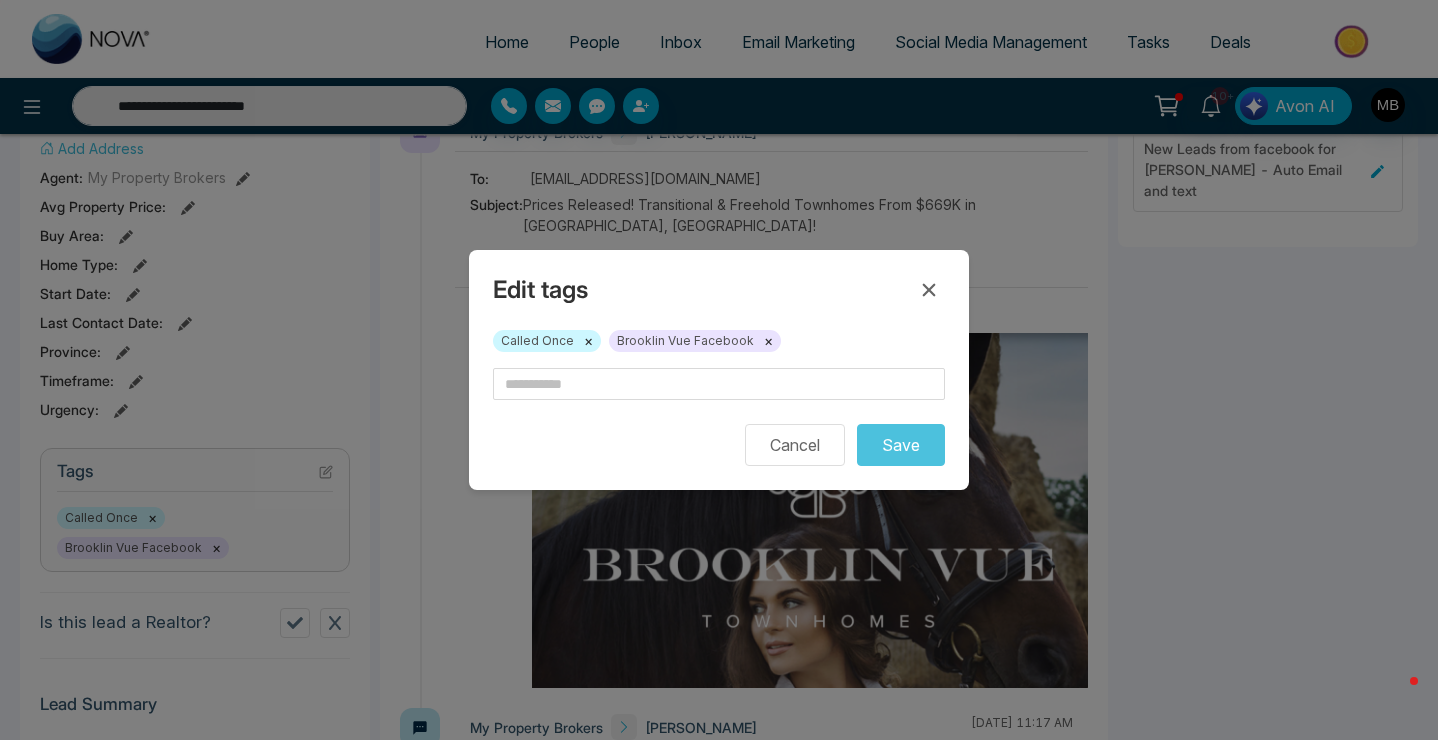 click on "×" at bounding box center (588, 341) 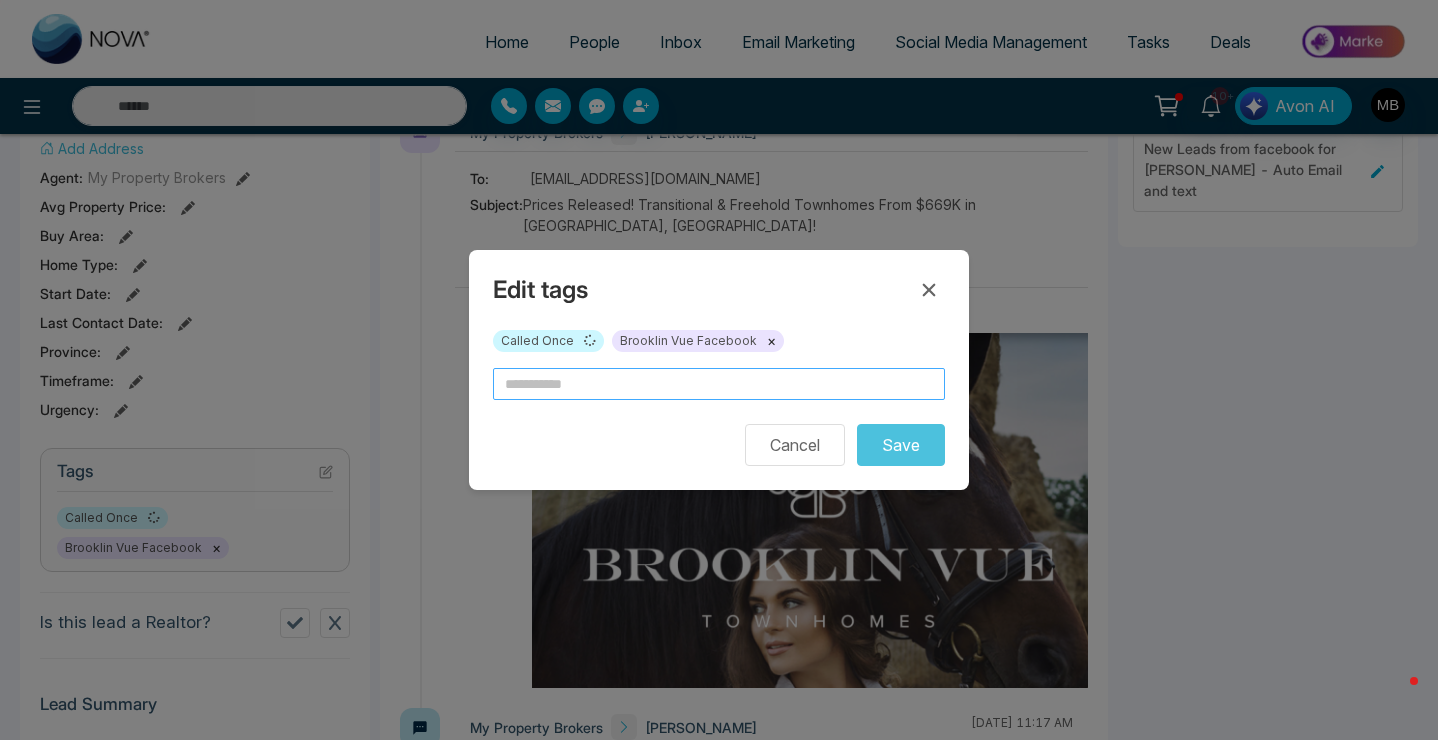 type on "**********" 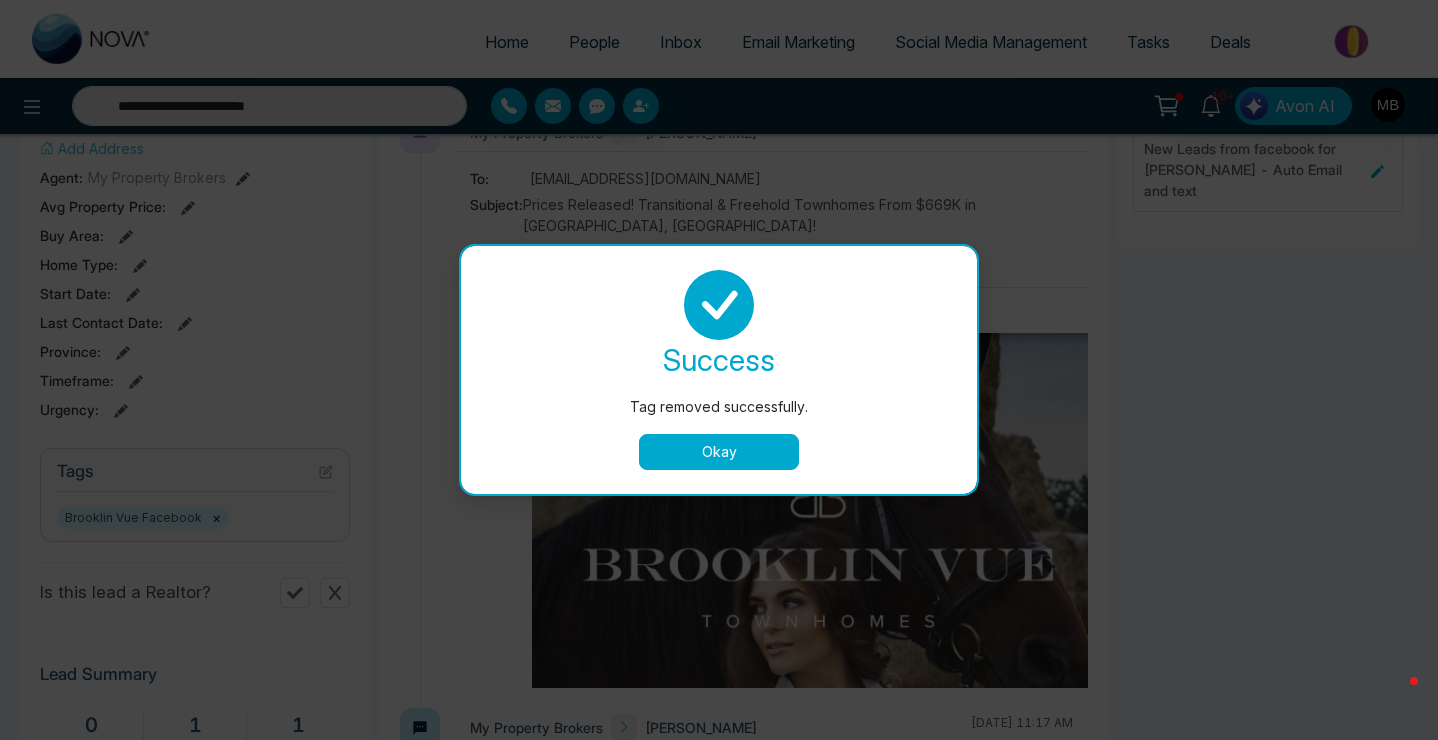 click on "success Tag removed successfully.   Okay" at bounding box center [719, 370] 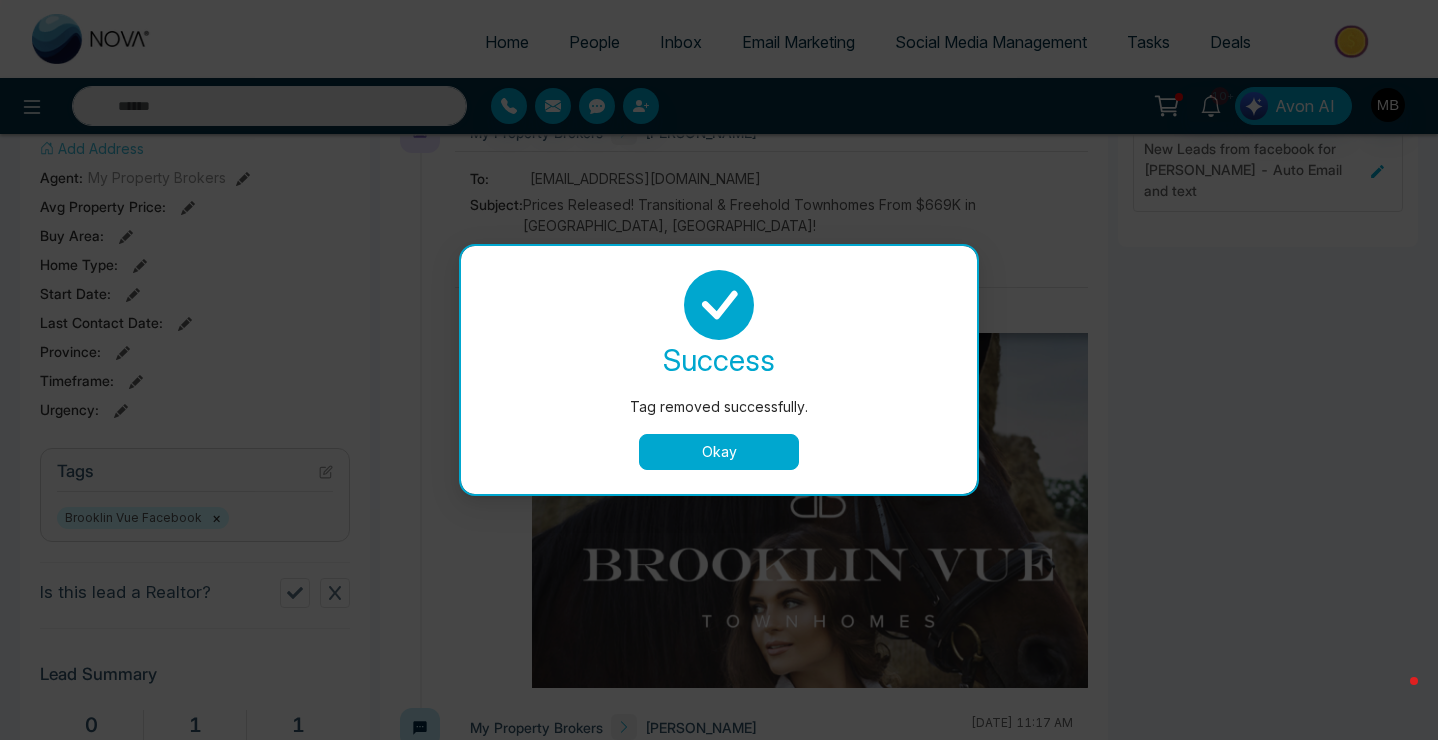 click on "Okay" at bounding box center [719, 452] 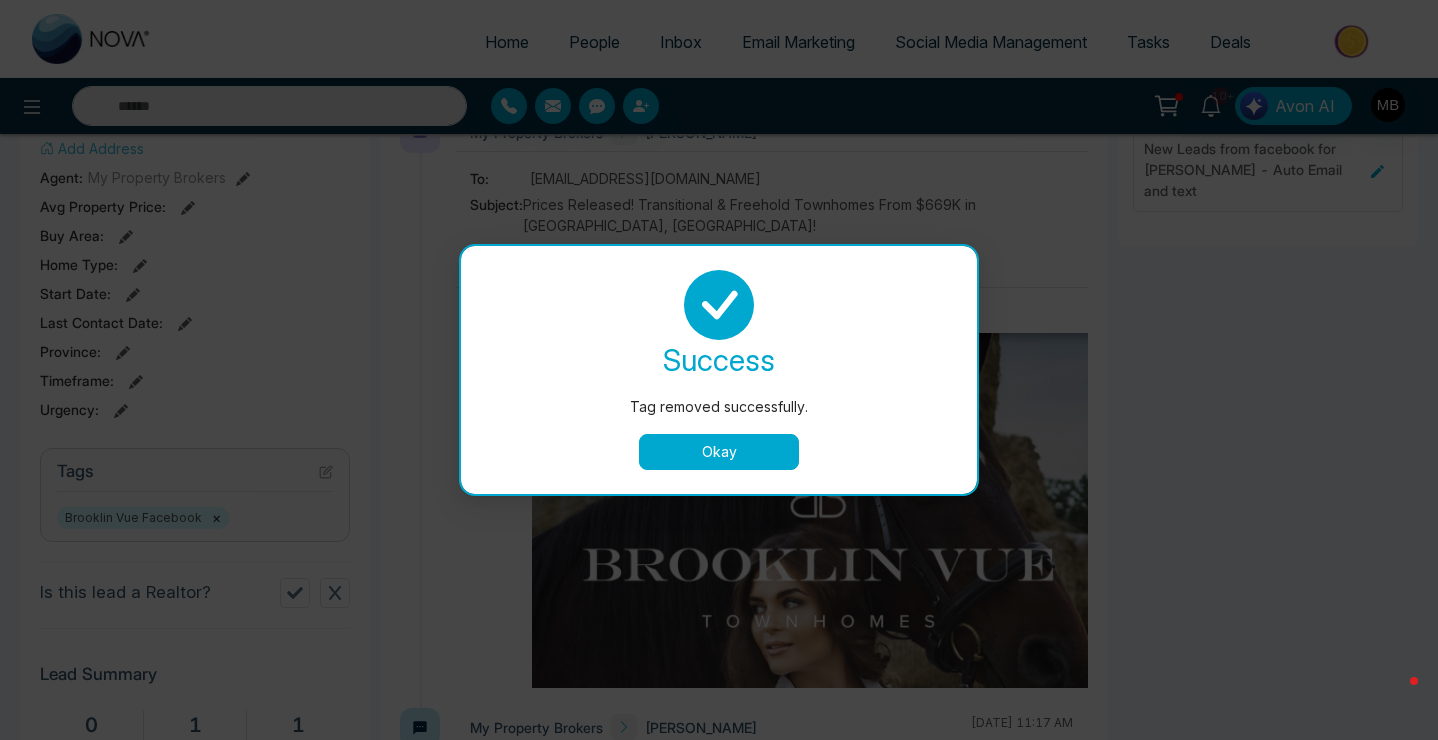 type 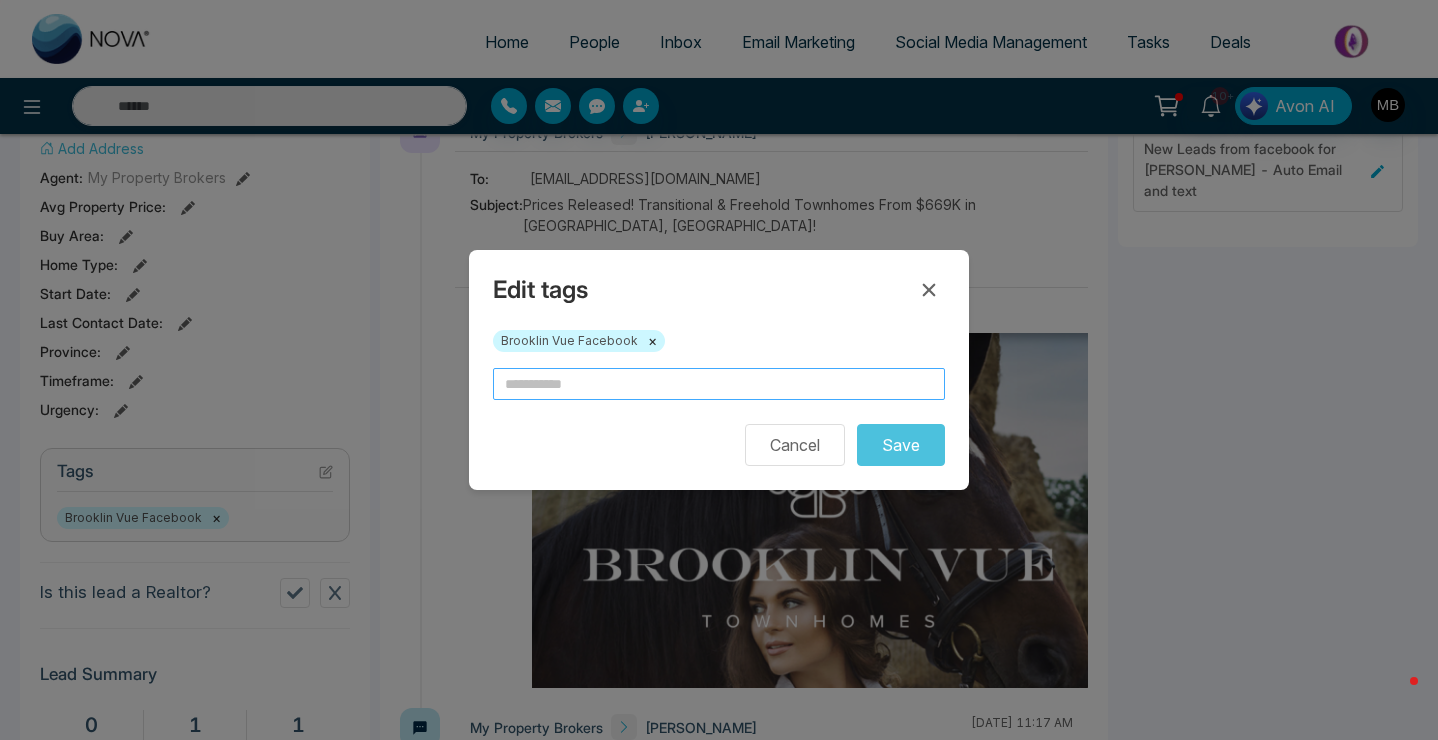 click at bounding box center (719, 384) 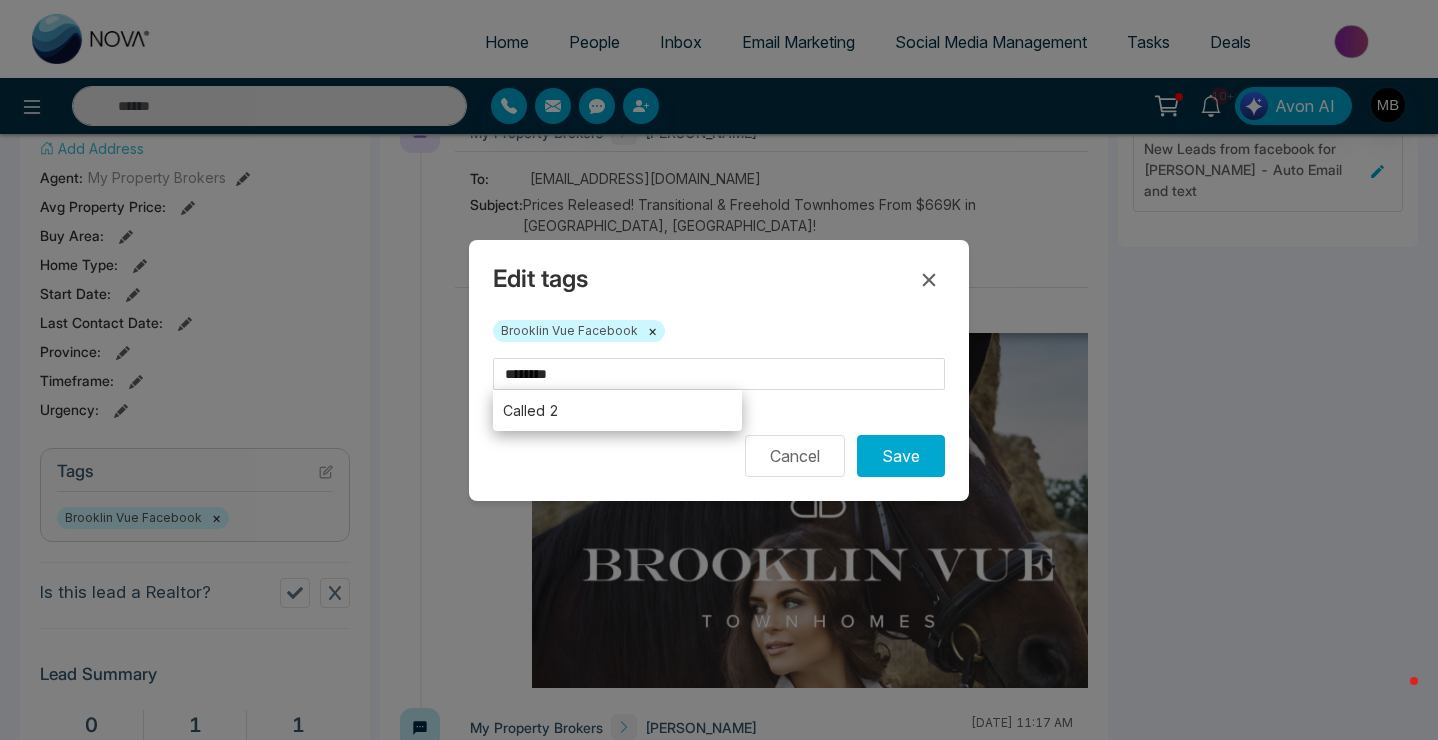 click on "Called 2" at bounding box center [617, 410] 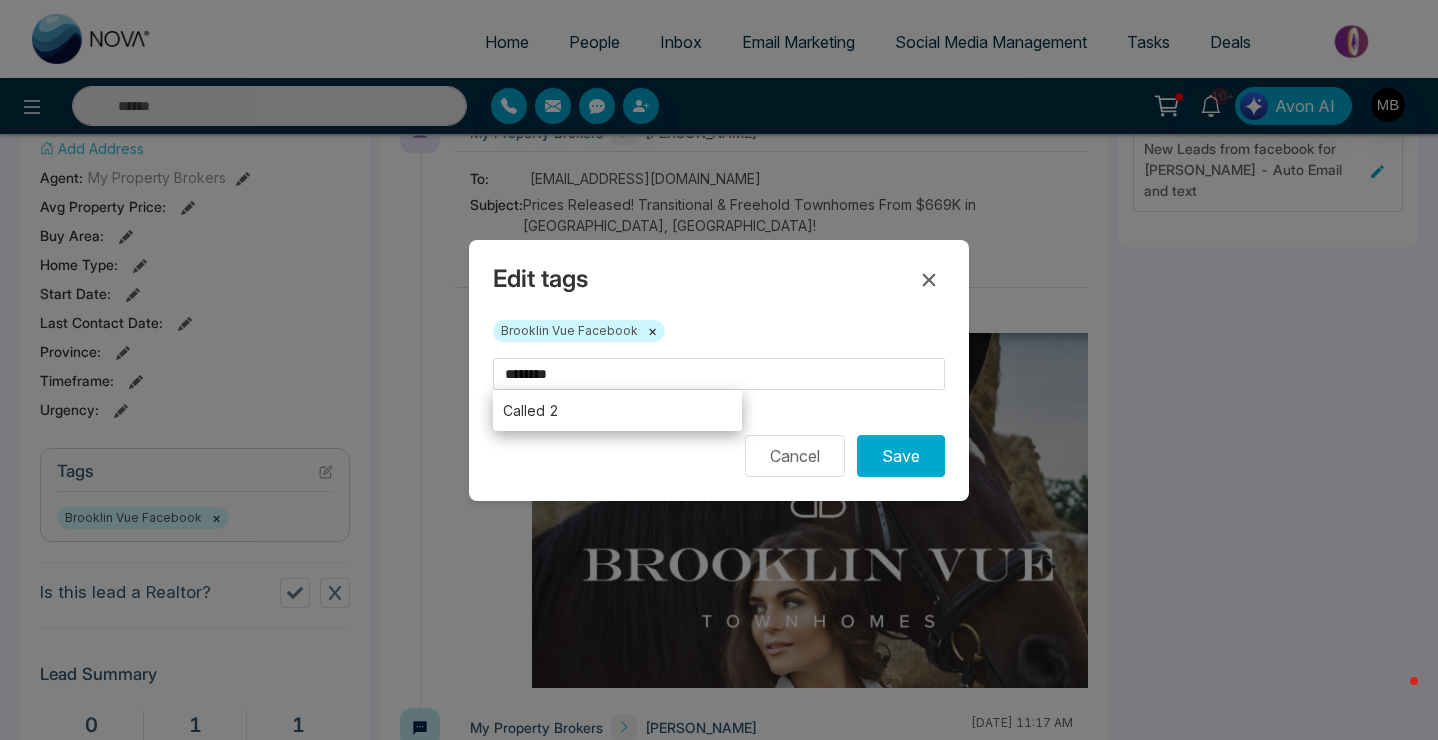 type on "********" 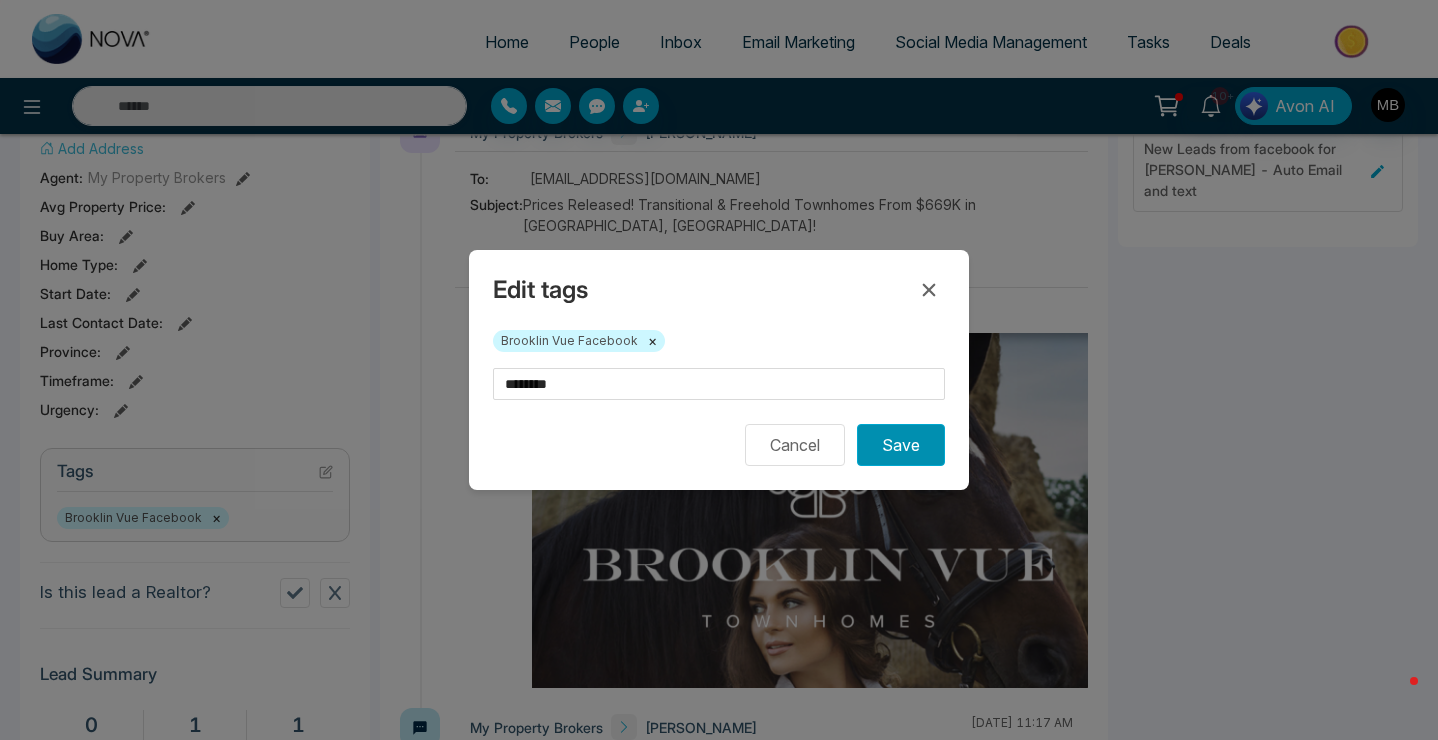 click on "Save" at bounding box center (901, 445) 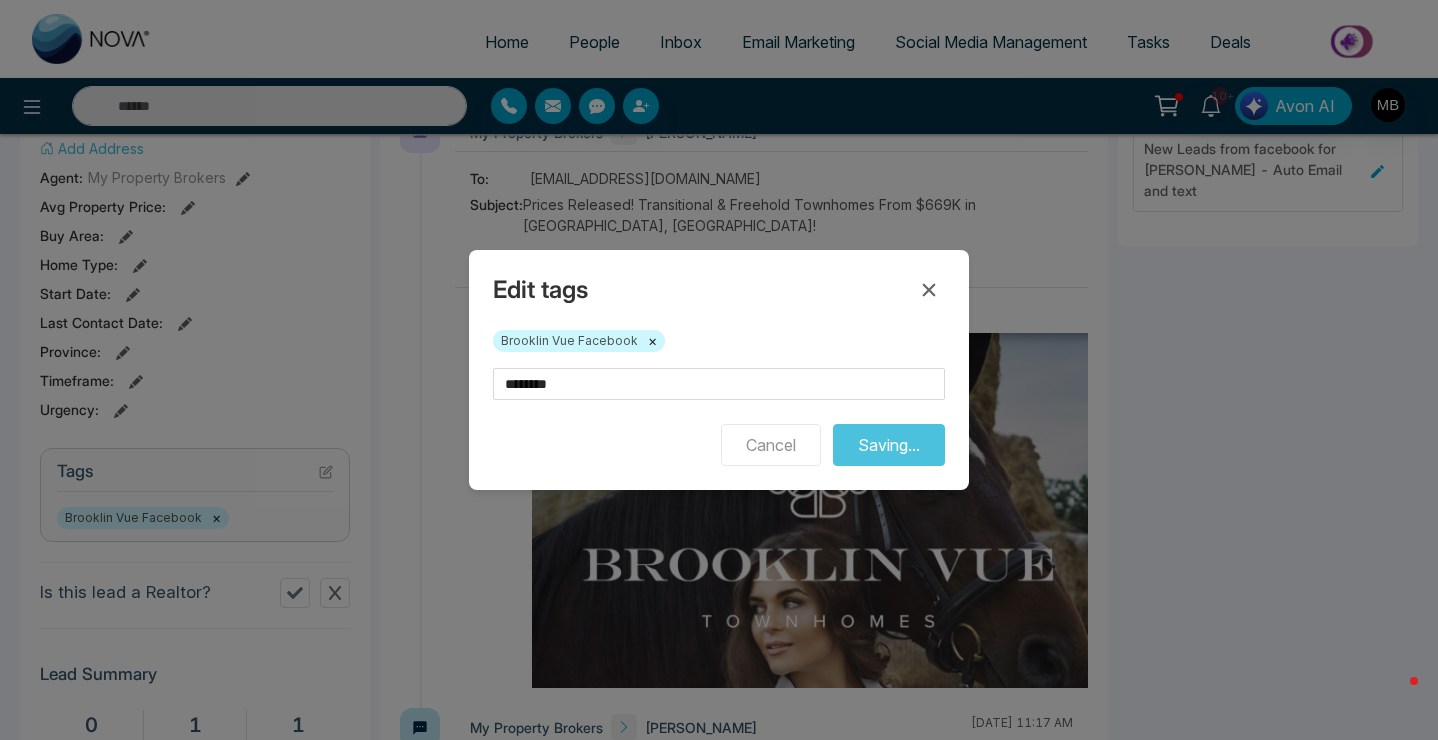 type on "**********" 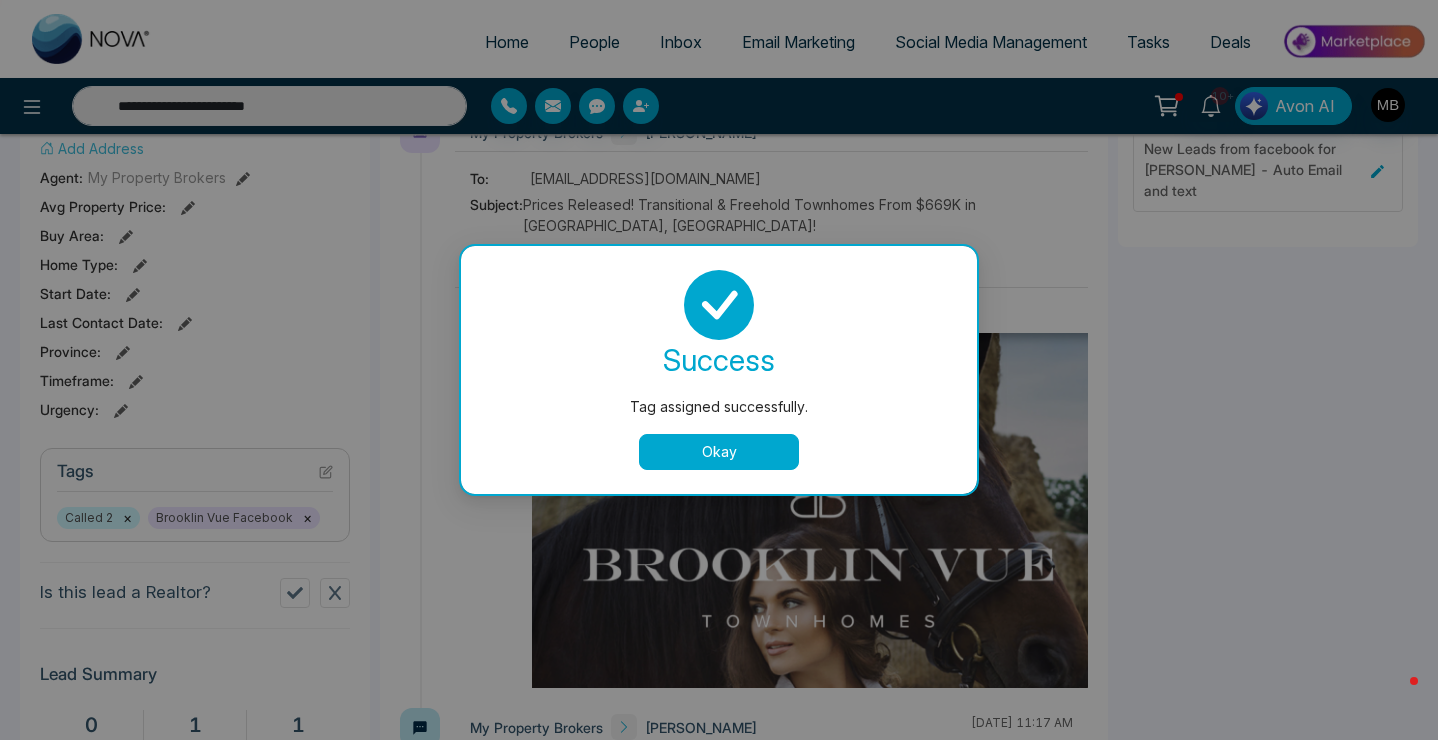 click on "Okay" at bounding box center (719, 452) 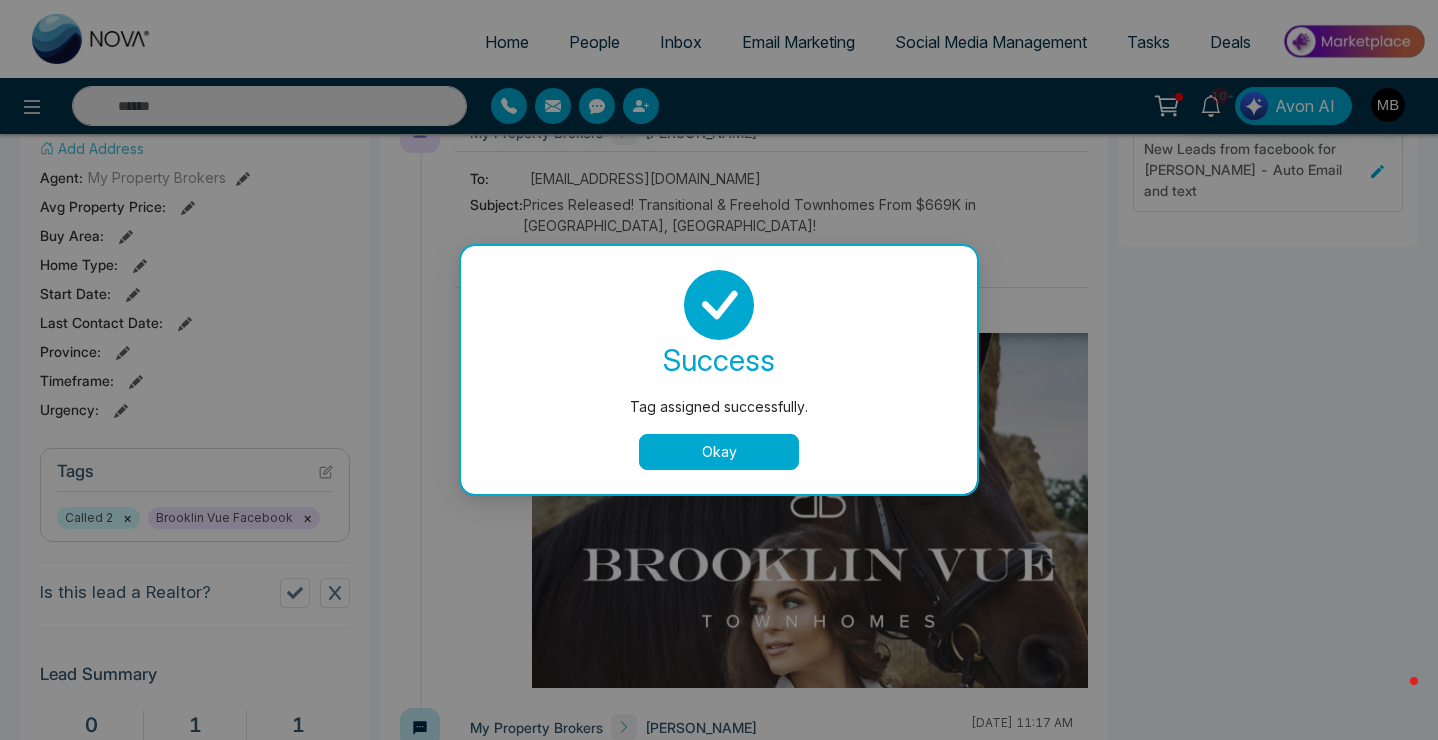 click on "Okay" at bounding box center (719, 452) 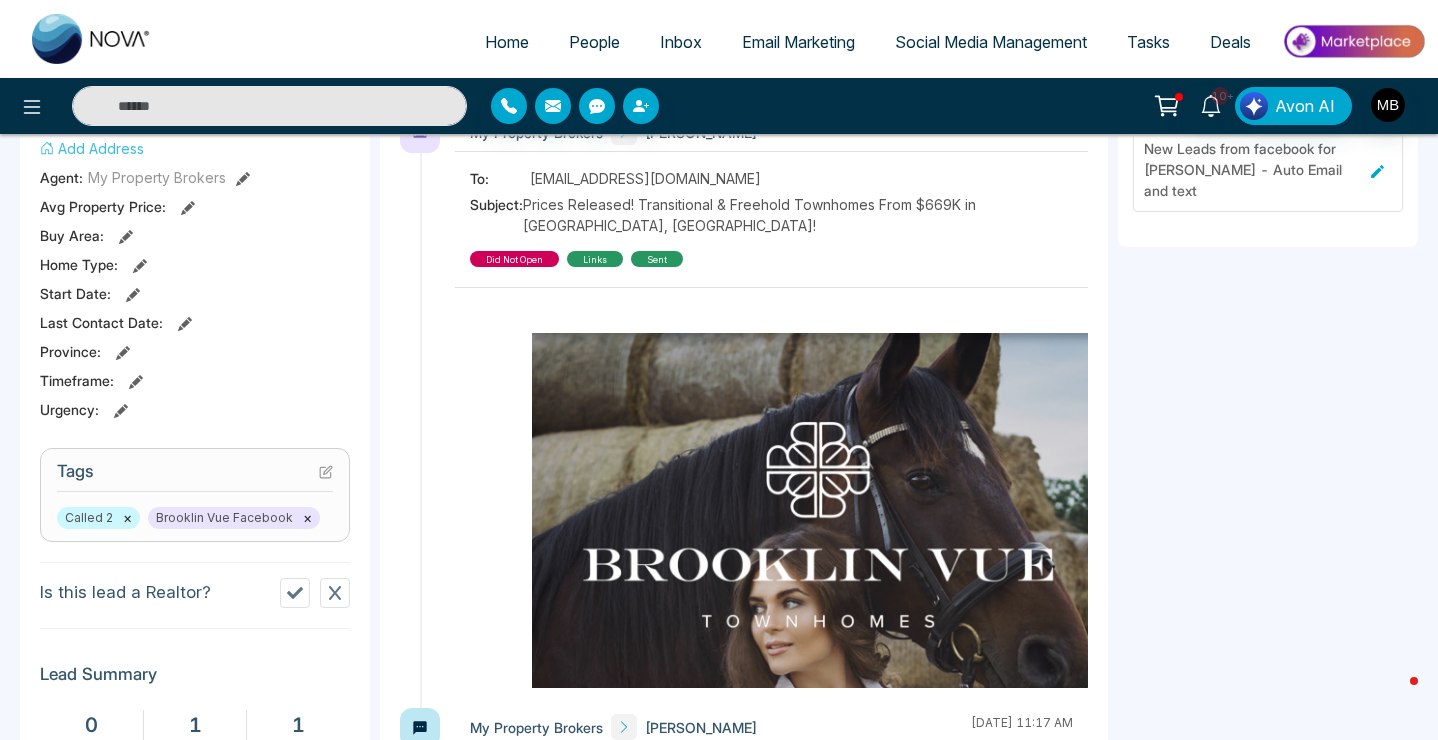 click at bounding box center (269, 106) 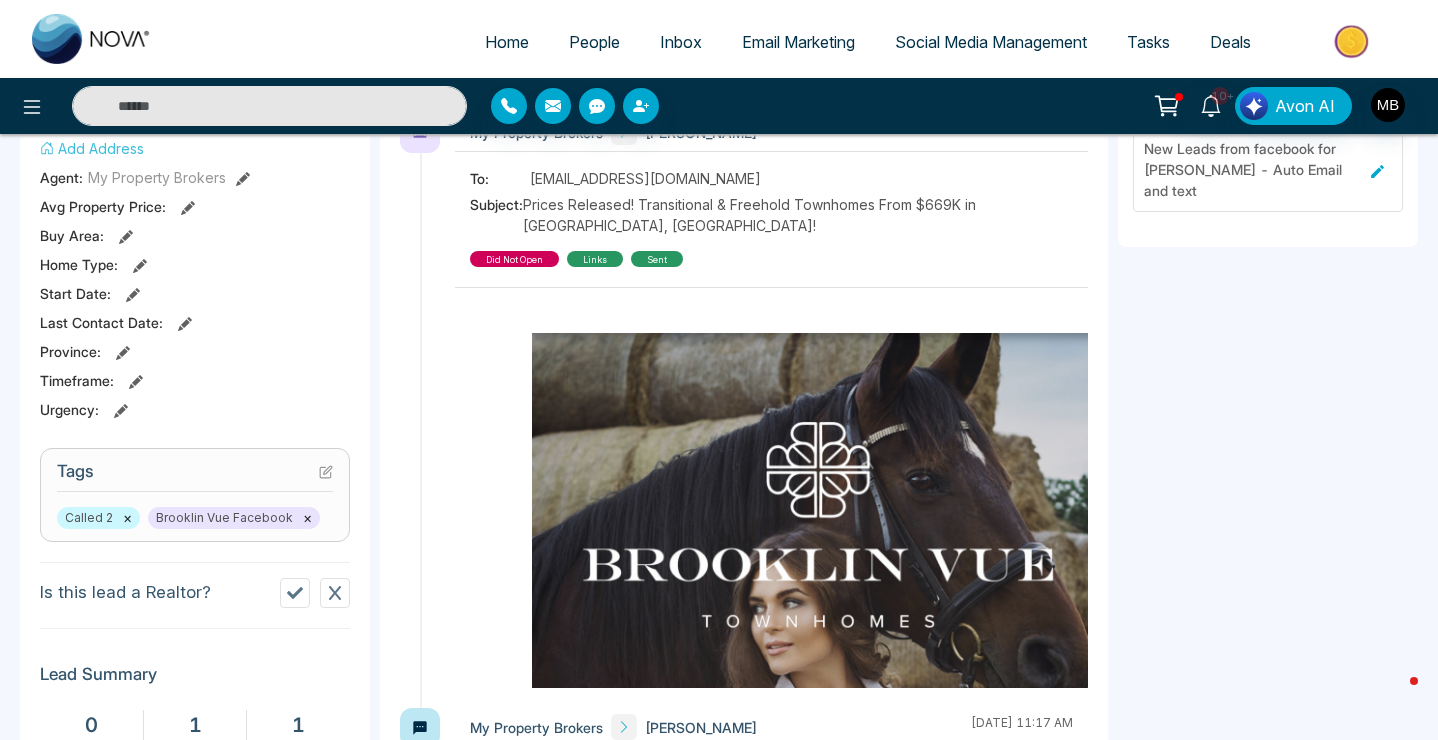 paste on "**********" 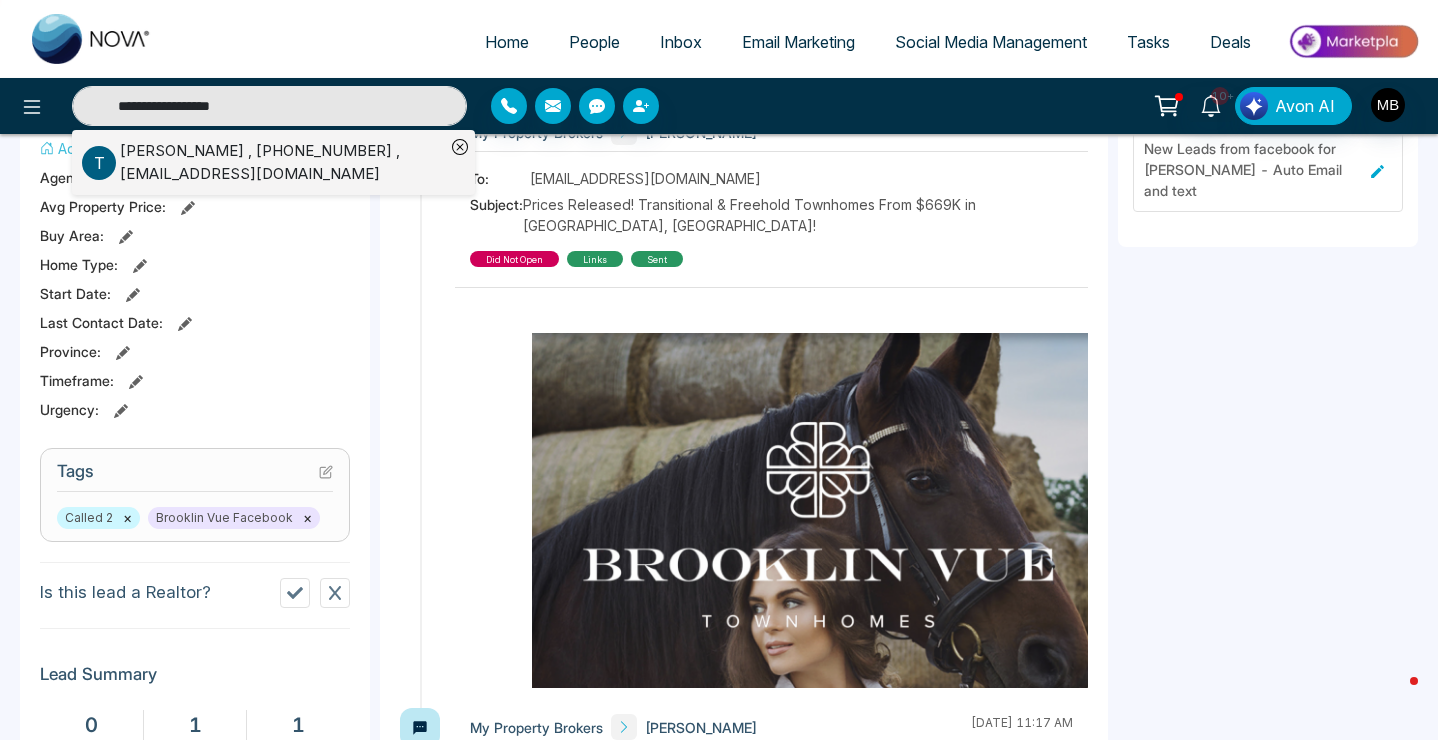 type on "**********" 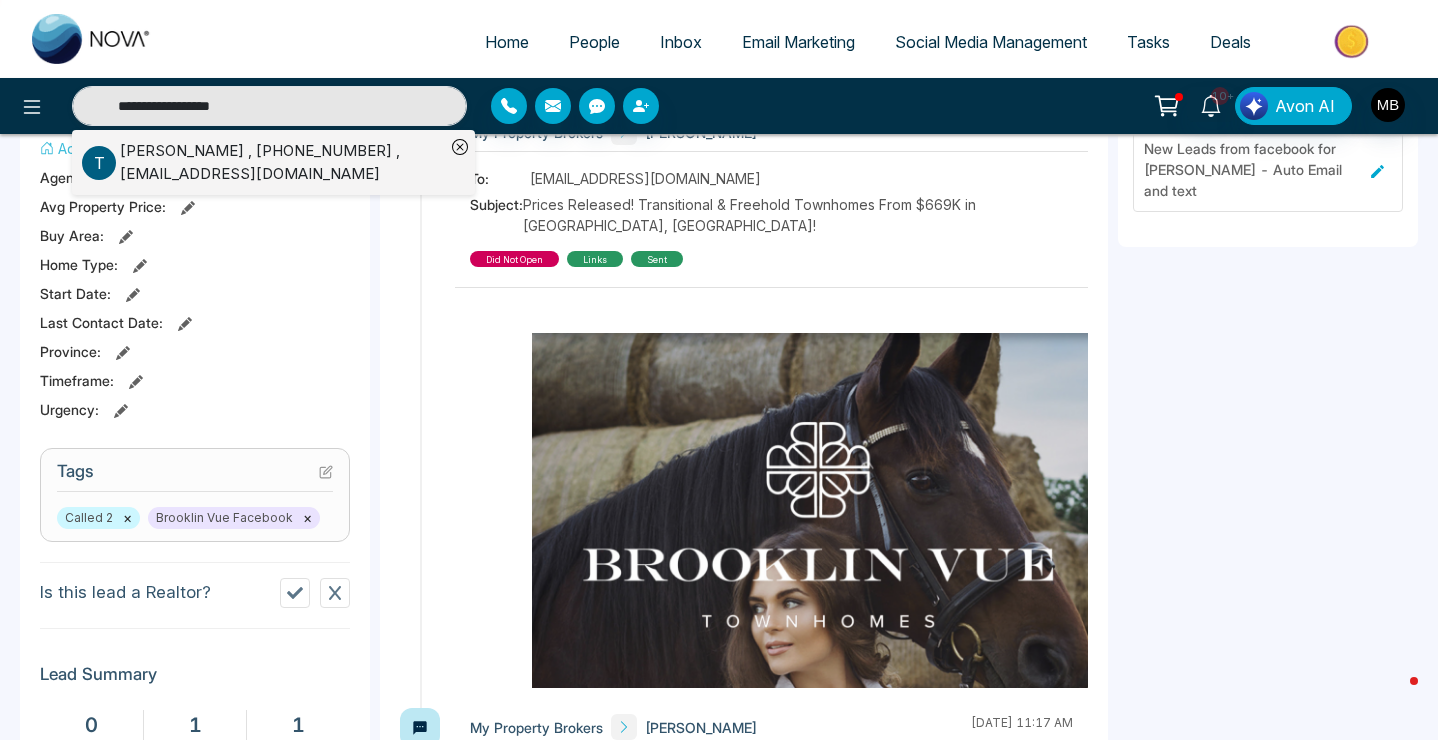 click on "[PERSON_NAME]     , [PHONE_NUMBER]   , [EMAIL_ADDRESS][DOMAIN_NAME]" at bounding box center (282, 162) 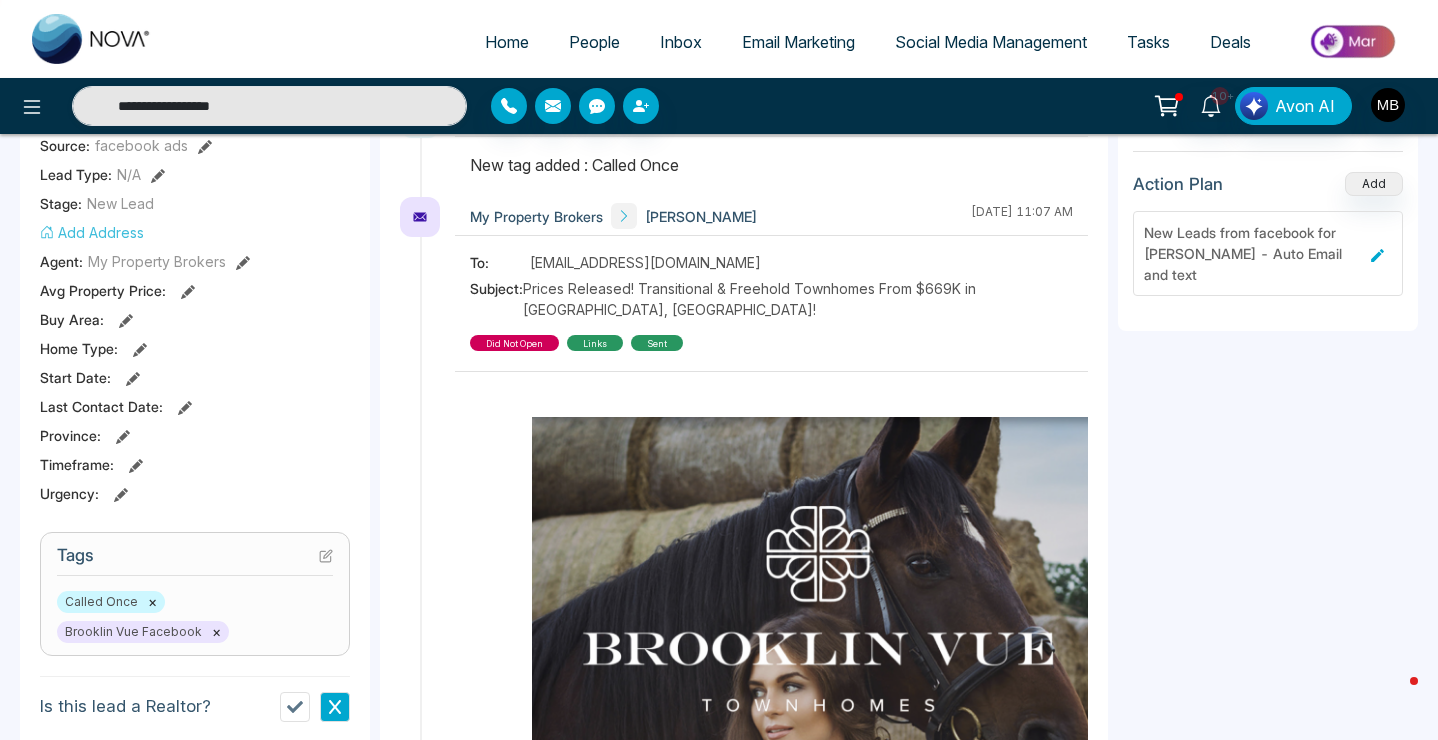 scroll, scrollTop: 413, scrollLeft: 0, axis: vertical 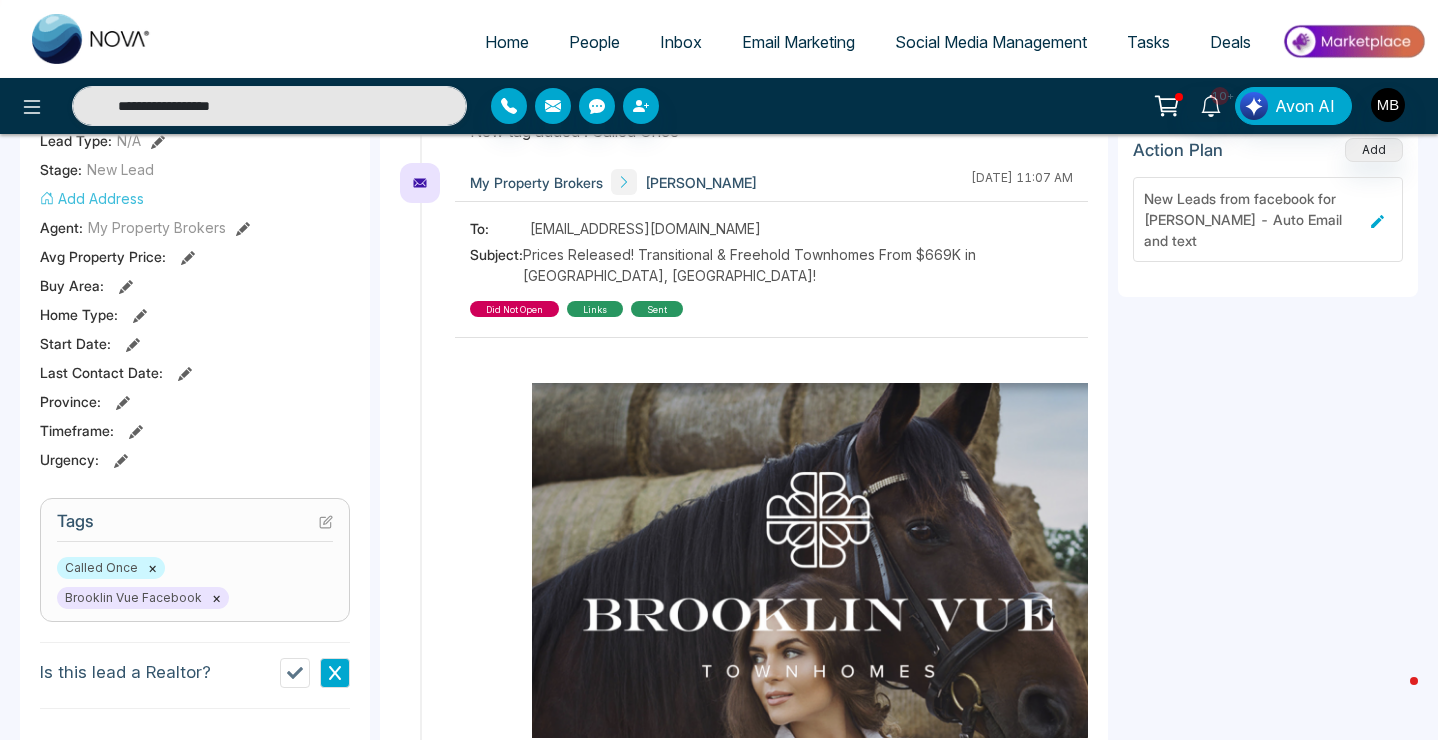click 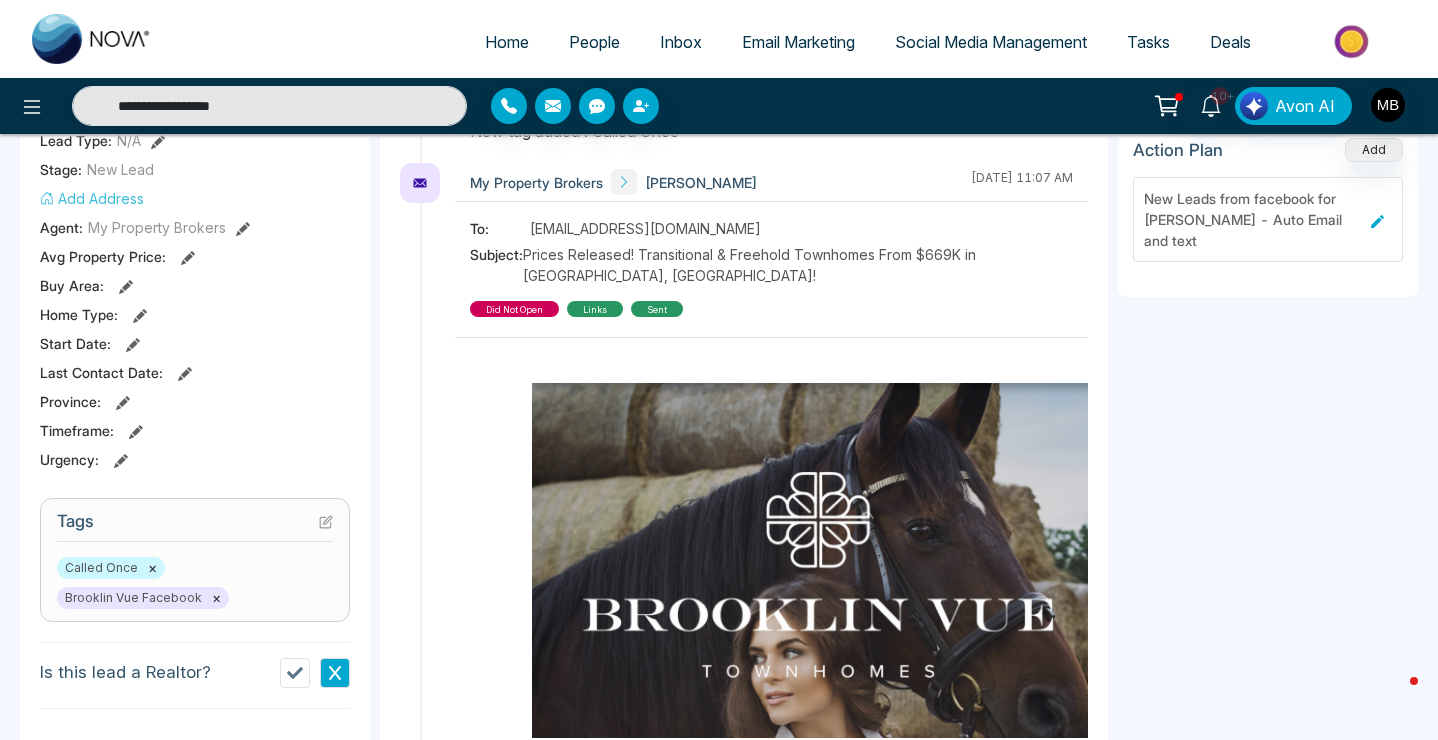 type on "**********" 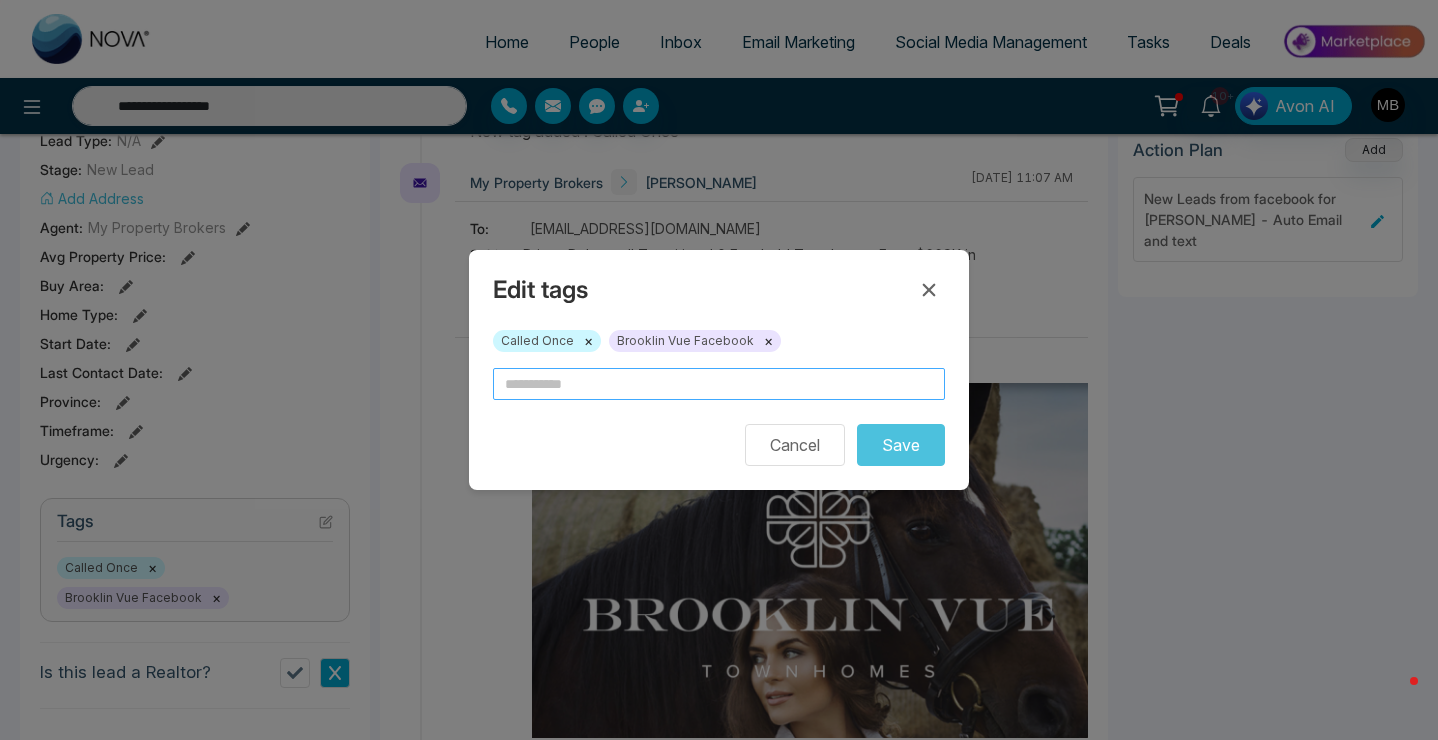 click at bounding box center [719, 384] 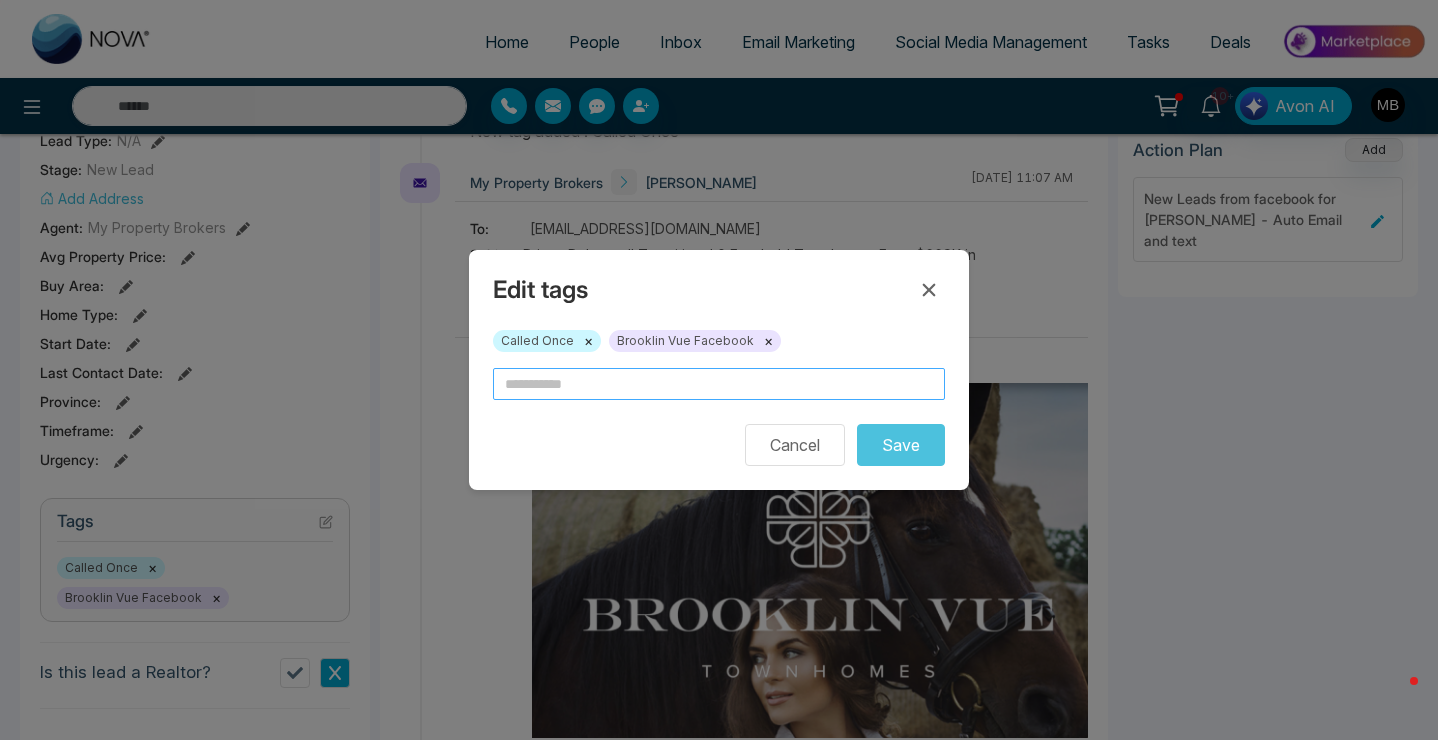 type on "**********" 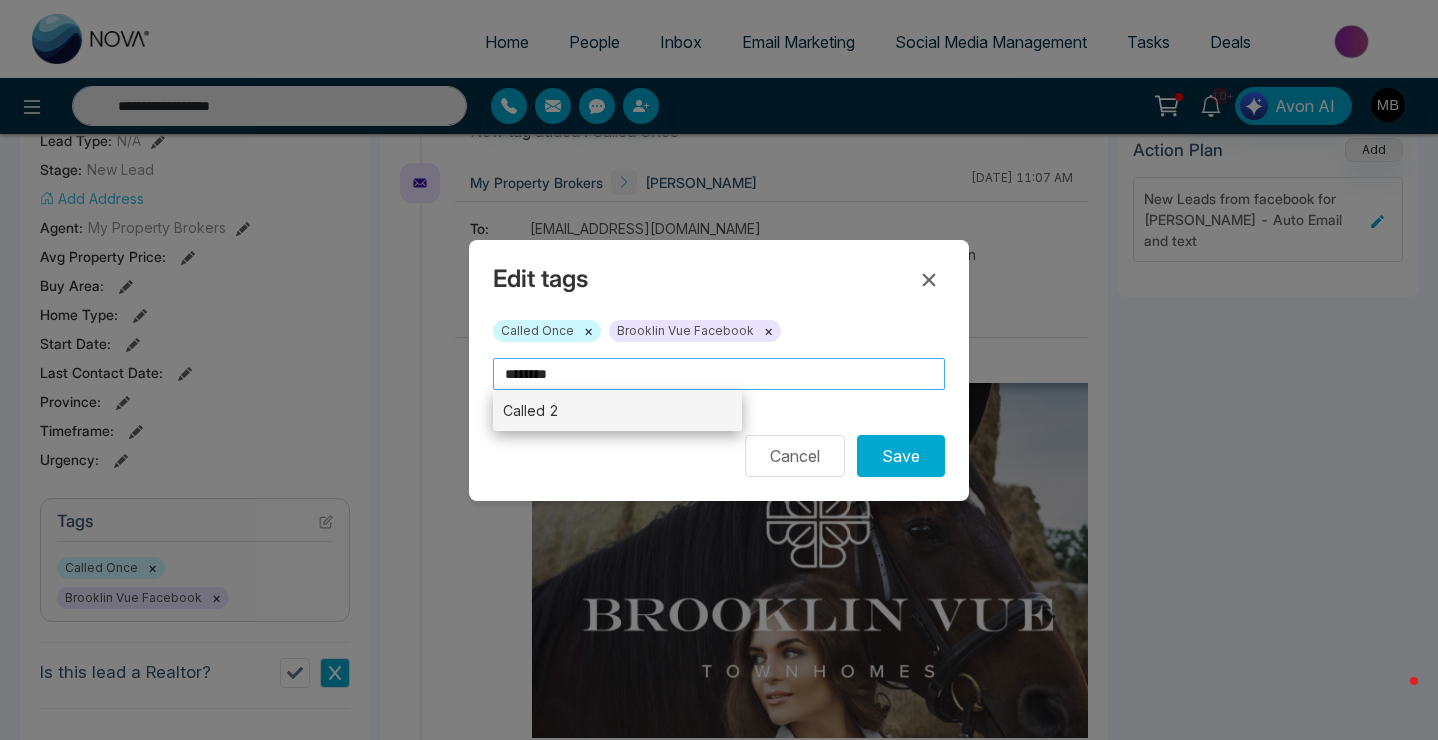 type on "********" 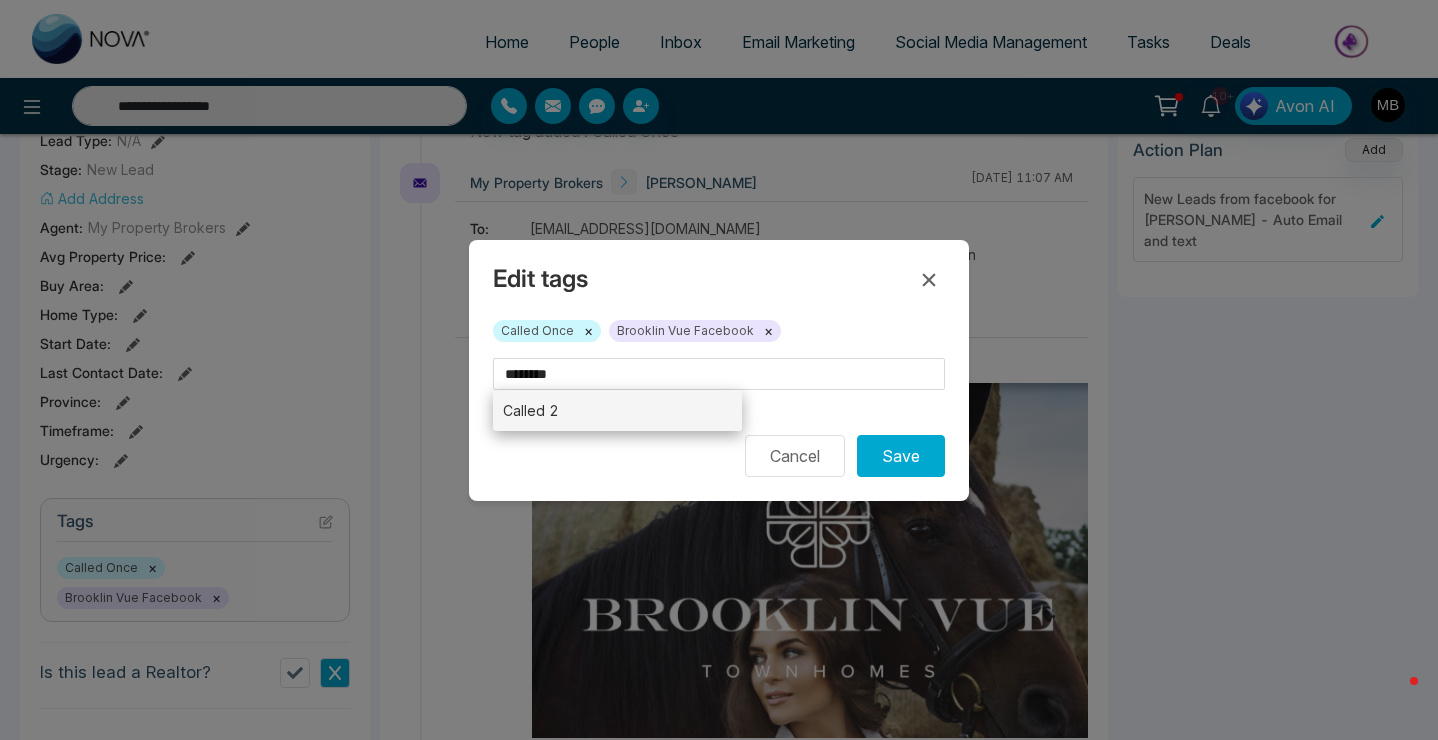 click on "Called 2" at bounding box center [617, 410] 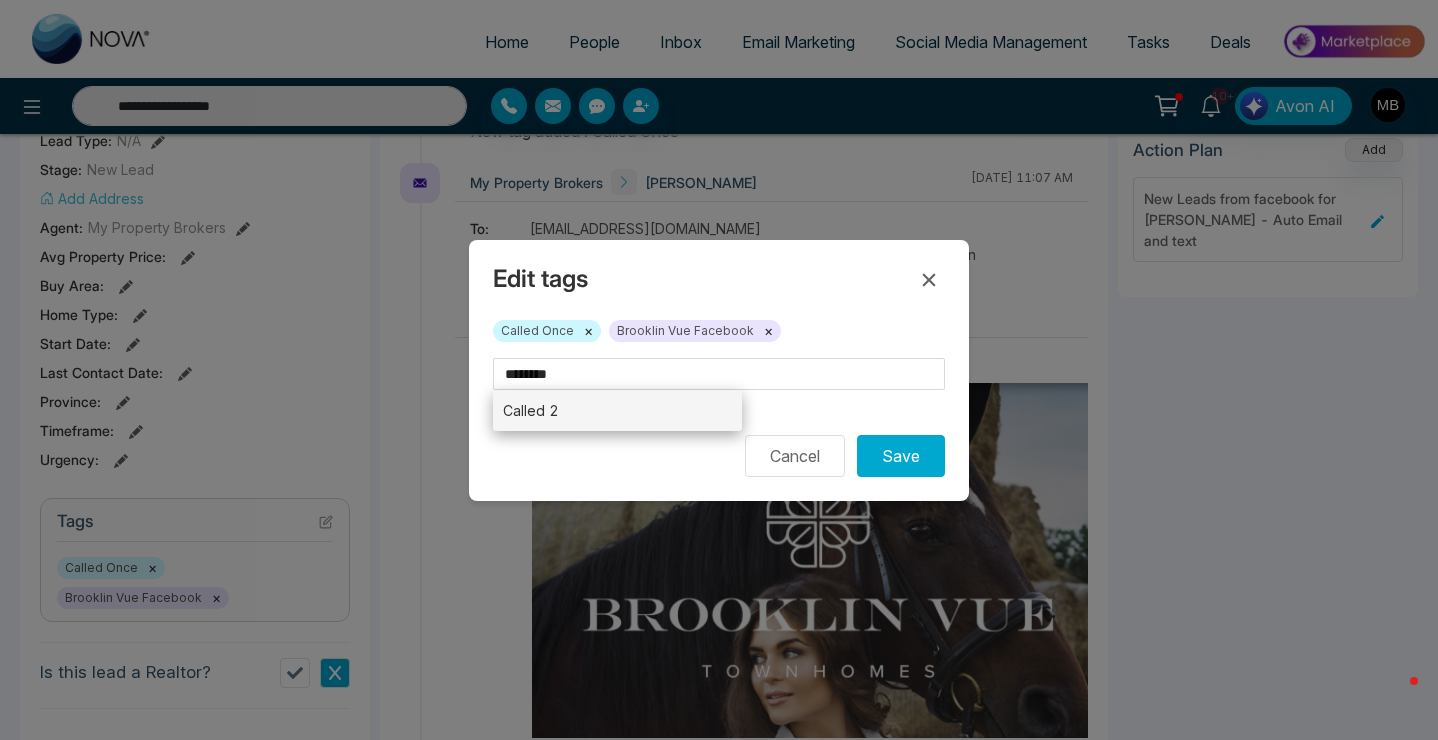type 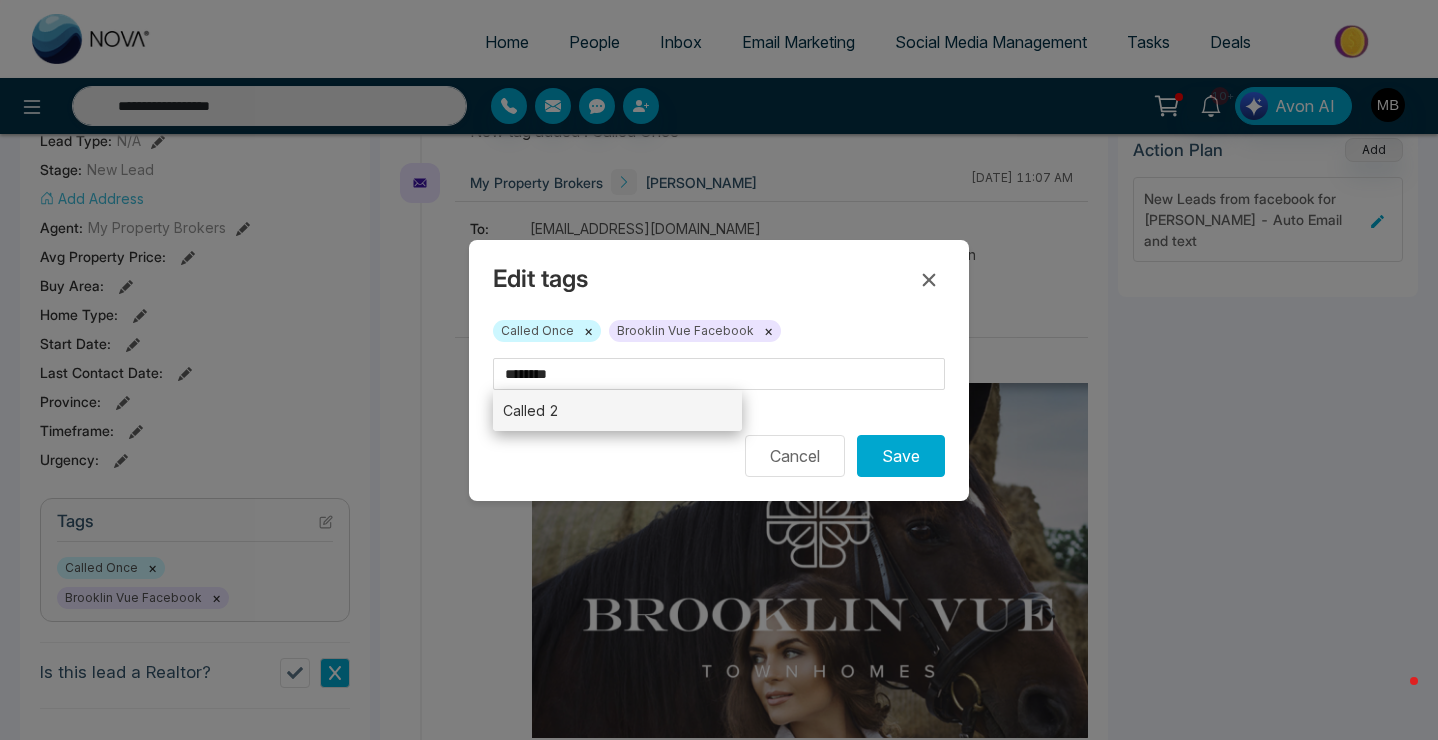 type on "********" 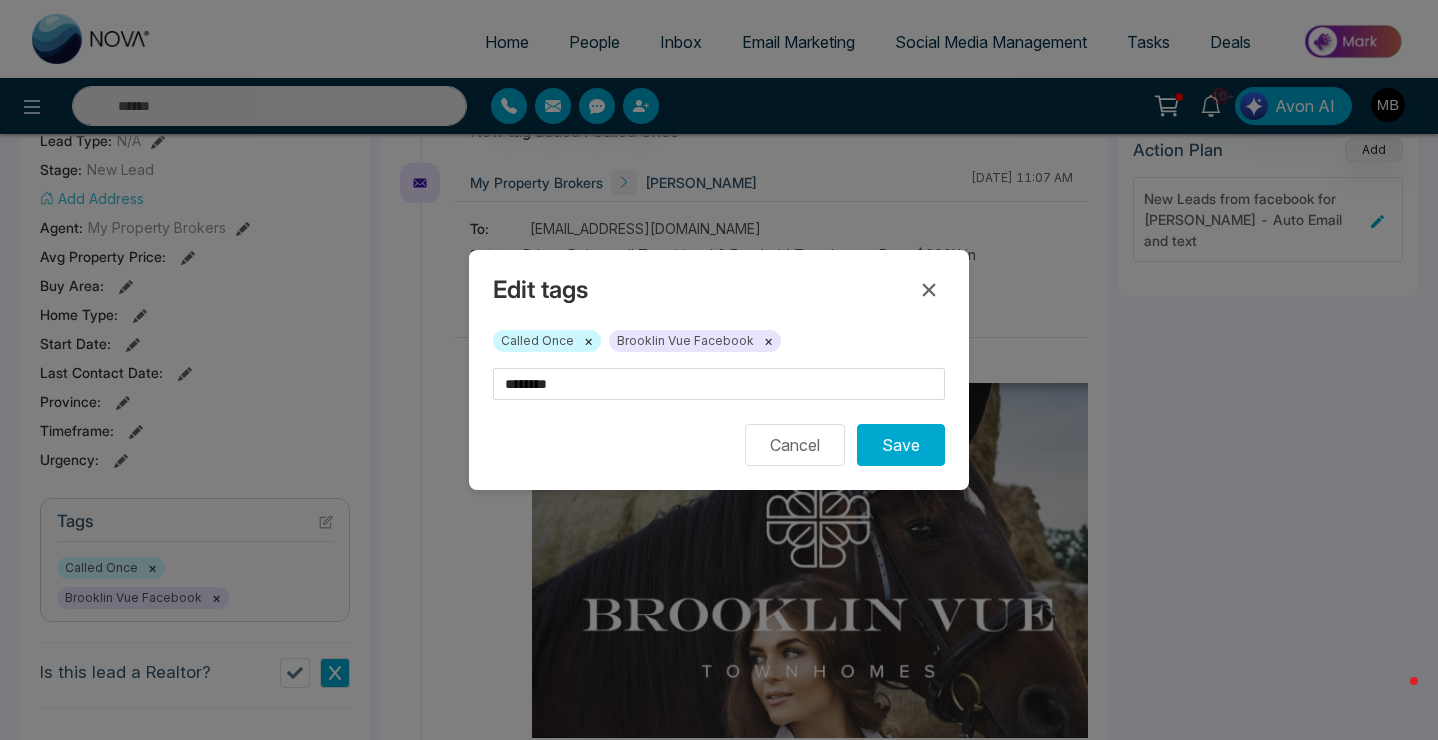 click on "×" at bounding box center [588, 341] 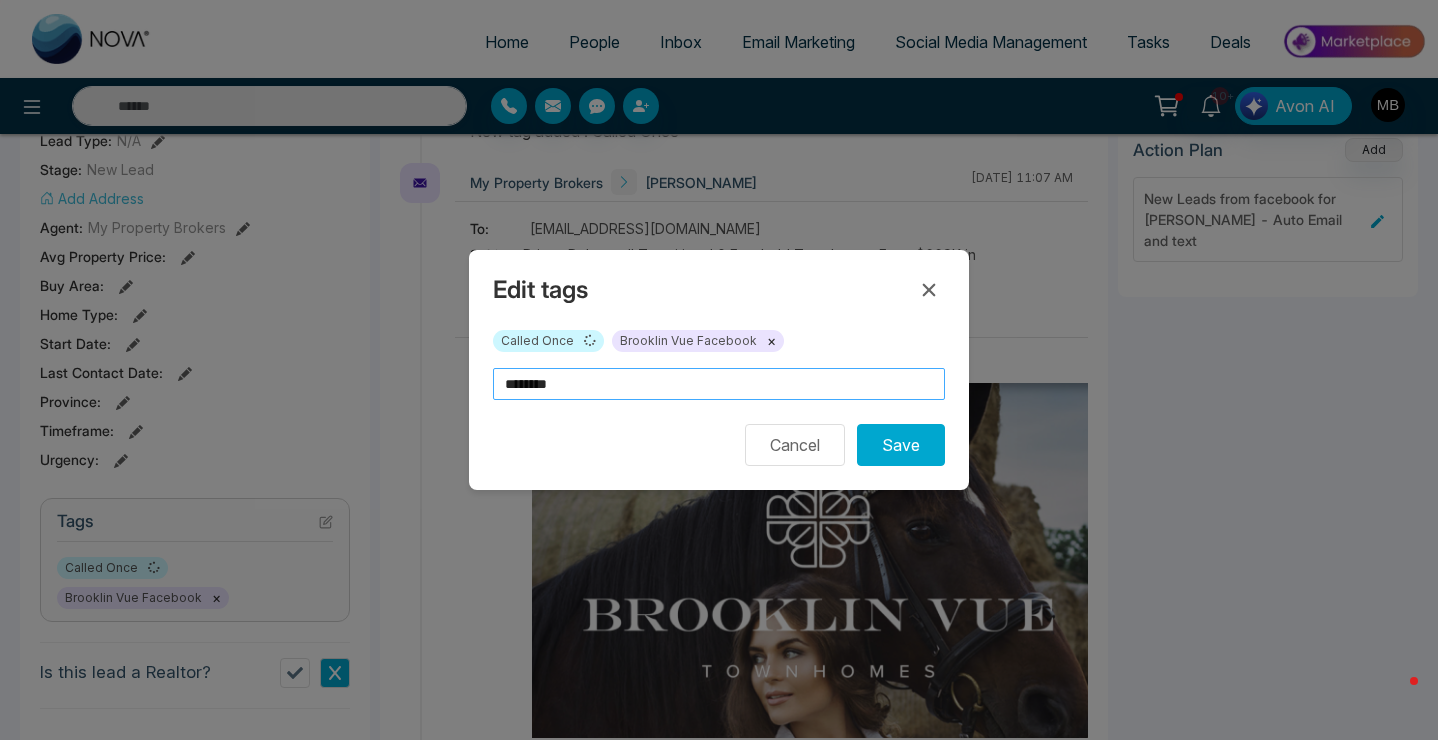 type on "**********" 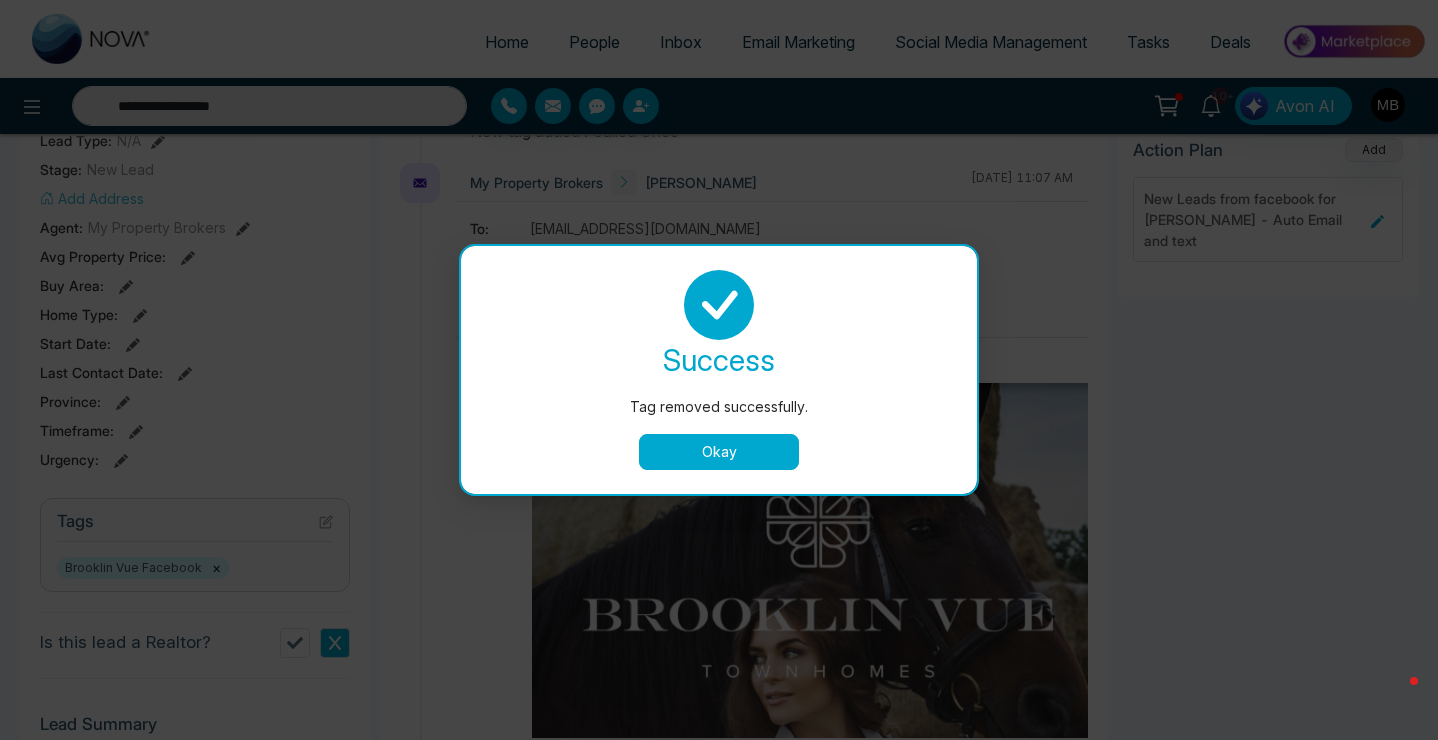 click on "Okay" at bounding box center [719, 452] 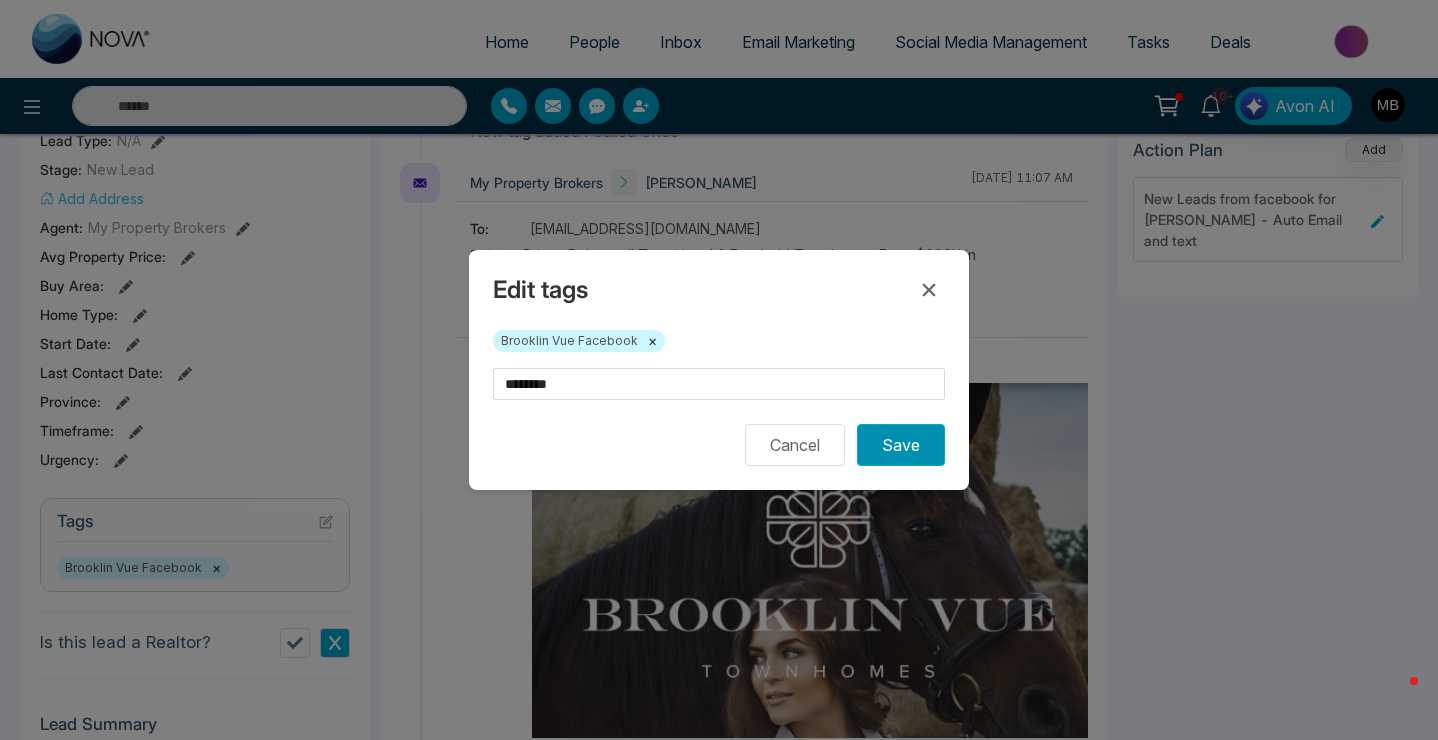click on "Save" at bounding box center (901, 445) 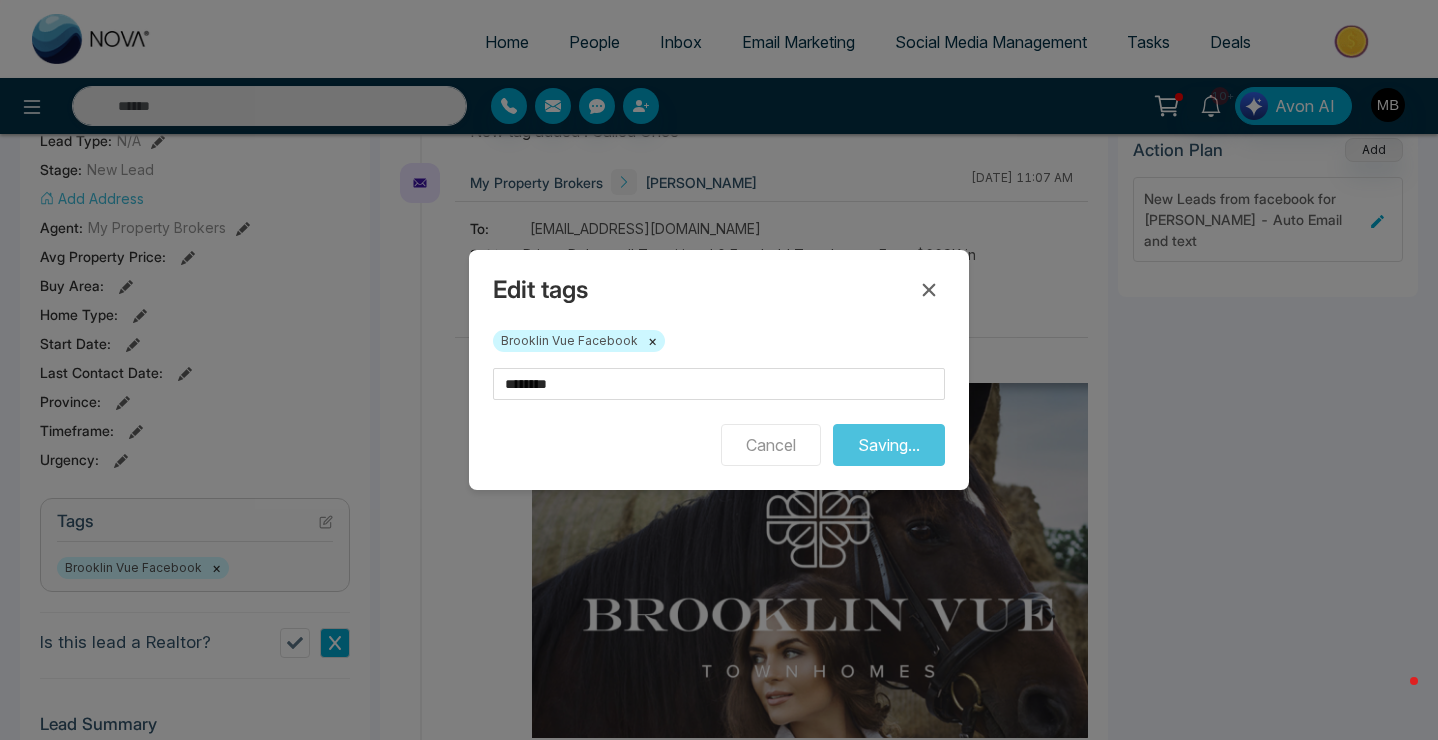 type on "**********" 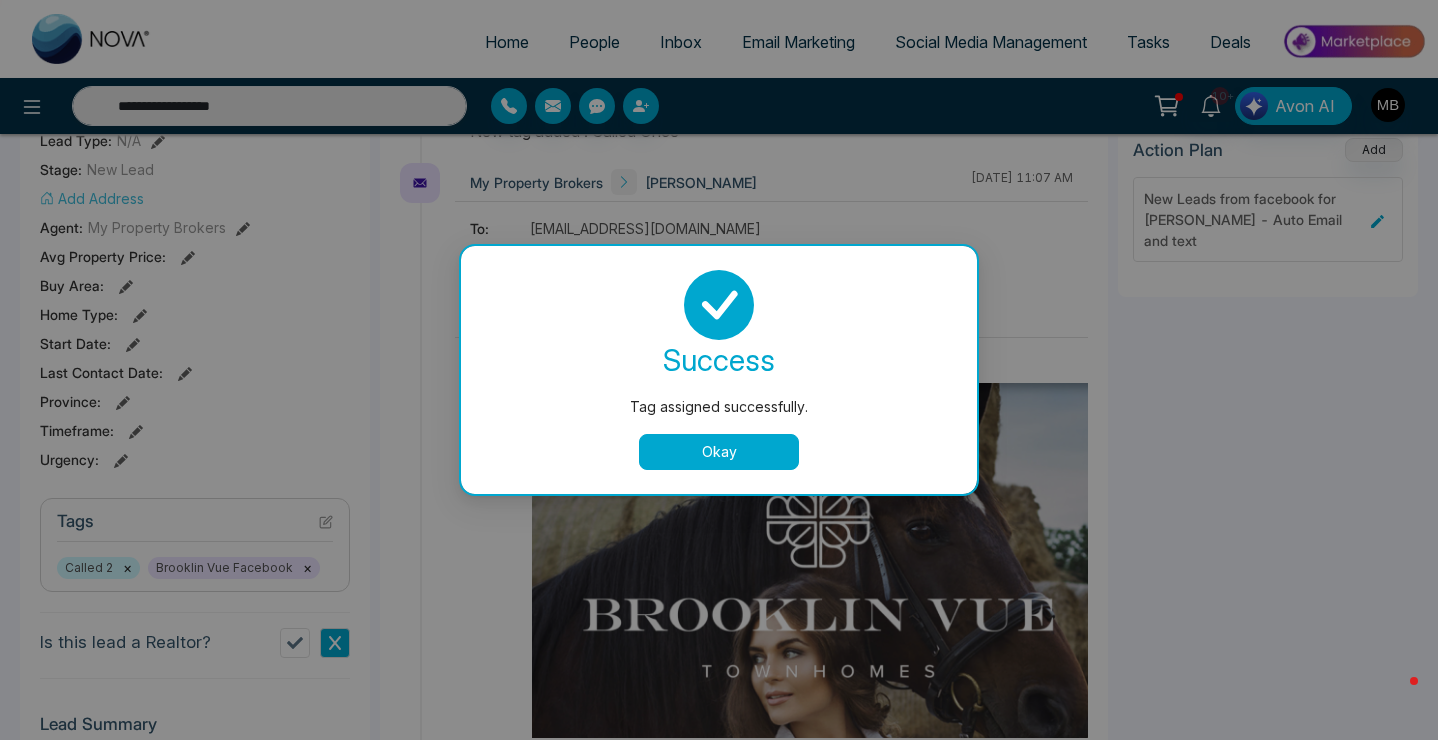 click on "Okay" at bounding box center (719, 452) 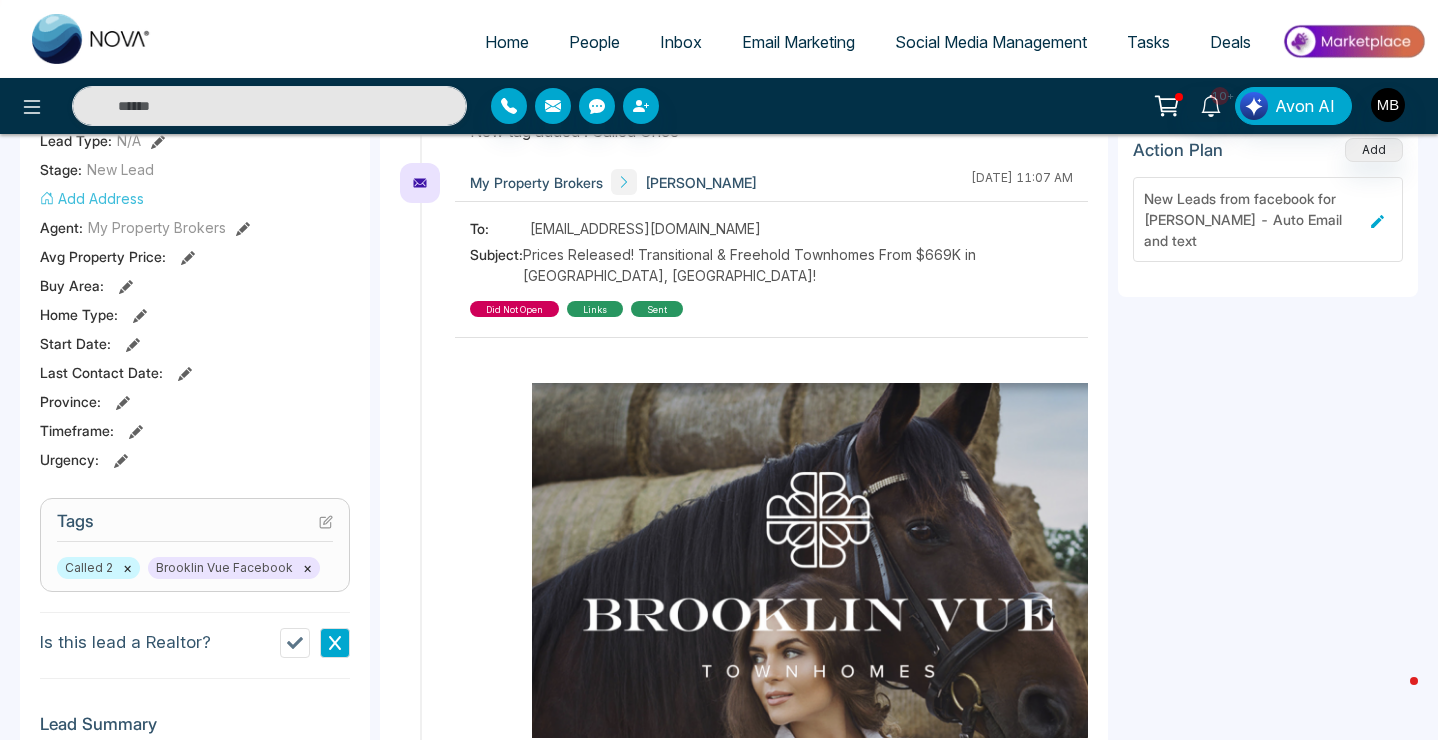 type on "**********" 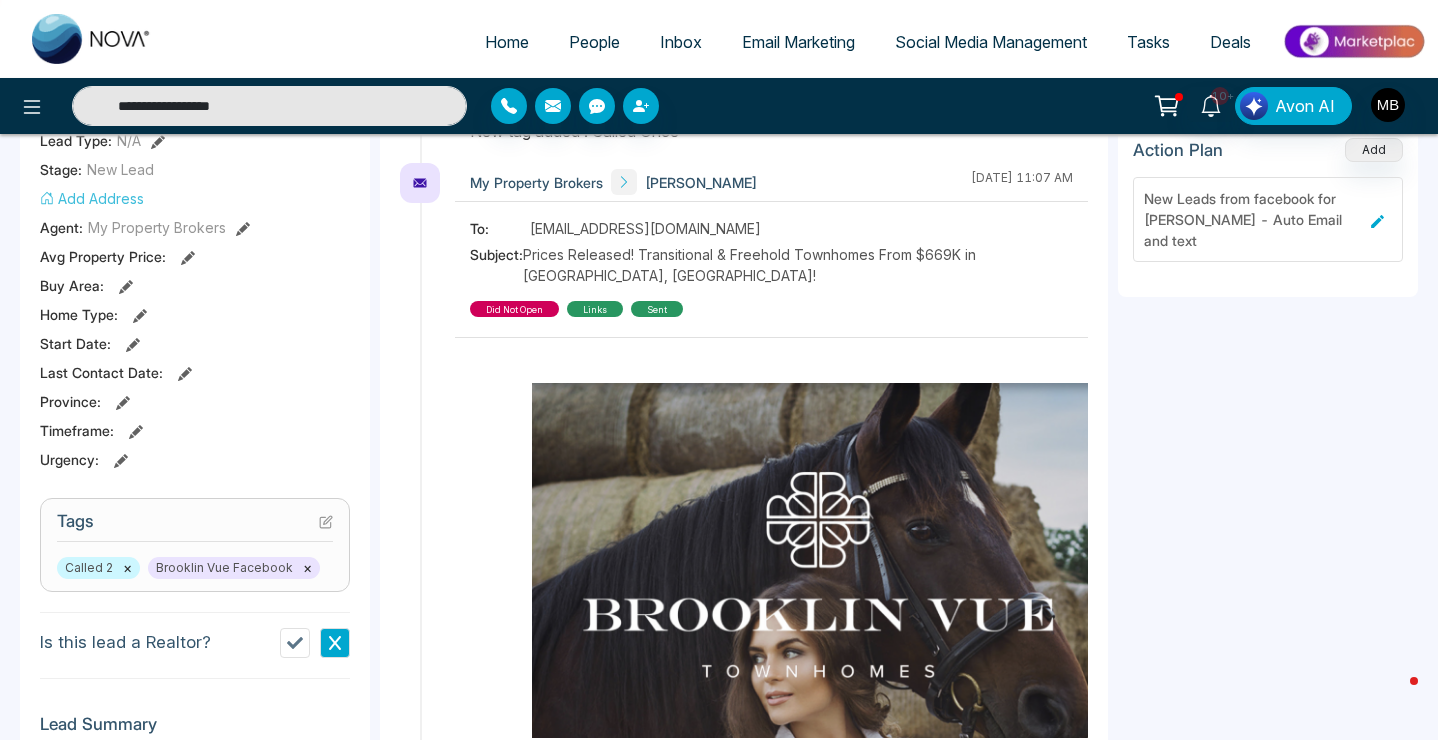 click on "**********" at bounding box center [269, 106] 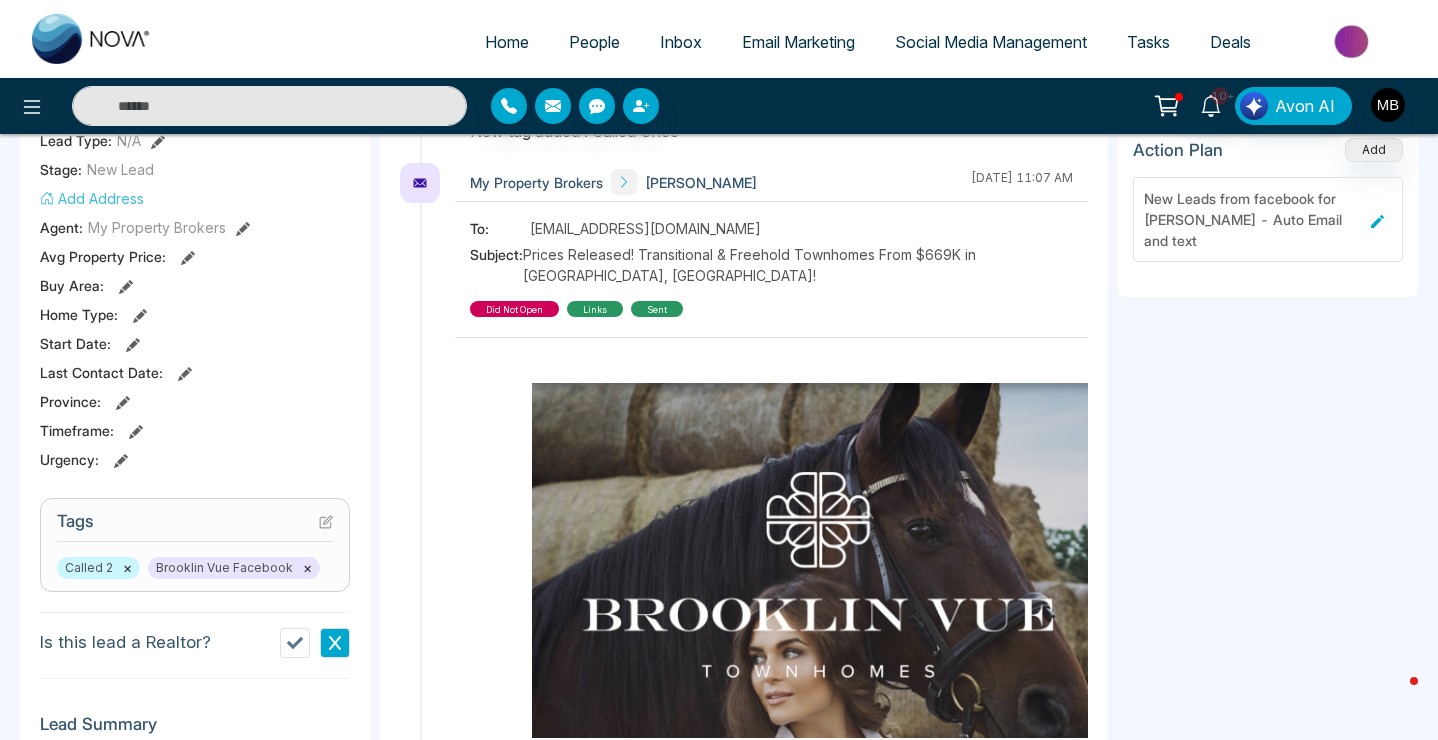 paste on "**********" 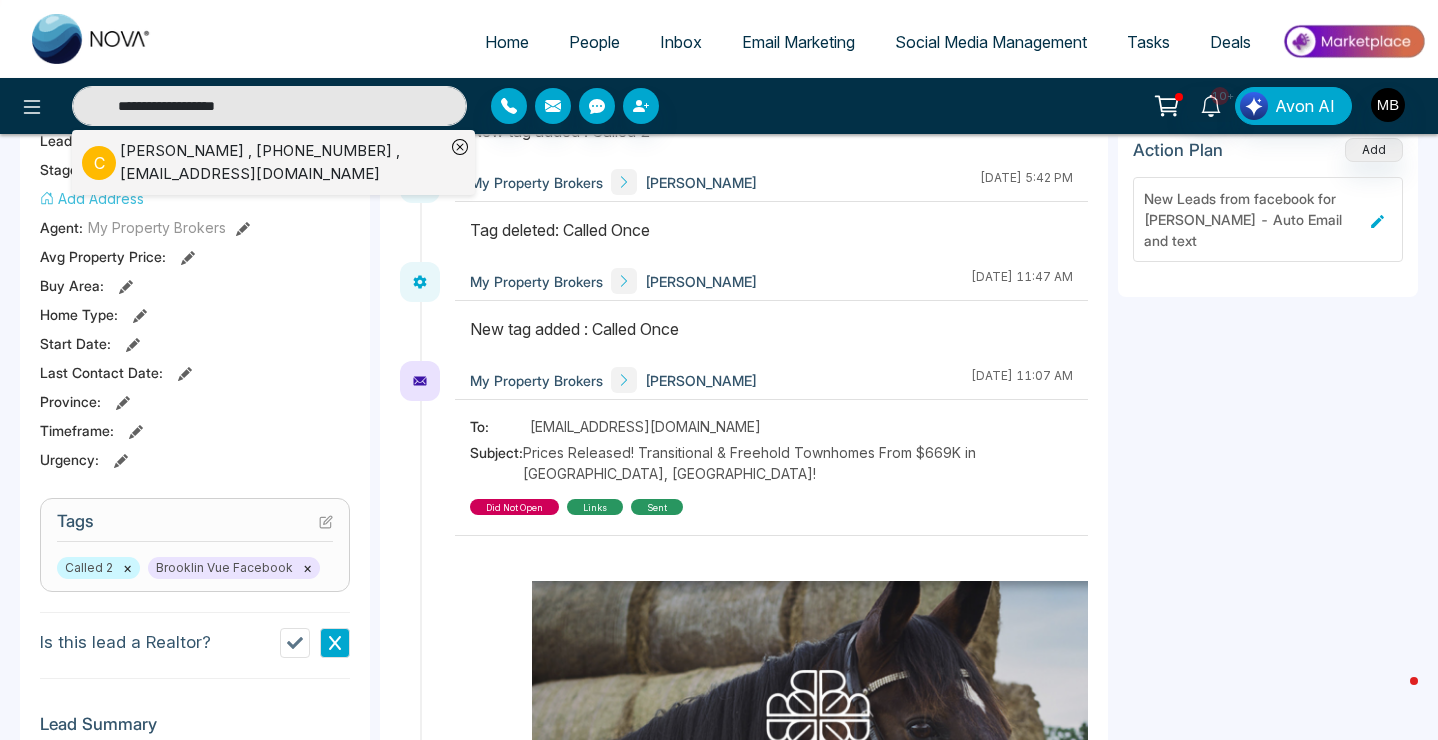 type on "**********" 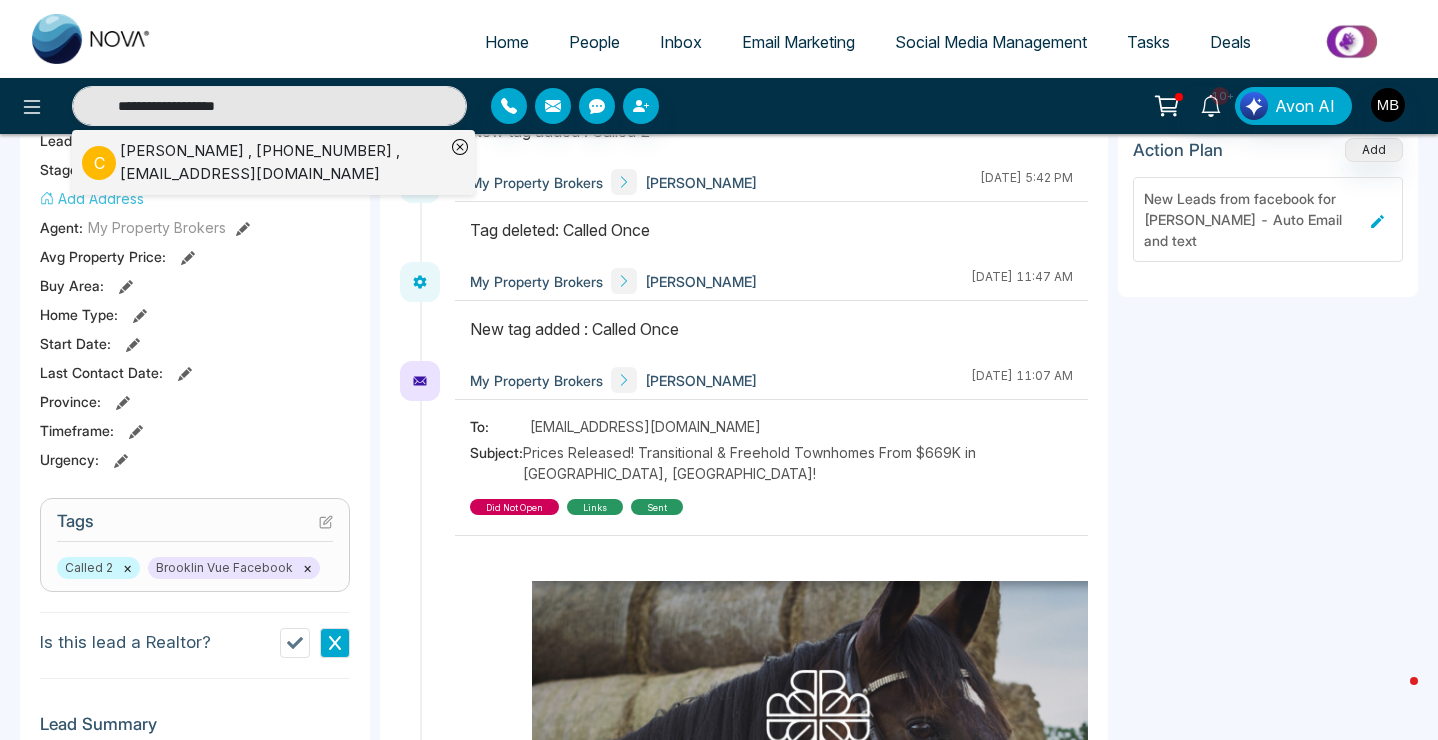click on "[PERSON_NAME]     , [PHONE_NUMBER]   , [EMAIL_ADDRESS][DOMAIN_NAME]" at bounding box center (282, 162) 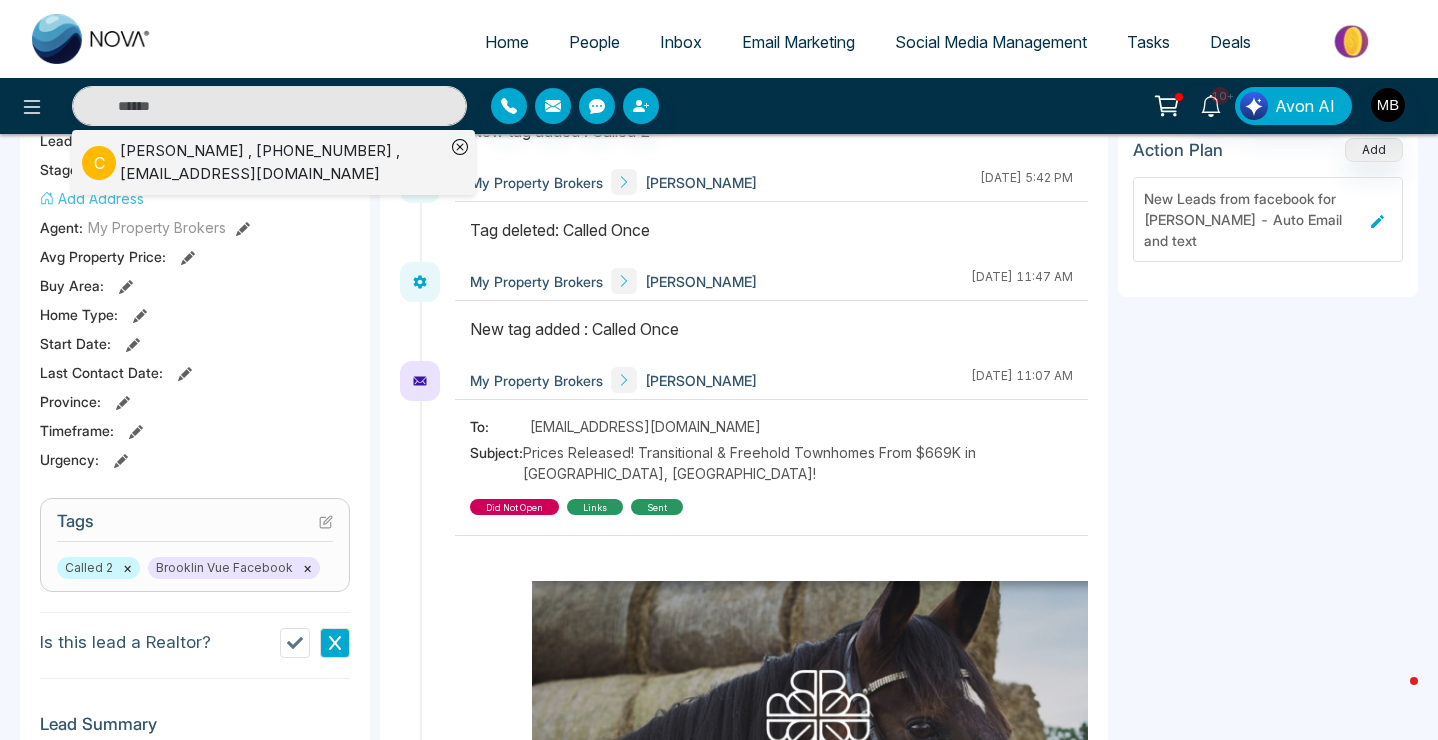 type on "**********" 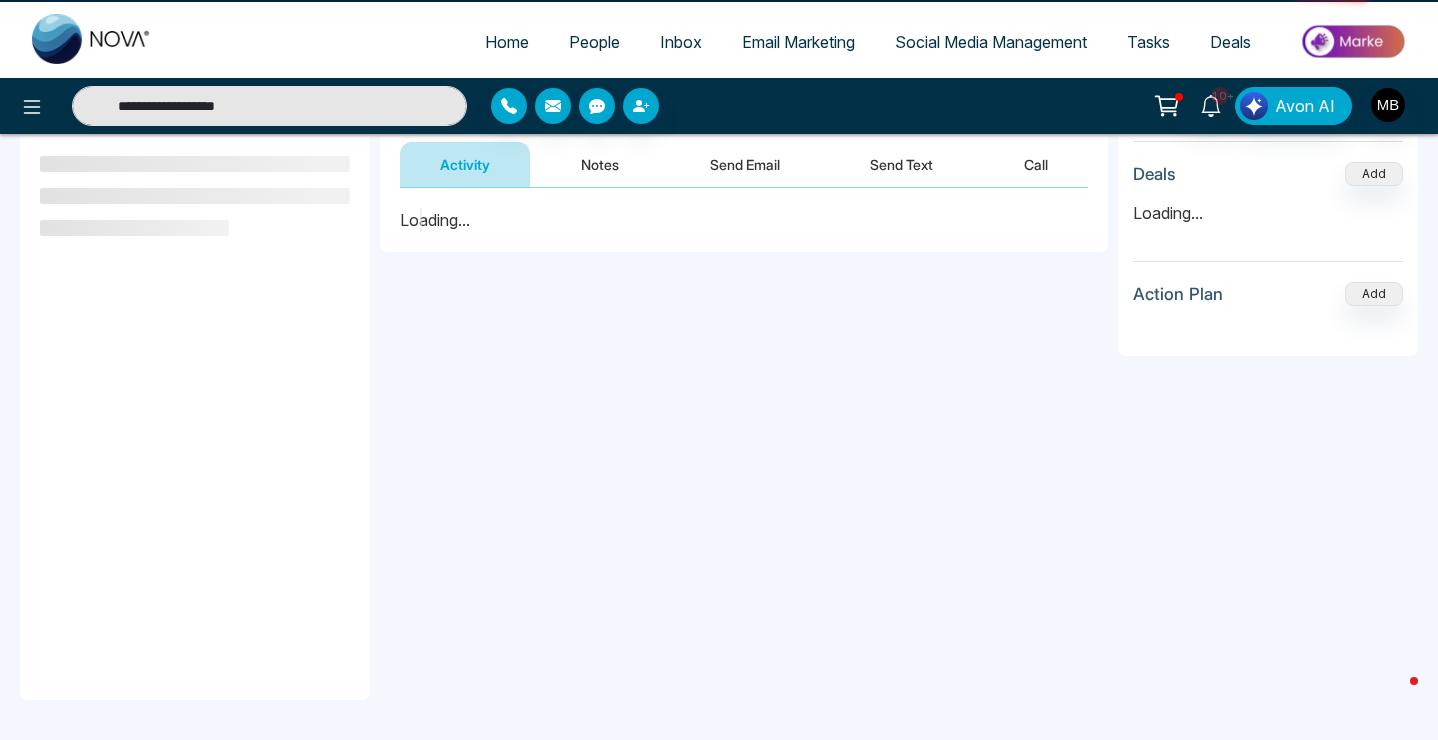 scroll, scrollTop: 0, scrollLeft: 0, axis: both 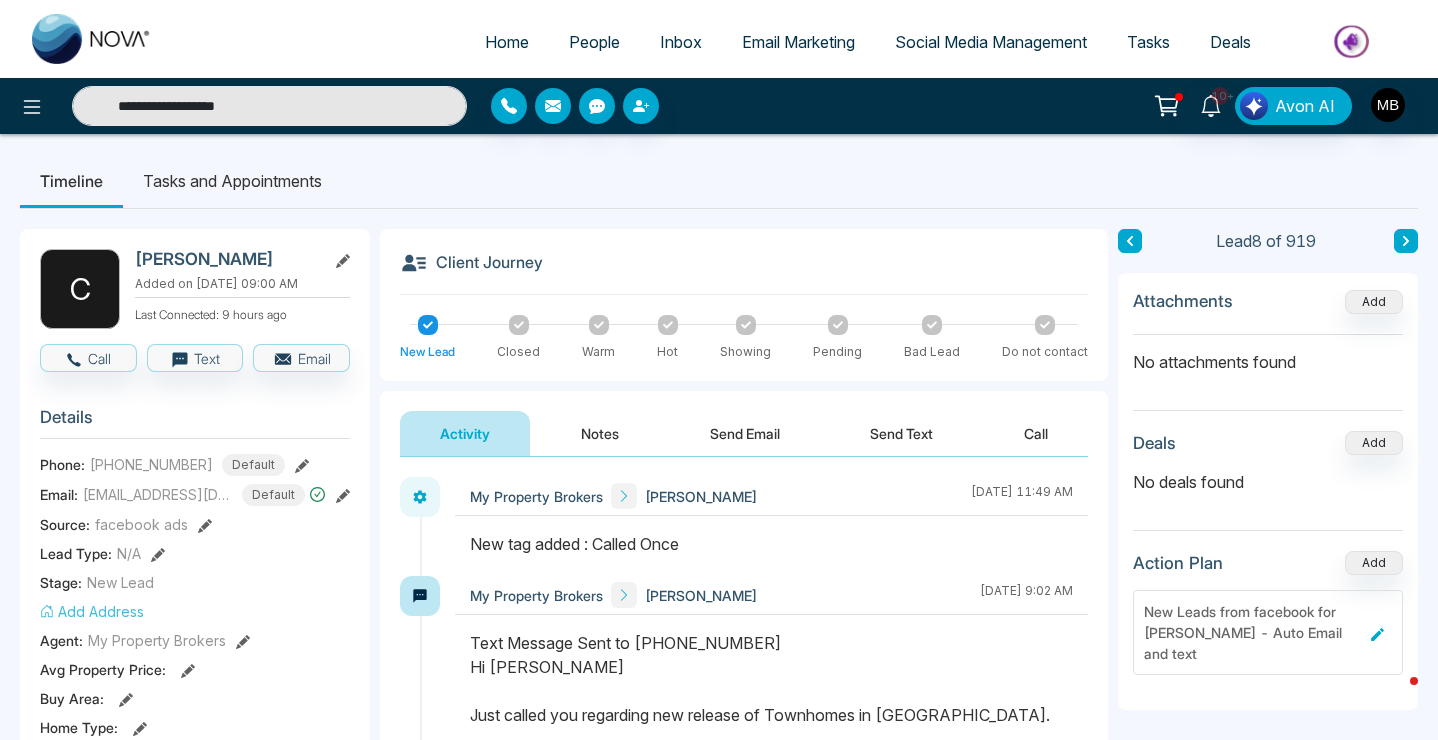 click on "**********" at bounding box center (269, 106) 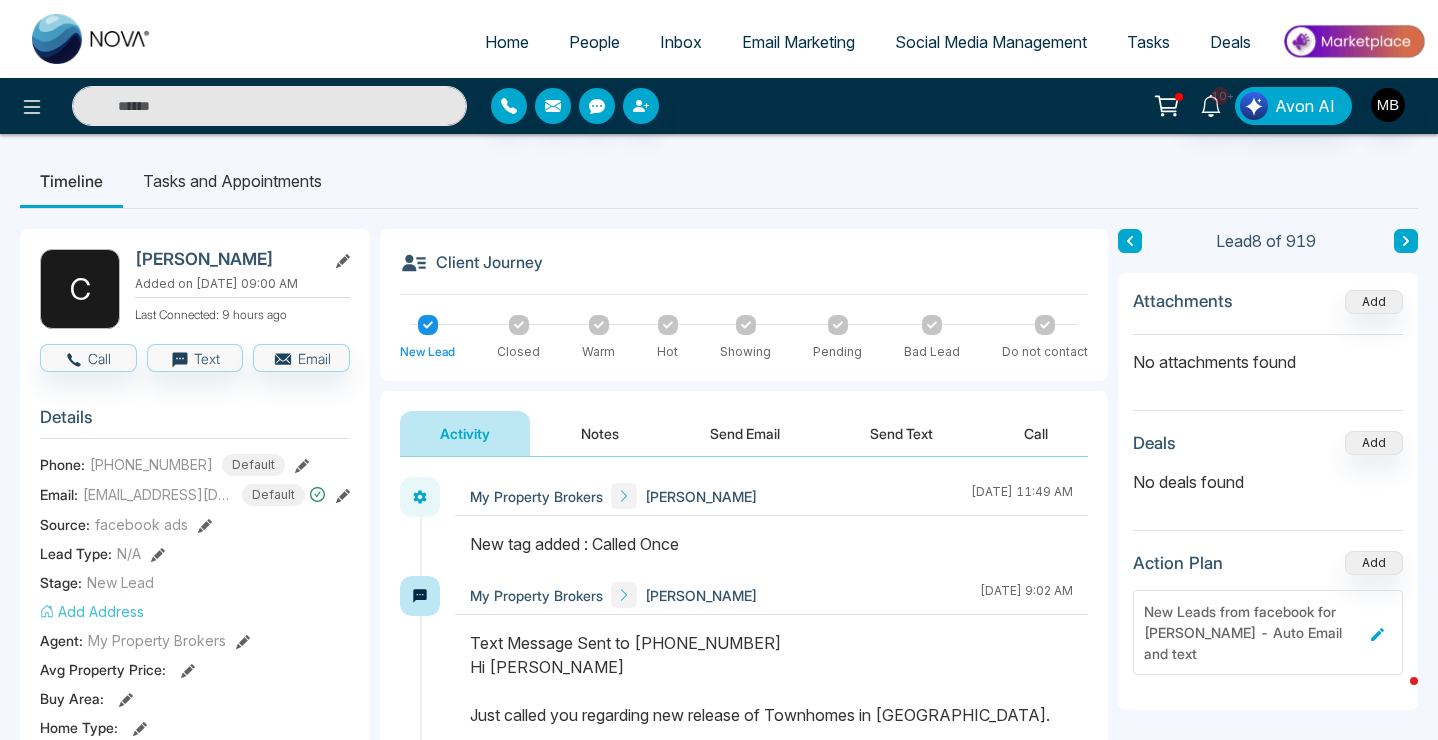 scroll, scrollTop: 476, scrollLeft: 0, axis: vertical 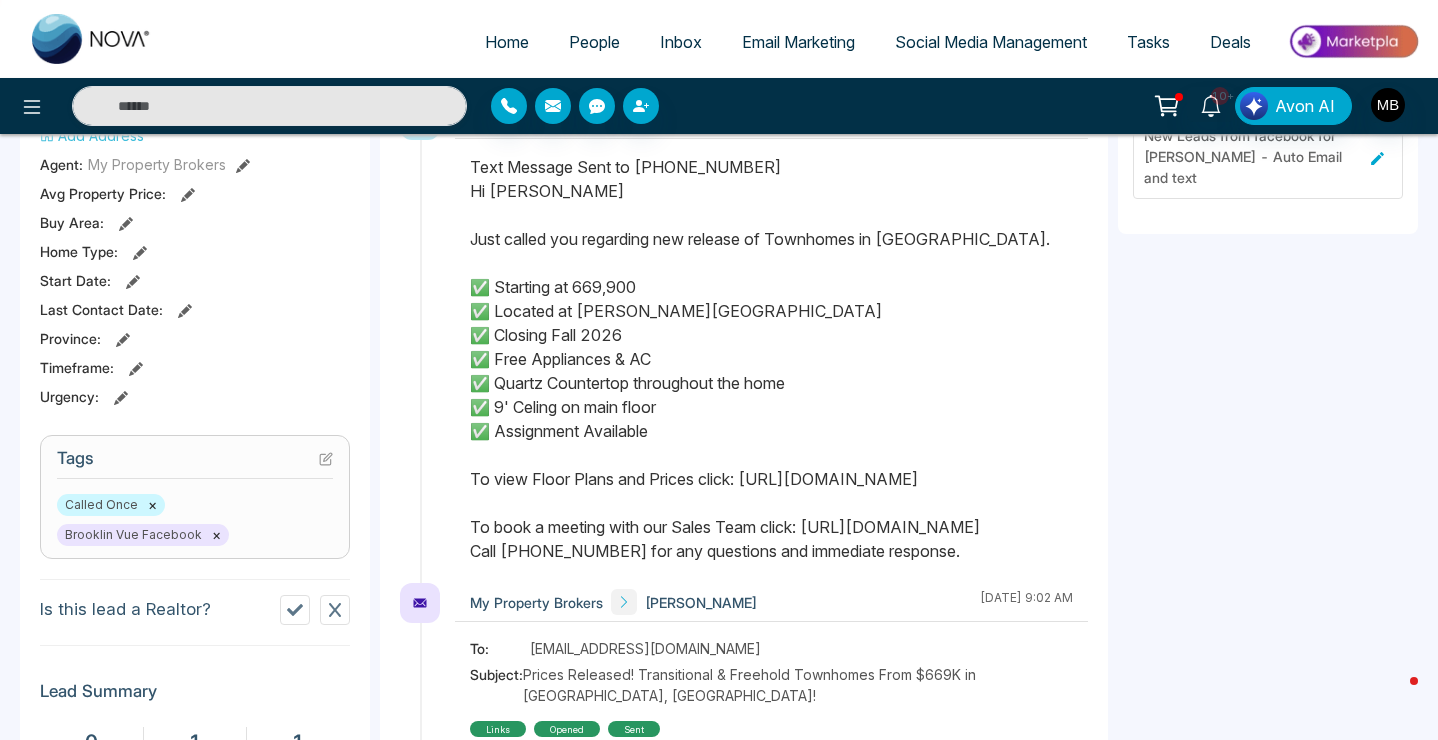 click 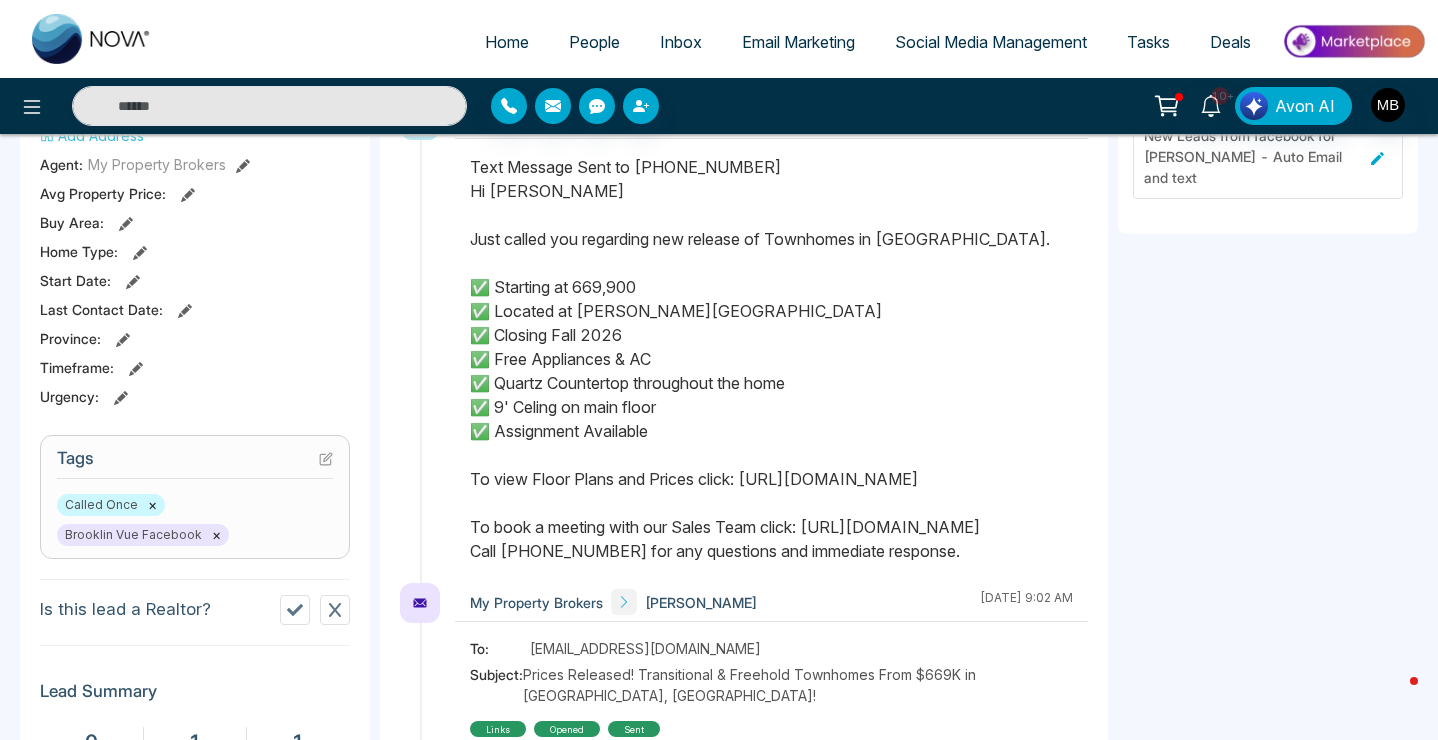 type on "**********" 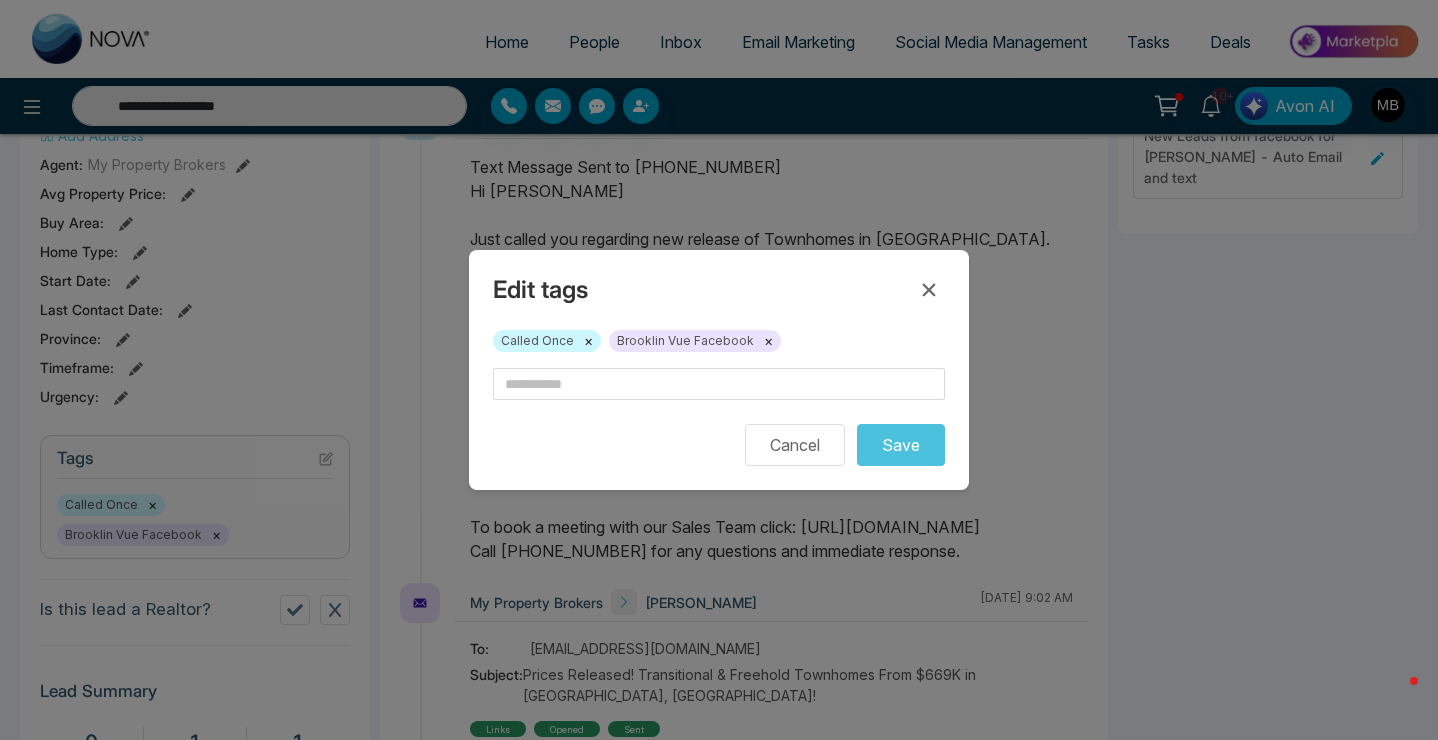click on "×" at bounding box center [588, 341] 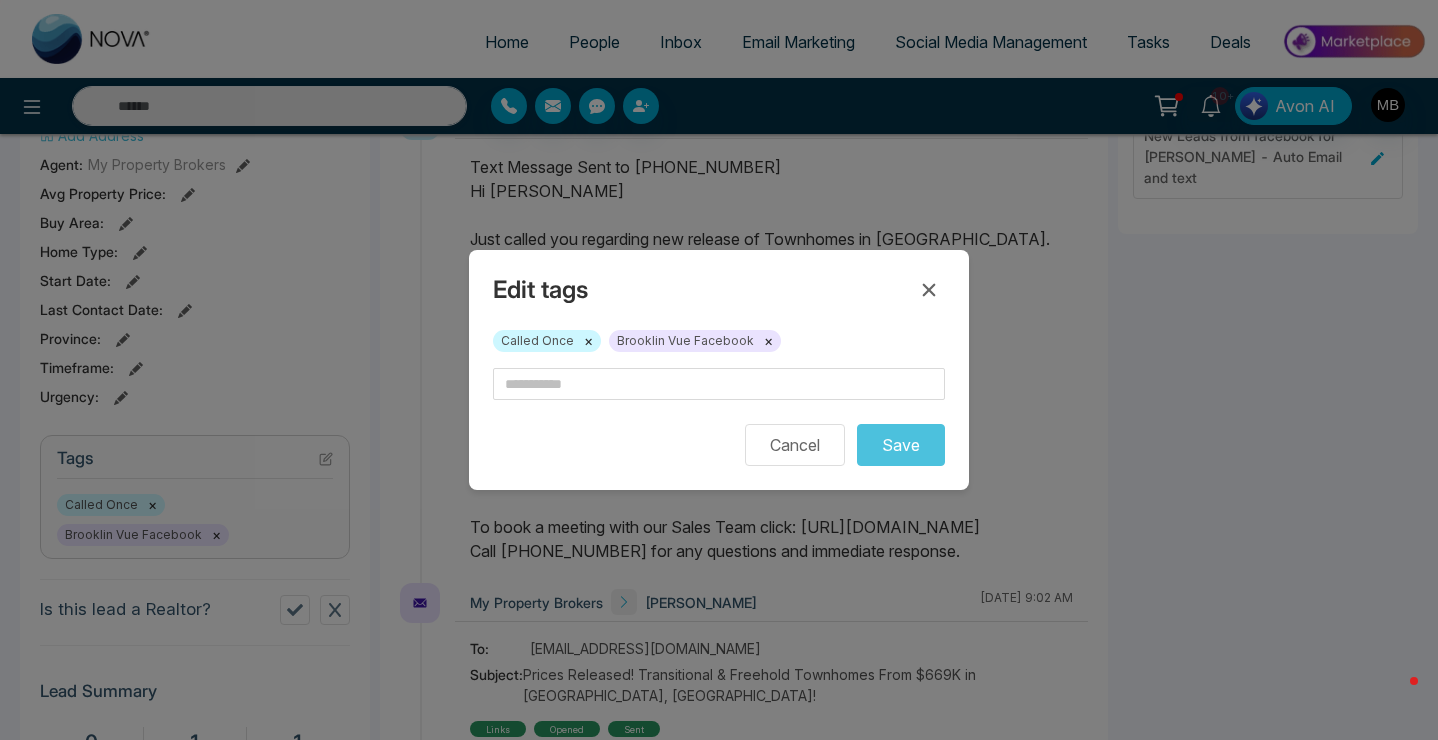 type on "**********" 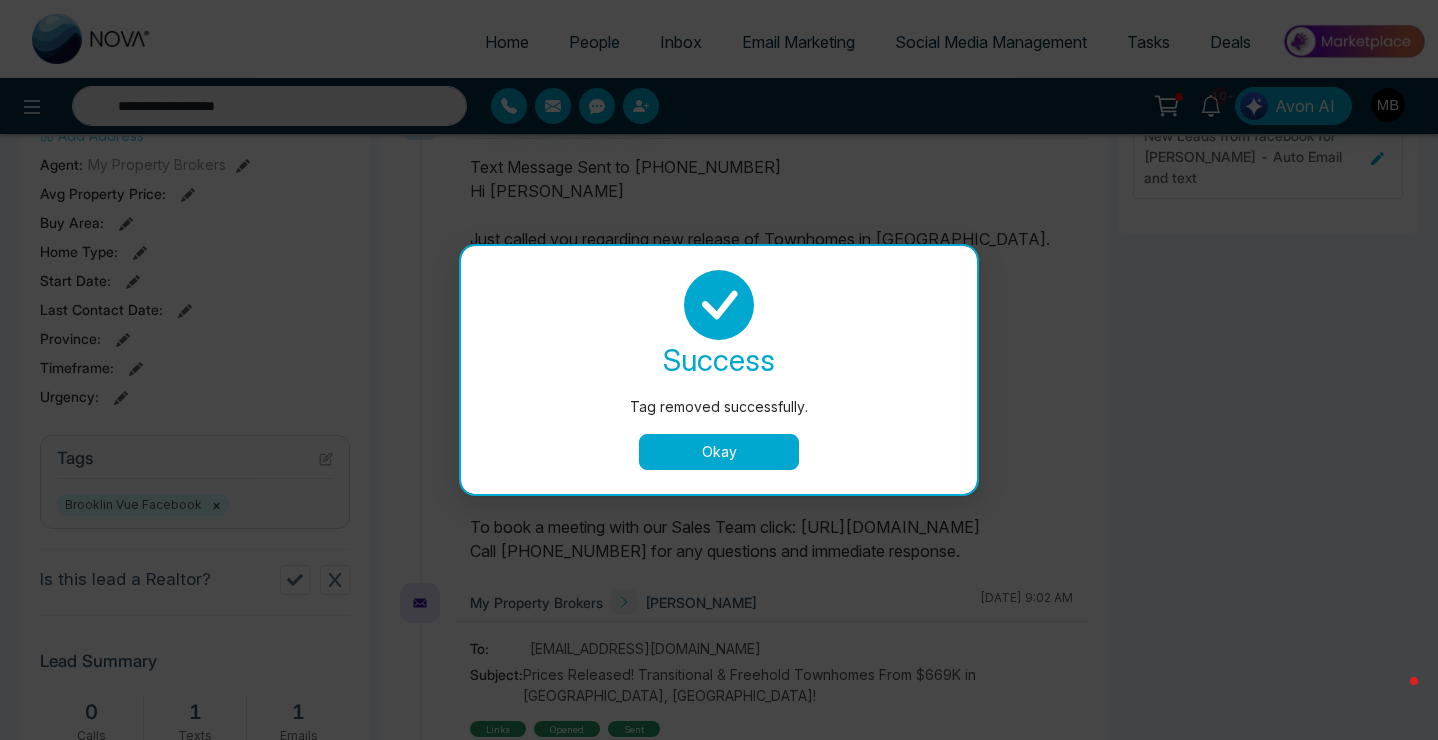 click on "Okay" at bounding box center [719, 452] 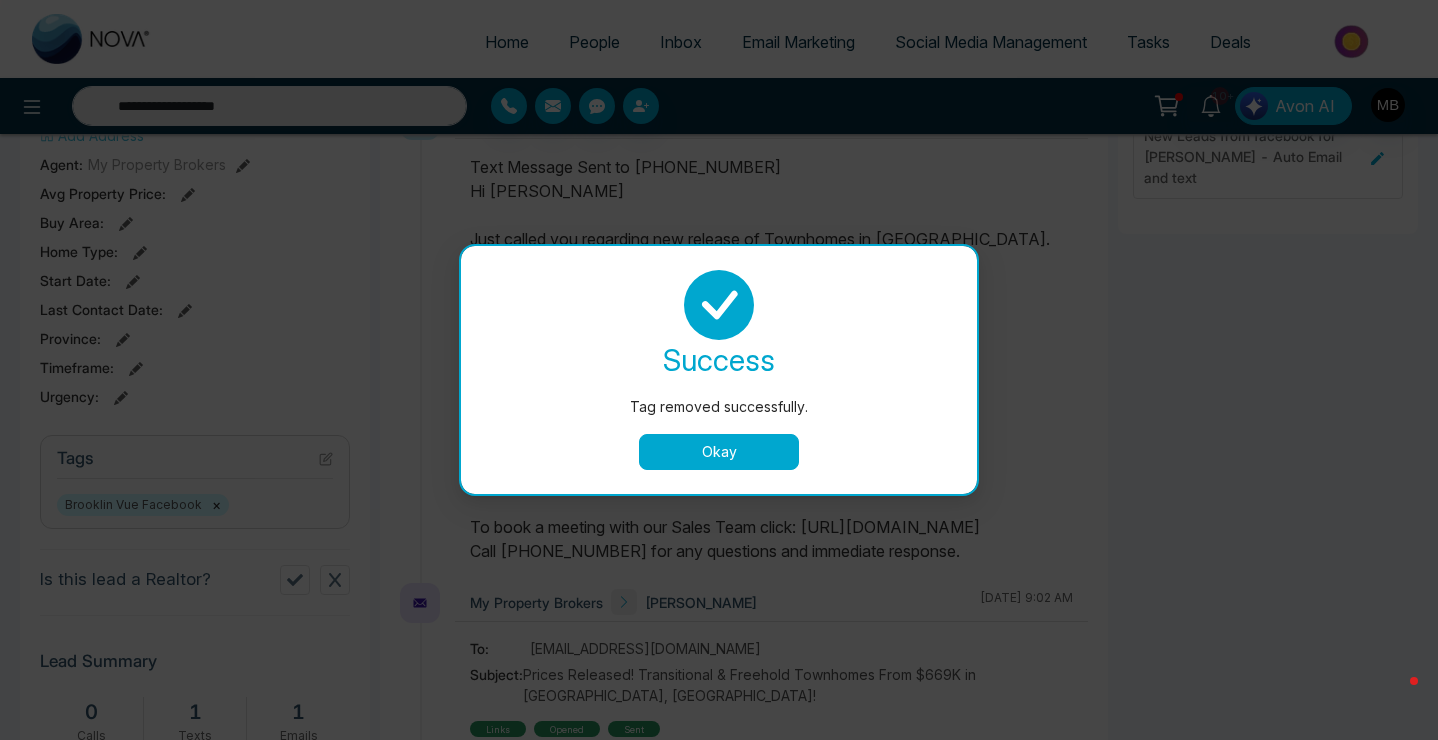 type 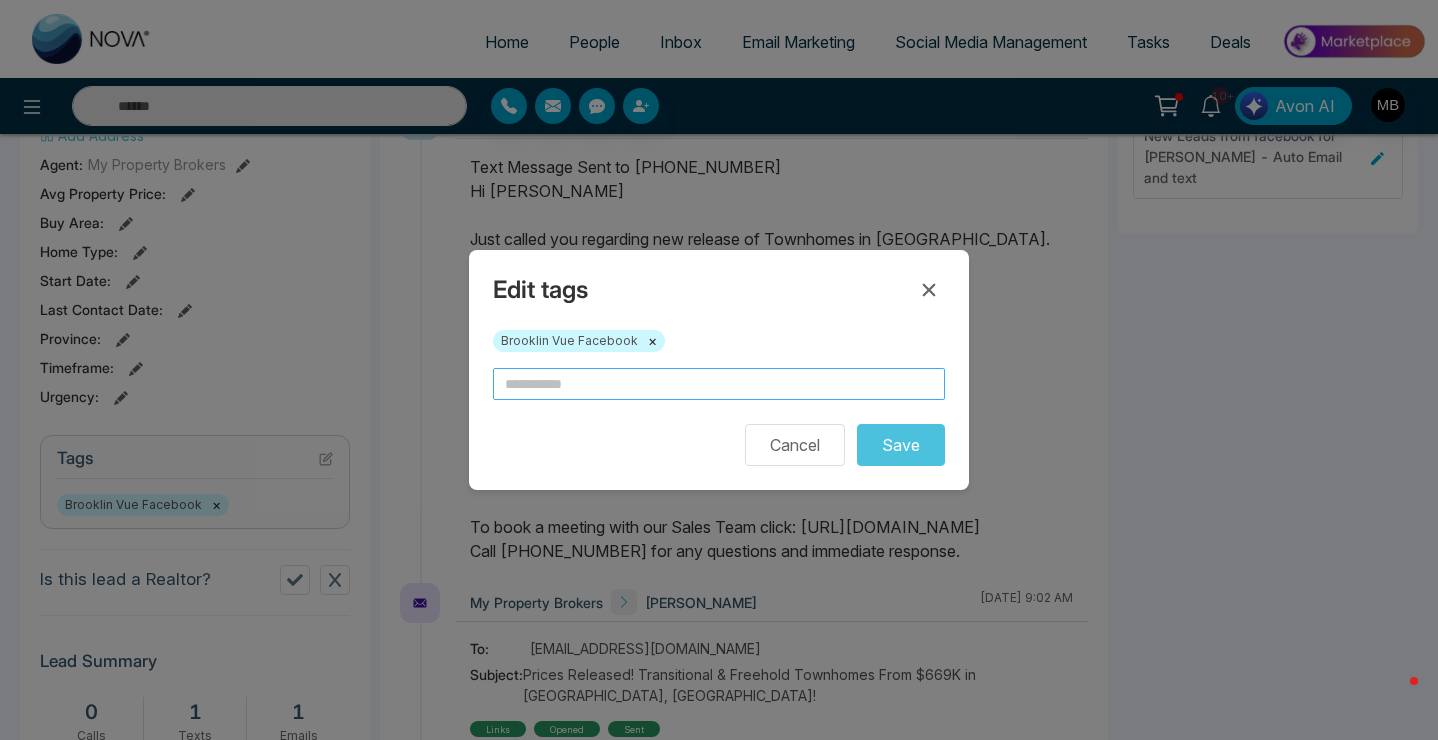 click at bounding box center (719, 384) 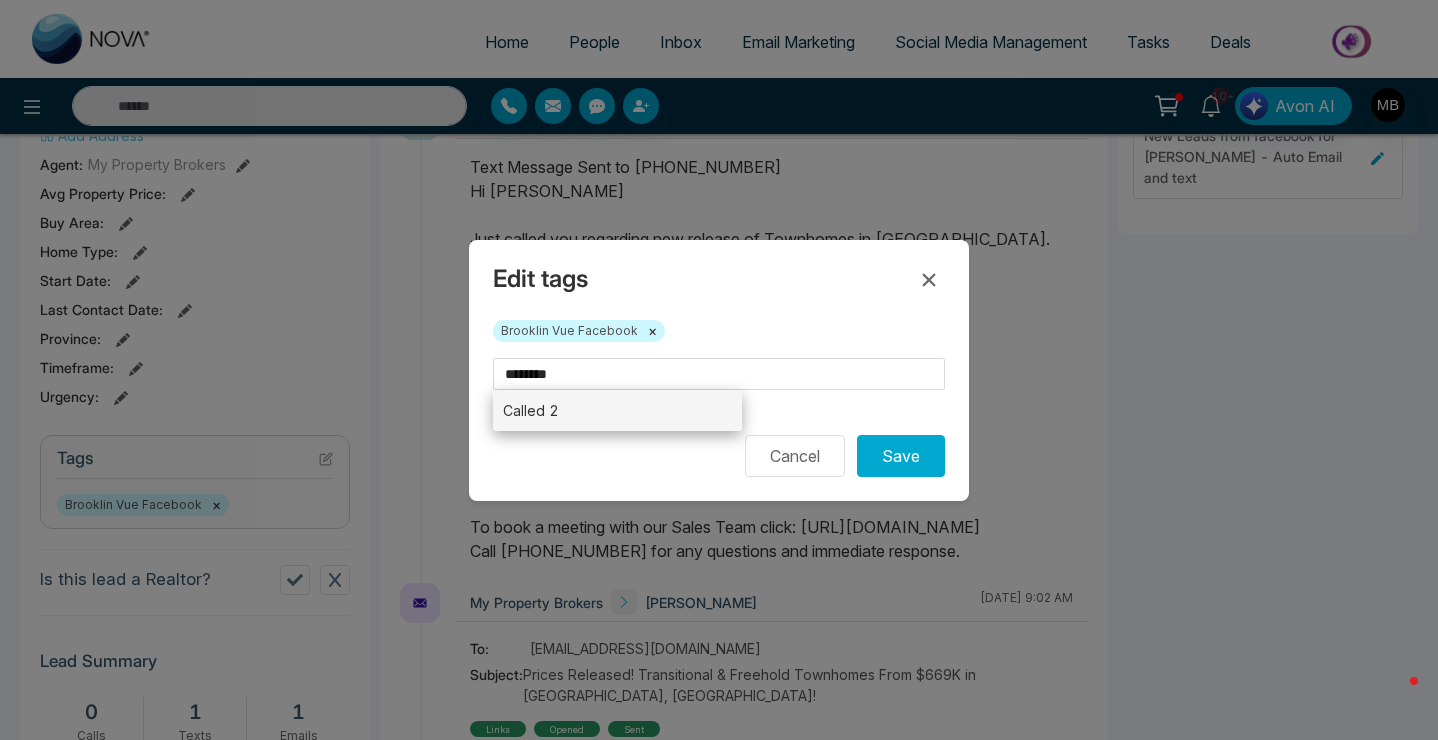 click on "Called 2" at bounding box center [617, 410] 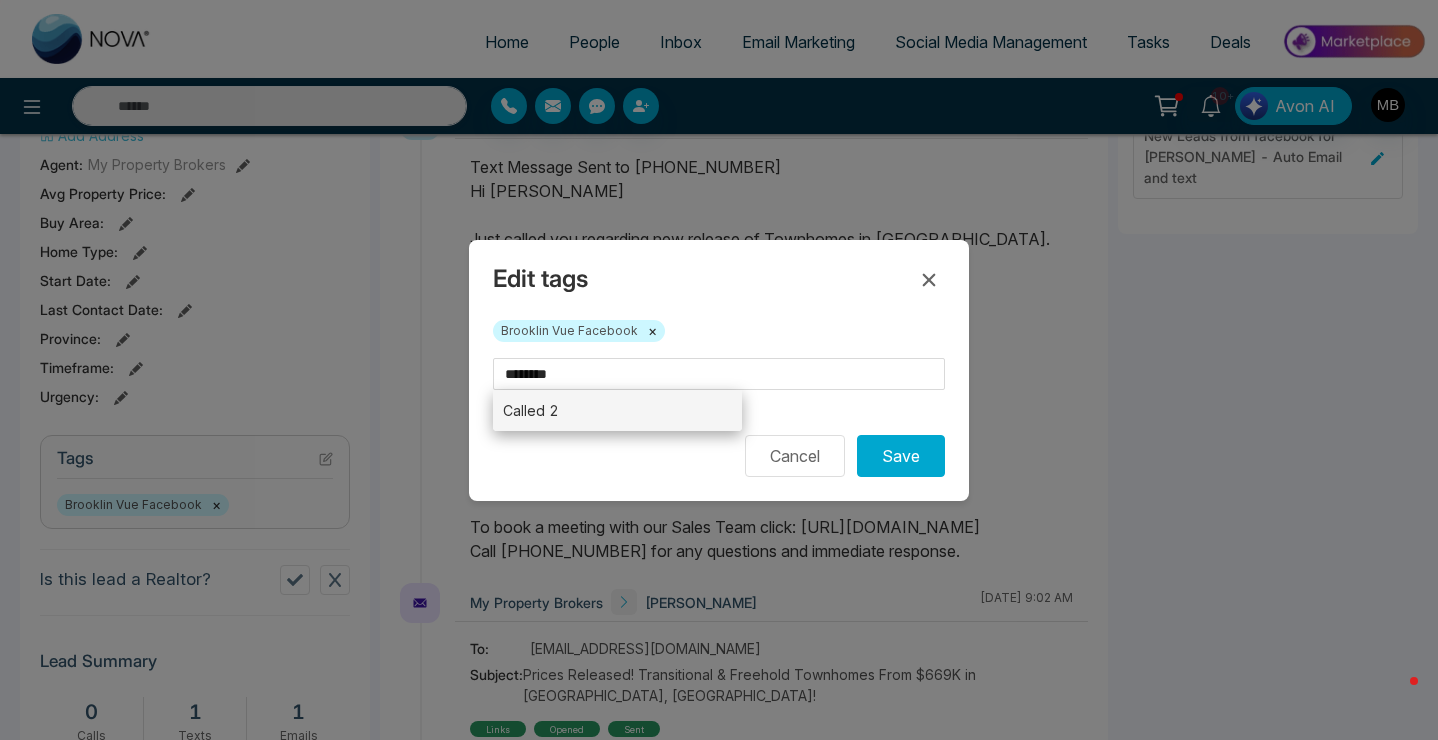 type on "********" 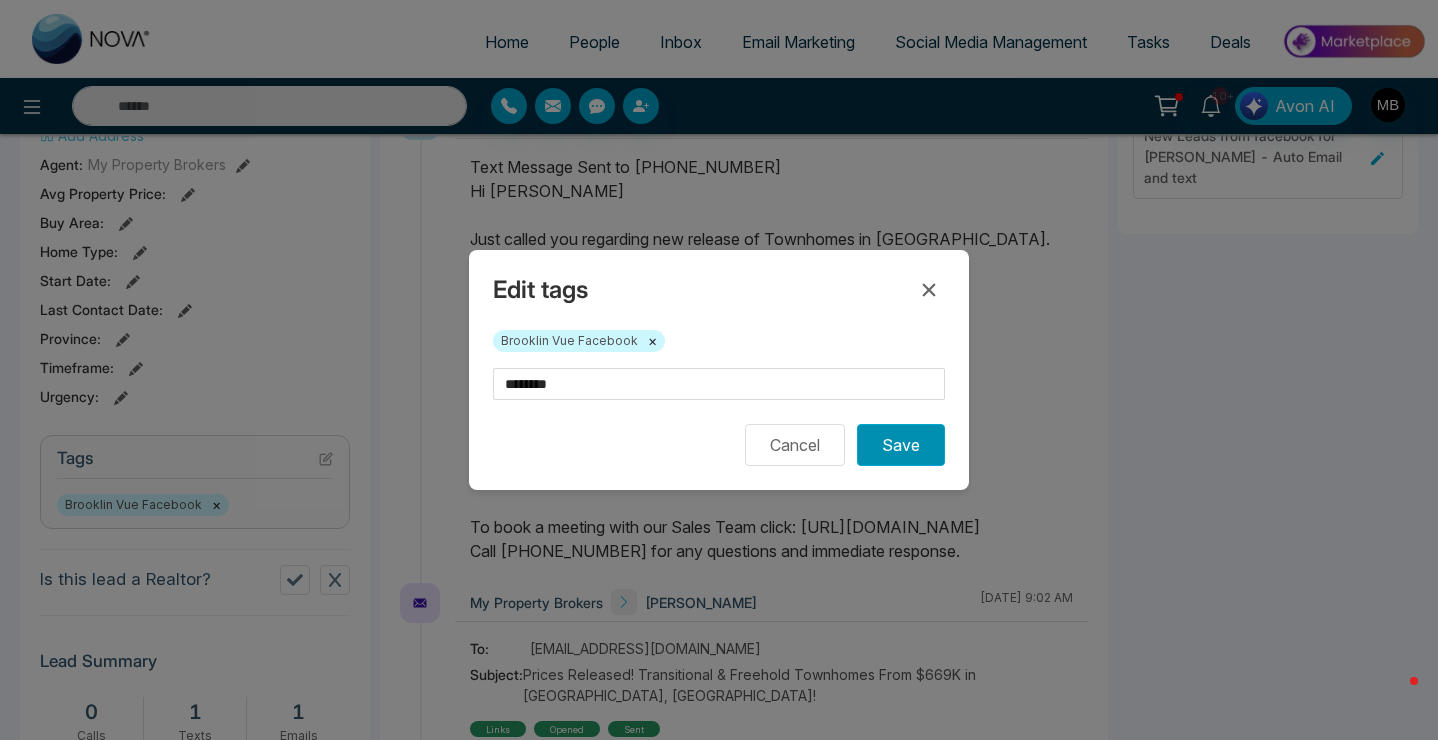 click on "Save" at bounding box center (901, 445) 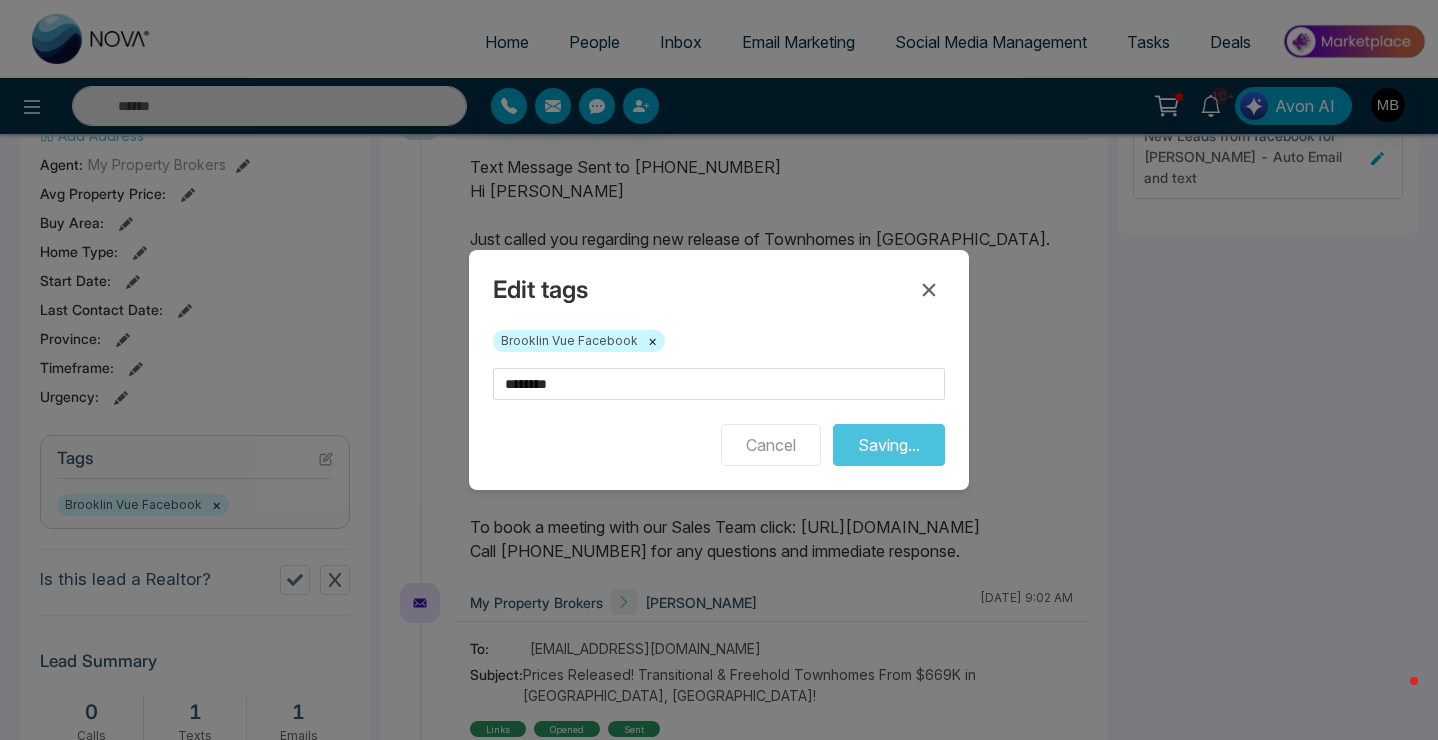 type on "**********" 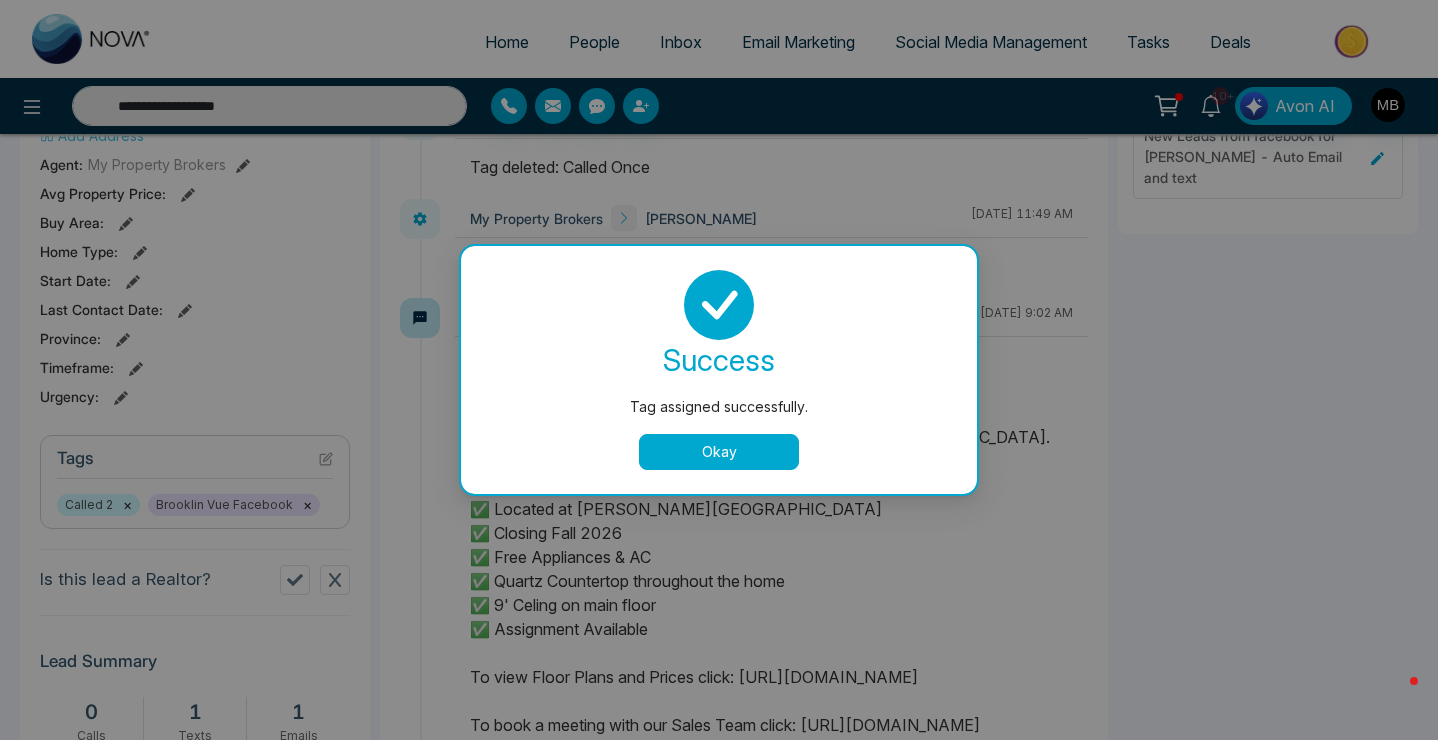 click on "Okay" at bounding box center (719, 452) 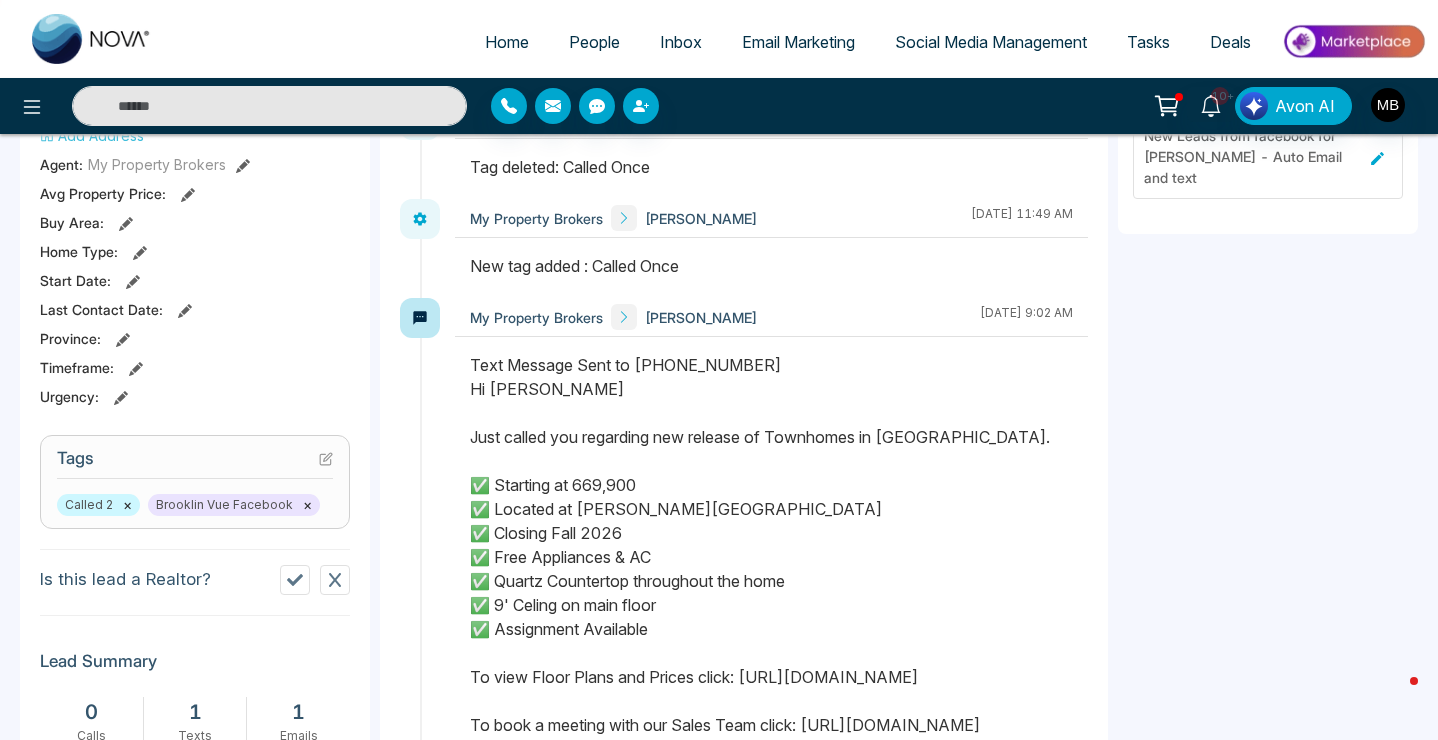 click at bounding box center [269, 106] 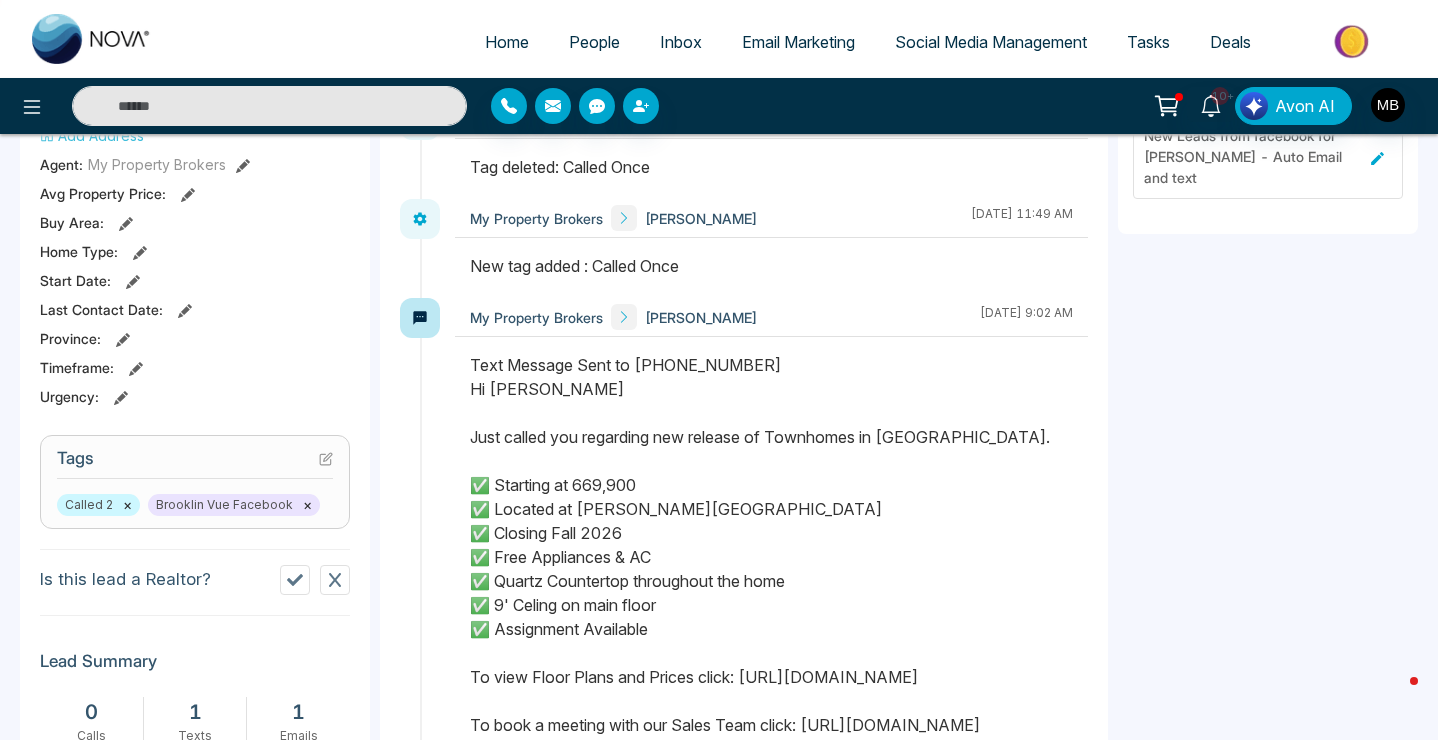 paste on "**********" 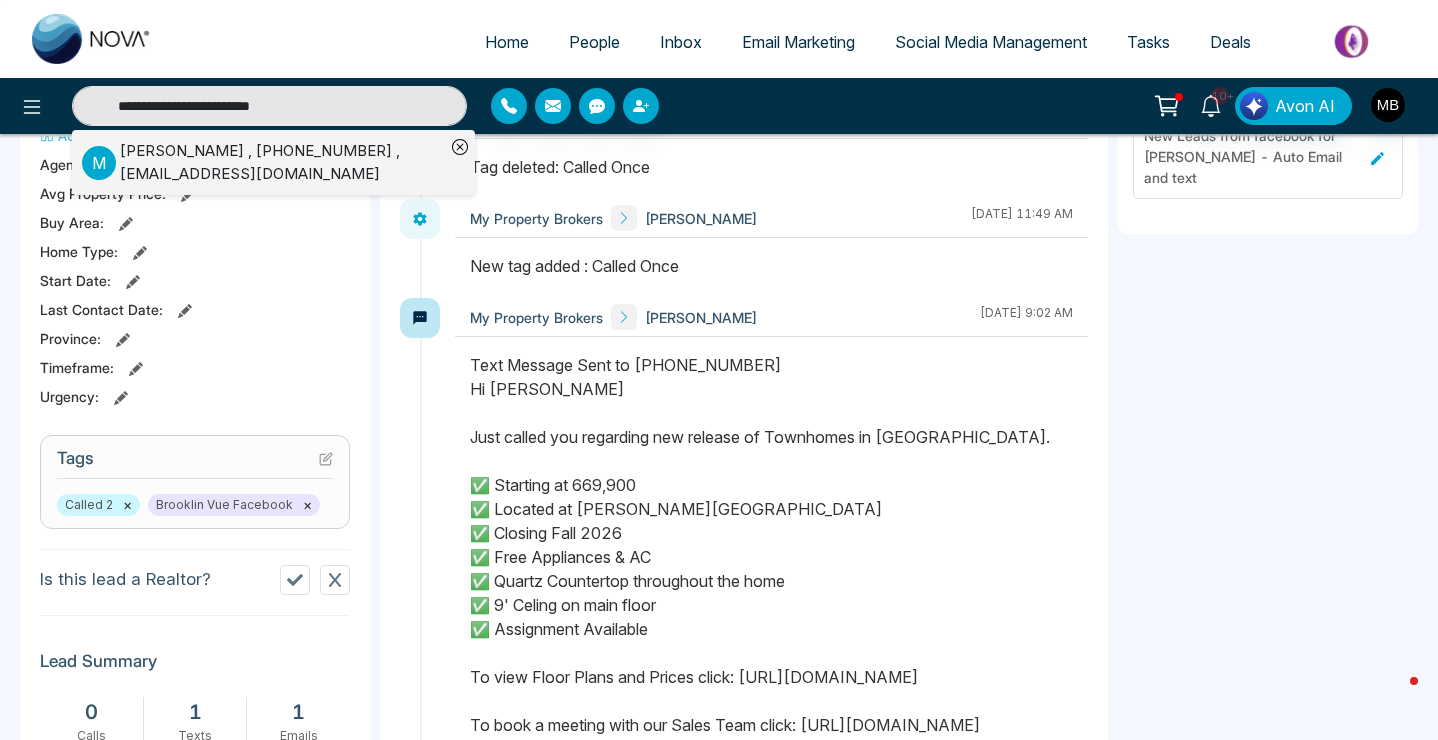 type on "**********" 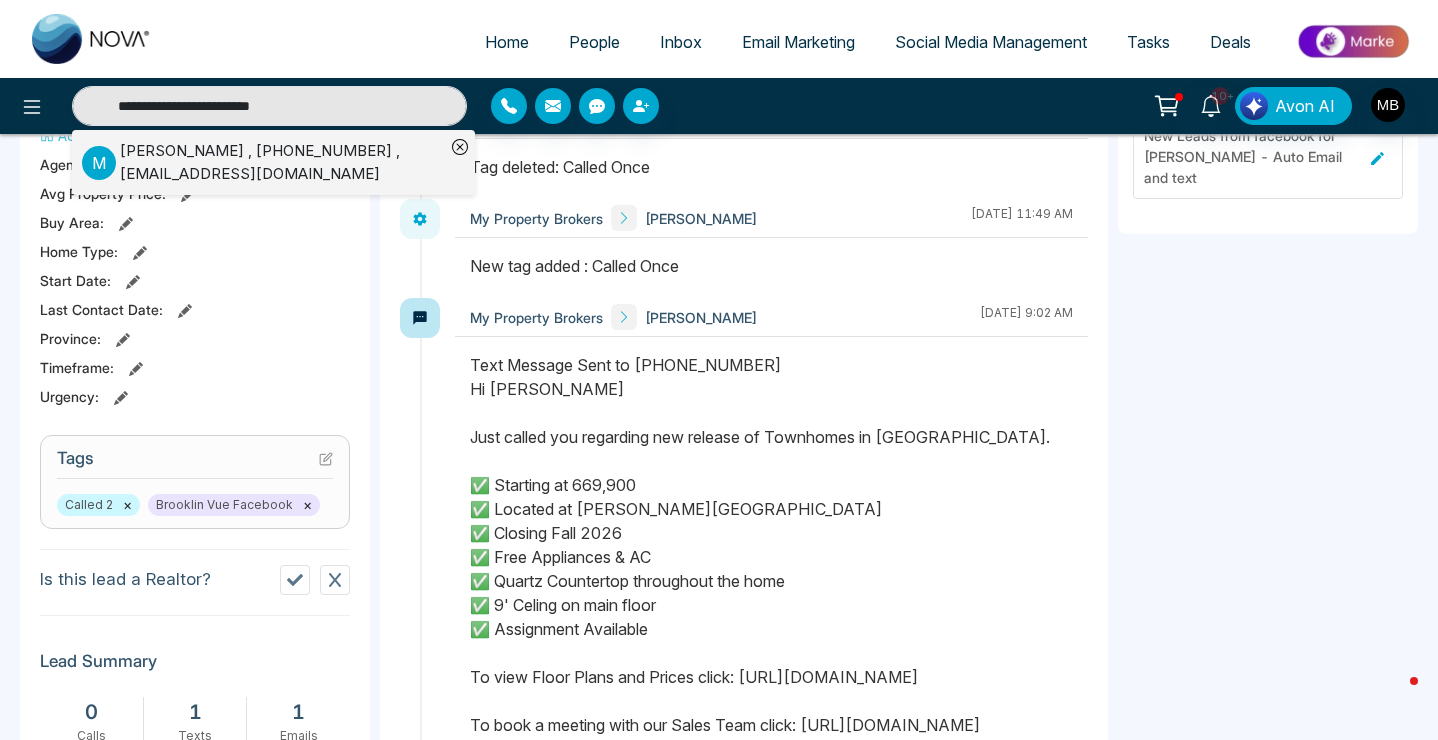click on "[PERSON_NAME]     , [PHONE_NUMBER]   , [EMAIL_ADDRESS][DOMAIN_NAME]" at bounding box center (282, 162) 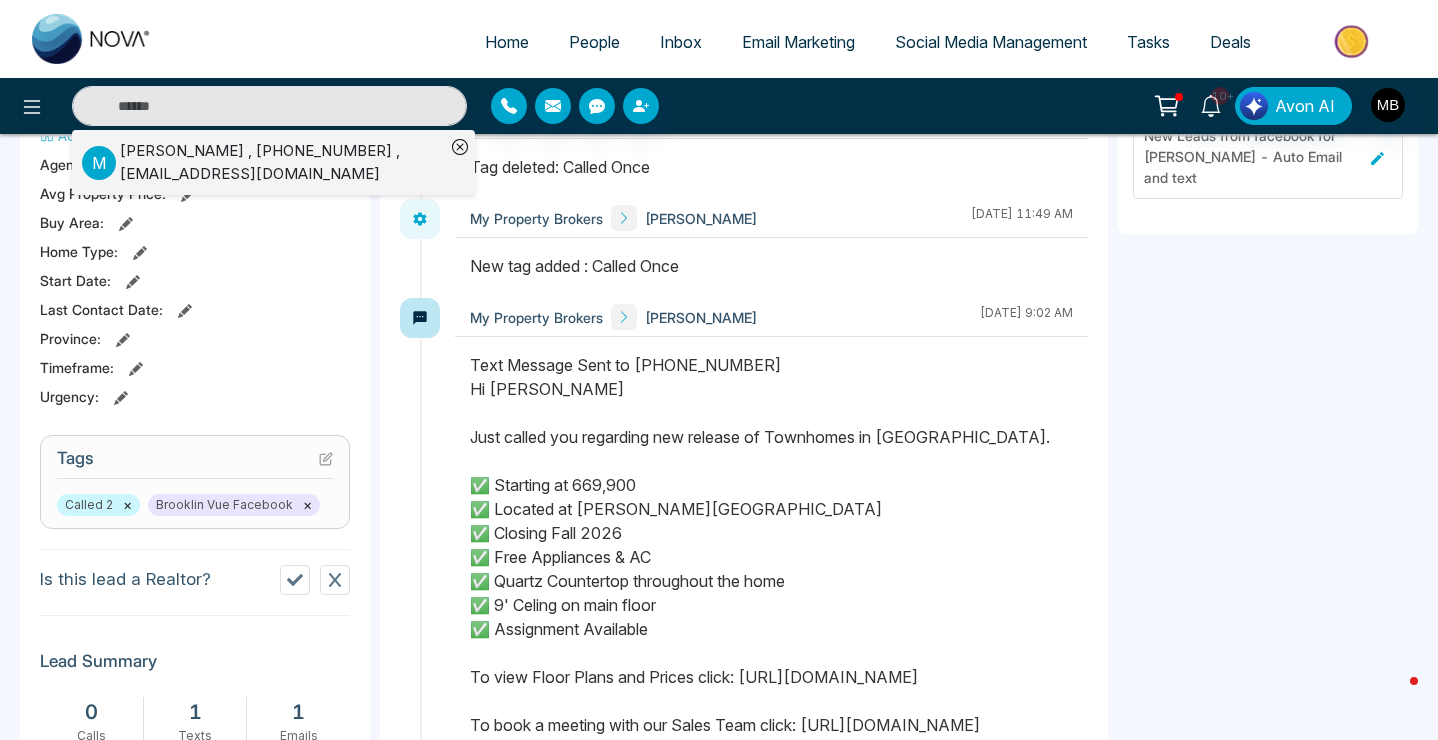 type on "**********" 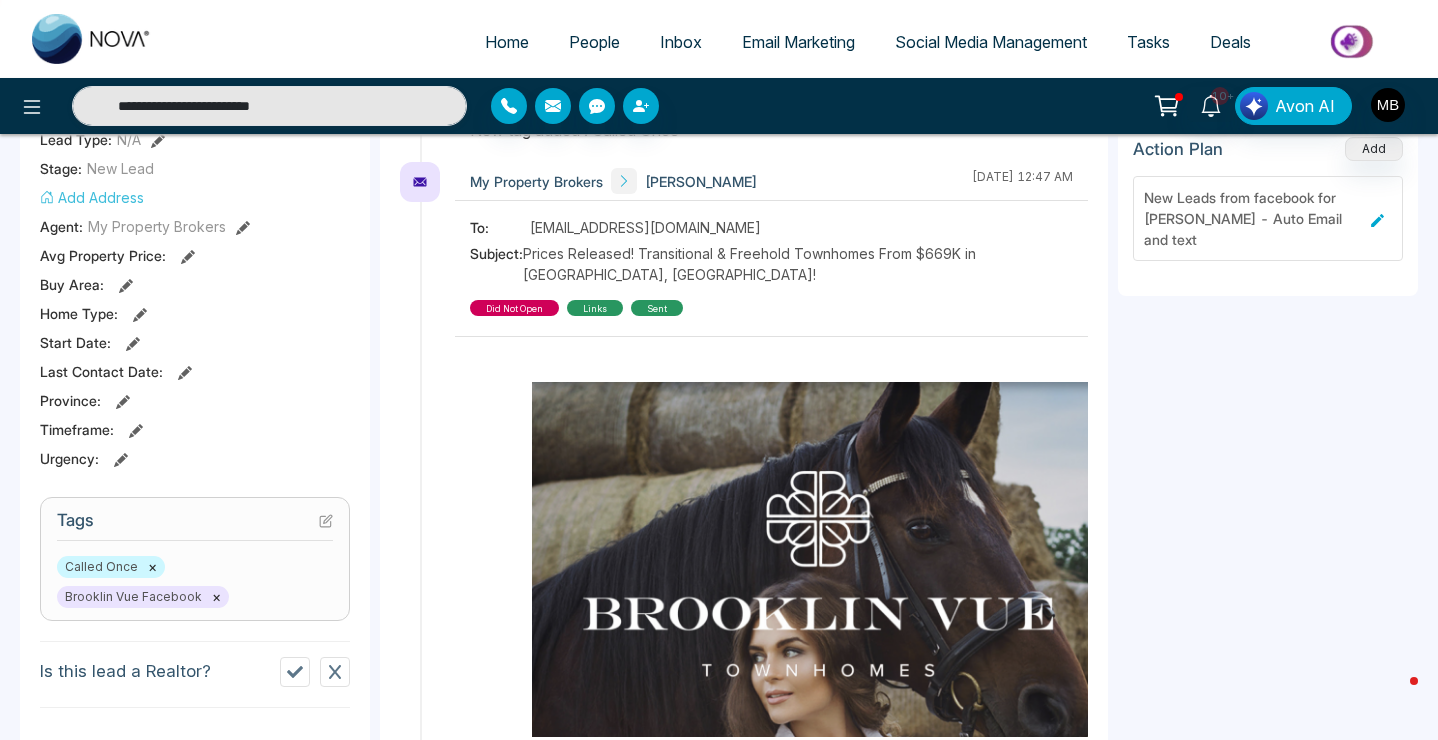 scroll, scrollTop: 587, scrollLeft: 0, axis: vertical 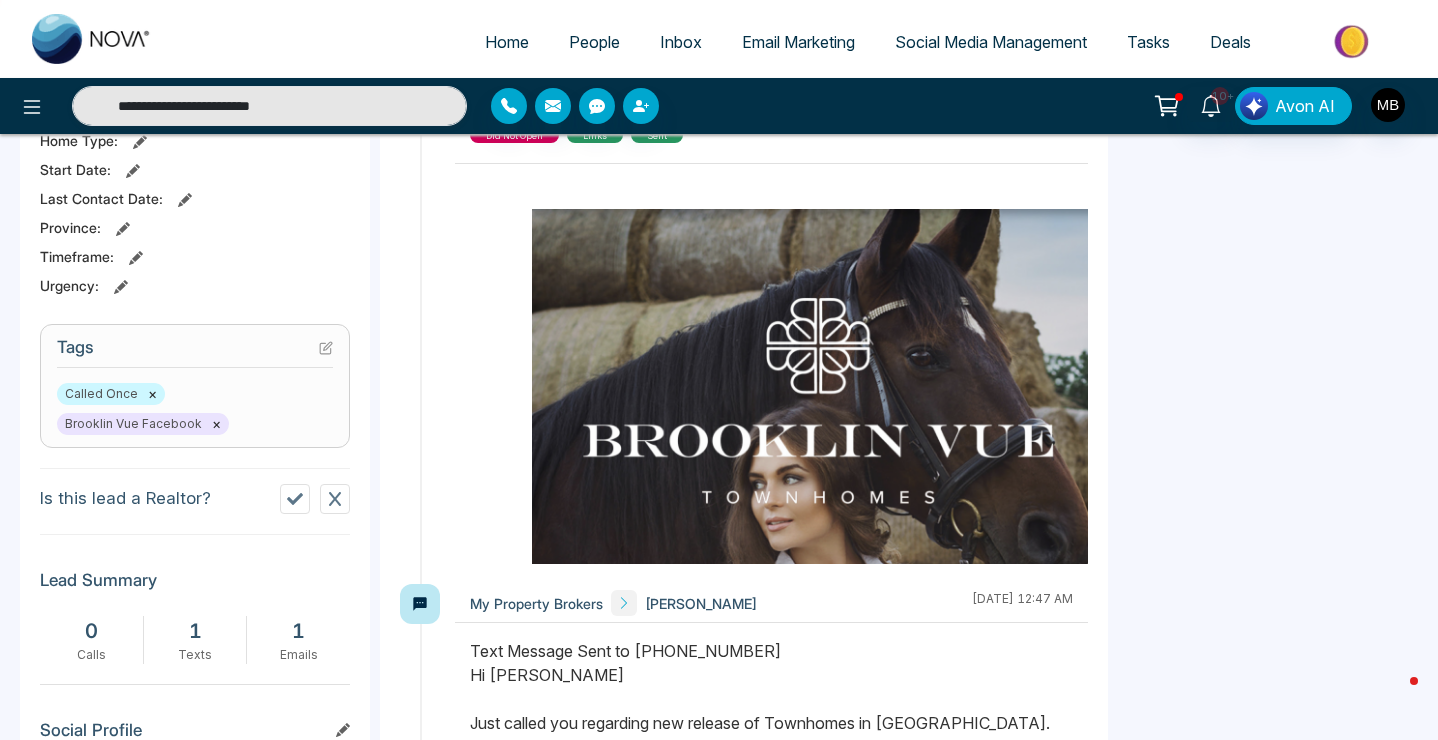 click on "×" at bounding box center [152, 394] 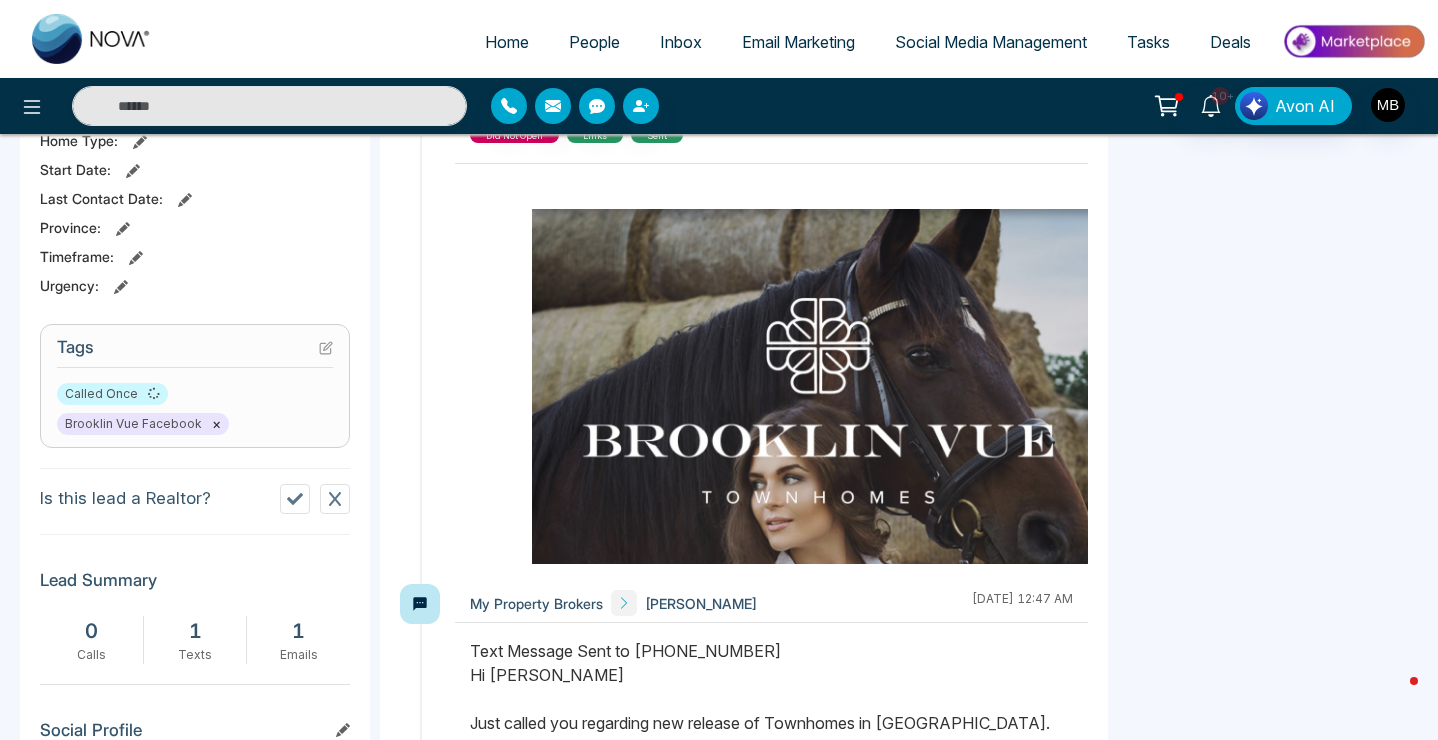 type on "**********" 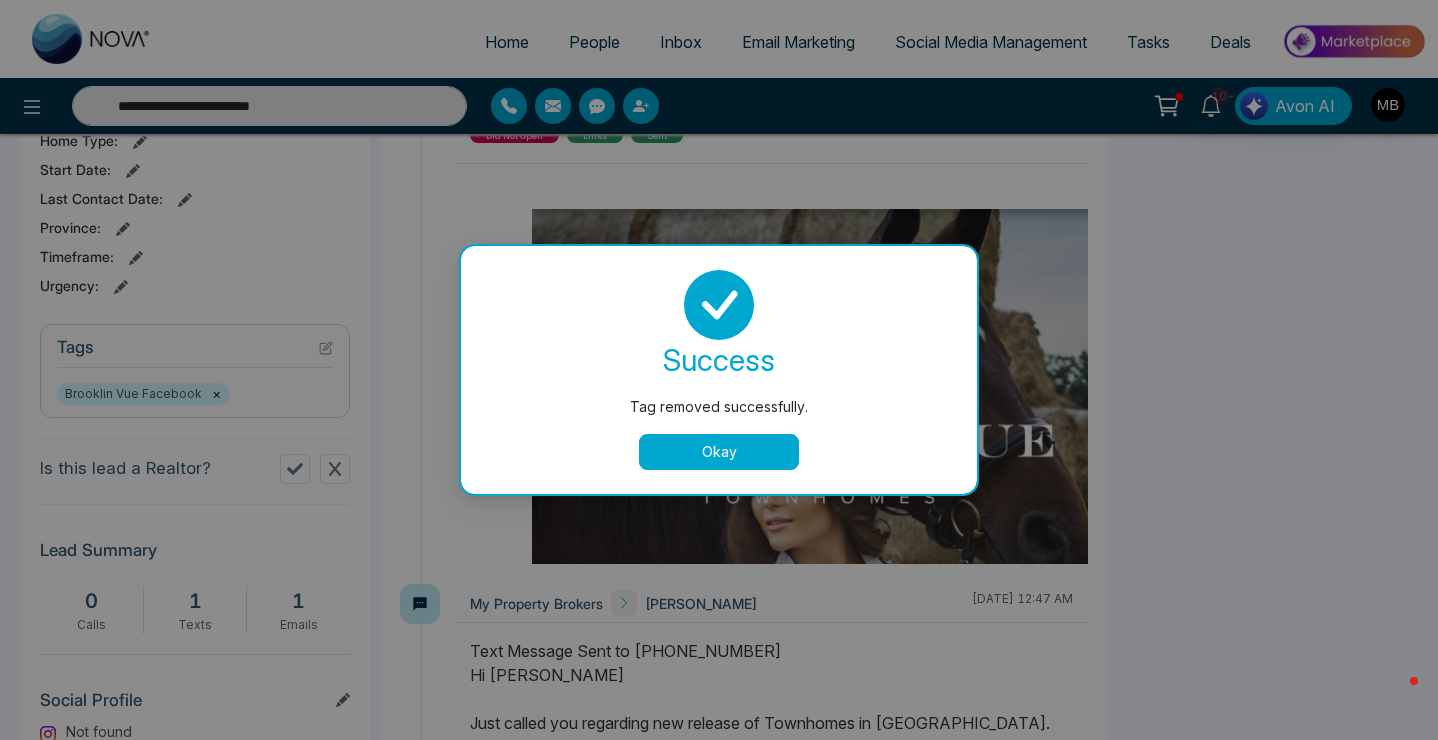click on "Okay" at bounding box center (719, 452) 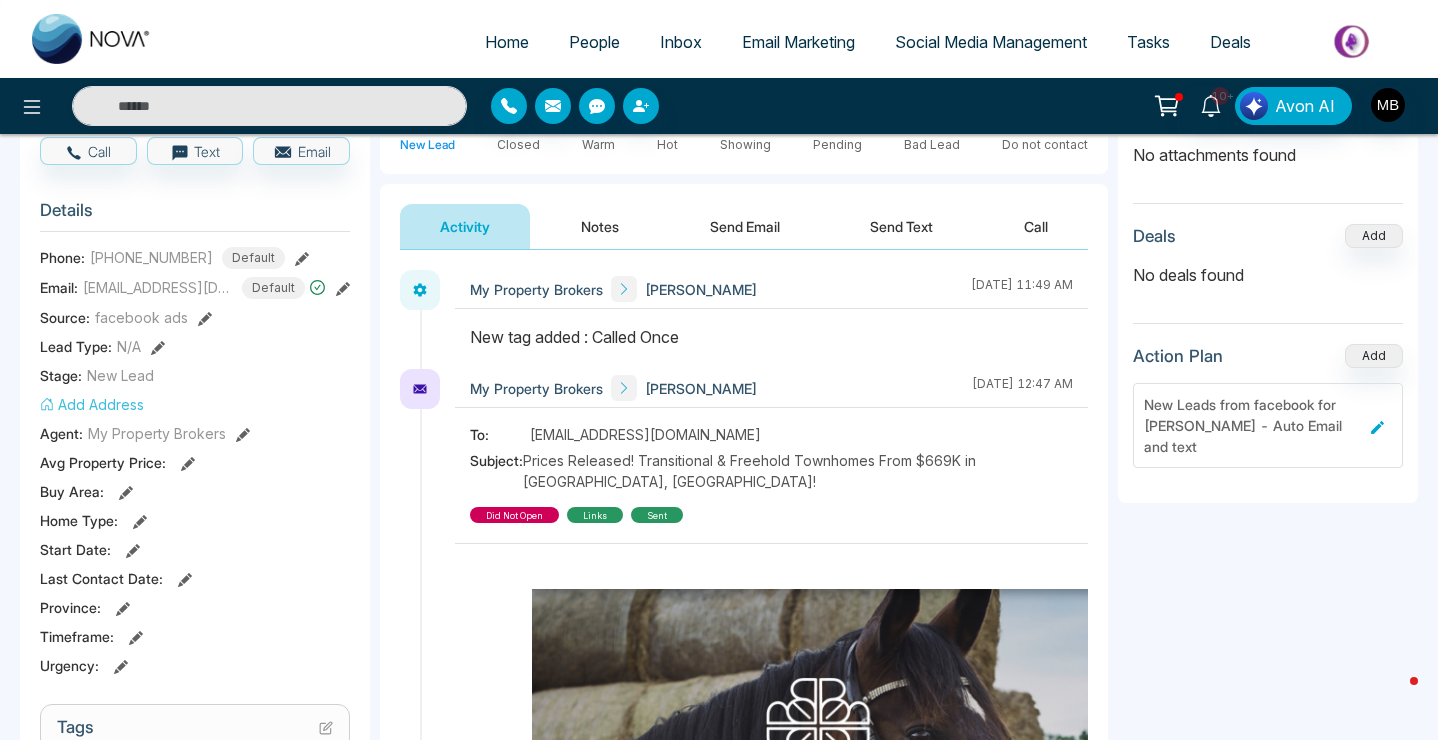 scroll, scrollTop: 196, scrollLeft: 0, axis: vertical 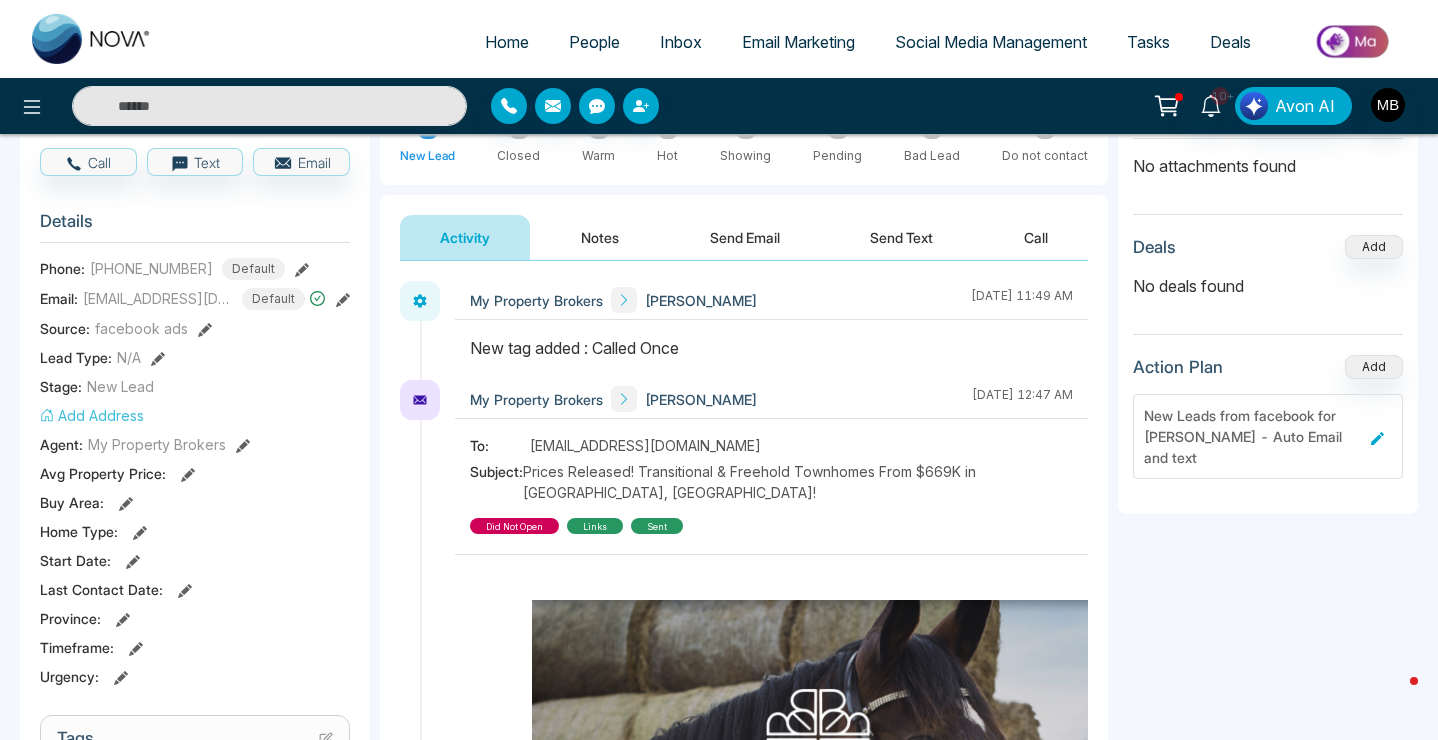 click on "Warm" at bounding box center [598, 156] 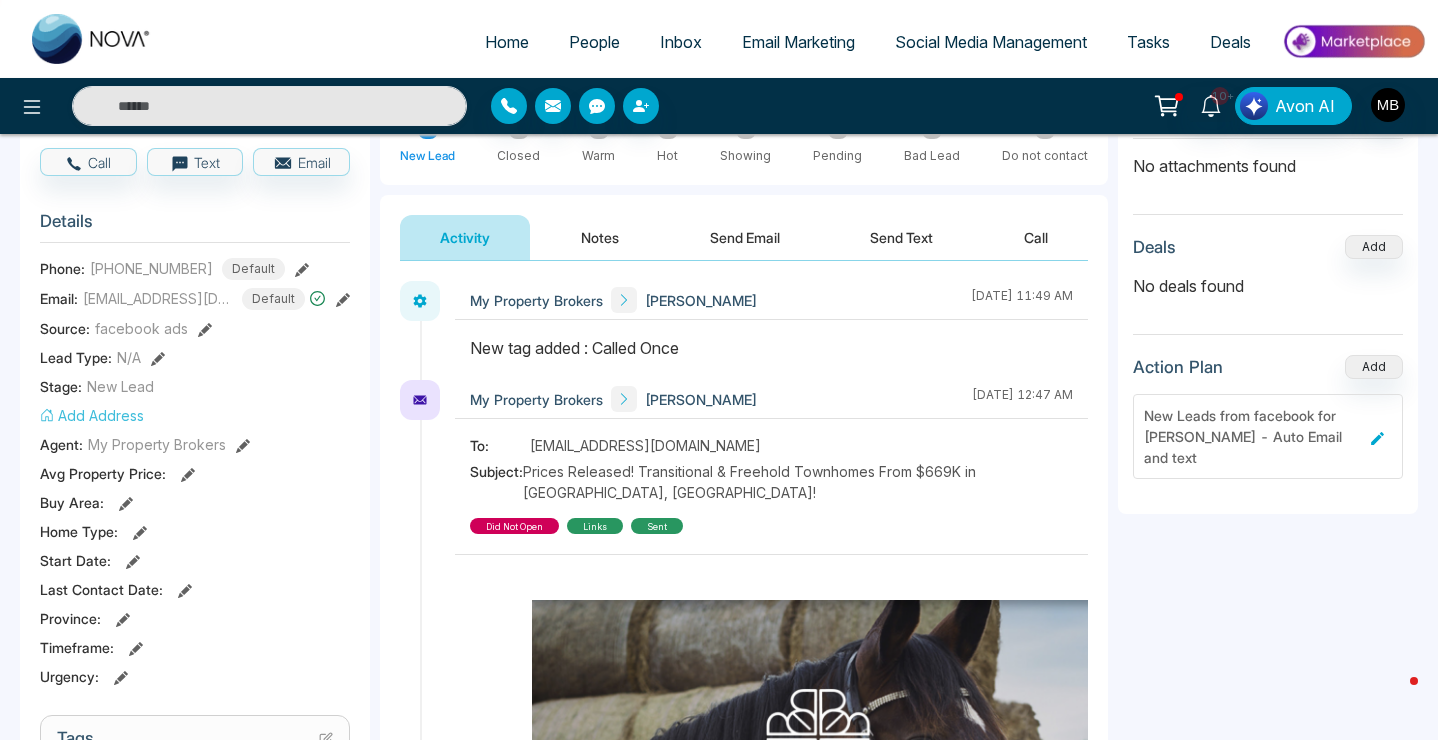 scroll, scrollTop: 184, scrollLeft: 0, axis: vertical 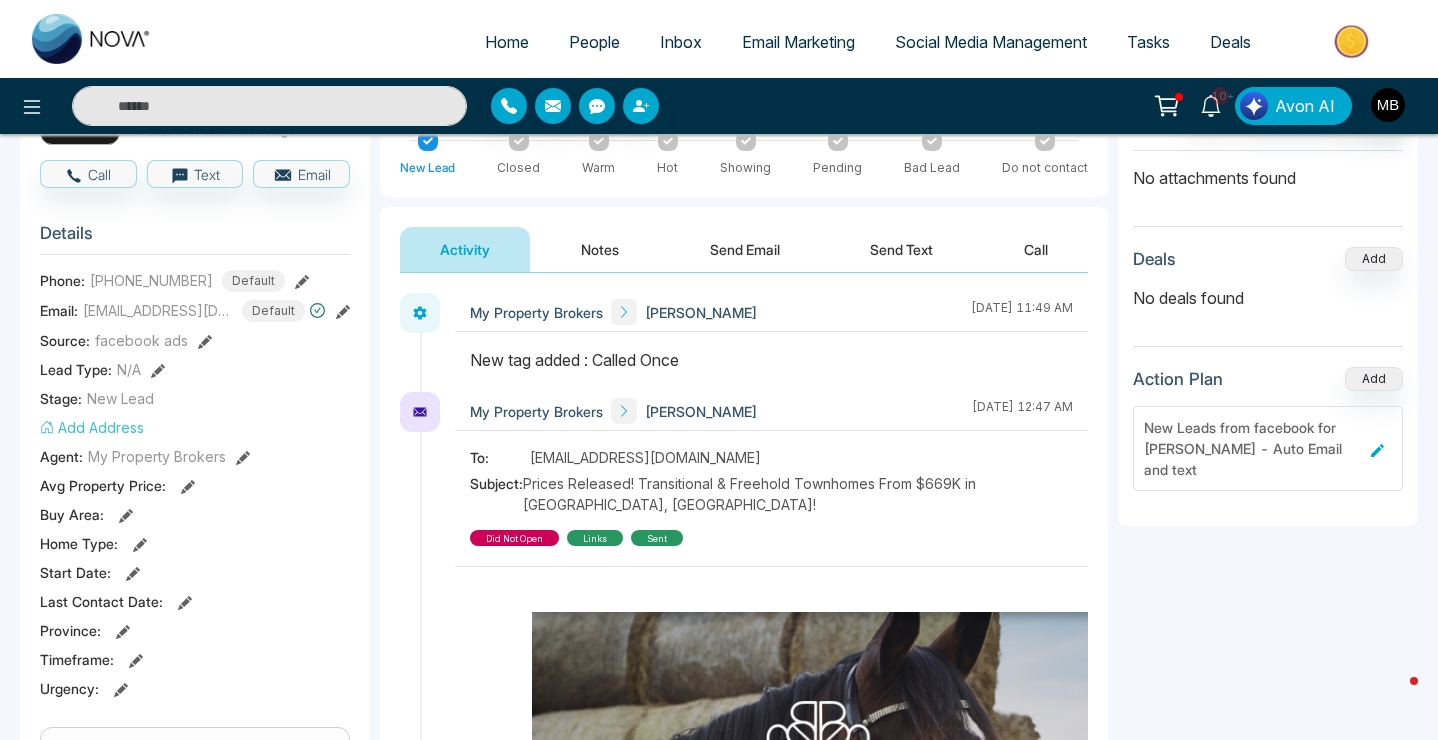 click 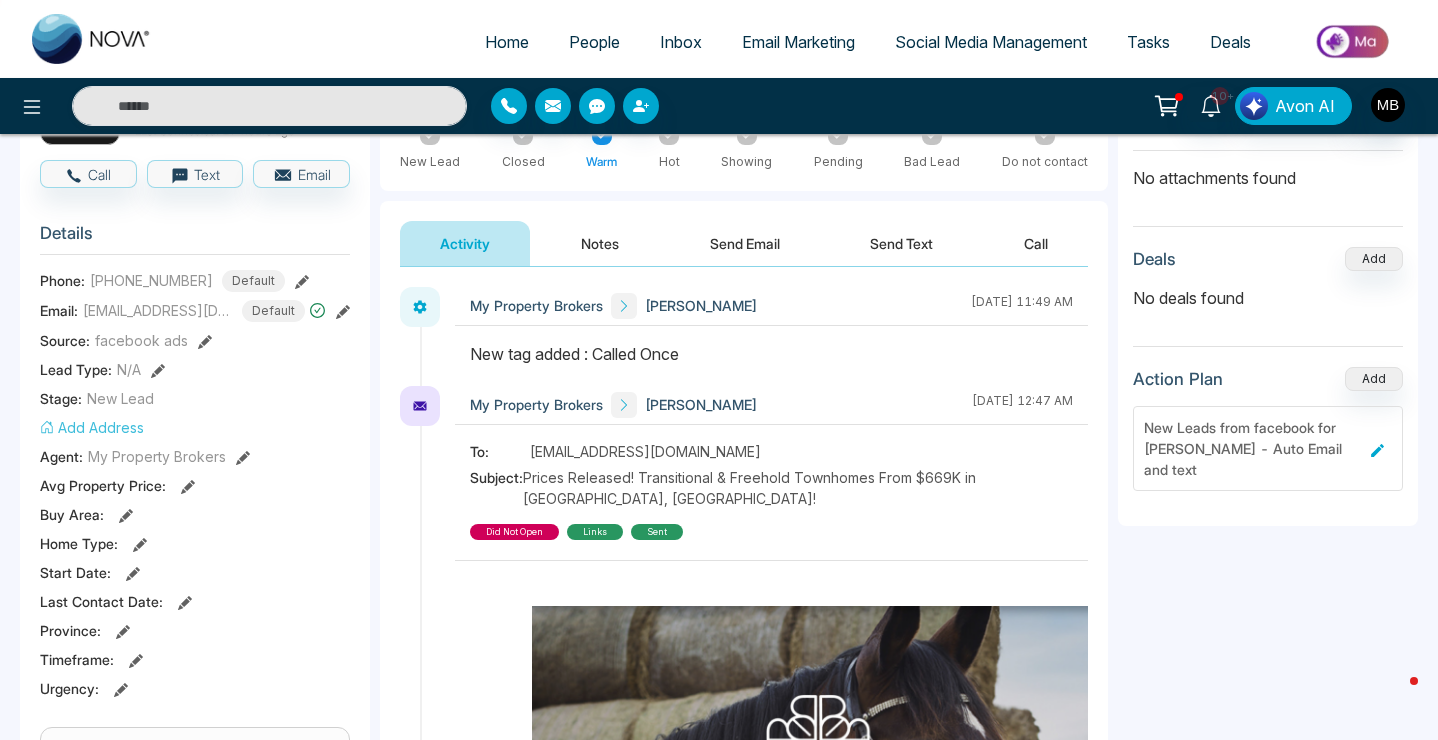 type on "**********" 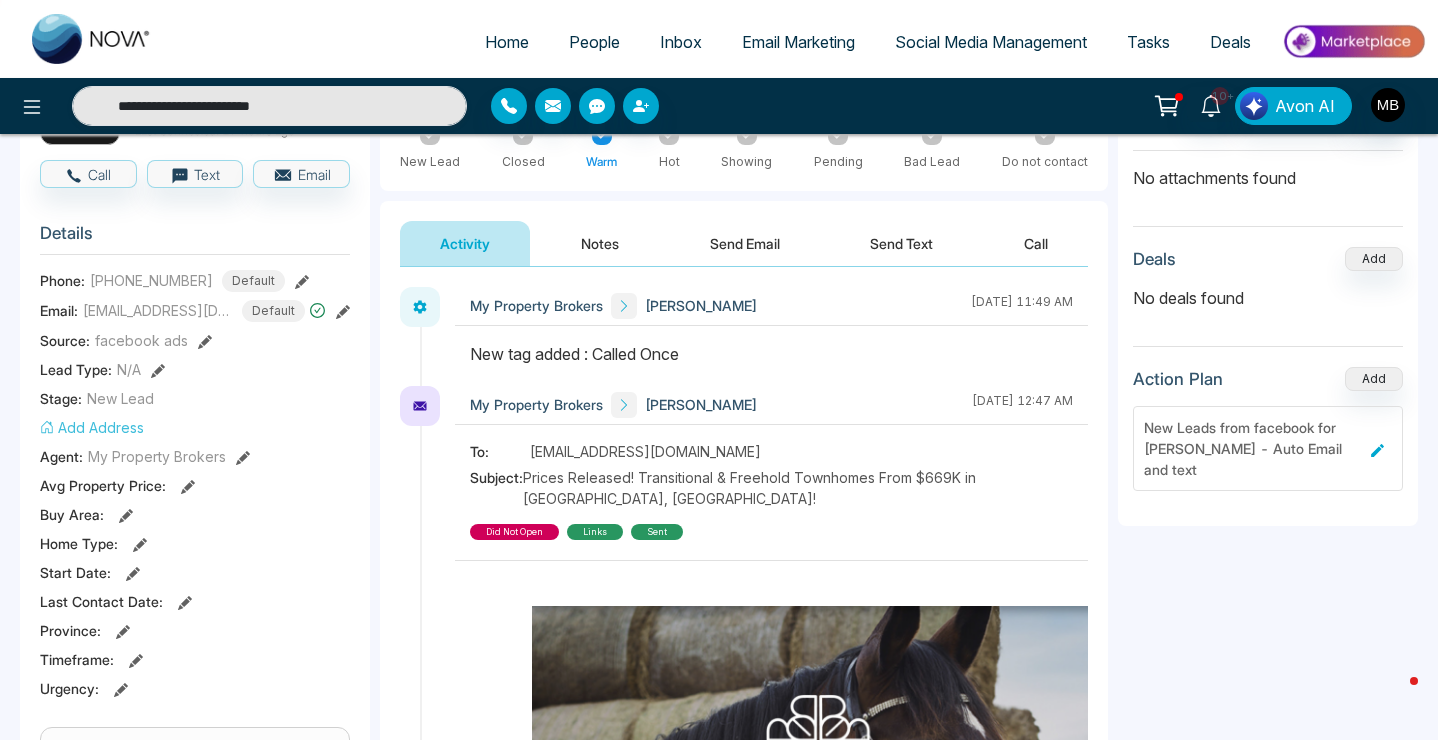 scroll, scrollTop: 210, scrollLeft: 0, axis: vertical 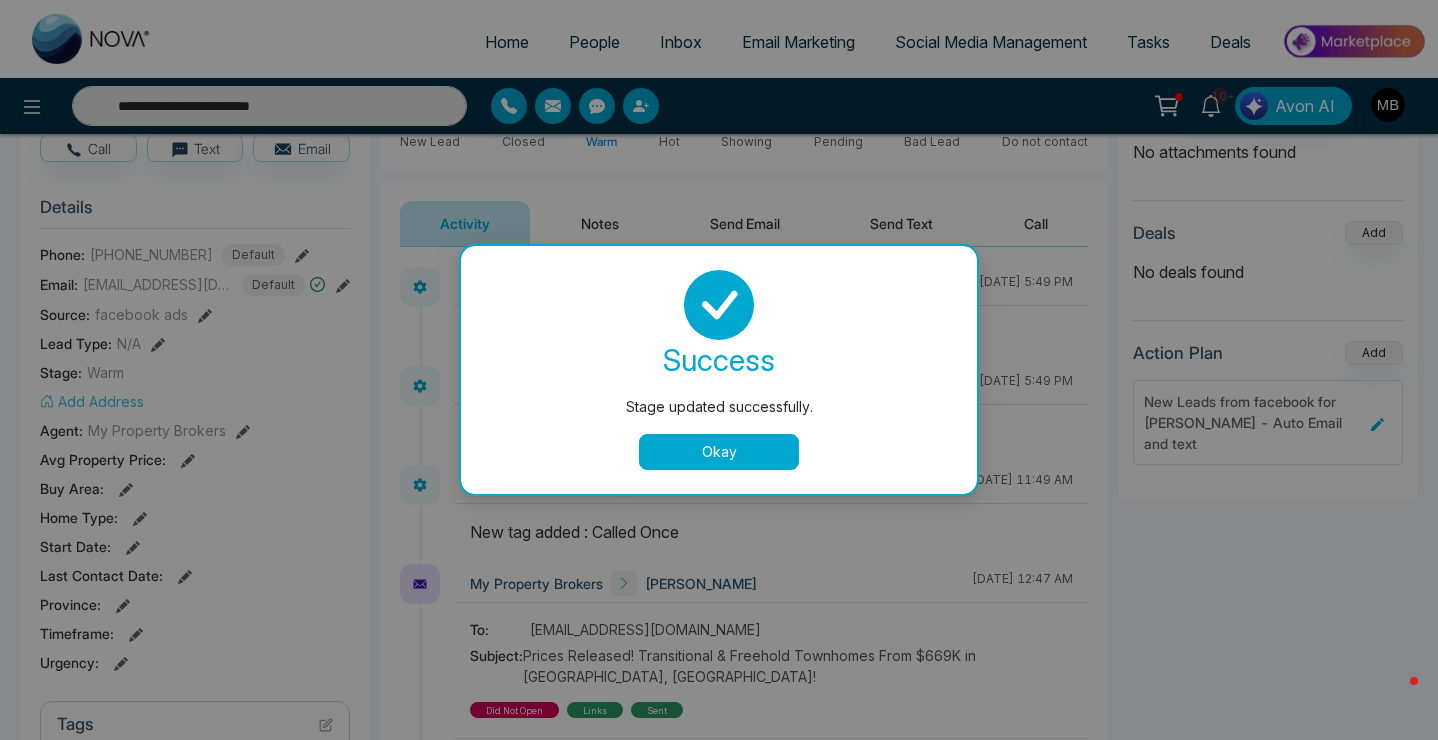 click on "Okay" at bounding box center (719, 452) 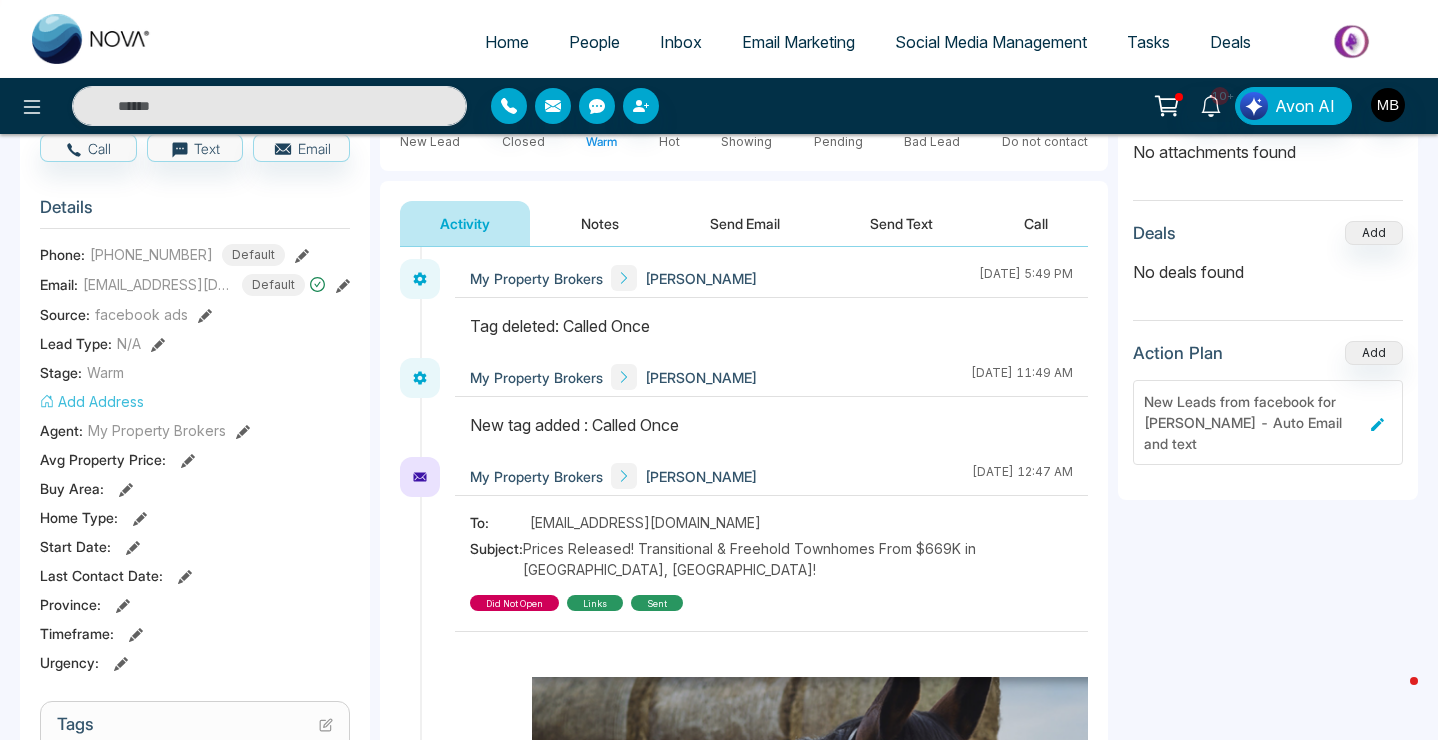 scroll, scrollTop: 172, scrollLeft: 0, axis: vertical 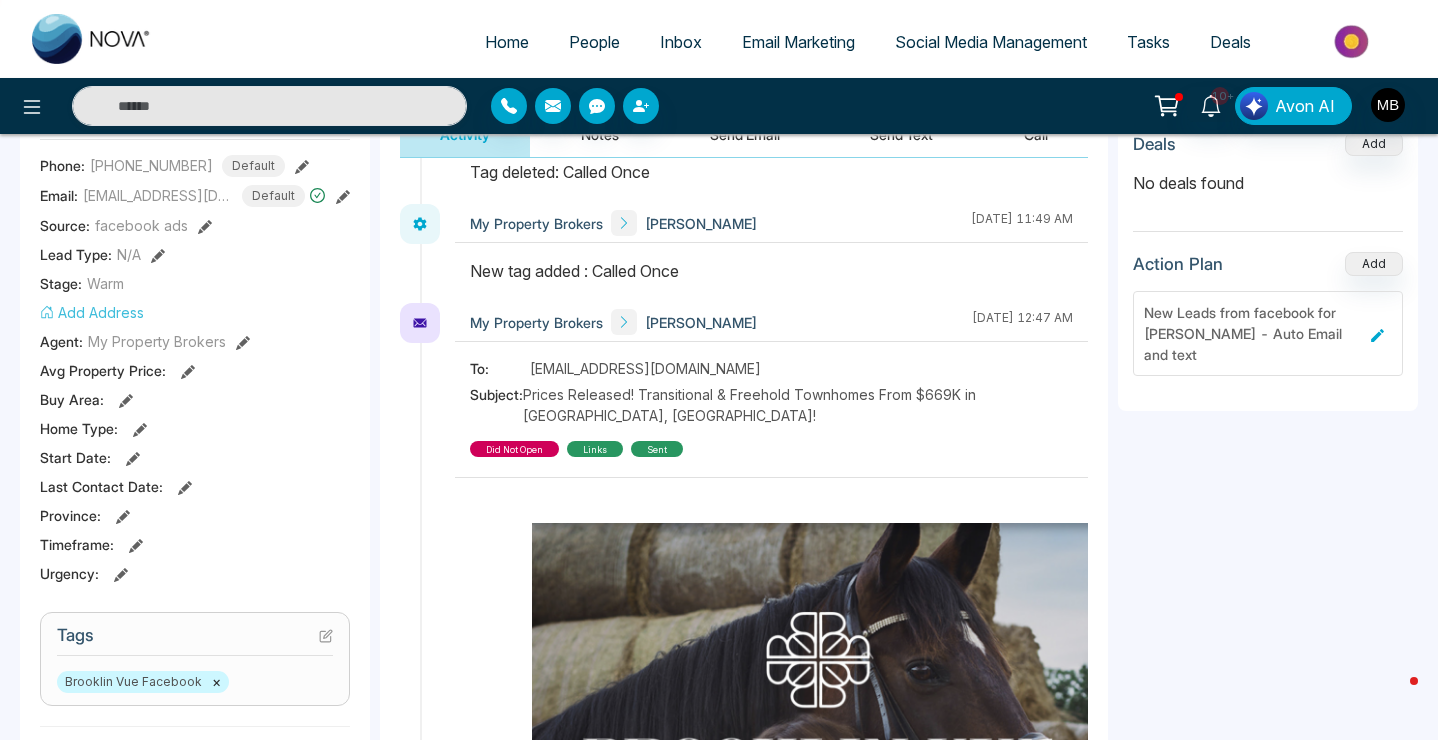click 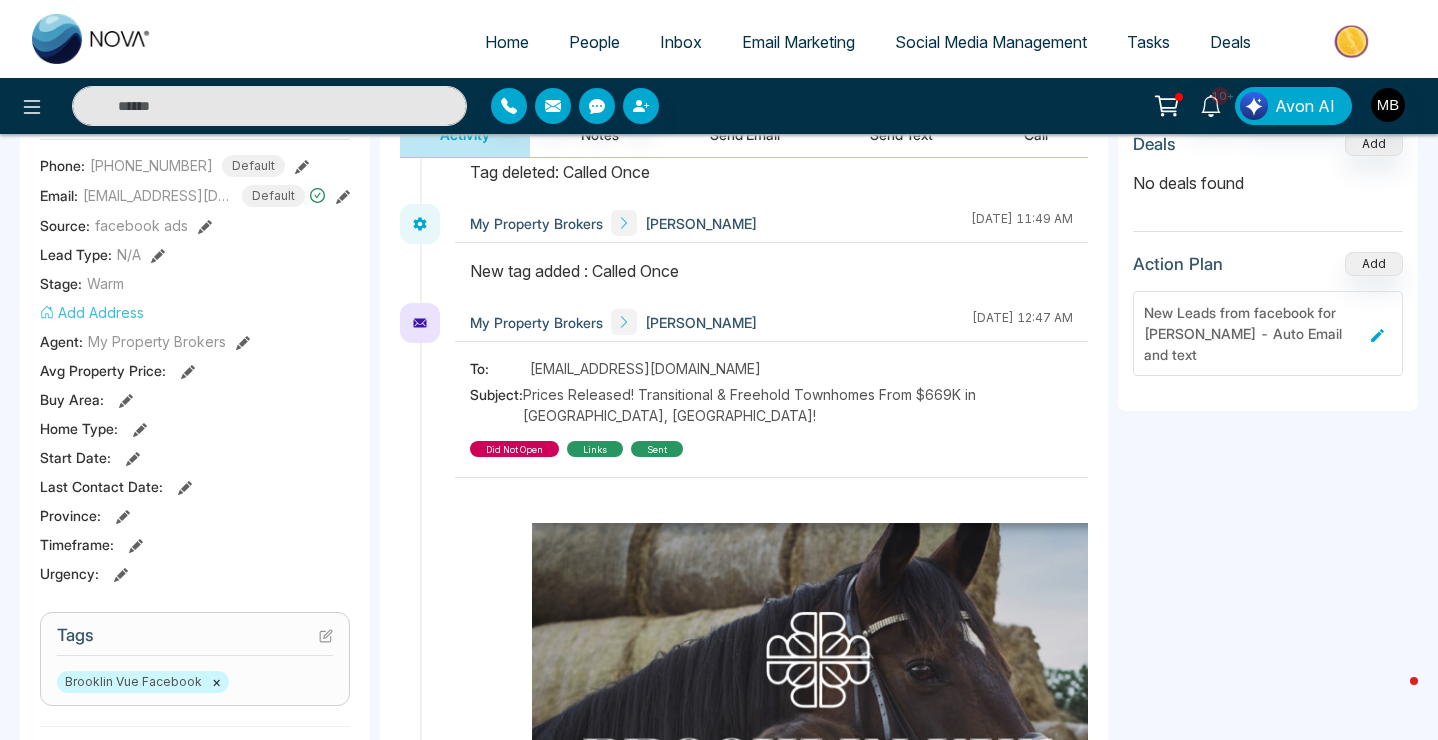 type on "**********" 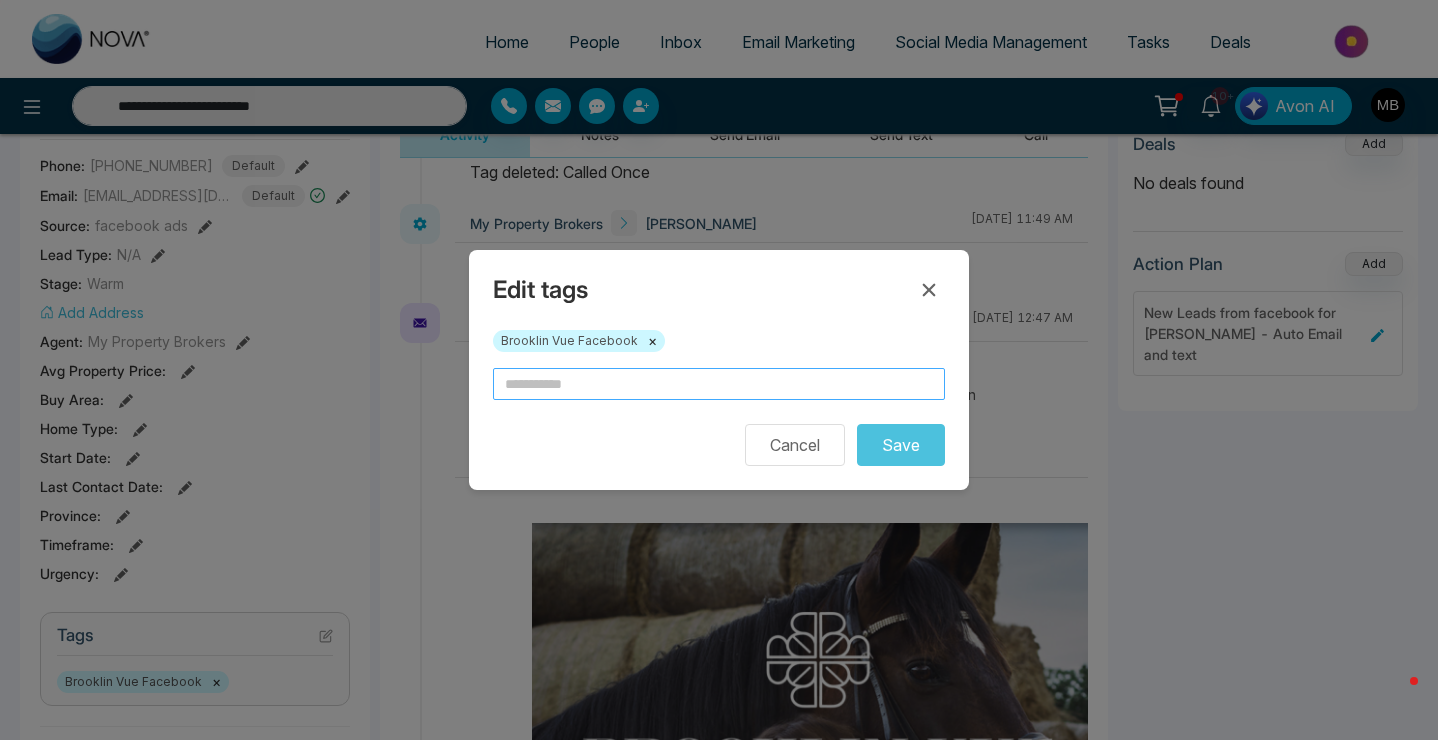 click at bounding box center [719, 384] 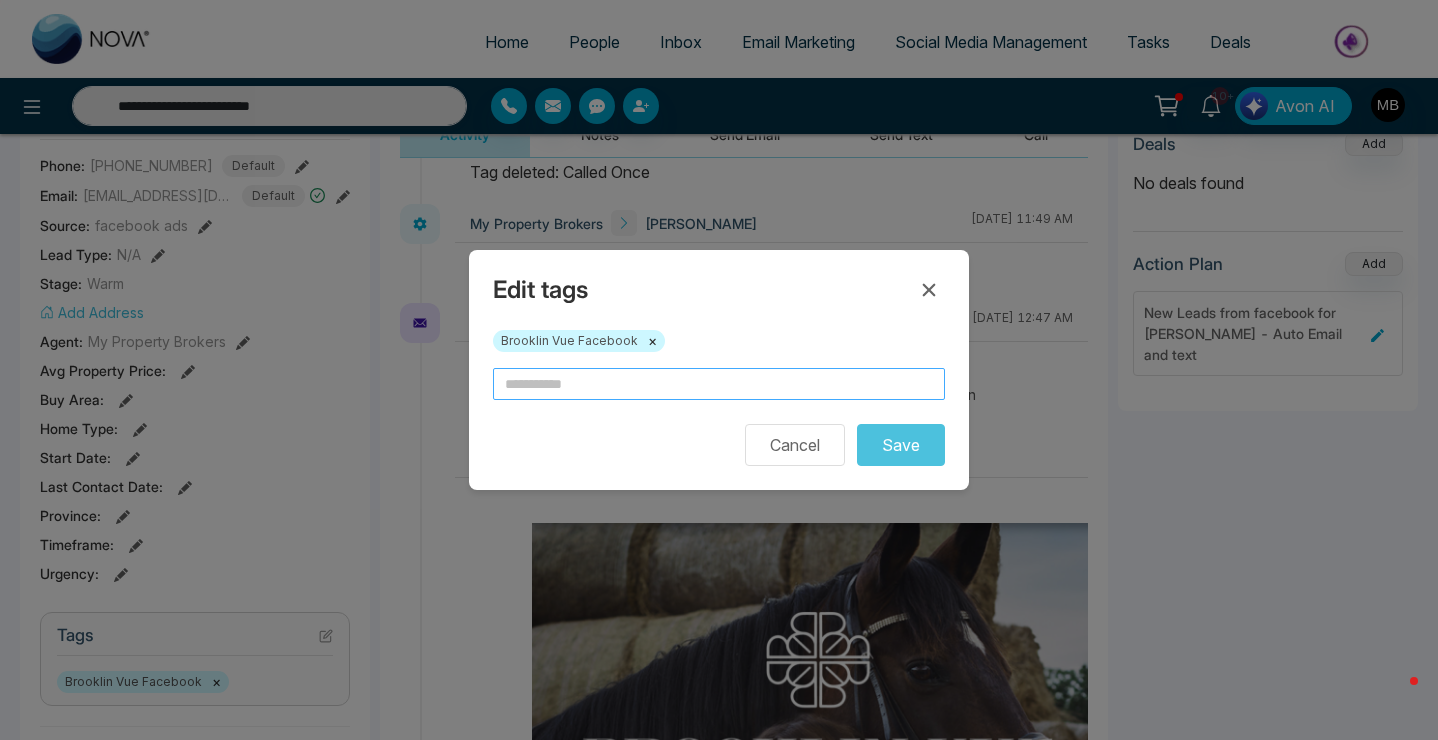 type 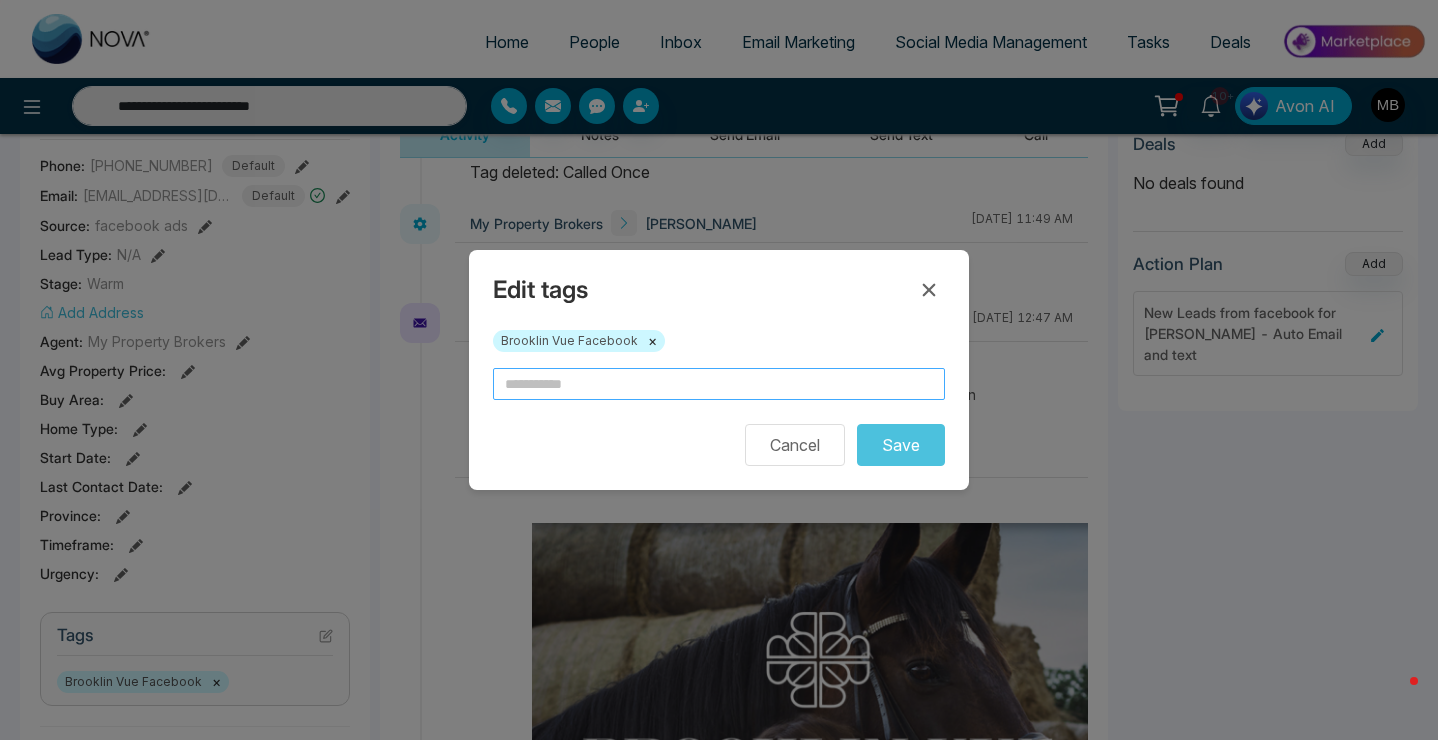 type on "*" 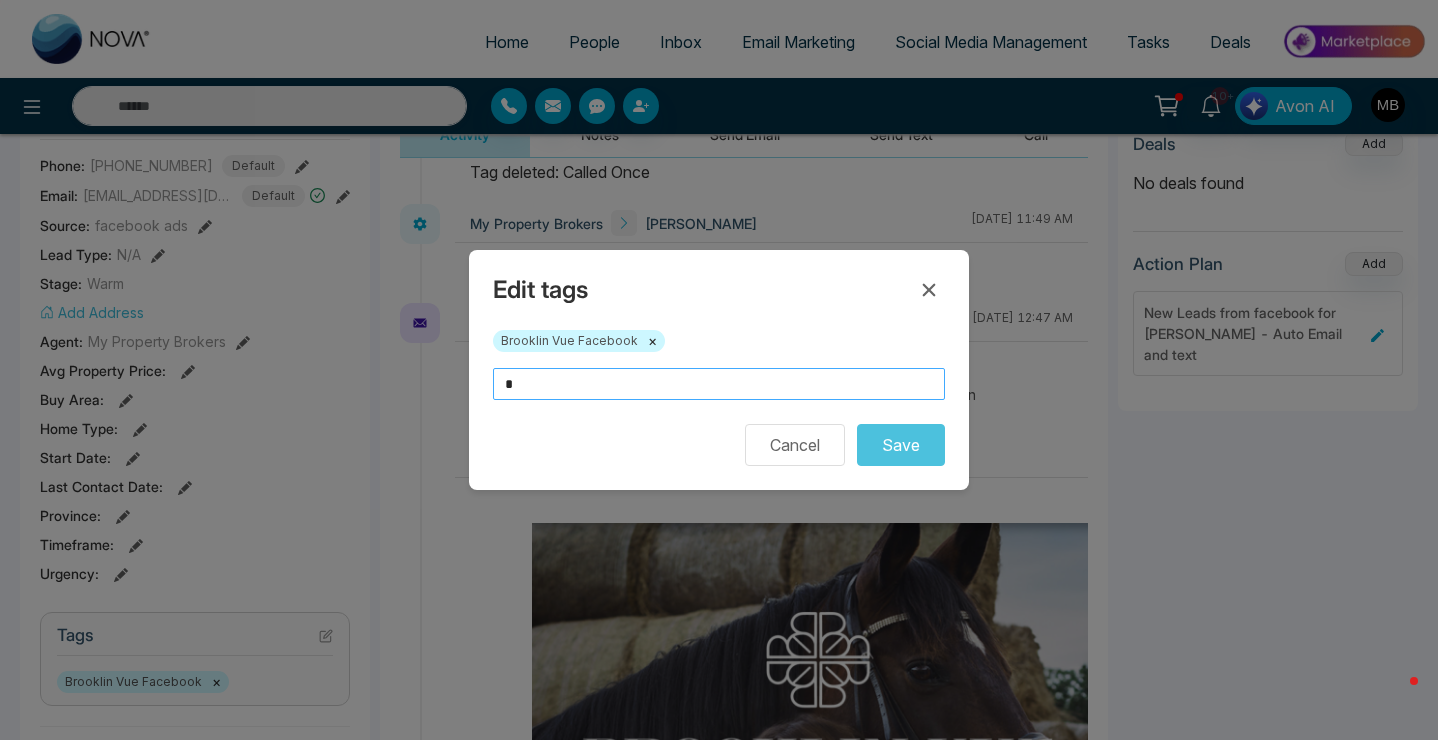 type on "**********" 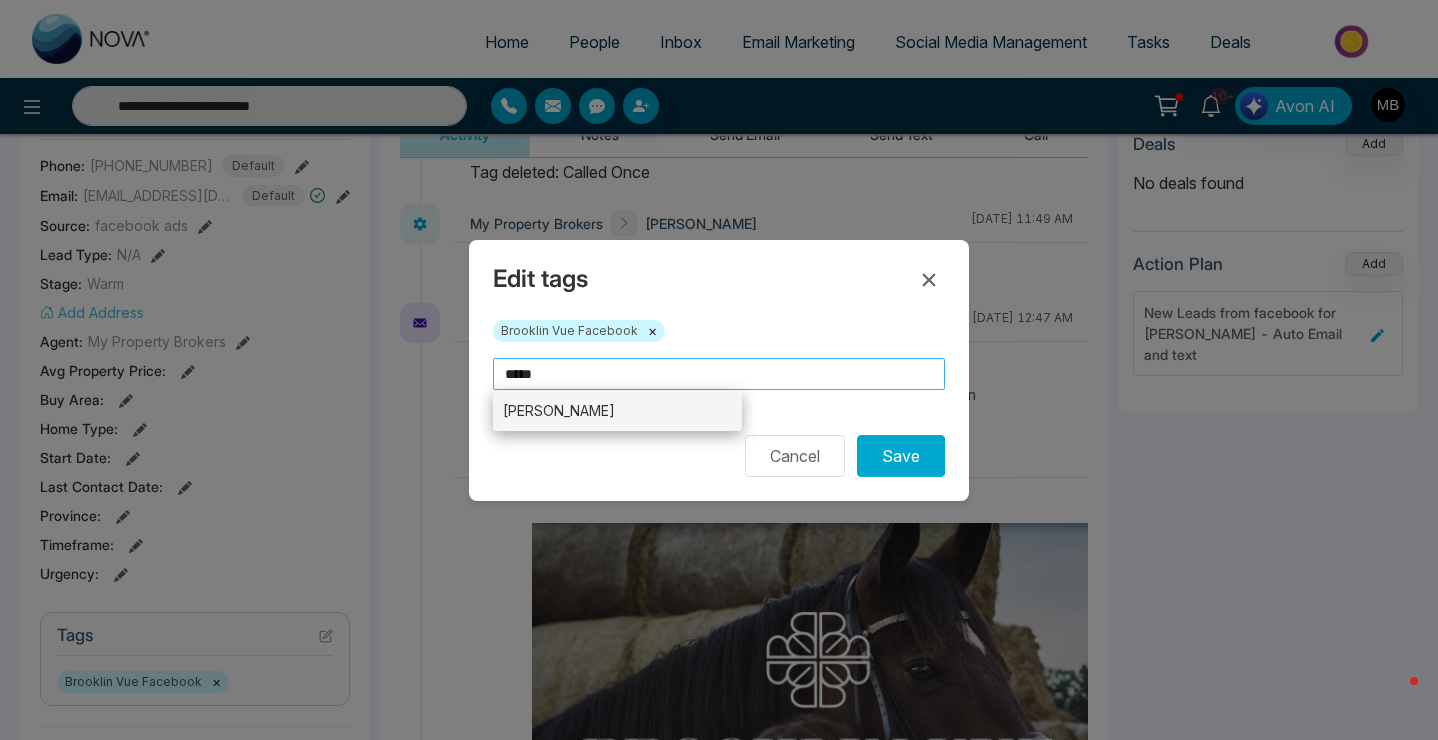 type on "*****" 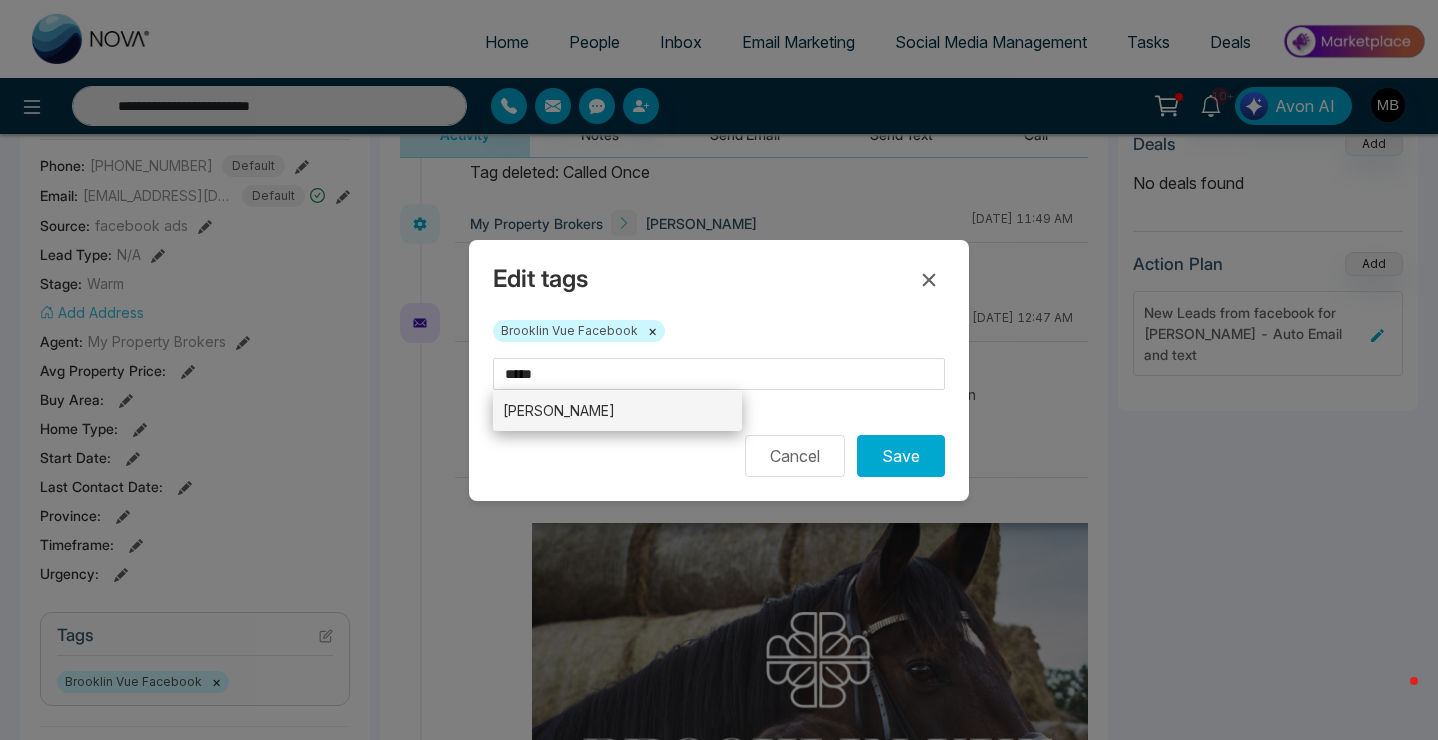 click on "[PERSON_NAME]" at bounding box center [617, 410] 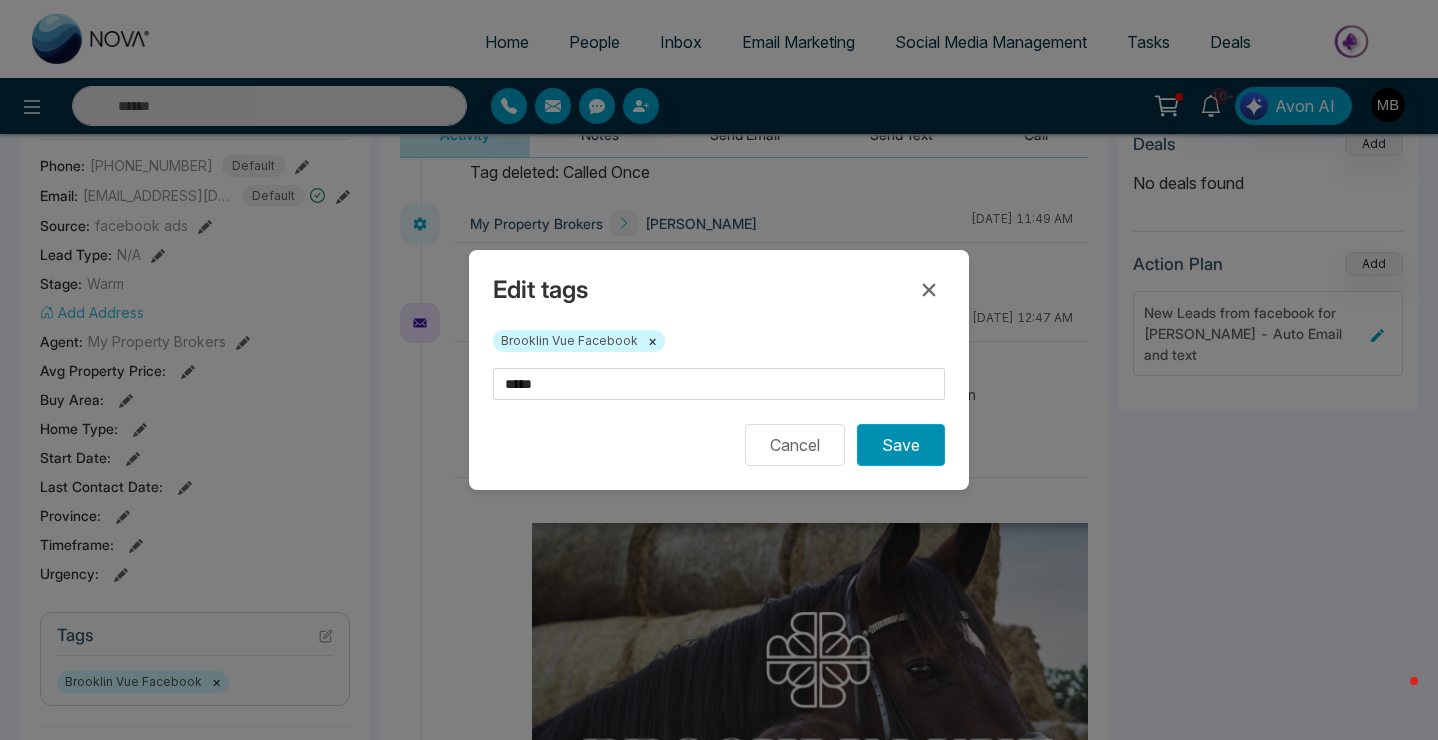 click on "Save" at bounding box center [901, 445] 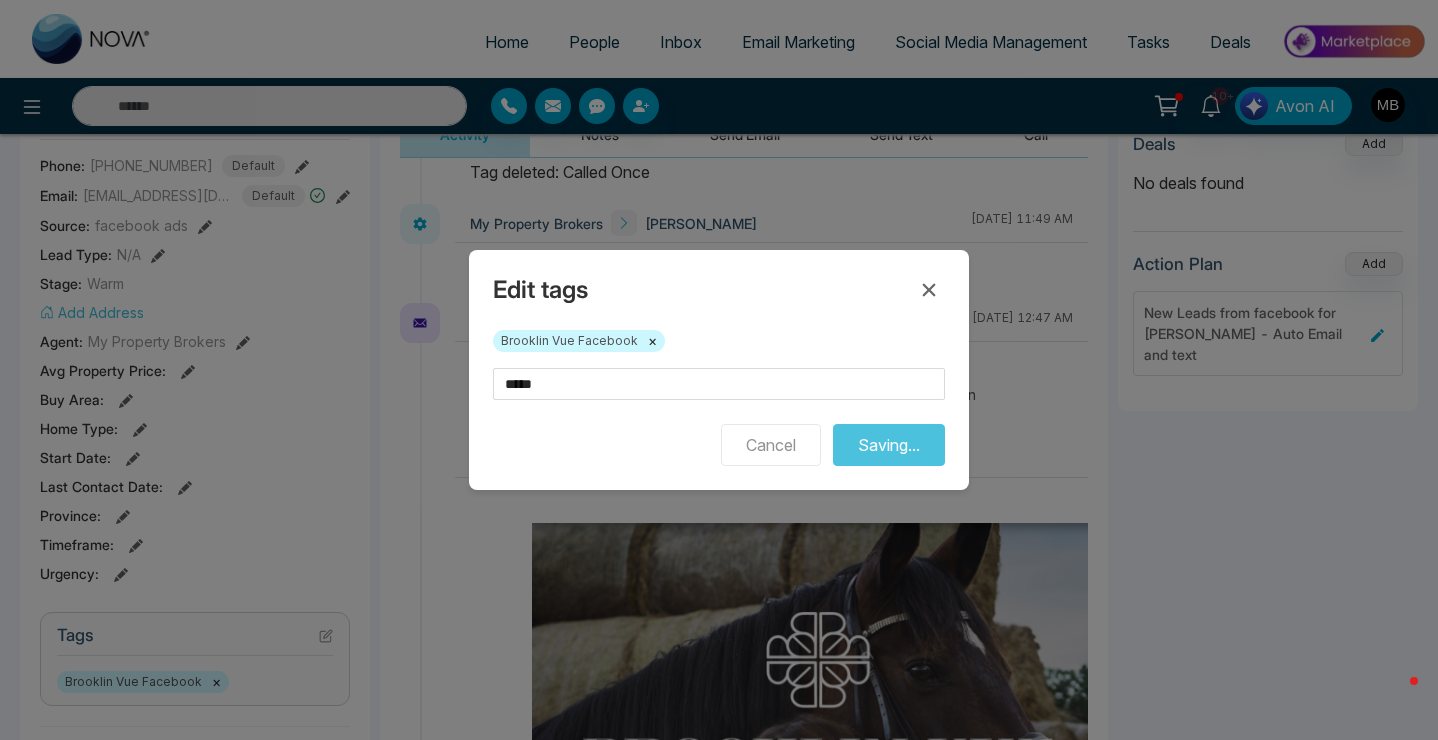type on "**********" 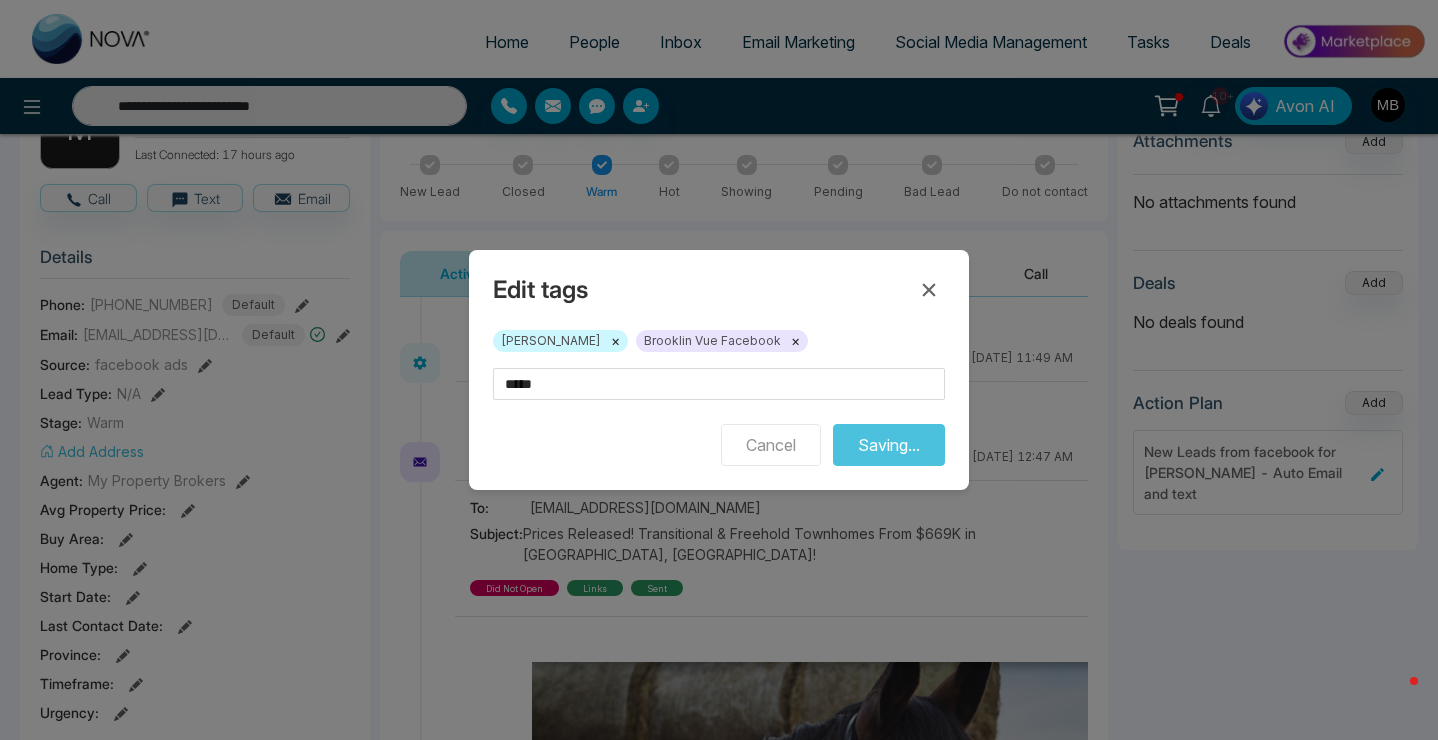 scroll, scrollTop: 92, scrollLeft: 0, axis: vertical 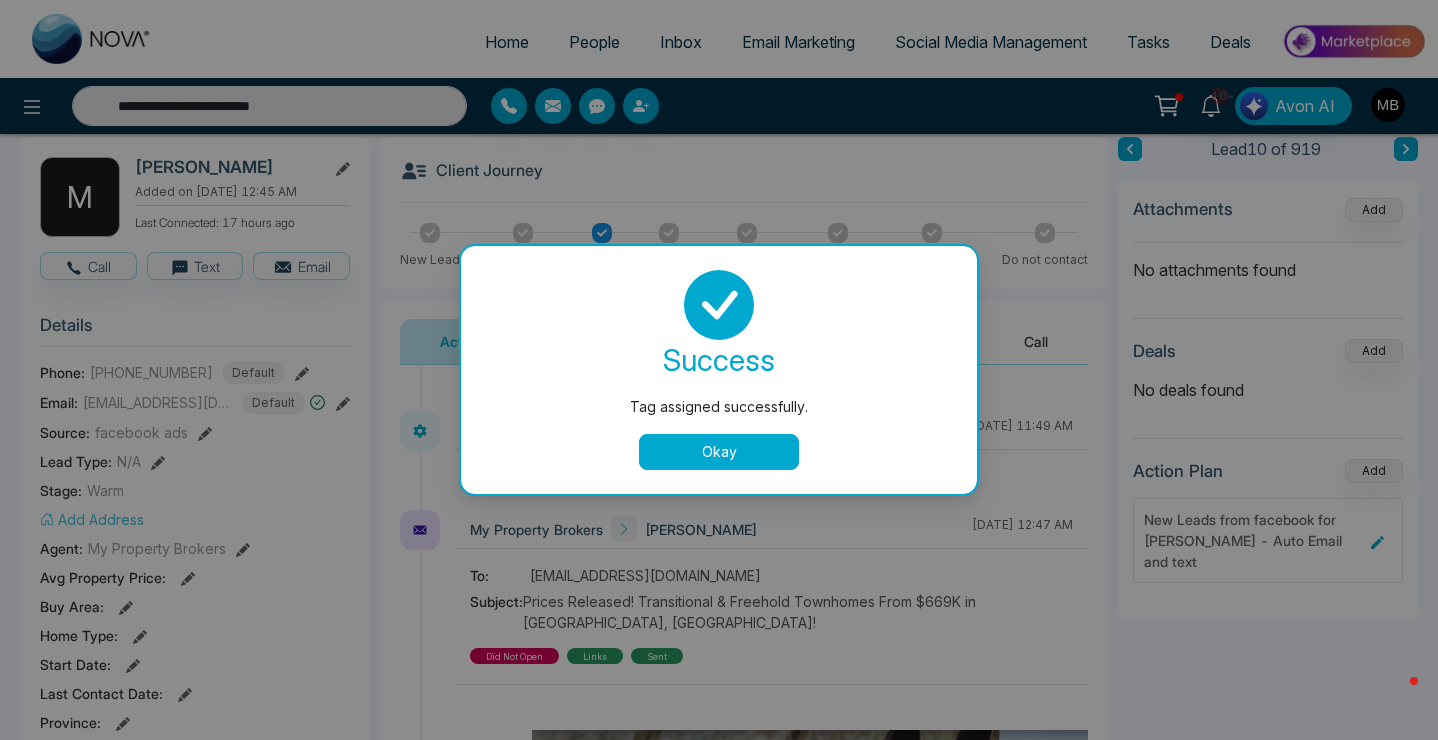 click on "Okay" at bounding box center (719, 452) 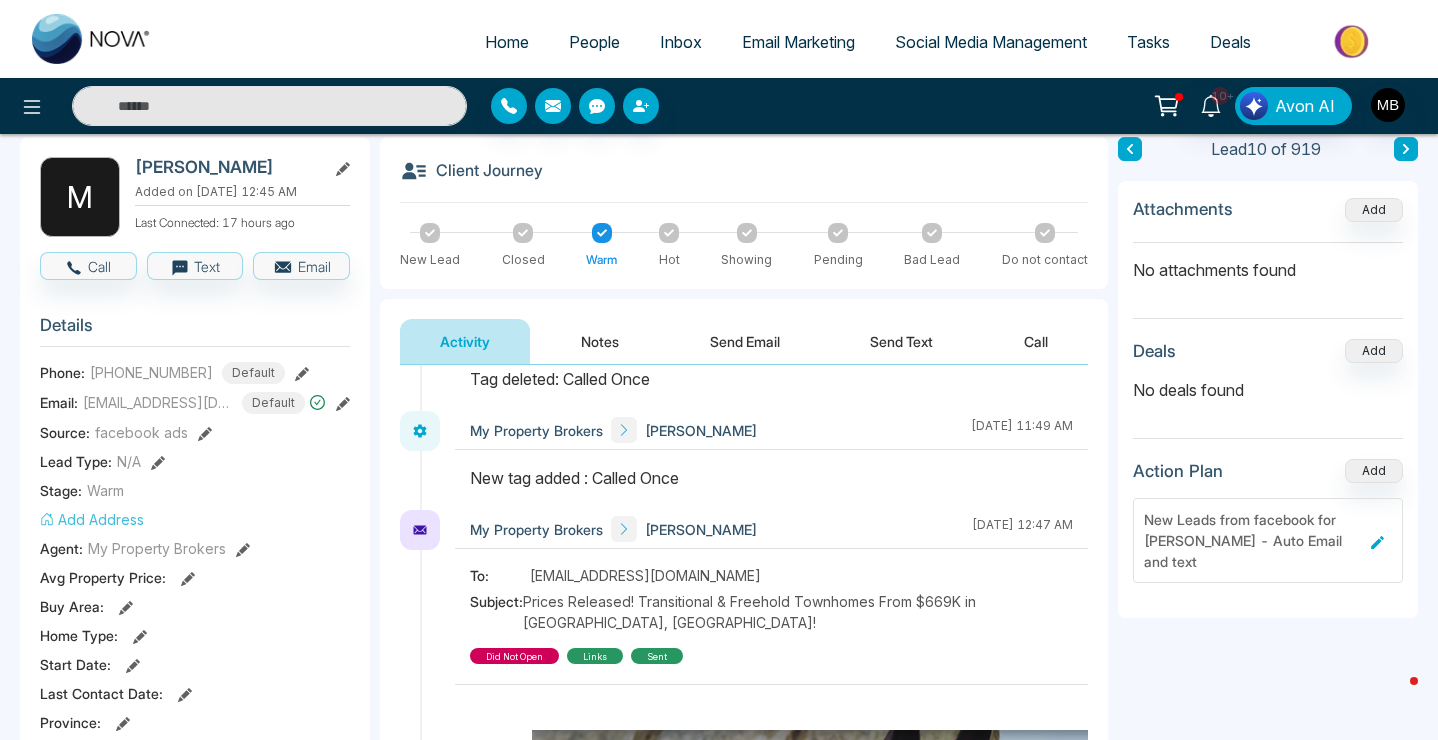 type on "**********" 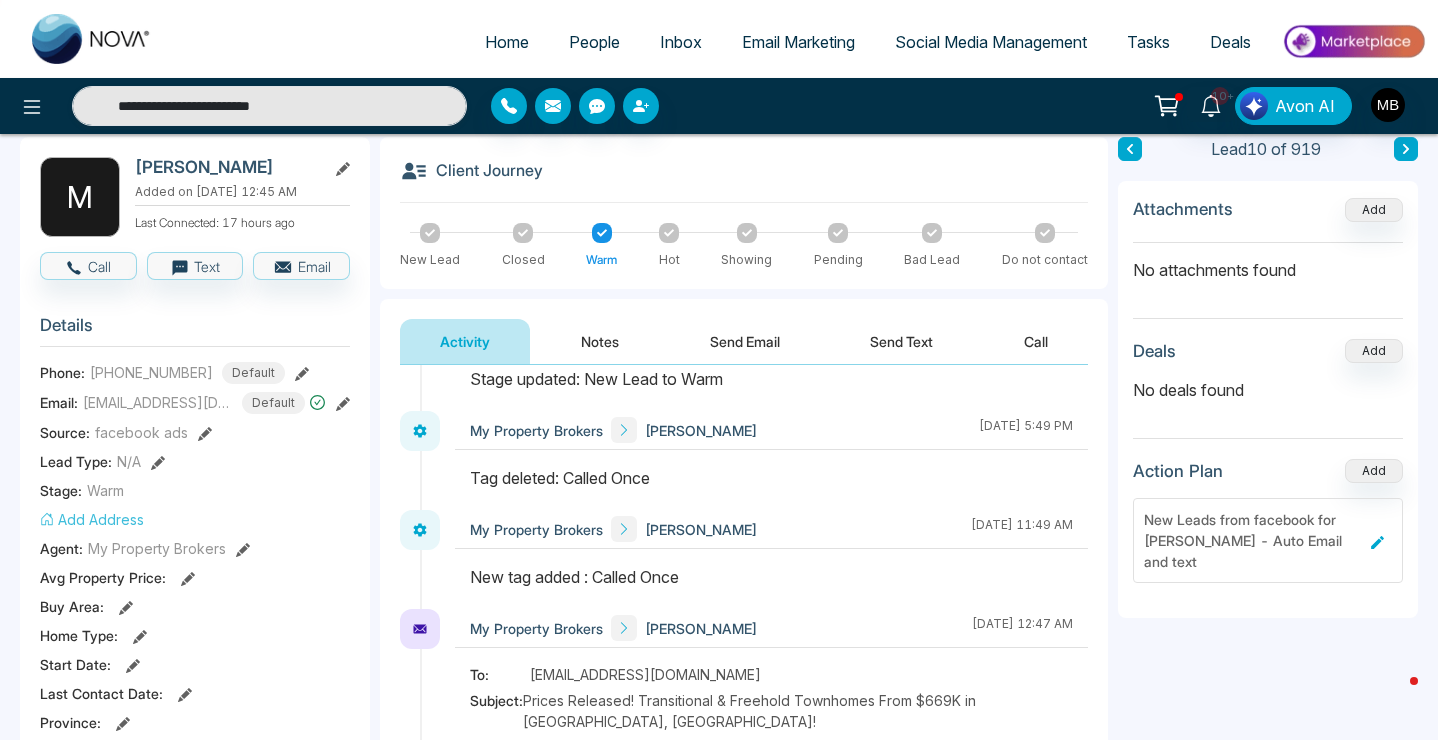 click on "Send Email" at bounding box center [745, 341] 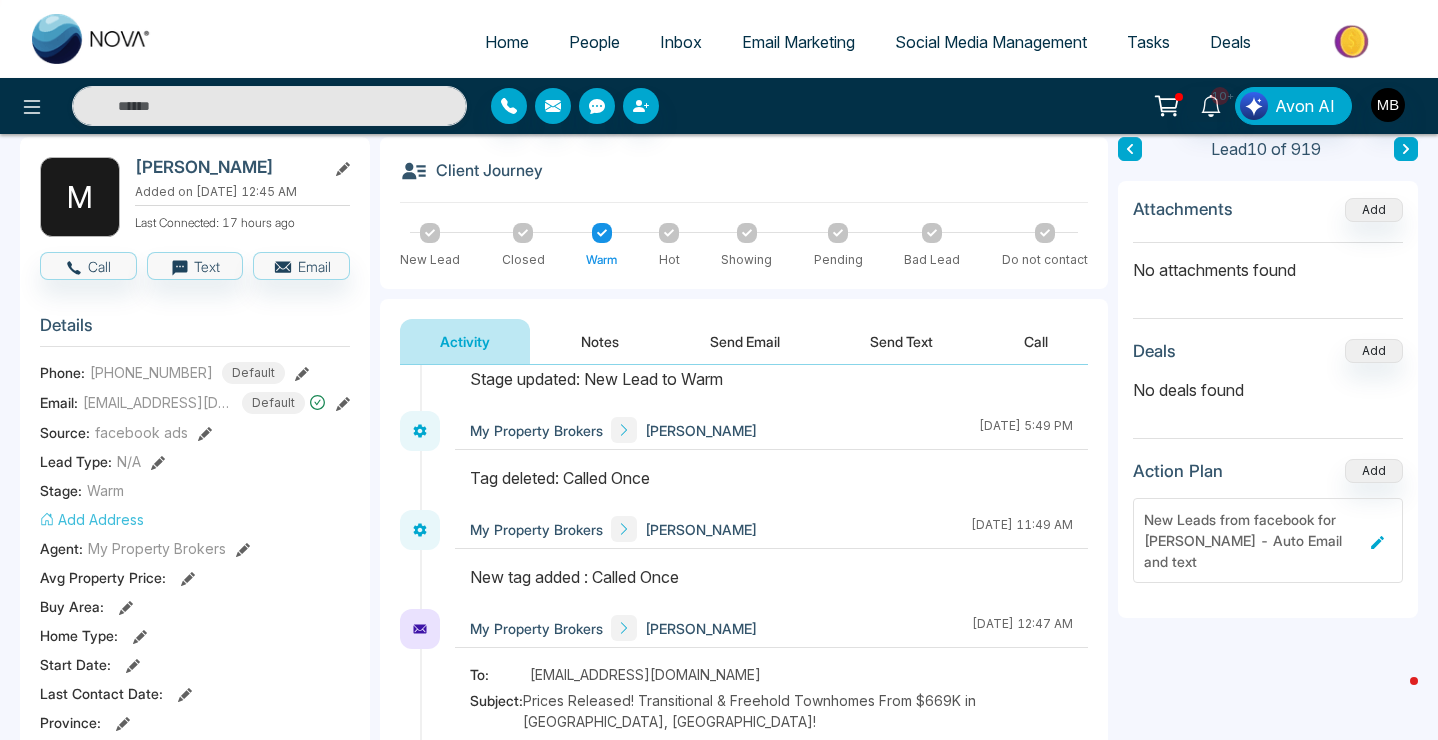 type on "**********" 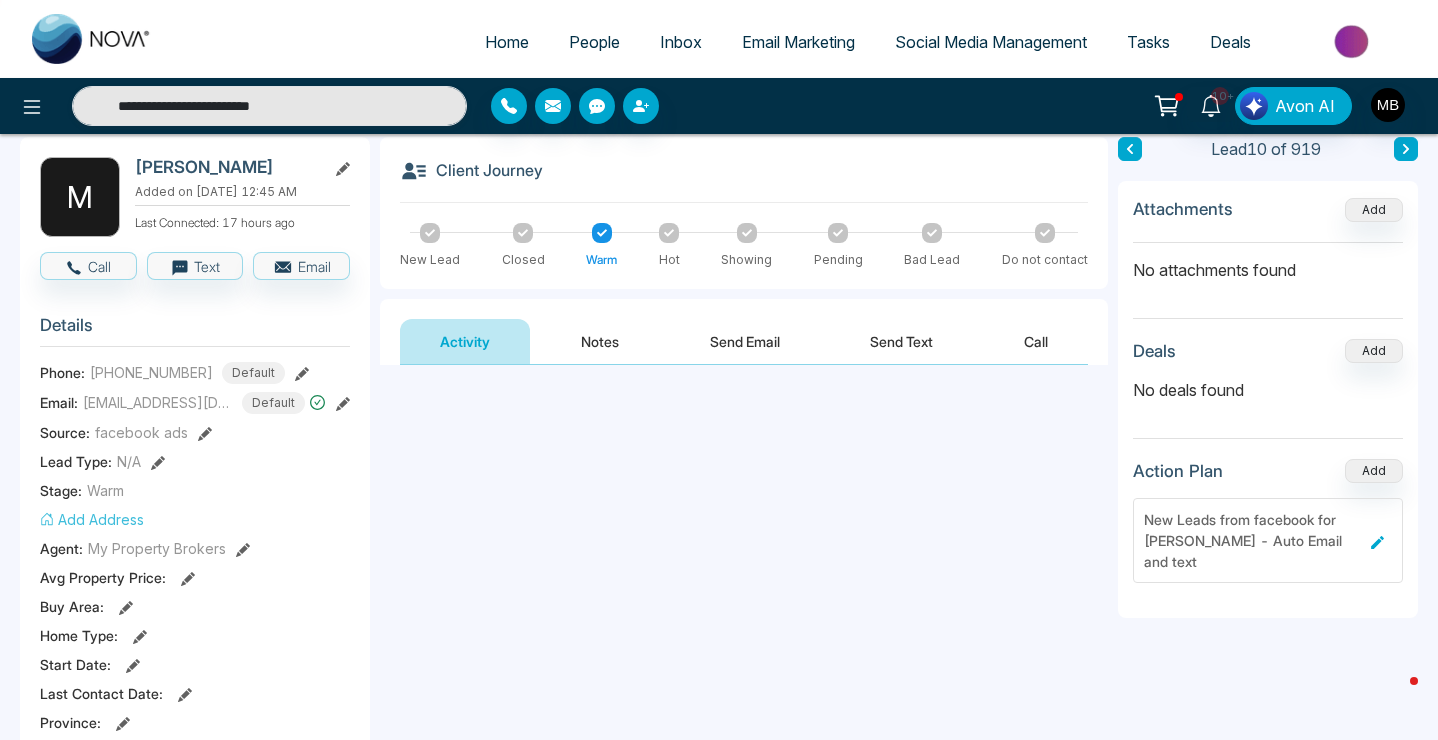 scroll, scrollTop: 0, scrollLeft: 0, axis: both 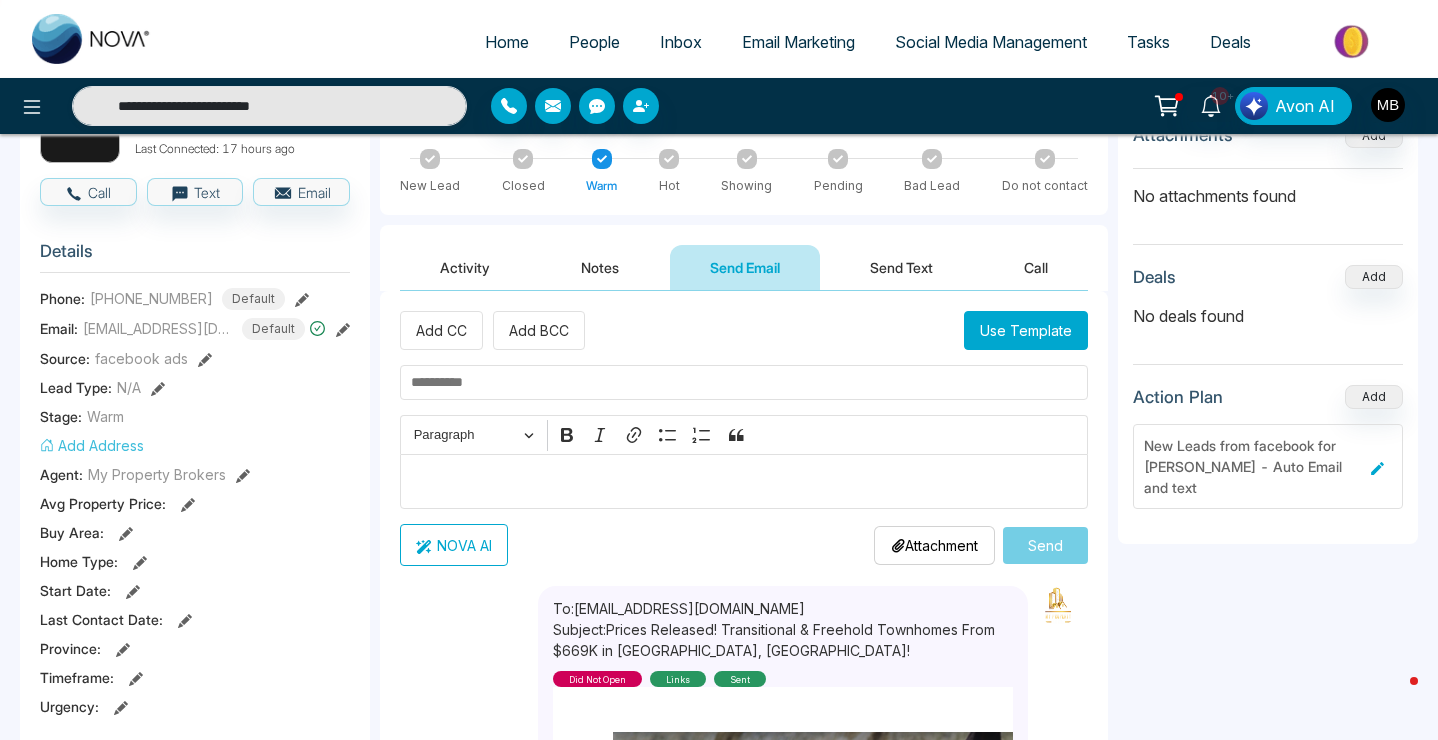 click on "Use Template" at bounding box center [1026, 330] 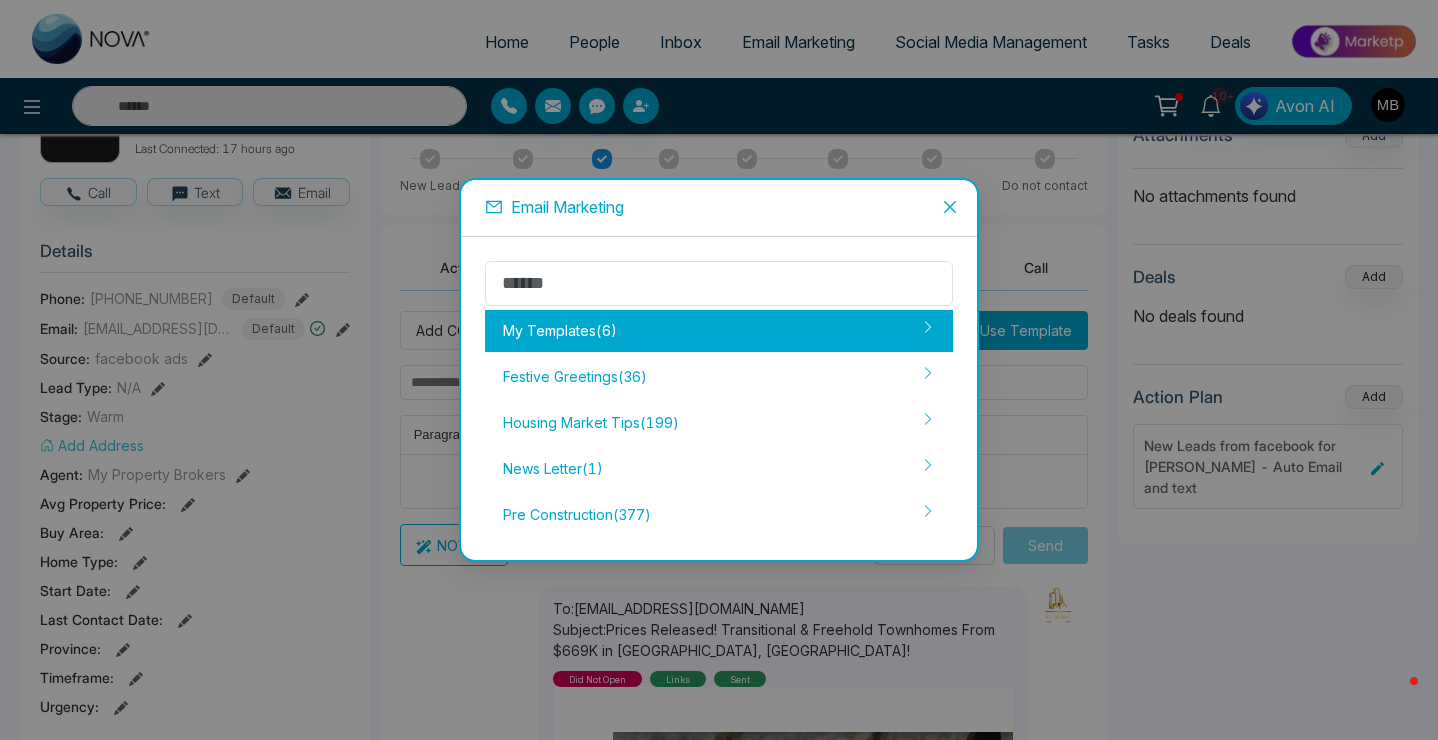 click on "My Templates  ( 6 )" at bounding box center (719, 331) 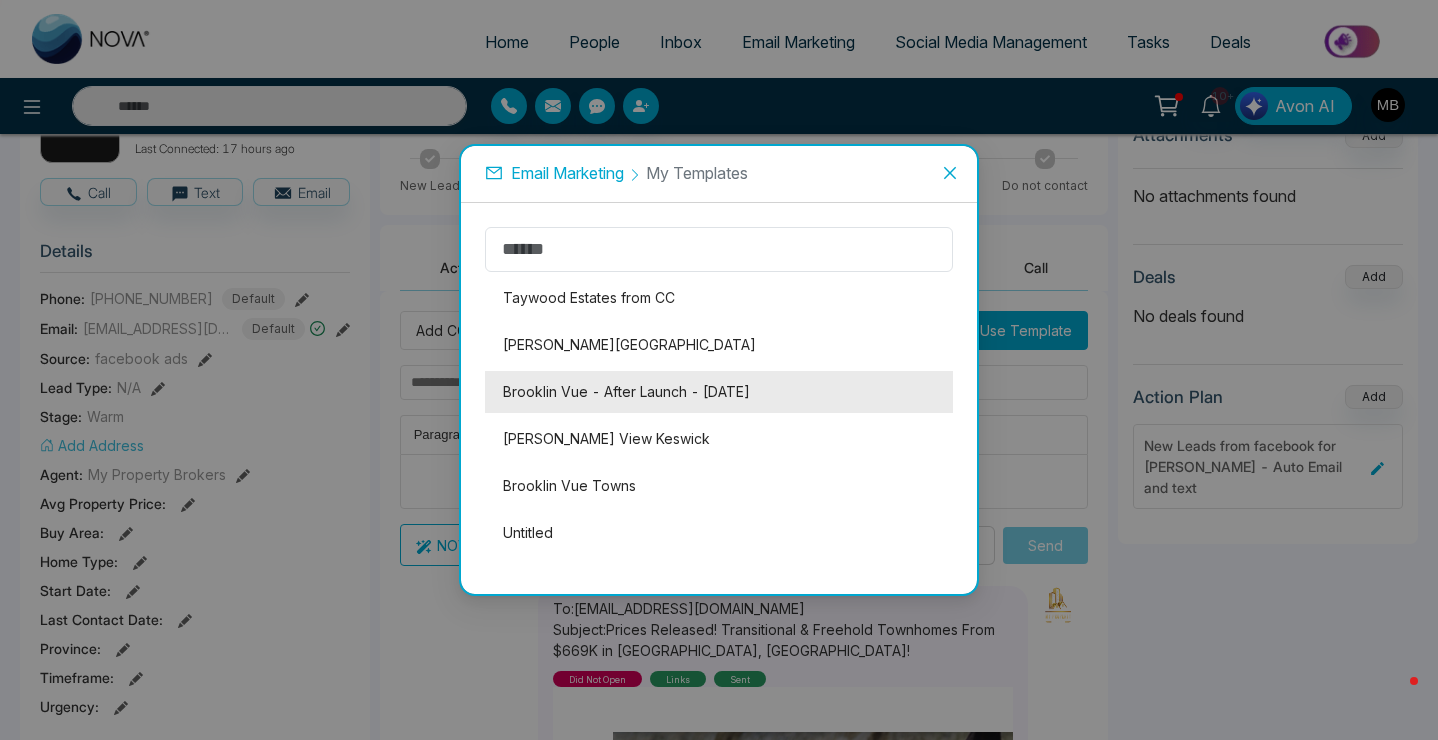 click on "Brooklin Vue - After Launch - [DATE]" at bounding box center [719, 392] 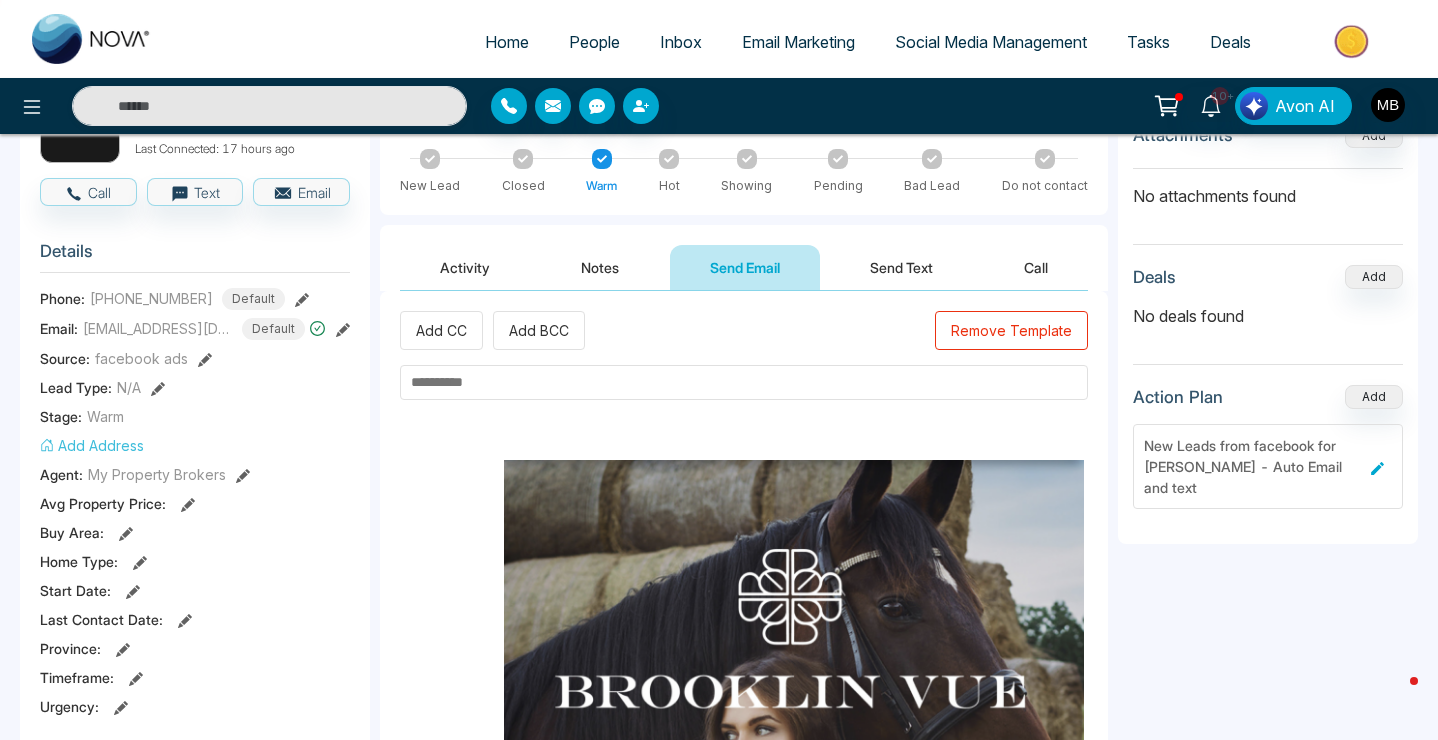click at bounding box center (744, 382) 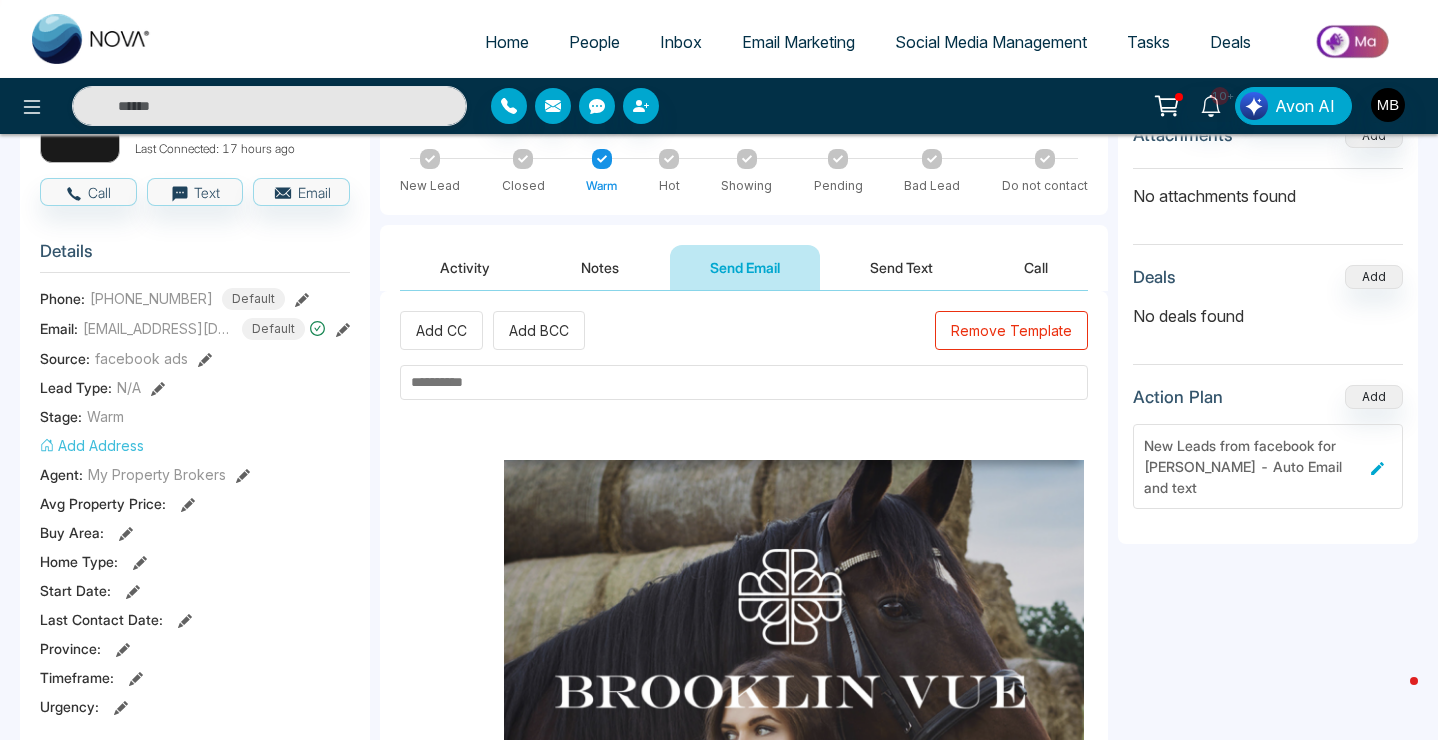 type on "**********" 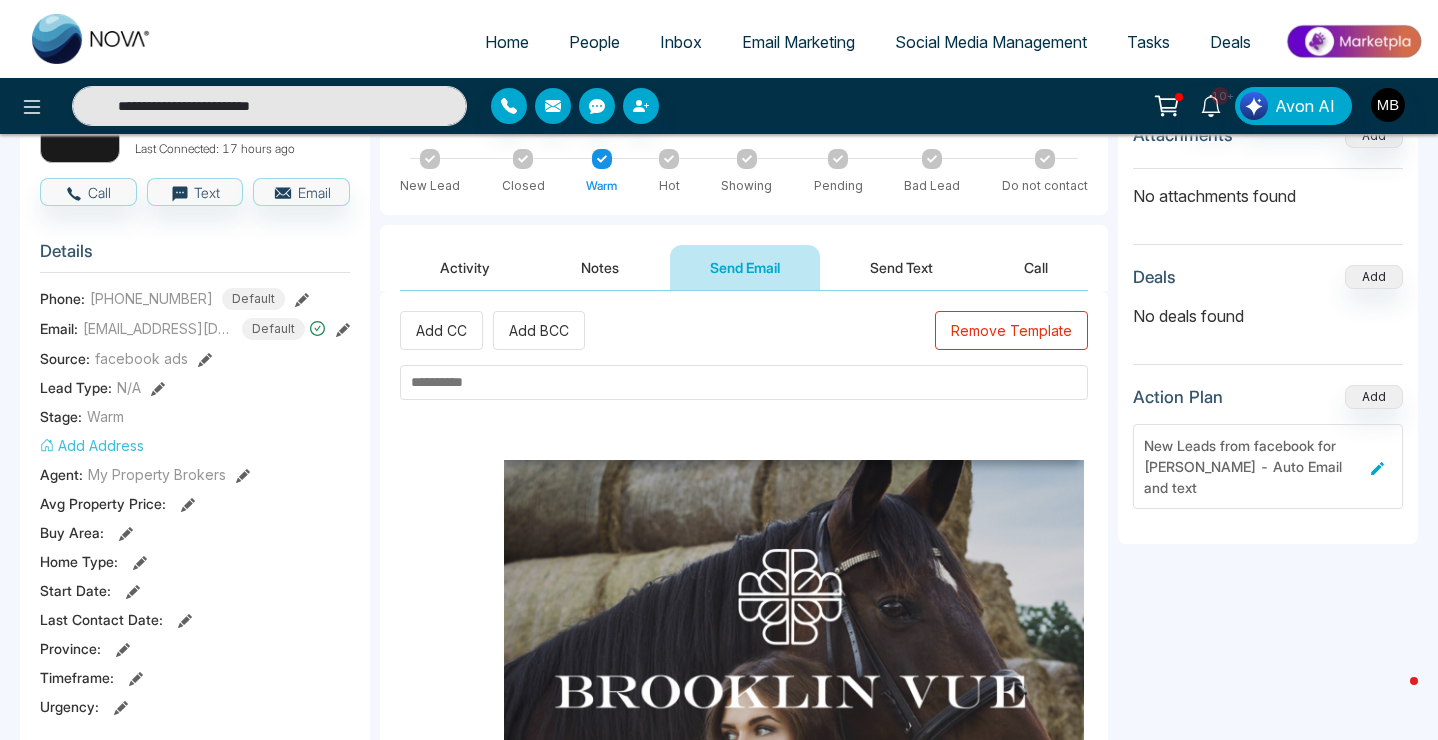 paste on "**********" 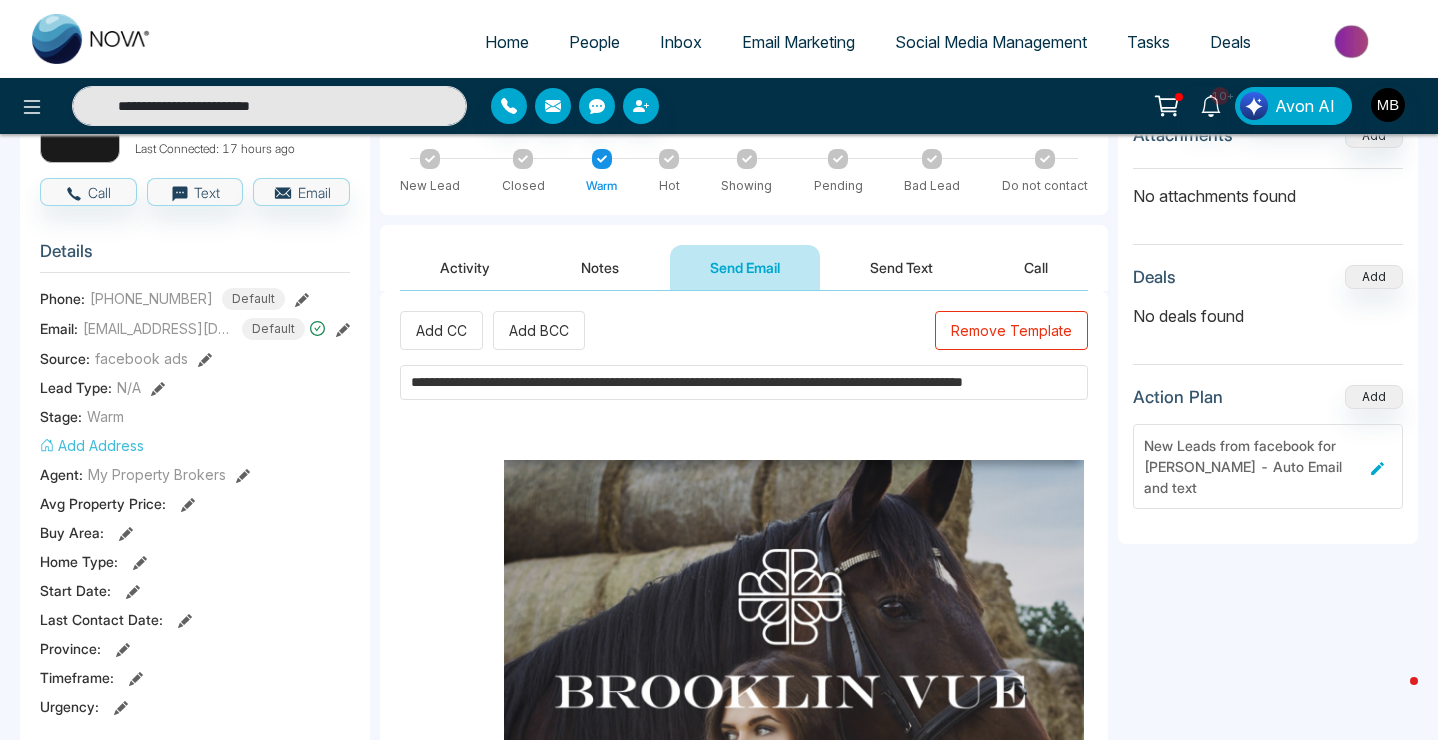 scroll, scrollTop: 0, scrollLeft: 103, axis: horizontal 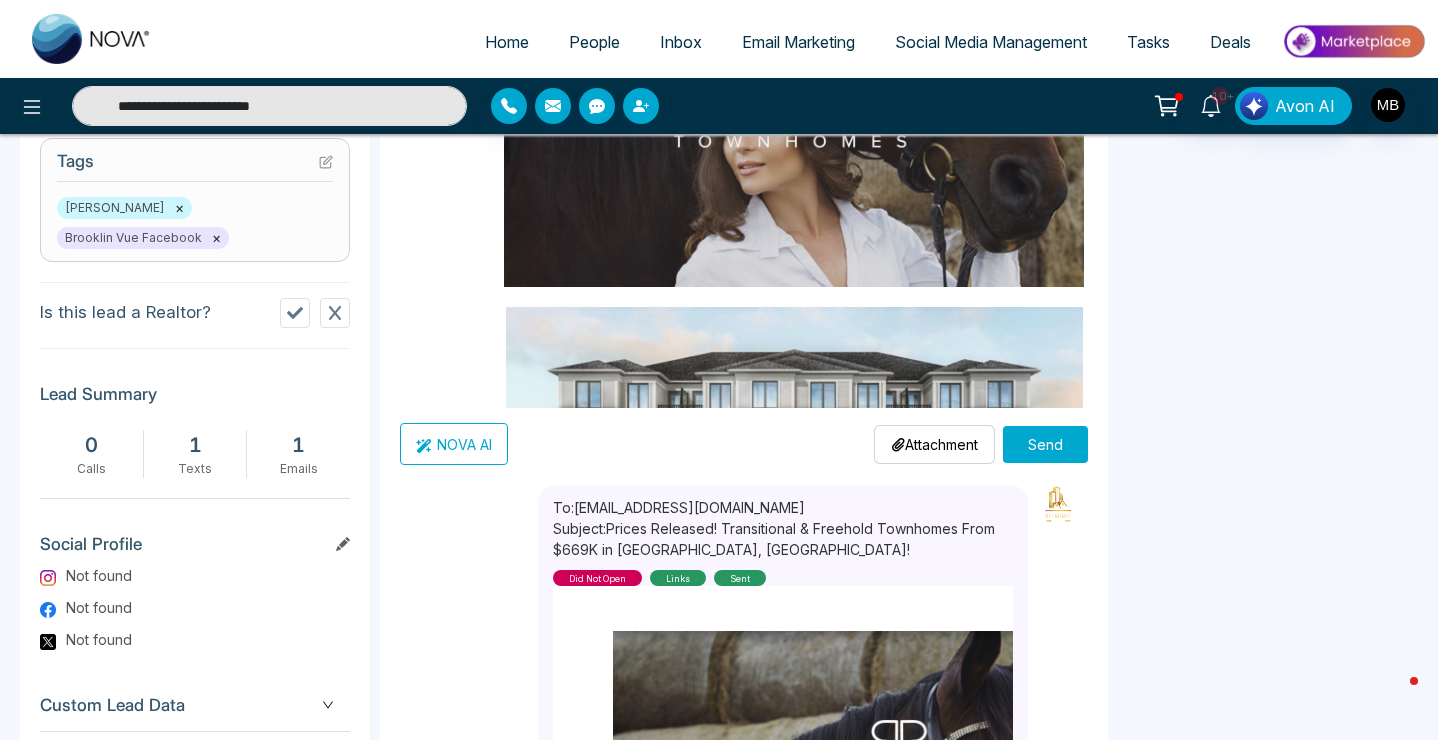 type on "**********" 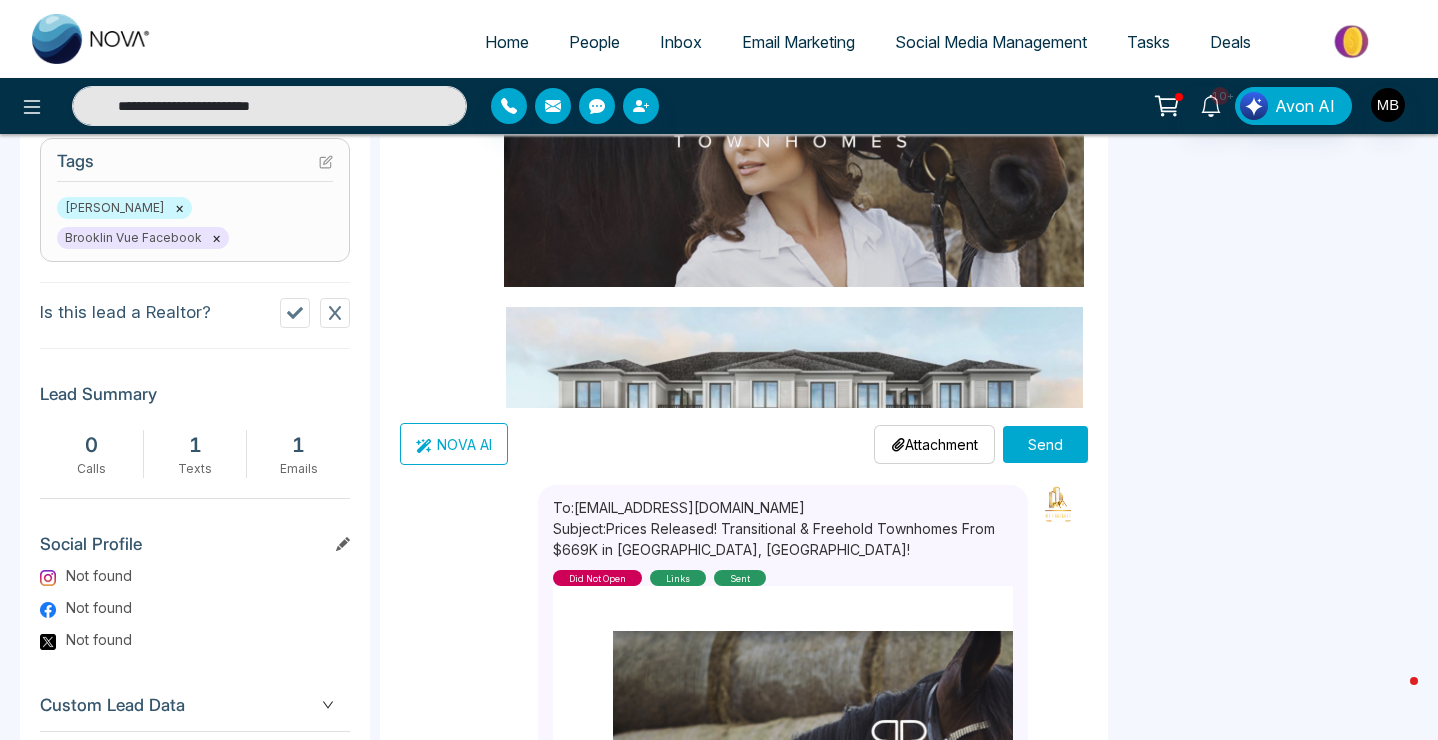 click on "Send" at bounding box center [1045, 444] 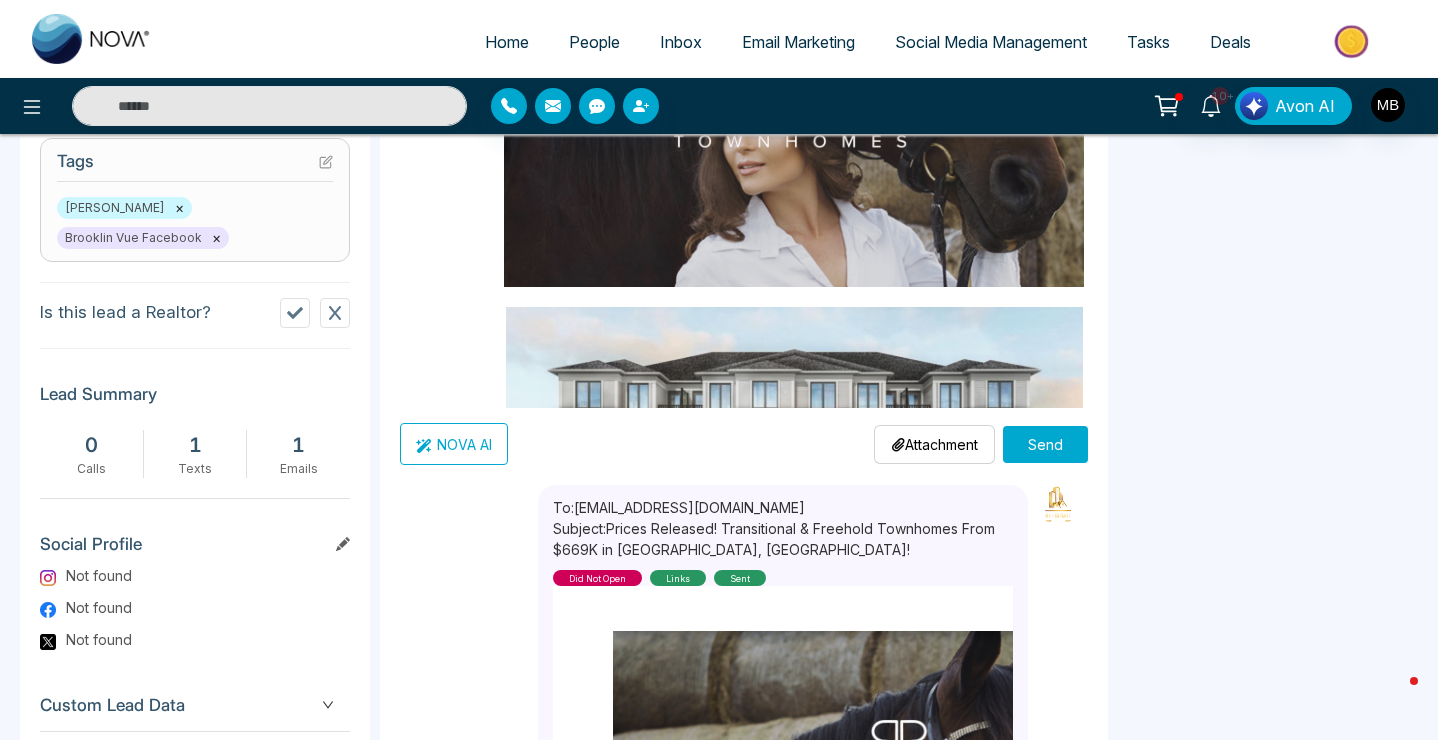 scroll, scrollTop: 0, scrollLeft: 0, axis: both 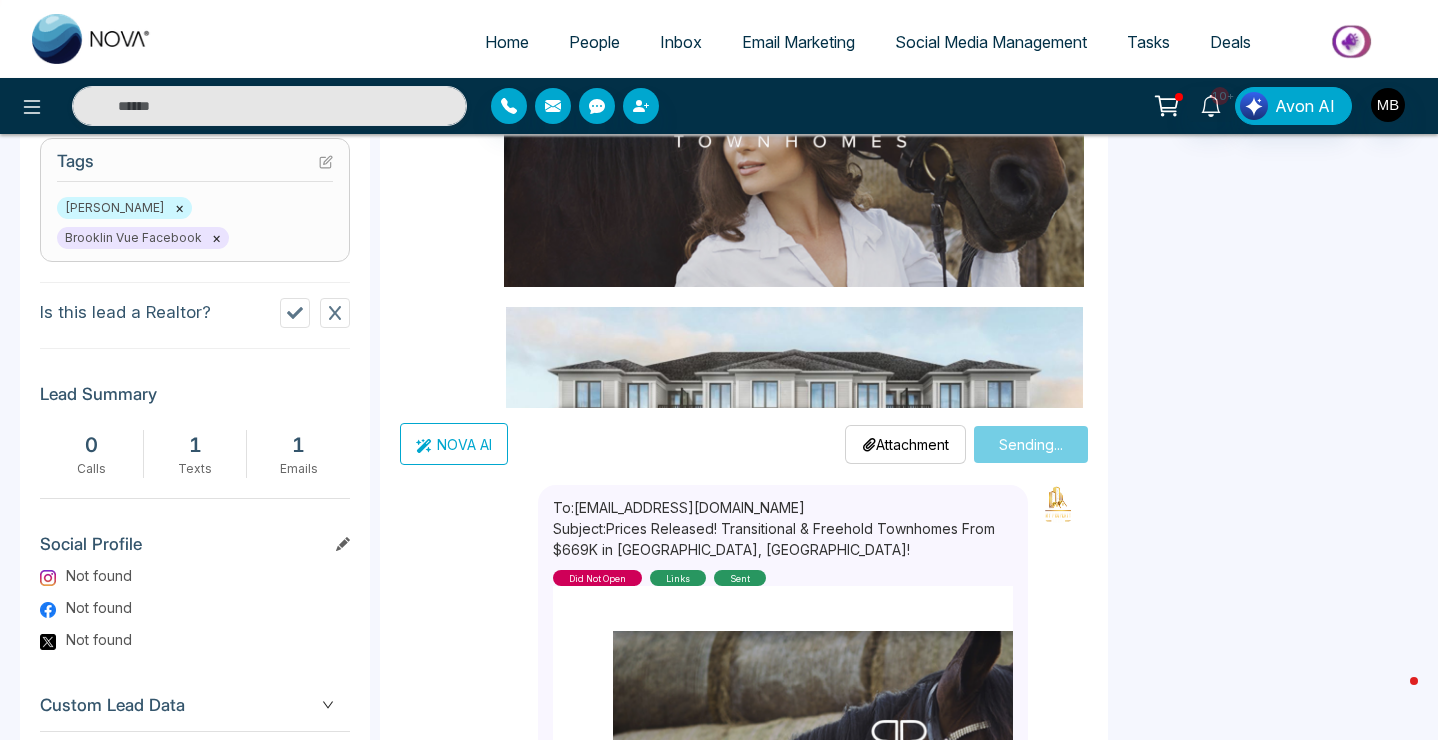 type on "**********" 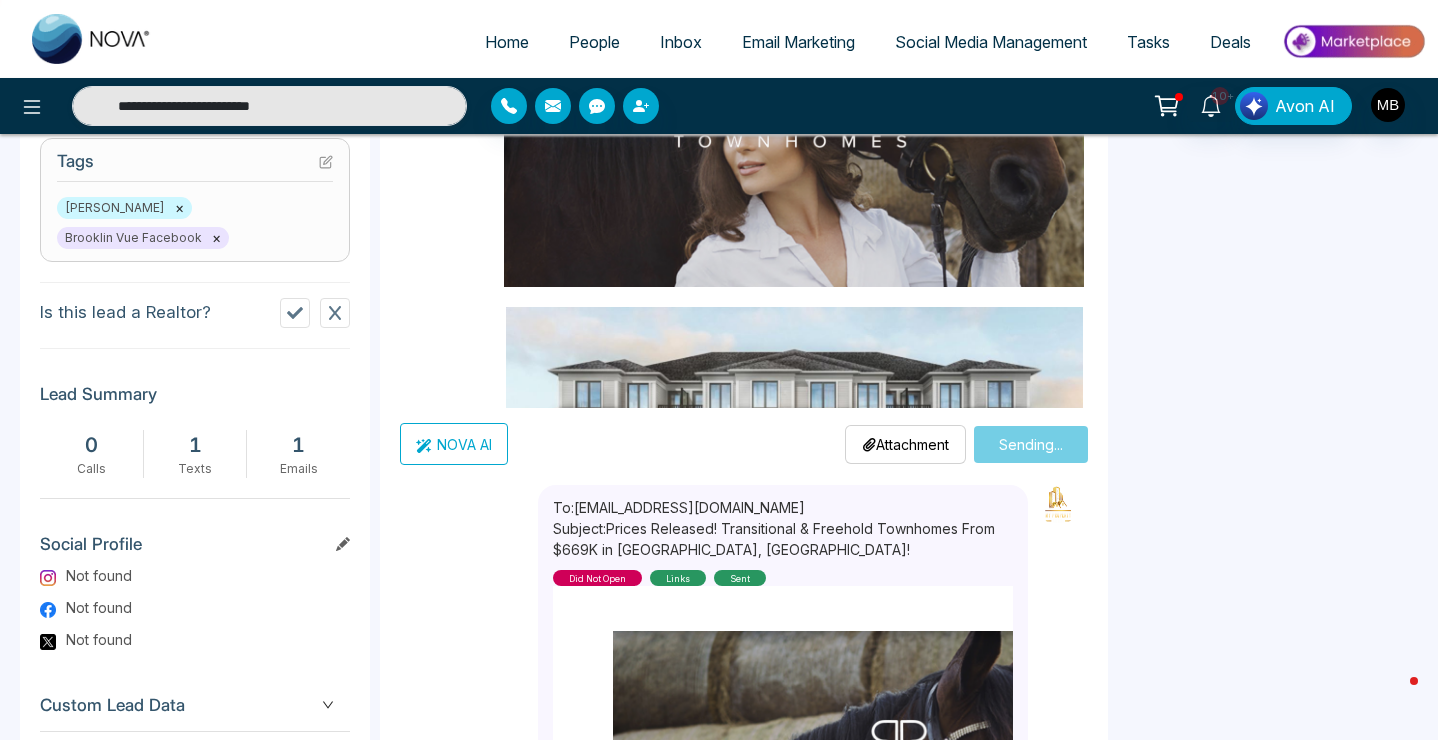 type 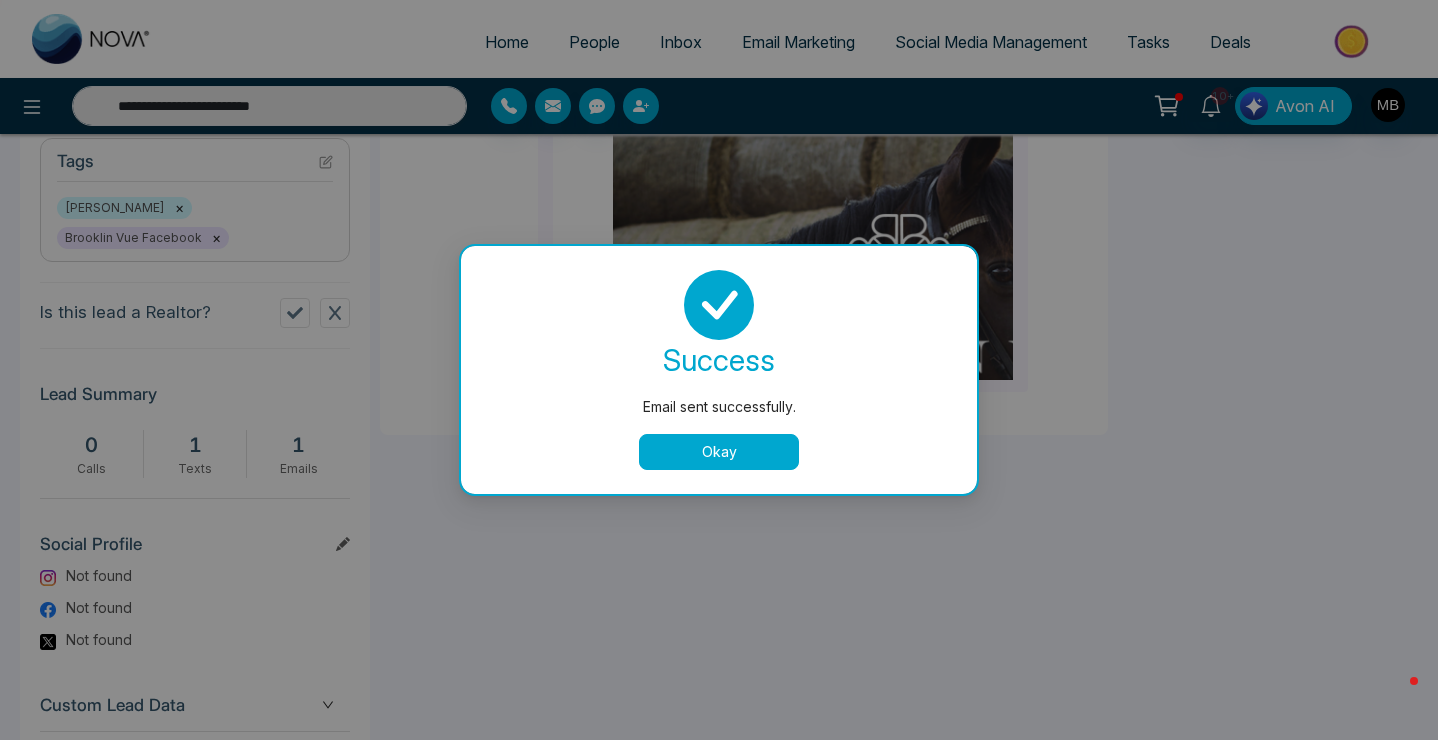 click on "Okay" at bounding box center (719, 452) 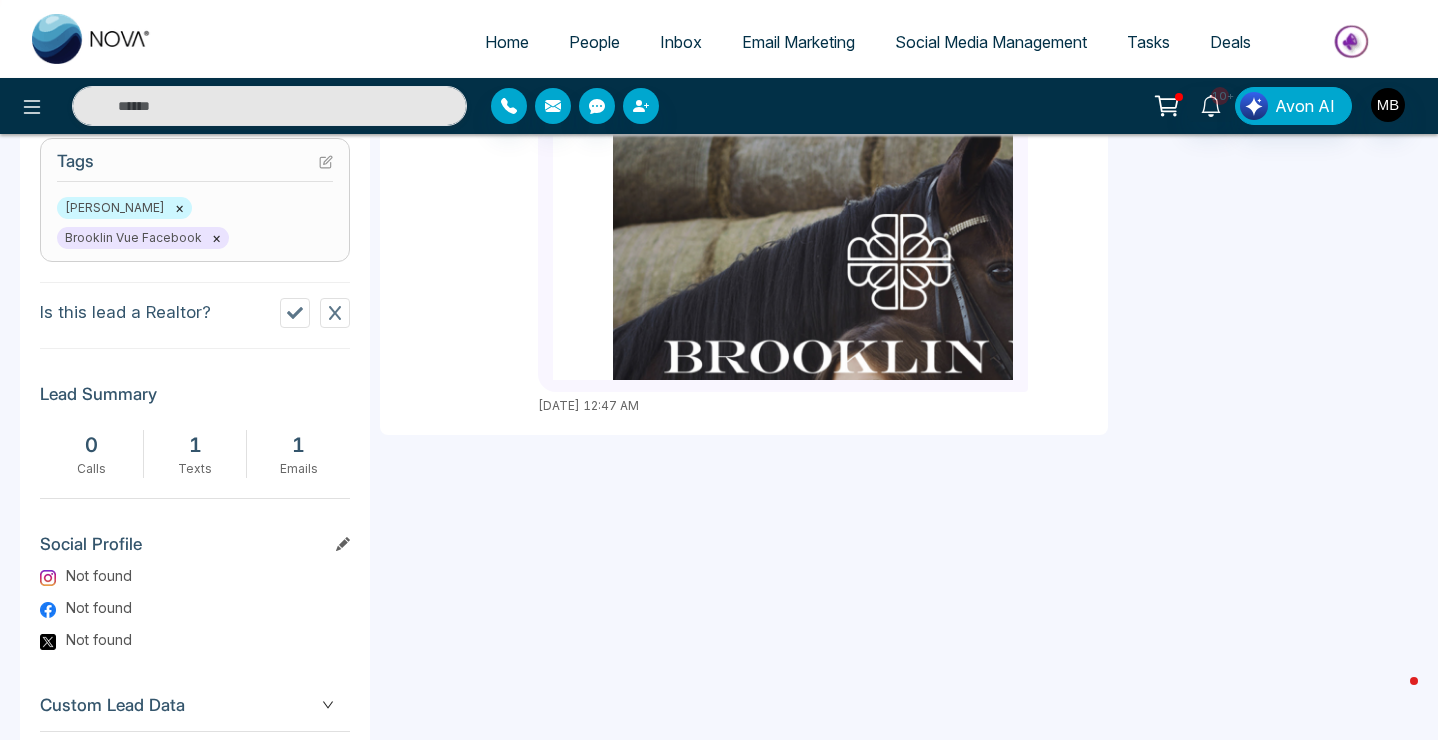 type on "**********" 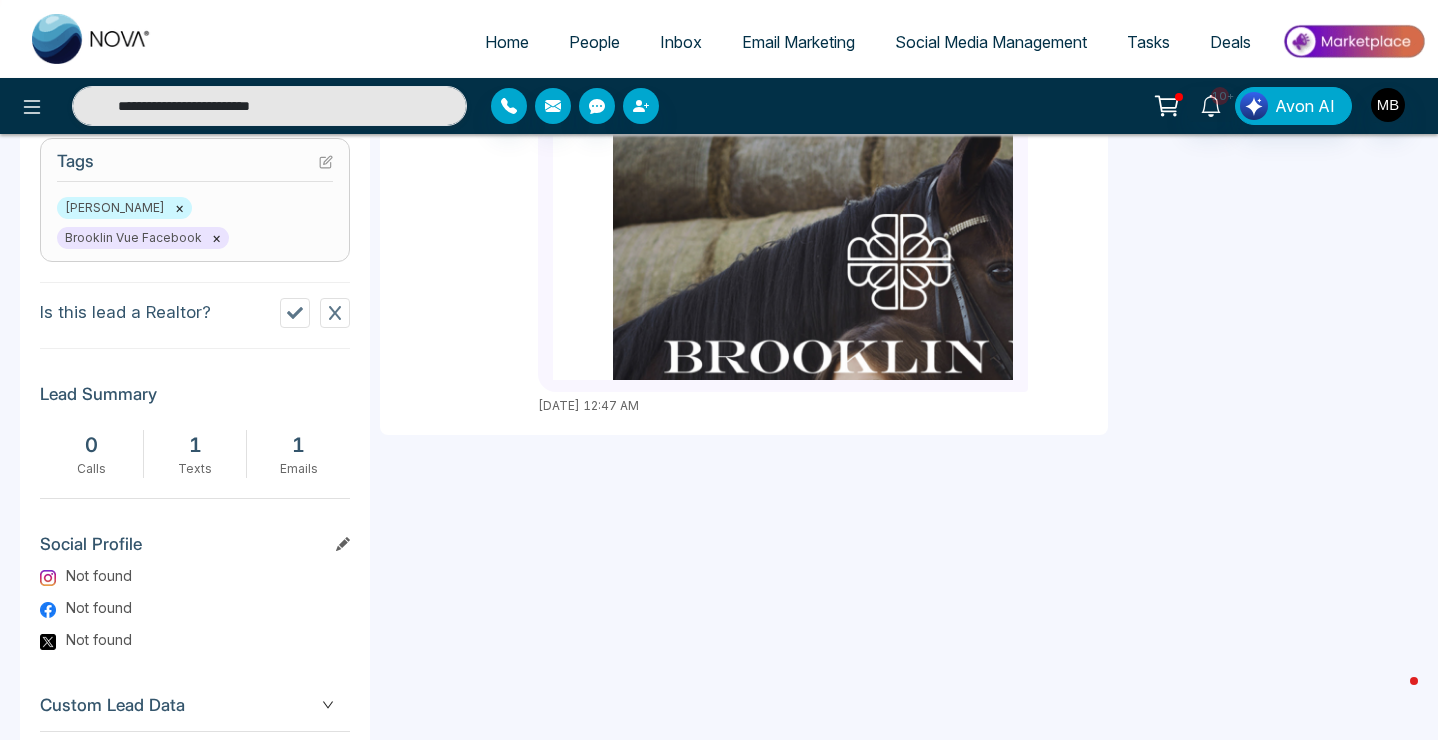 scroll, scrollTop: 0, scrollLeft: 0, axis: both 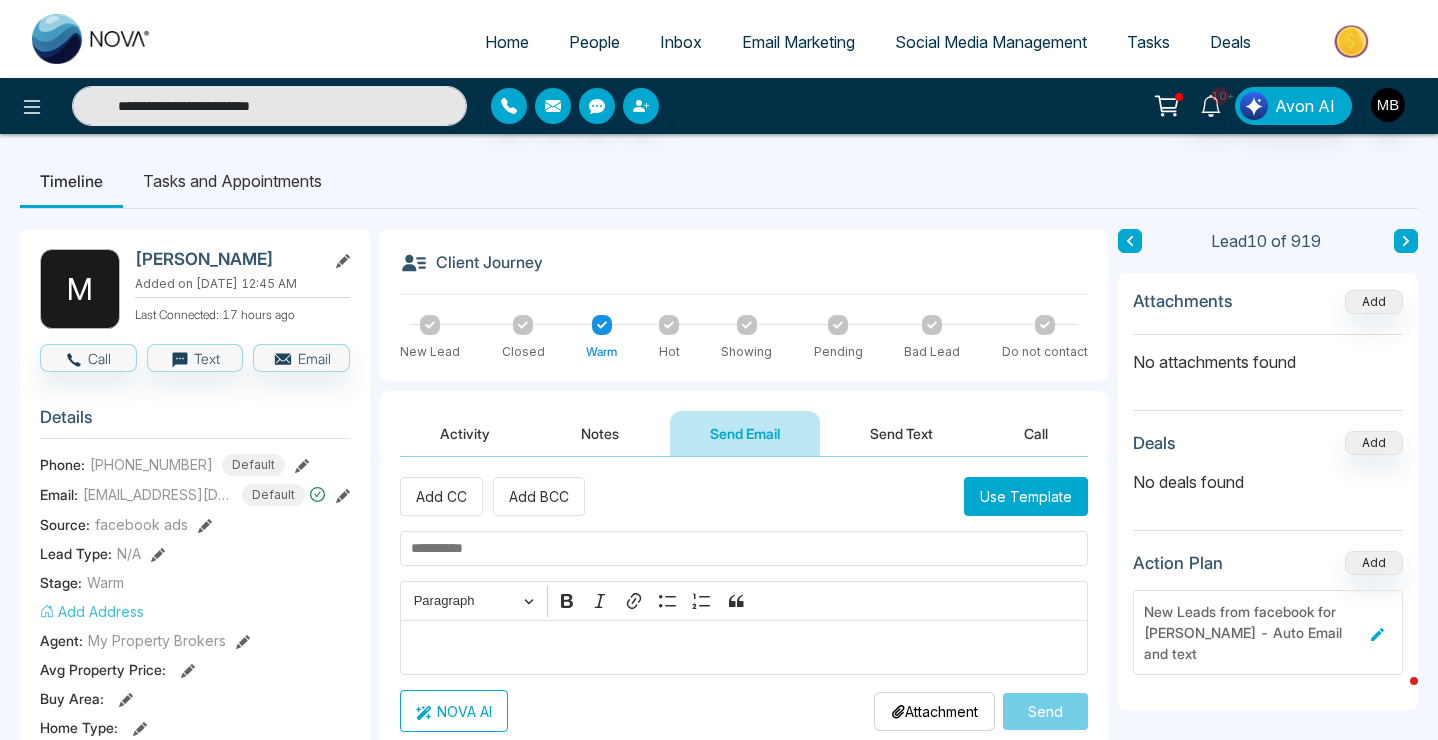 click on "Notes" at bounding box center (600, 433) 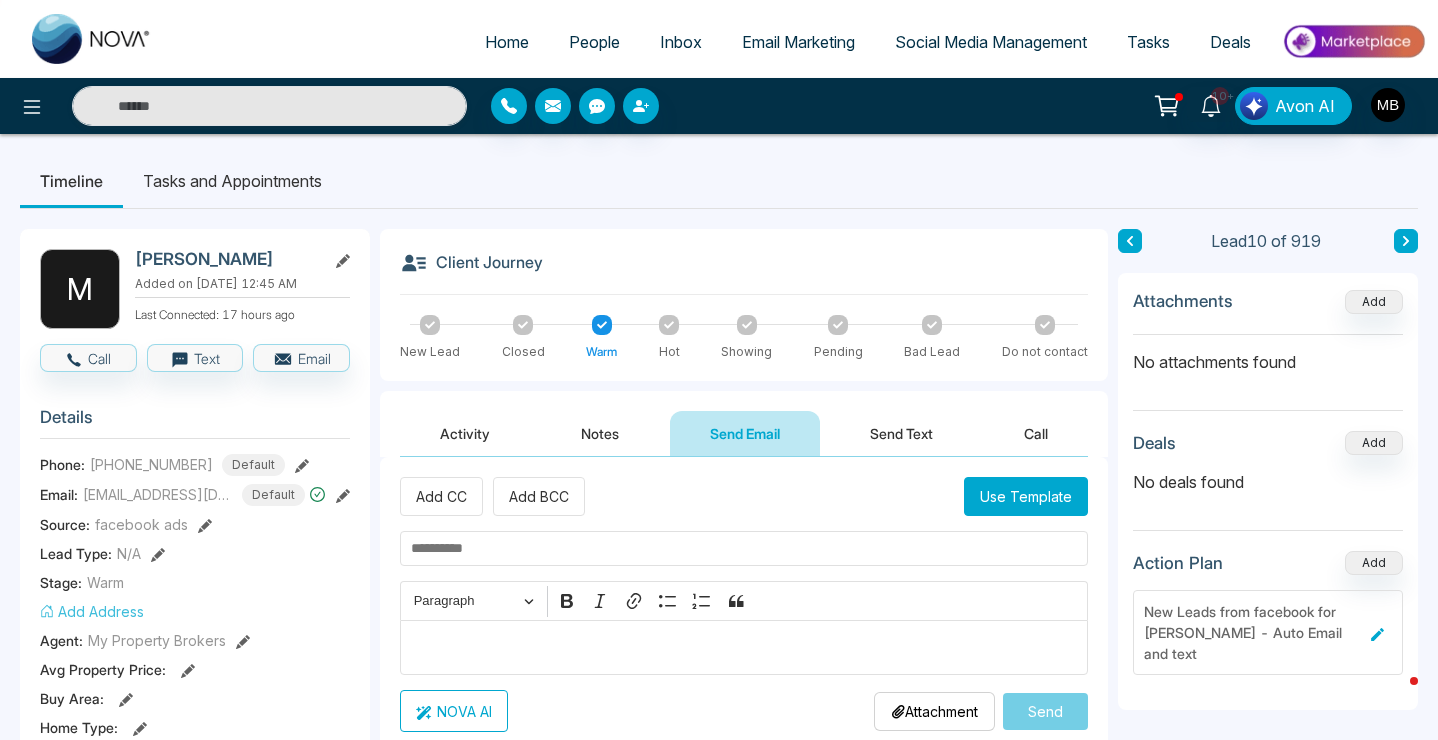 type on "**********" 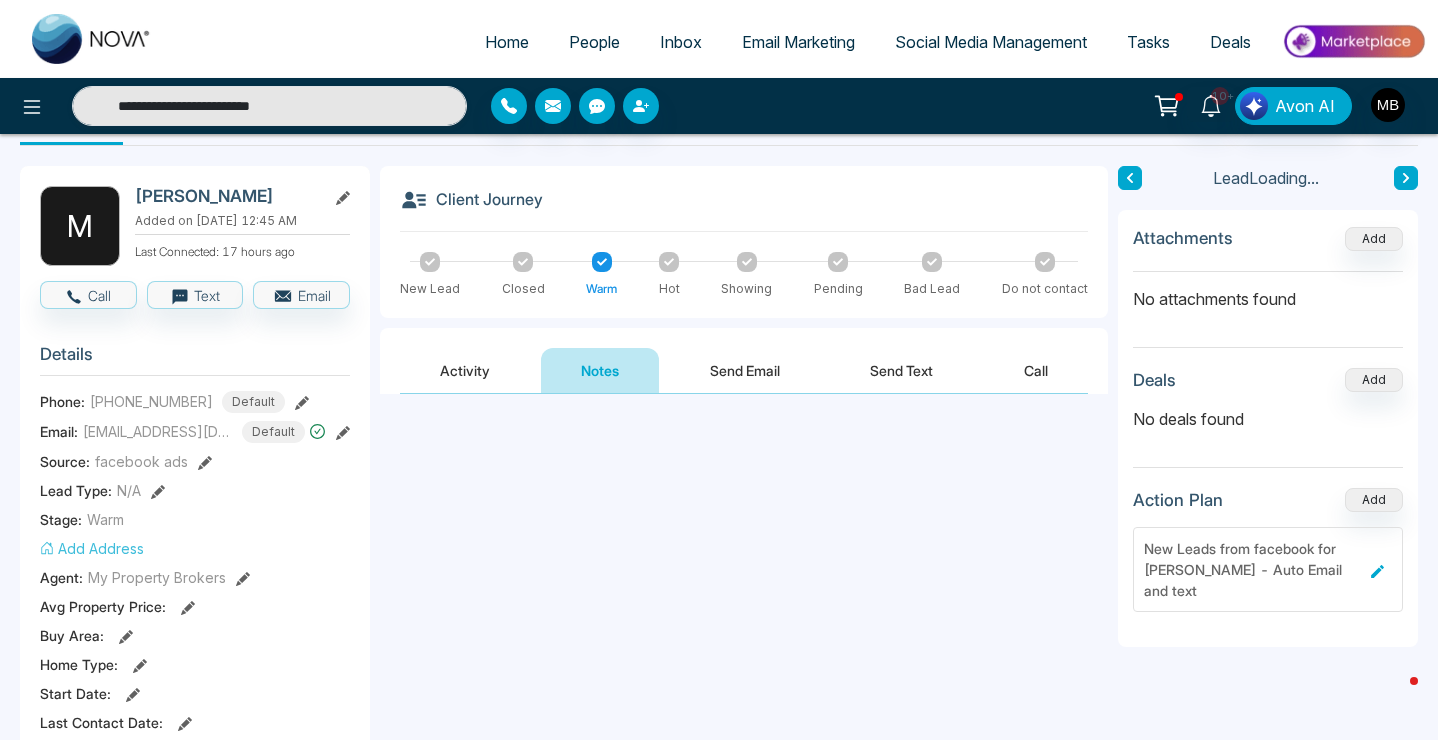 scroll, scrollTop: 166, scrollLeft: 0, axis: vertical 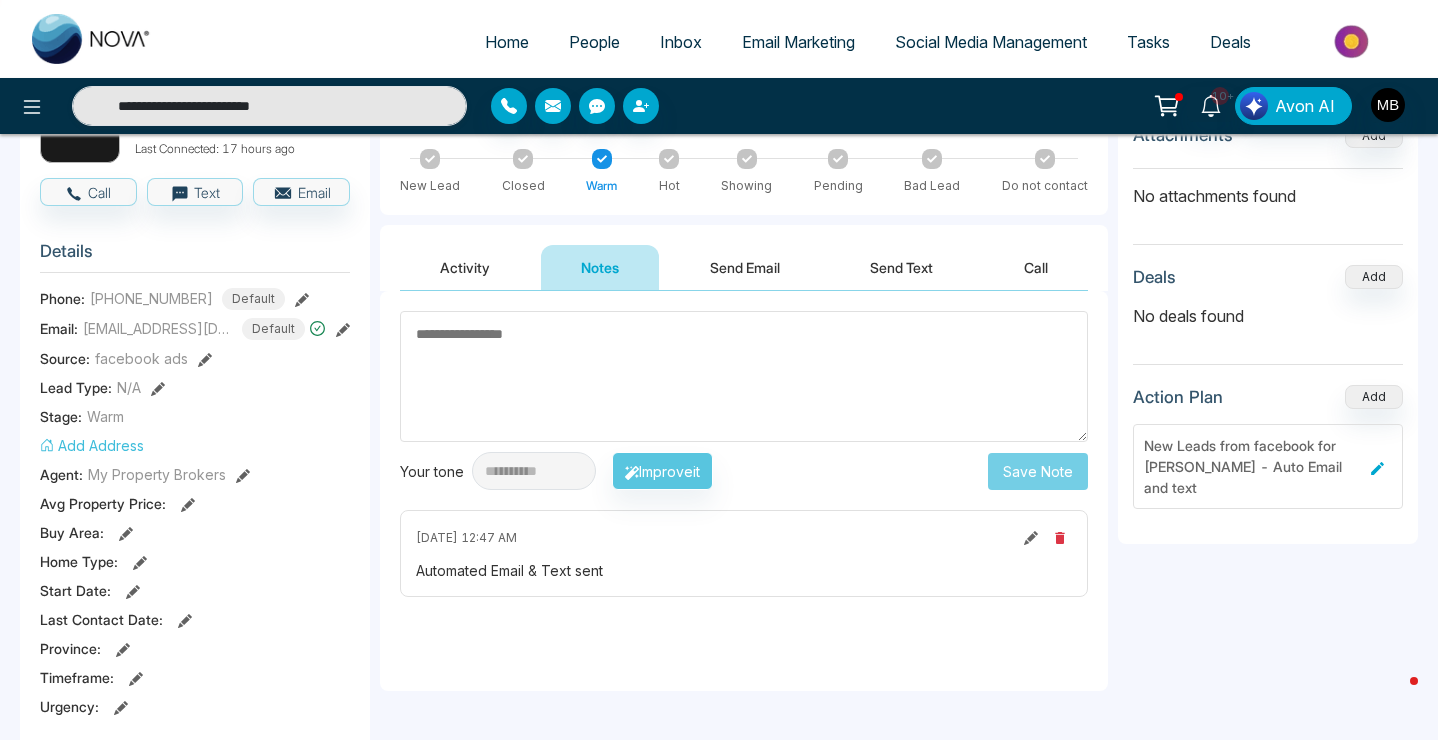 click at bounding box center (744, 376) 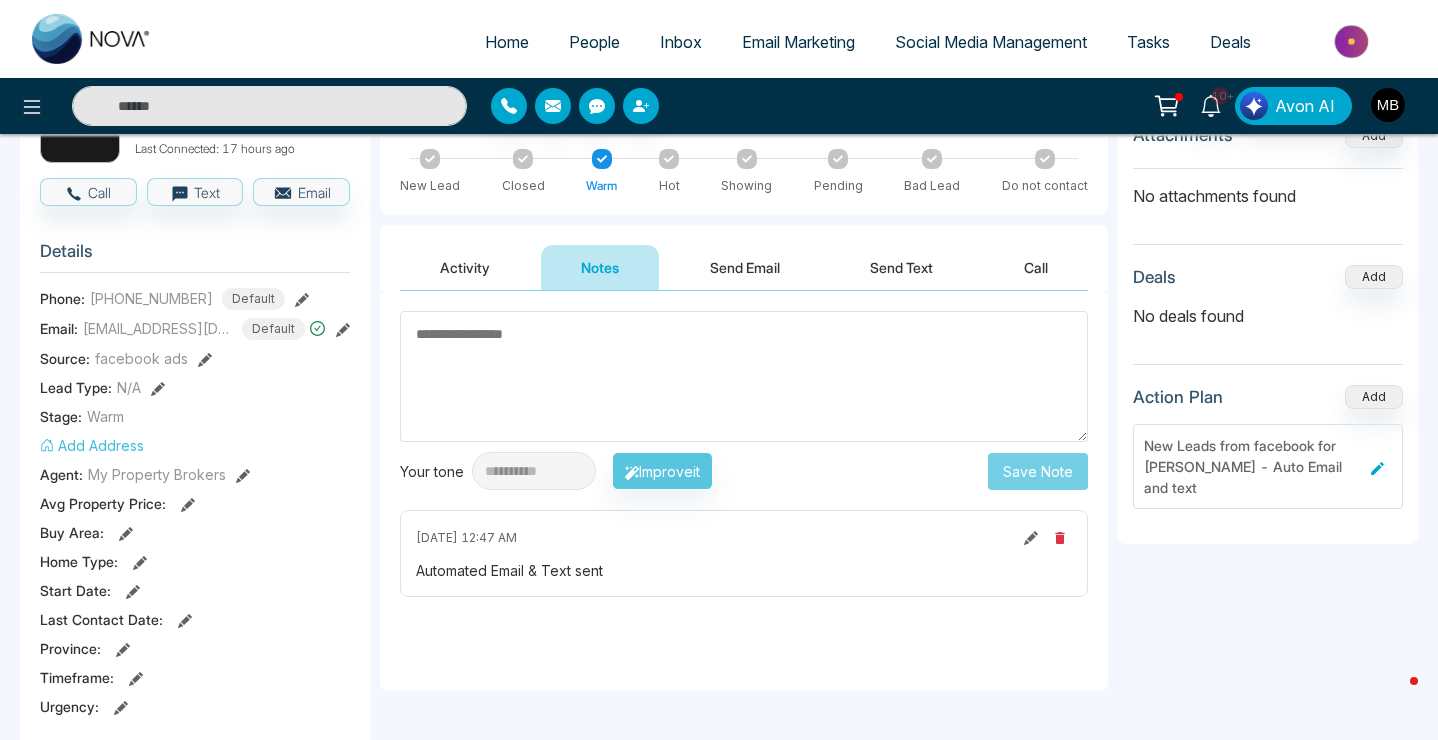 type on "**********" 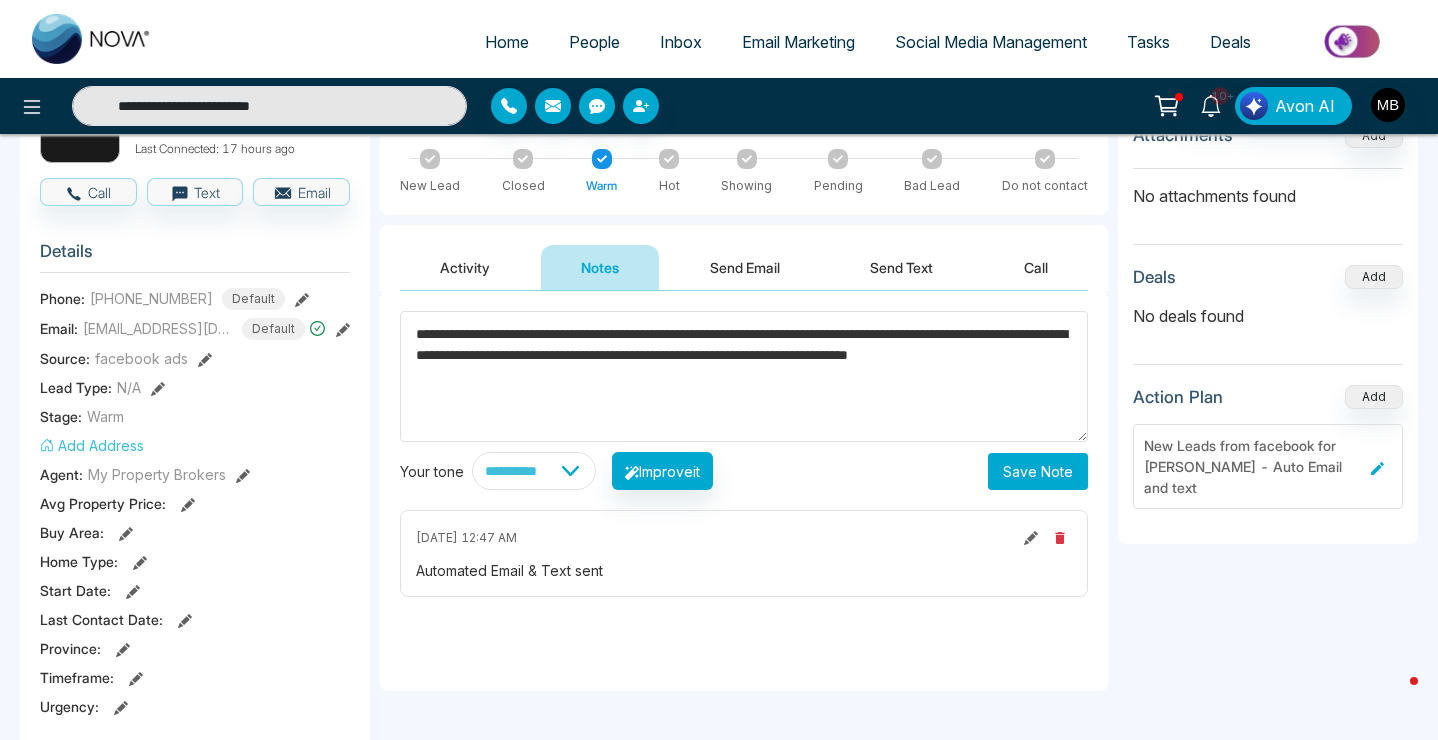type on "**********" 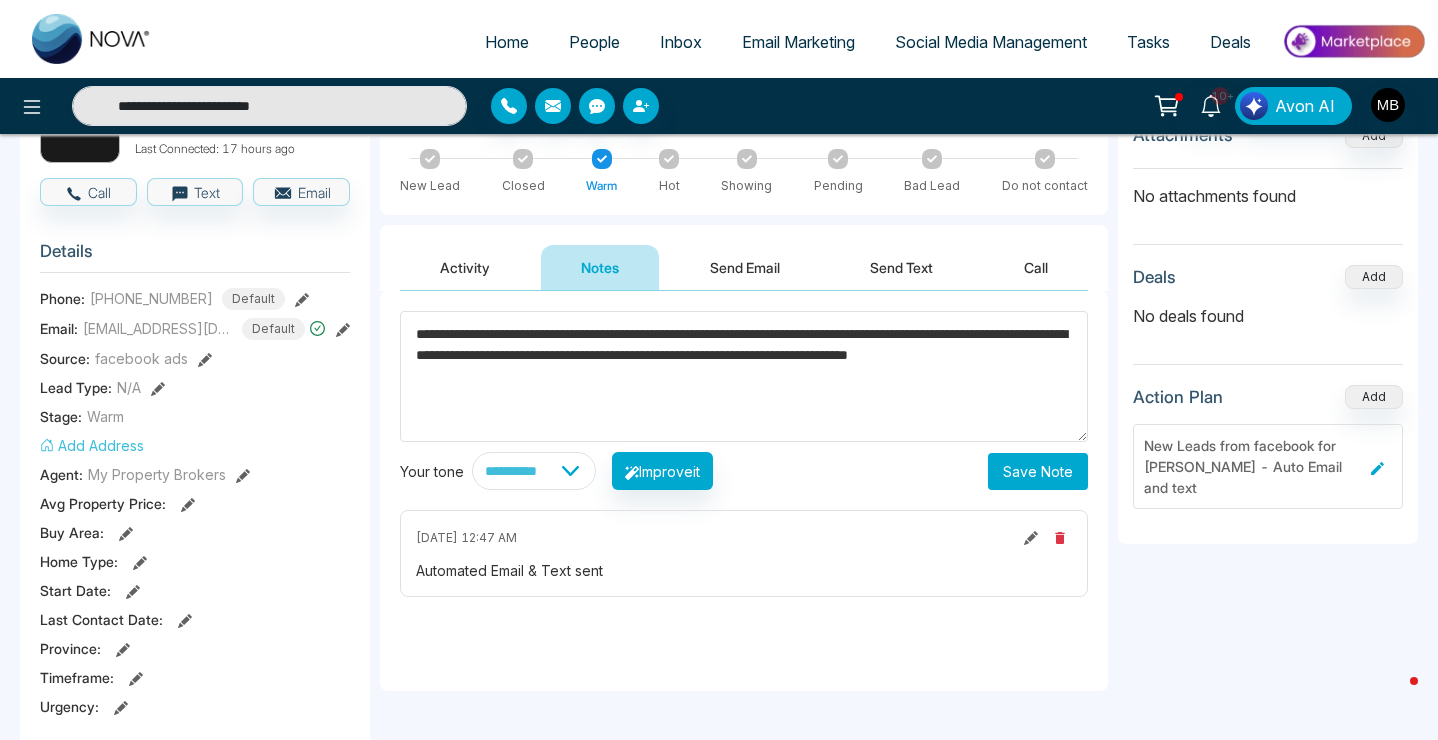 click on "Save Note" at bounding box center [1038, 471] 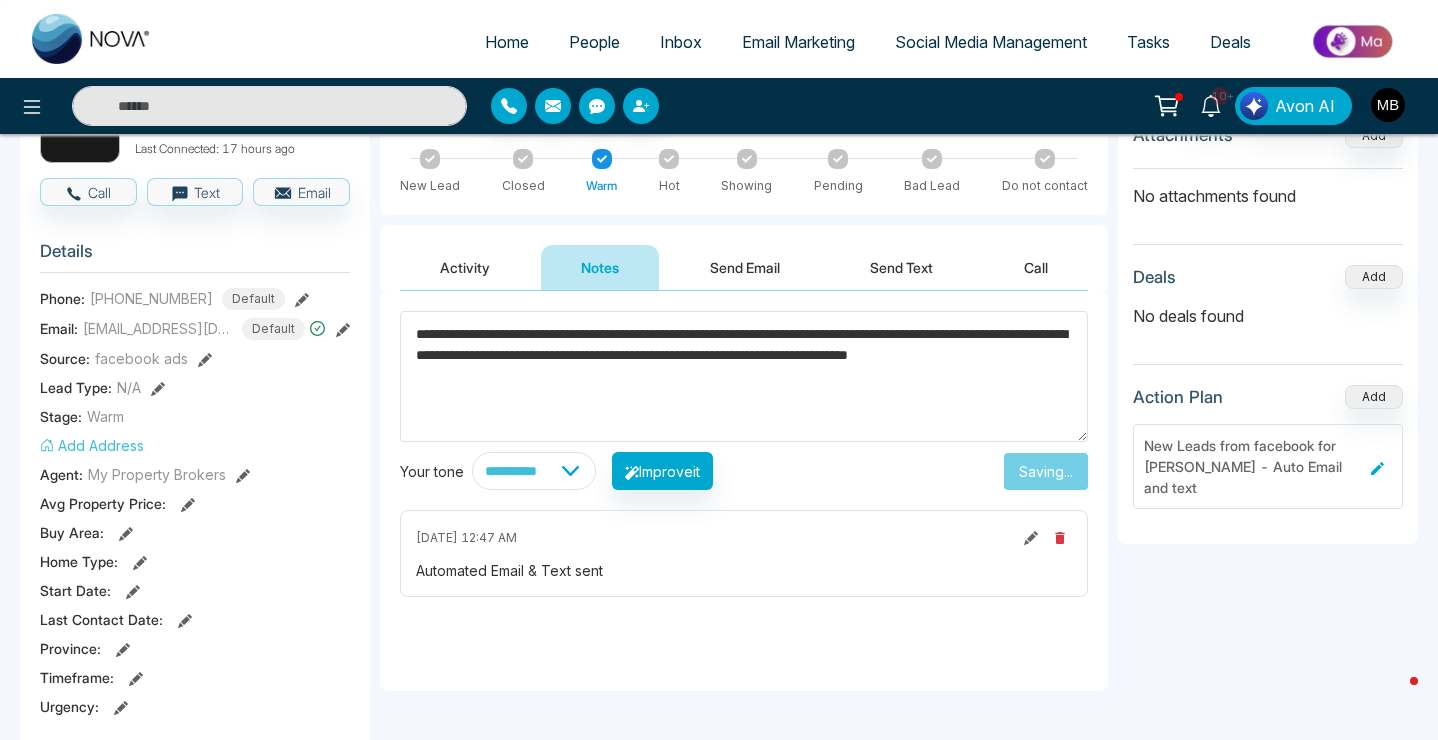 type on "**********" 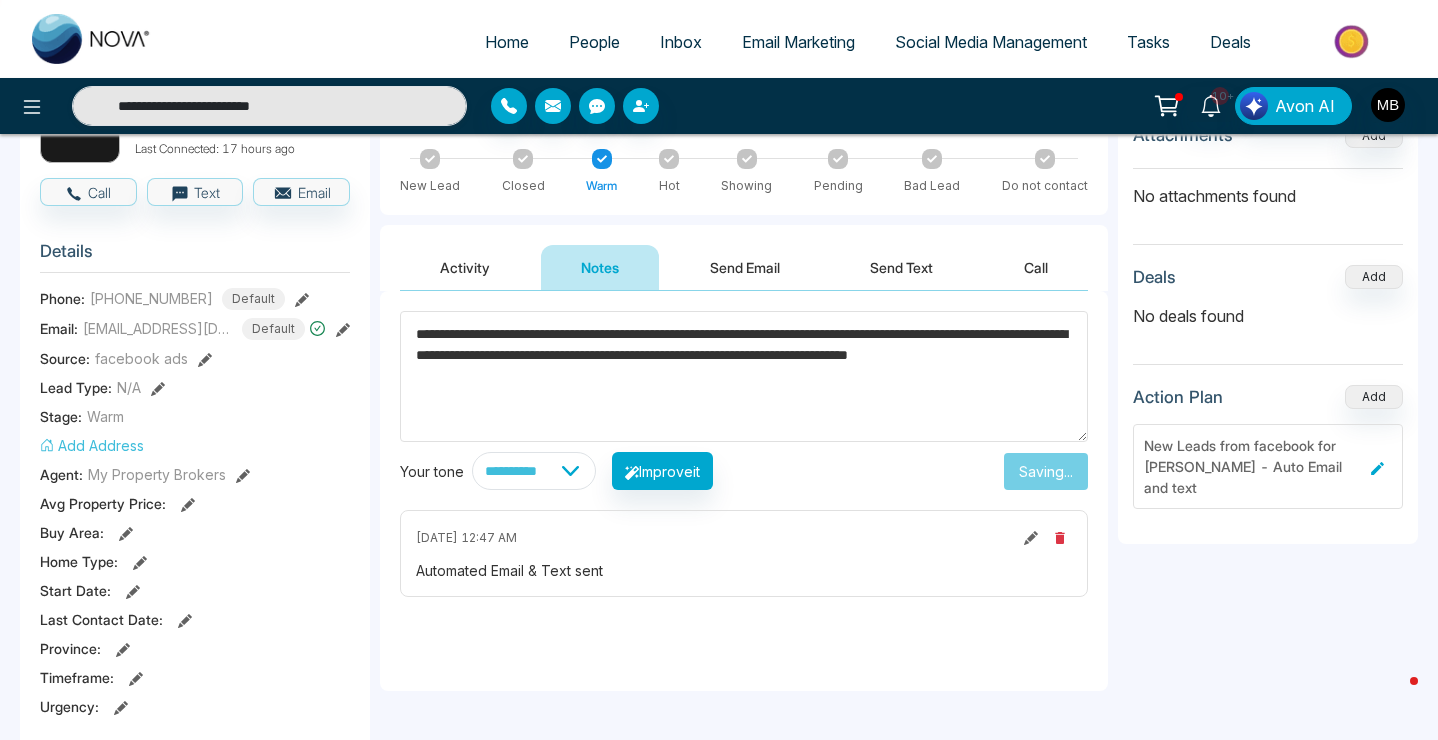 type 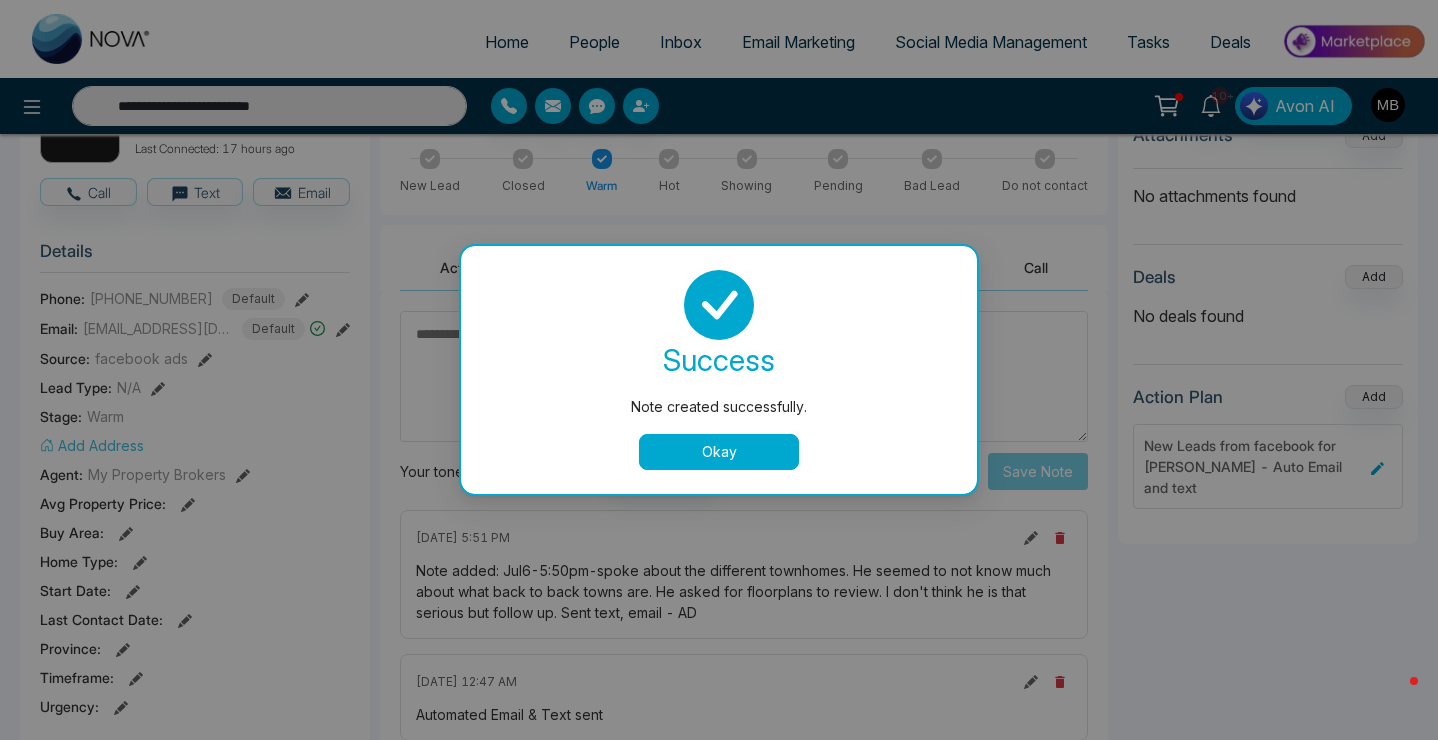 click on "success Note created successfully.   Okay" at bounding box center (719, 370) 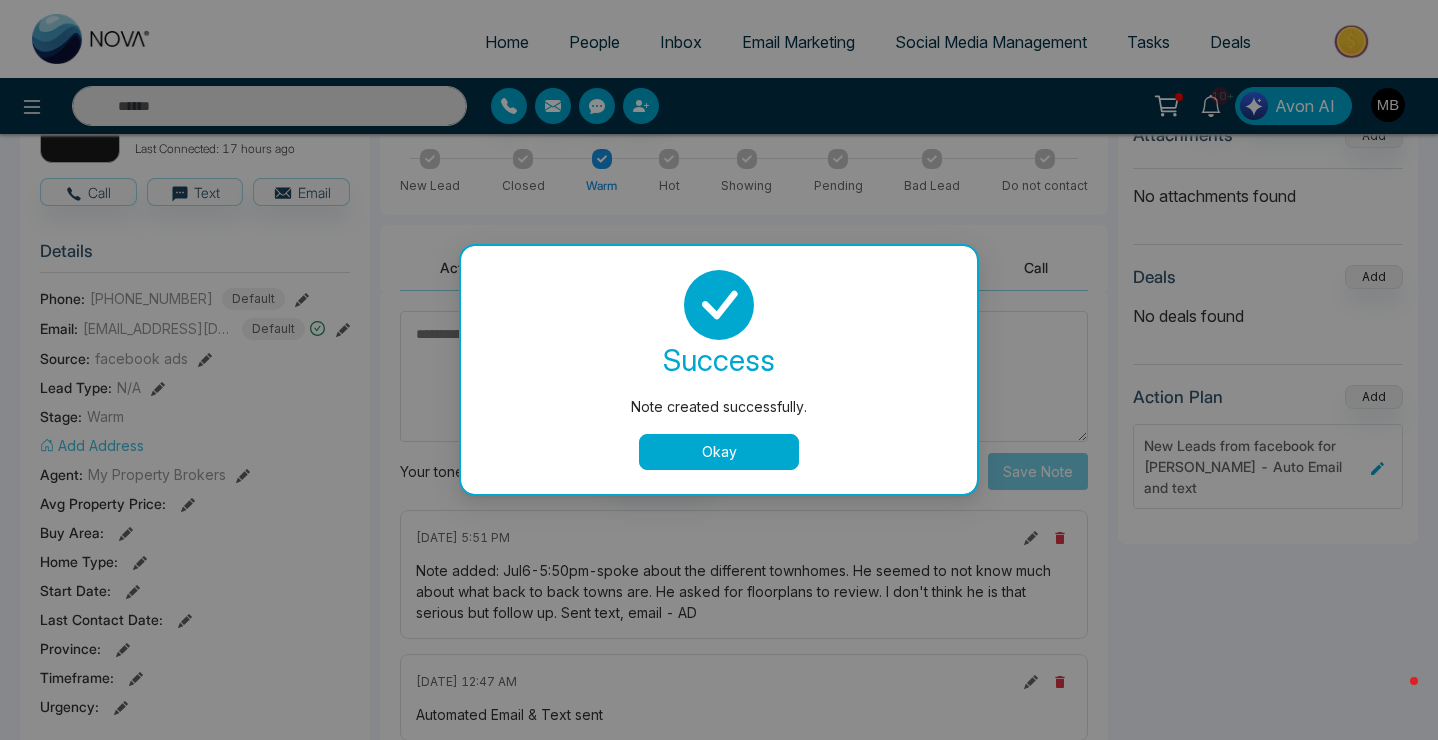 click on "Okay" at bounding box center (719, 452) 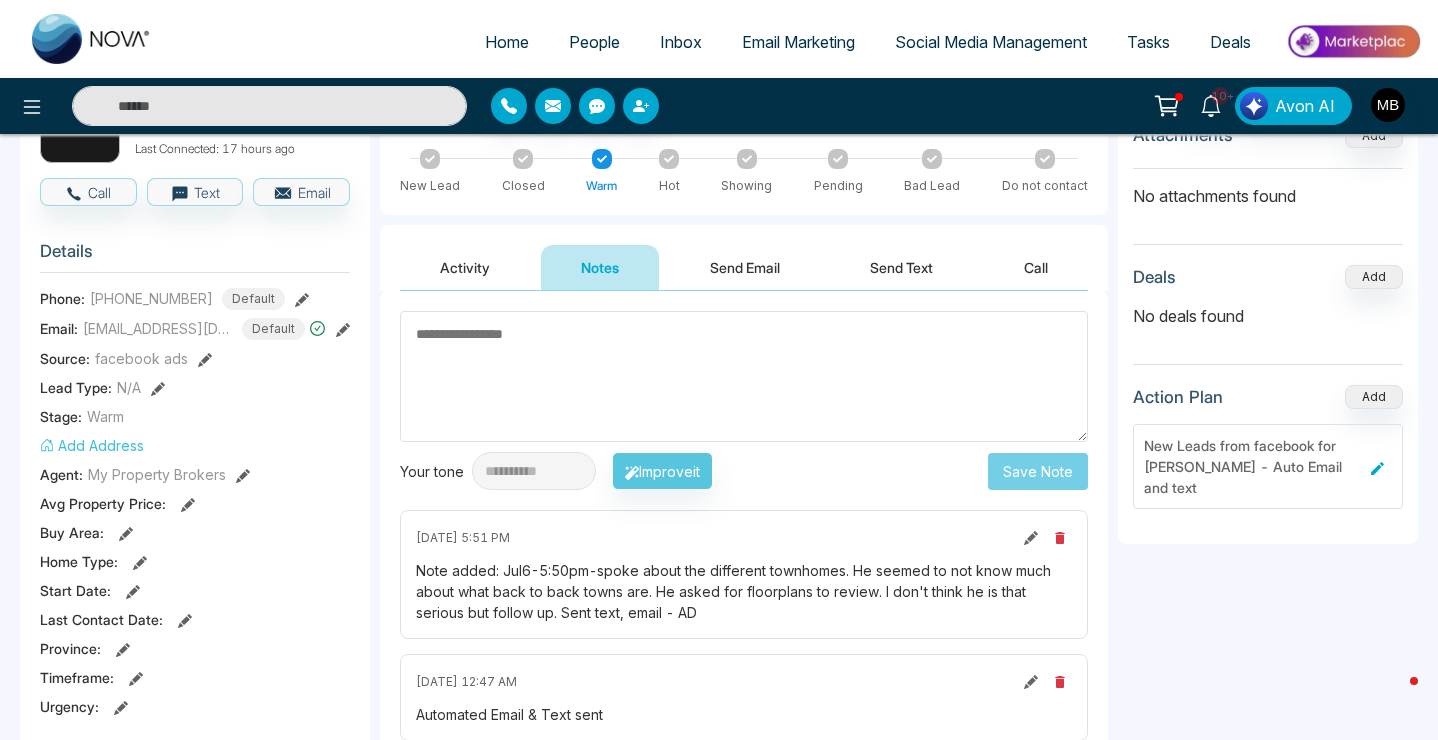 type on "**********" 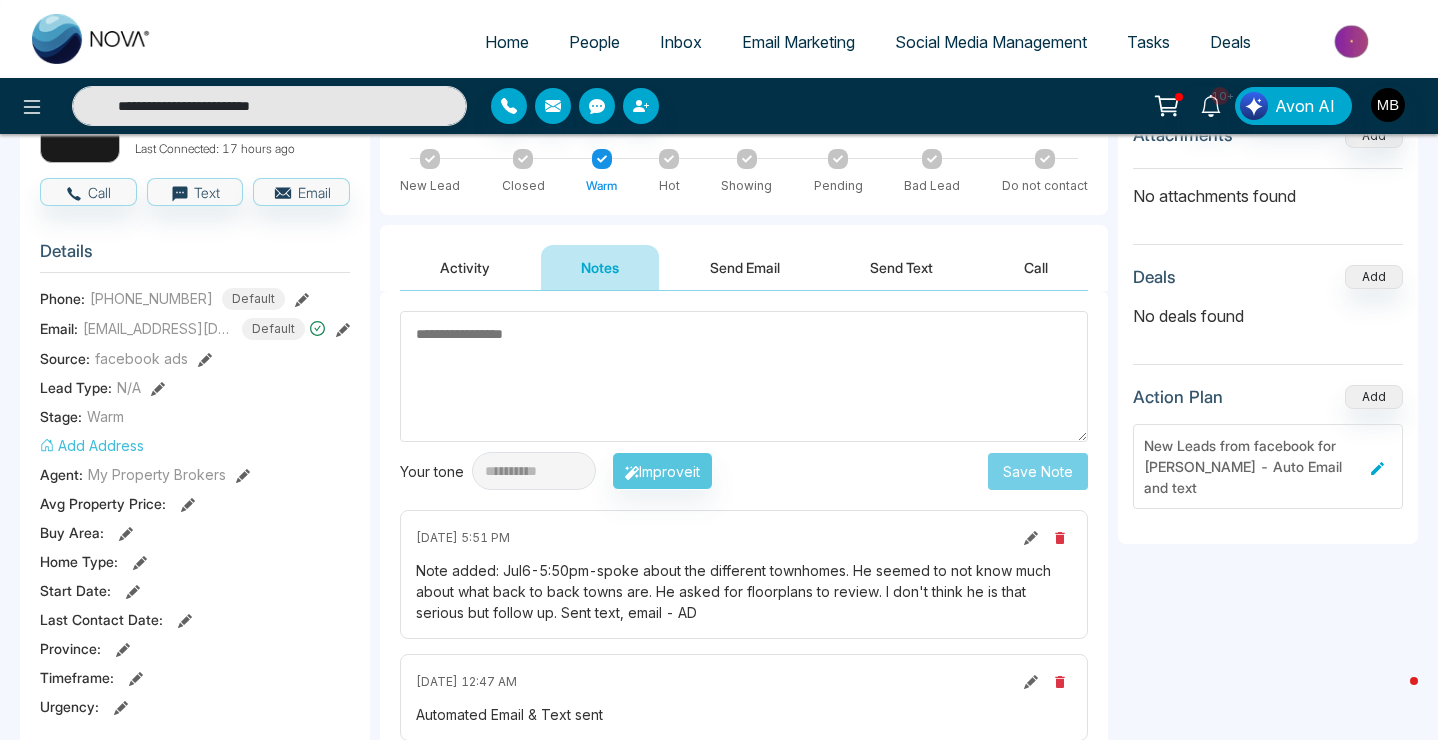 click on "**********" at bounding box center (719, 106) 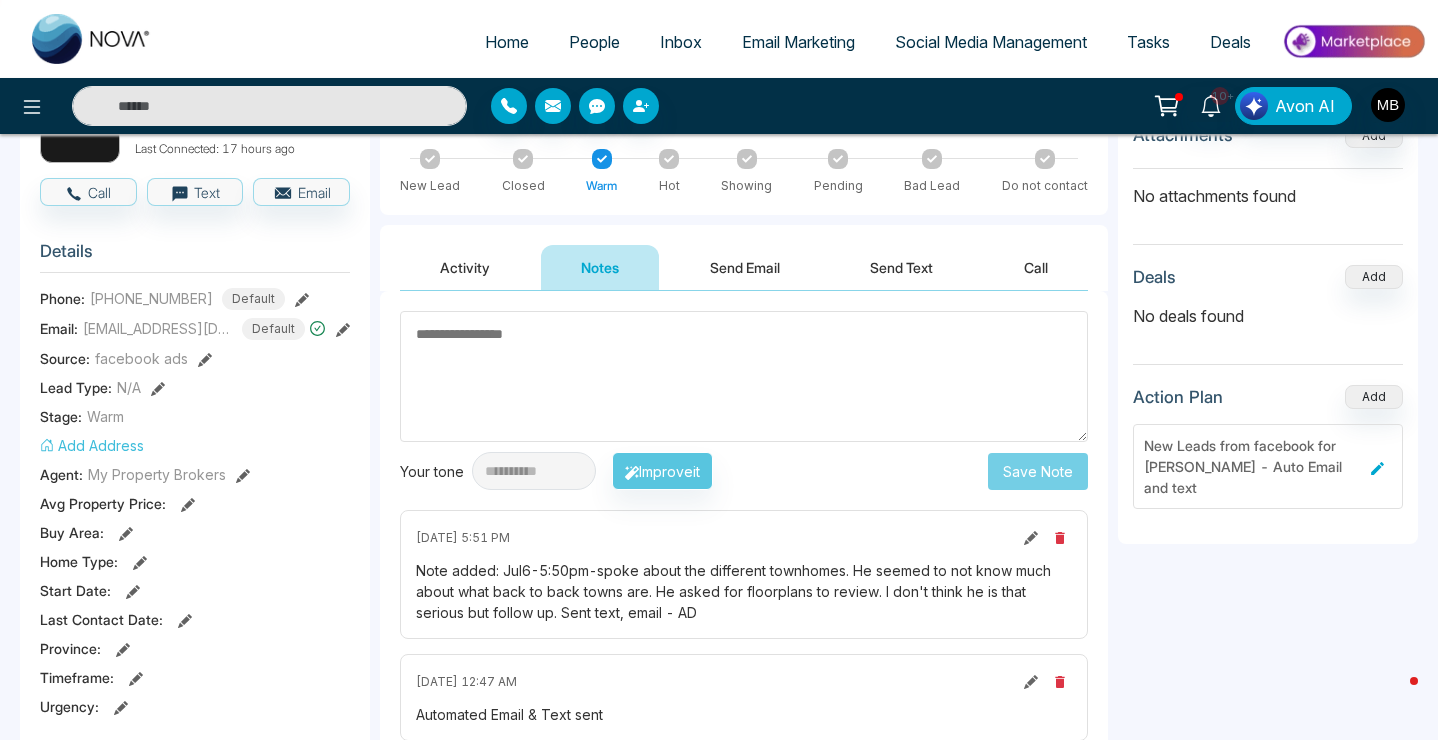 click at bounding box center (269, 106) 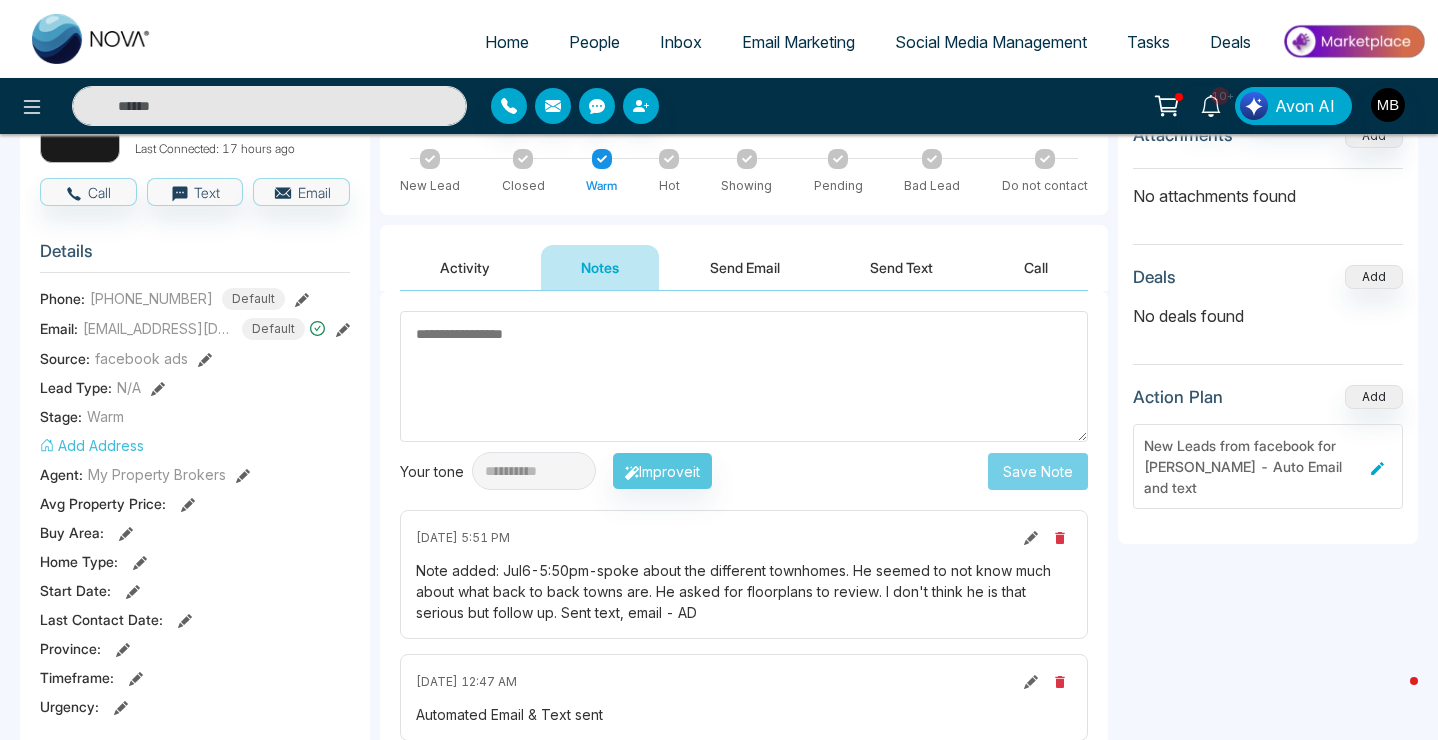 paste on "**********" 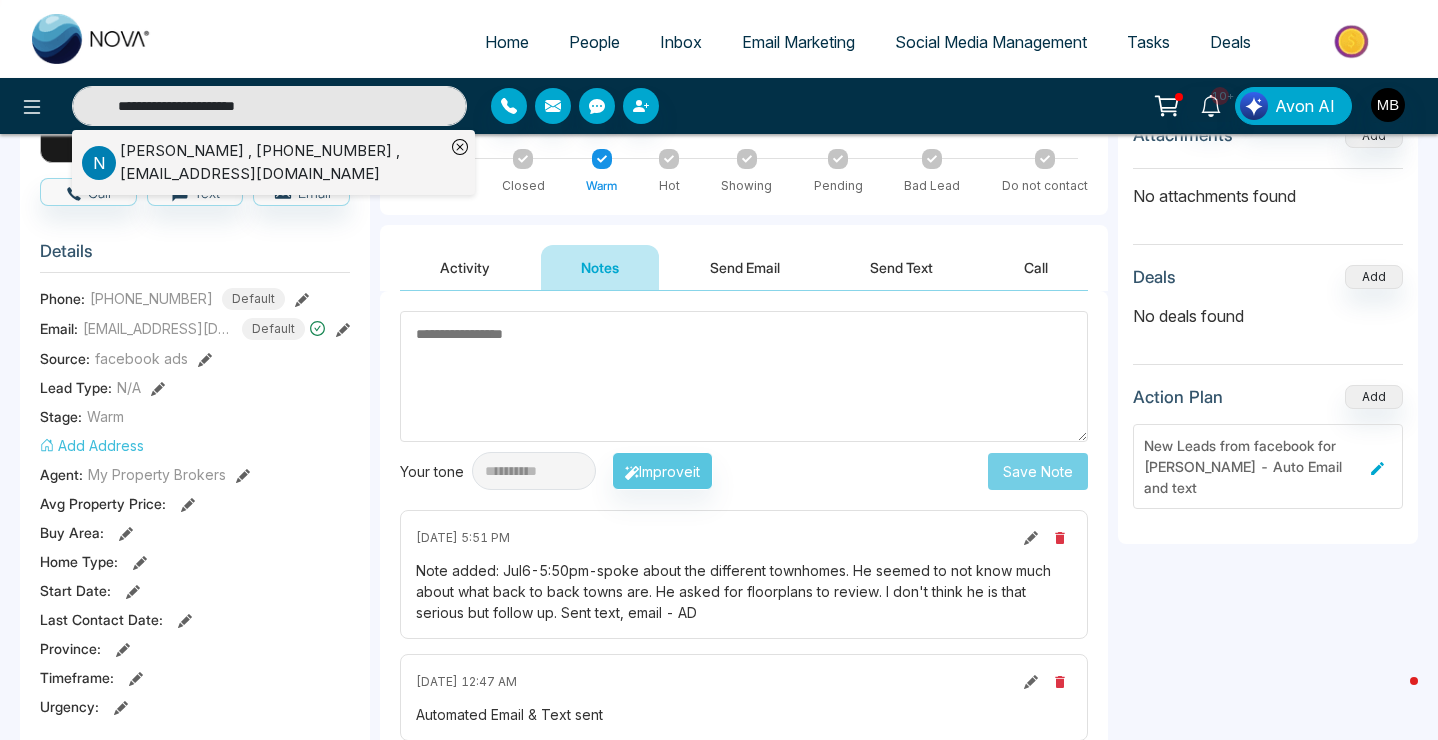 type on "**********" 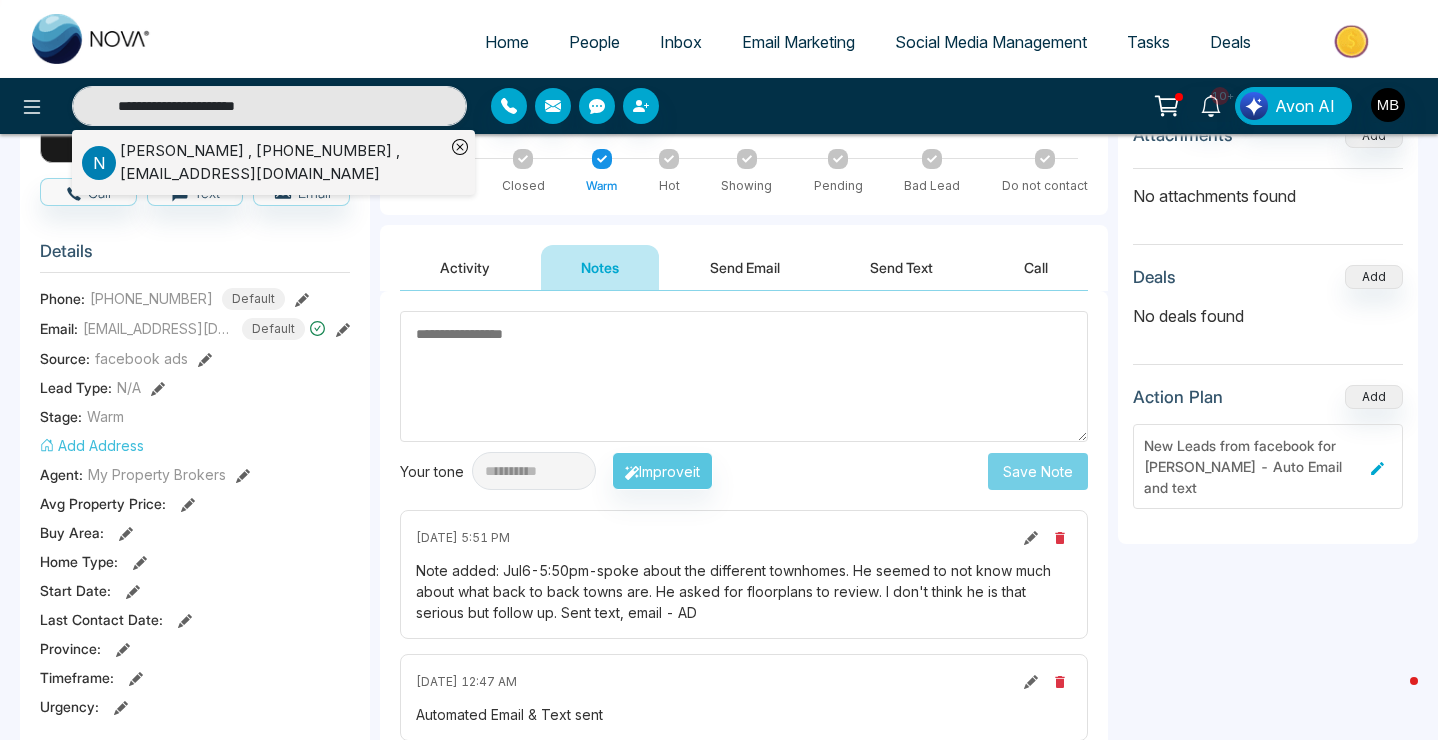 click on "[PERSON_NAME]     , [PHONE_NUMBER]   , [EMAIL_ADDRESS][DOMAIN_NAME]" at bounding box center (282, 162) 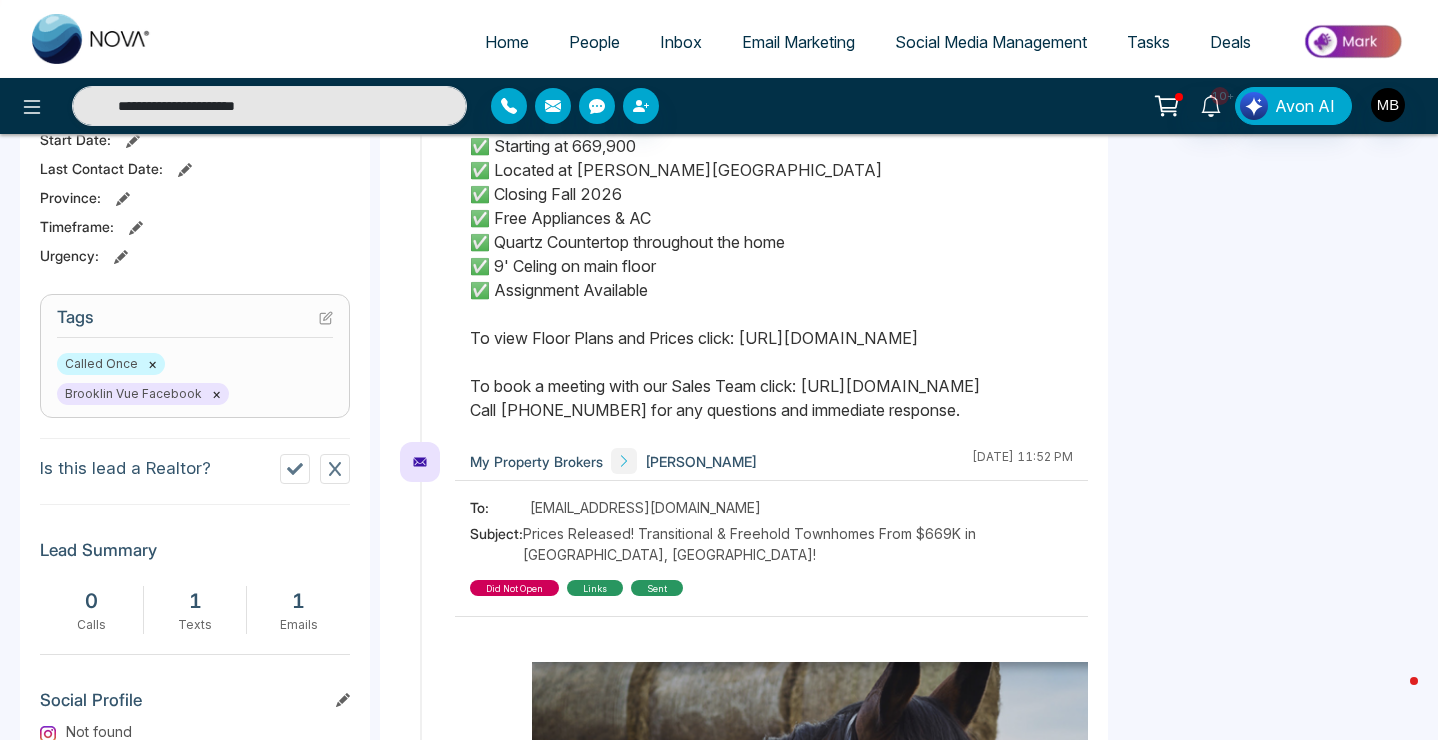 scroll, scrollTop: 668, scrollLeft: 0, axis: vertical 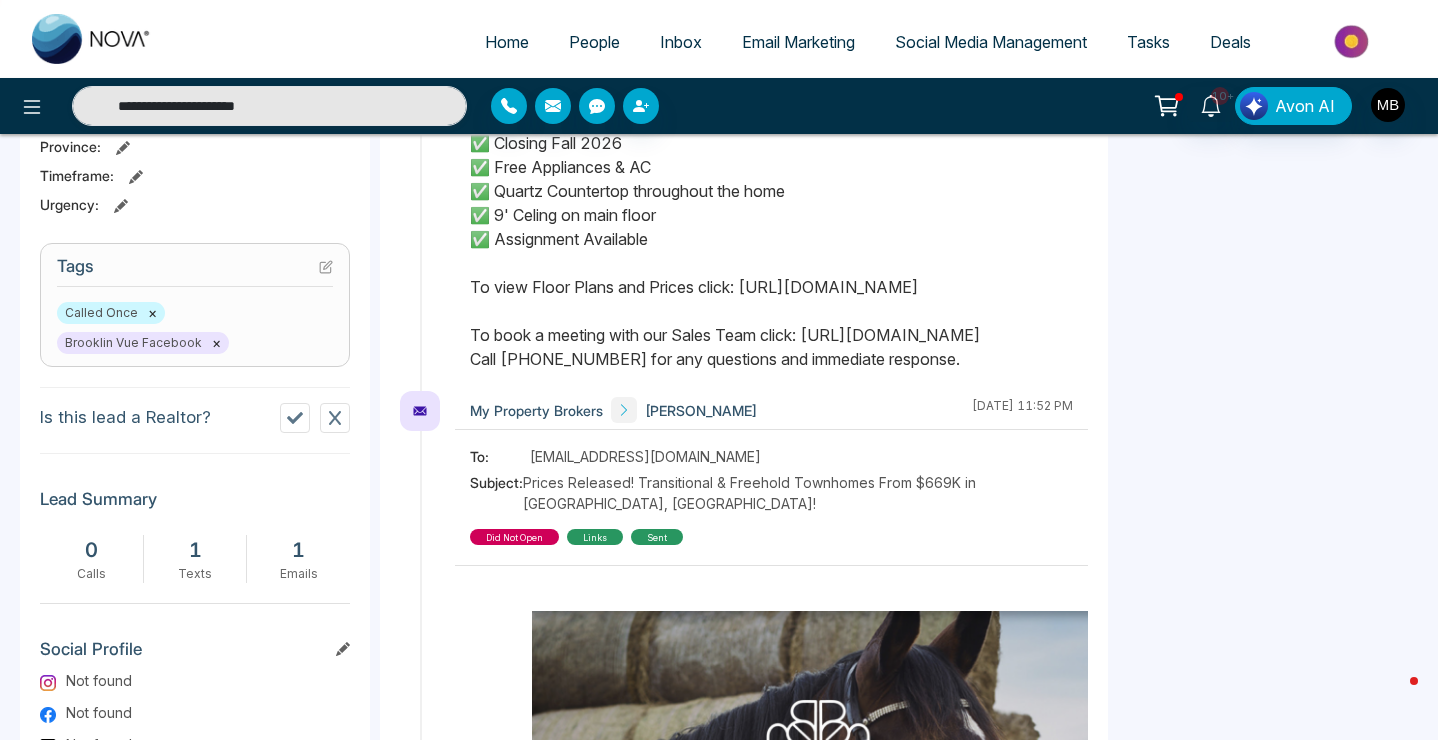 click 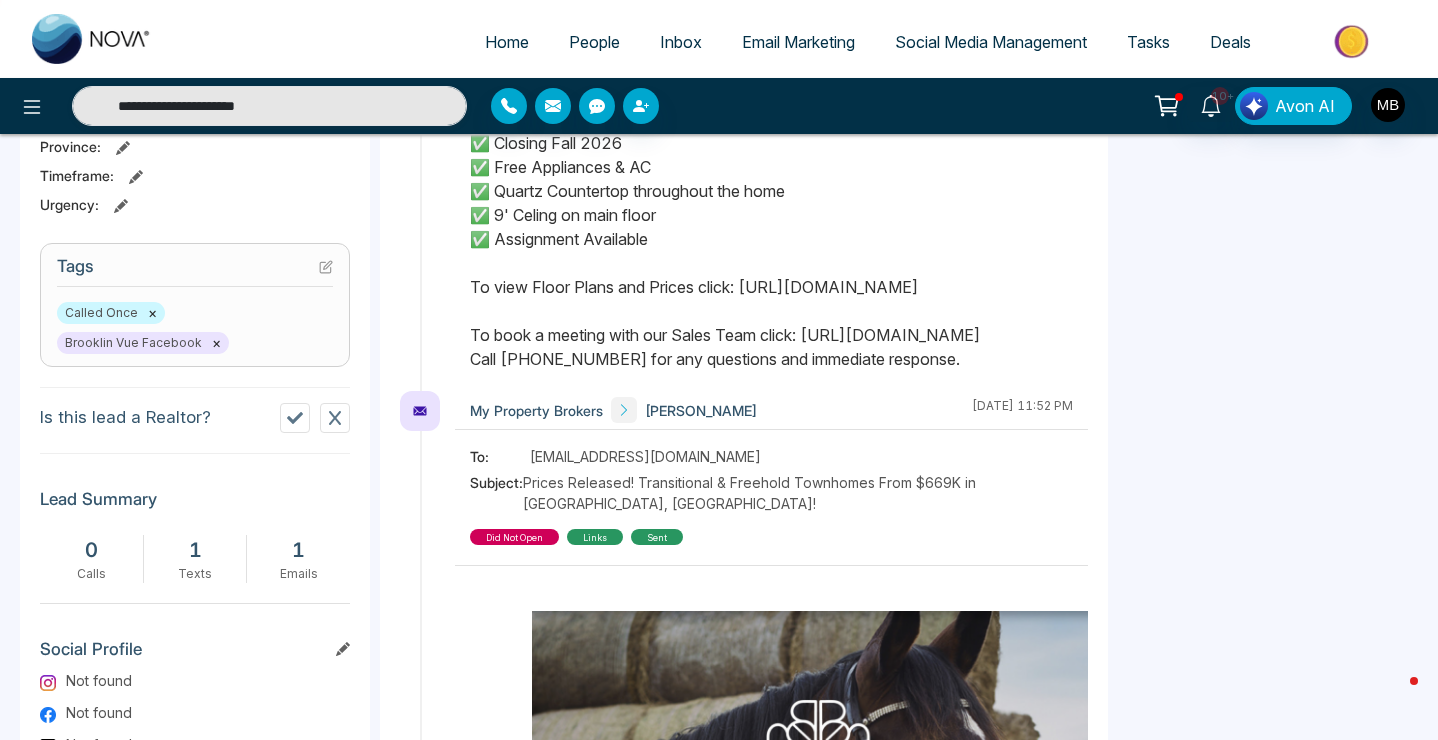 type on "**********" 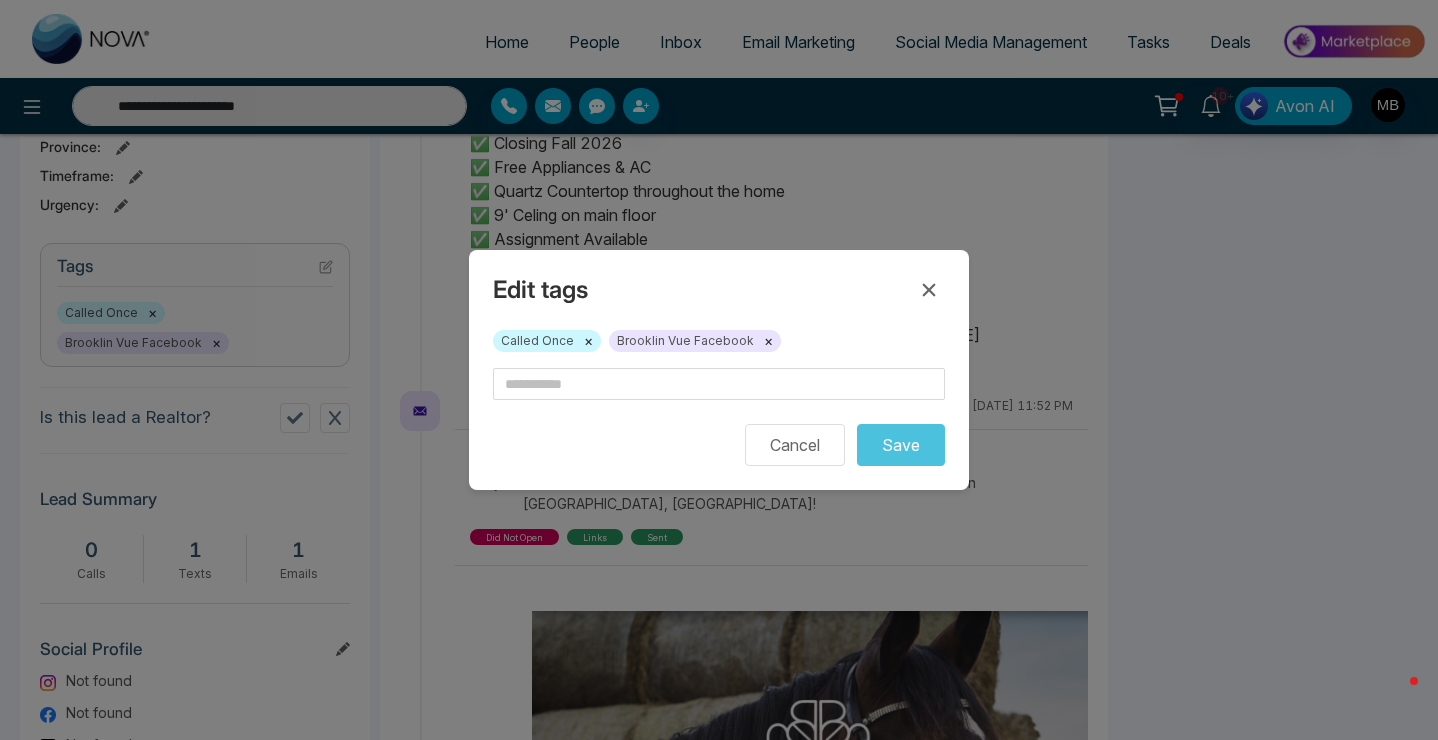 click on "Called Once   ×" at bounding box center (547, 341) 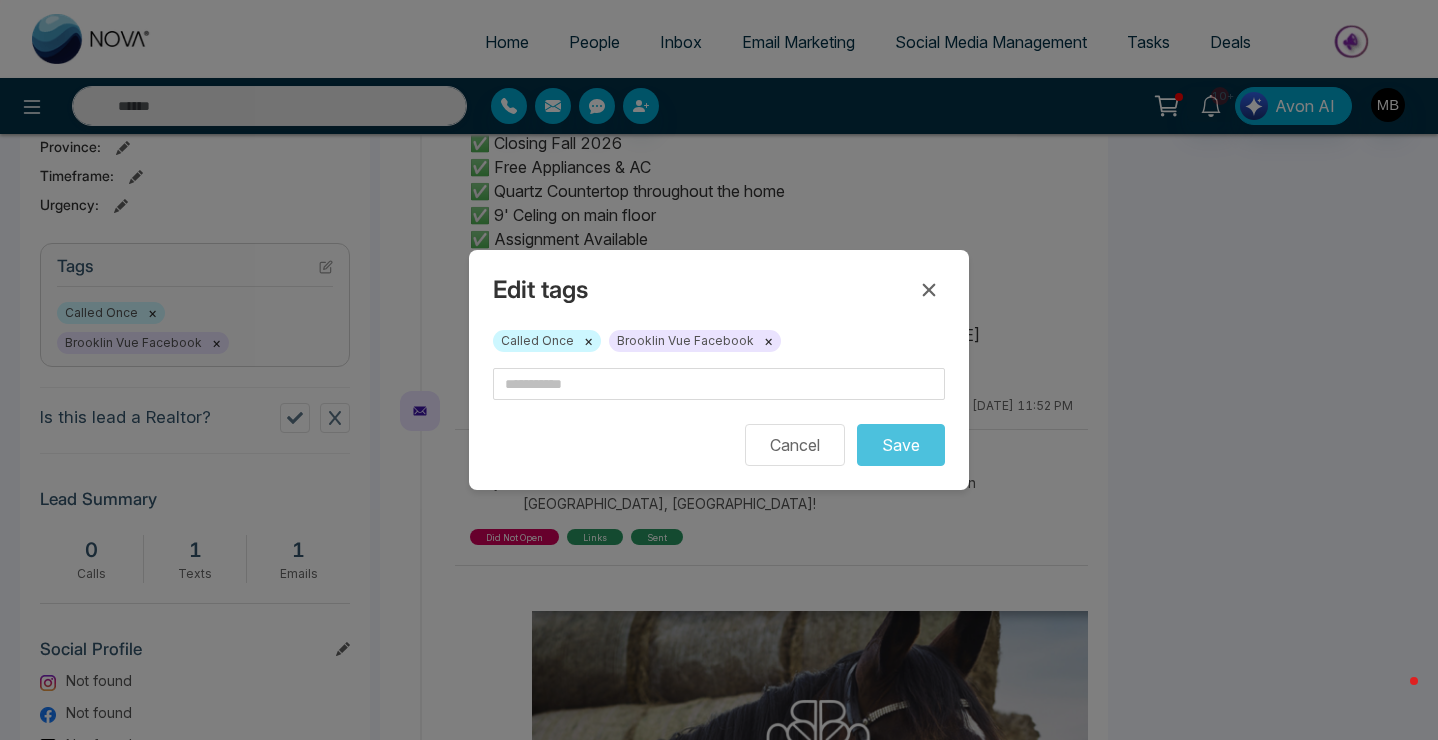 click on "×" at bounding box center (588, 341) 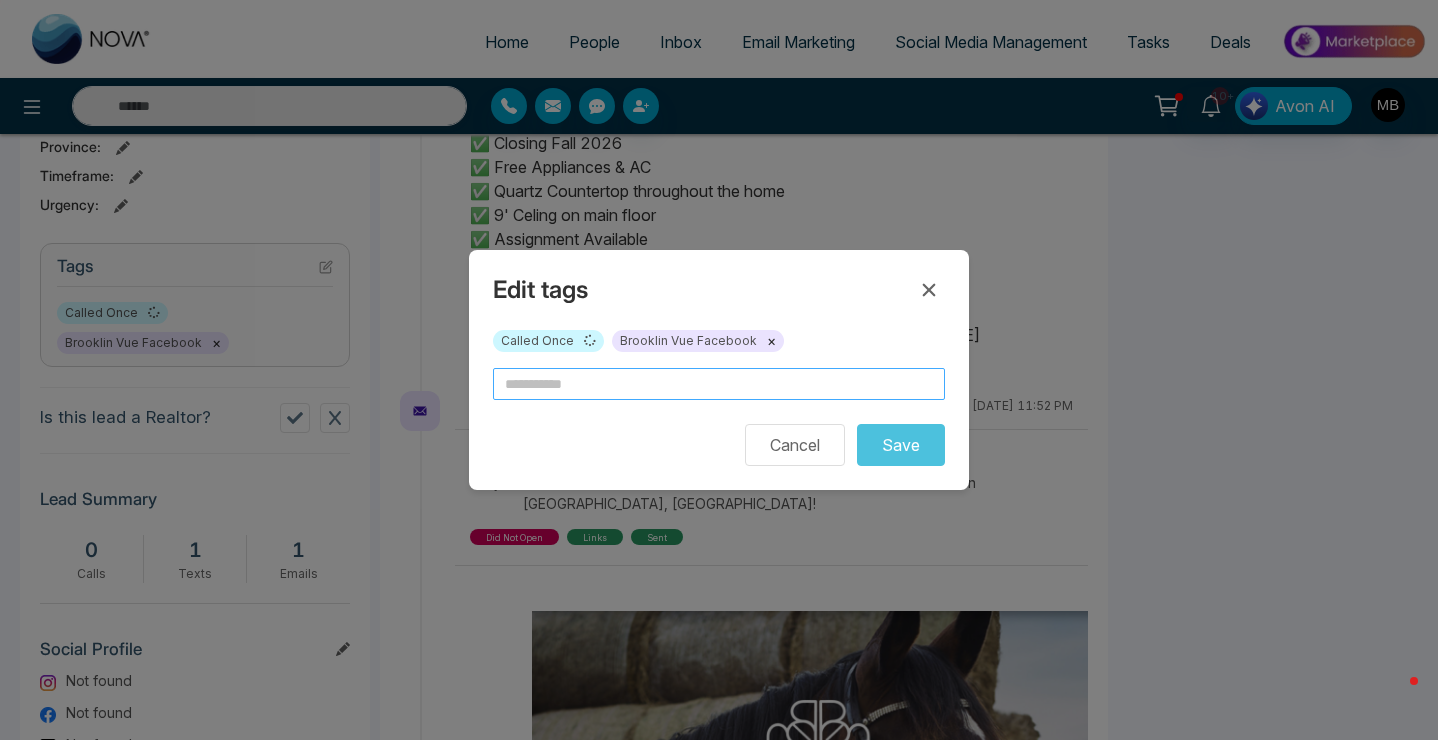 type on "**********" 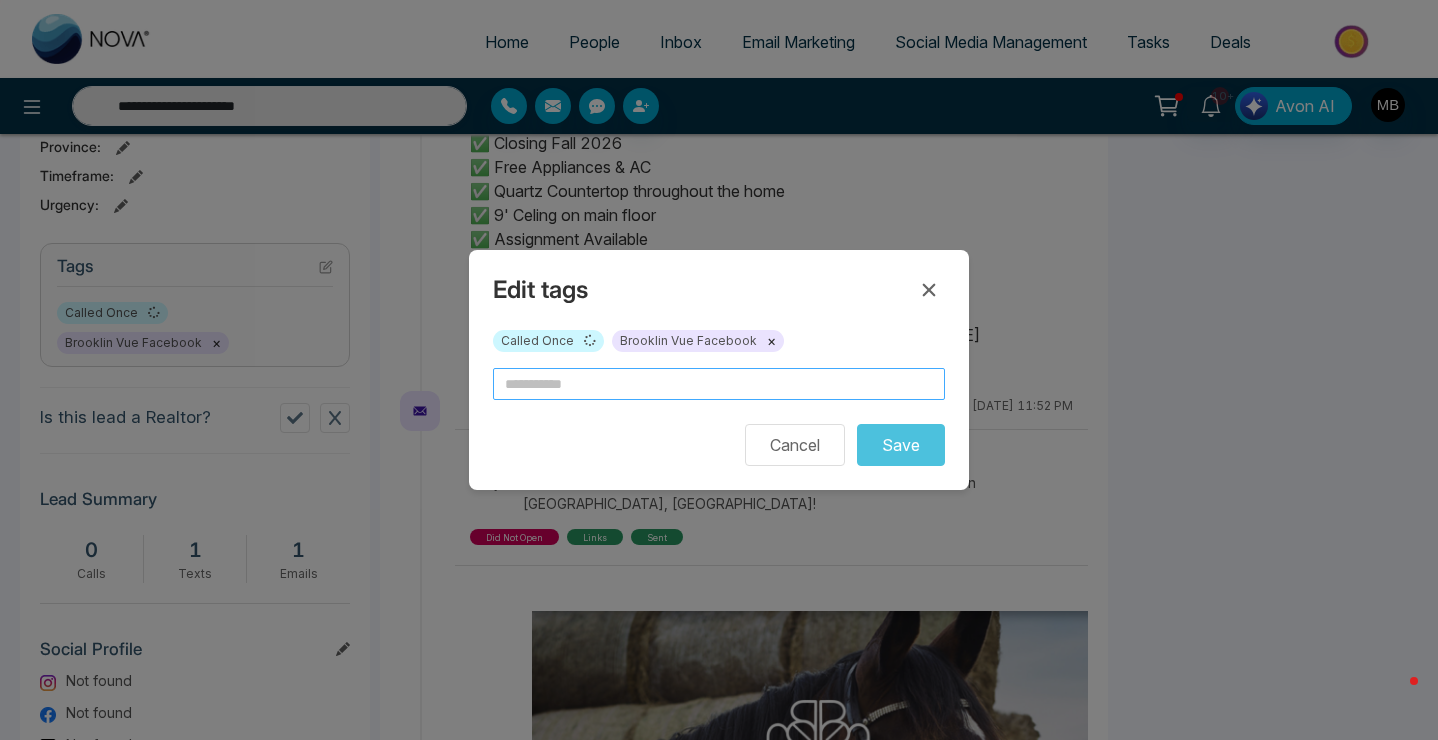 click at bounding box center (719, 384) 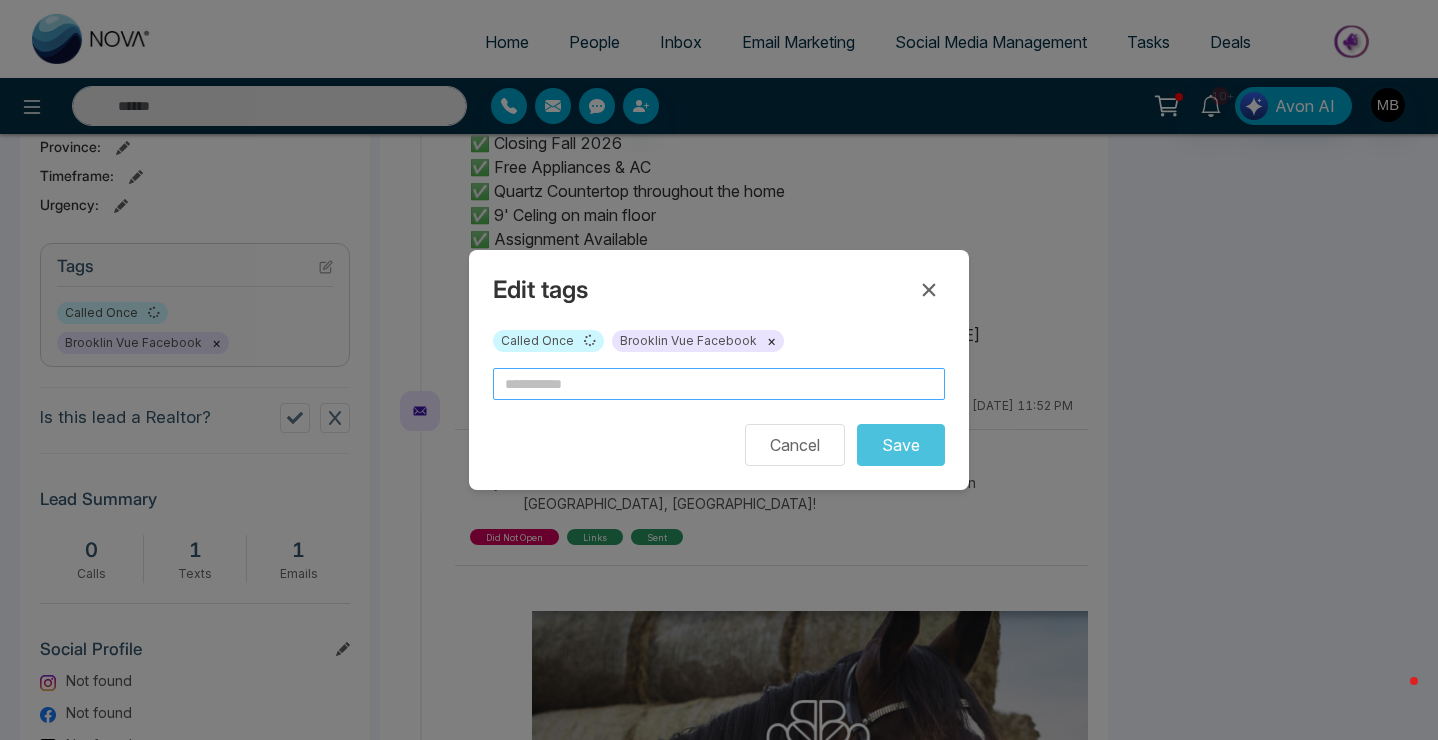 type on "**********" 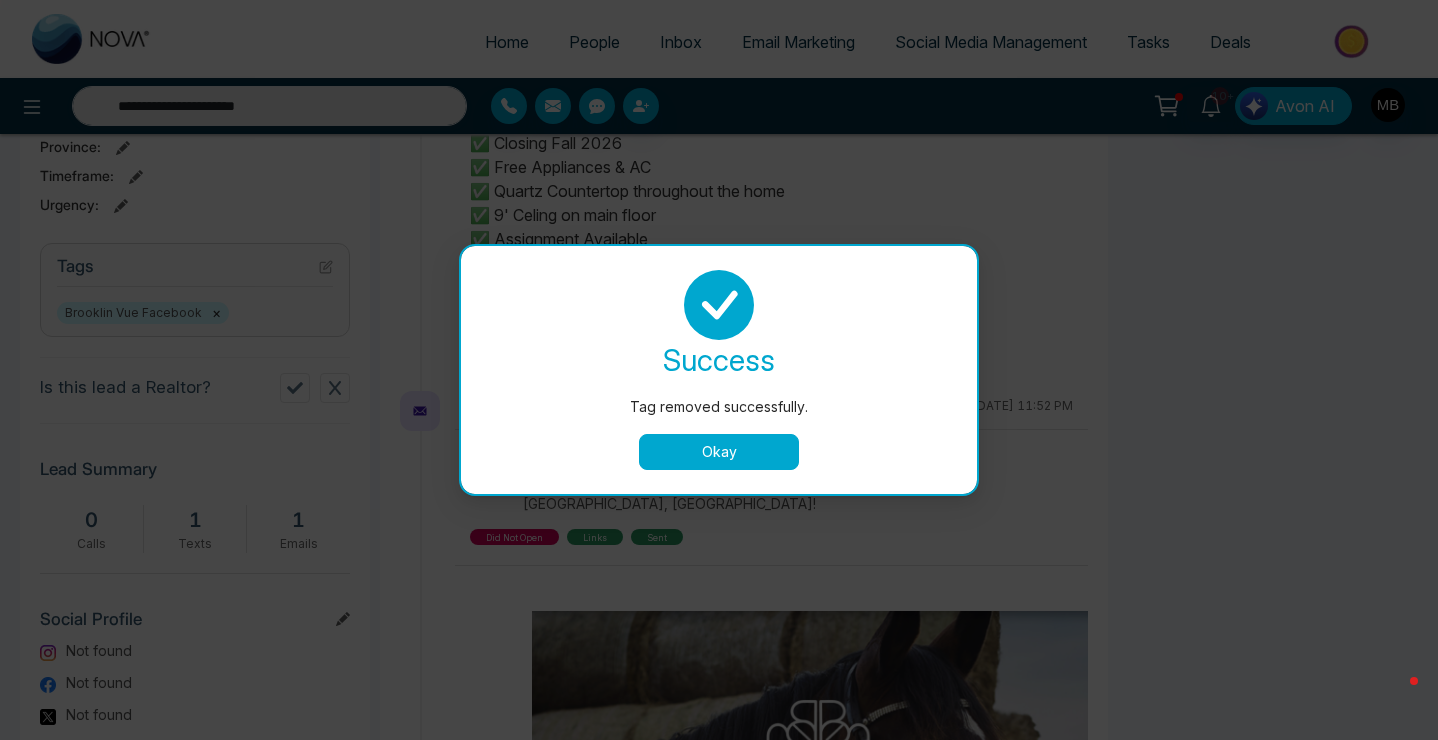 click on "Okay" at bounding box center (719, 452) 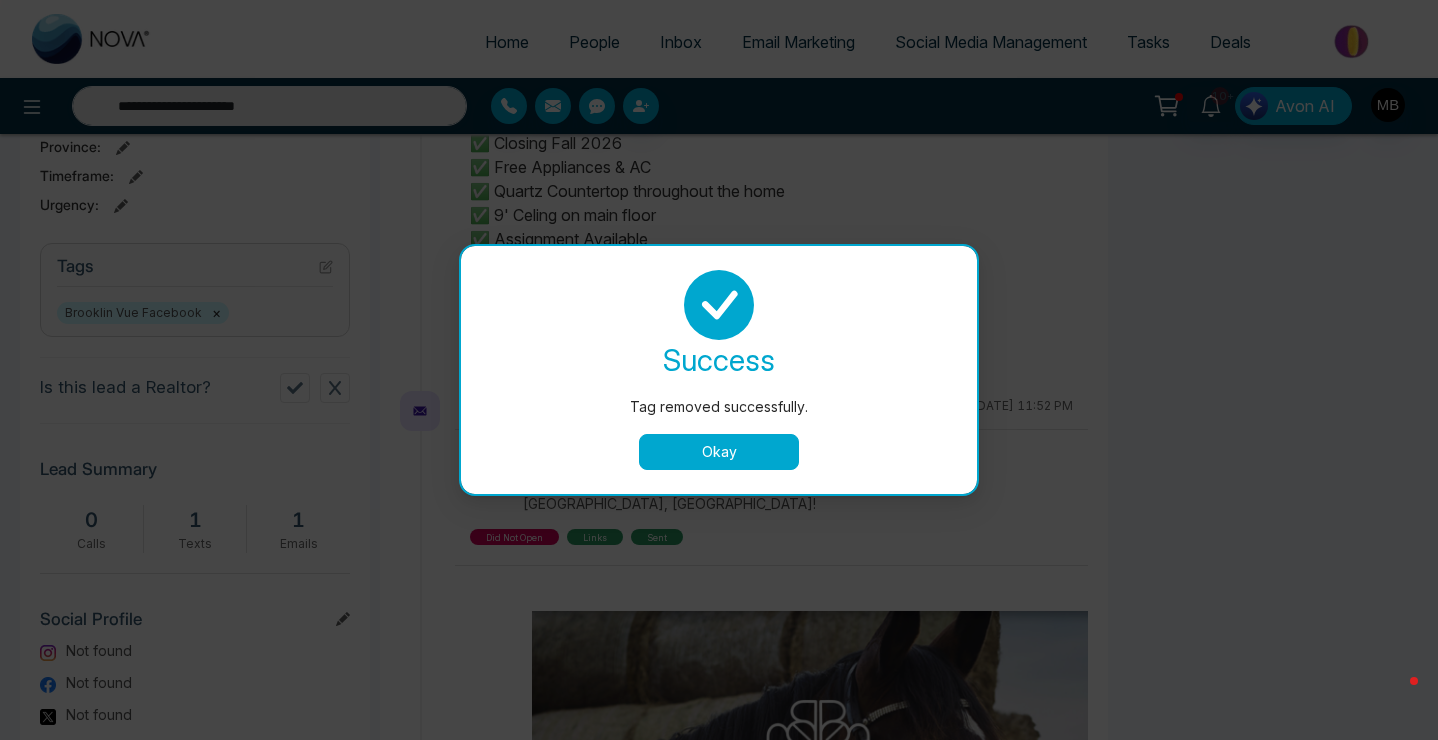 type 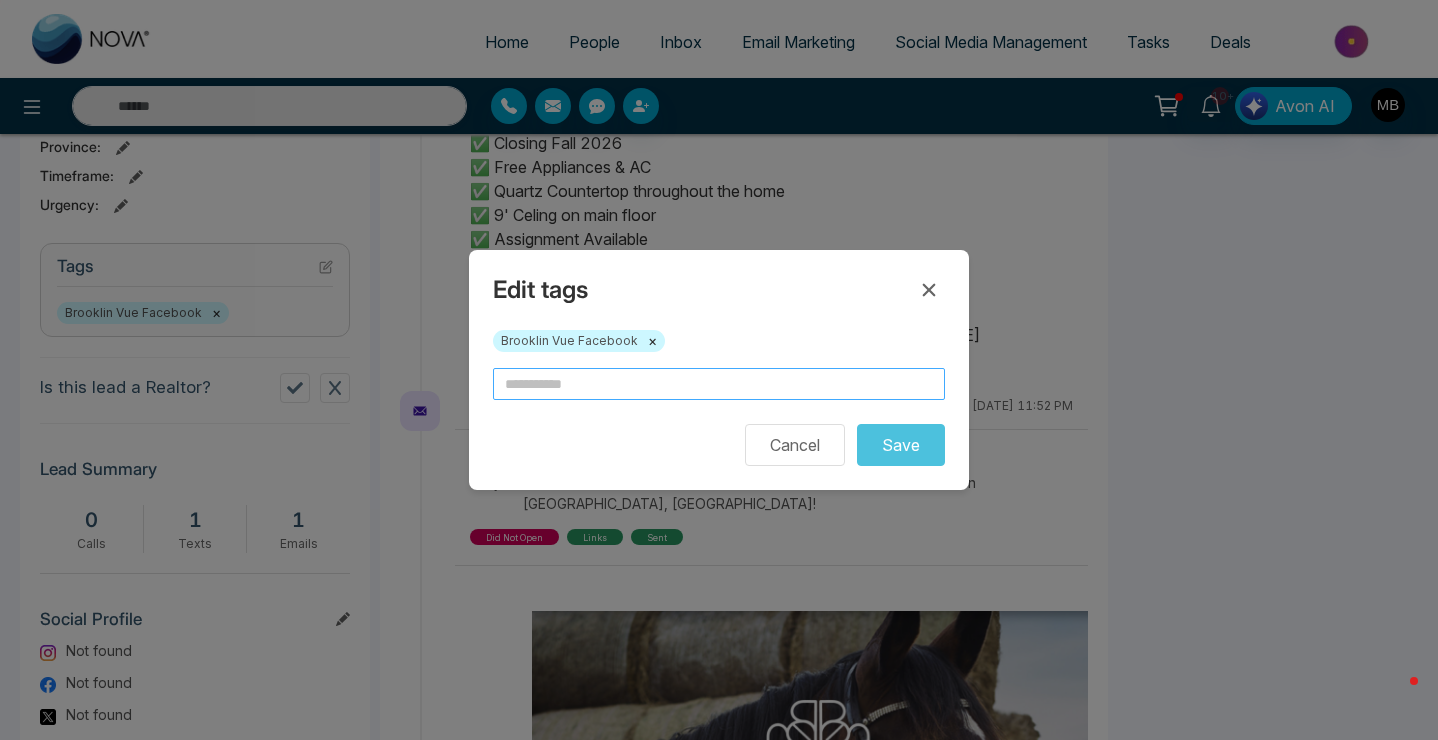 click at bounding box center (719, 384) 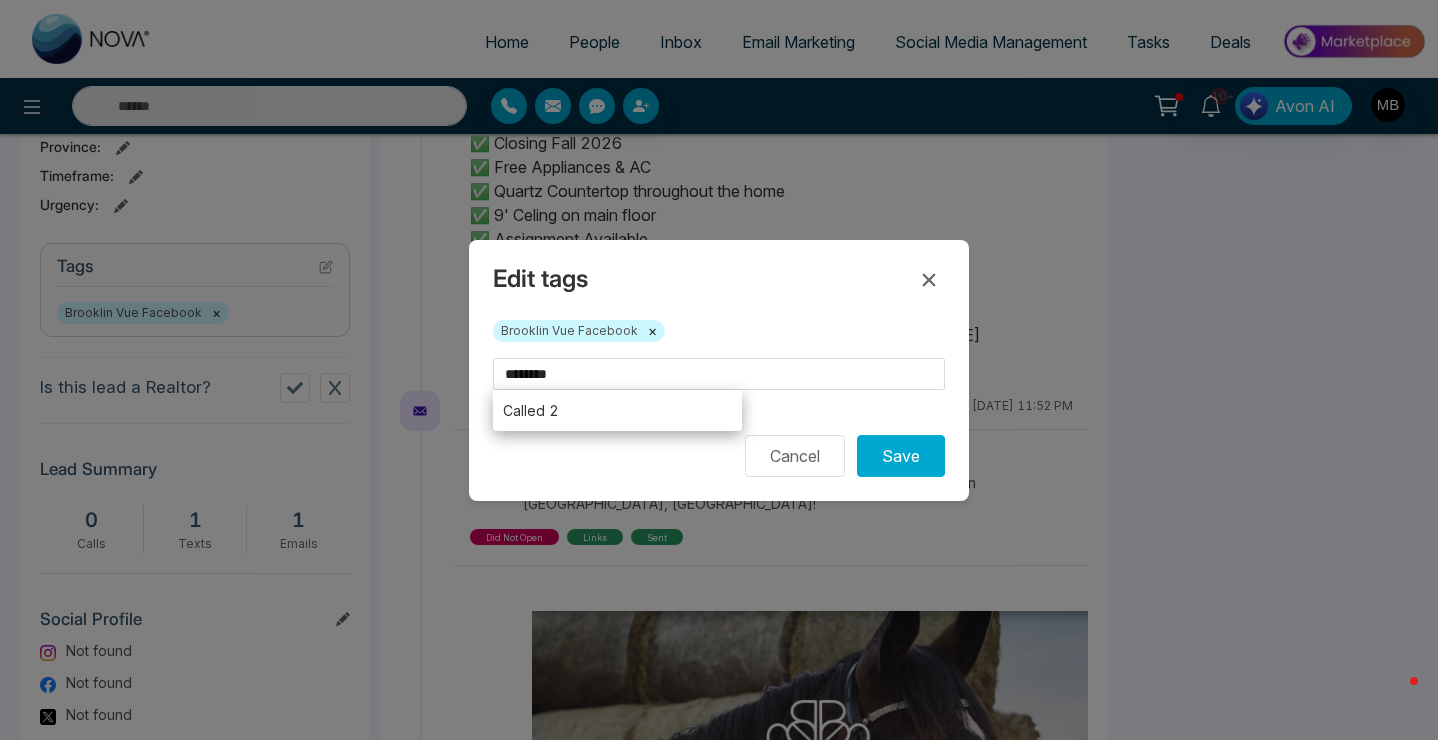 click on "Called 2" at bounding box center [617, 410] 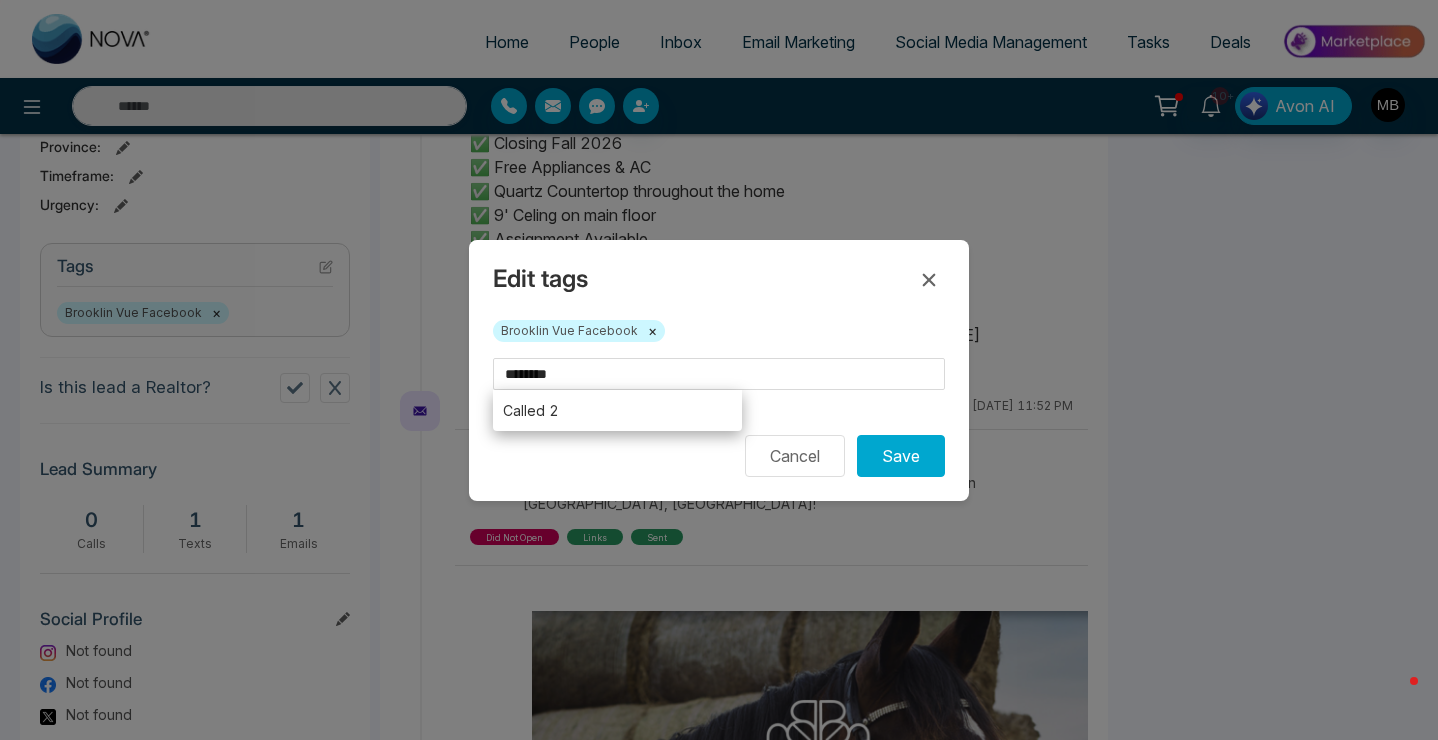 type on "********" 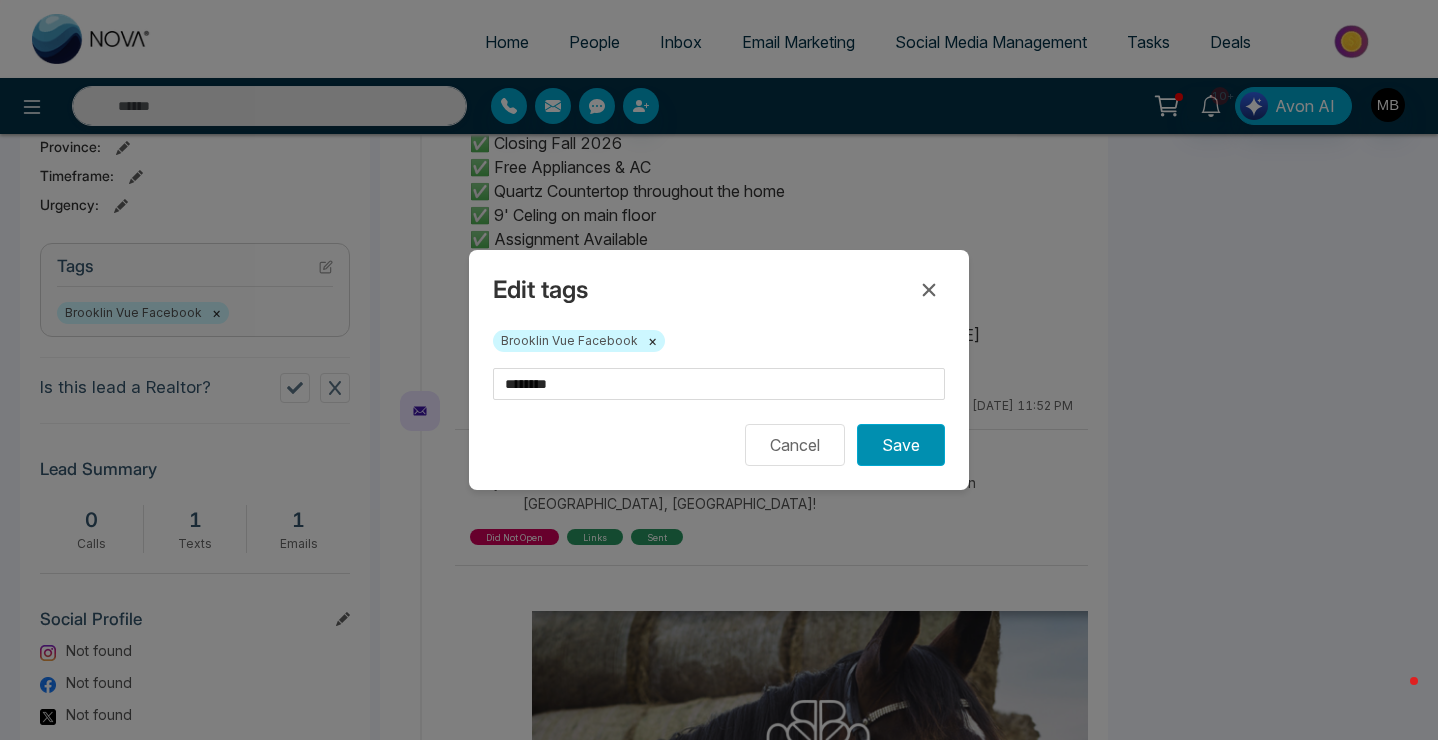 click on "Save" at bounding box center (901, 445) 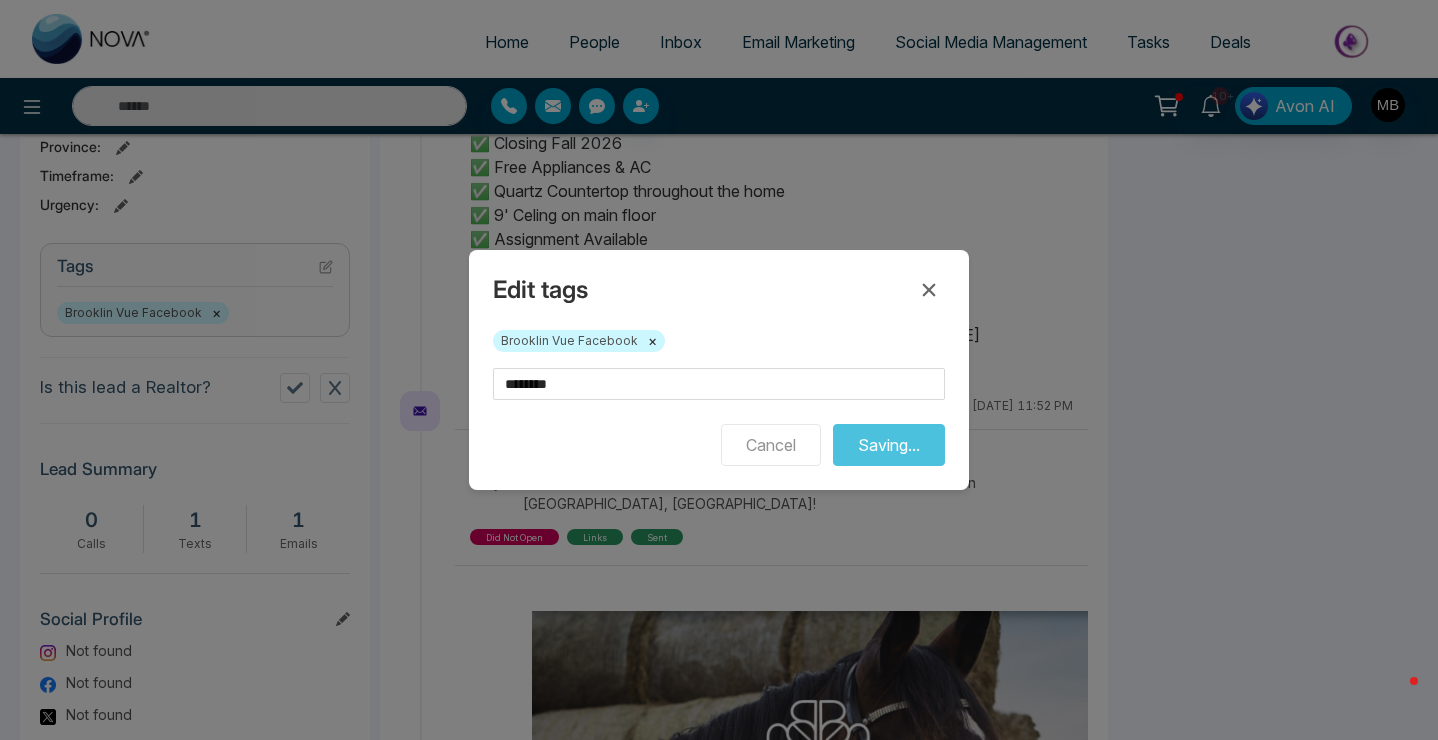 type on "**********" 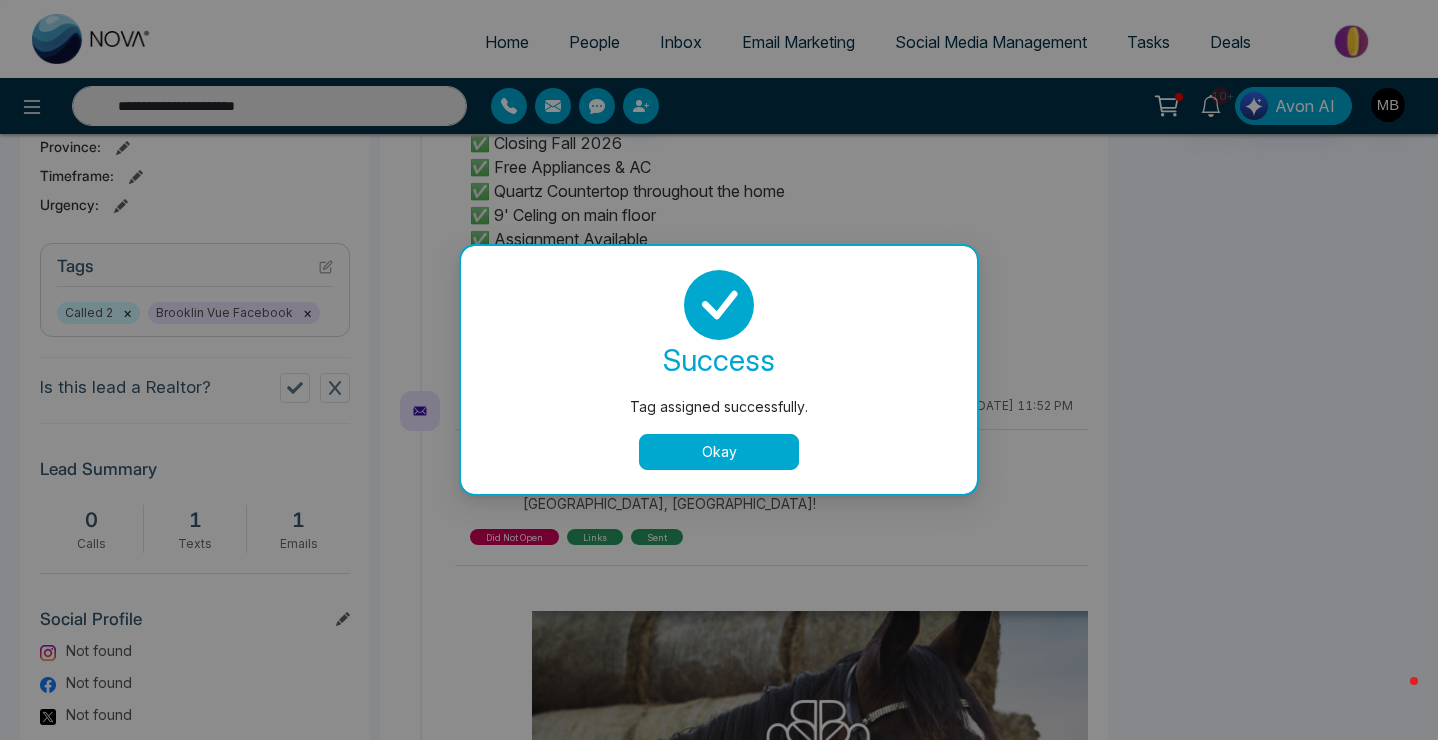 click on "Okay" at bounding box center (719, 452) 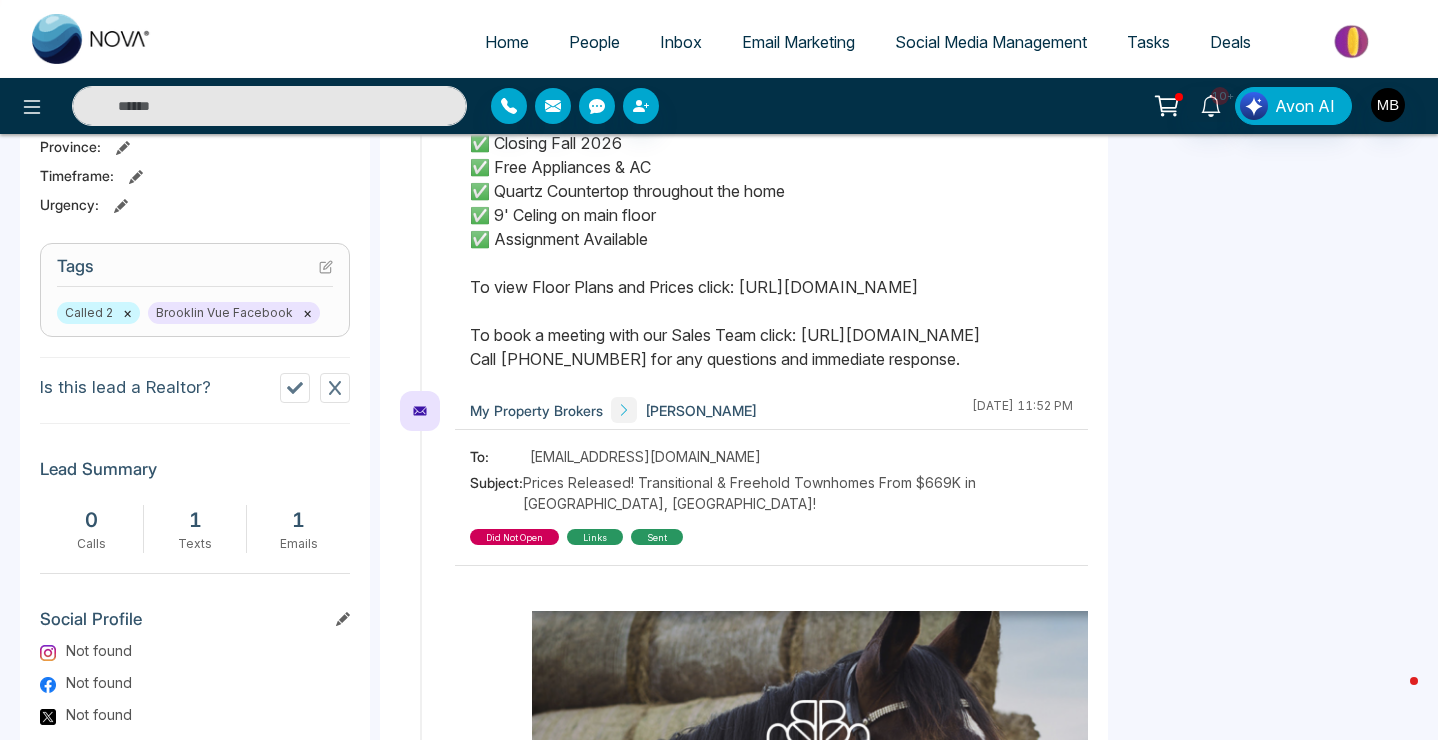 click at bounding box center (269, 106) 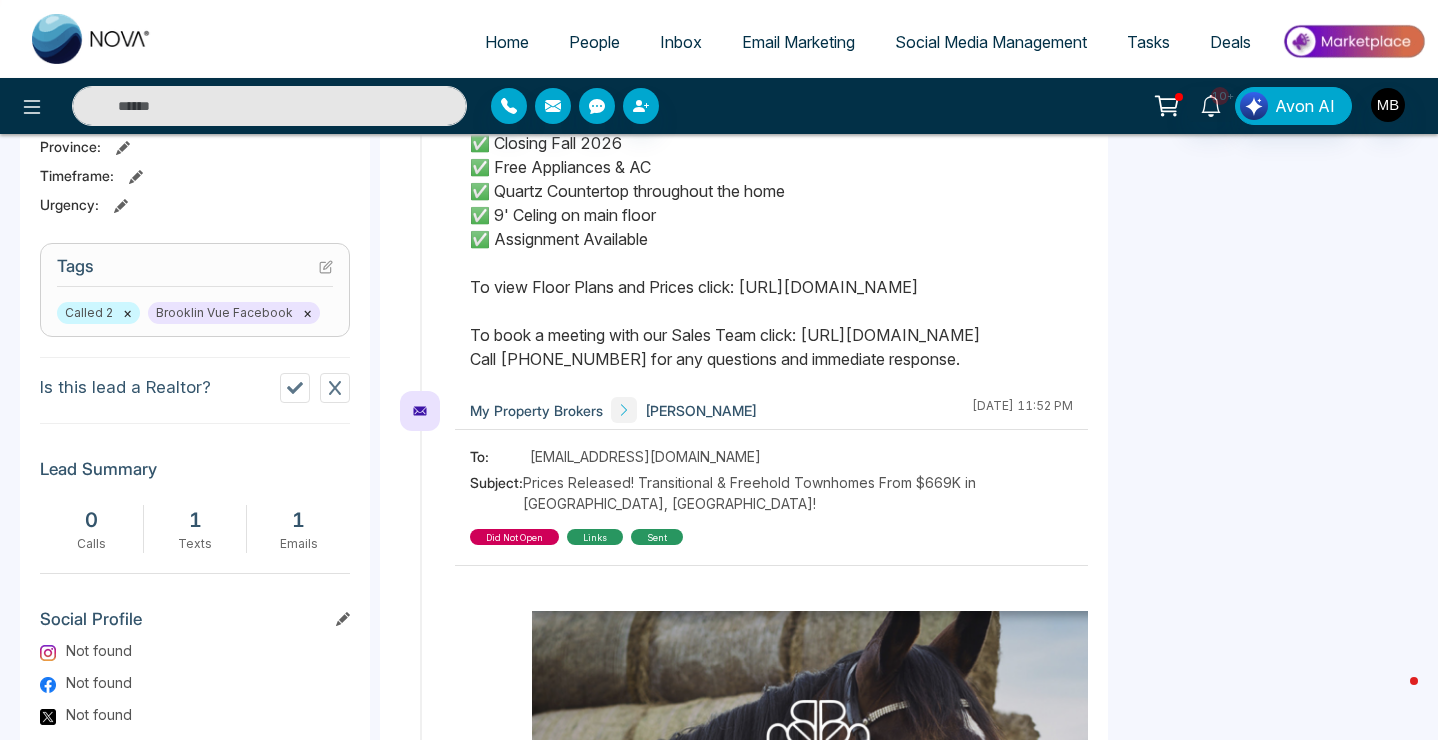 paste on "**********" 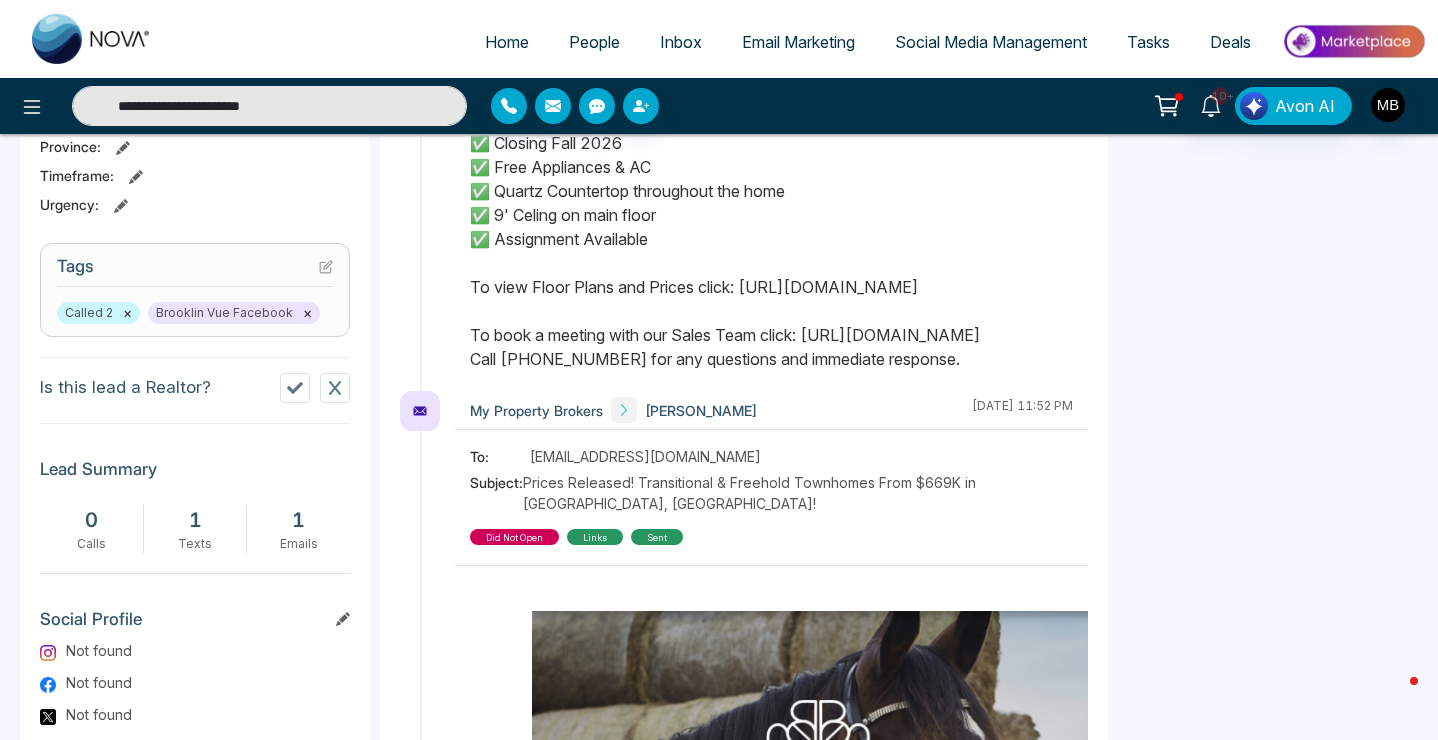 type on "**********" 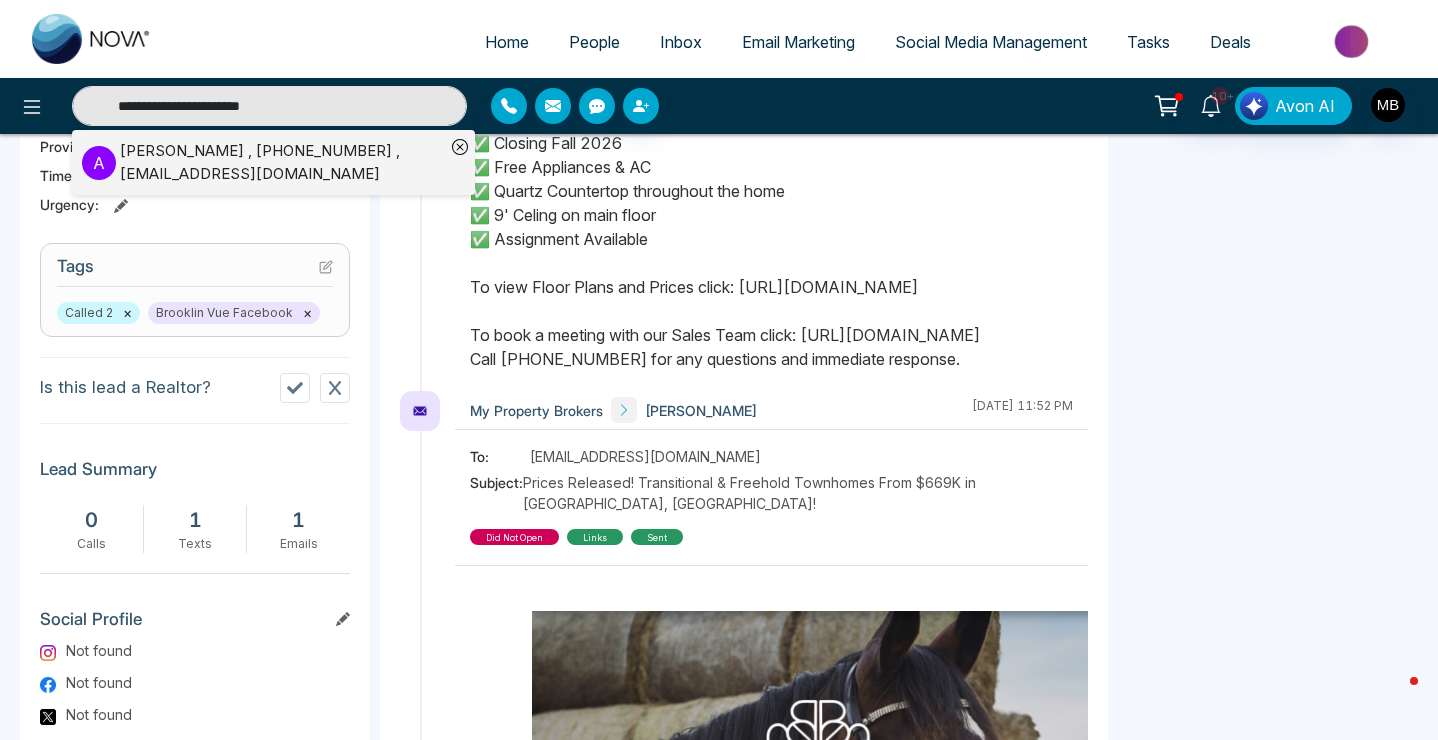 click on "[PERSON_NAME]     , [PHONE_NUMBER]   , [EMAIL_ADDRESS][DOMAIN_NAME]" at bounding box center [282, 162] 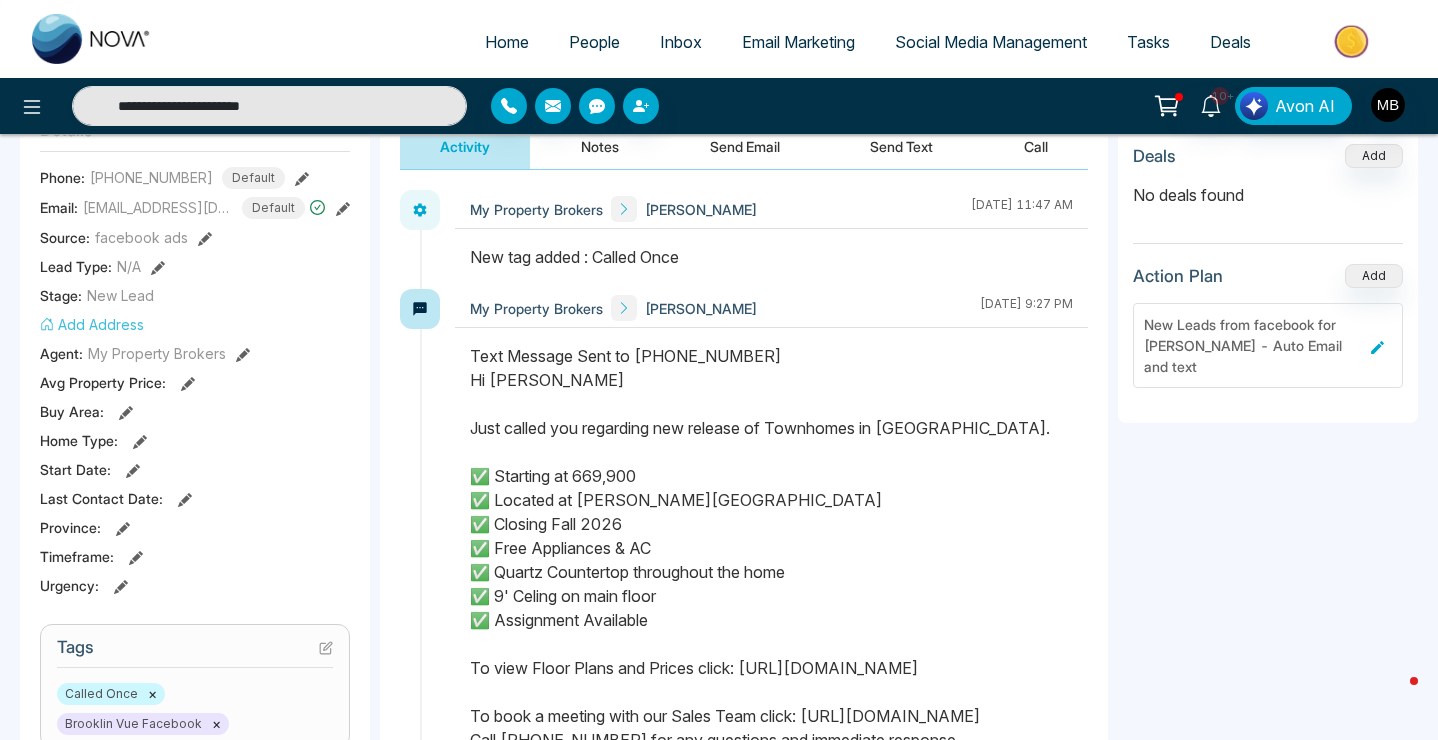 scroll, scrollTop: 574, scrollLeft: 0, axis: vertical 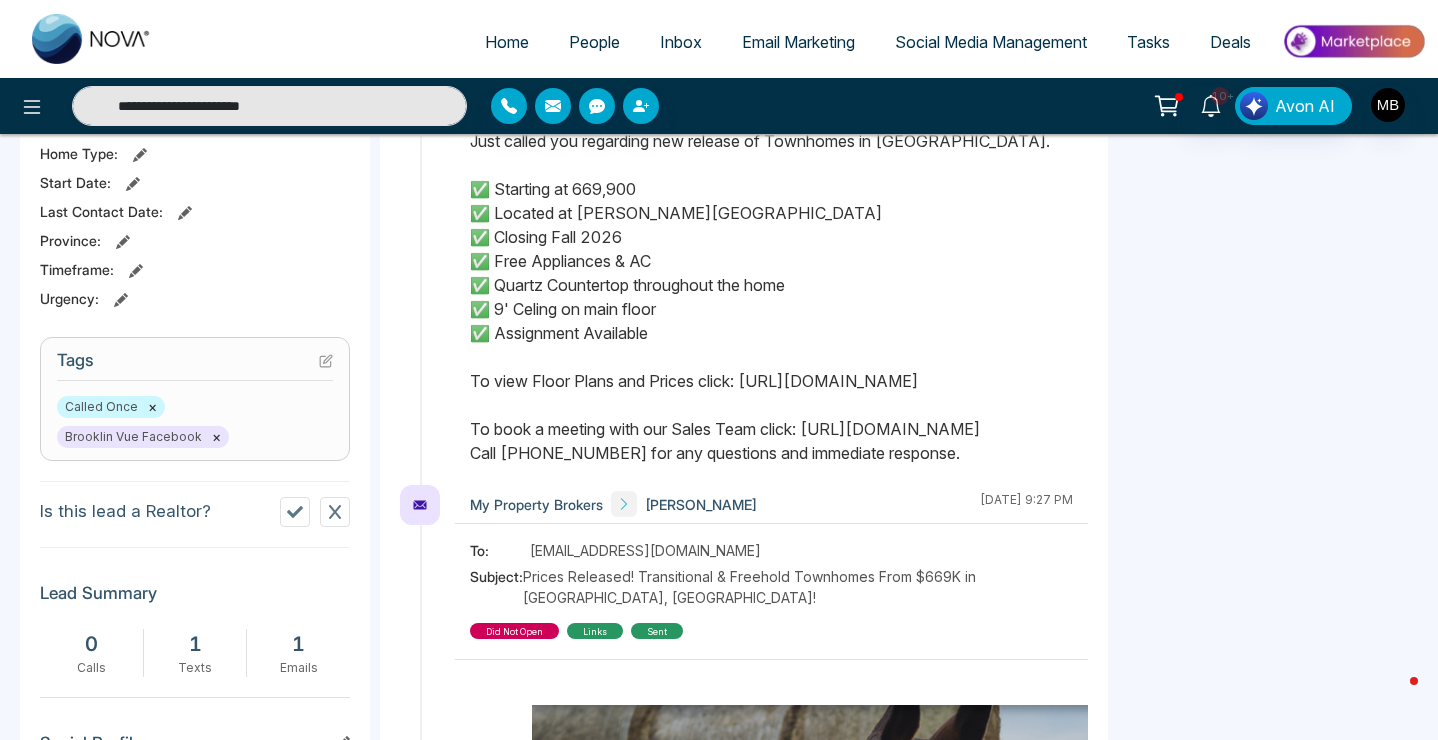 click 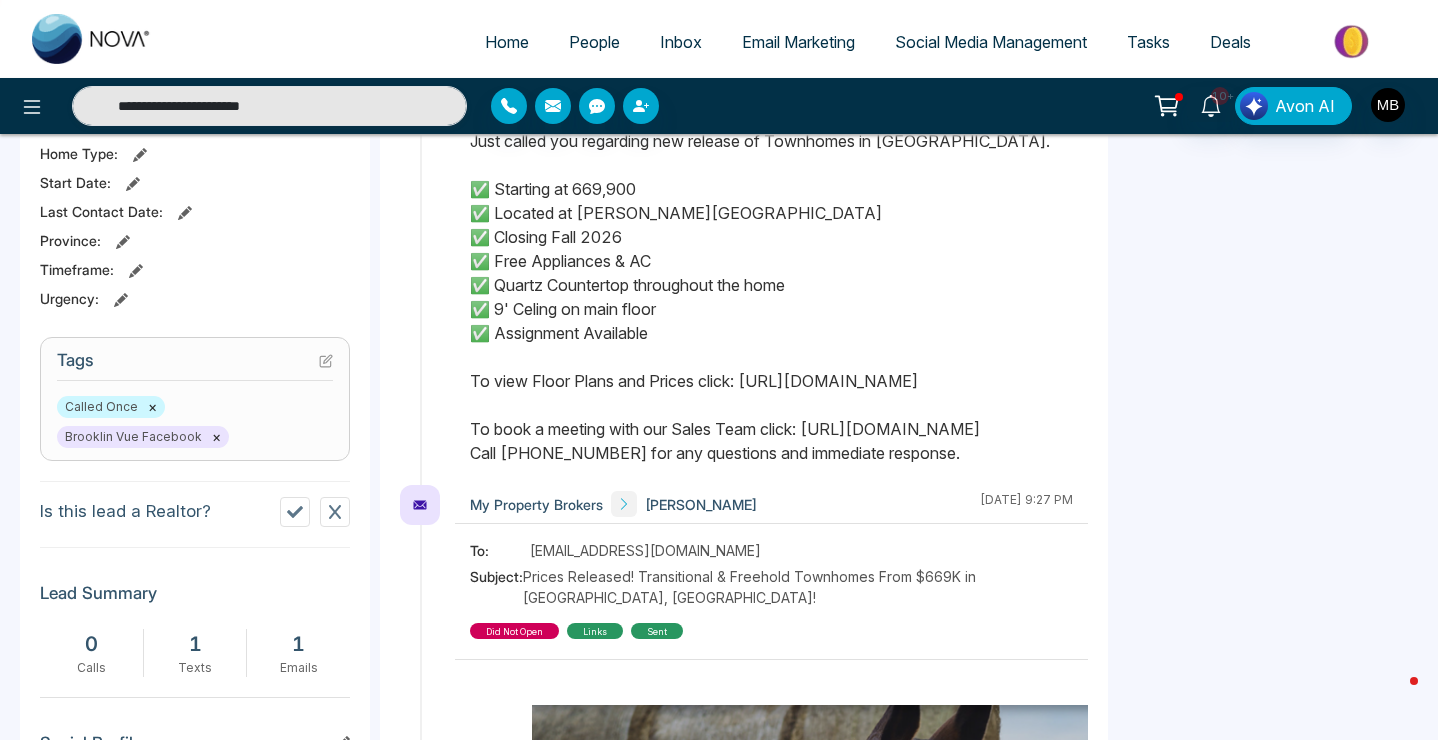 type on "**********" 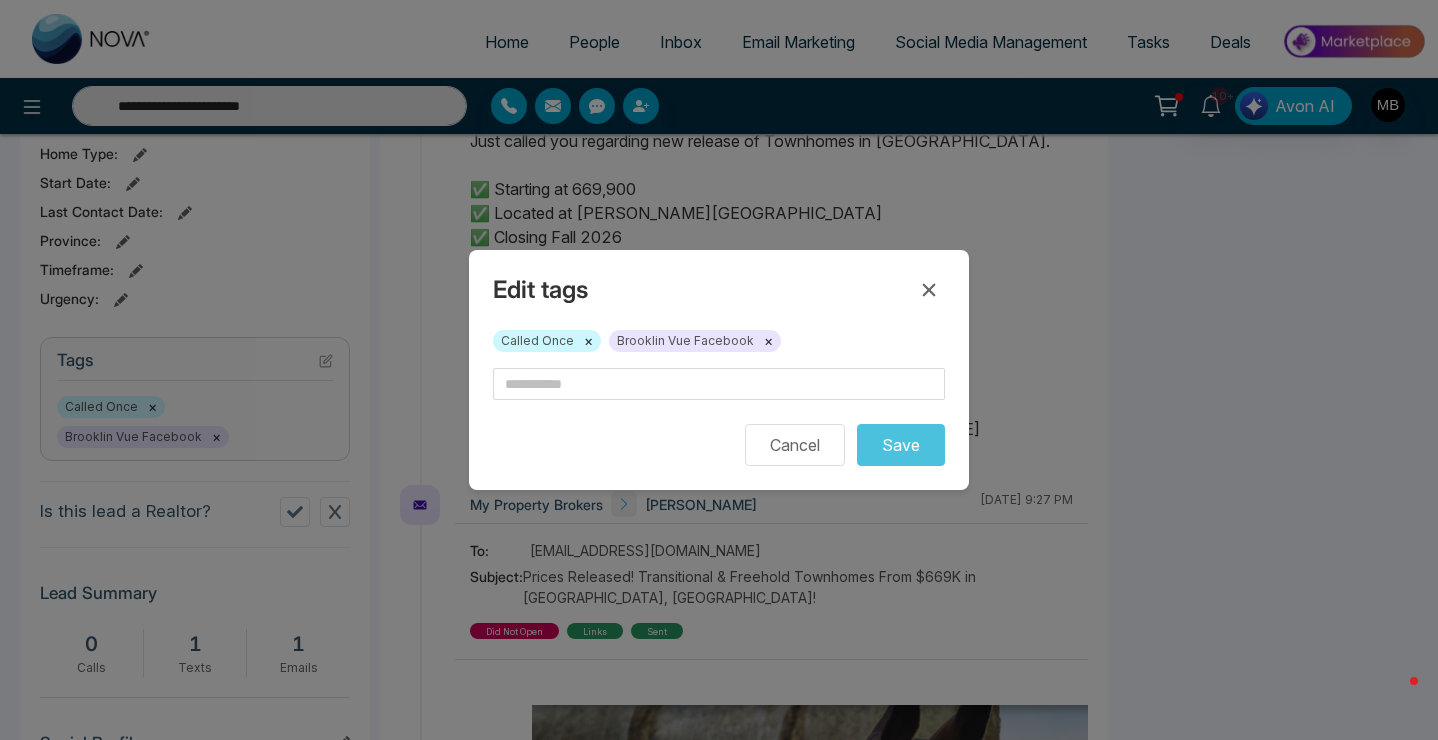 click on "×" at bounding box center (588, 341) 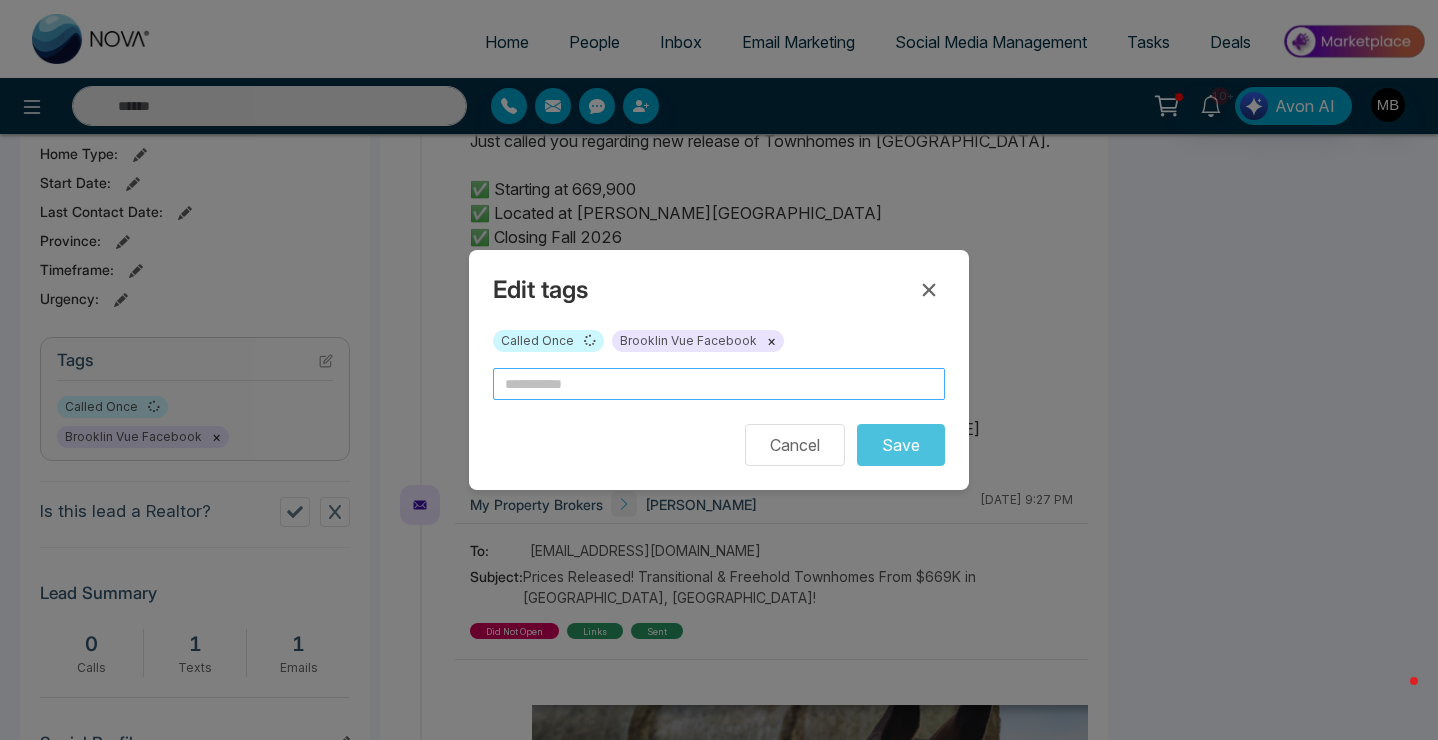 type on "**********" 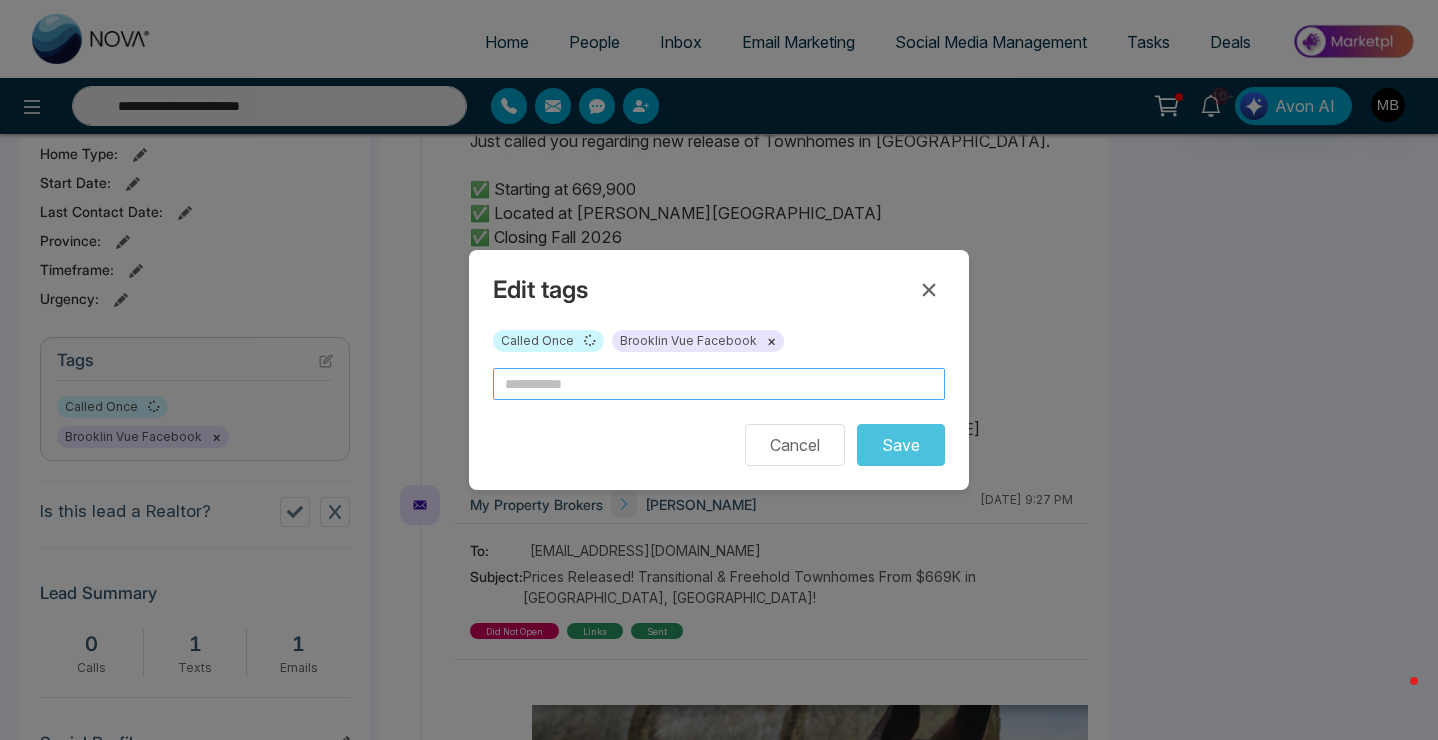 click at bounding box center [719, 384] 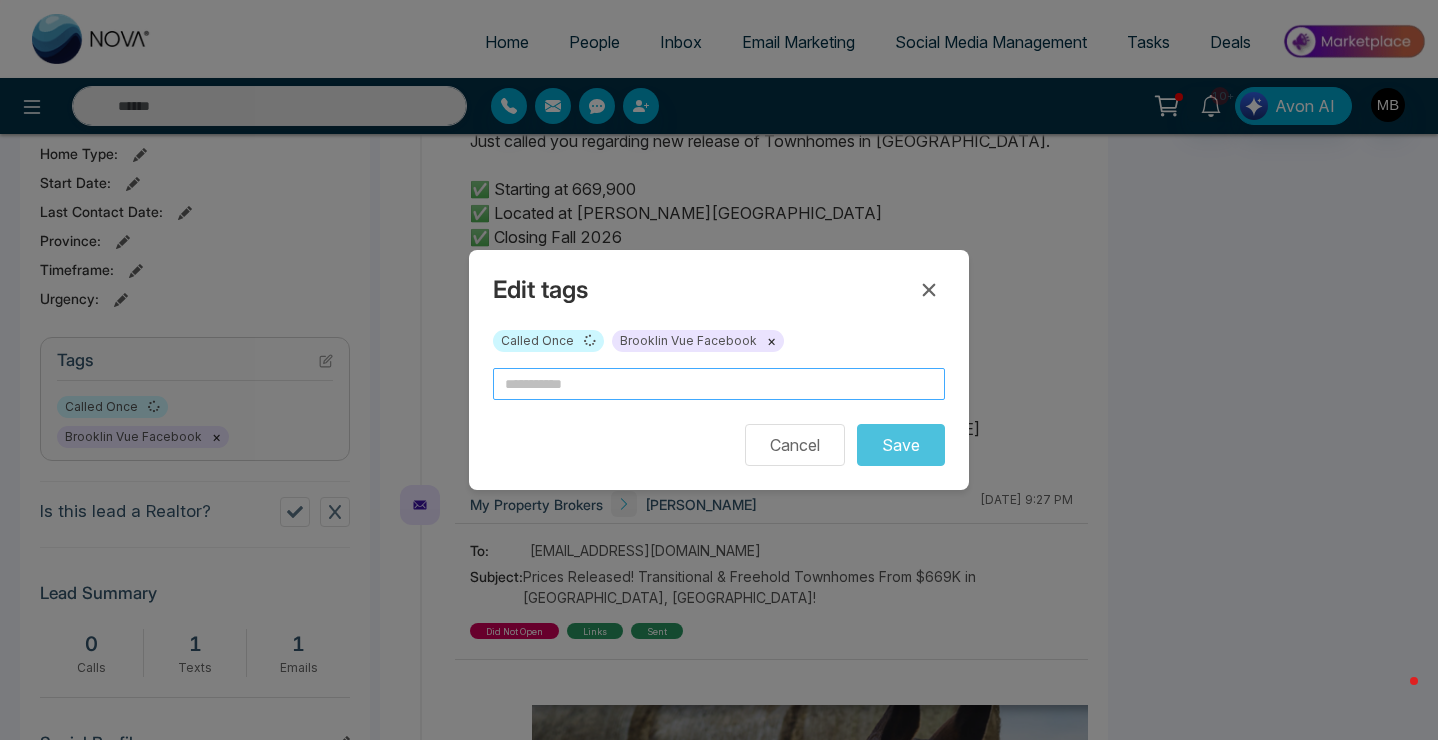 type on "**********" 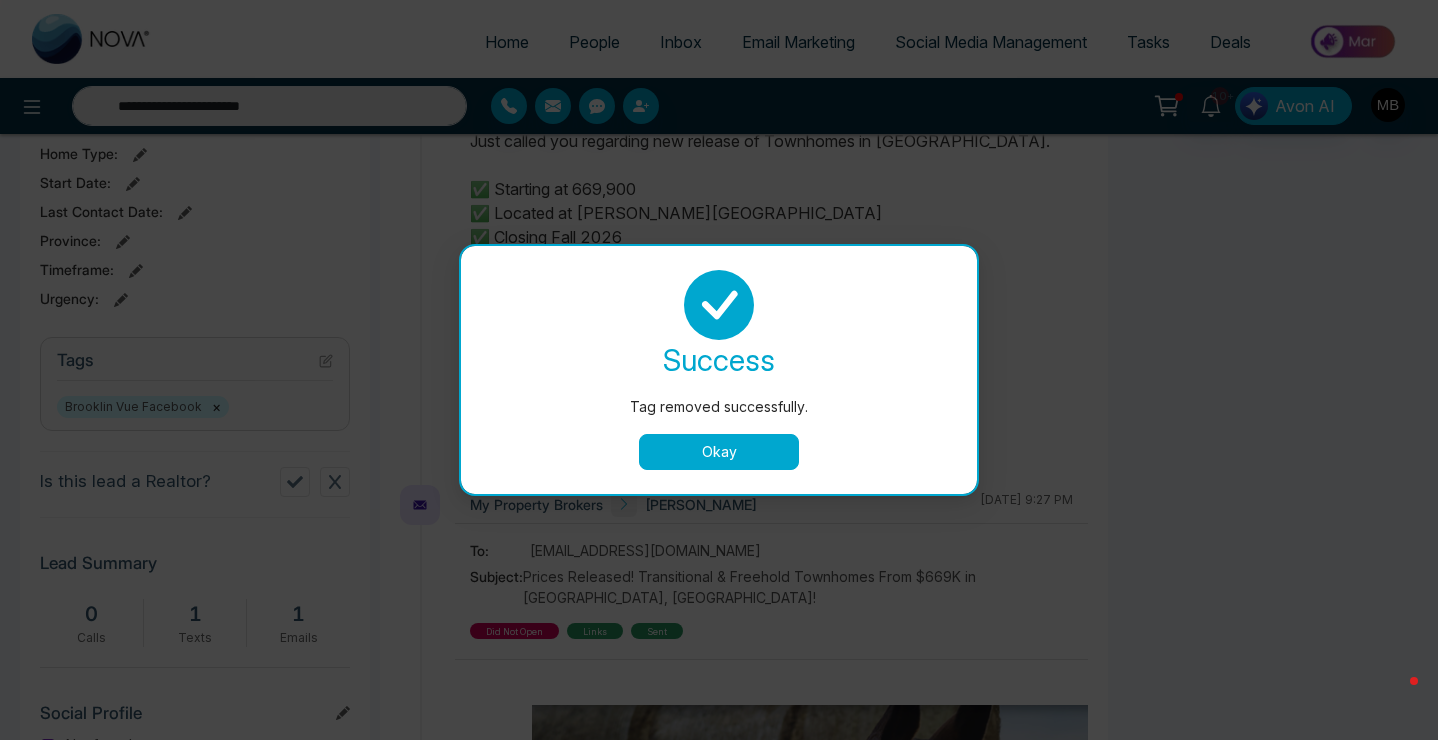 click on "Okay" at bounding box center [719, 452] 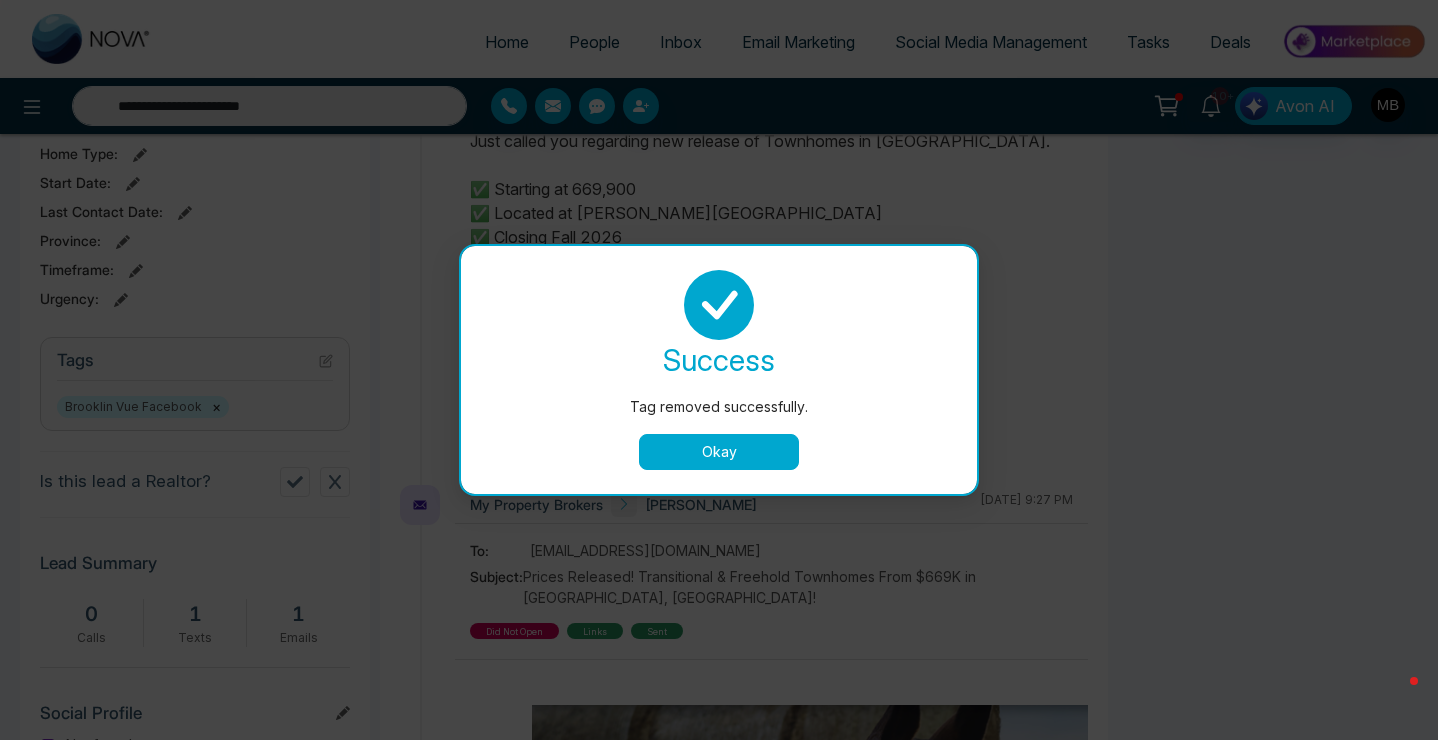 type 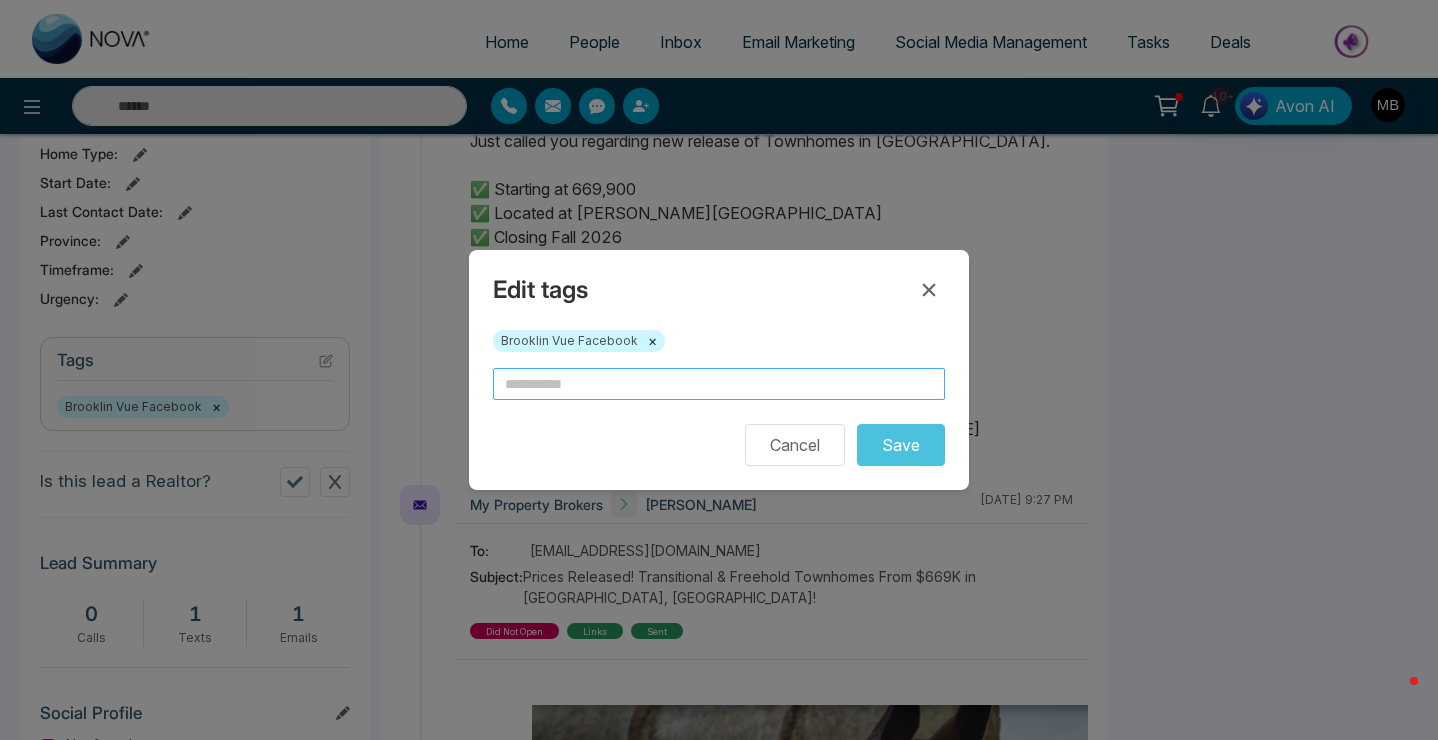click at bounding box center [719, 384] 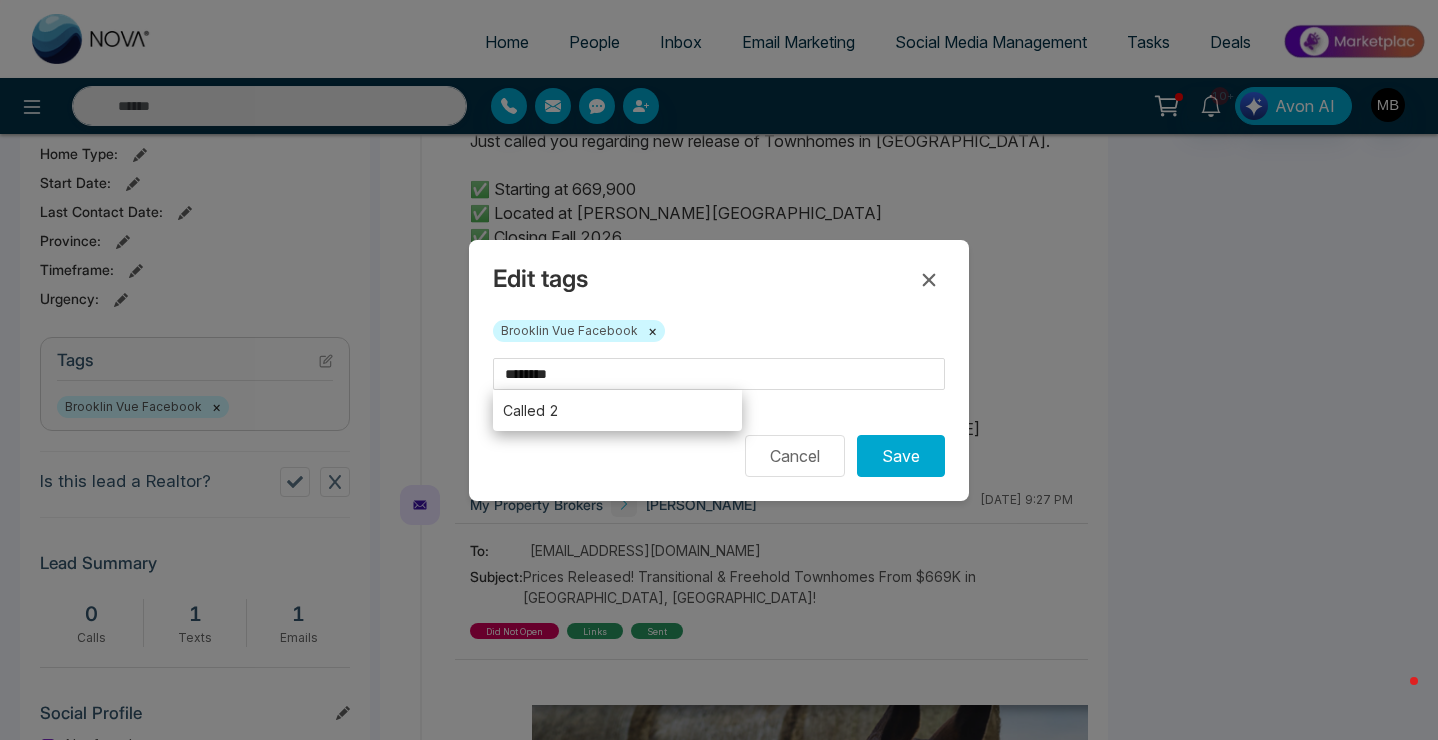 click on "Called 2" at bounding box center (617, 410) 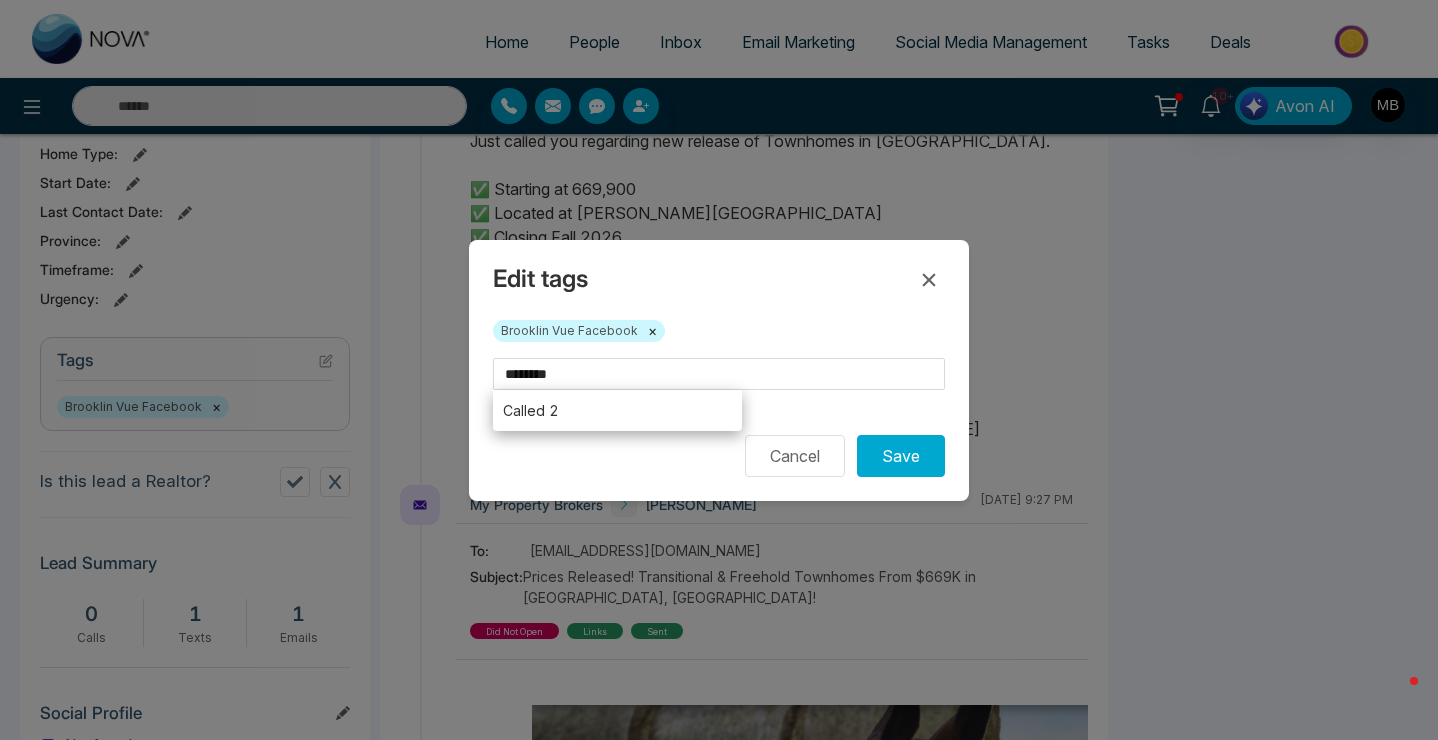 type on "********" 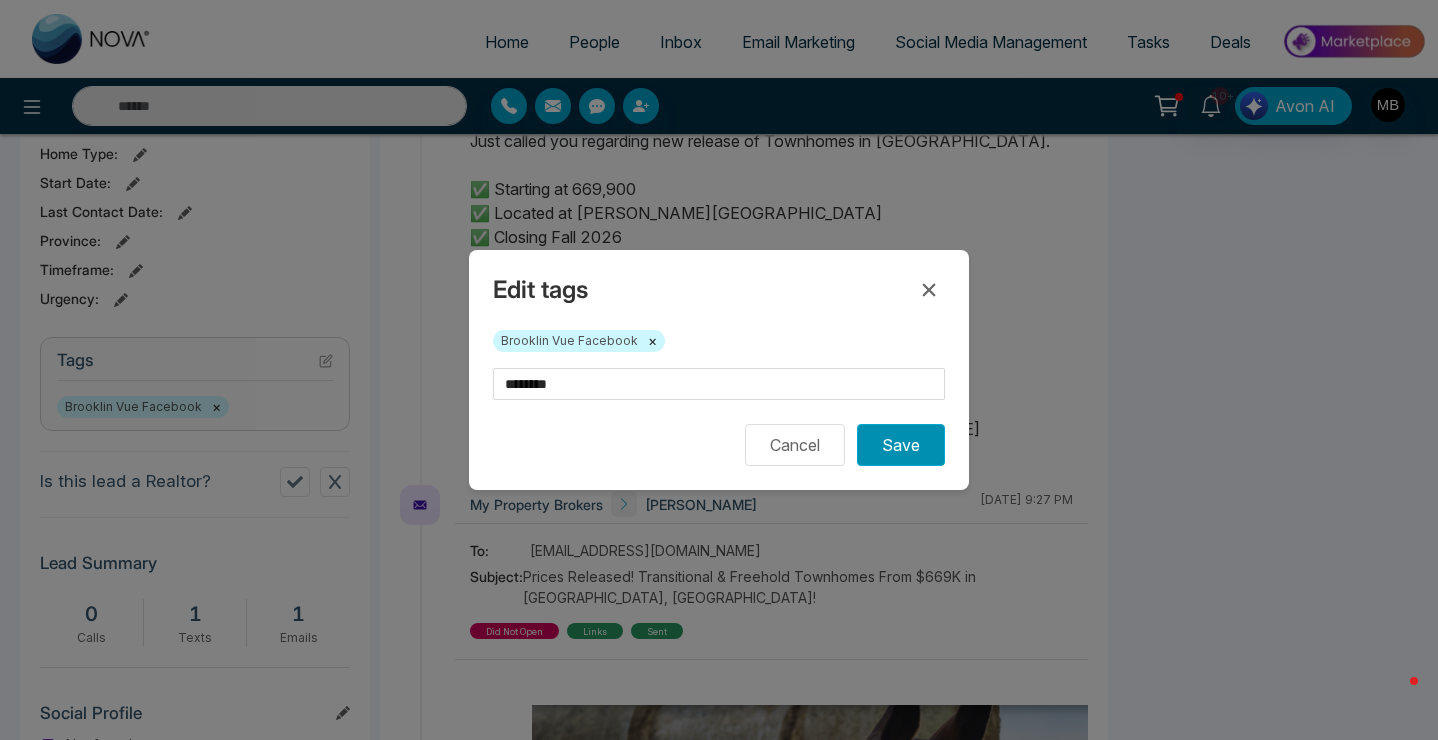 click on "Save" at bounding box center (901, 445) 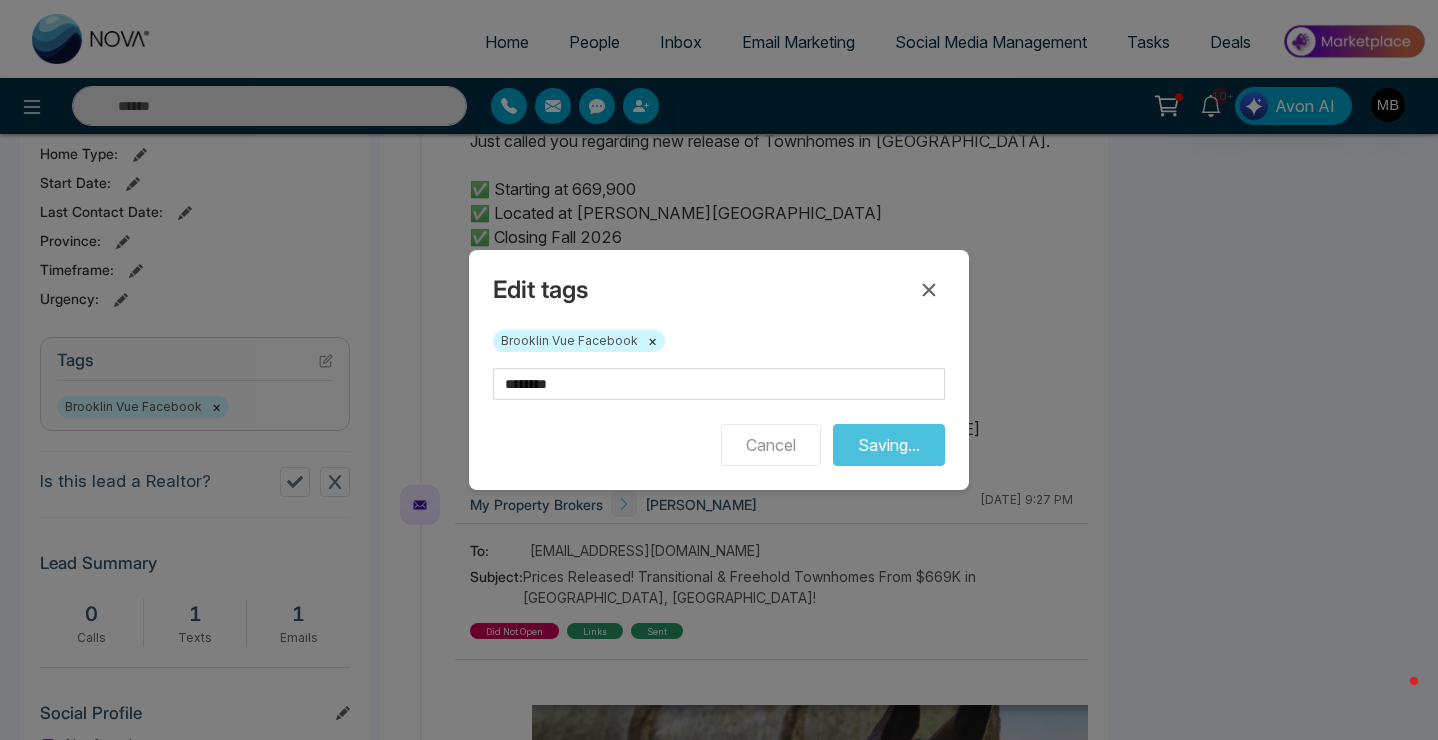 type on "**********" 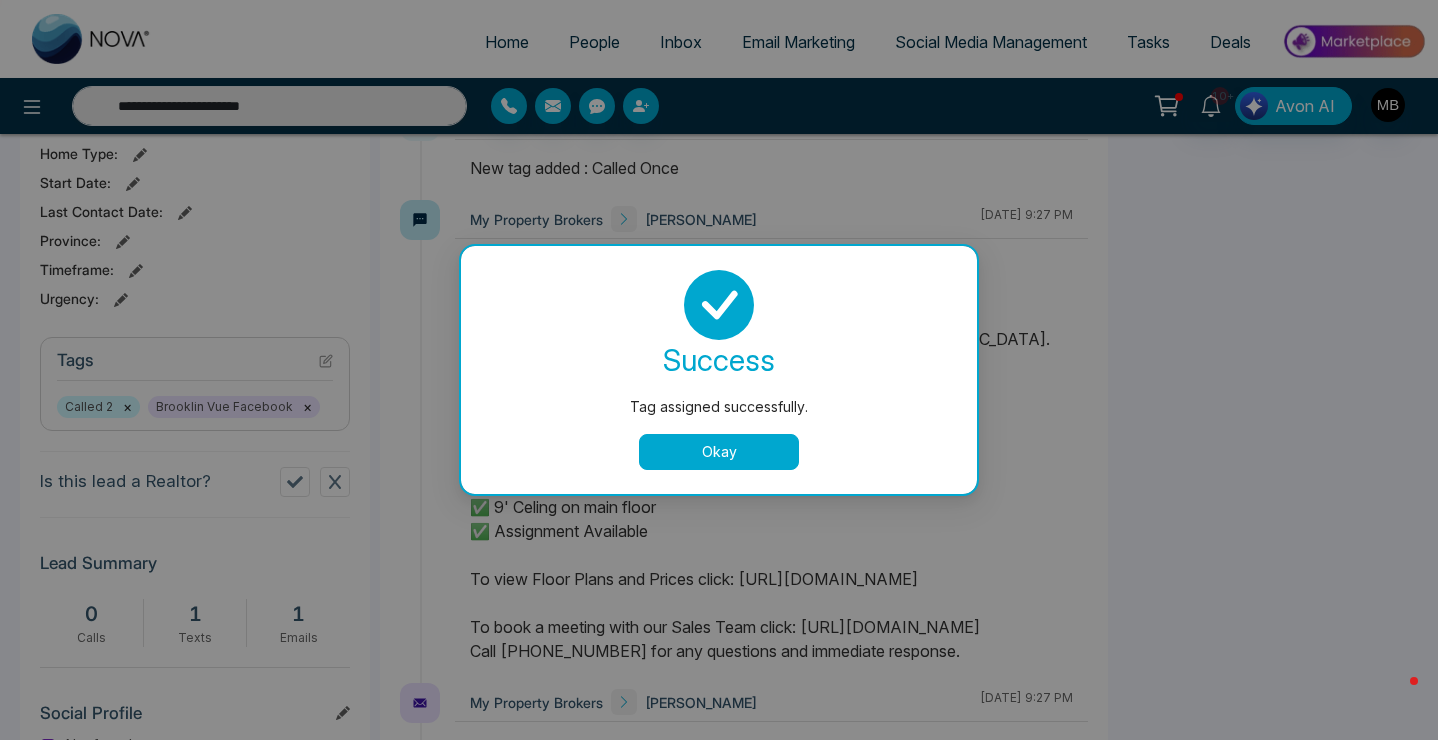 click on "Okay" at bounding box center [719, 452] 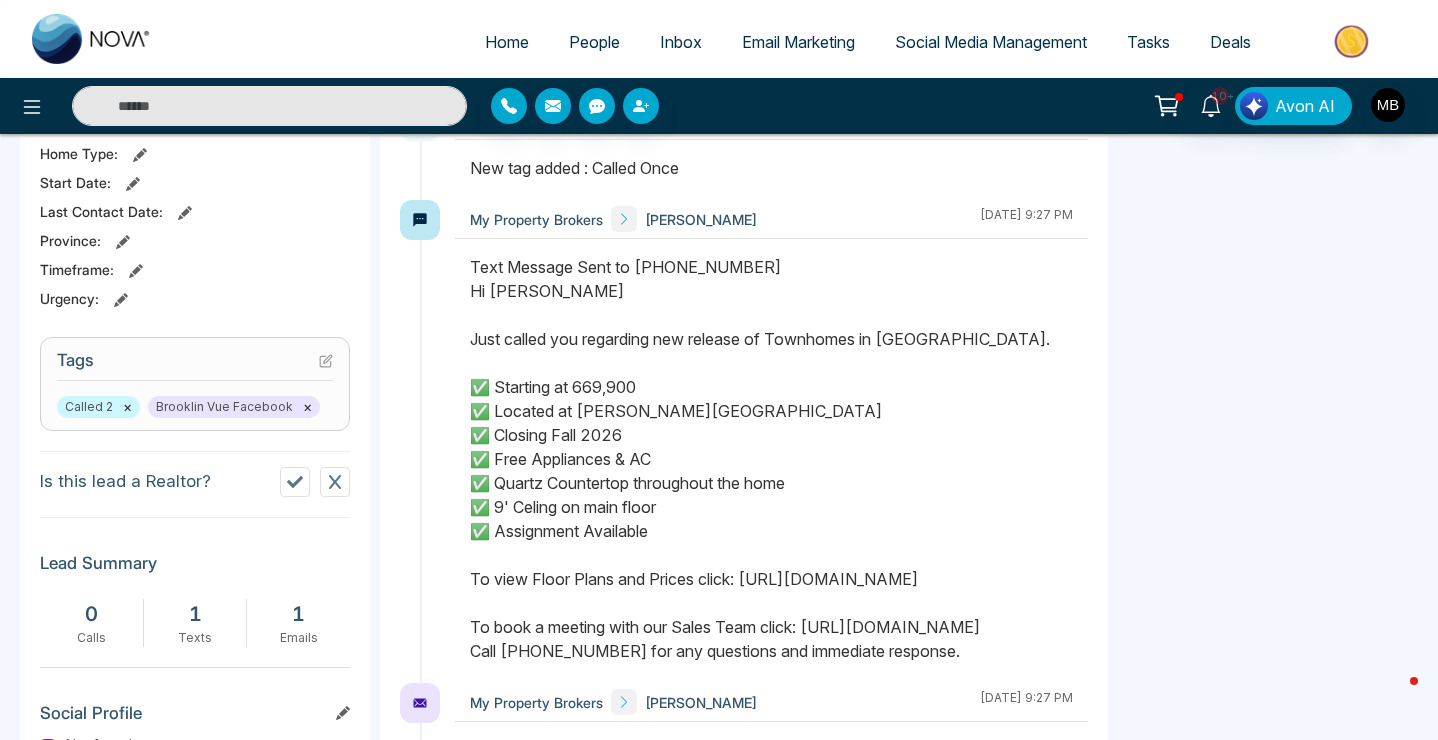 click at bounding box center (269, 106) 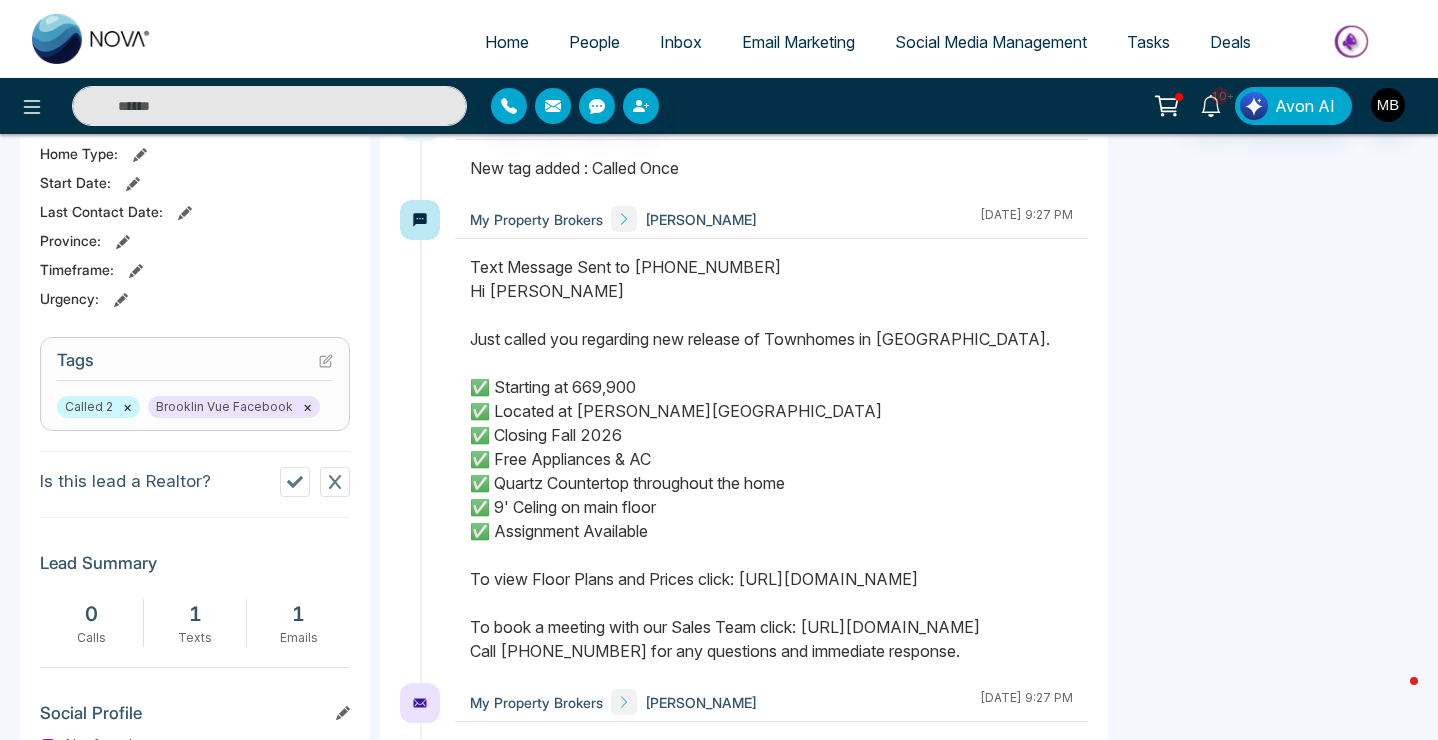 paste on "**********" 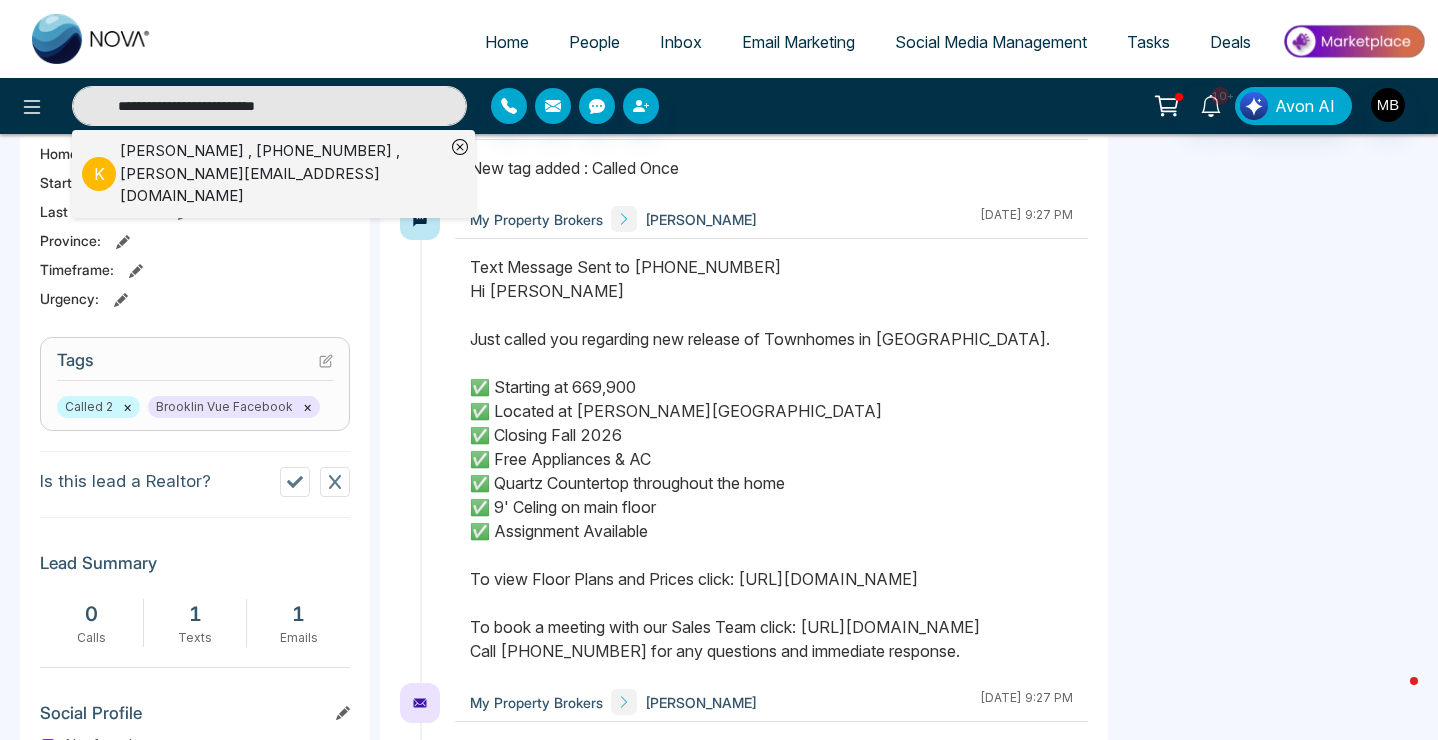 type on "**********" 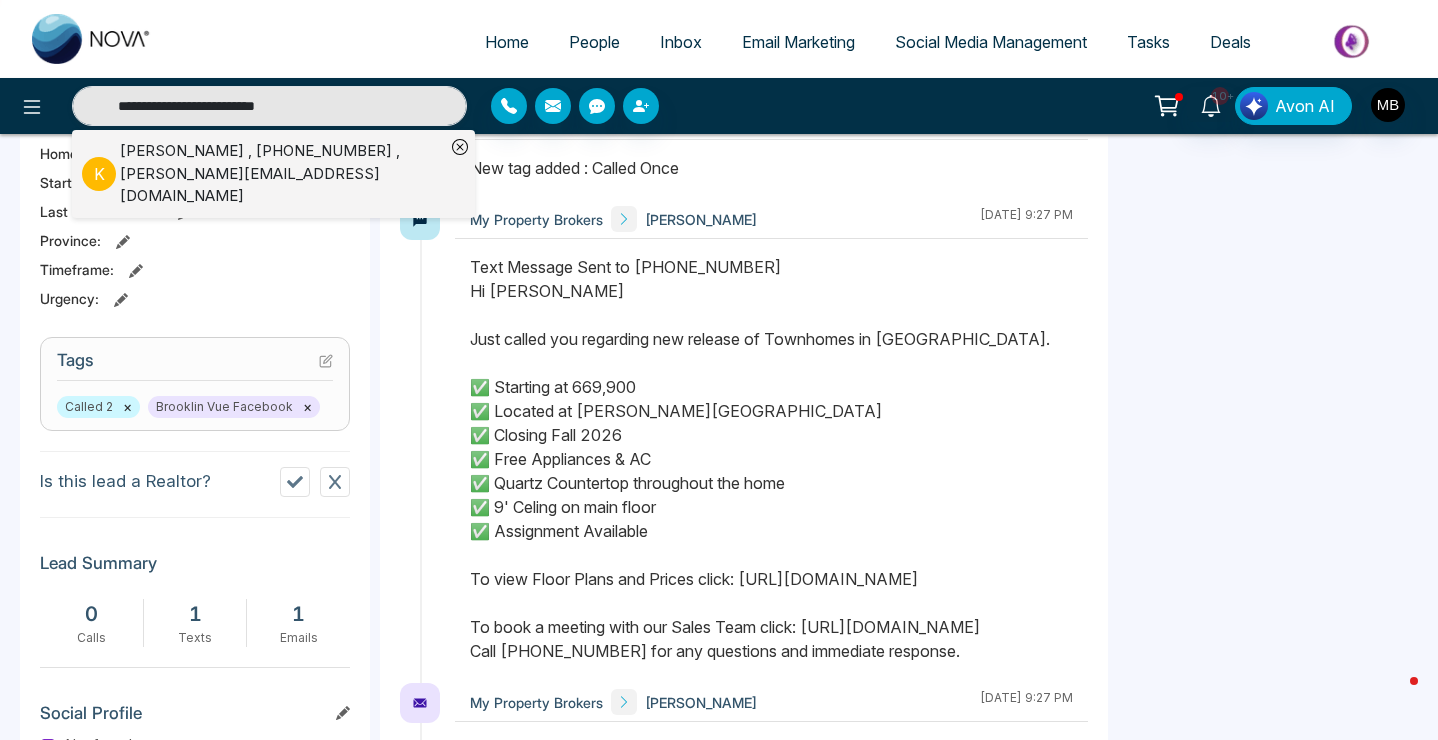 click on "[PERSON_NAME]     , [PHONE_NUMBER]   , [PERSON_NAME][EMAIL_ADDRESS][DOMAIN_NAME]" at bounding box center (282, 174) 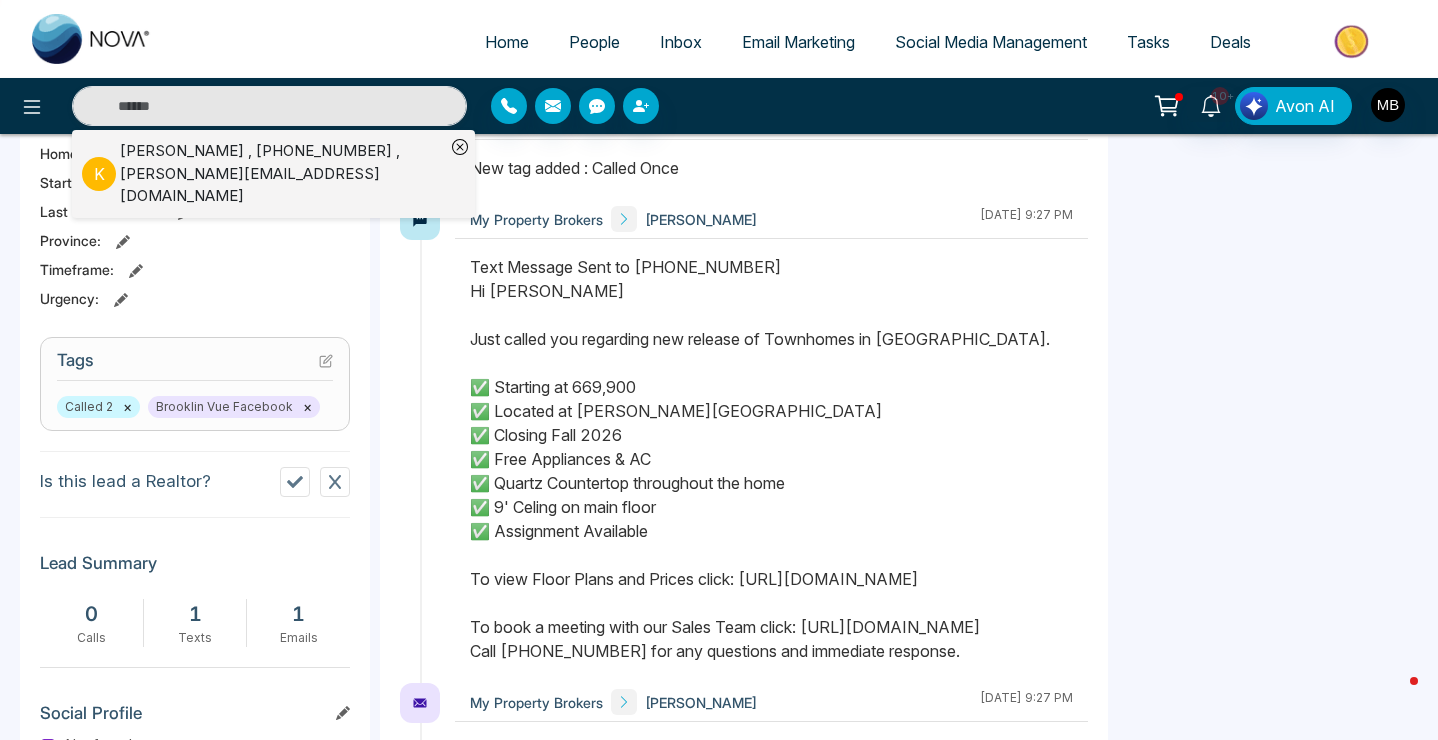 type on "**********" 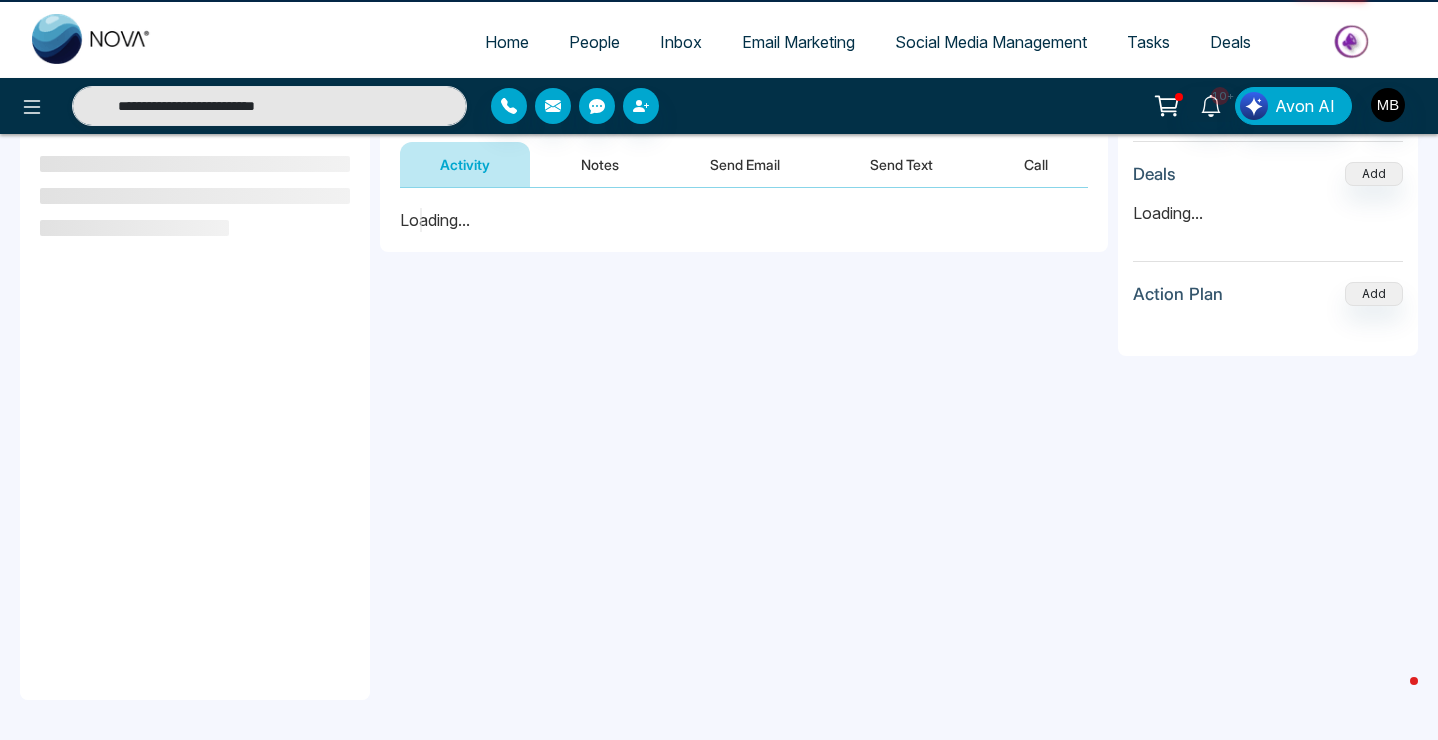 scroll, scrollTop: 0, scrollLeft: 0, axis: both 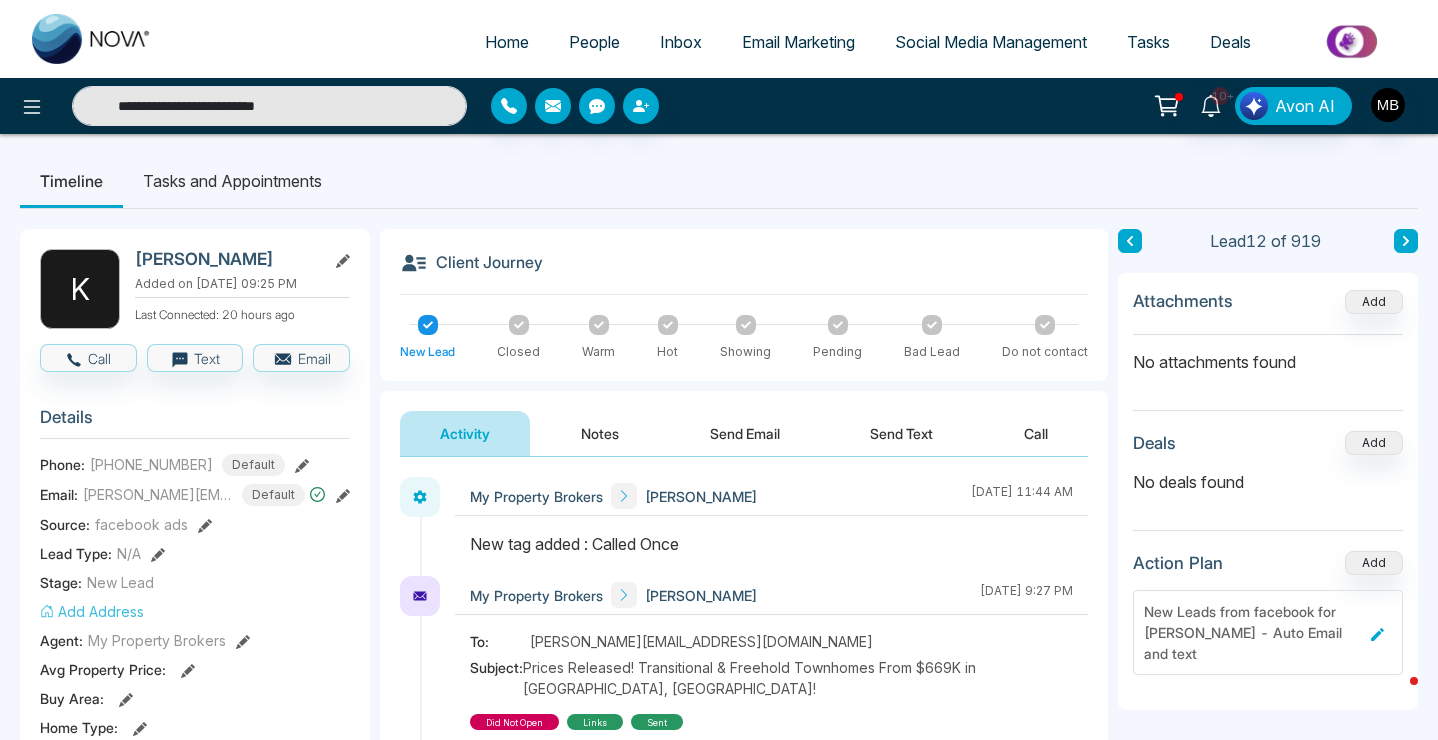 click on "My Property Brokers [PERSON_NAME] [DATE] 11:44 AM My Property Brokers [PERSON_NAME] [DATE] 9:27 PM To: [PERSON_NAME][EMAIL_ADDRESS][DOMAIN_NAME] Subject: Prices Released! Transitional & Freehold Townhomes From $669K in [GEOGRAPHIC_DATA], [GEOGRAPHIC_DATA]! did not open links sent My Property Brokers [PERSON_NAME] [DATE] 9:27 PM My Property Brokers [PERSON_NAME] [DATE] 9:27 PM [PERSON_NAME] My Property Brokers [DATE] 9:25 PM" at bounding box center (744, 1176) 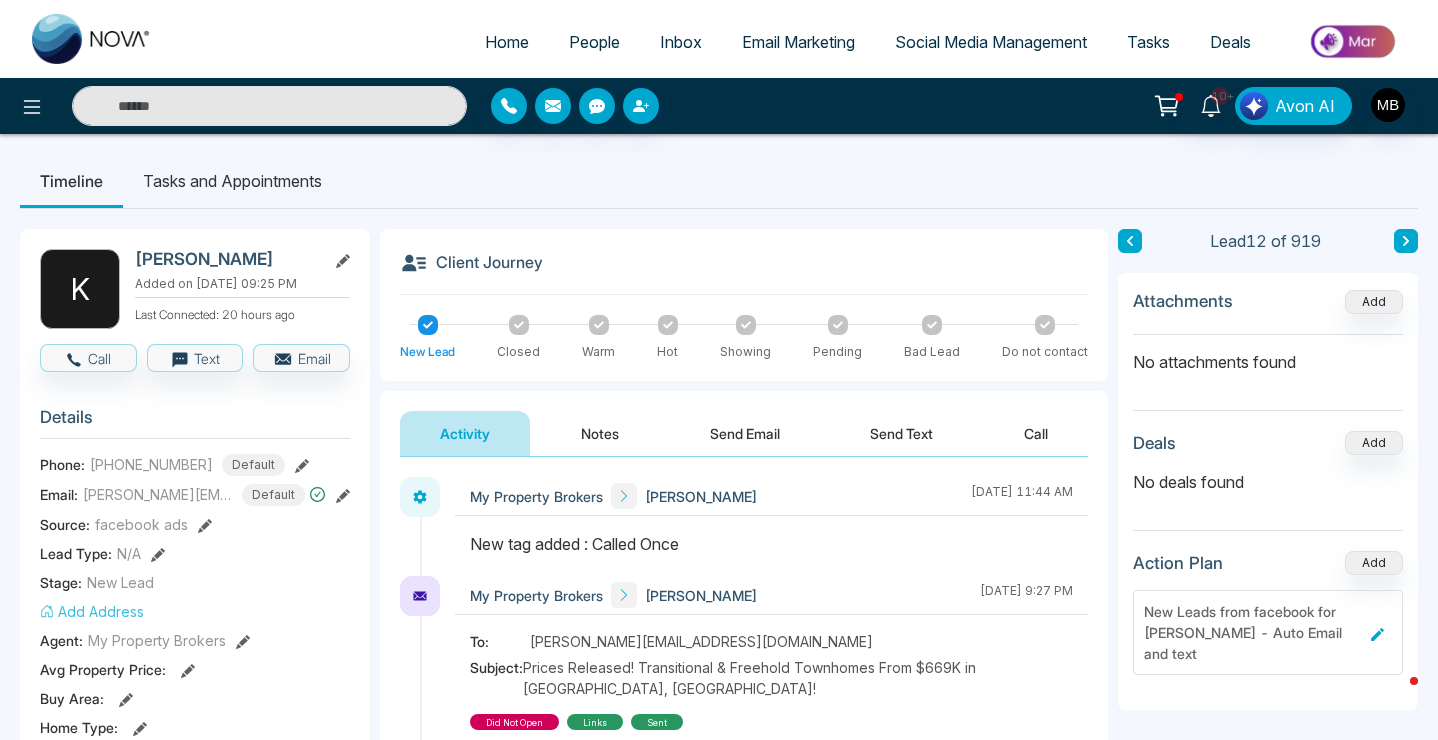 click on "Notes" at bounding box center (600, 433) 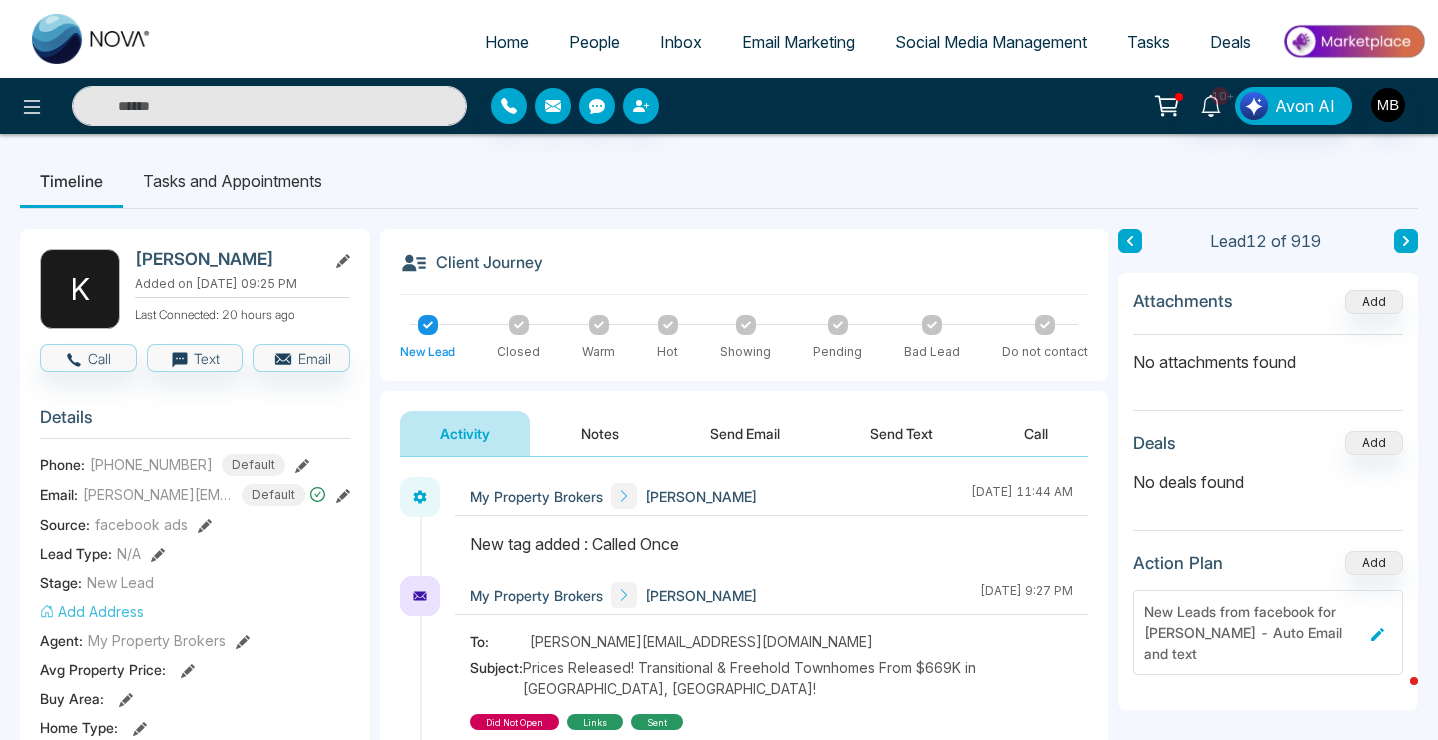 type on "**********" 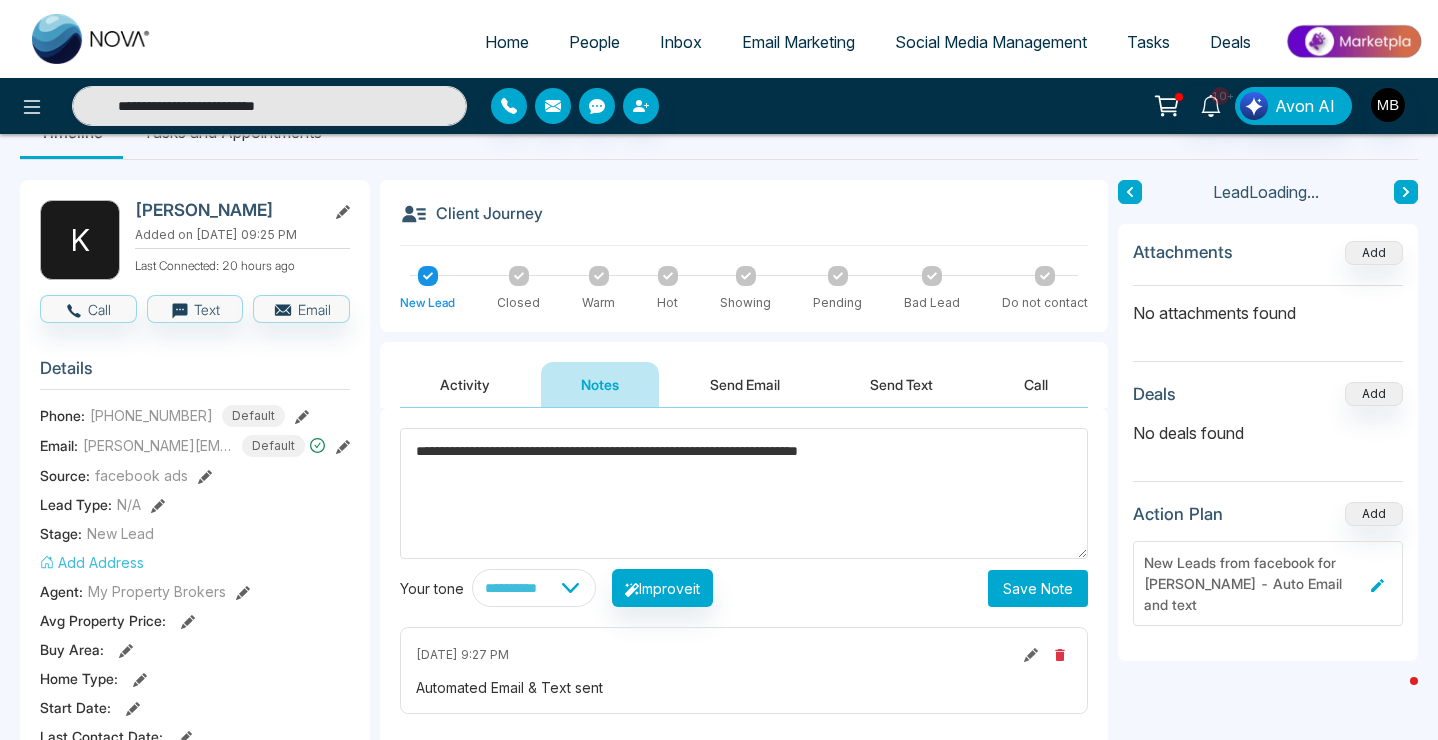 scroll, scrollTop: 100, scrollLeft: 0, axis: vertical 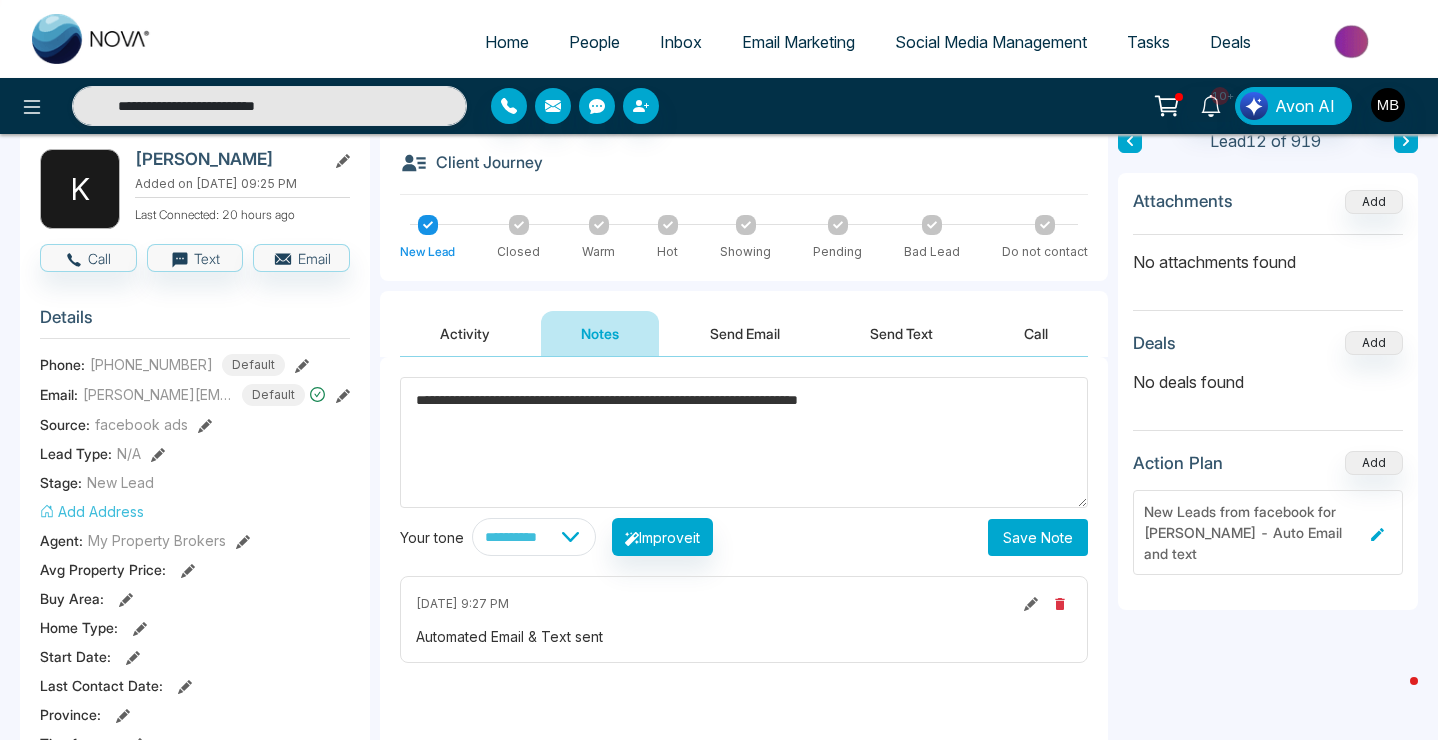 type on "**********" 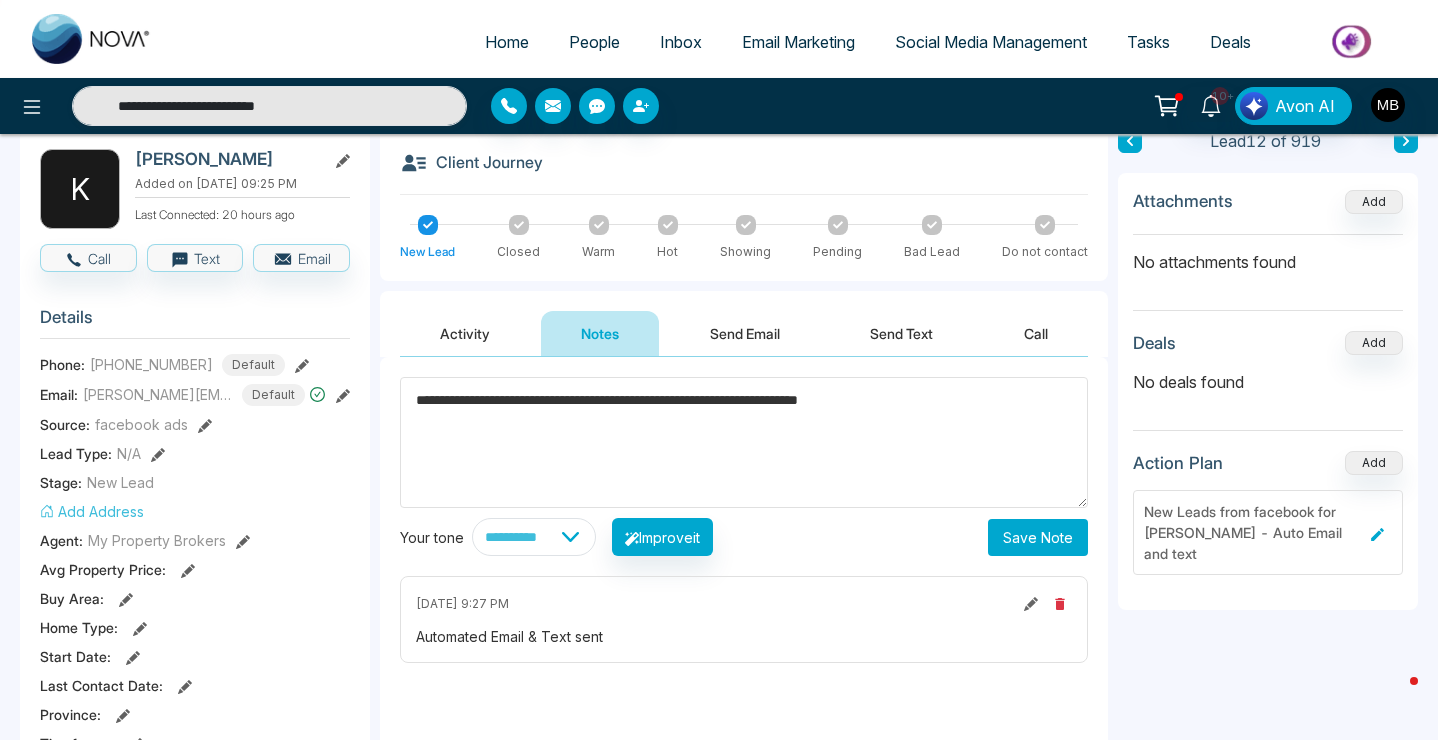 click on "Save Note" at bounding box center (1038, 537) 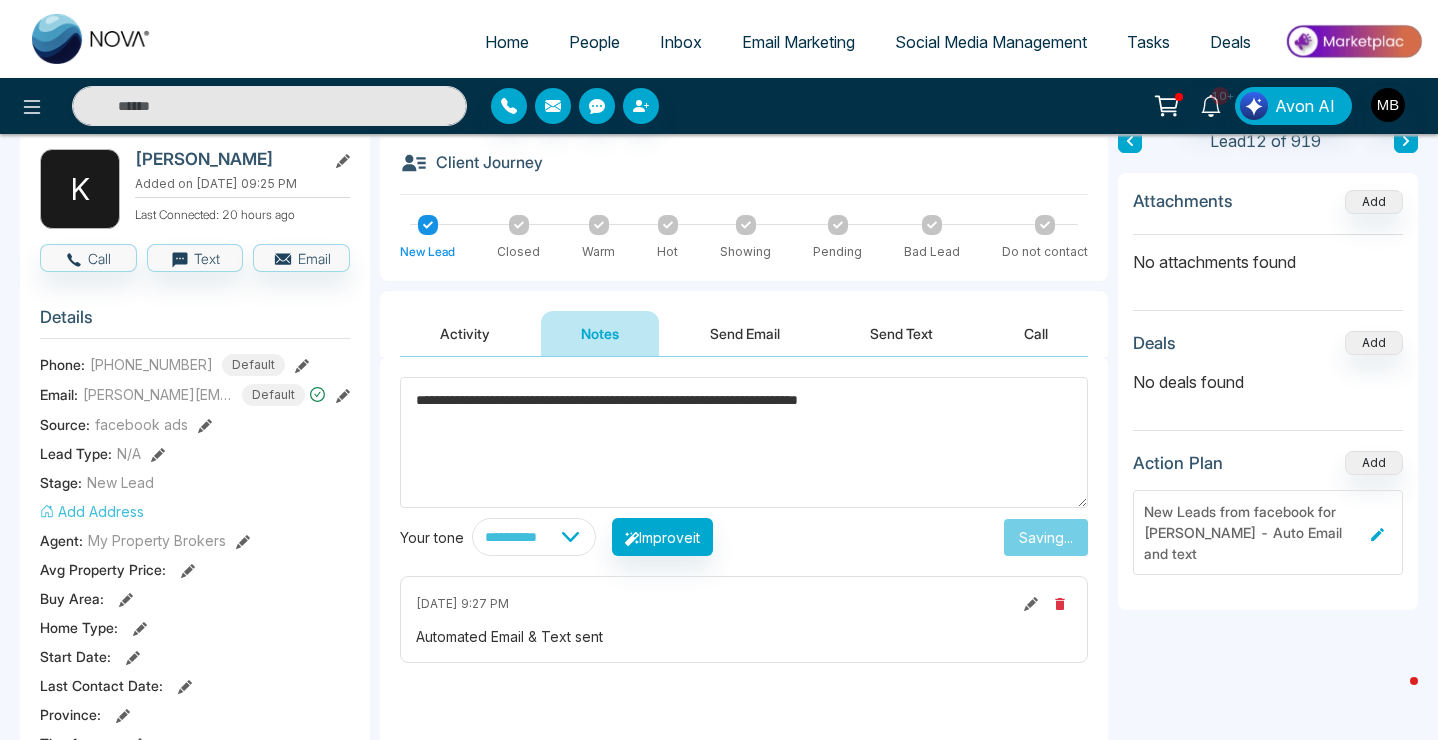type on "**********" 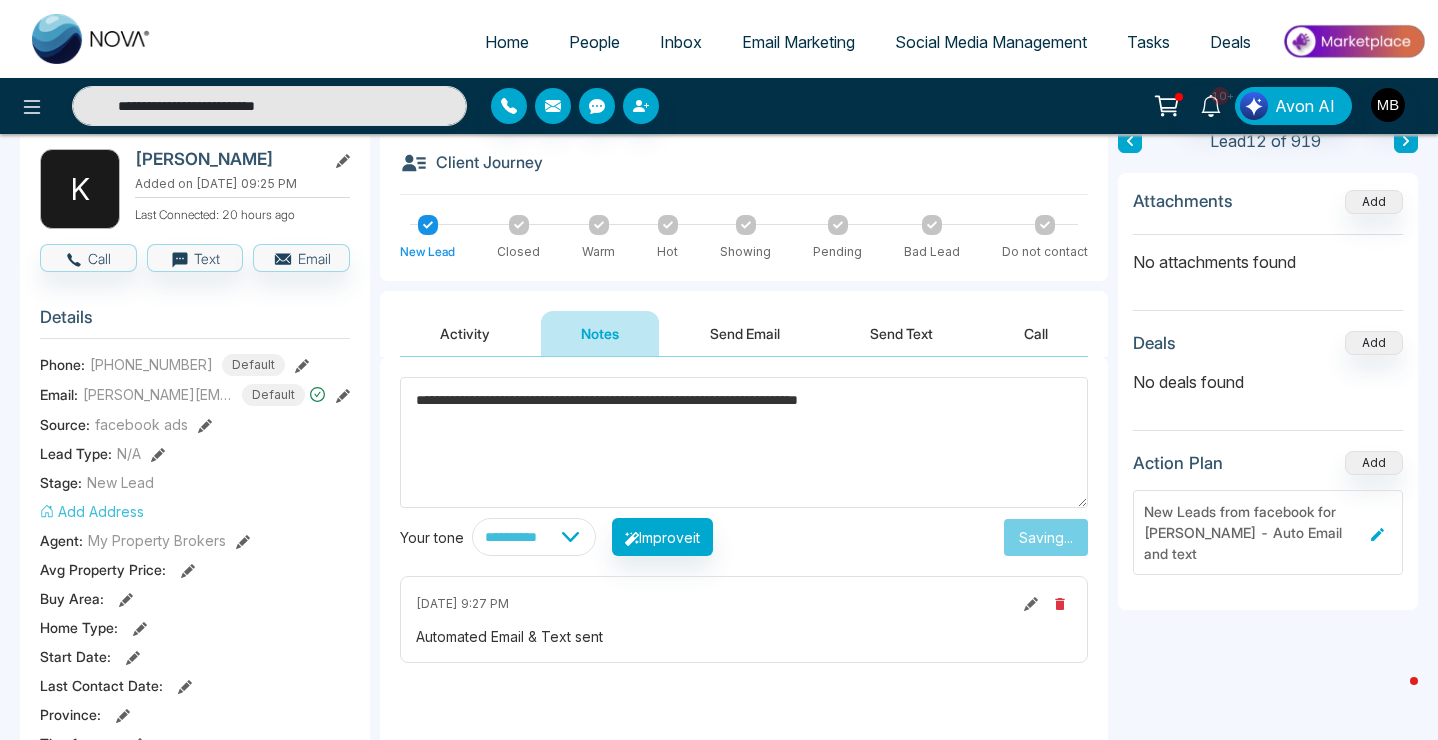 type 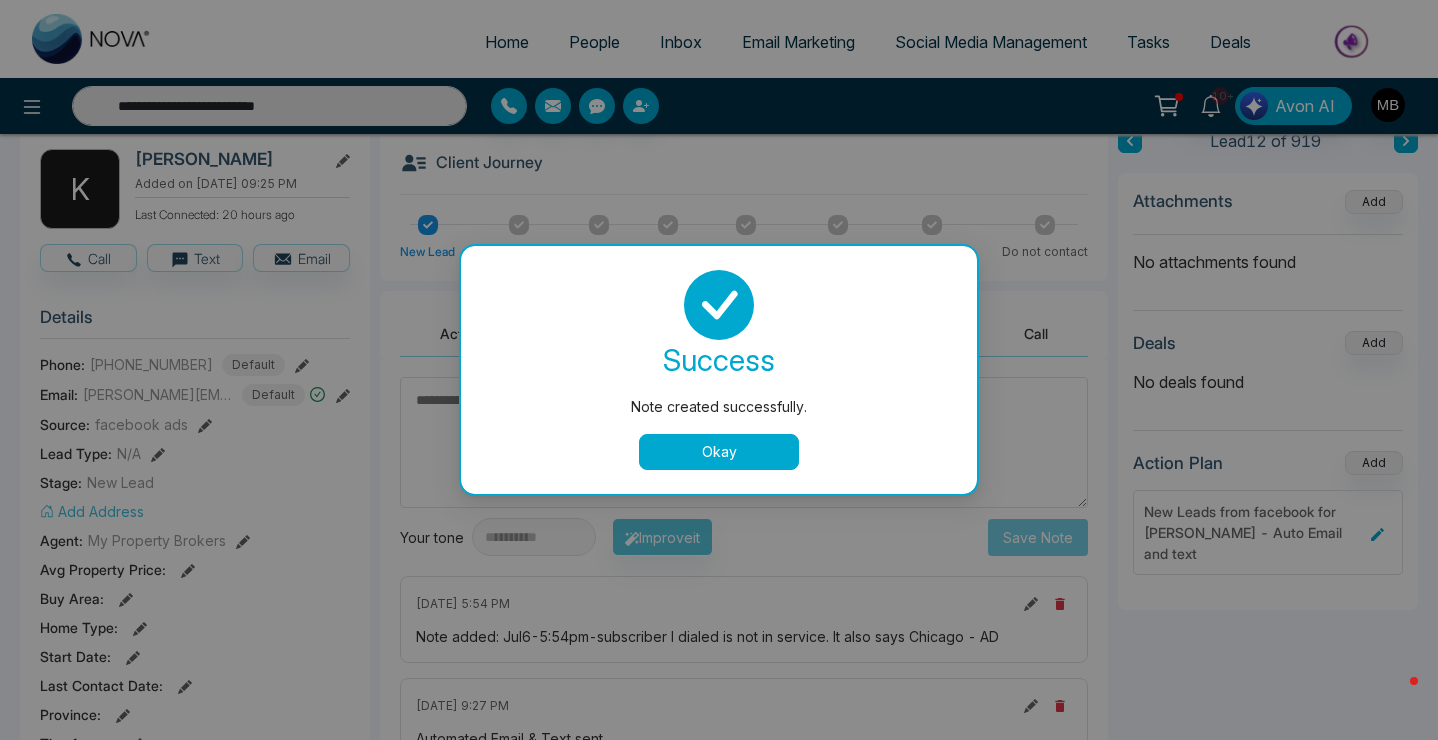 click on "Okay" at bounding box center [719, 452] 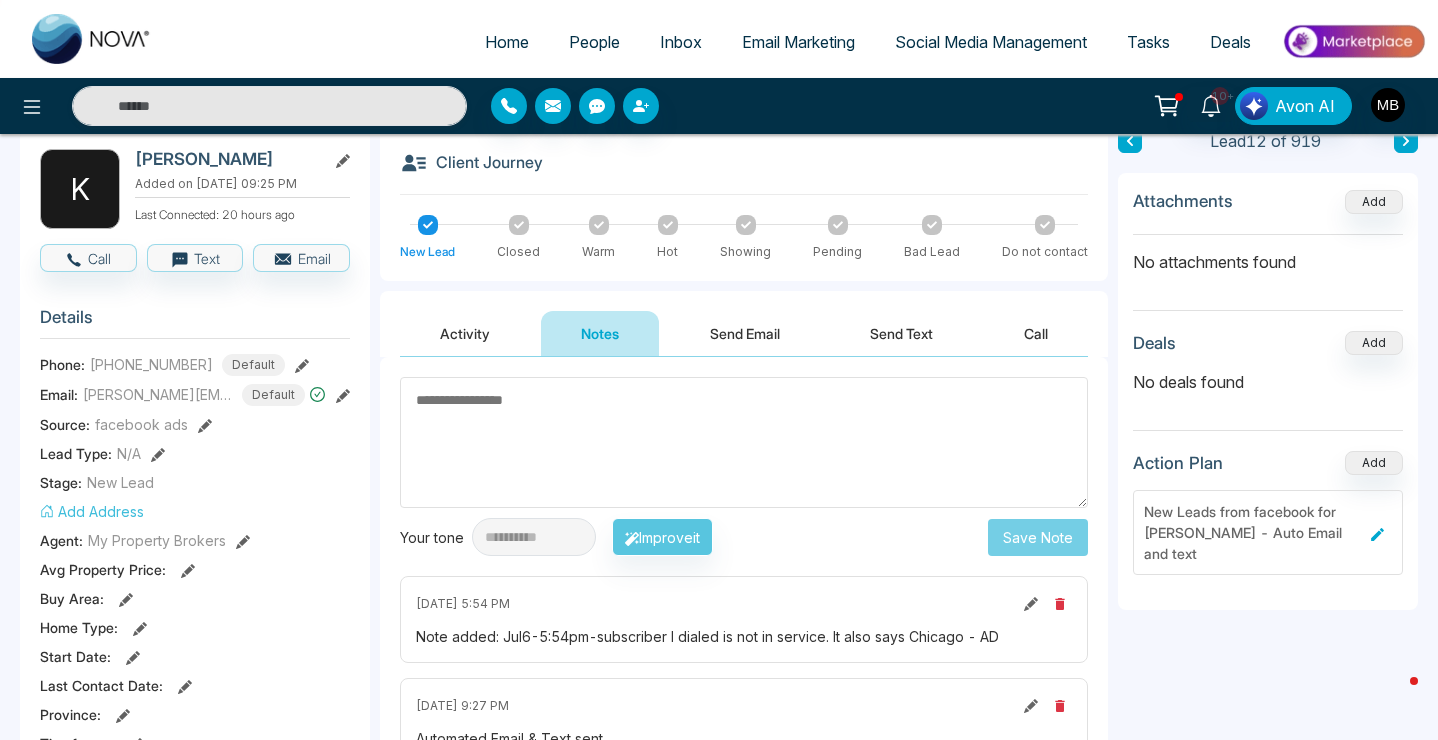 click on "Bad Lead" at bounding box center [932, 238] 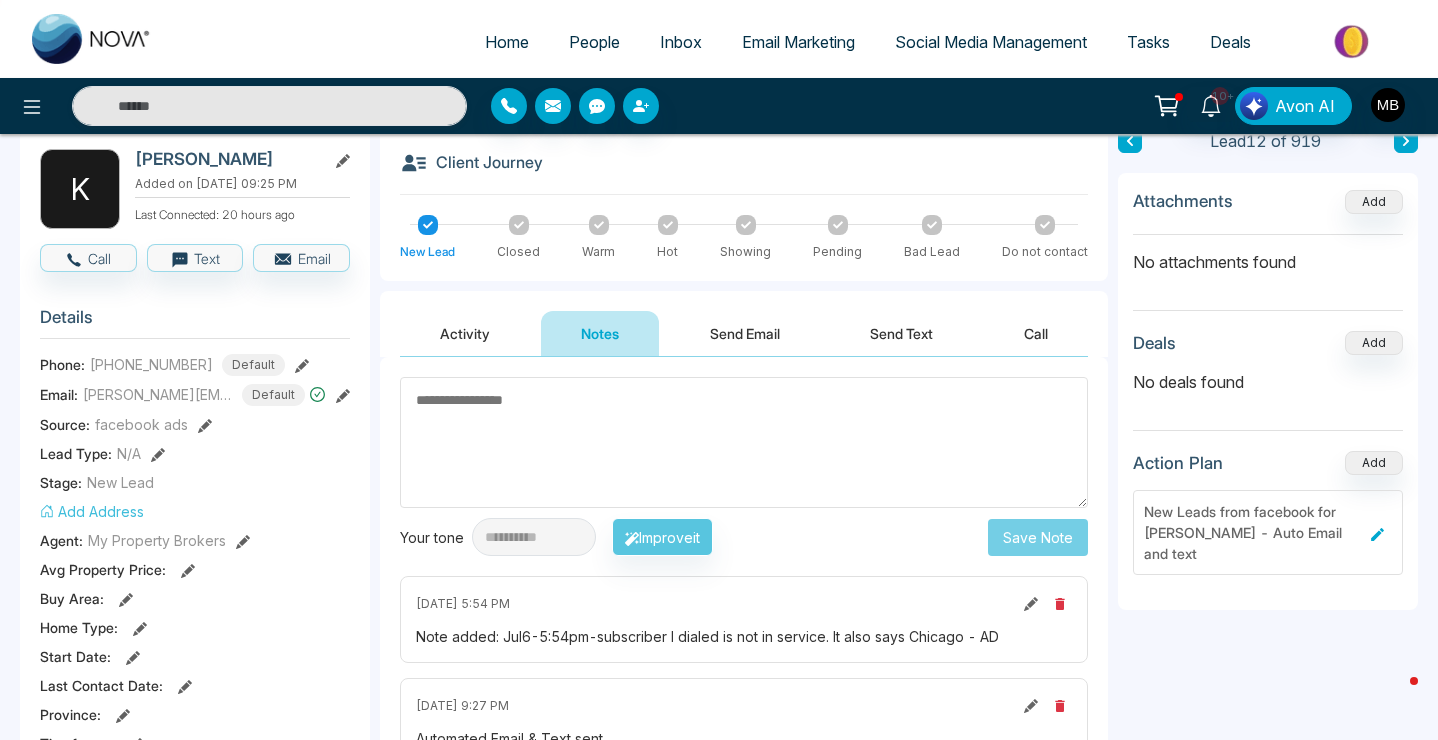 click at bounding box center (932, 225) 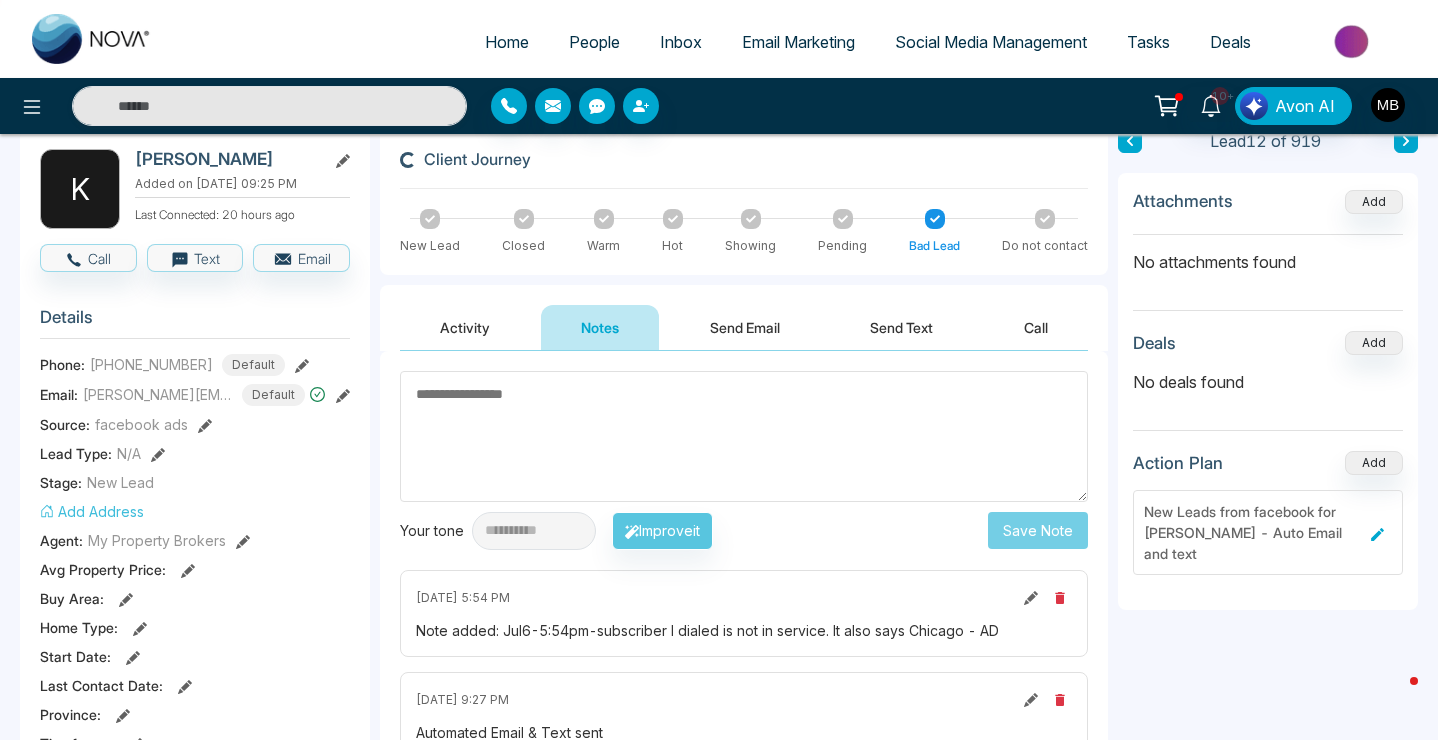 type on "**********" 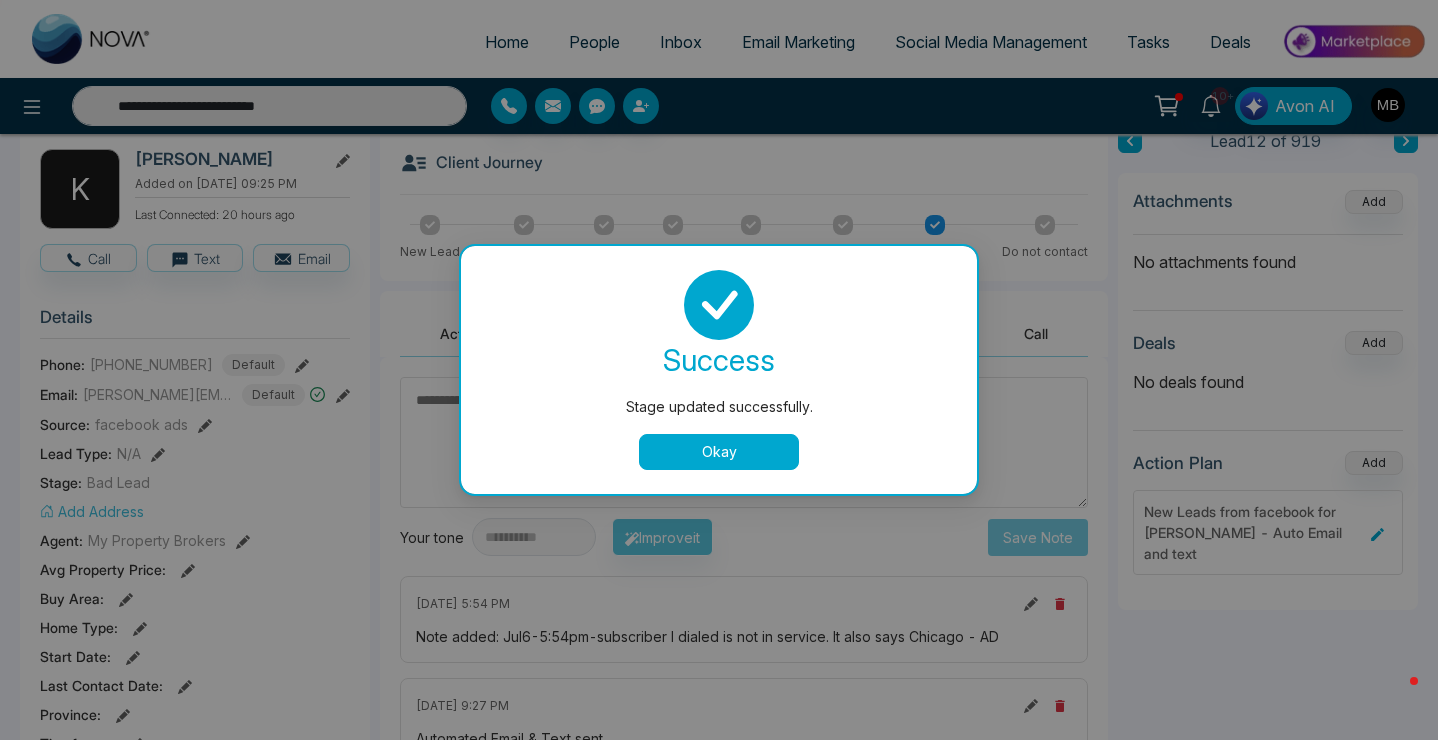 click on "Okay" at bounding box center (719, 452) 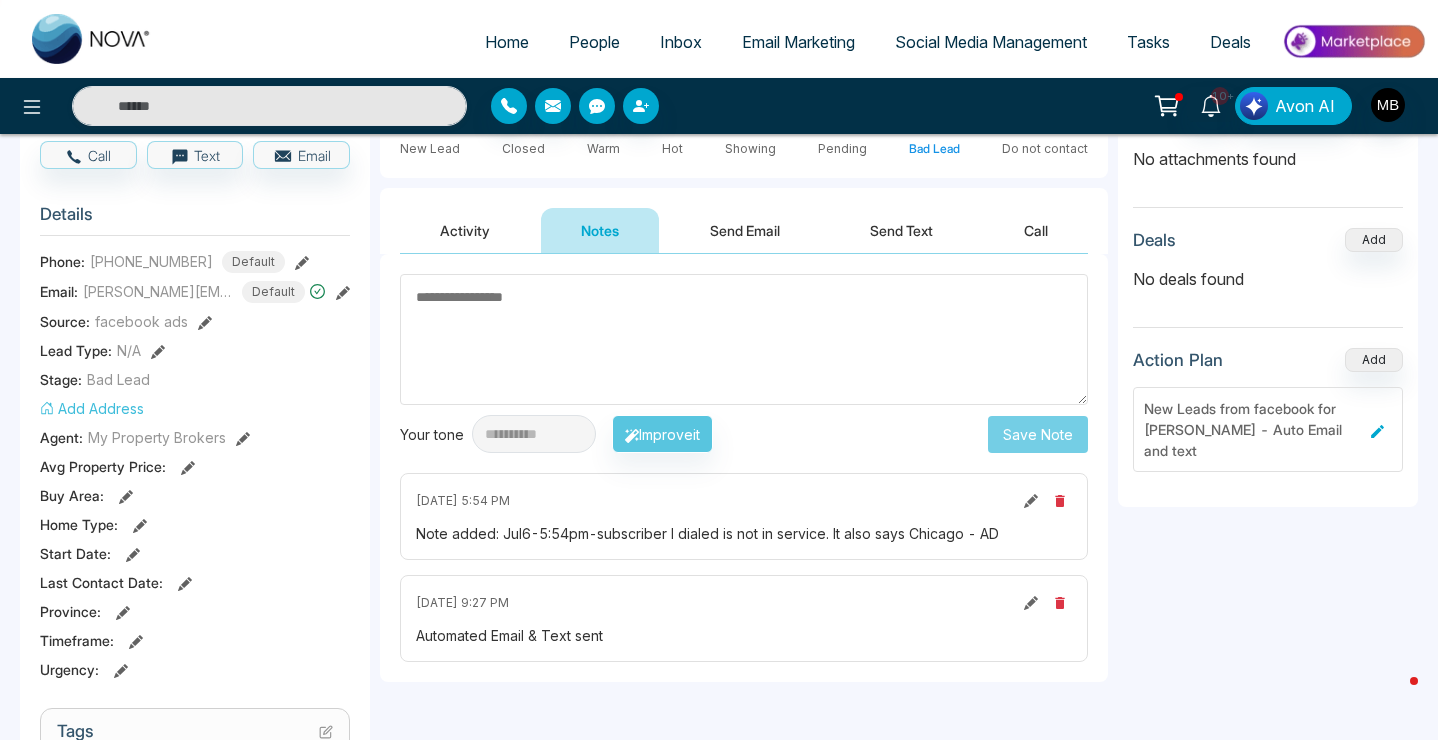 scroll, scrollTop: 442, scrollLeft: 0, axis: vertical 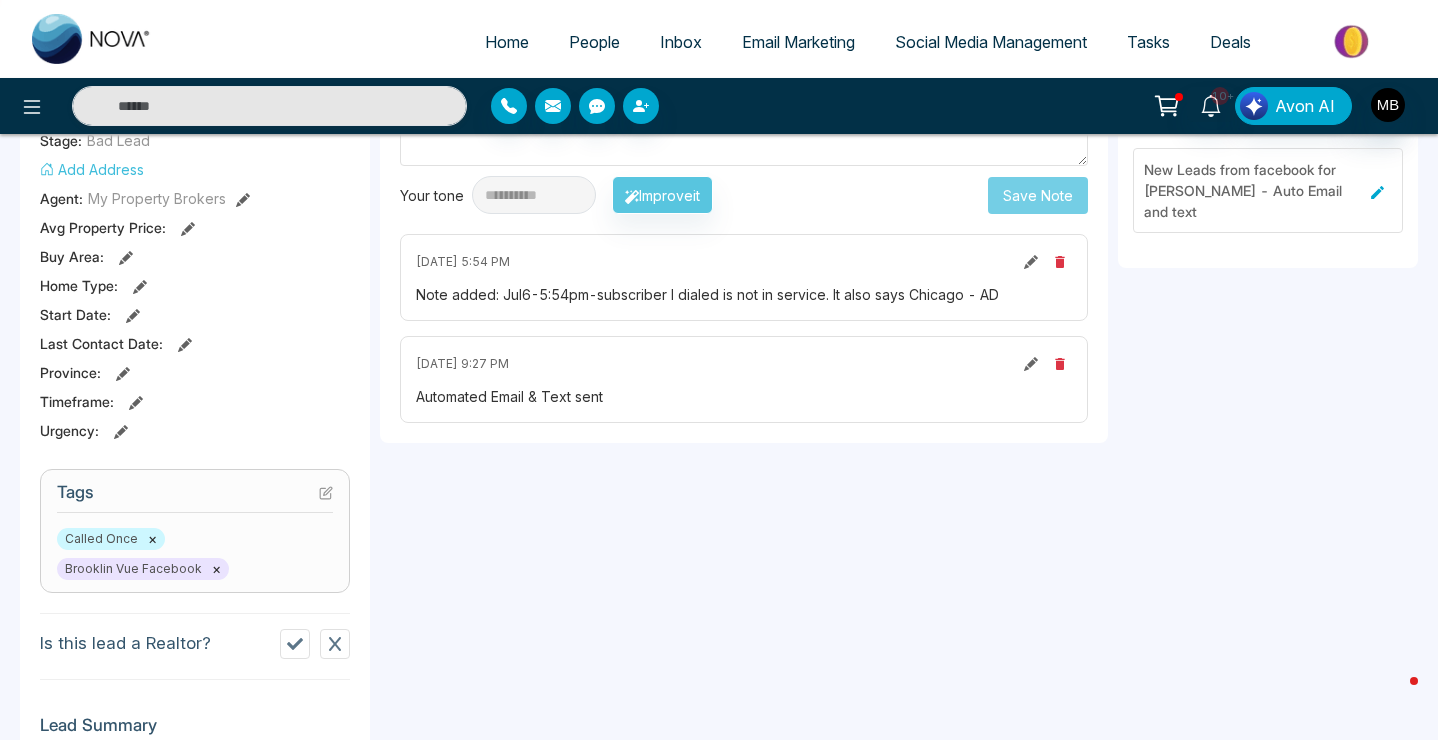 click on "×" at bounding box center [152, 539] 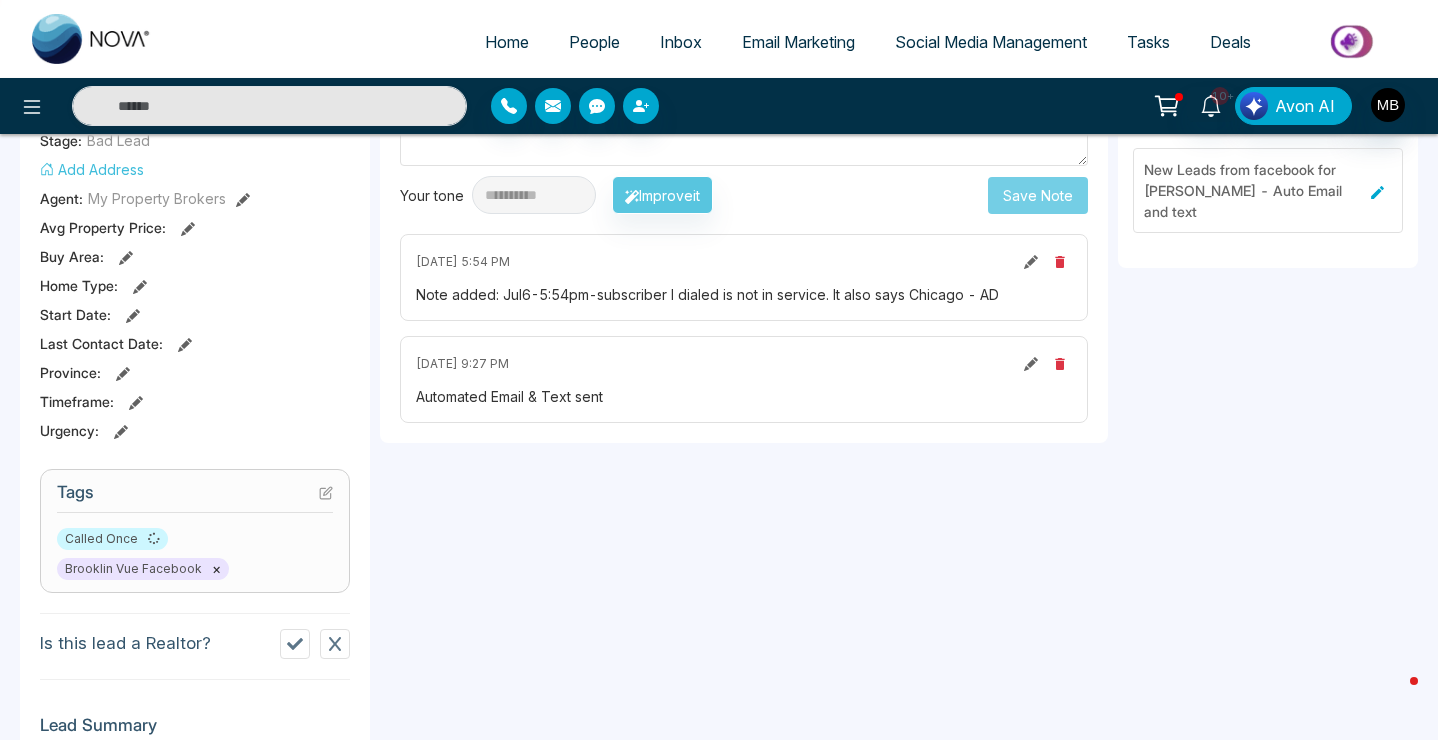 type on "**********" 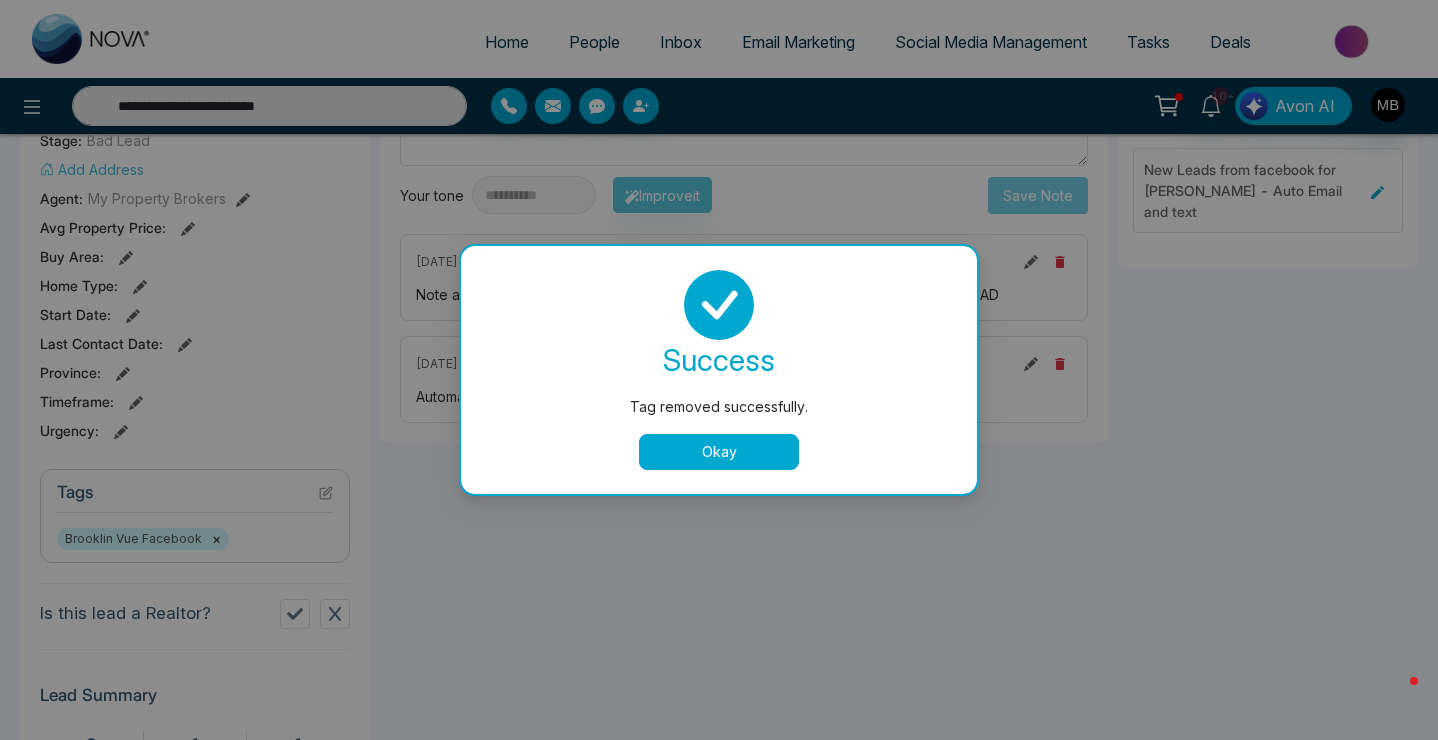 click on "Okay" at bounding box center [719, 452] 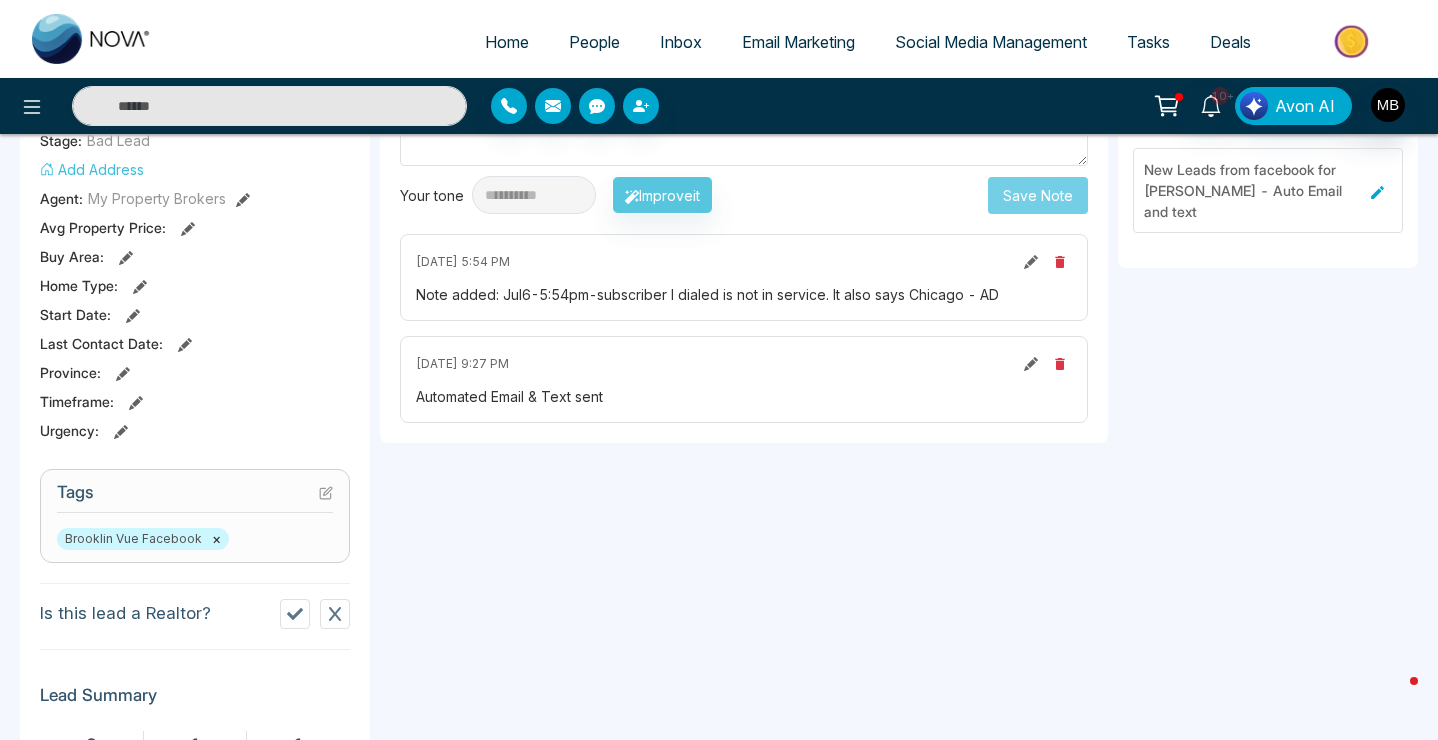 type on "**********" 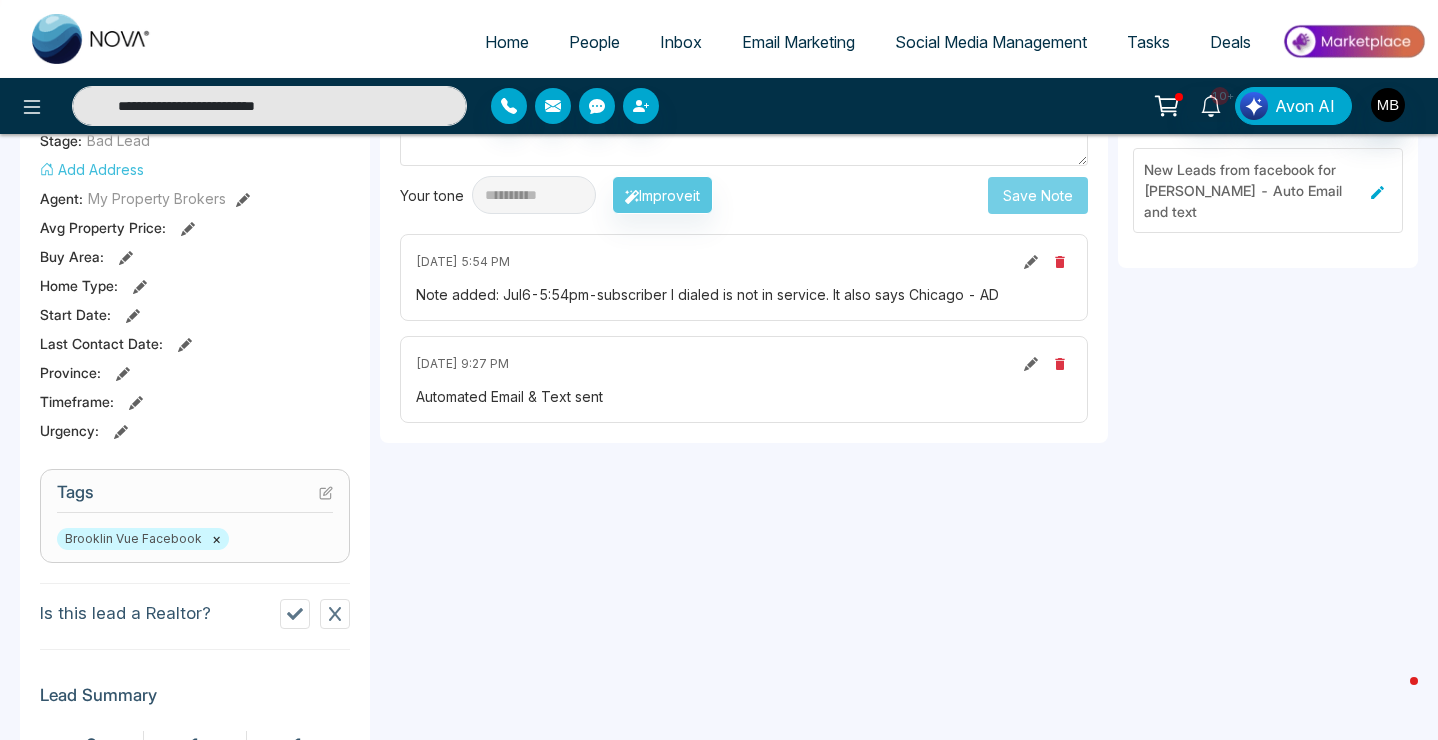 click on "**********" at bounding box center (269, 106) 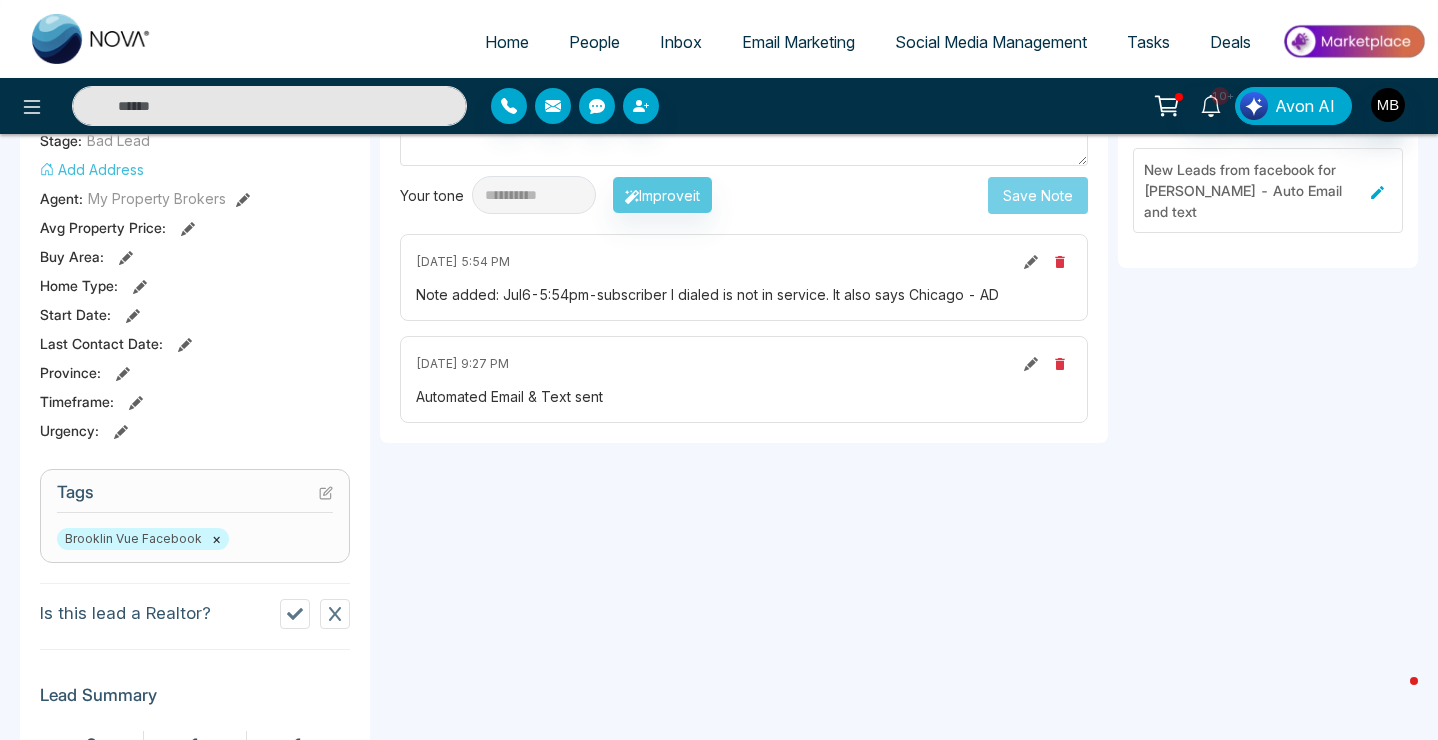 paste on "**********" 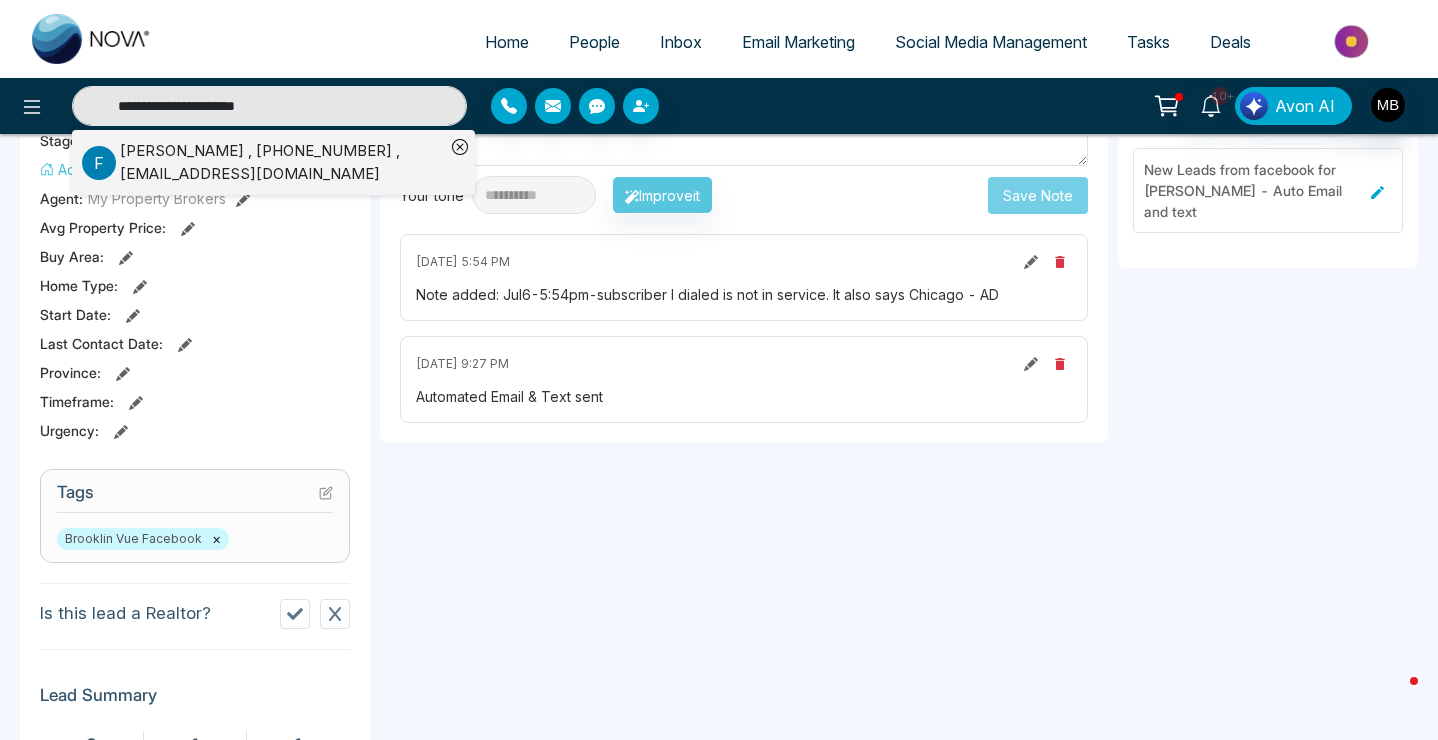 type on "**********" 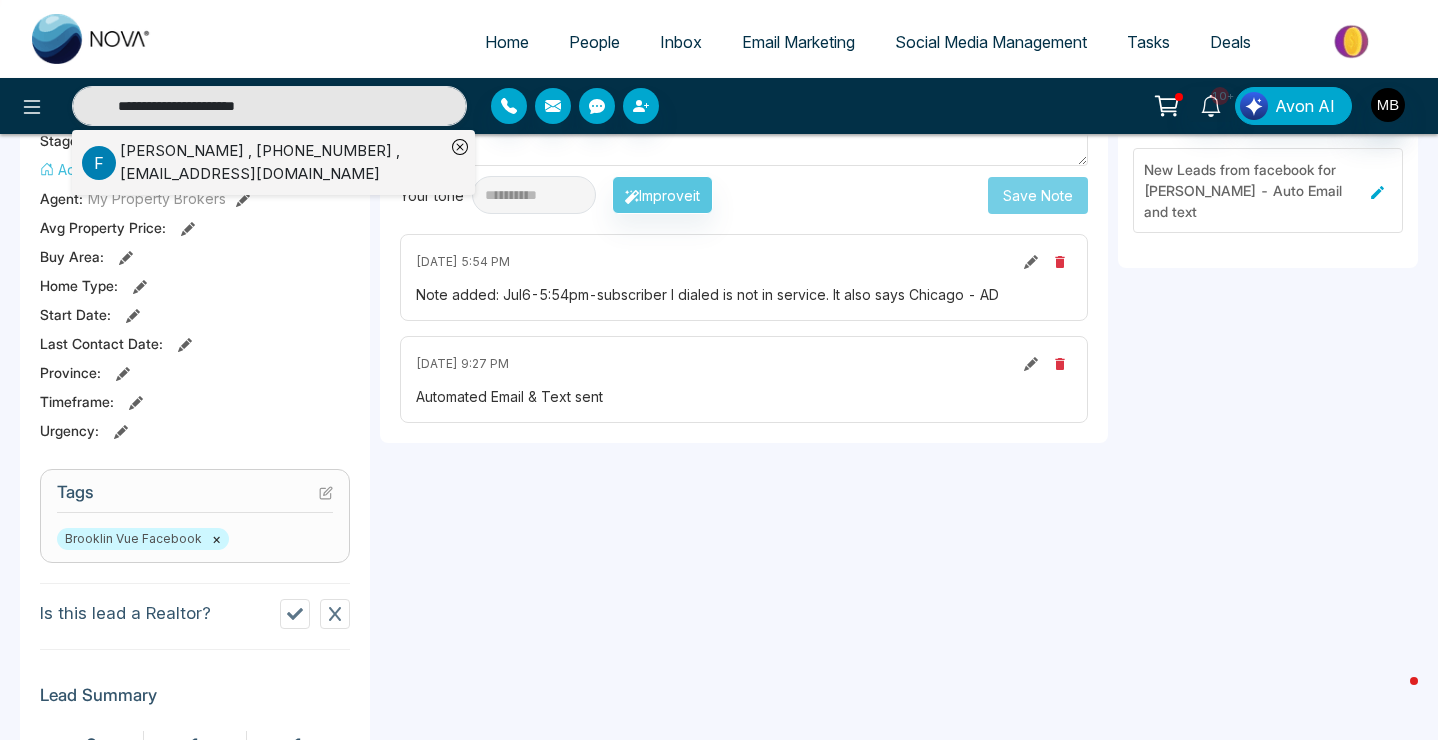 click on "F   [PERSON_NAME]     , [PHONE_NUMBER]   , [EMAIL_ADDRESS][DOMAIN_NAME]" at bounding box center [263, 162] 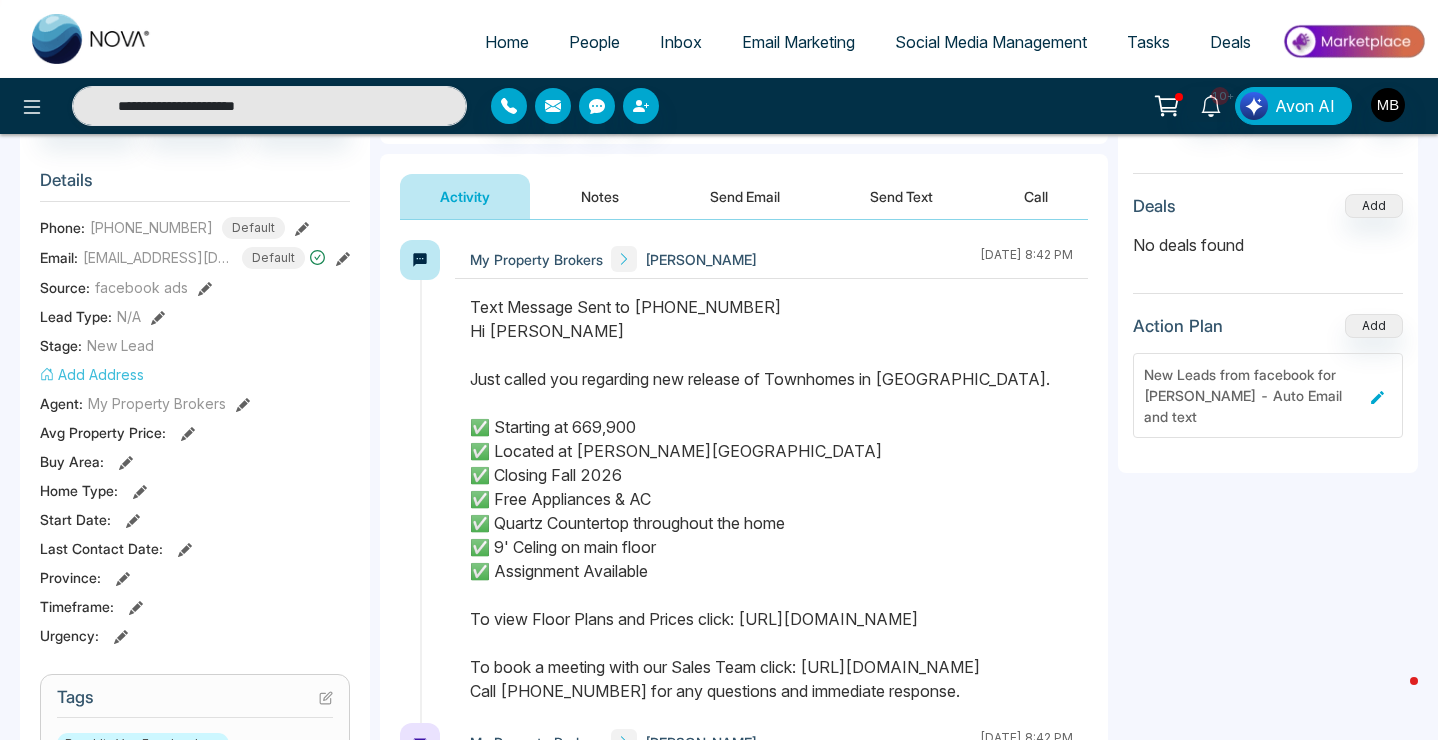 scroll, scrollTop: 527, scrollLeft: 0, axis: vertical 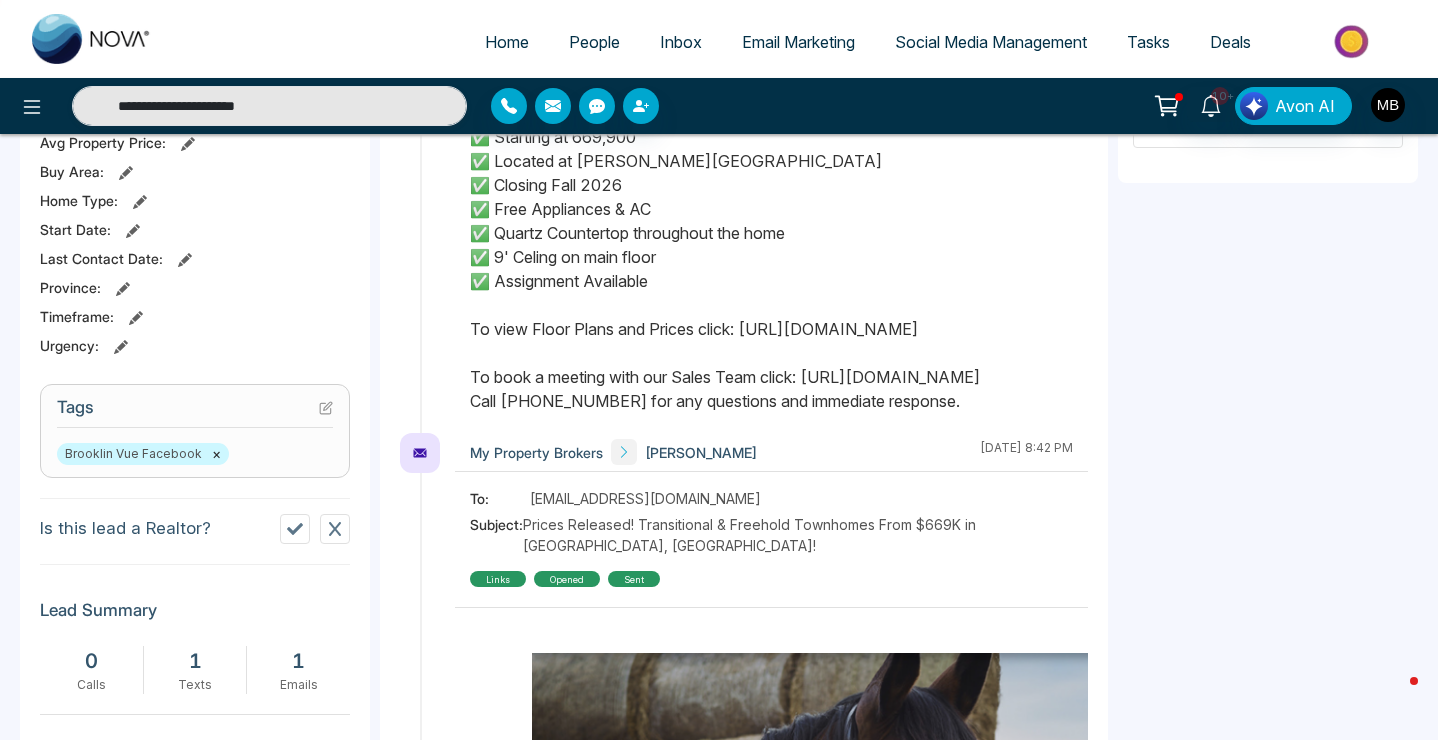 click 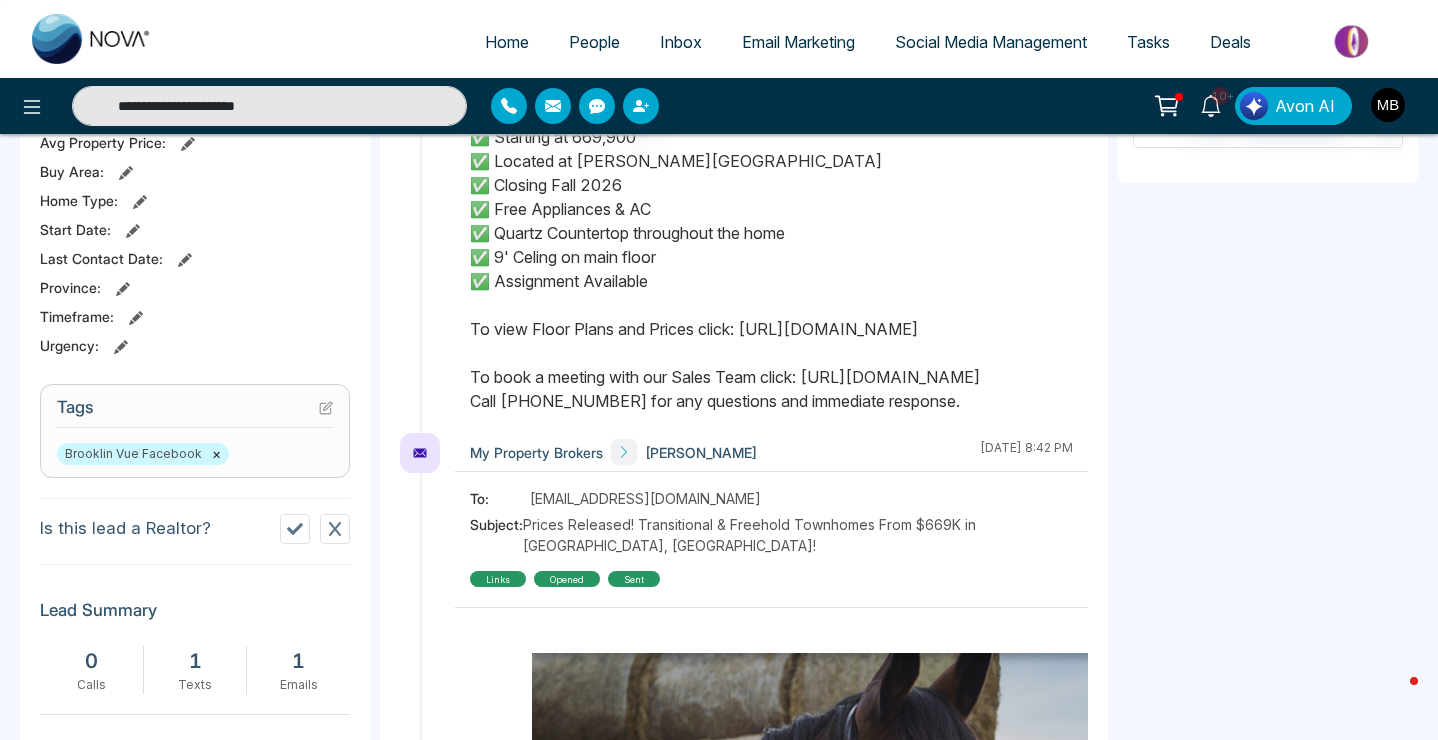 type on "**********" 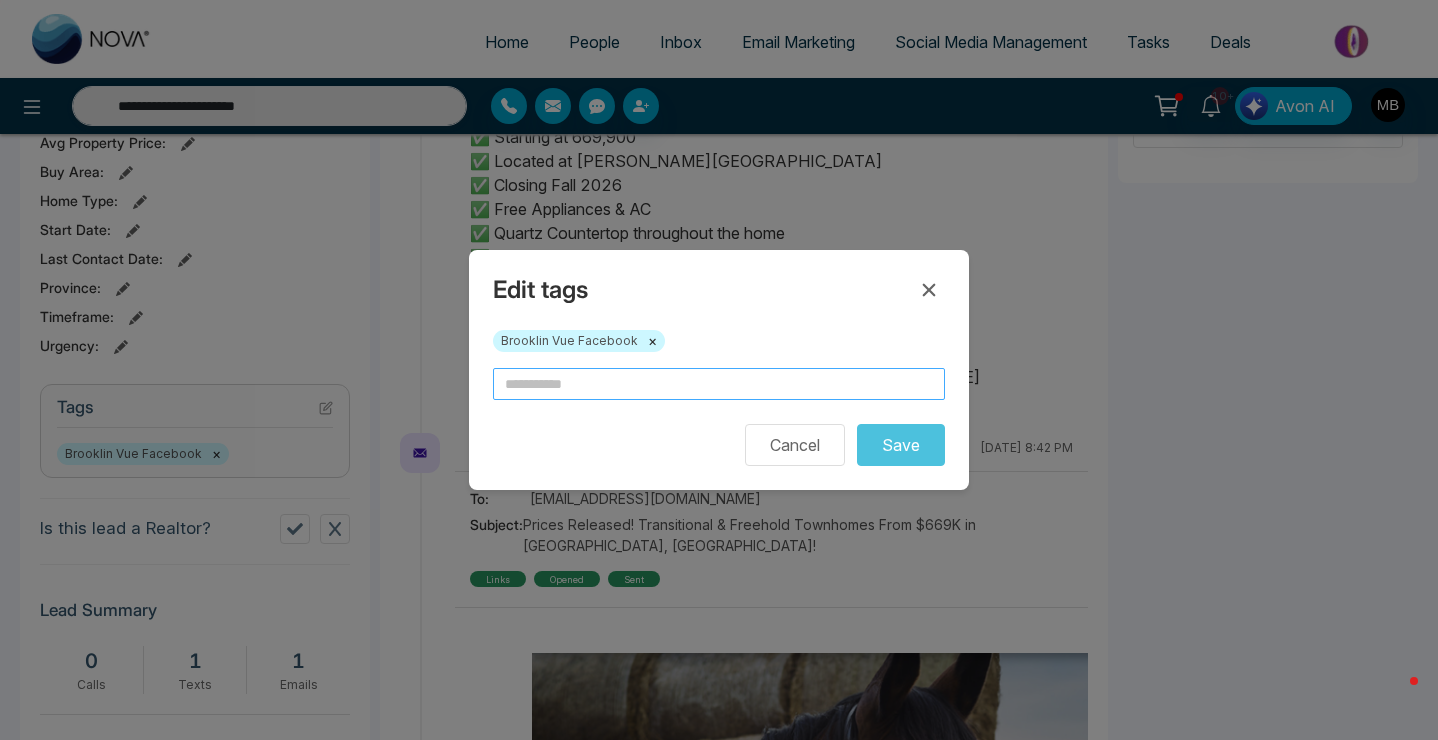 click at bounding box center [719, 384] 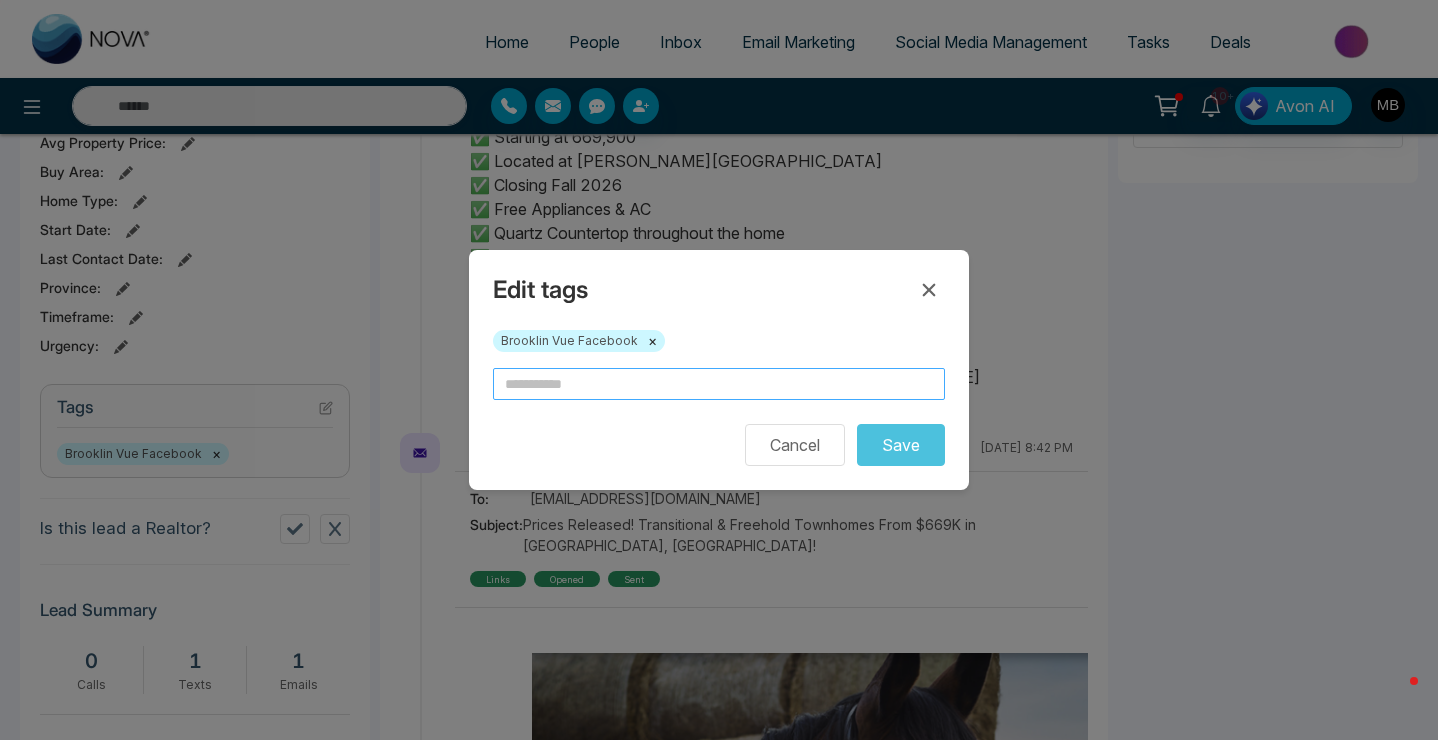 type on "**********" 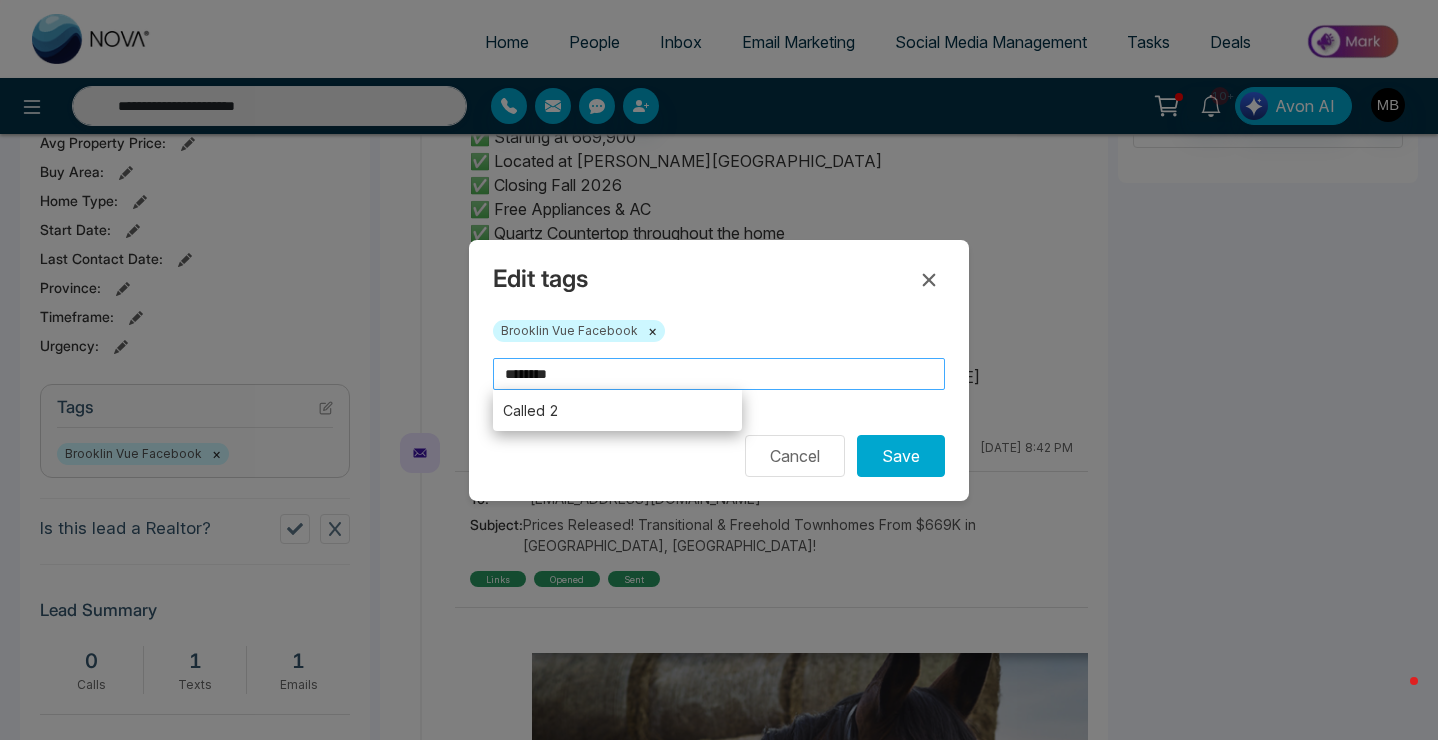 type on "********" 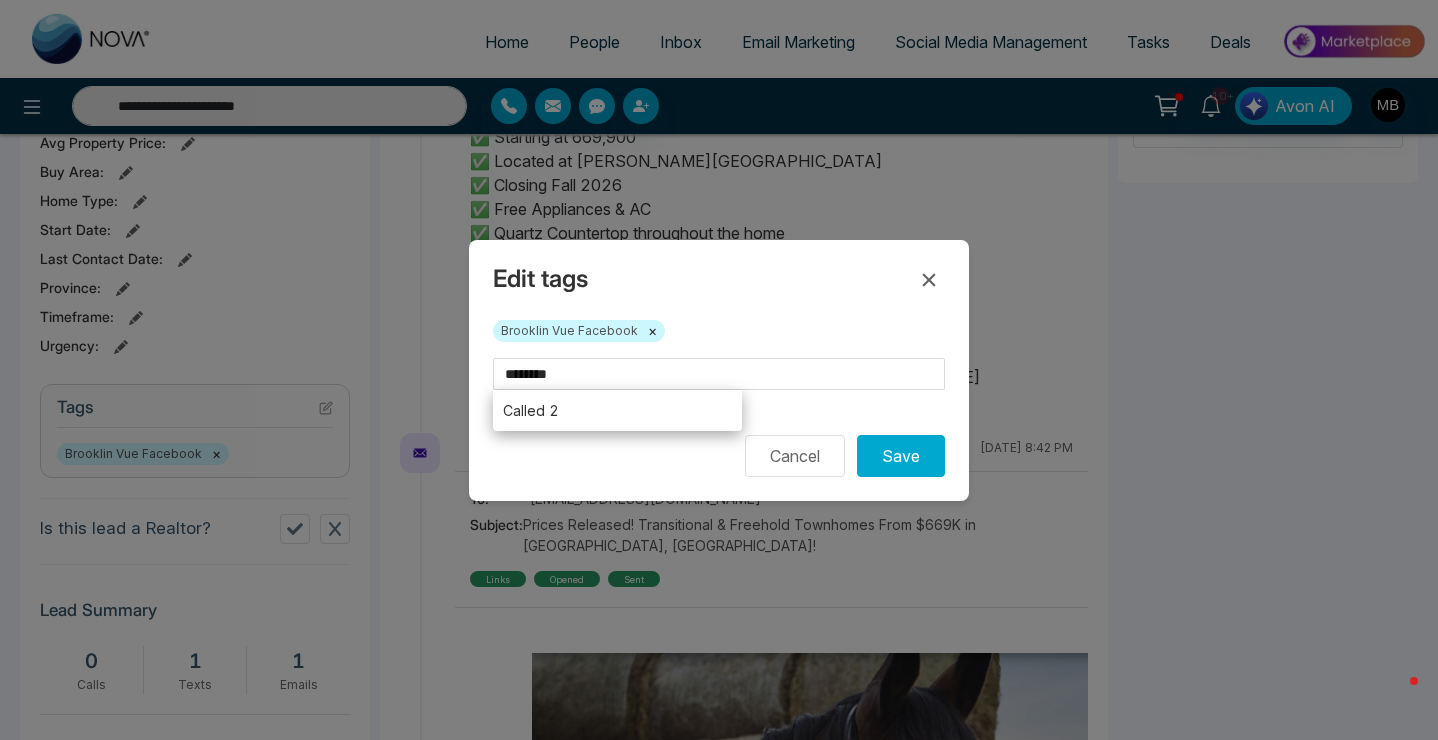 click on "Called 2" at bounding box center [617, 410] 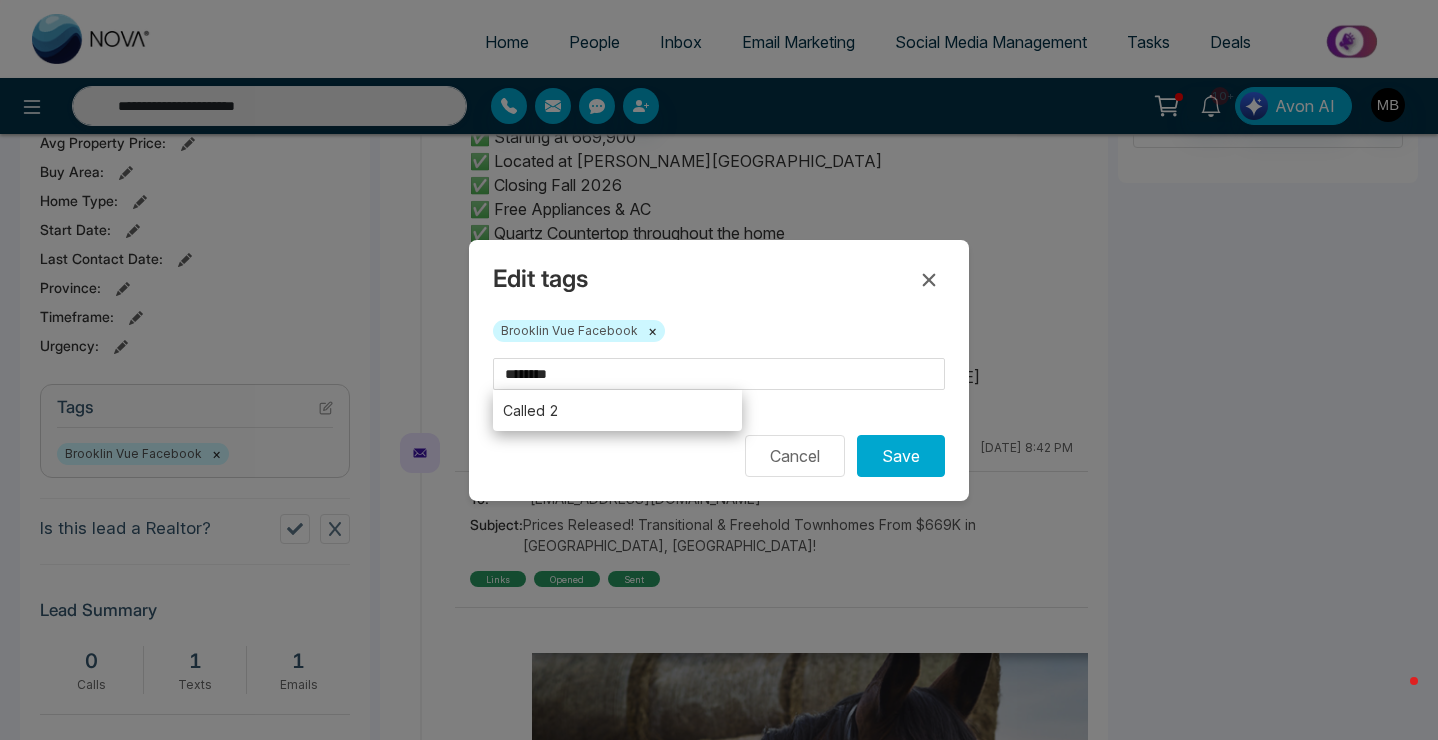 type 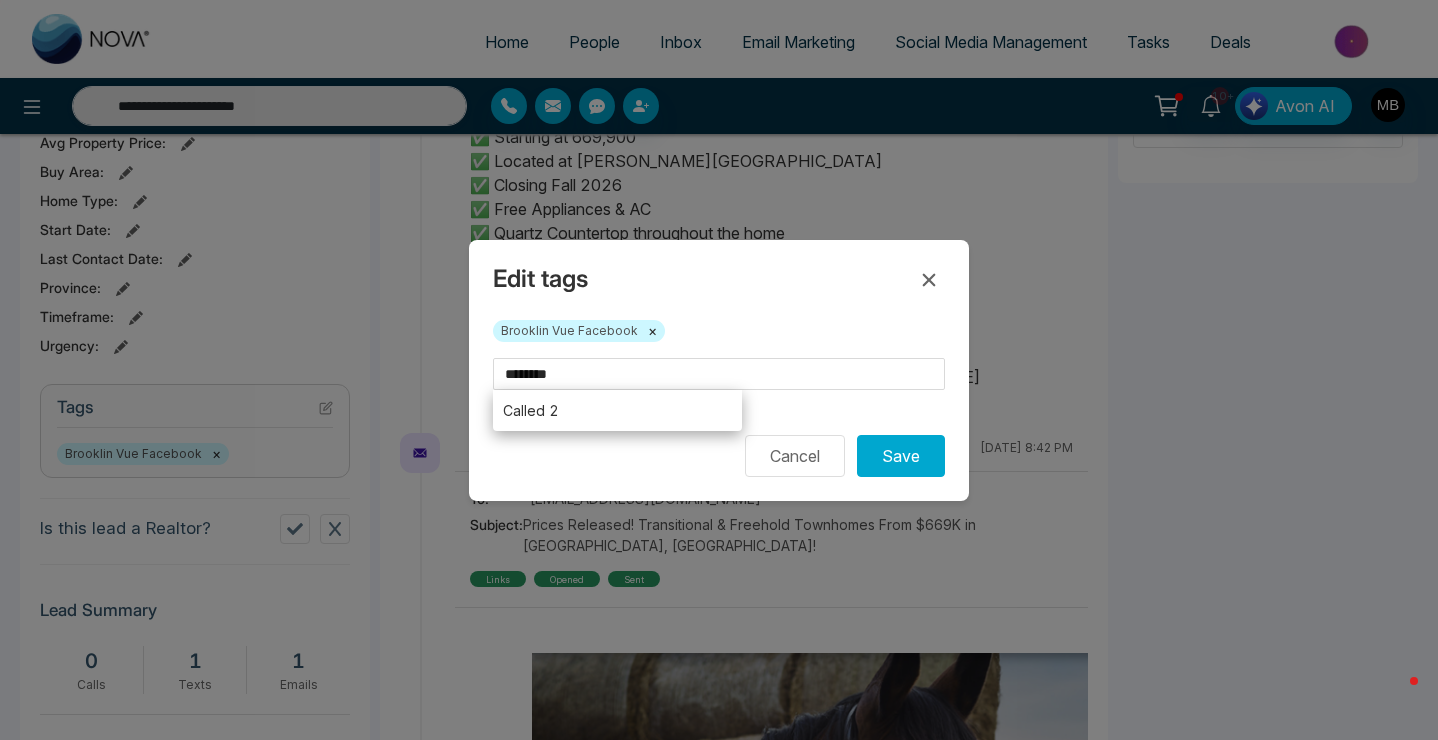 type on "********" 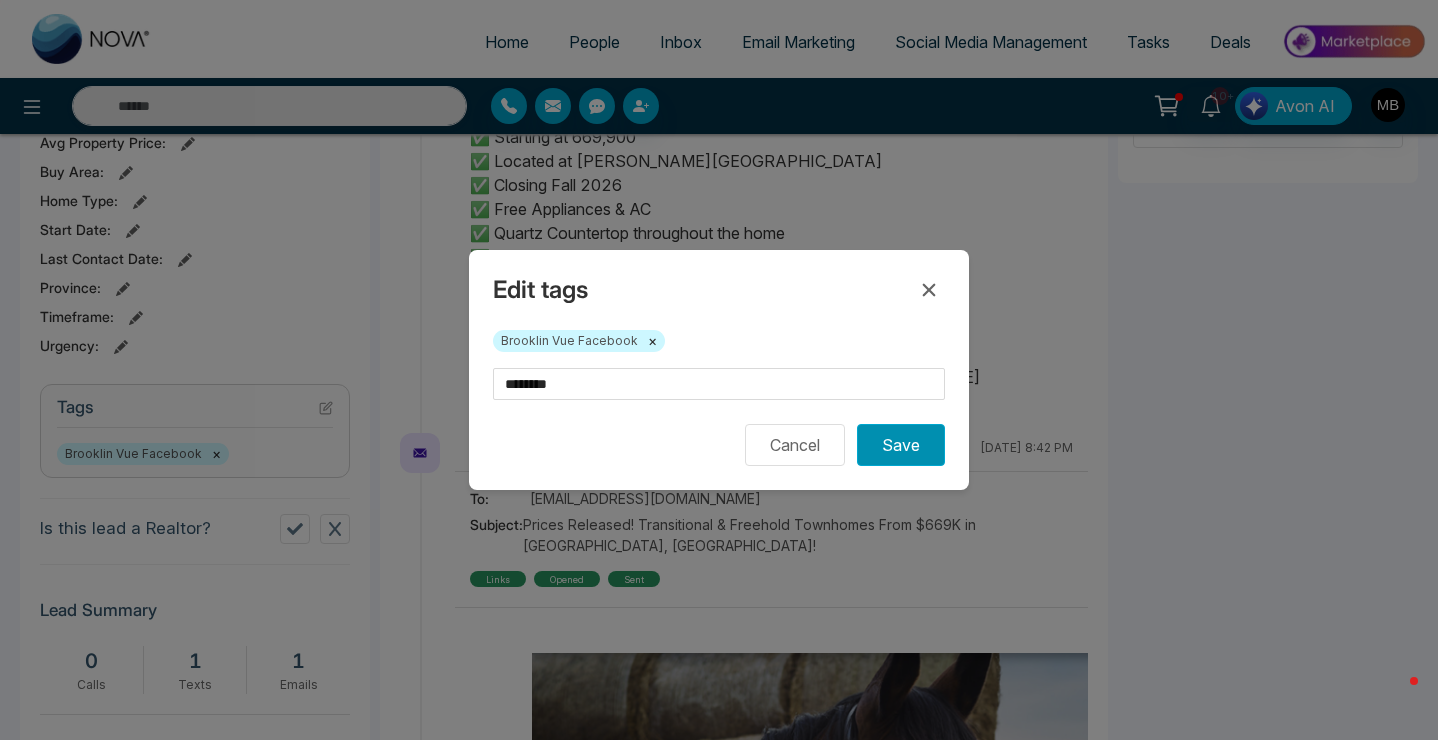 click on "Save" at bounding box center (901, 445) 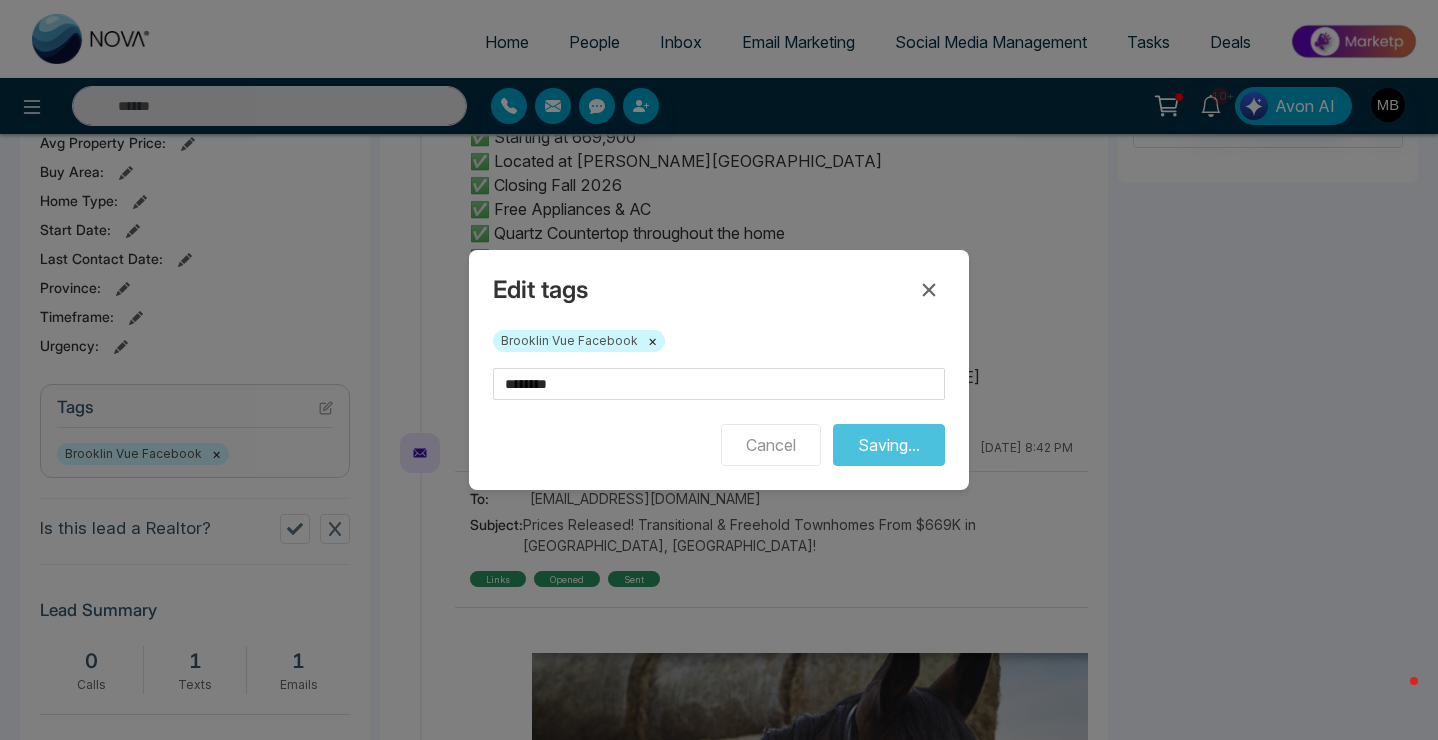 type on "**********" 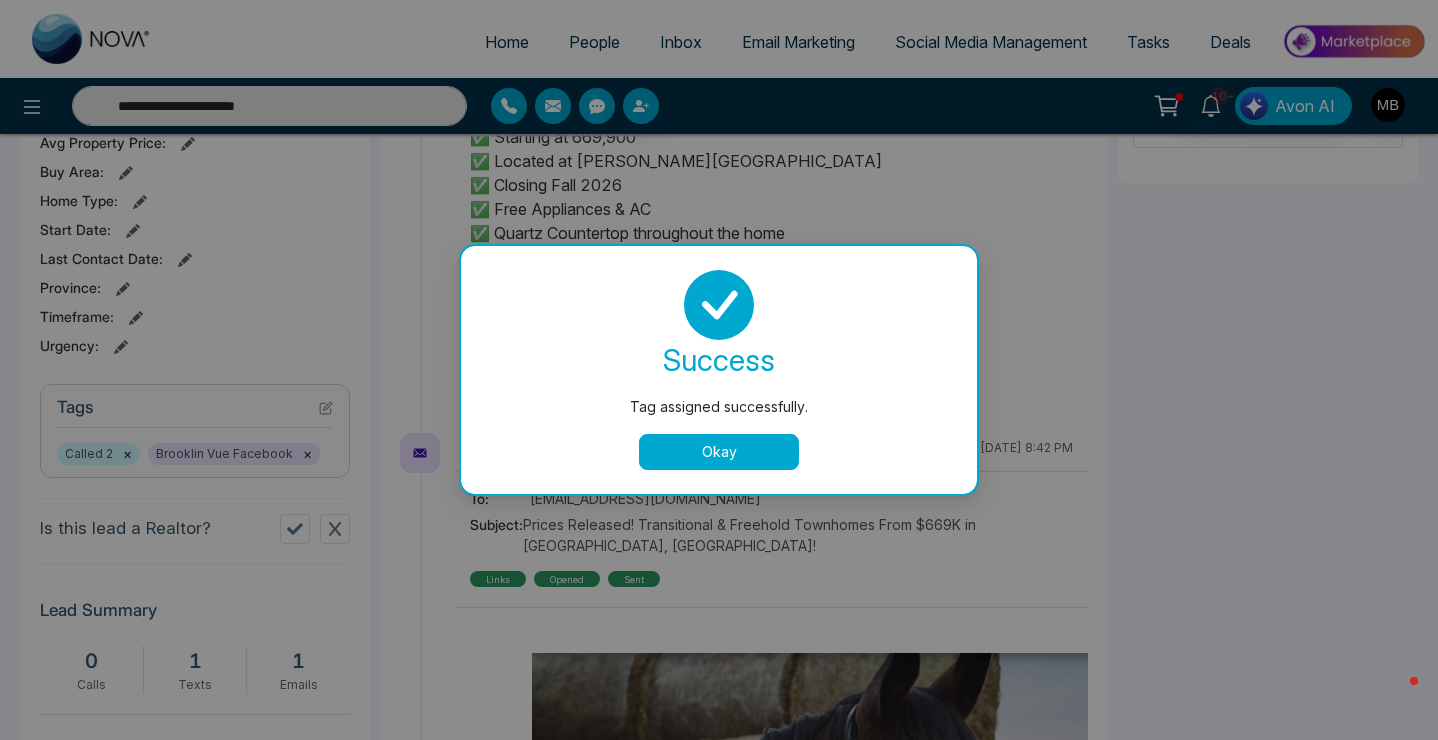 click on "Okay" at bounding box center [719, 452] 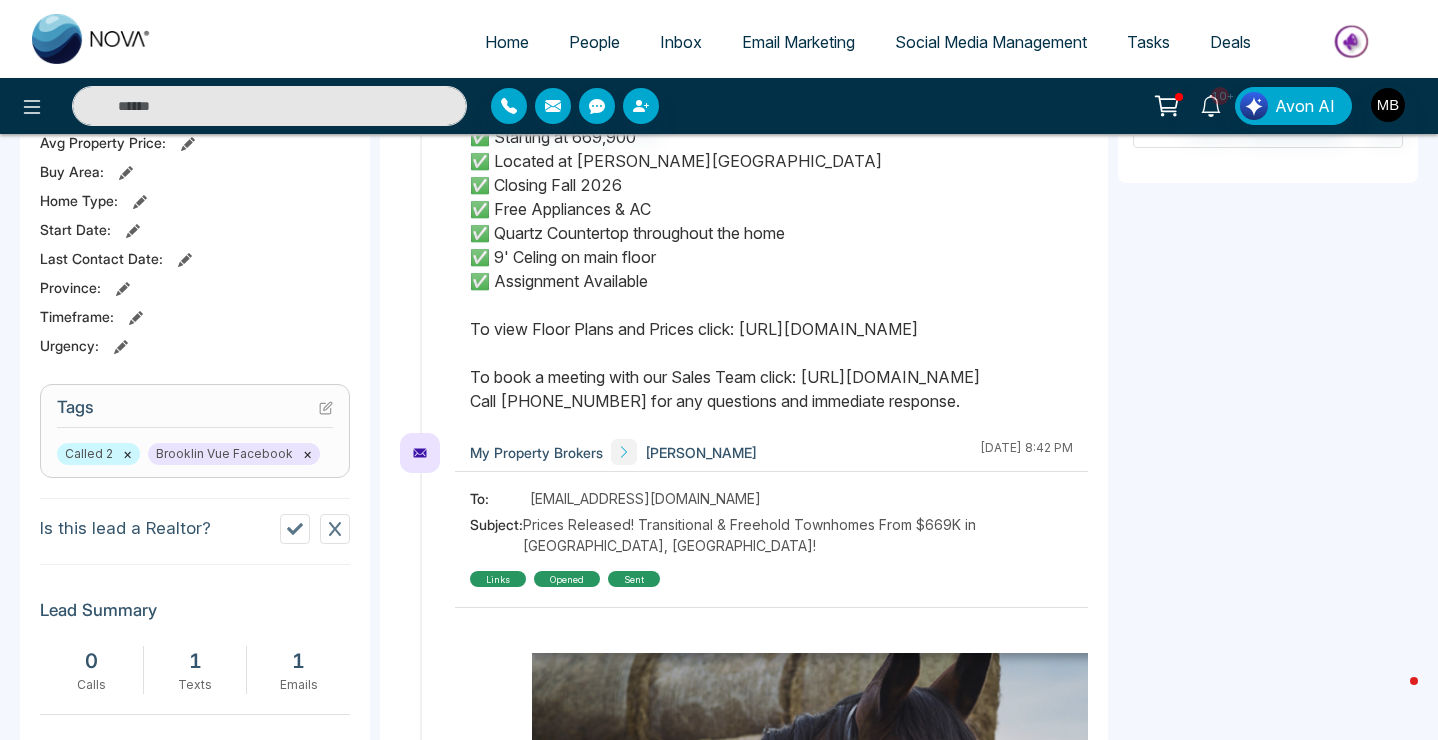 click at bounding box center (269, 106) 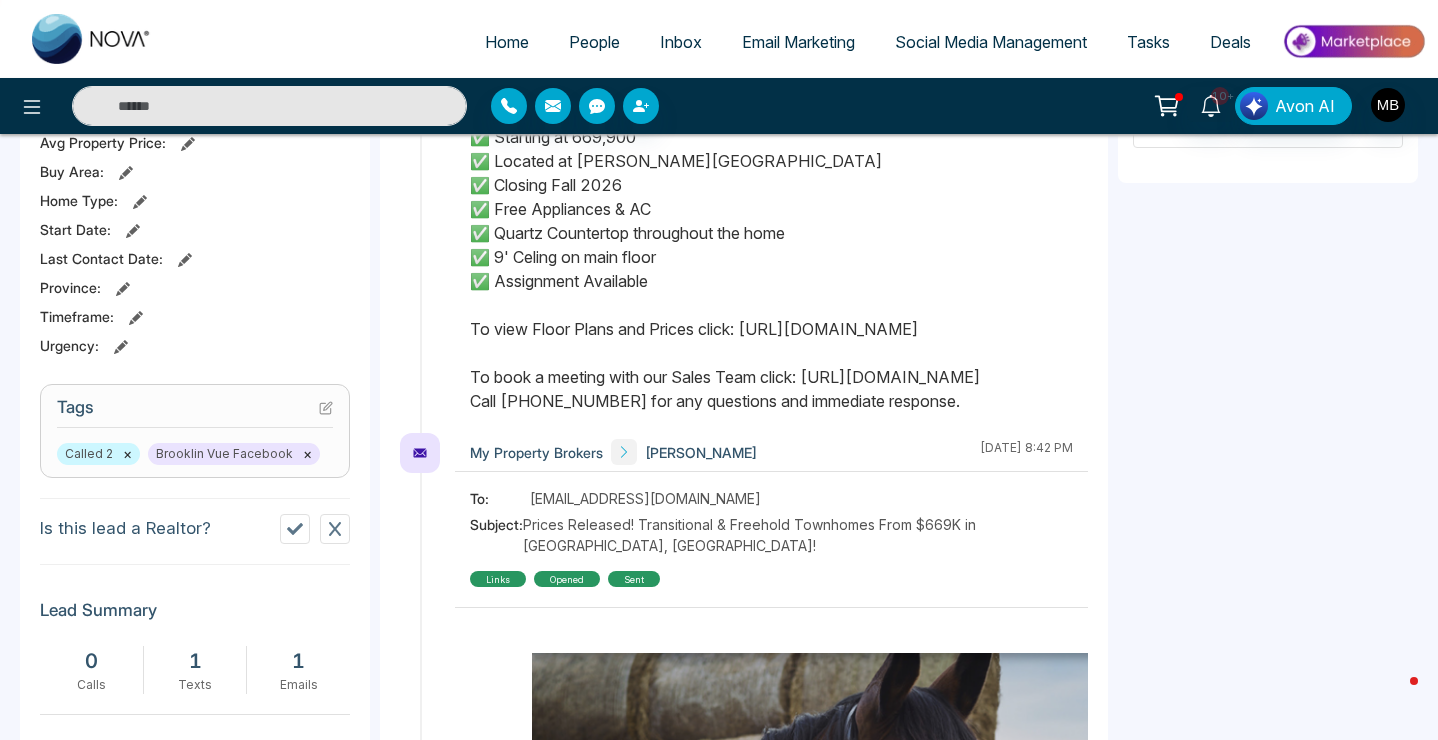 paste on "**********" 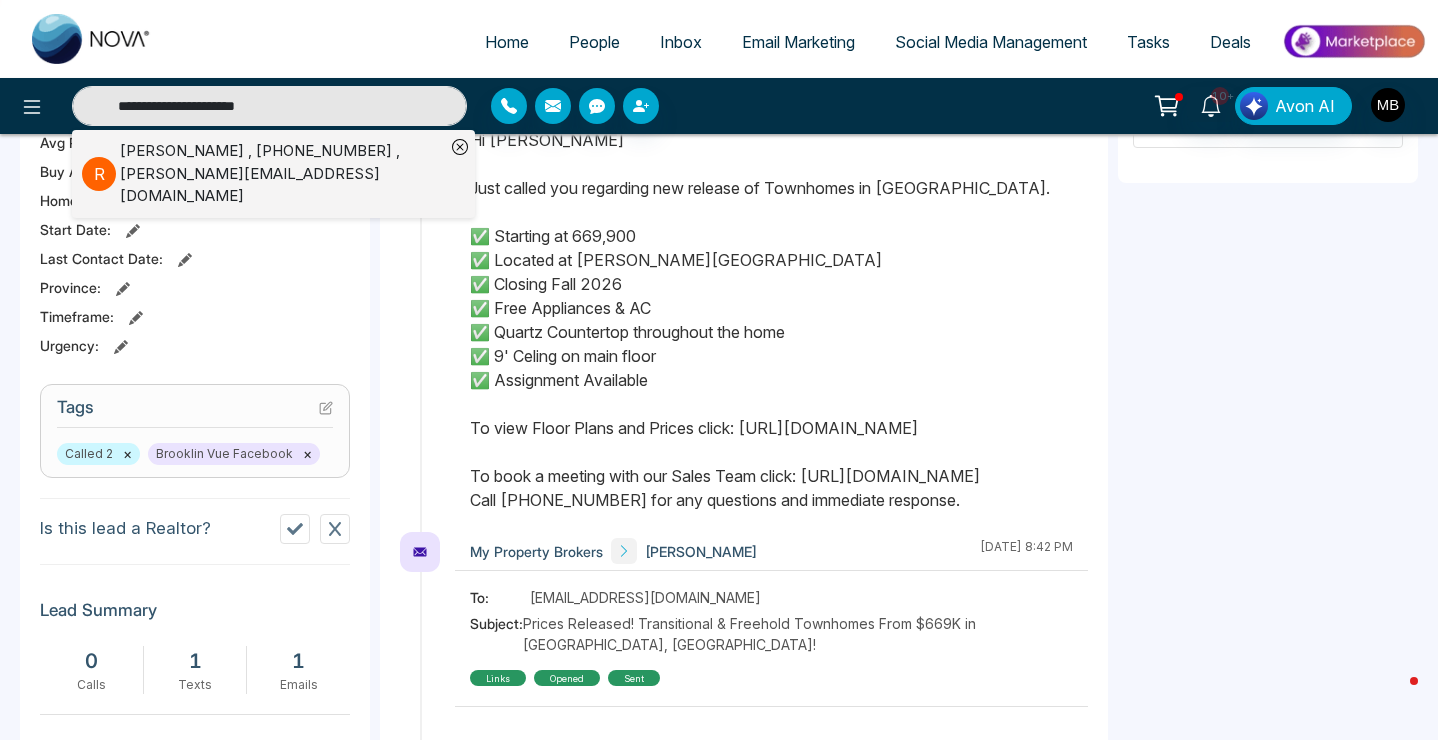 type on "**********" 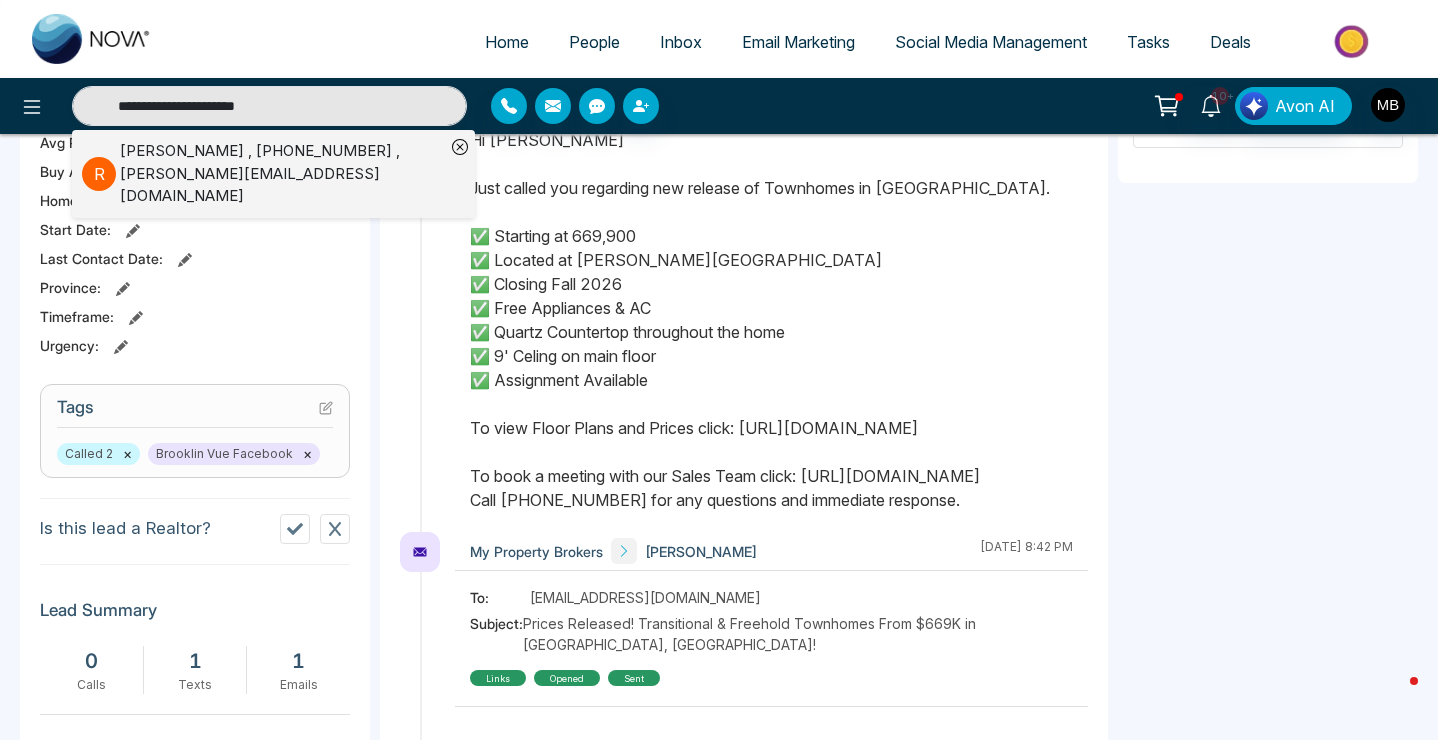 click on "[PERSON_NAME]     , [PHONE_NUMBER]   , [PERSON_NAME][EMAIL_ADDRESS][DOMAIN_NAME]" at bounding box center (282, 174) 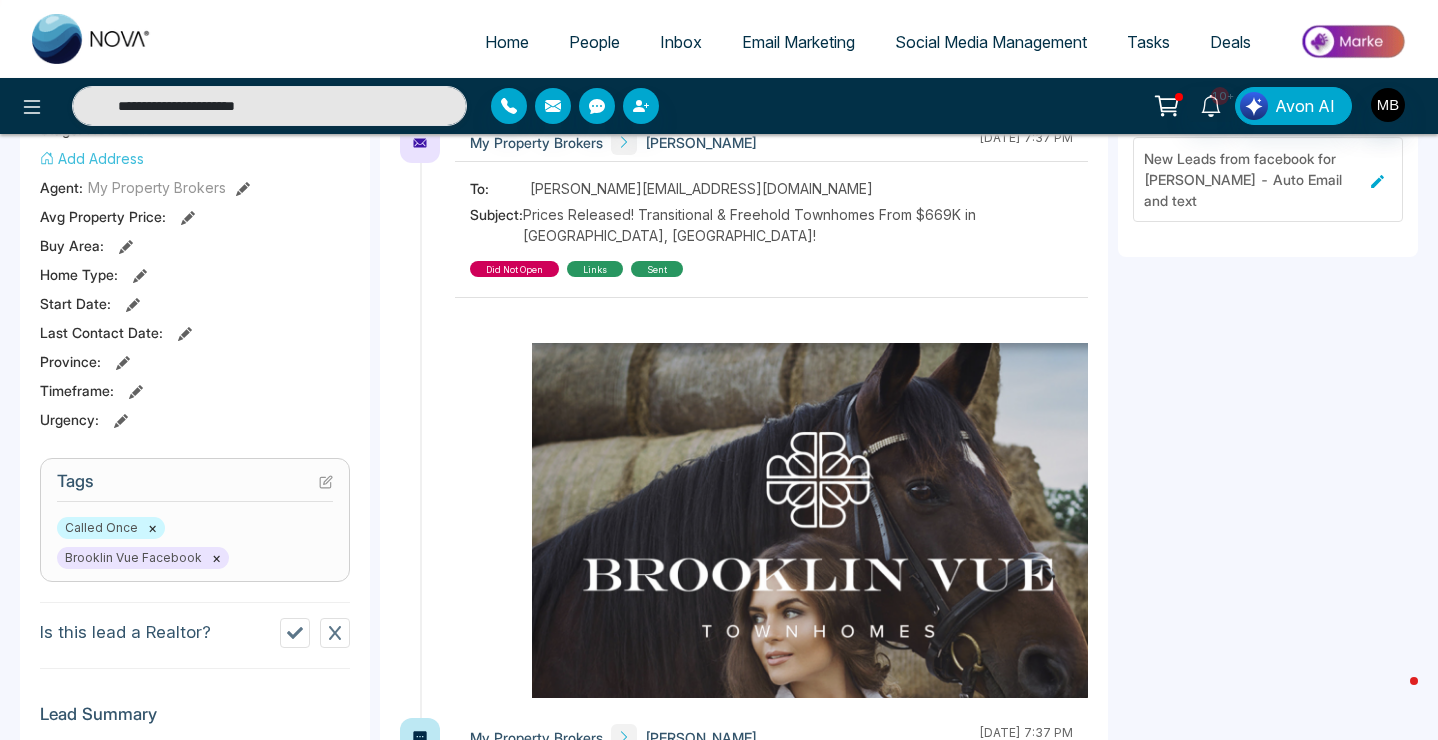 scroll, scrollTop: 495, scrollLeft: 0, axis: vertical 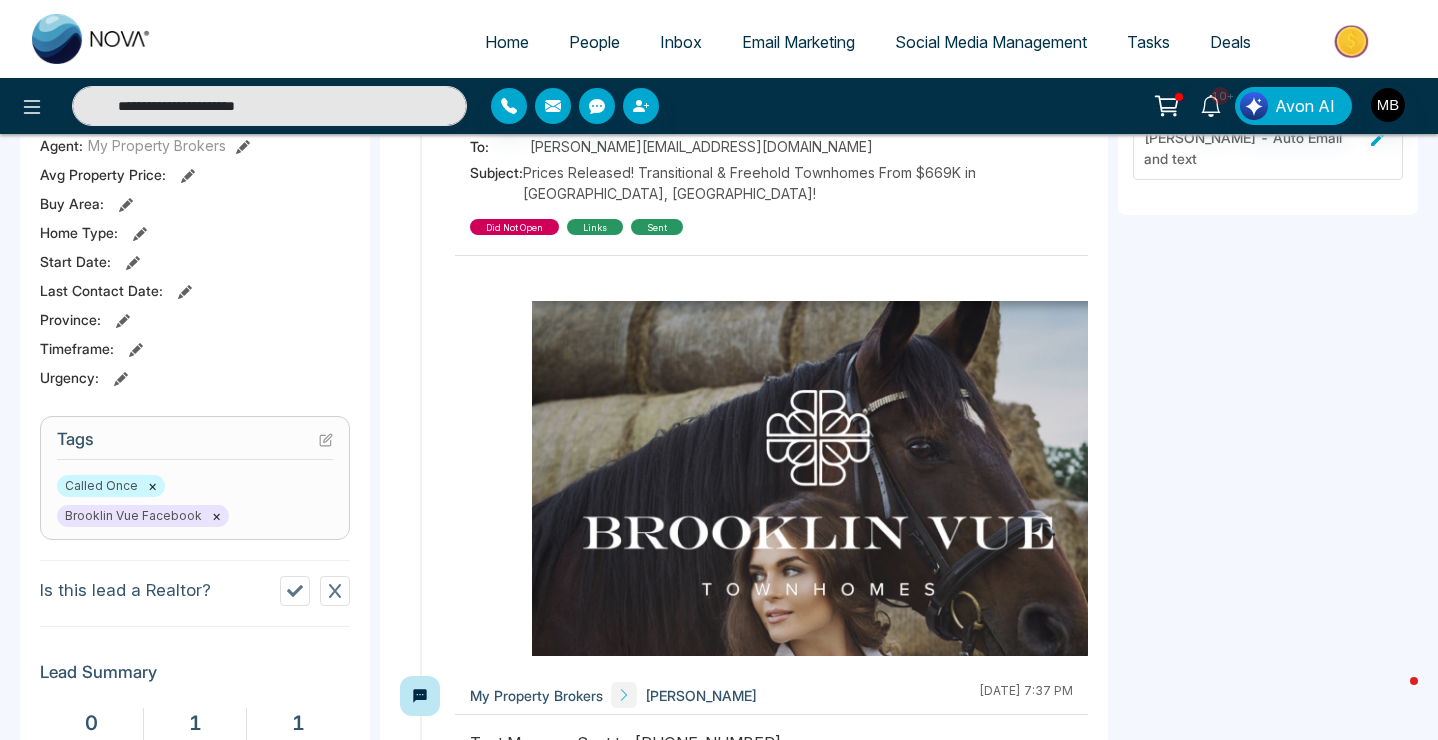 click 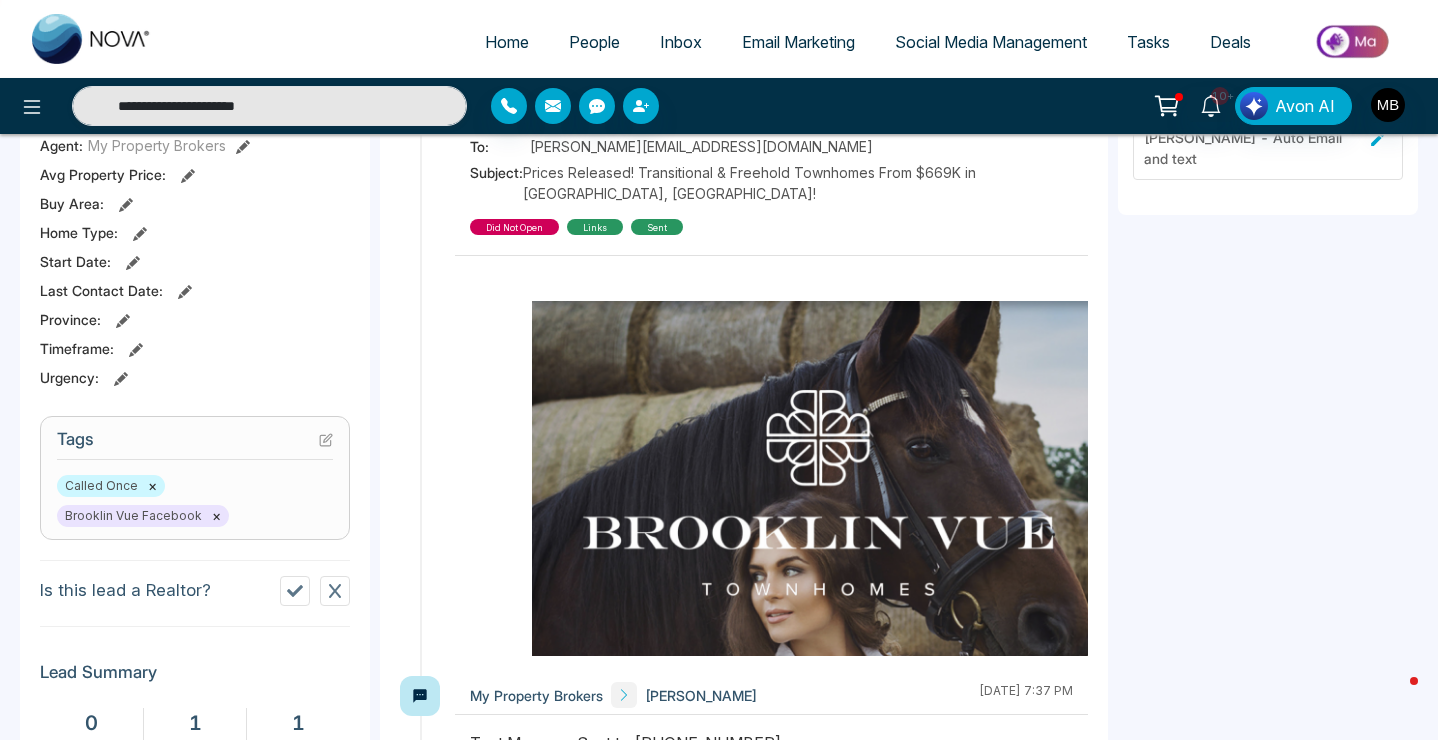 type on "**********" 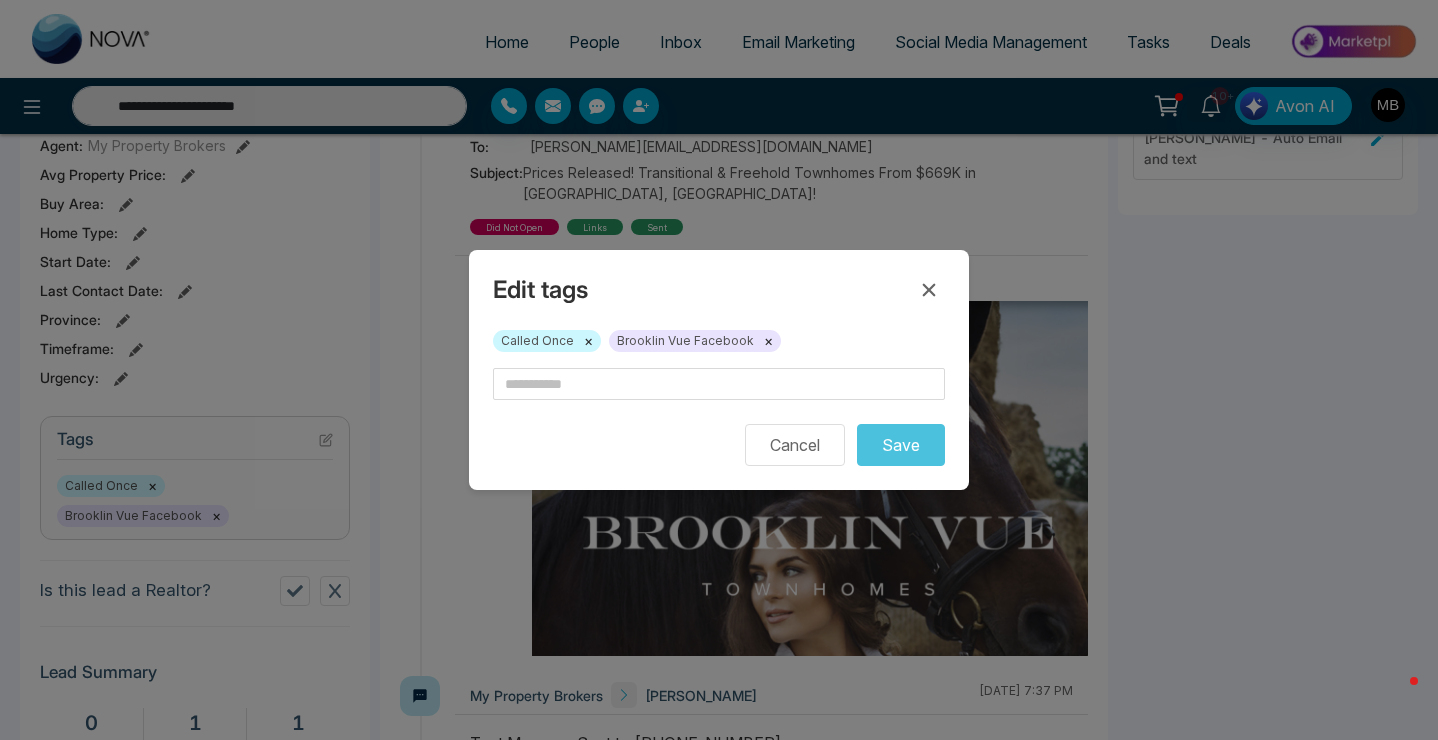 click on "×" at bounding box center (588, 341) 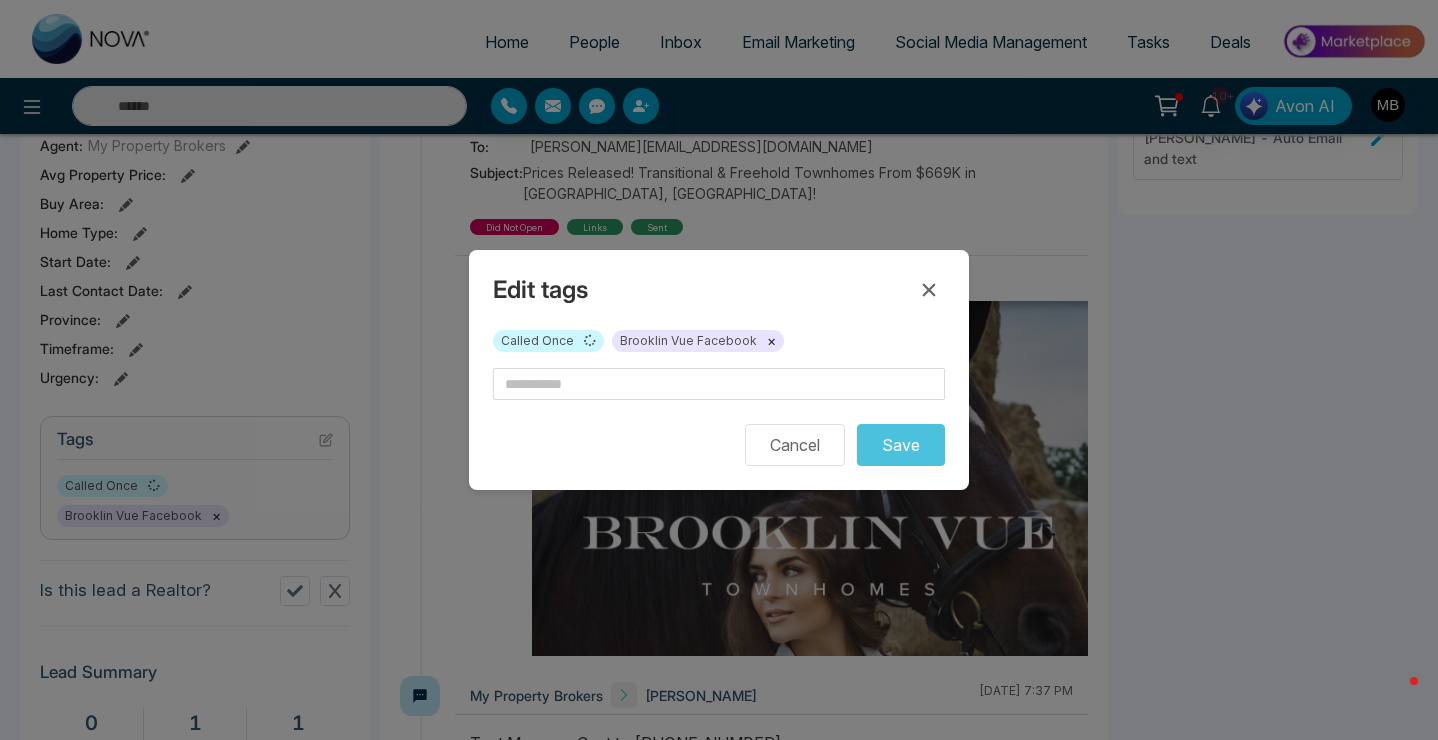 type on "**********" 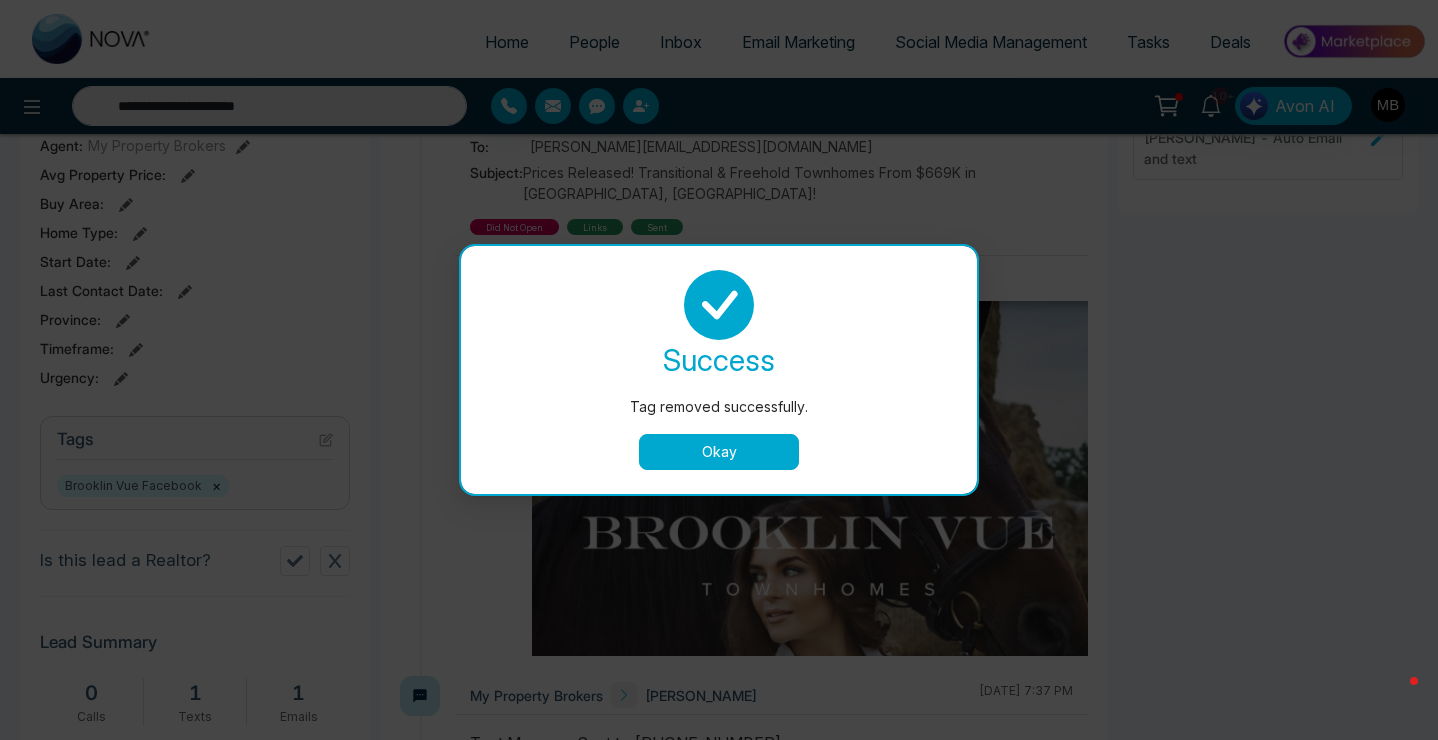 click on "success Tag removed successfully.   Okay" at bounding box center (719, 370) 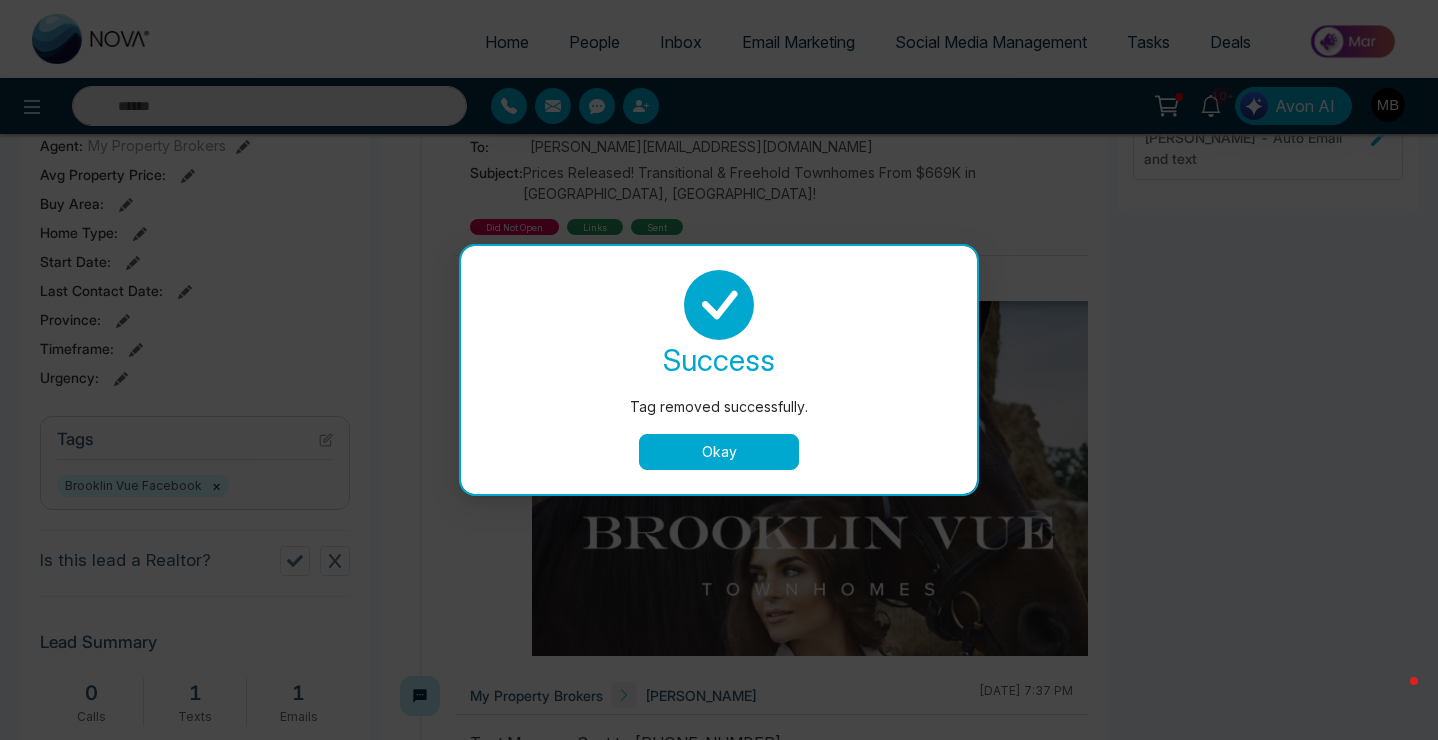 click on "Okay" at bounding box center (719, 452) 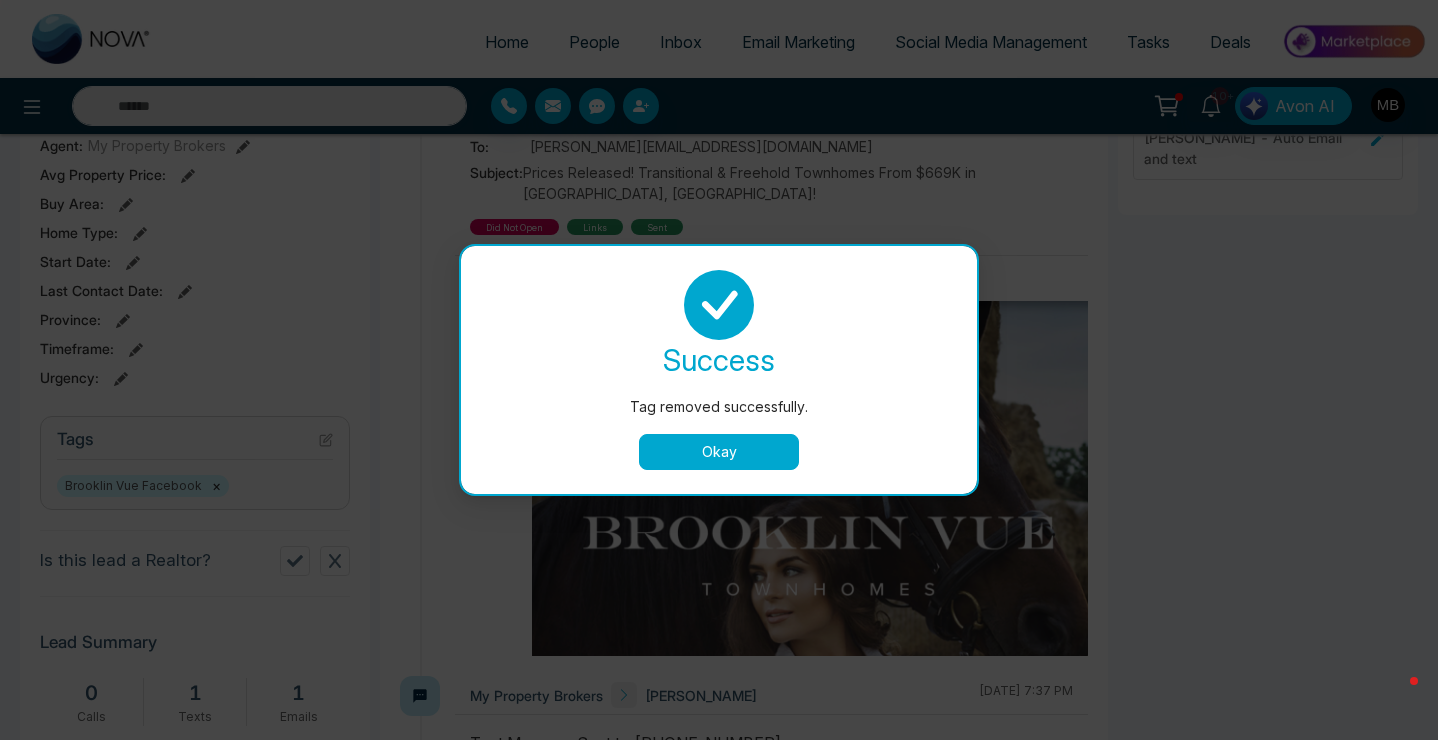 type 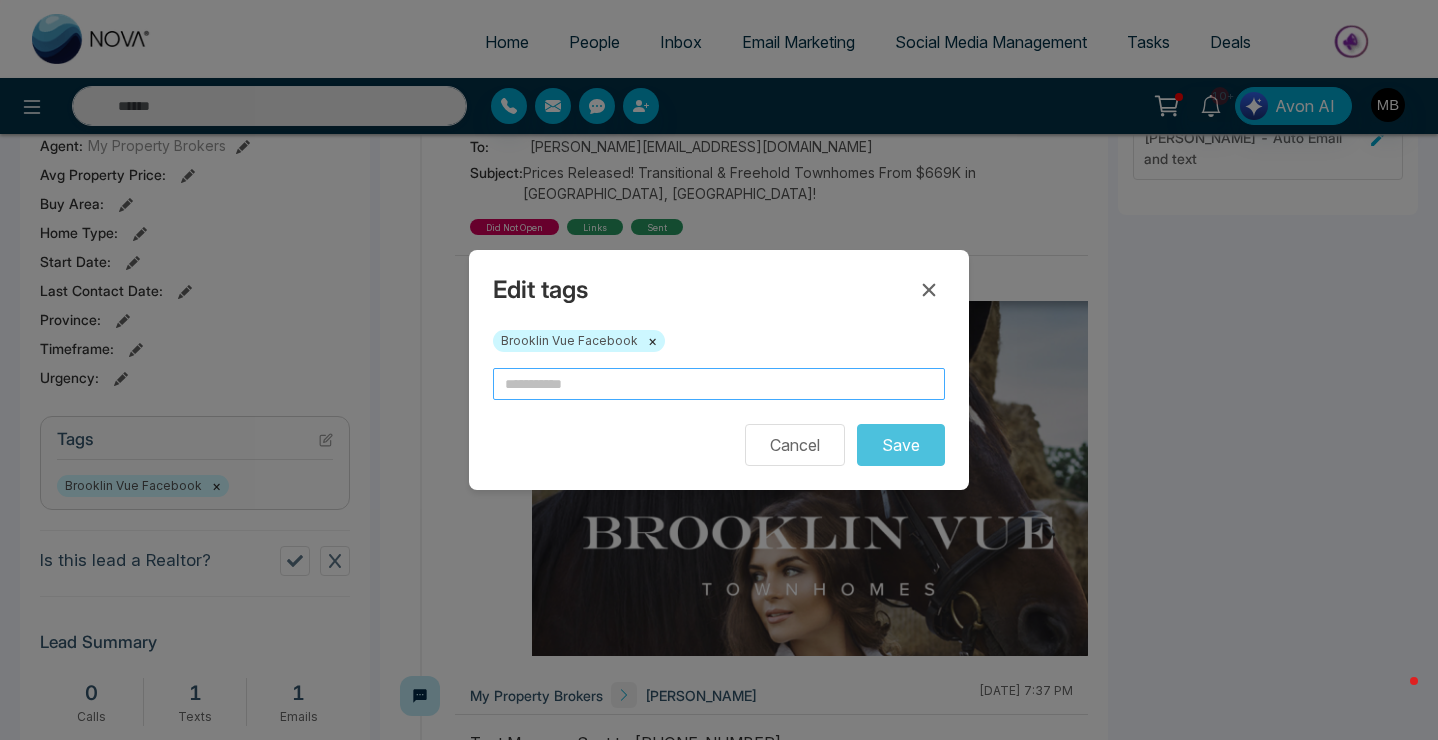 click at bounding box center (719, 384) 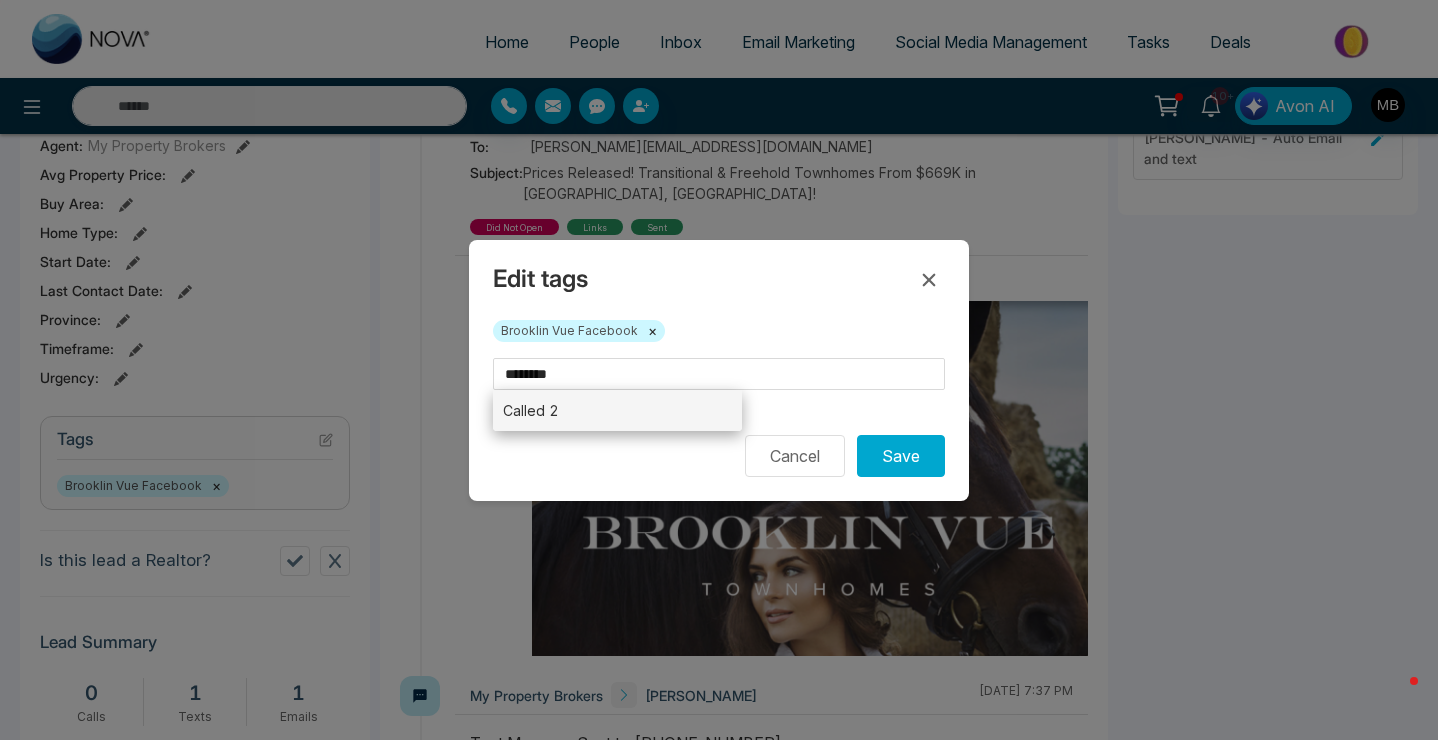 click on "Called 2" at bounding box center [617, 410] 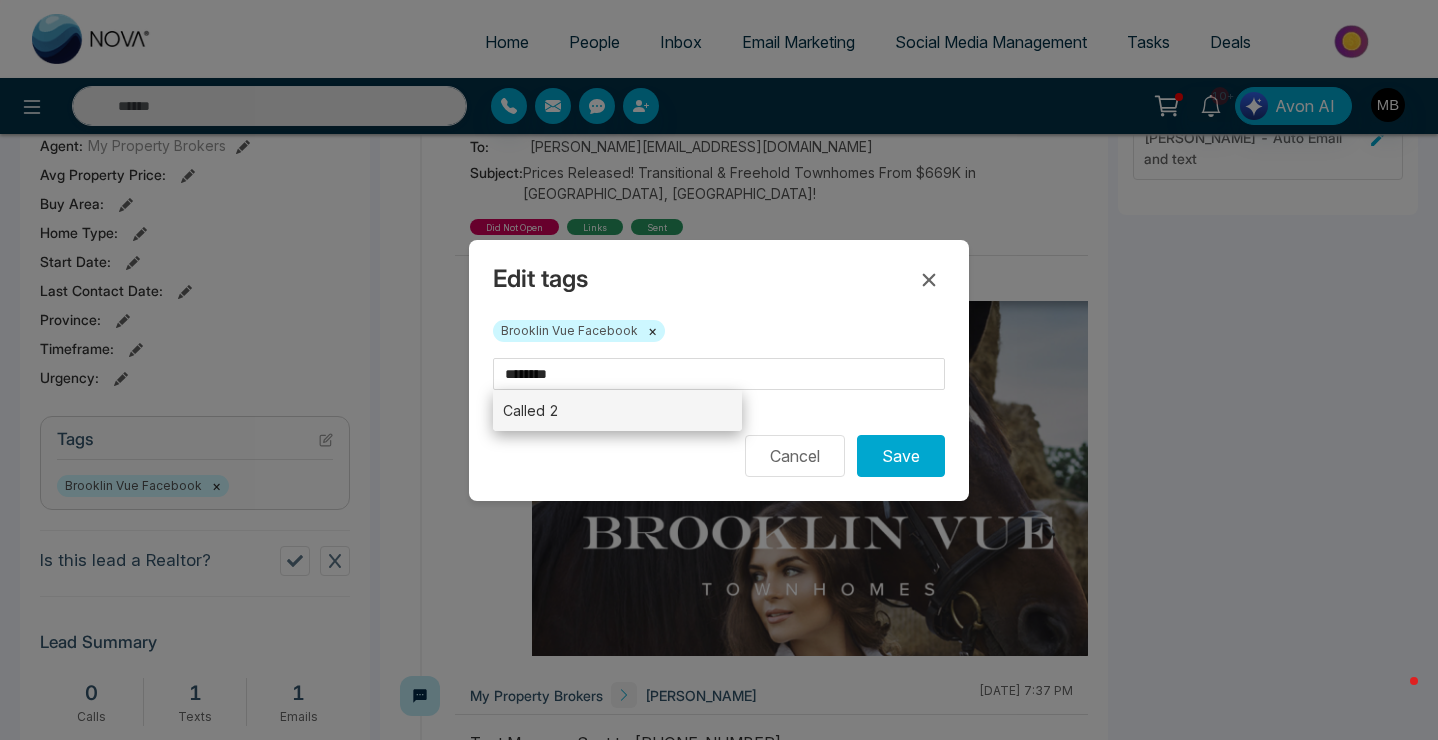 type on "********" 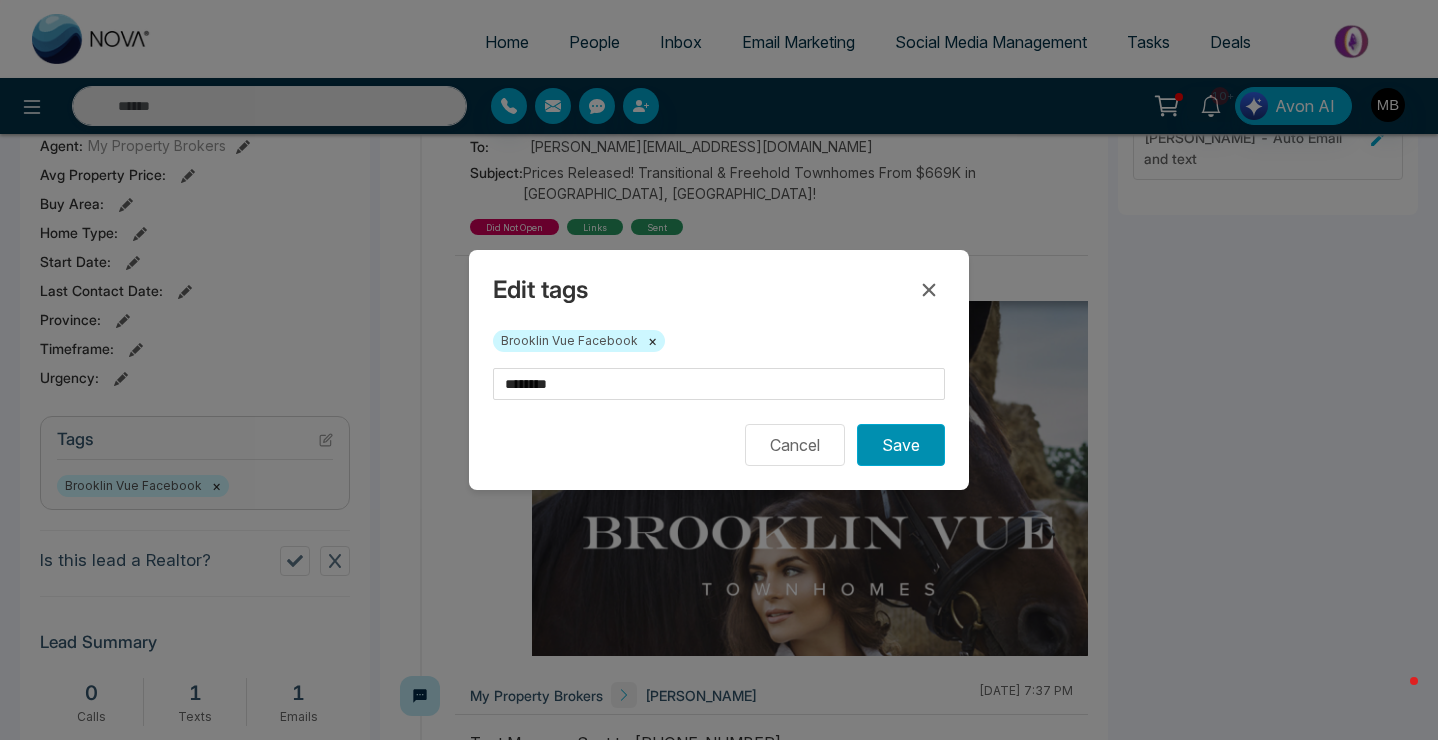 type on "**********" 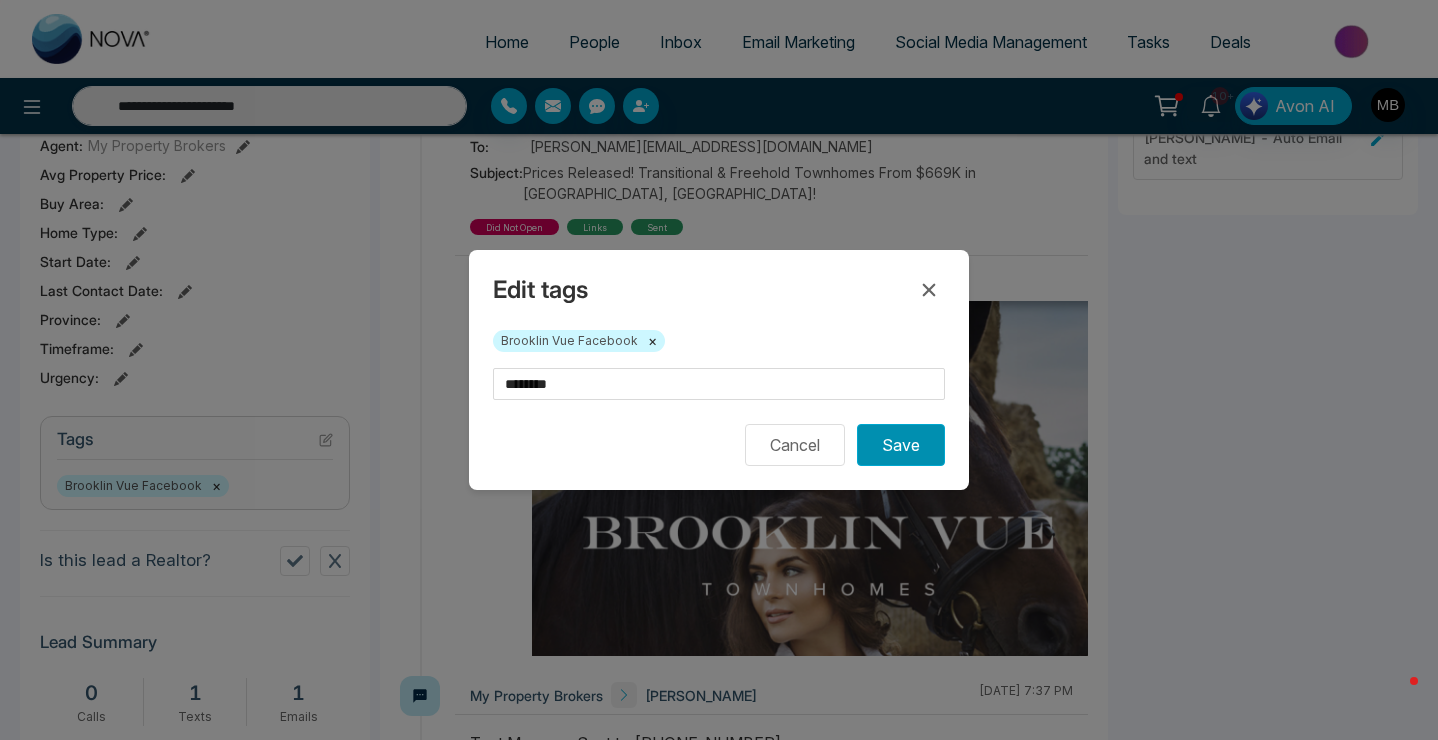 click on "Save" at bounding box center (901, 445) 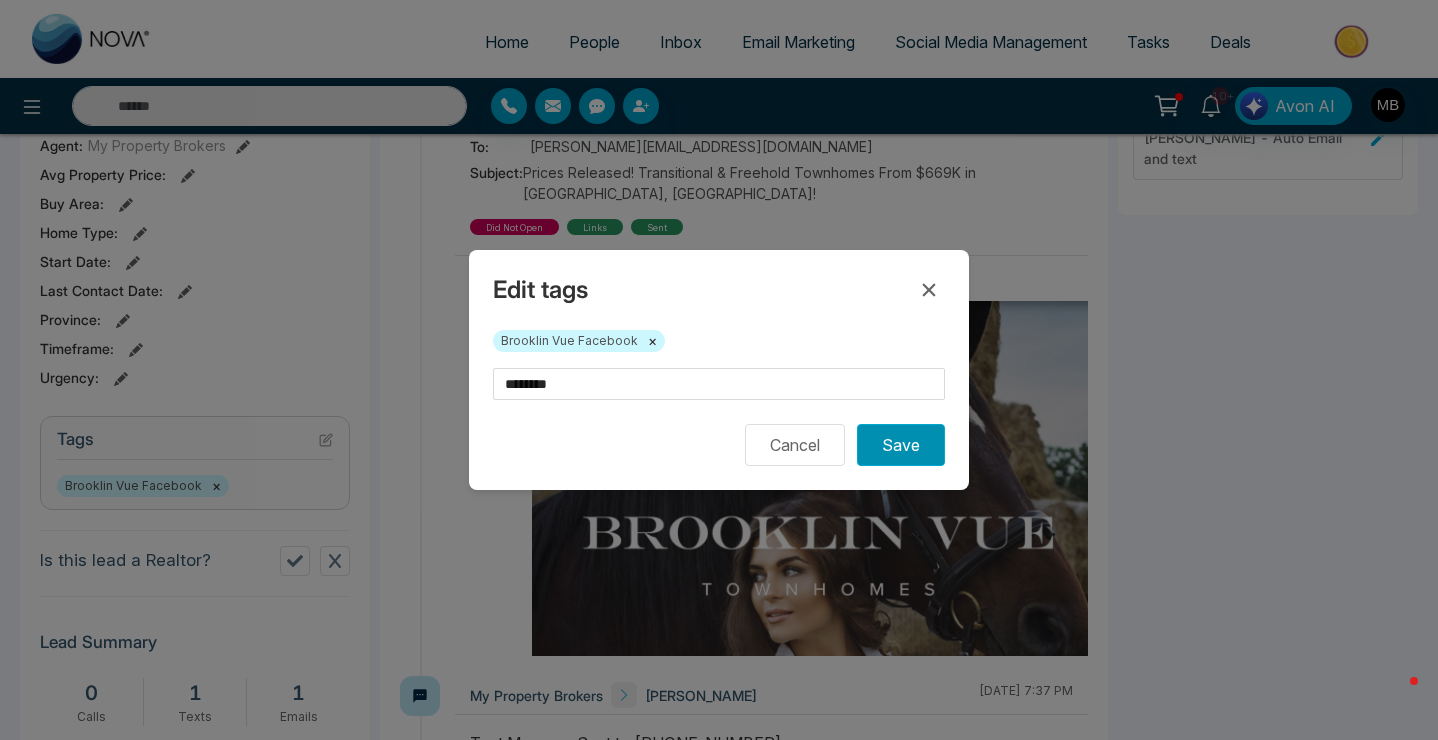 type on "**********" 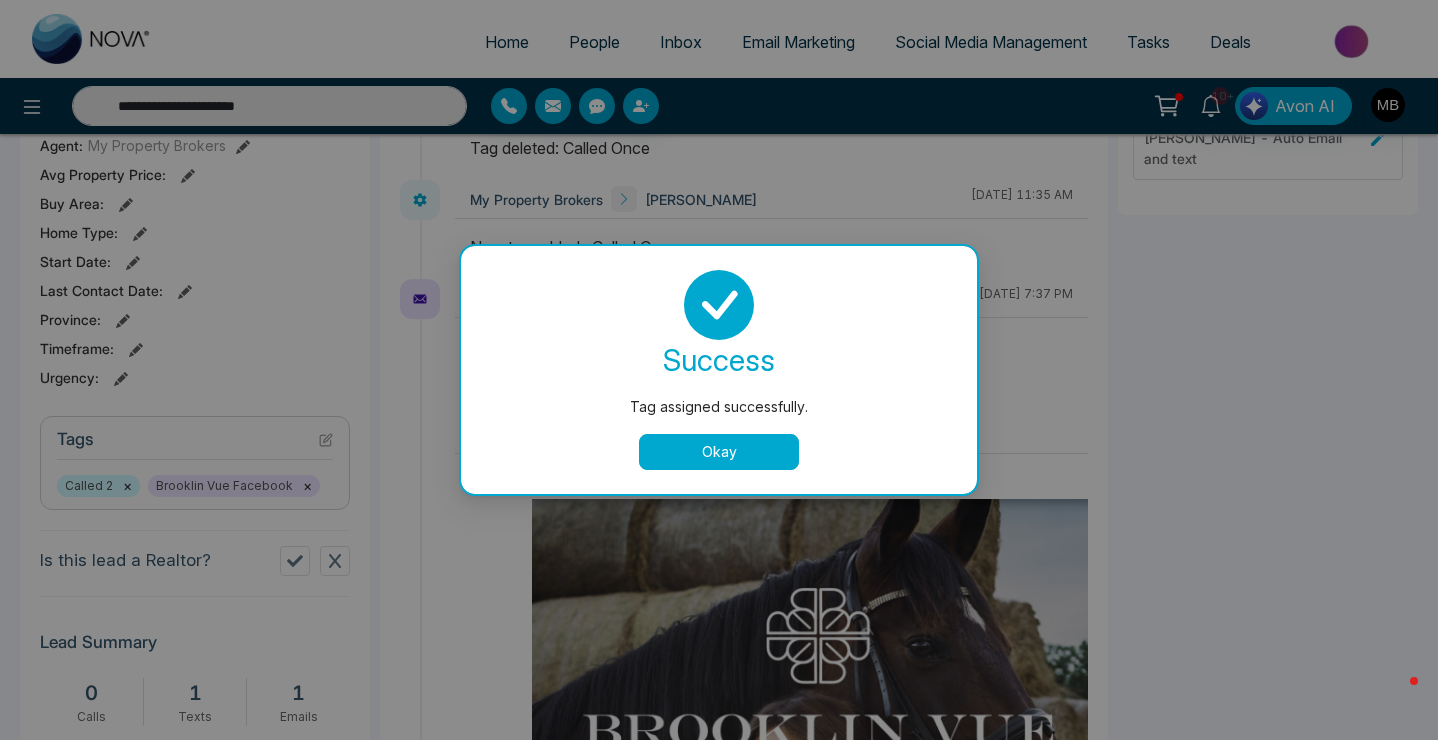 click on "Okay" at bounding box center (719, 452) 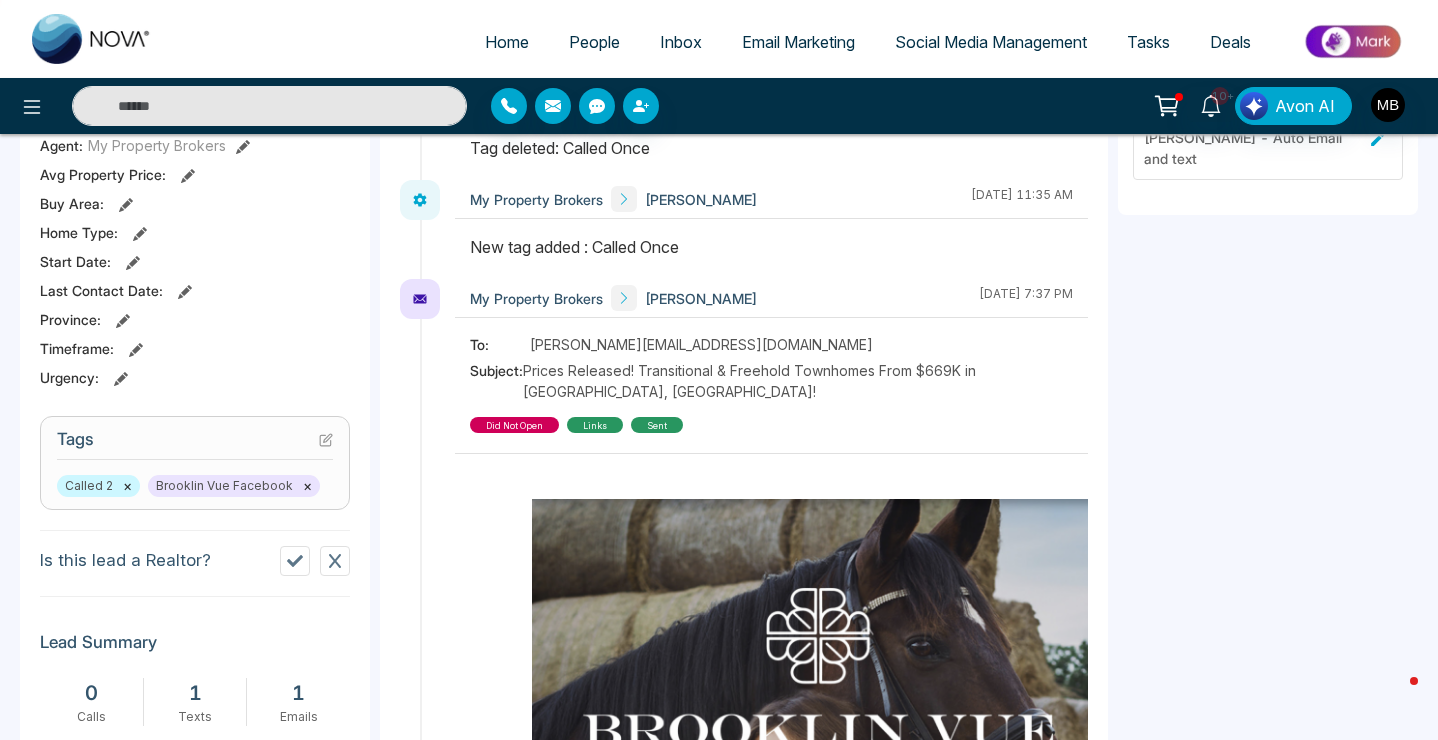 click at bounding box center (269, 106) 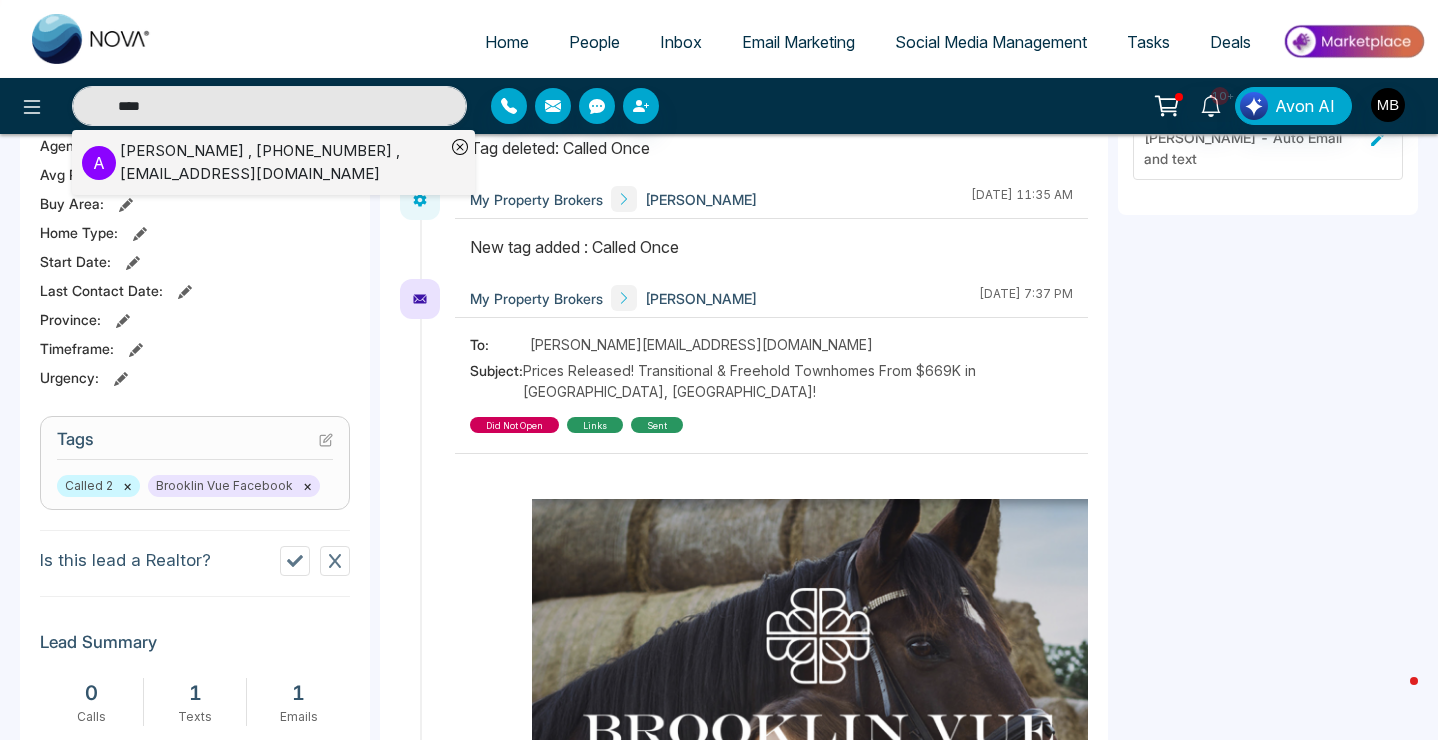 click on "[PERSON_NAME]     , [PHONE_NUMBER]   , [EMAIL_ADDRESS][DOMAIN_NAME]" at bounding box center [282, 162] 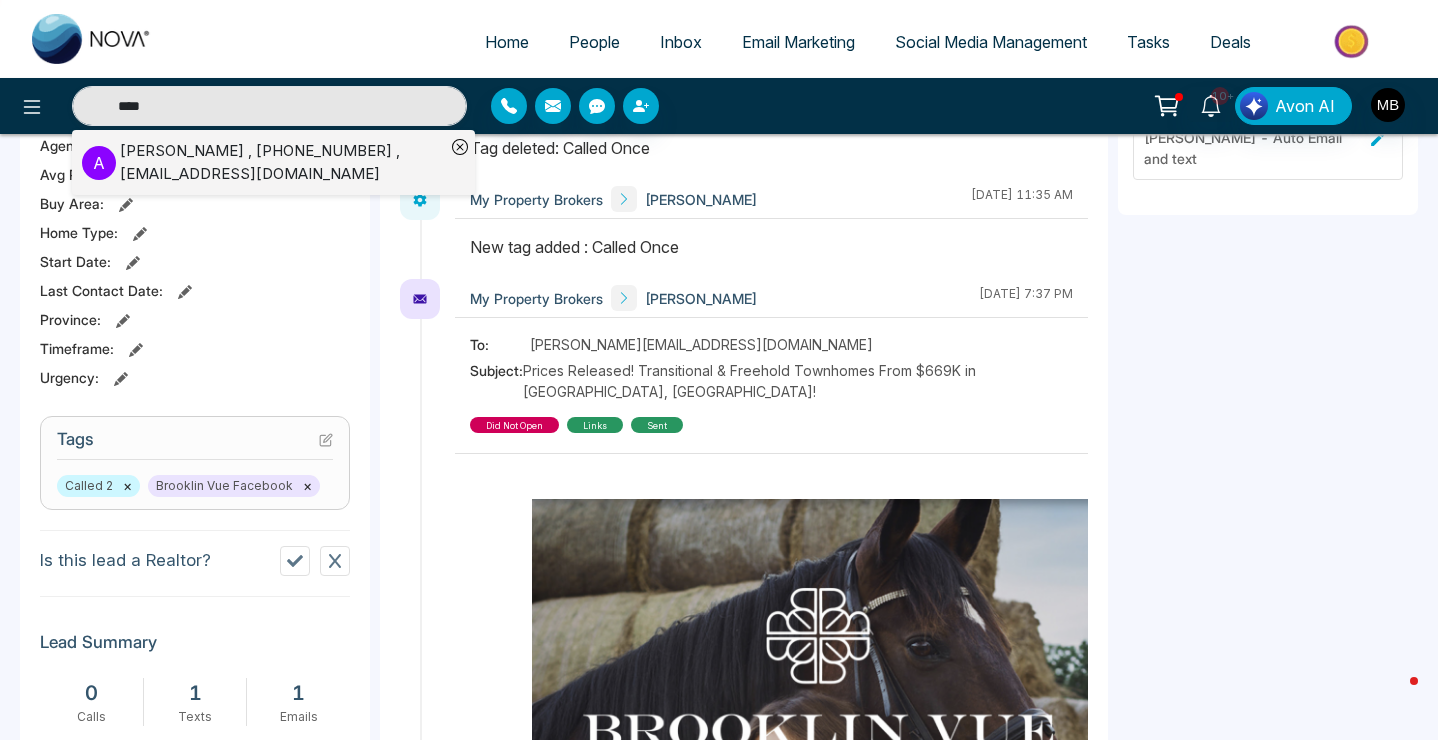 type on "****" 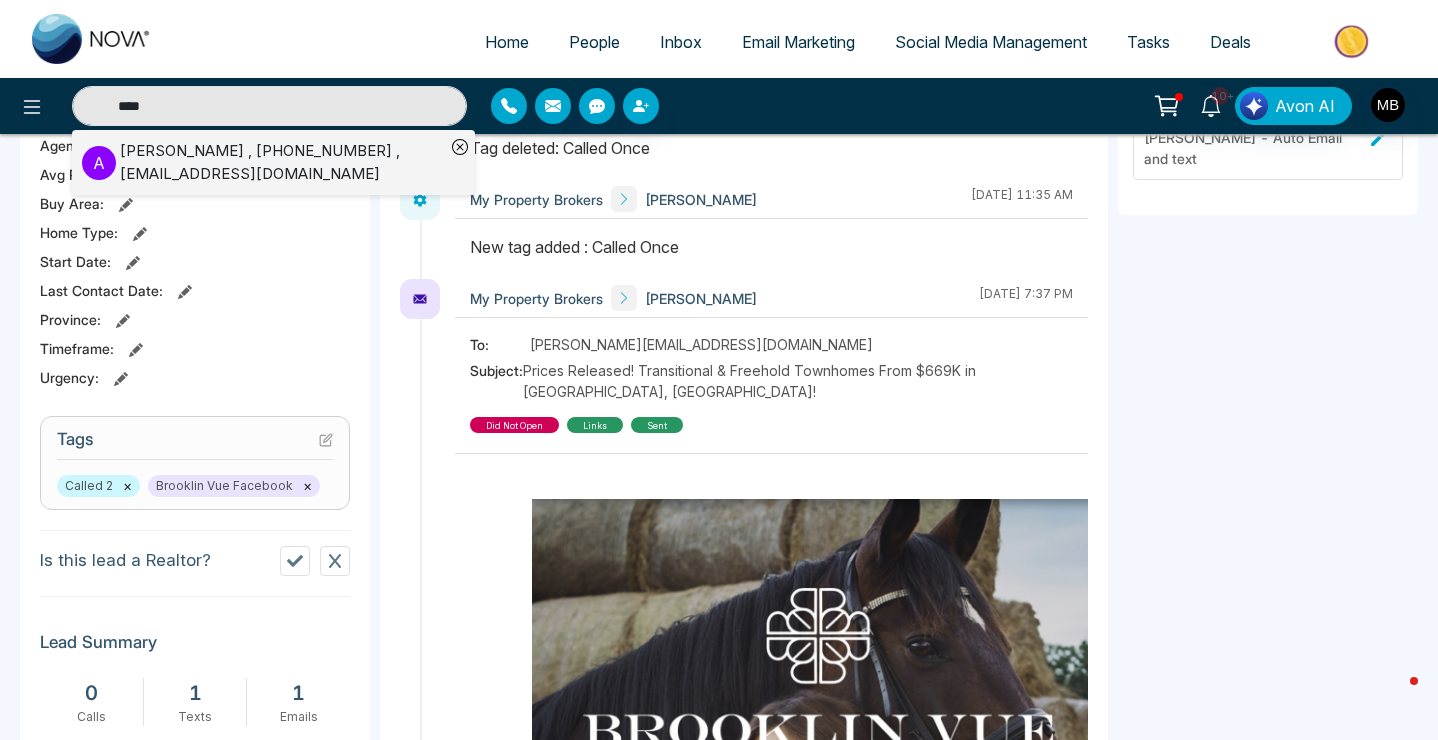 scroll, scrollTop: 0, scrollLeft: 0, axis: both 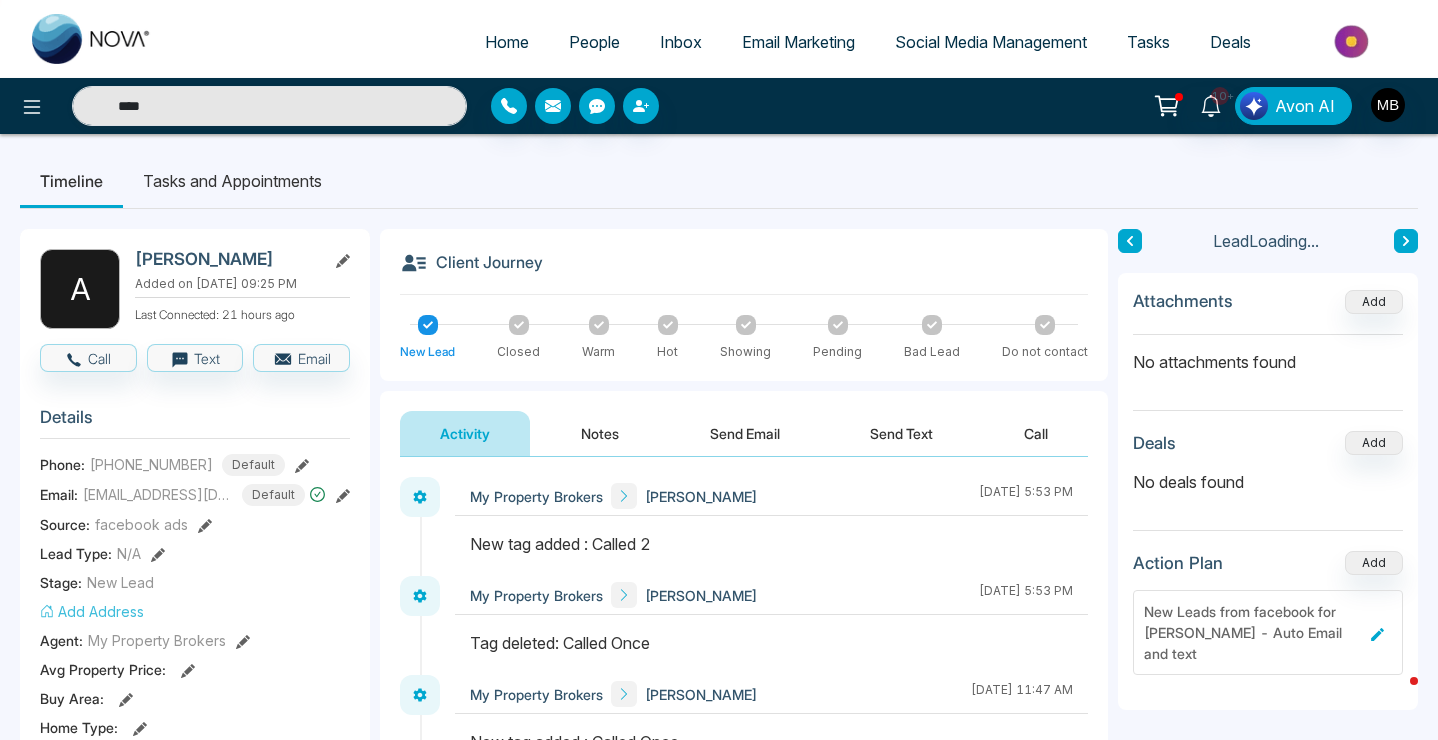 click on "Notes" at bounding box center [600, 433] 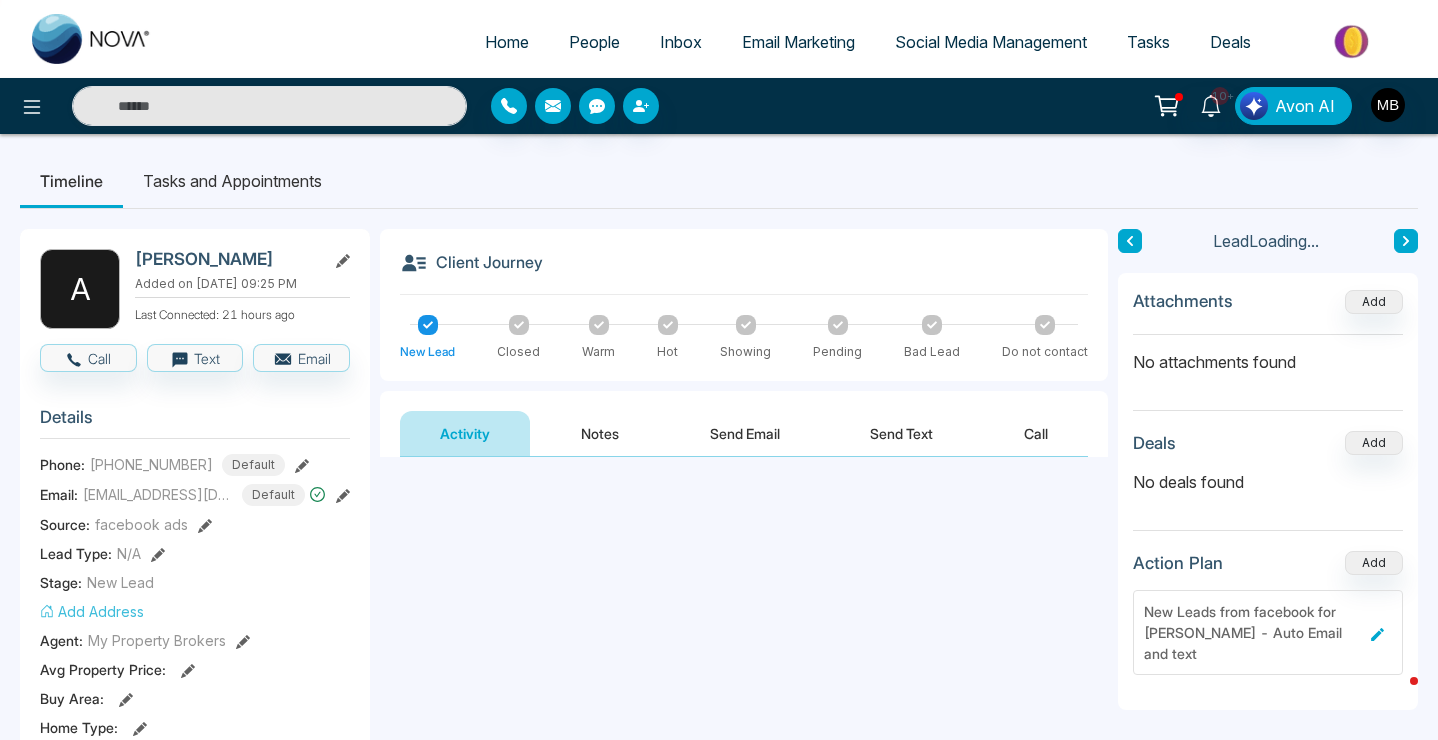 type on "****" 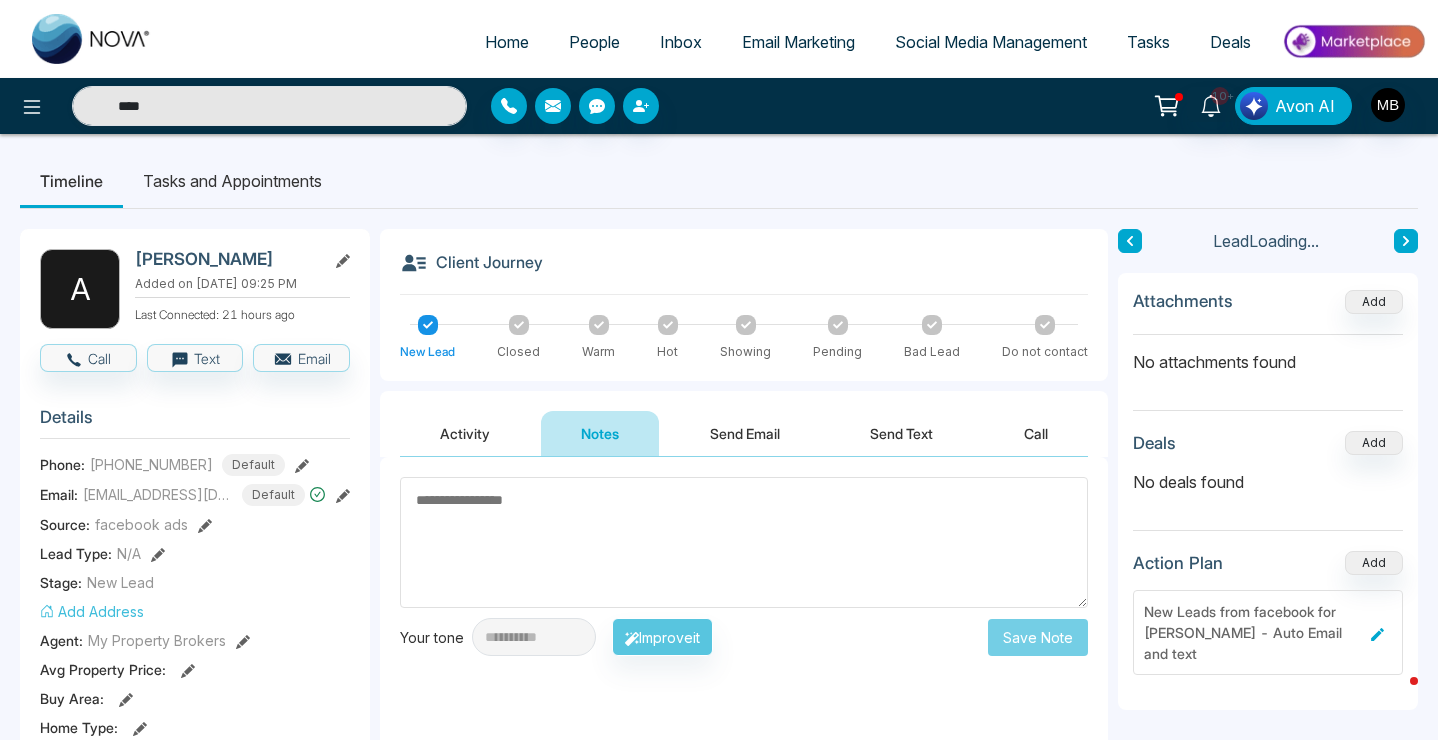 click at bounding box center (744, 542) 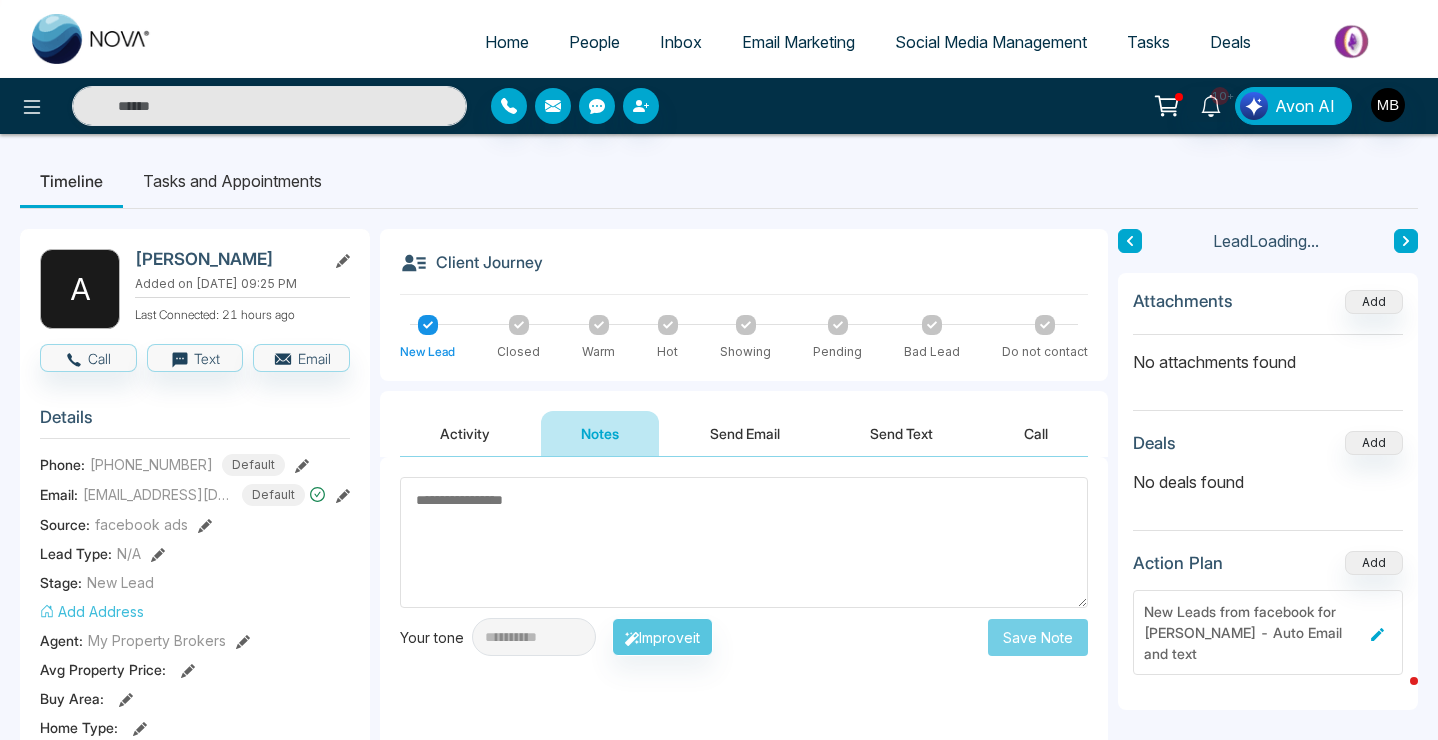 type on "**********" 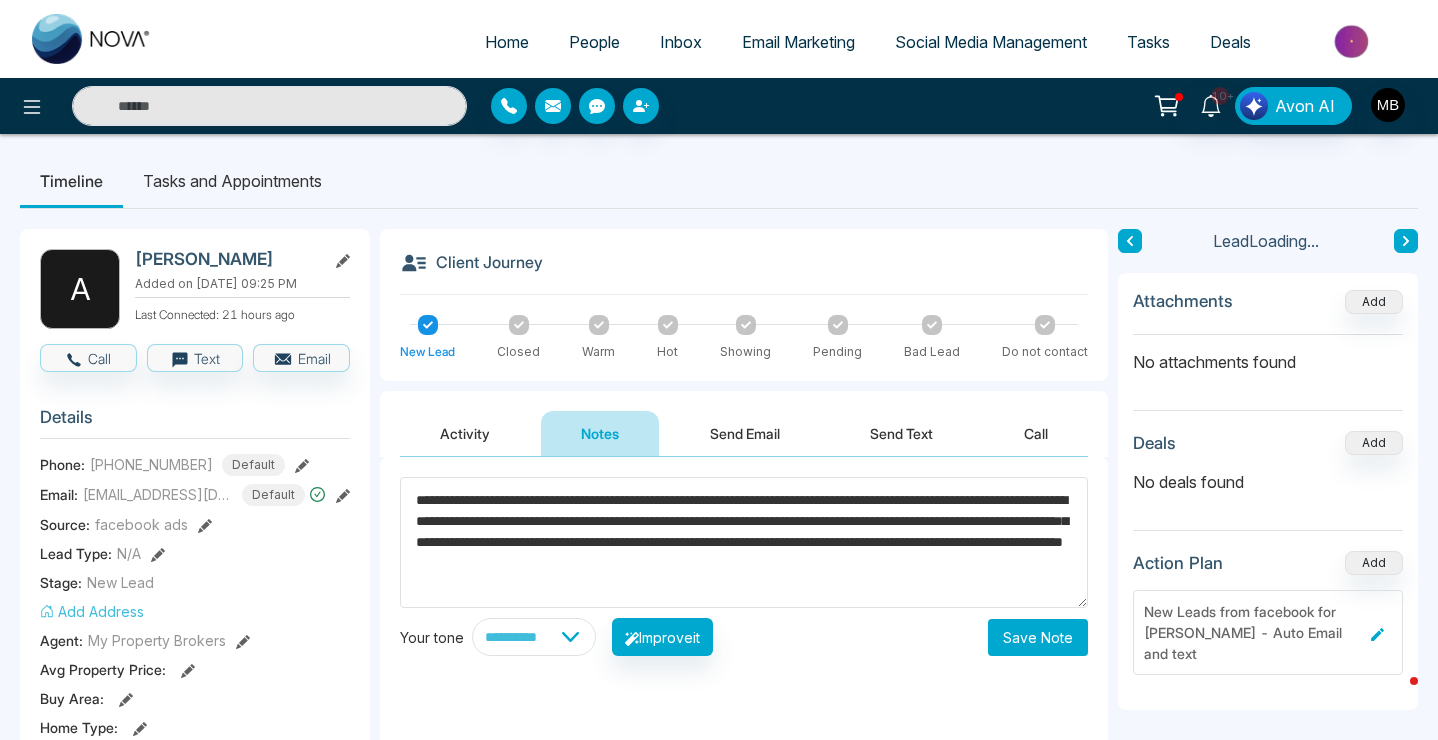 type on "****" 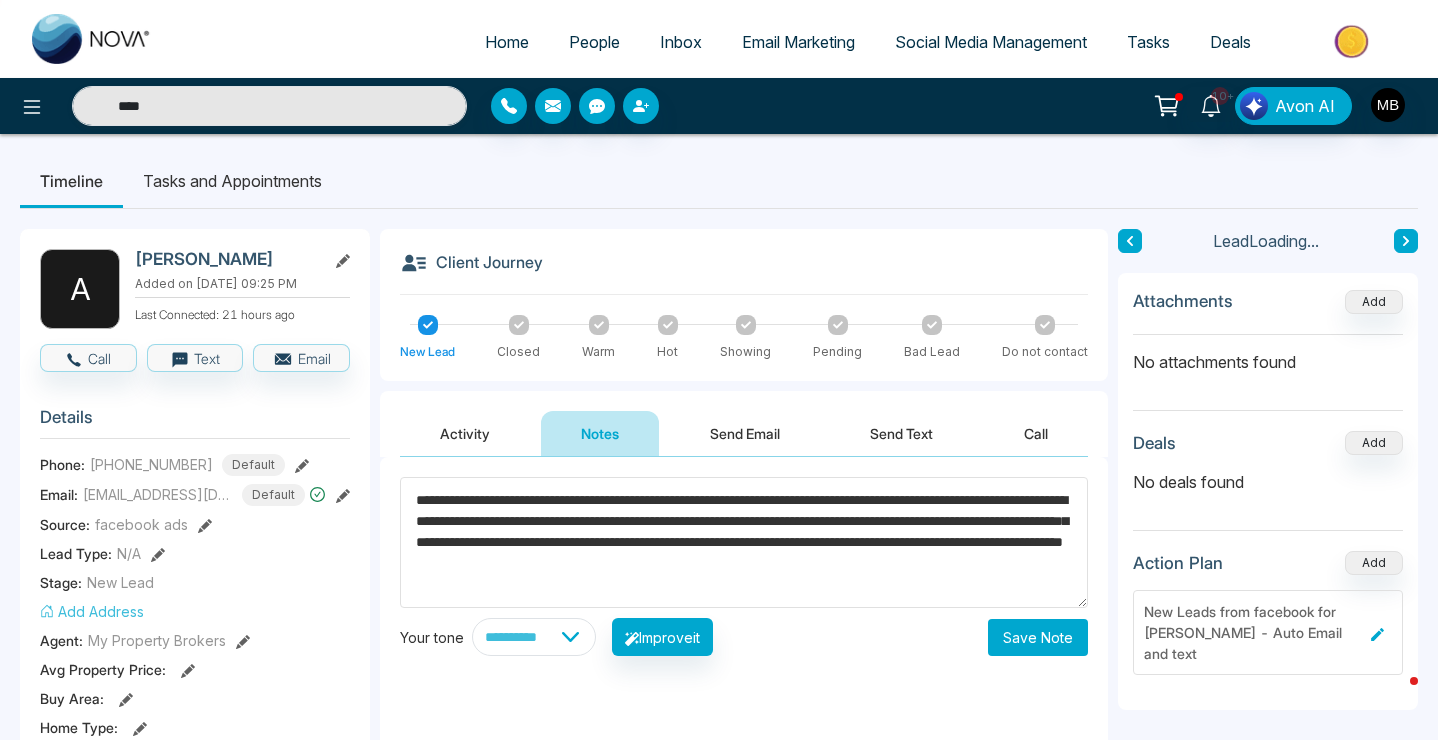 type on "**********" 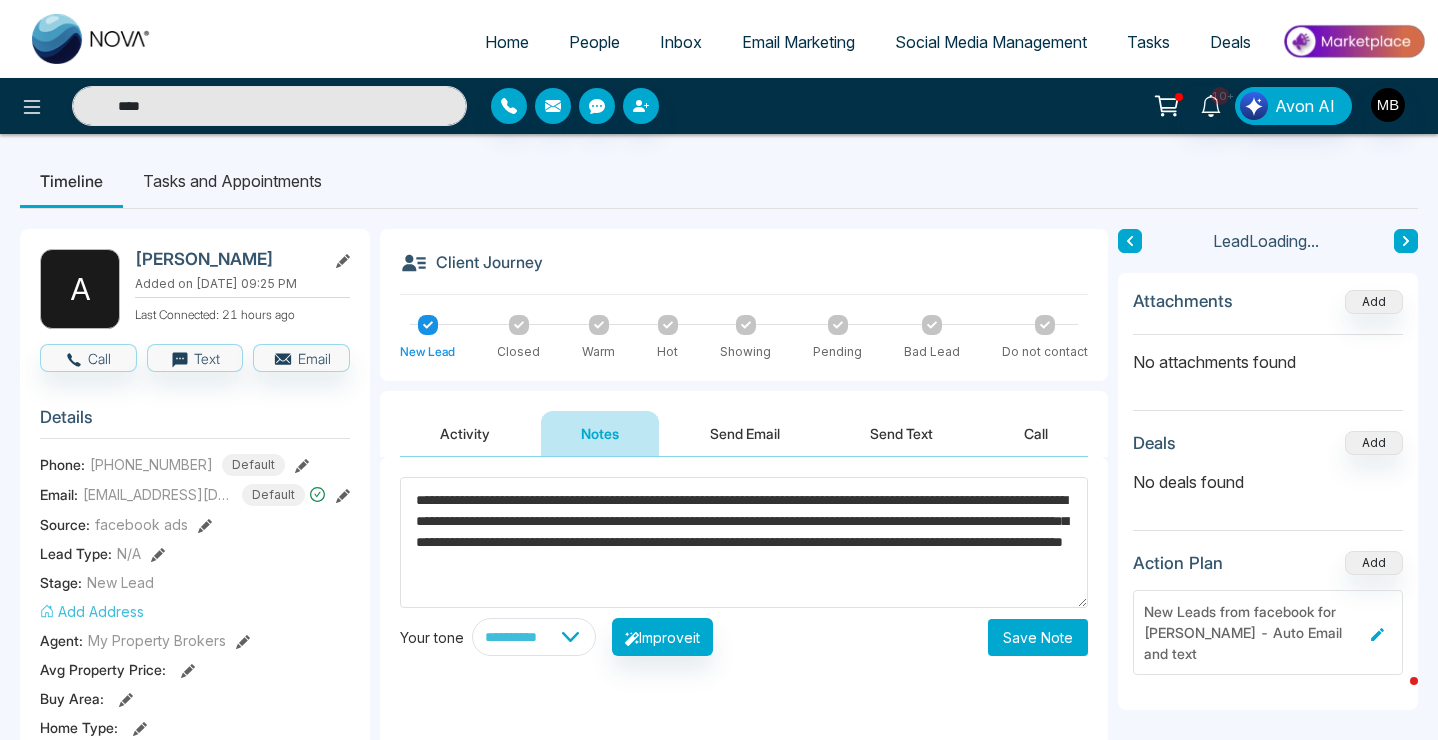 click on "Save Note" at bounding box center (1038, 637) 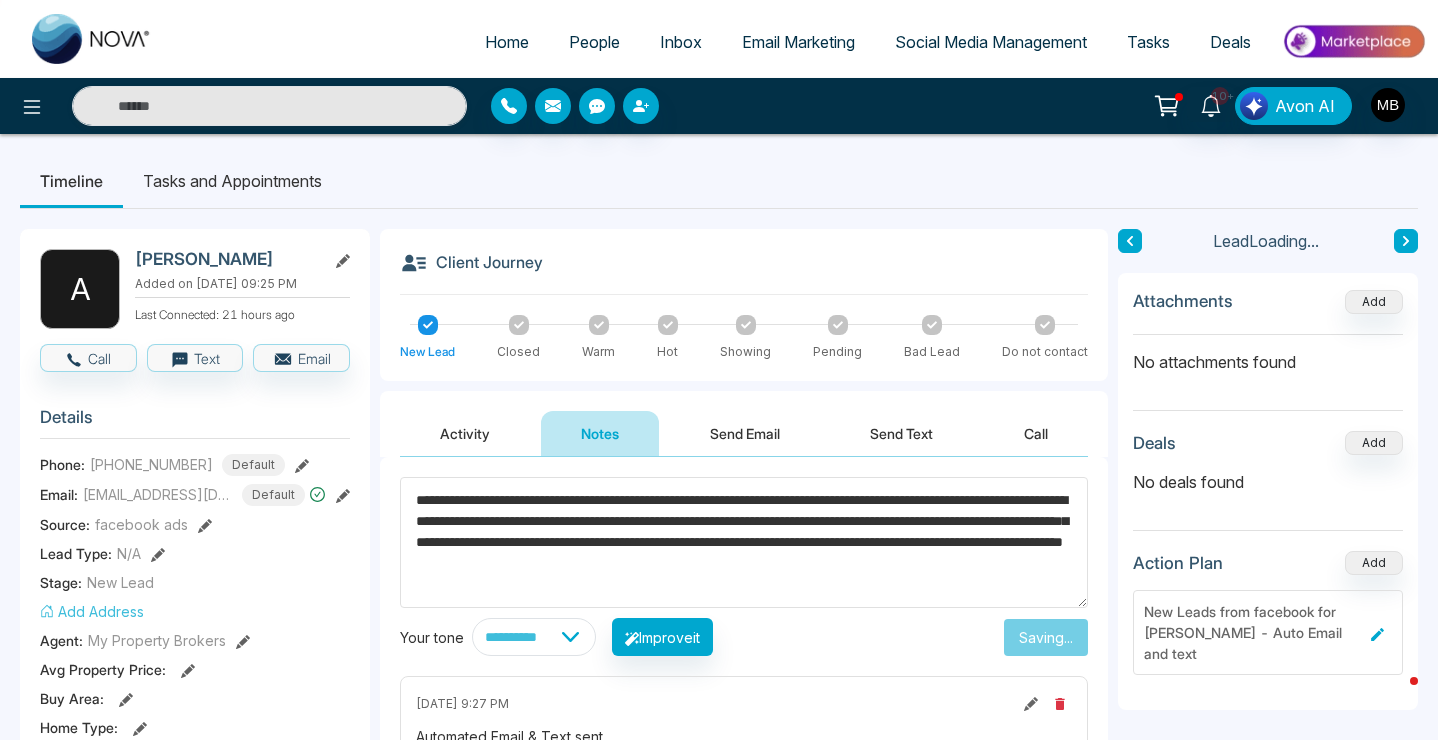 type on "****" 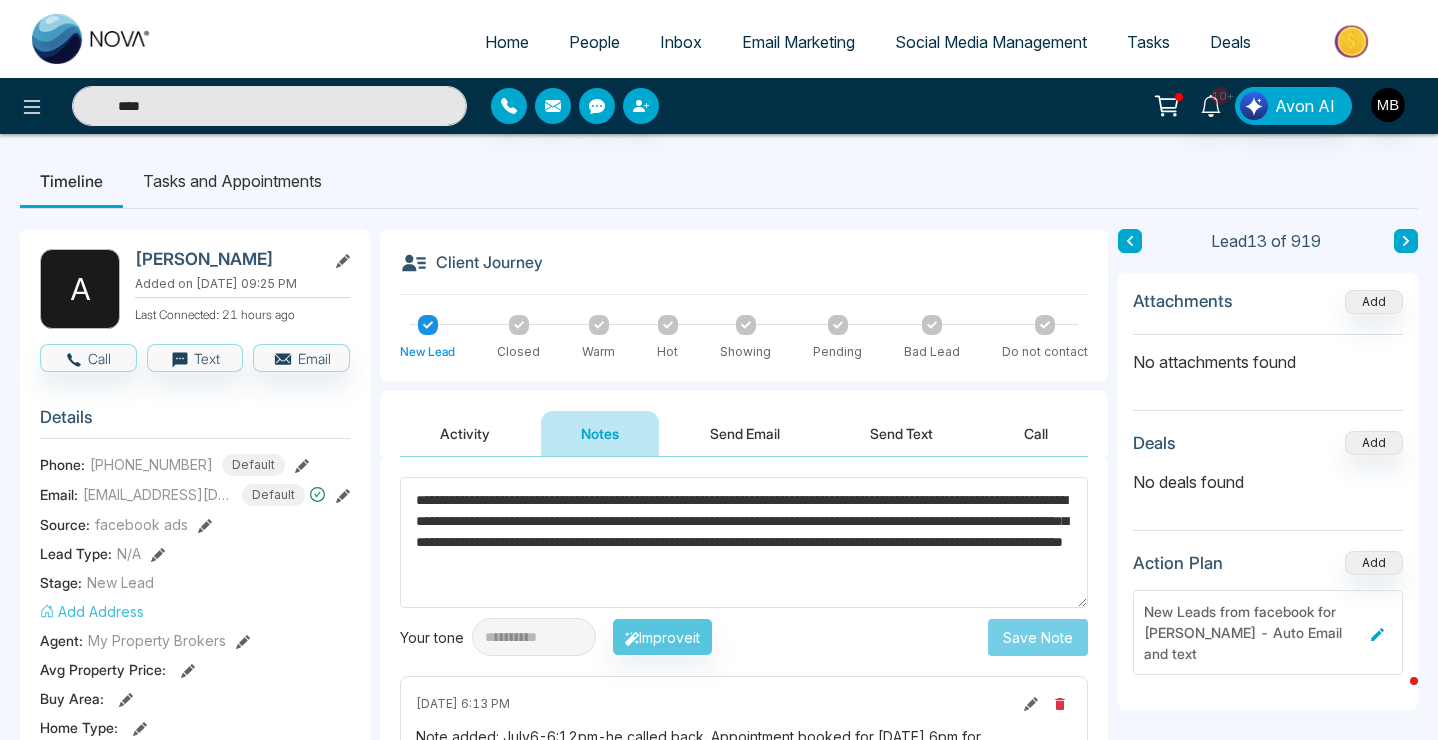 type 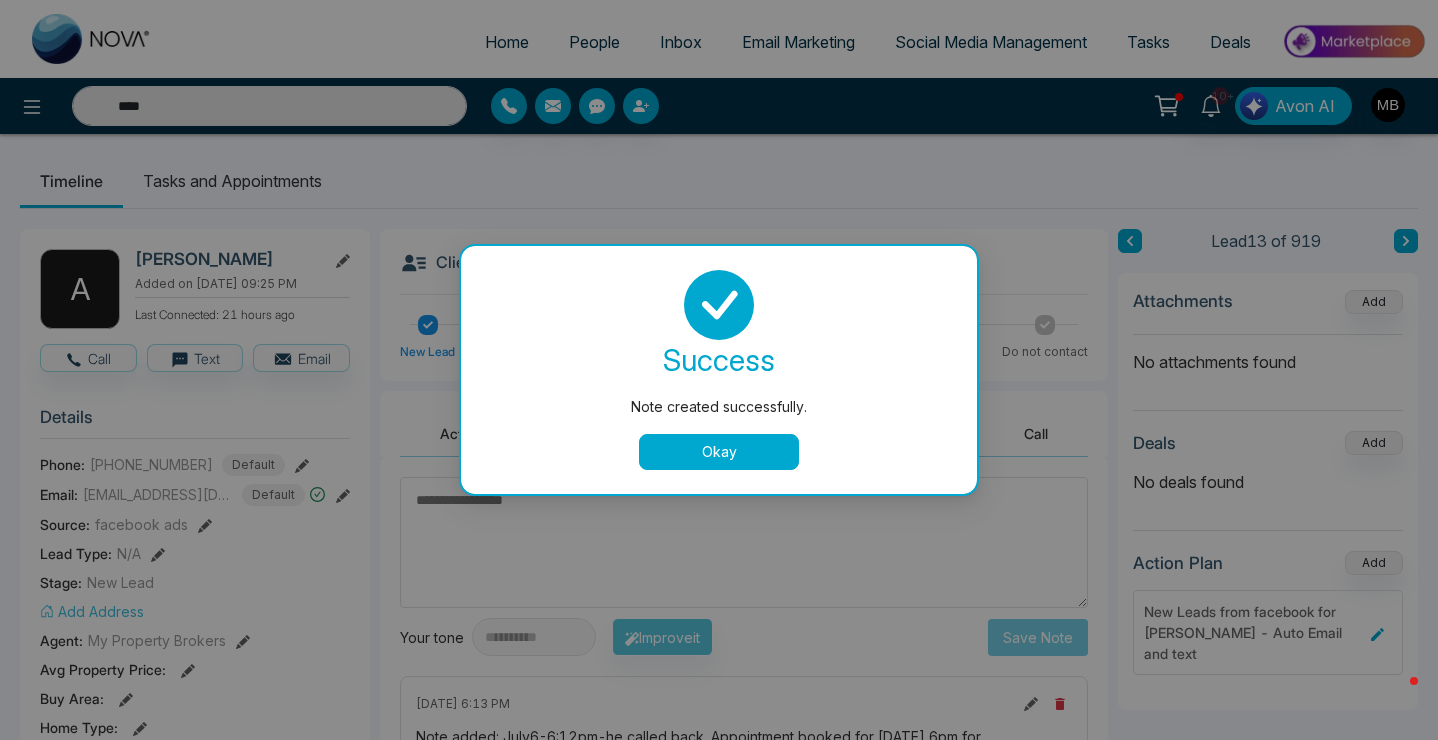 click on "Okay" at bounding box center [719, 452] 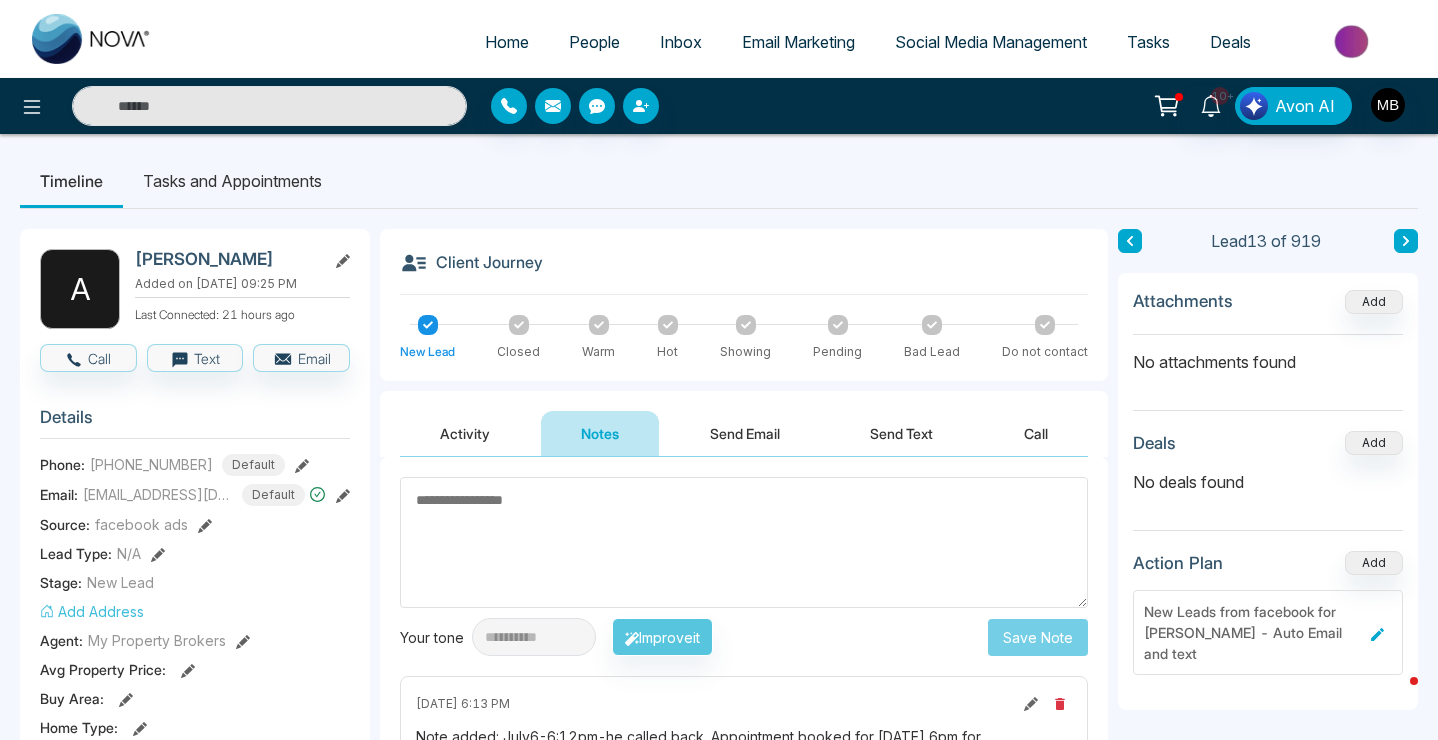 click at bounding box center [746, 325] 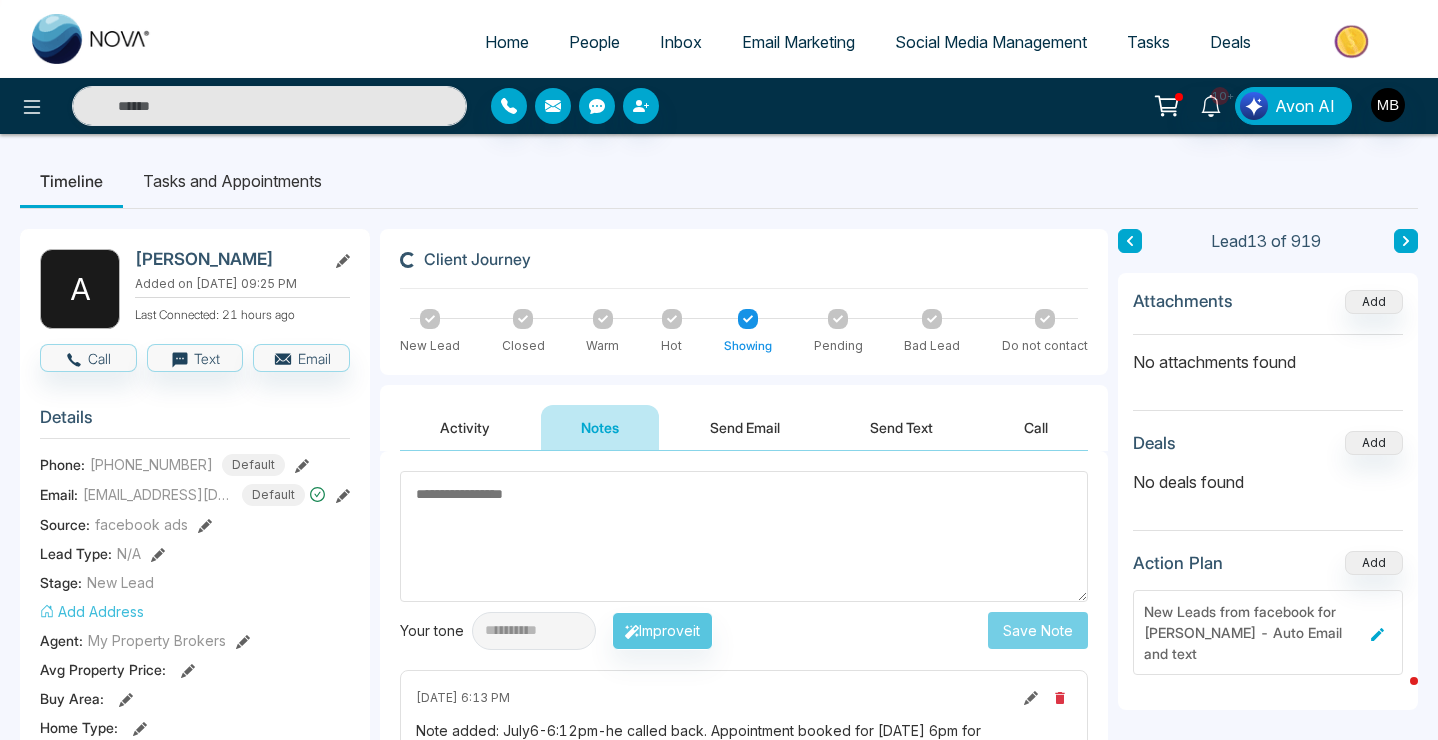 type on "****" 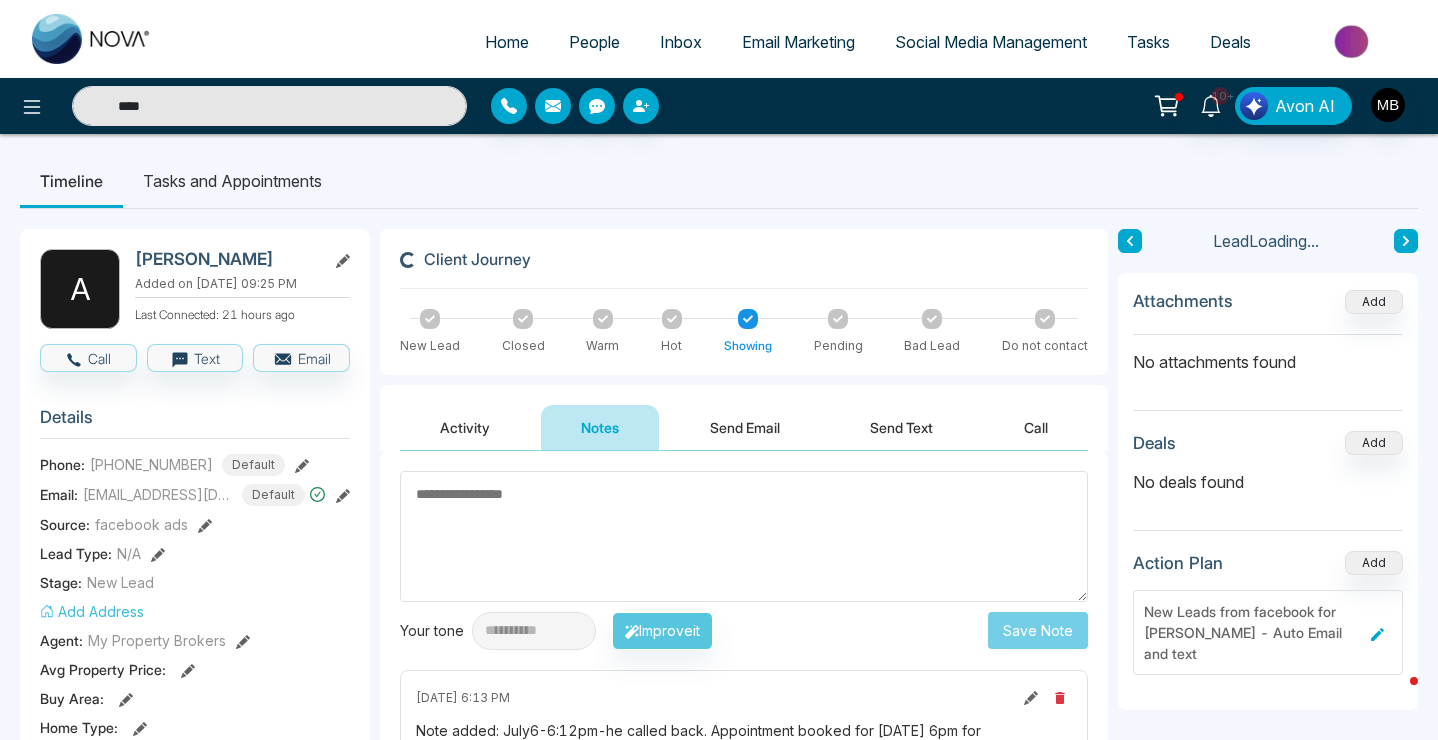 scroll, scrollTop: 54, scrollLeft: 0, axis: vertical 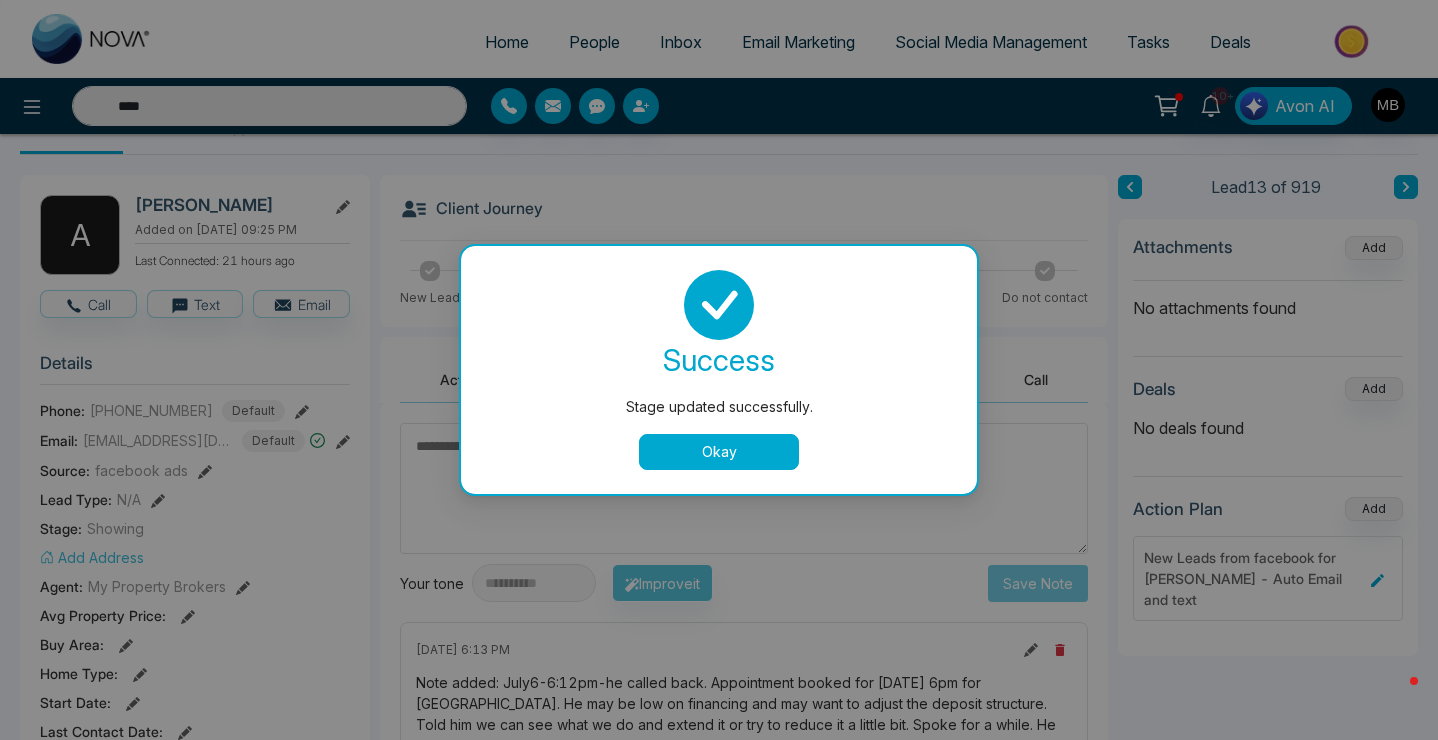 click on "Okay" at bounding box center [719, 452] 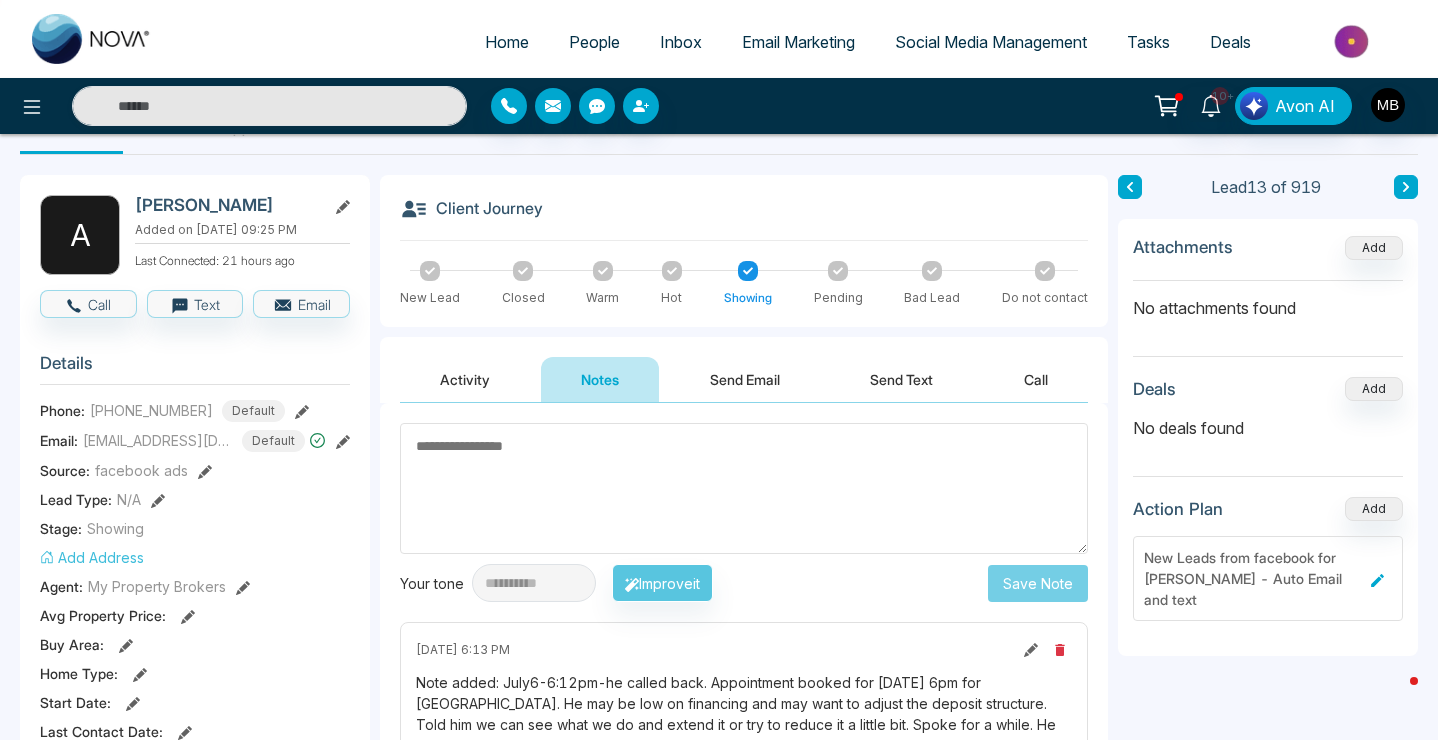 scroll, scrollTop: 540, scrollLeft: 0, axis: vertical 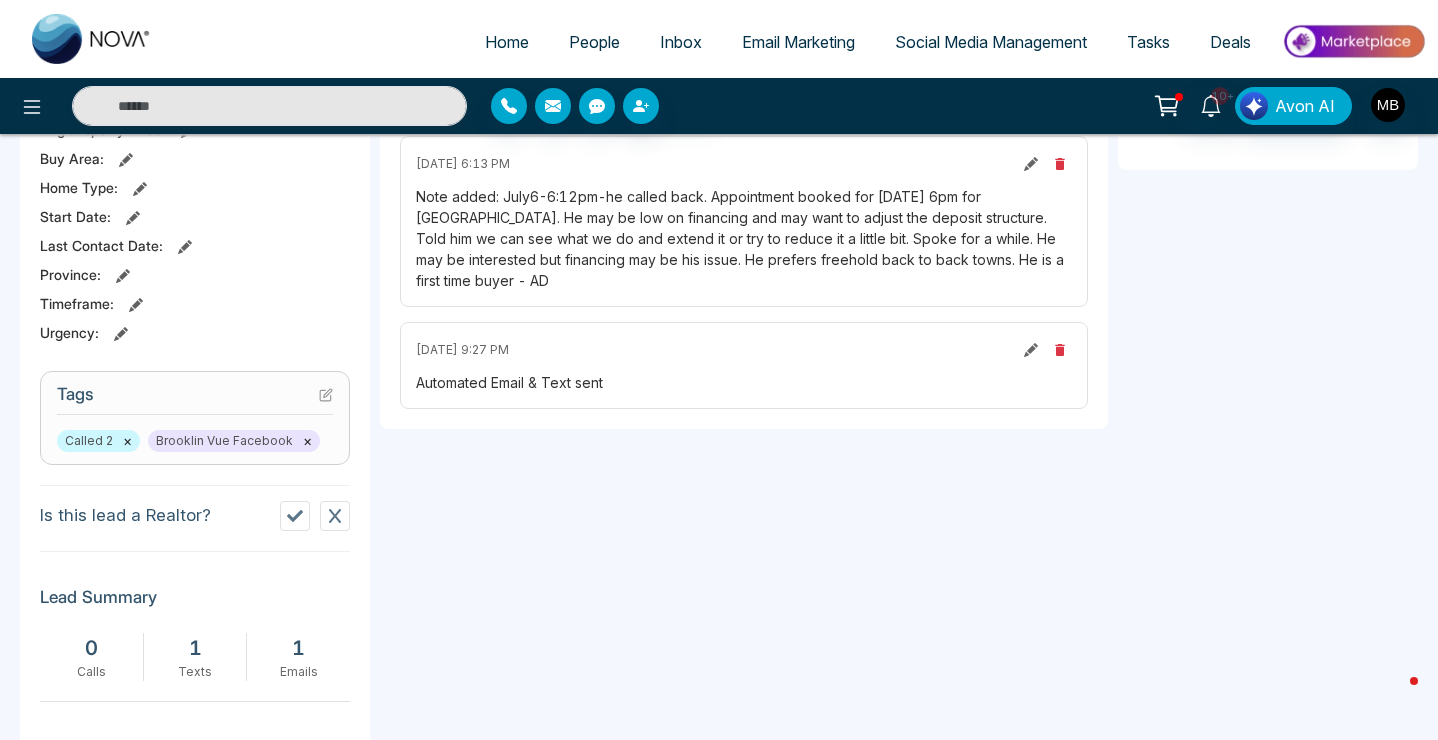 click on "×" at bounding box center (127, 441) 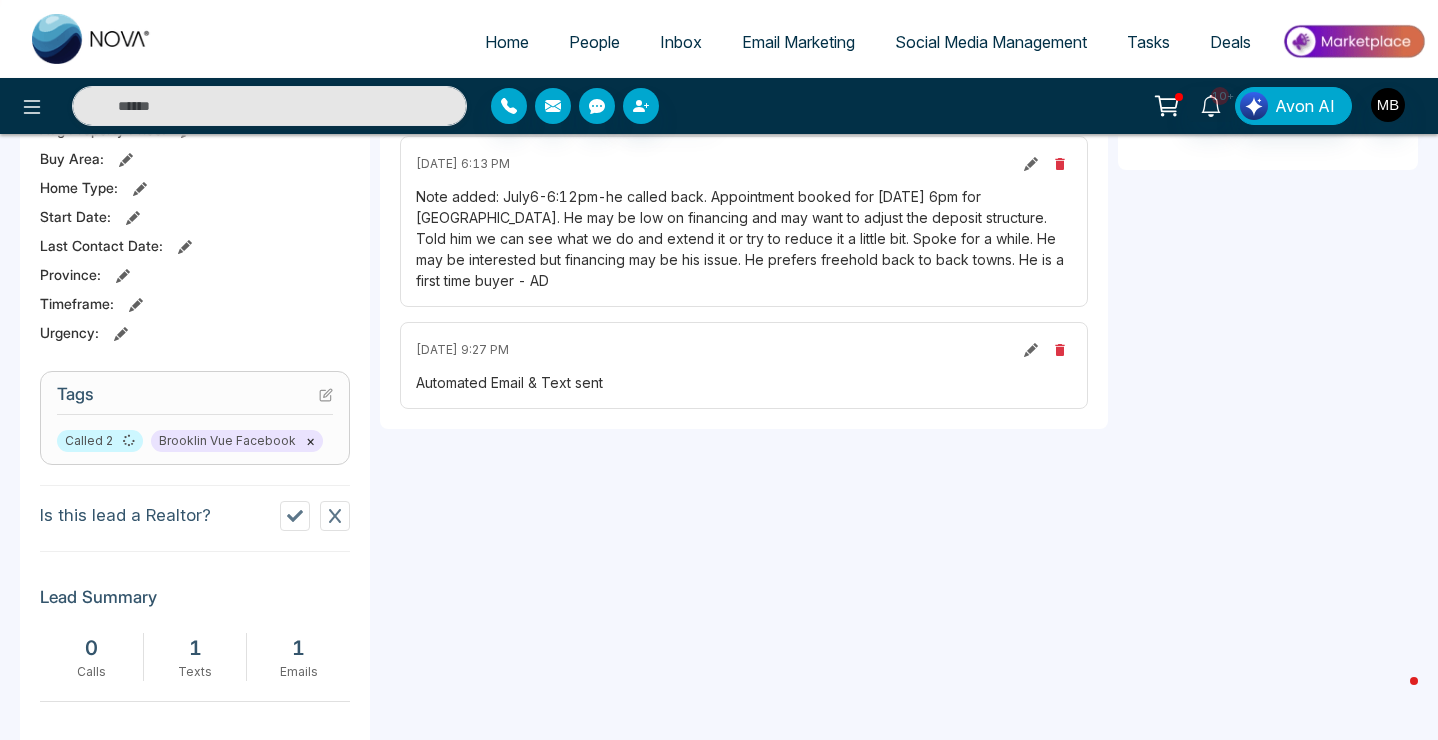 type on "****" 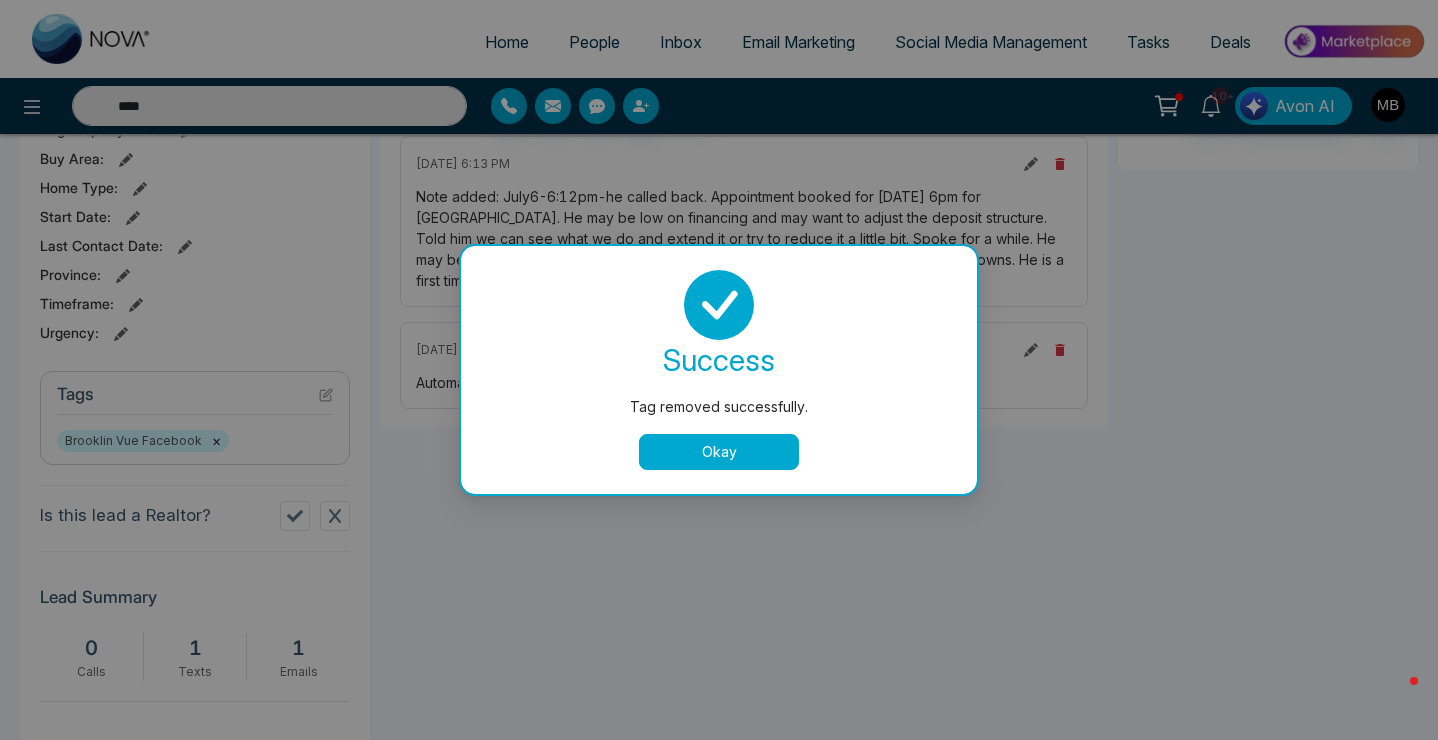 click on "Okay" at bounding box center (719, 452) 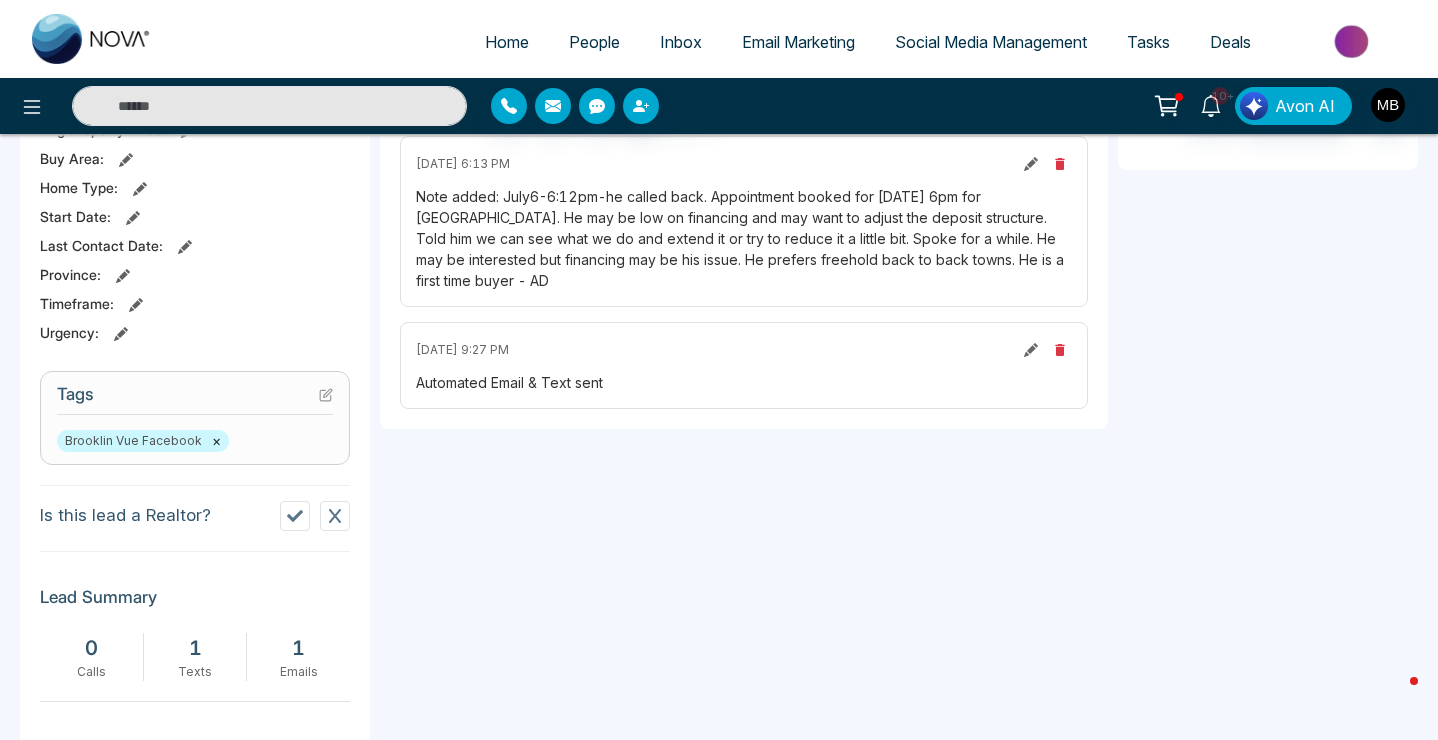 click 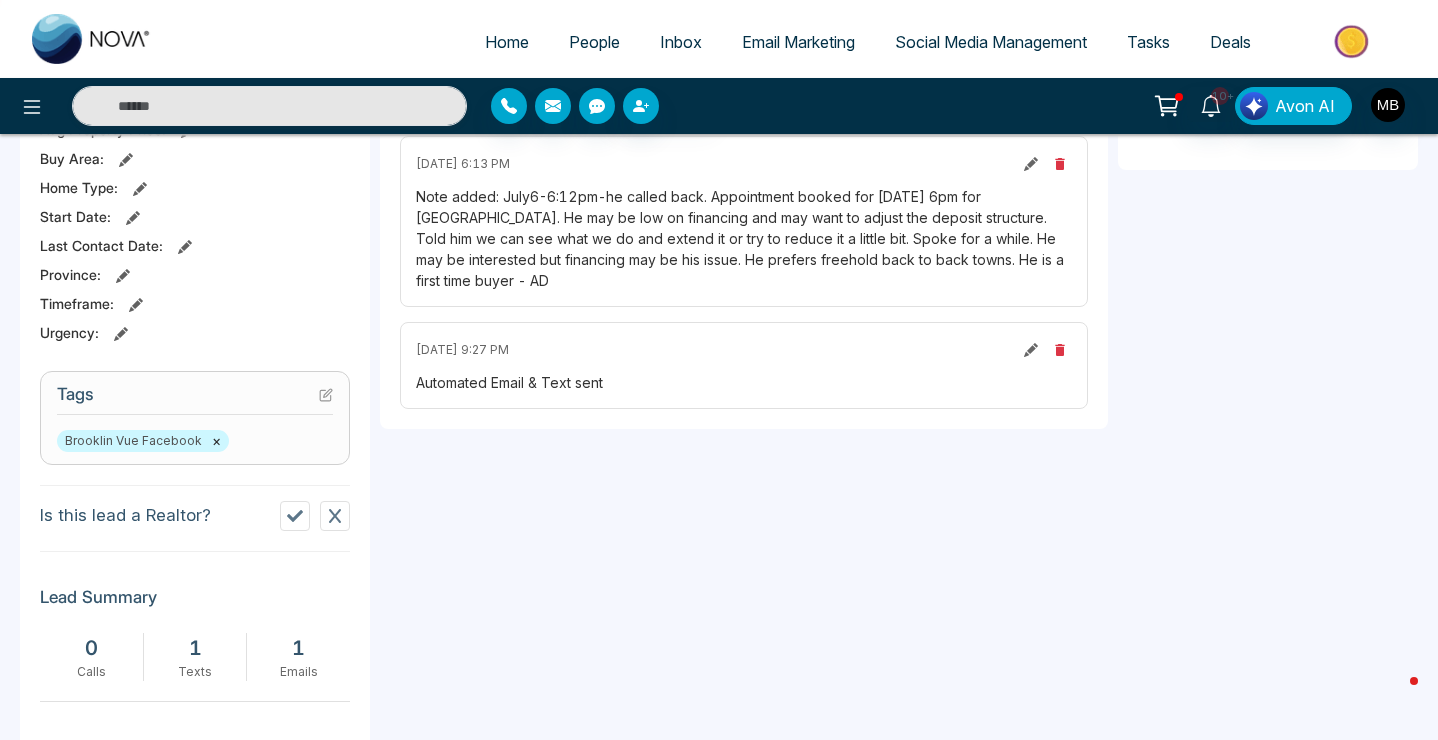 type on "****" 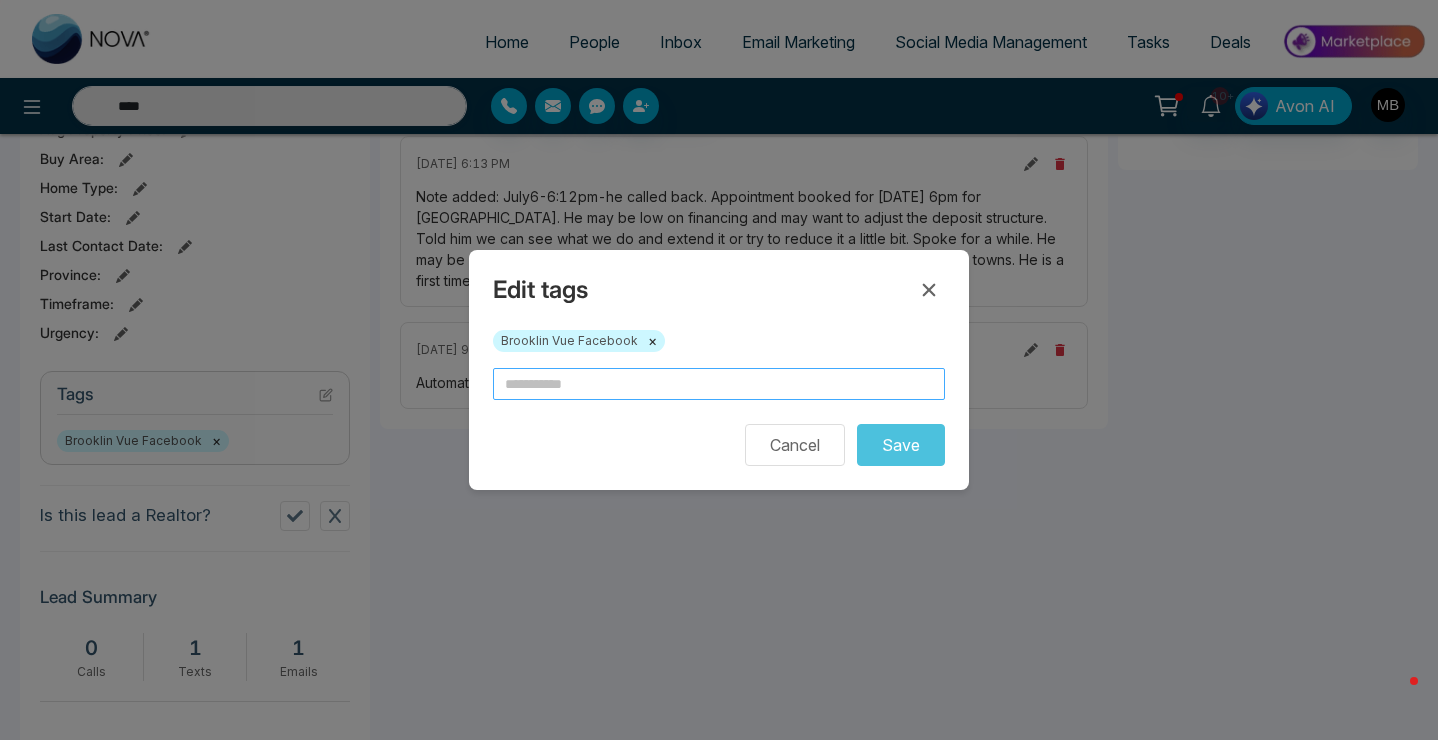 click at bounding box center (719, 384) 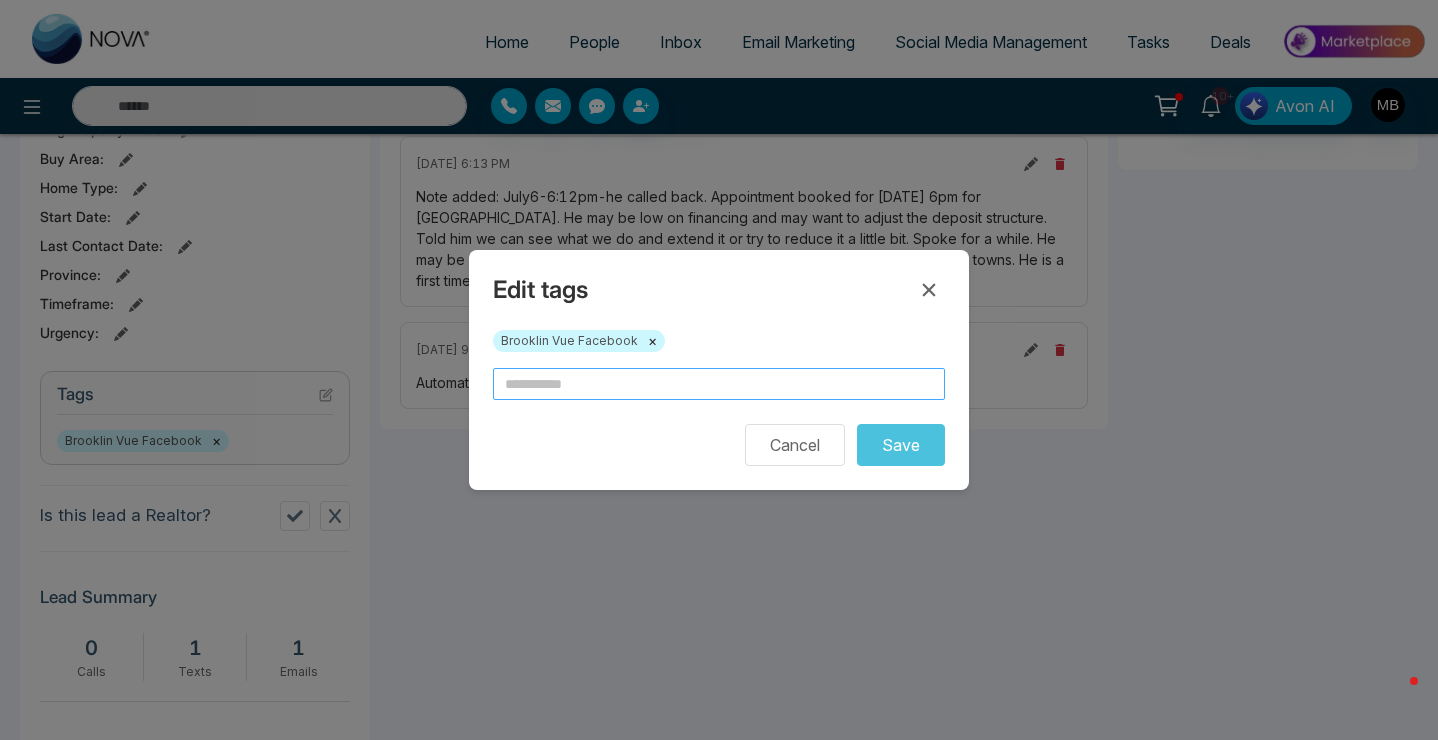 type on "****" 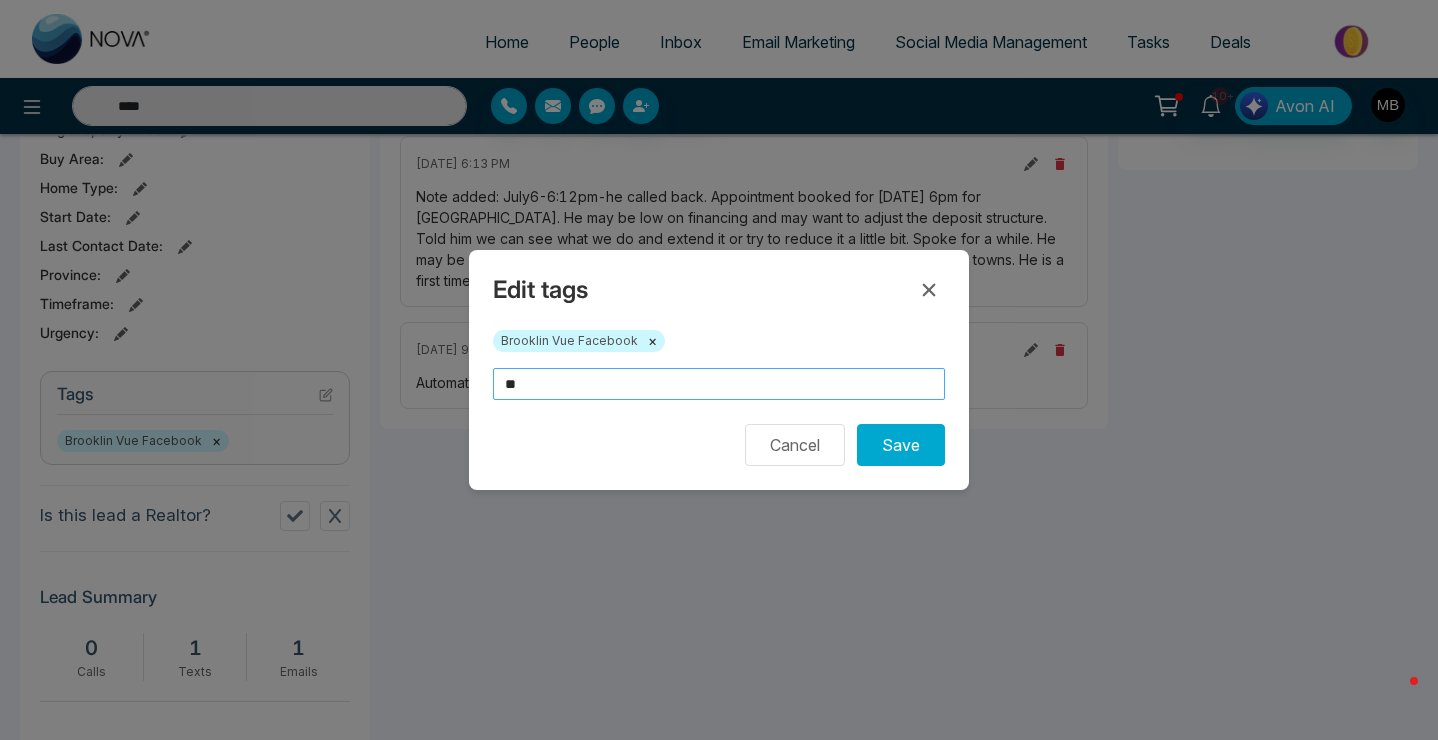 type on "*" 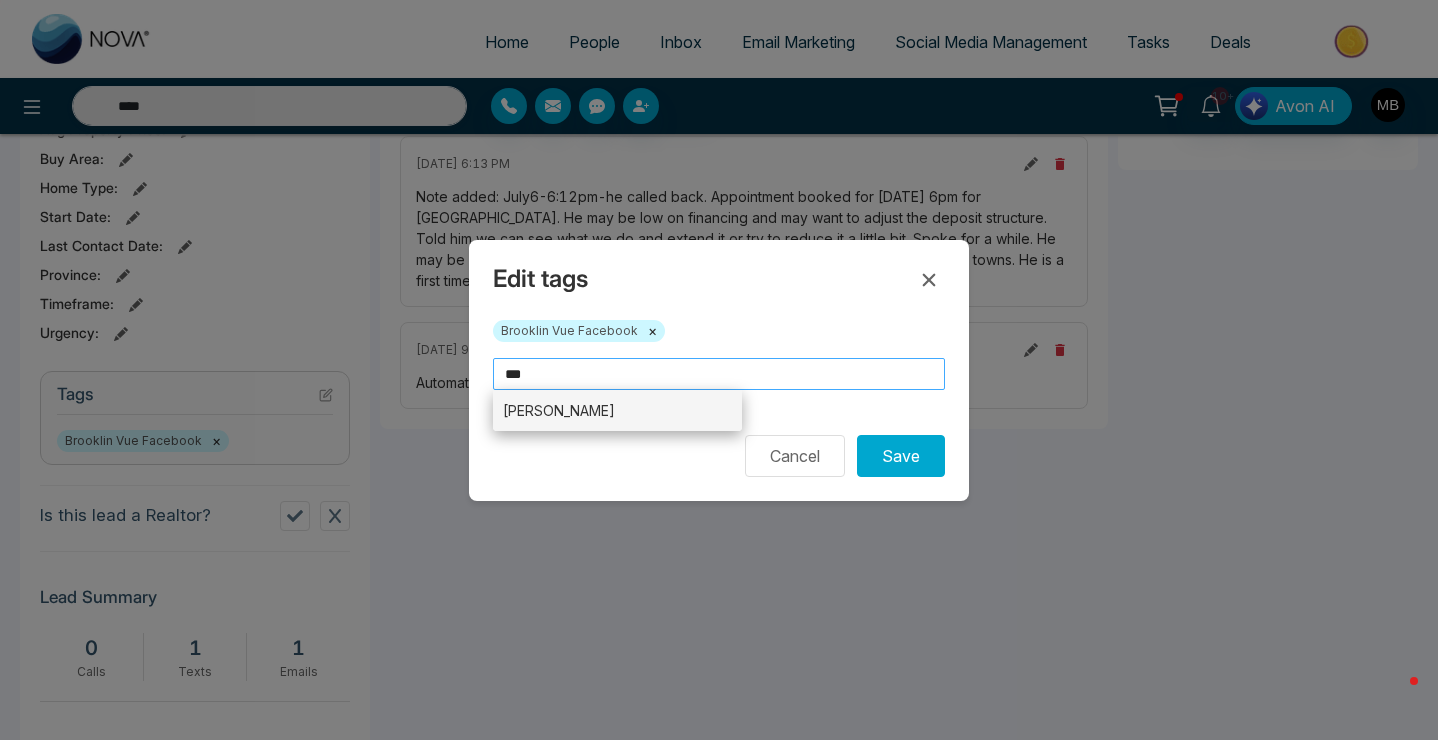 type on "***" 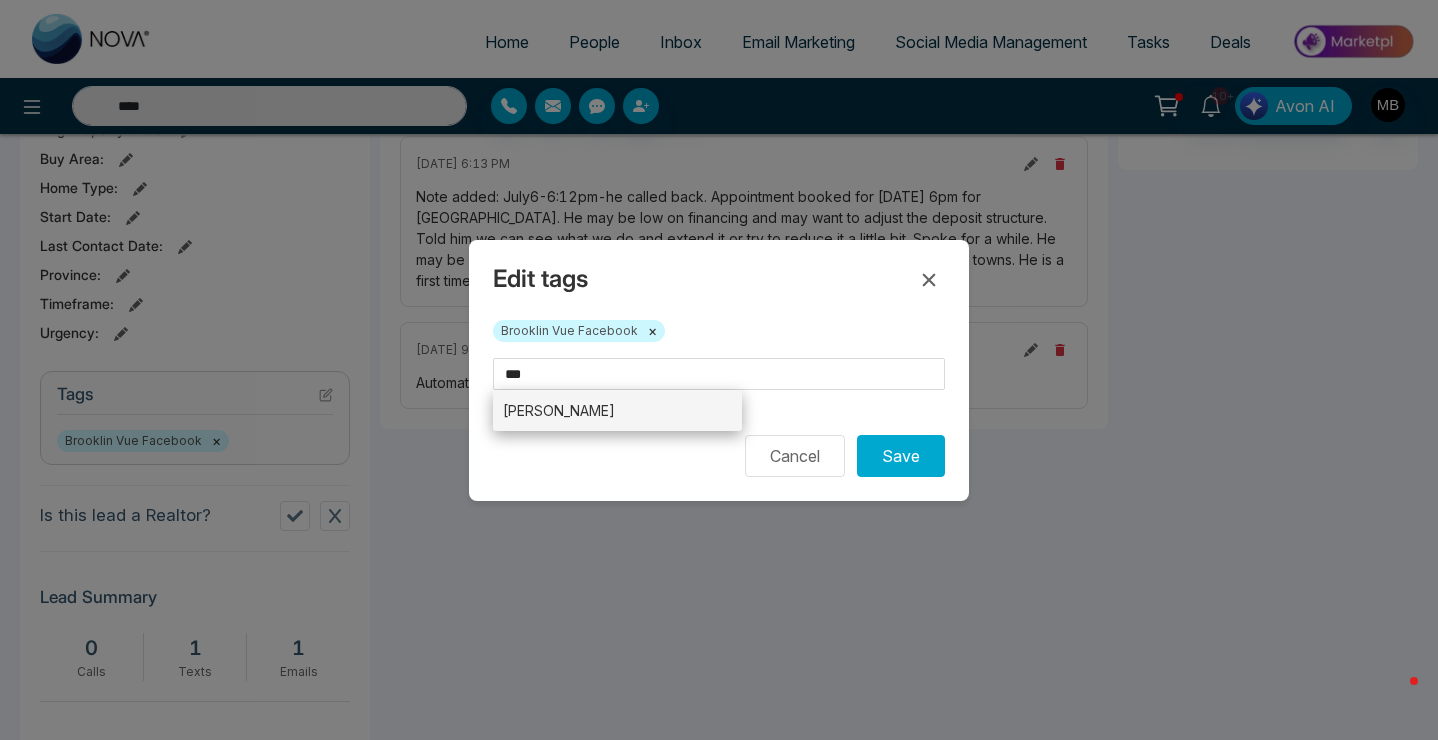 click on "[PERSON_NAME]" at bounding box center (617, 410) 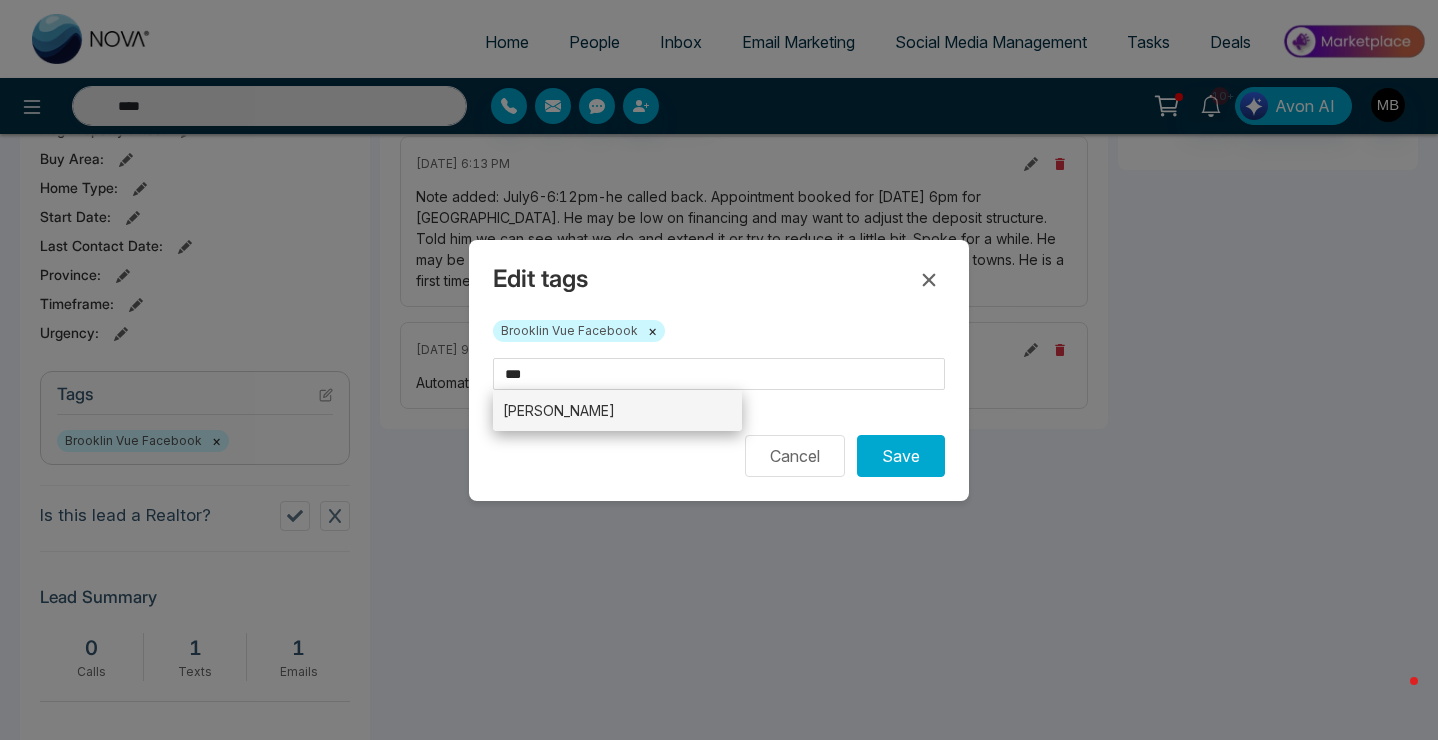 type 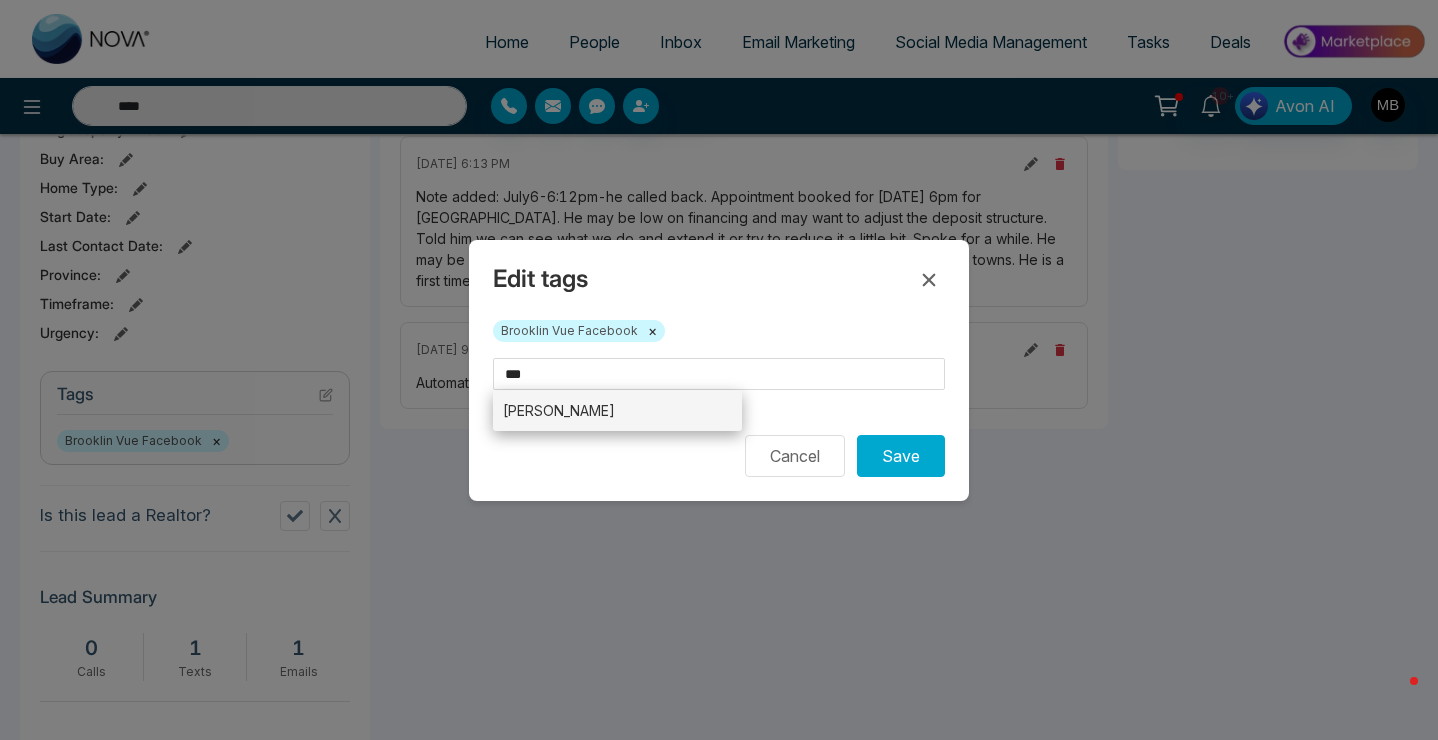 type on "*****" 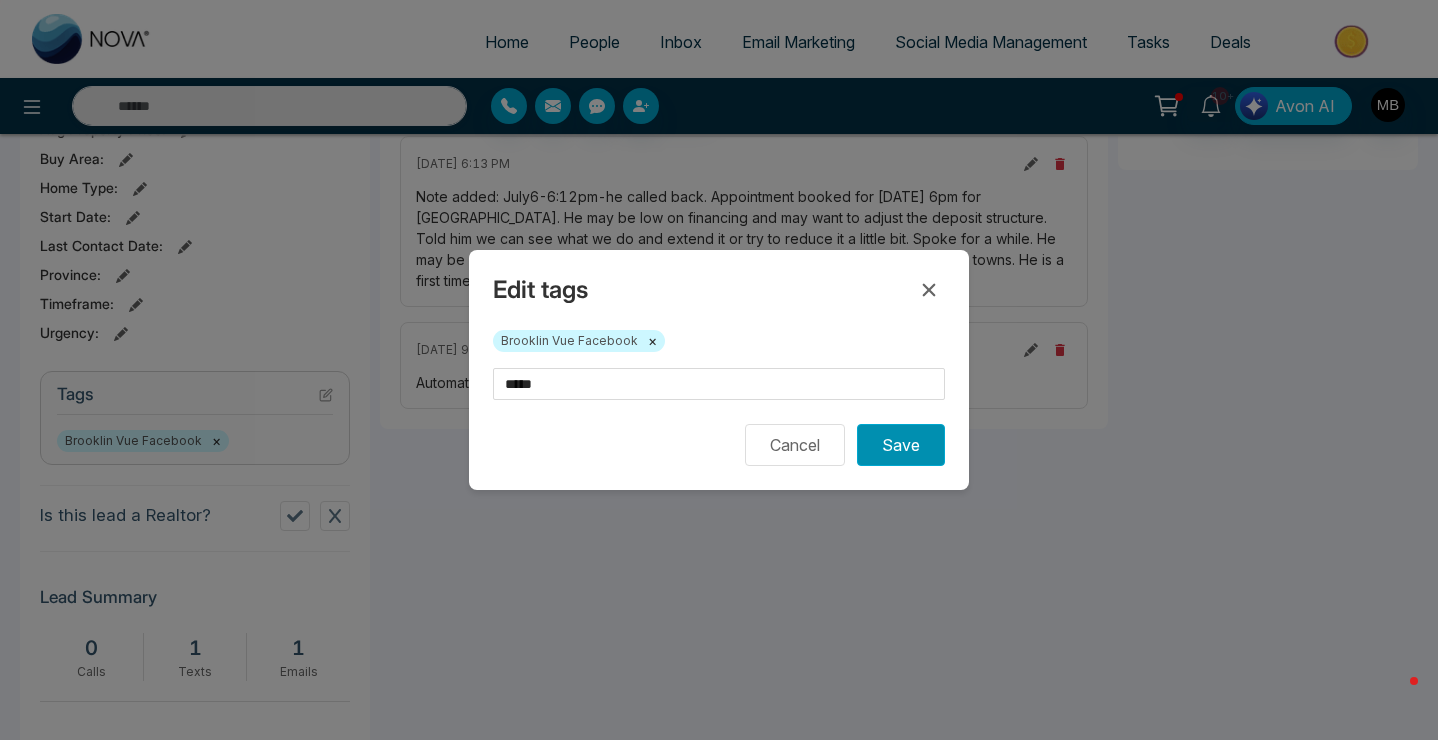 click on "Save" at bounding box center [901, 445] 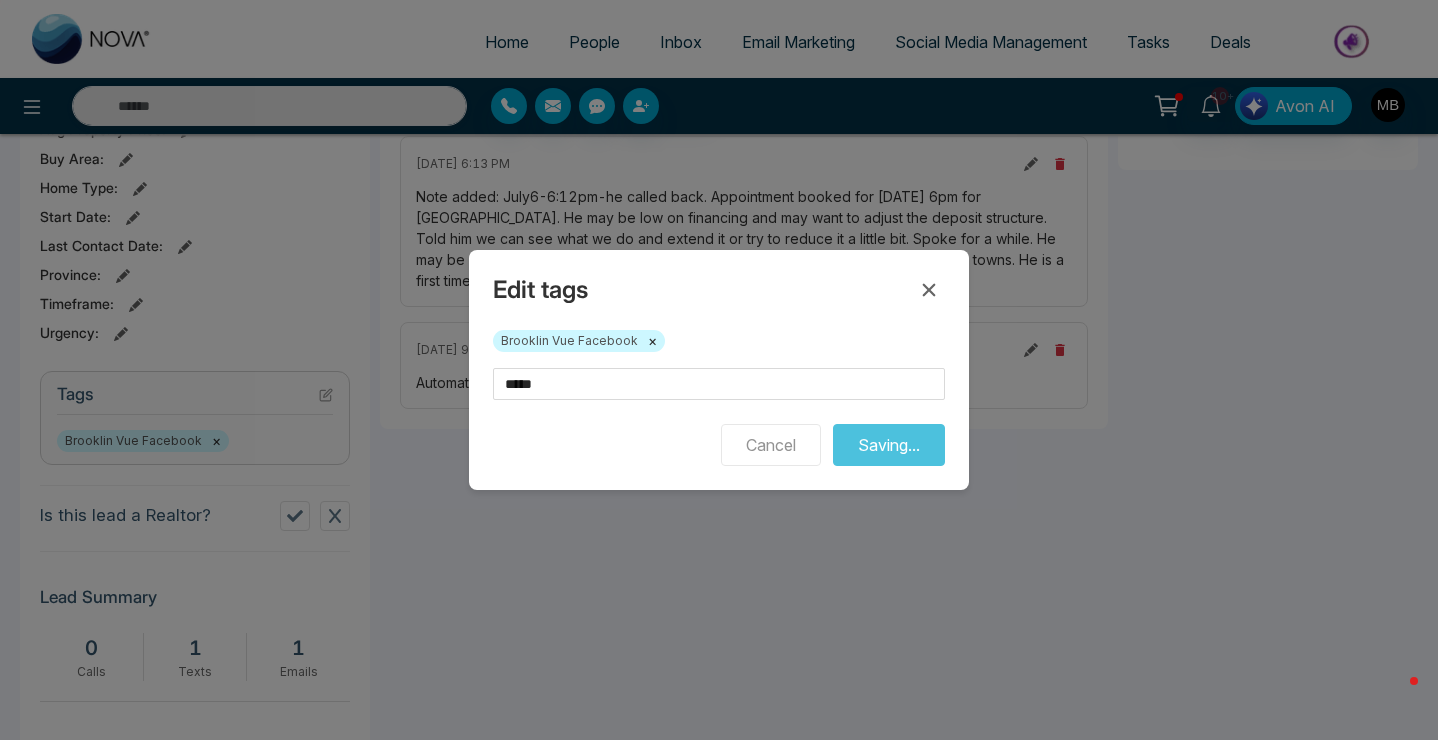type on "****" 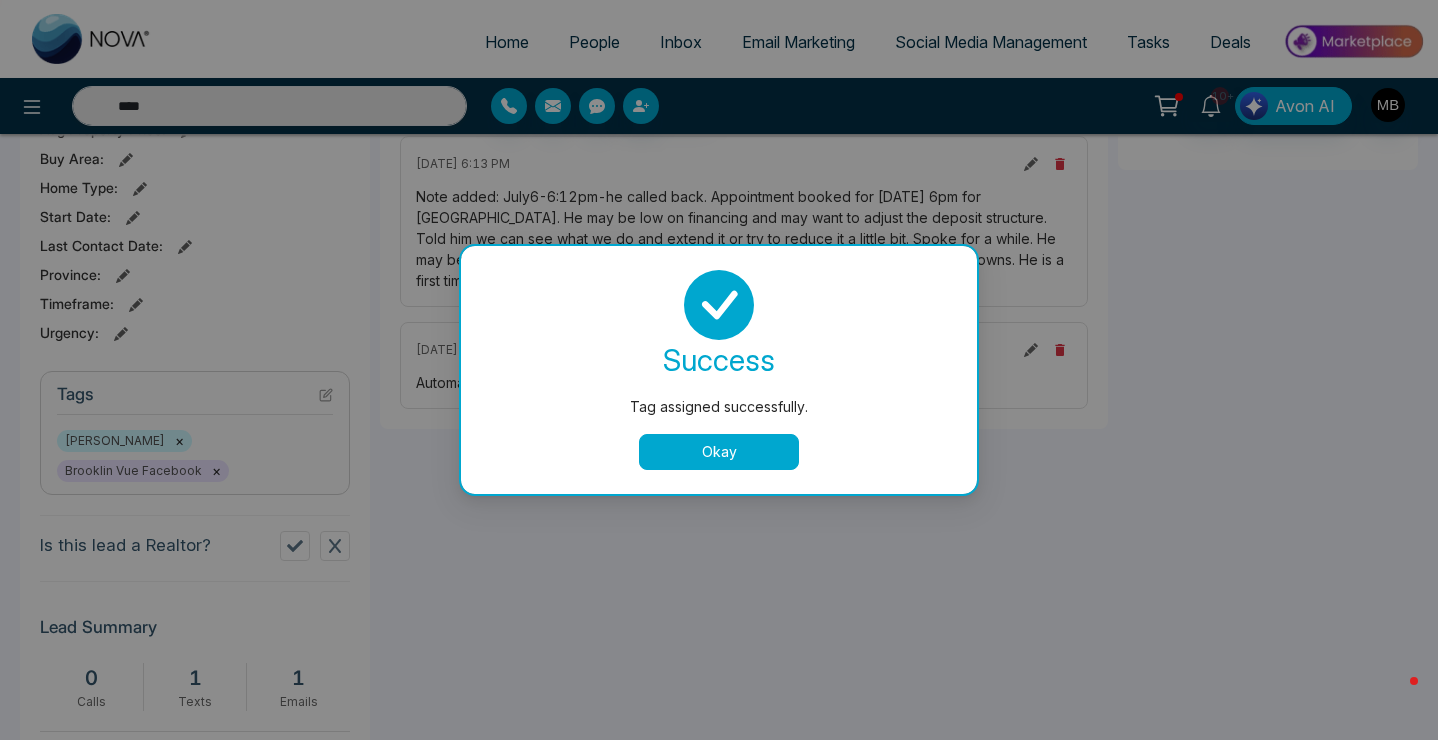 click on "Tag assigned successfully. success Tag assigned successfully.   Okay" at bounding box center (719, 370) 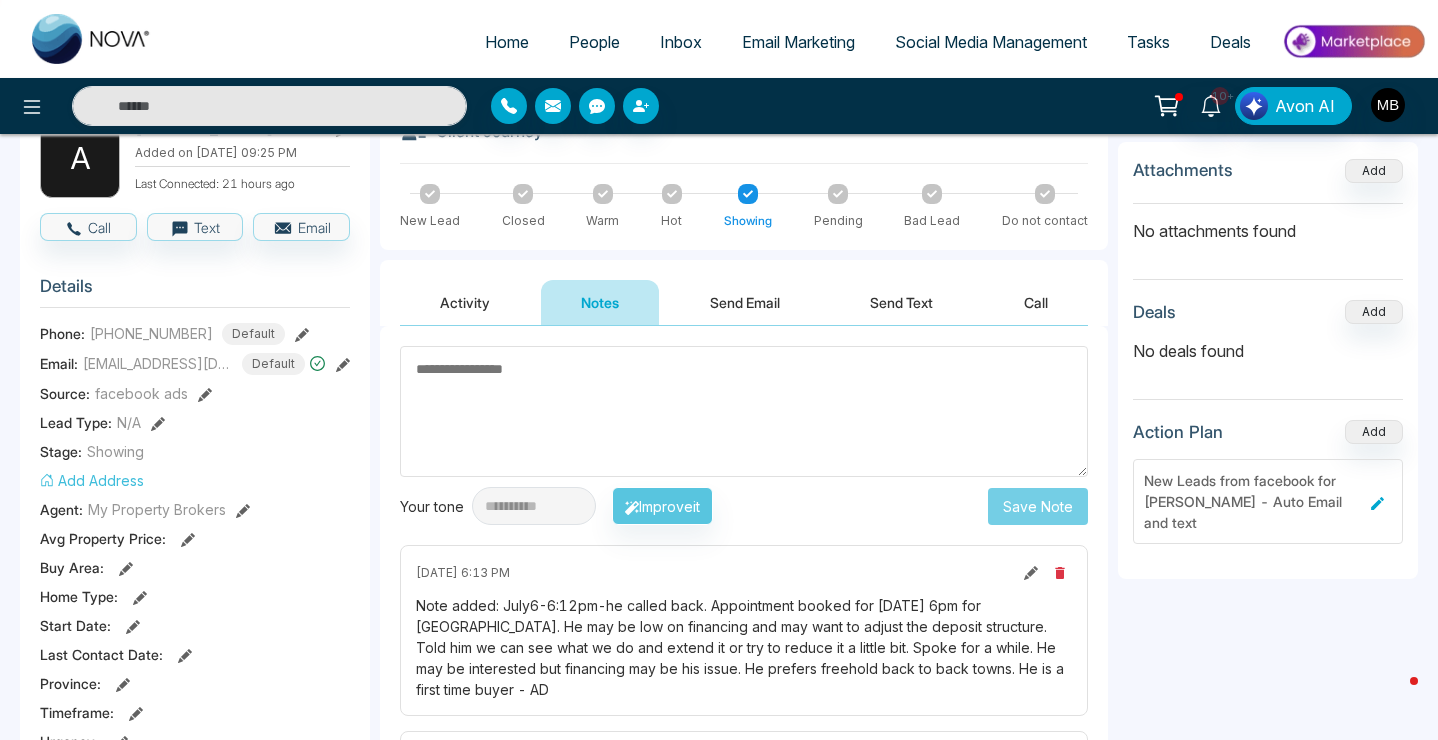 scroll, scrollTop: 96, scrollLeft: 0, axis: vertical 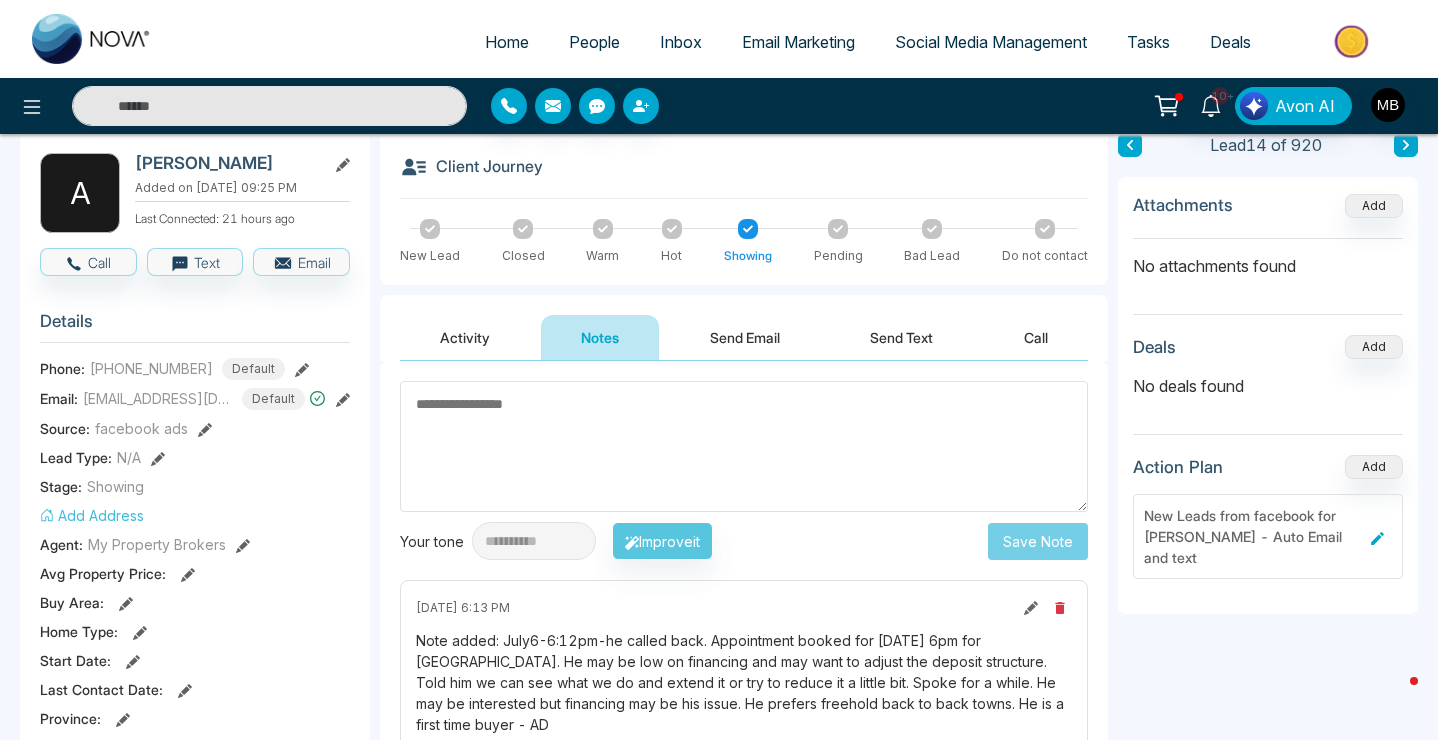 click on "Send Email" at bounding box center (745, 337) 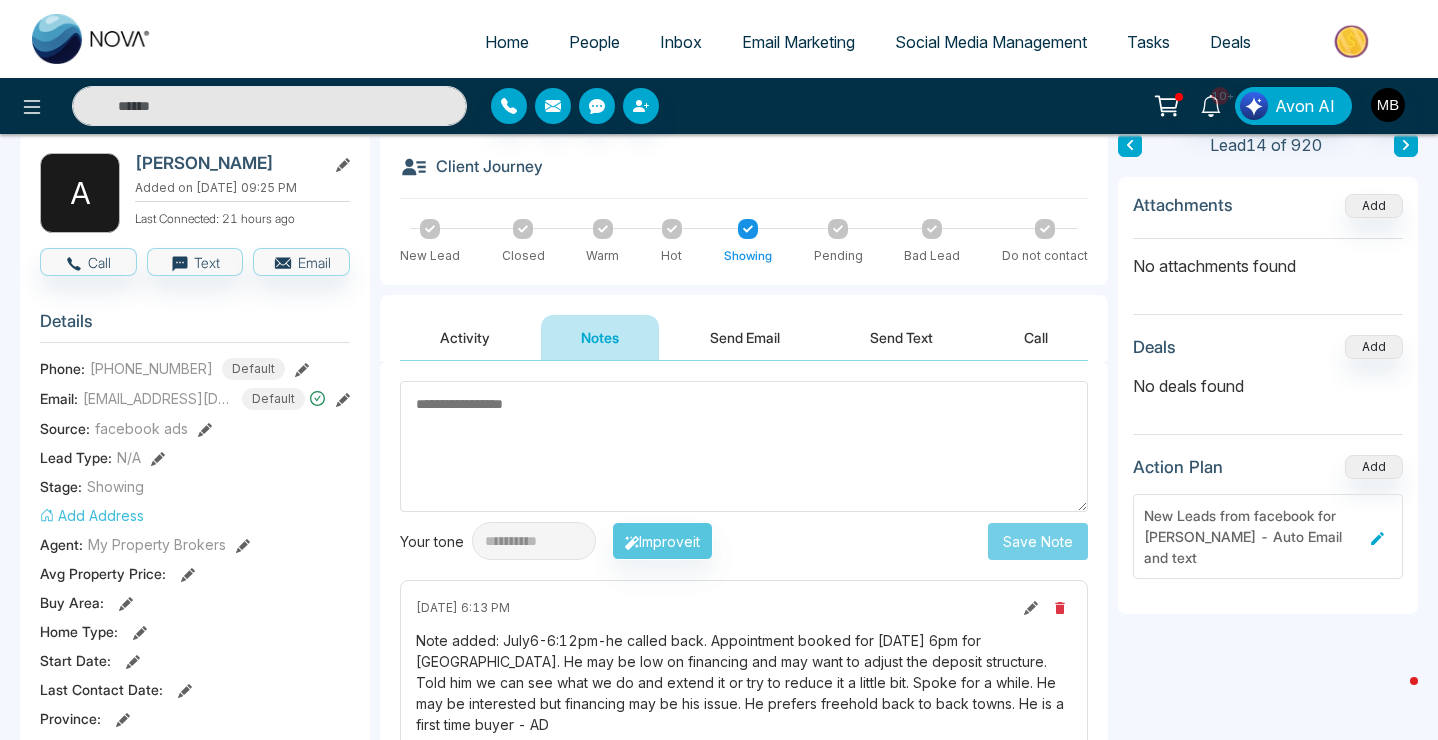 type on "****" 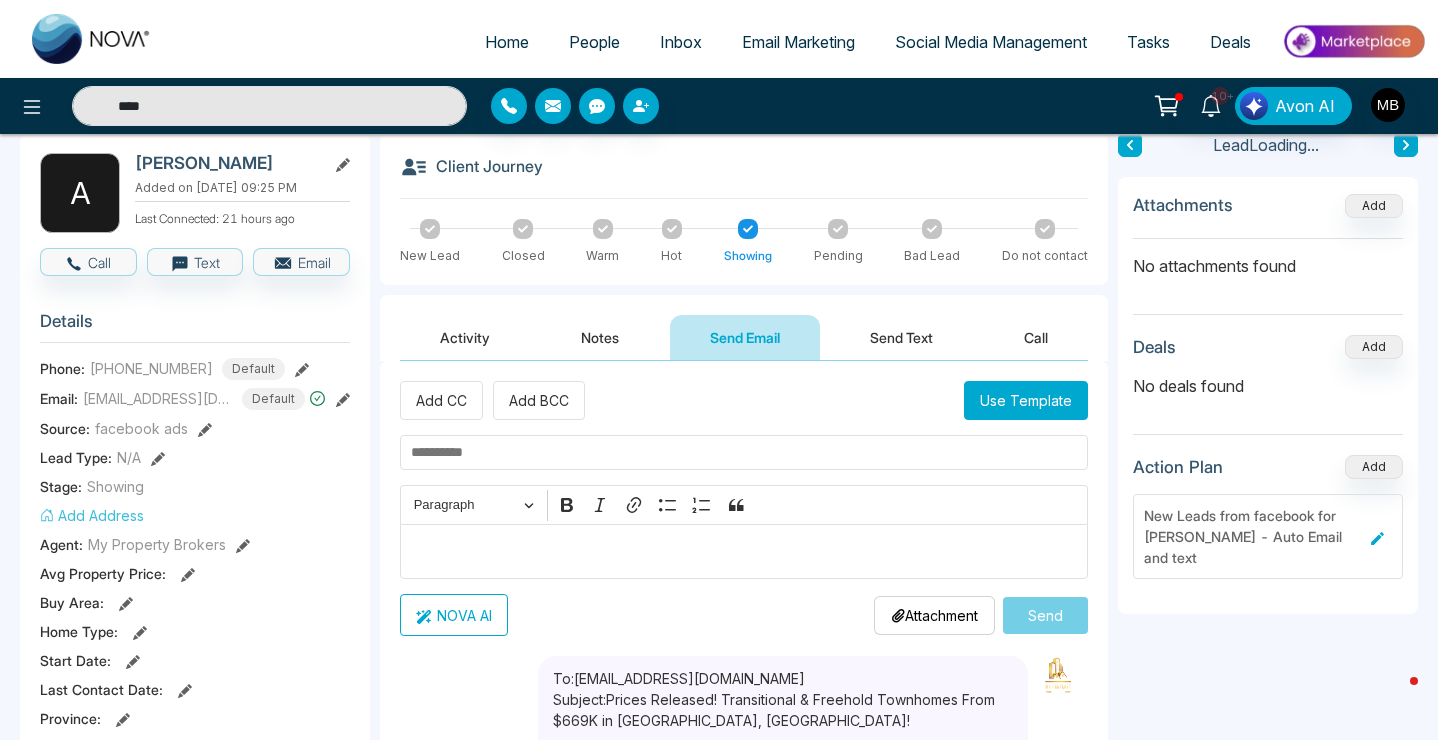 click on "Use Template" at bounding box center (1026, 400) 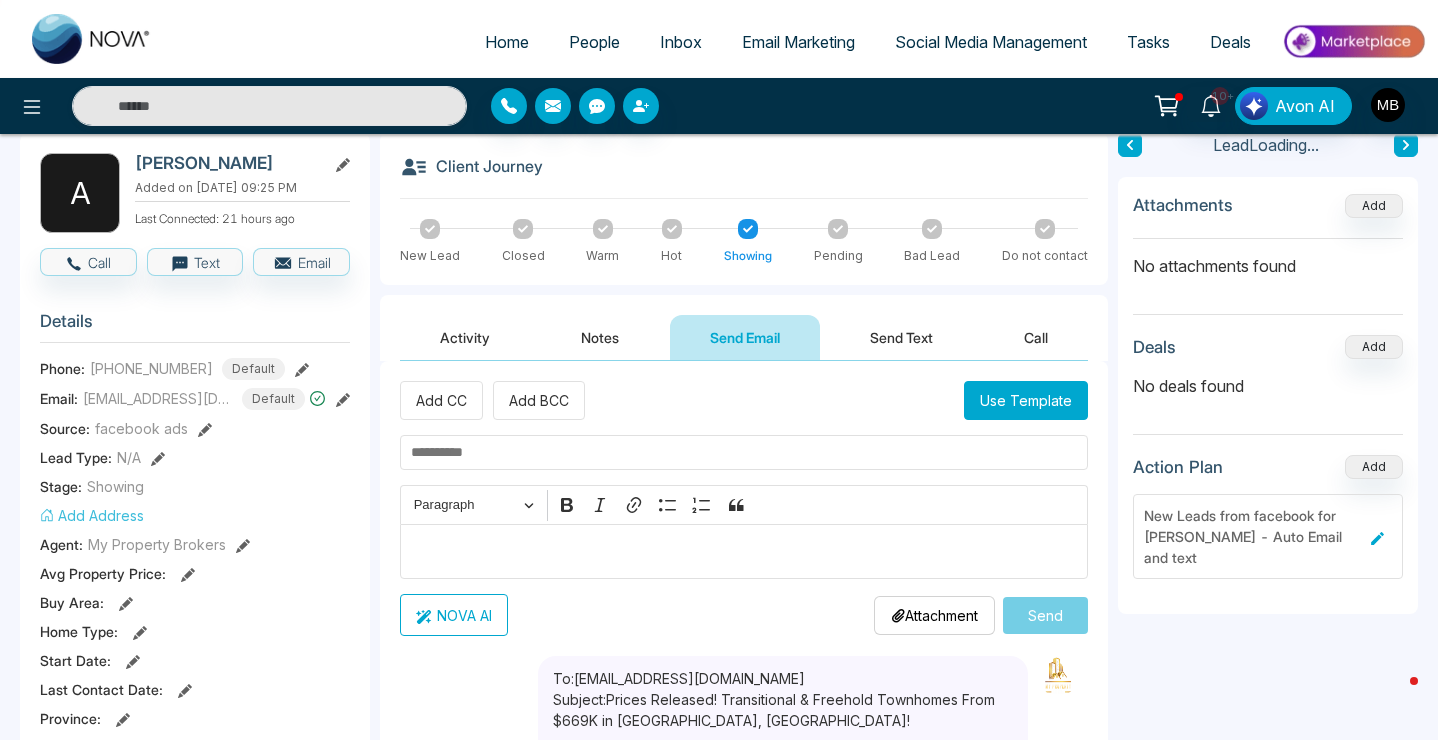 type on "****" 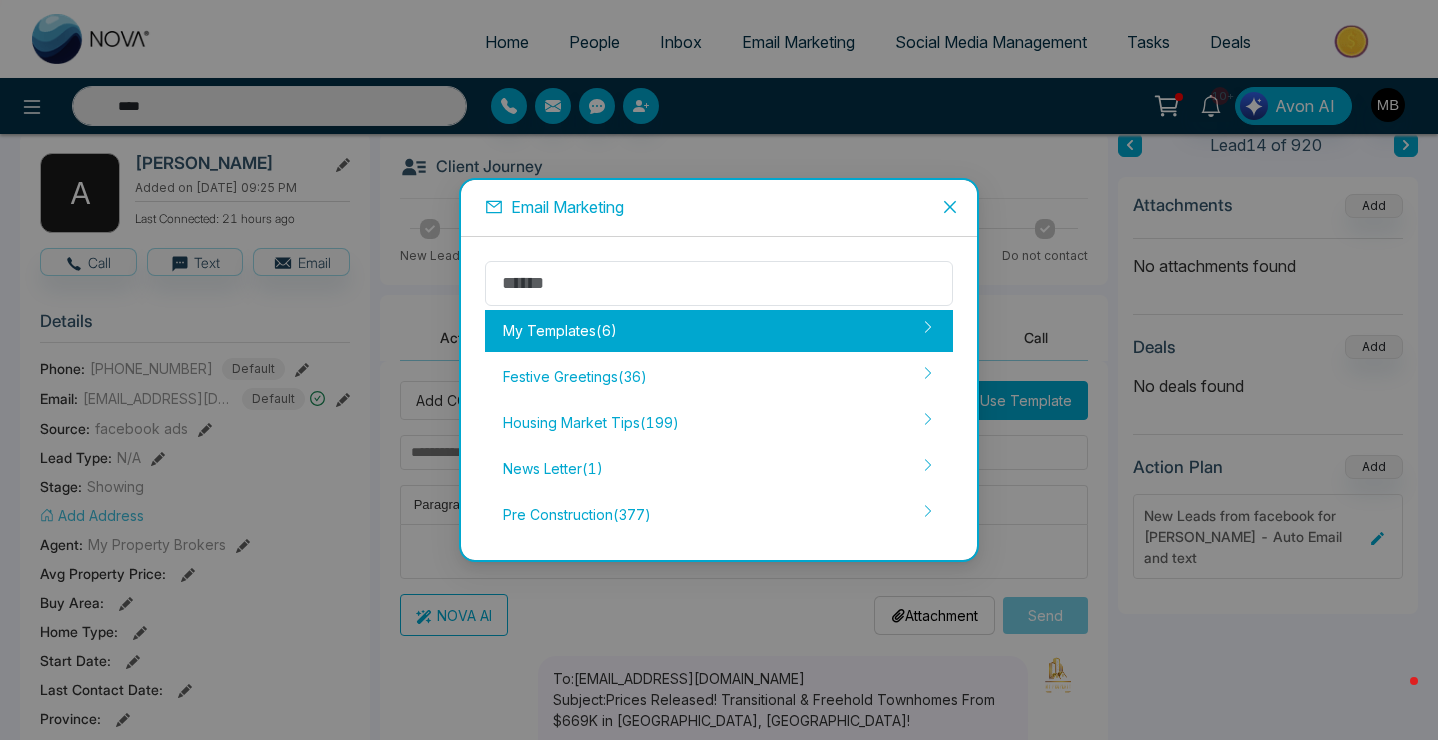click on "My Templates  ( 6 )" at bounding box center [719, 331] 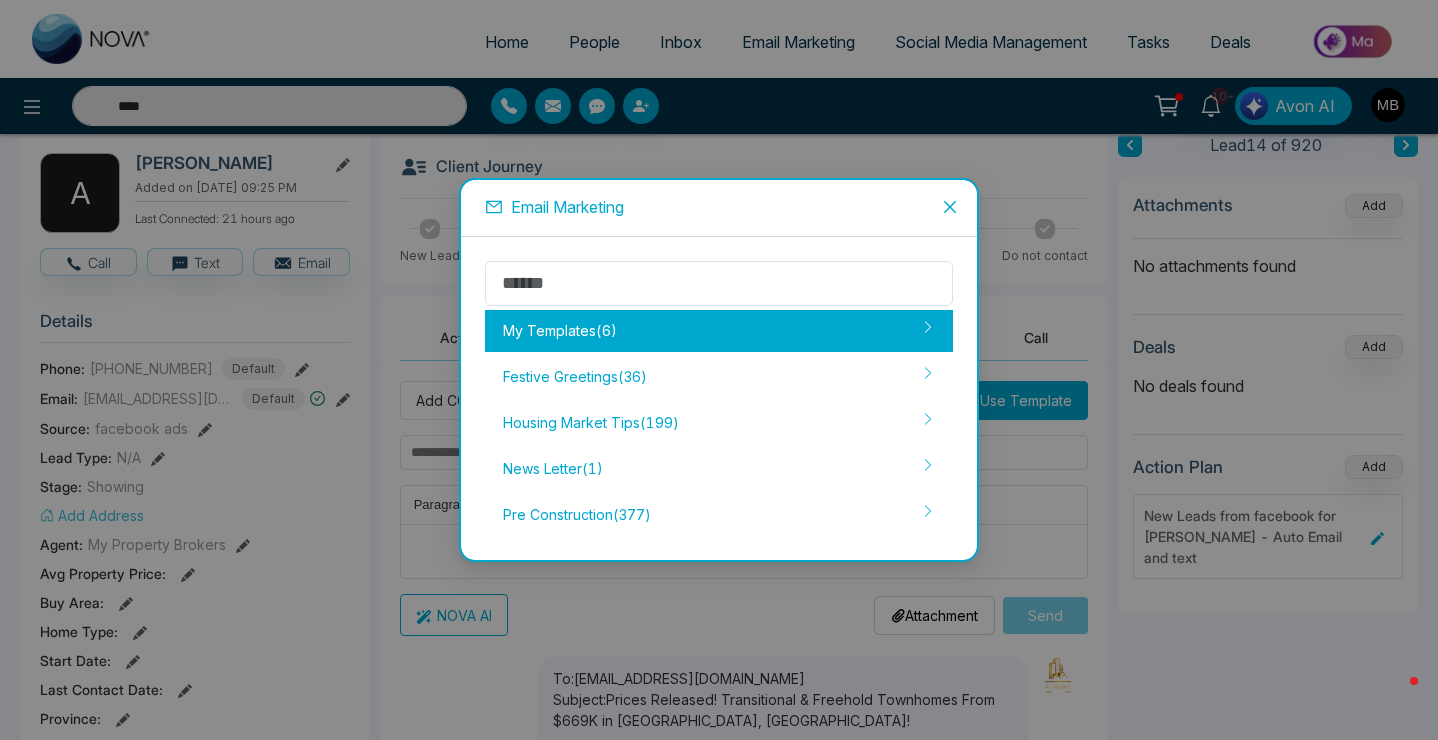 type 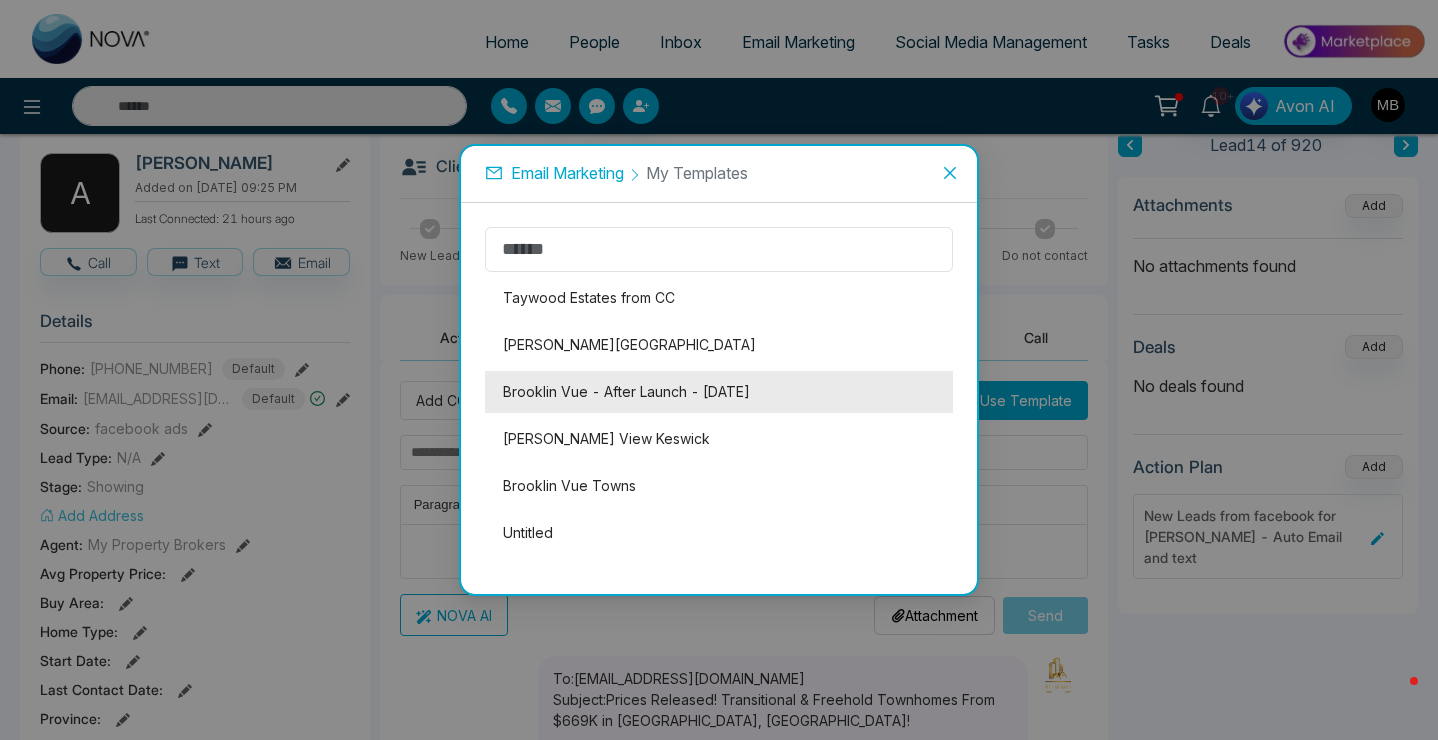 click on "Brooklin Vue - After Launch - [DATE]" at bounding box center [719, 392] 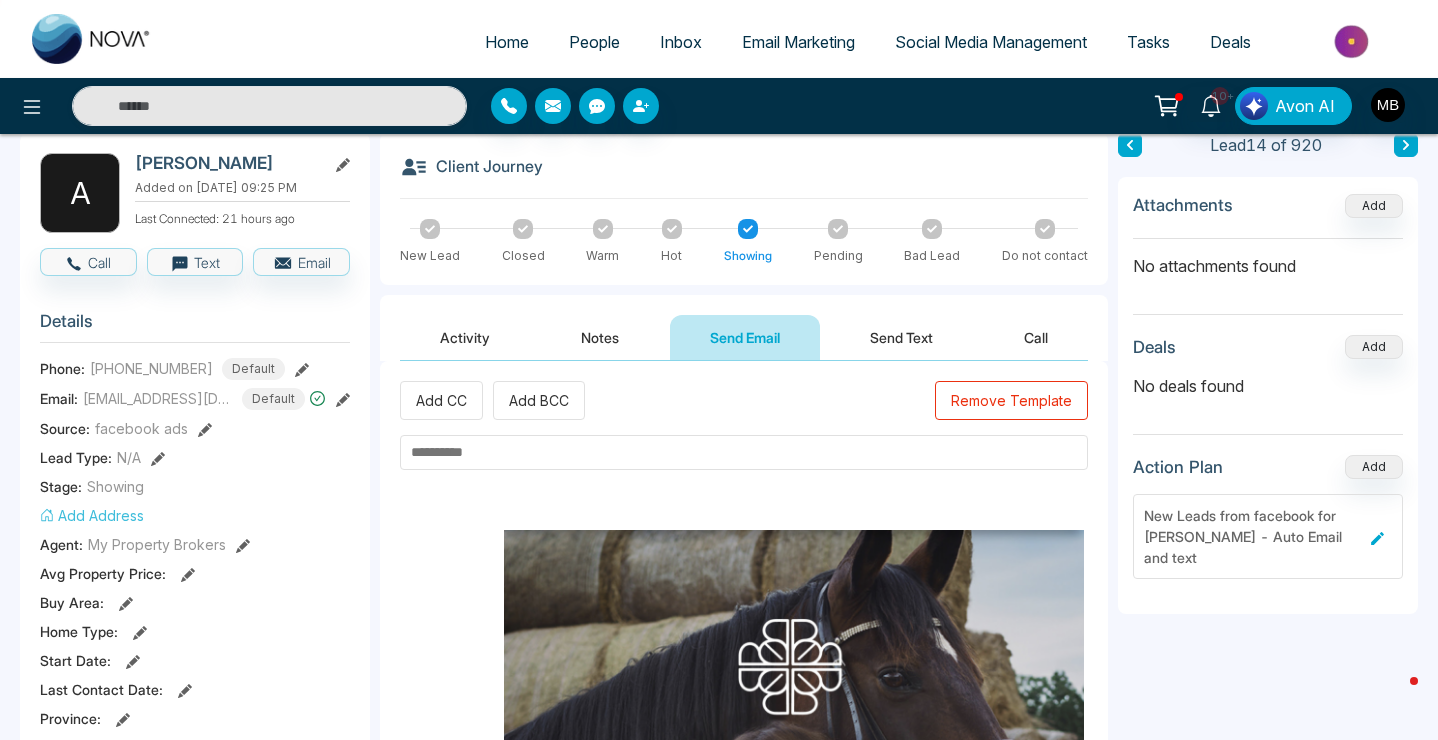click at bounding box center [744, 452] 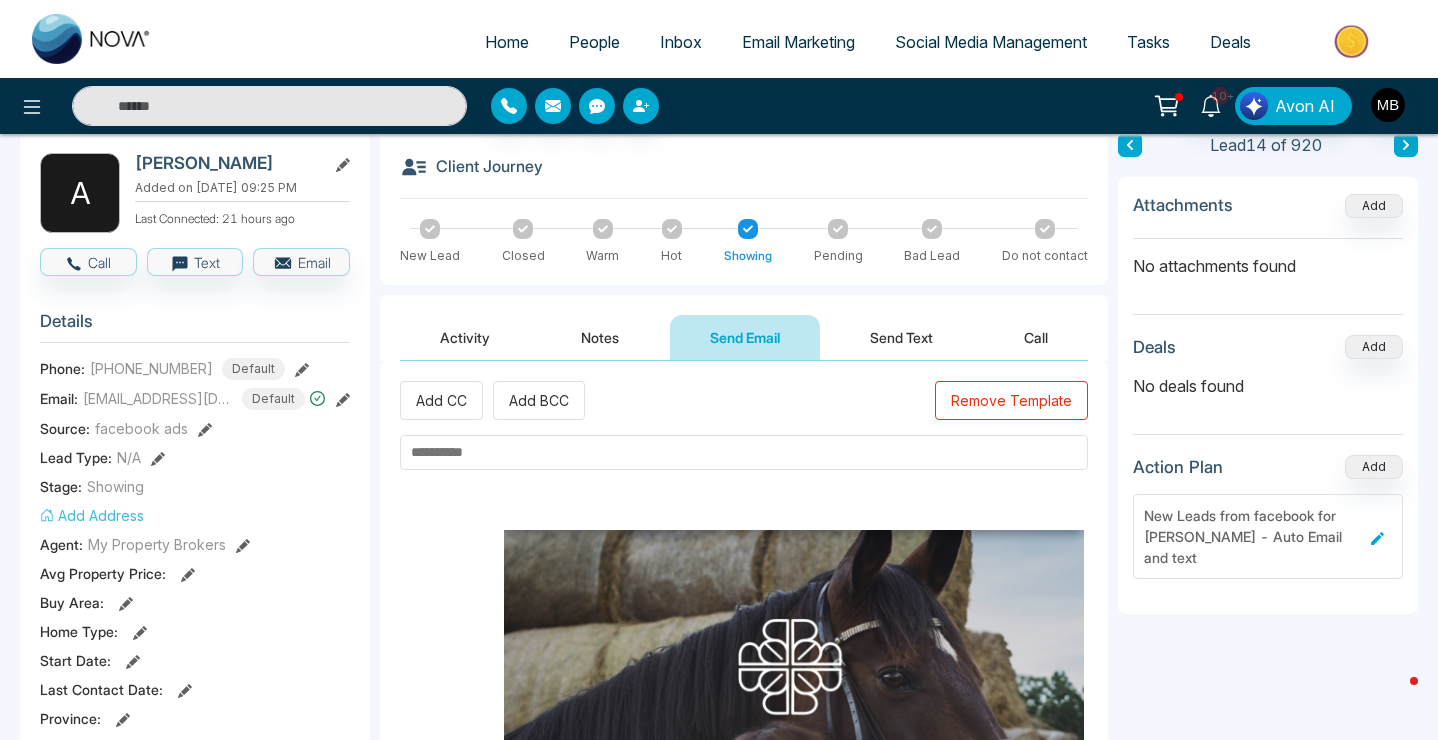 click at bounding box center (744, 452) 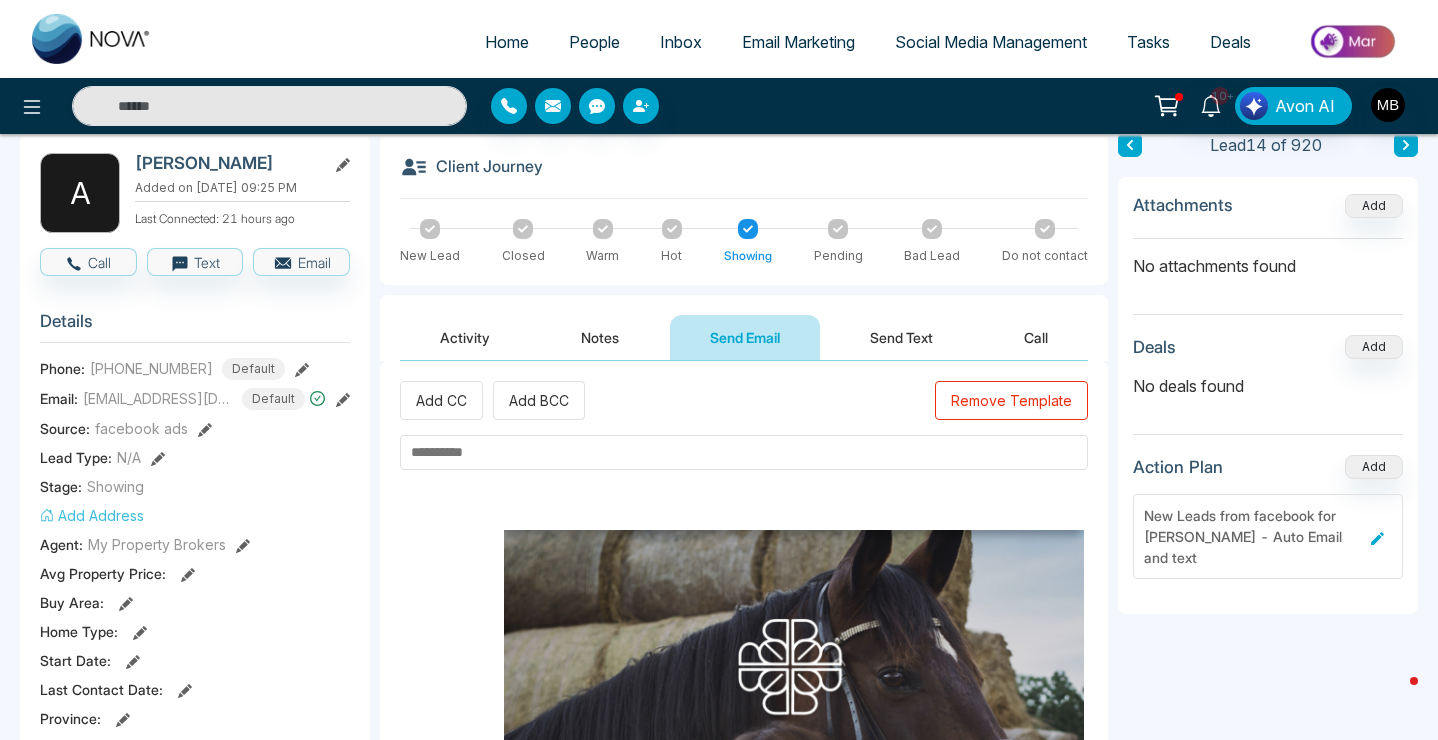 paste on "**********" 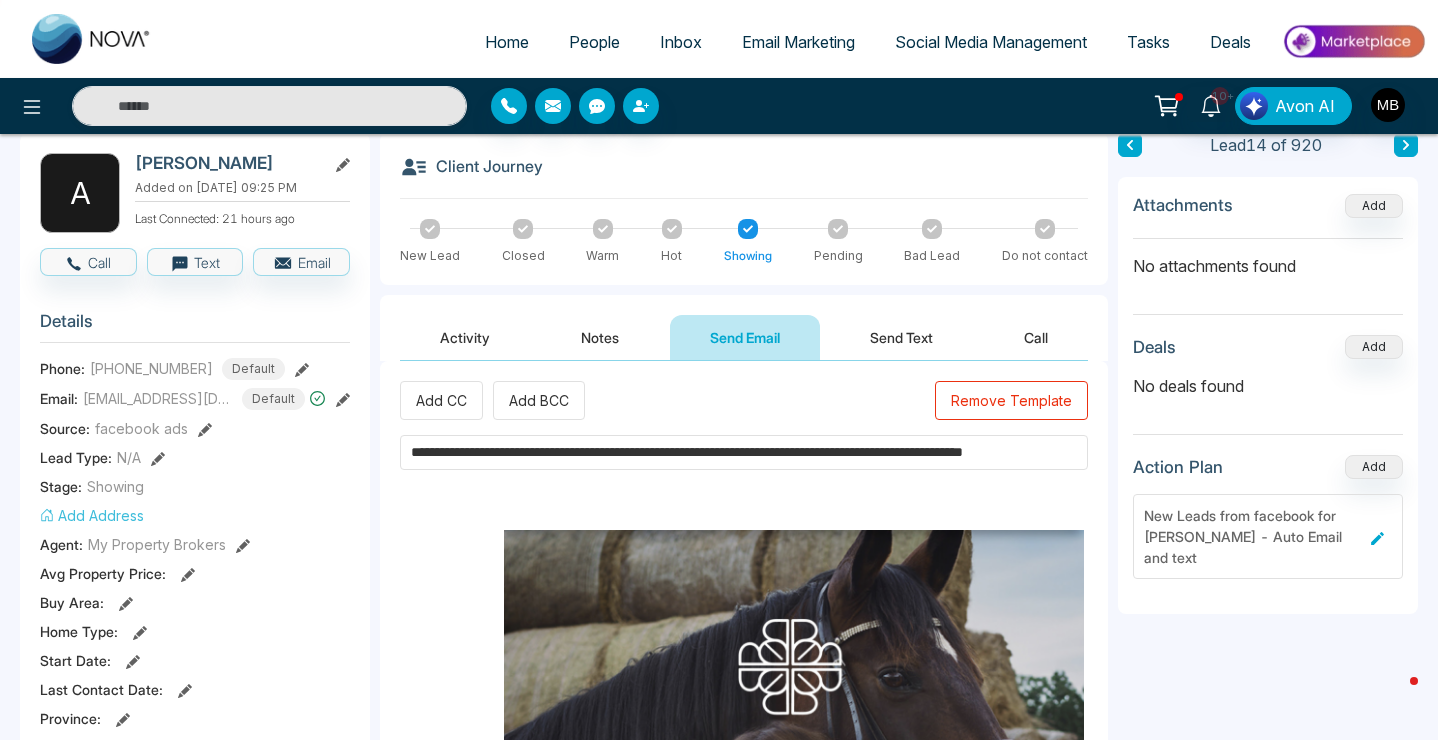 scroll, scrollTop: 0, scrollLeft: 103, axis: horizontal 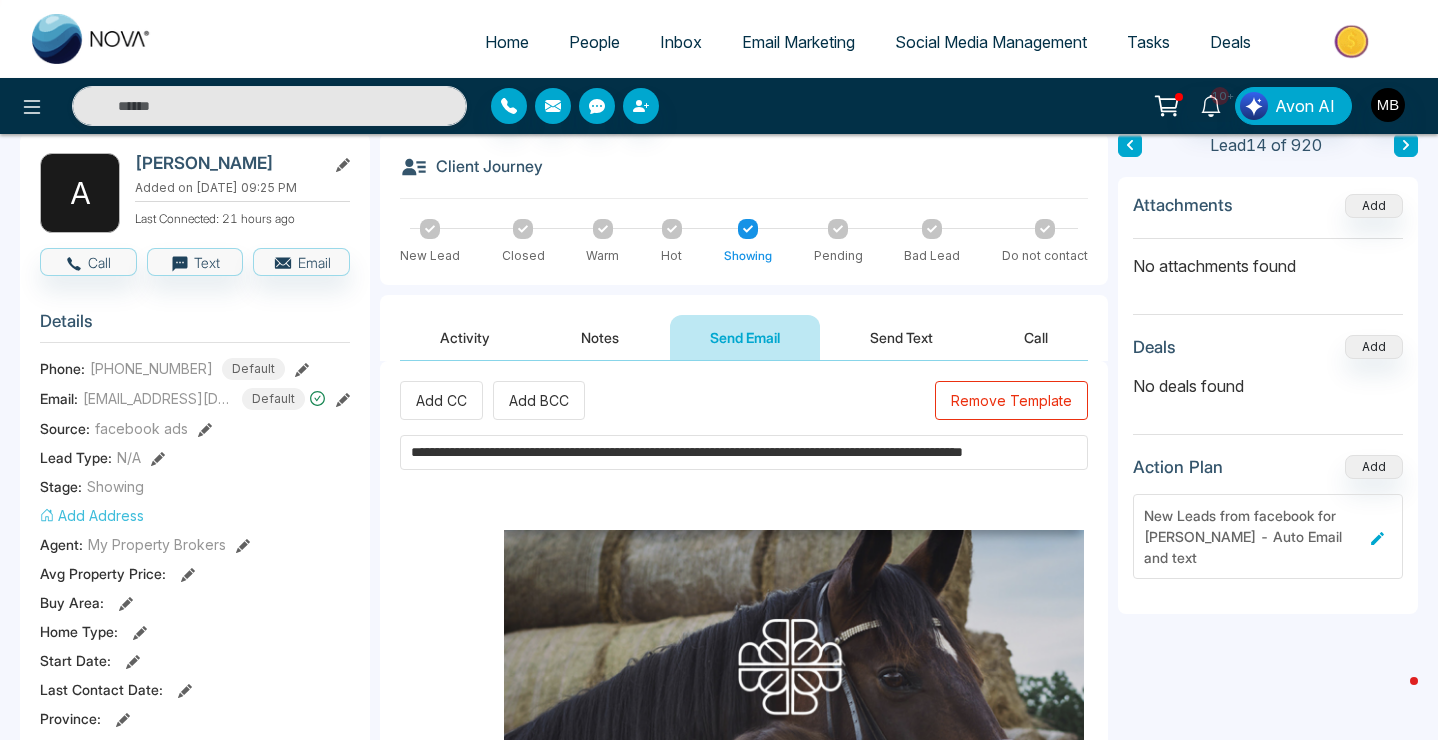type on "**********" 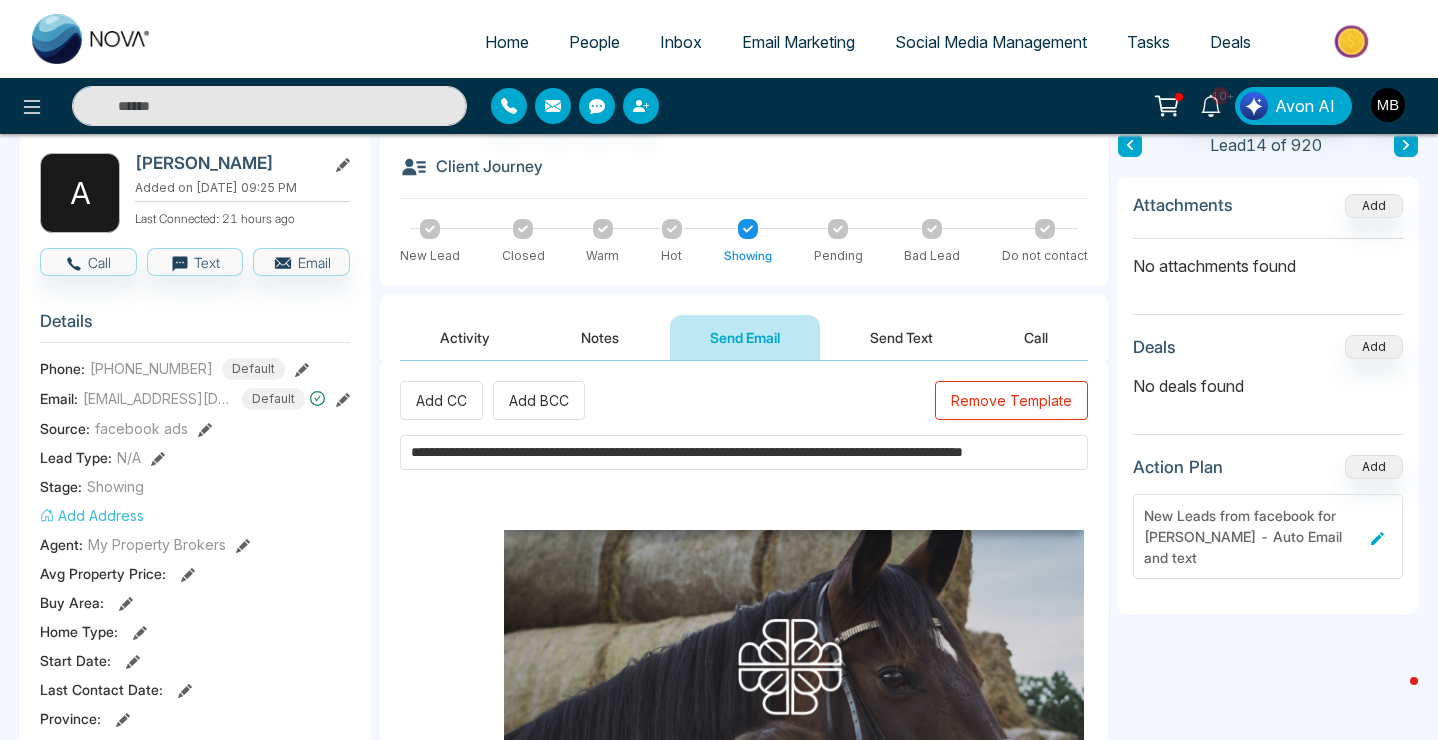 click on "**********" at bounding box center (719, 839) 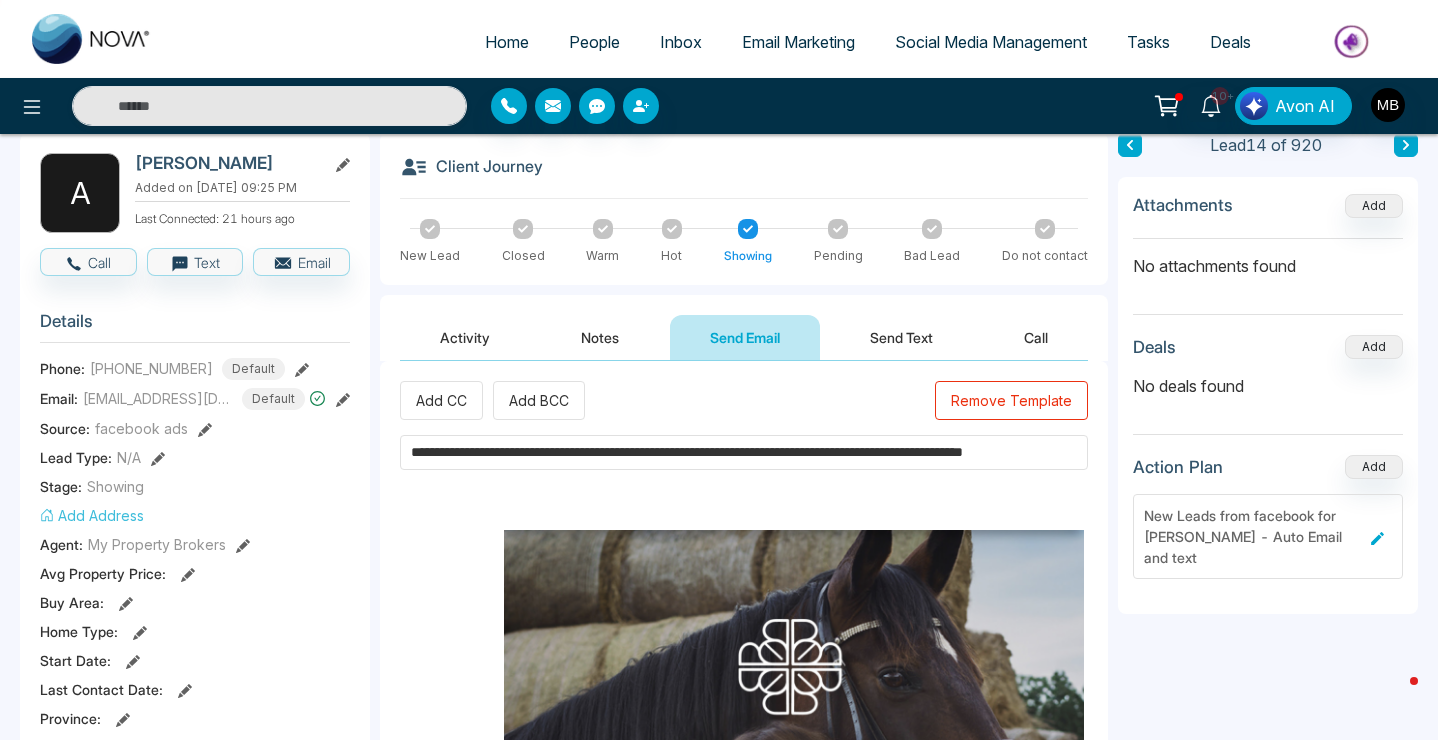 scroll, scrollTop: 0, scrollLeft: 0, axis: both 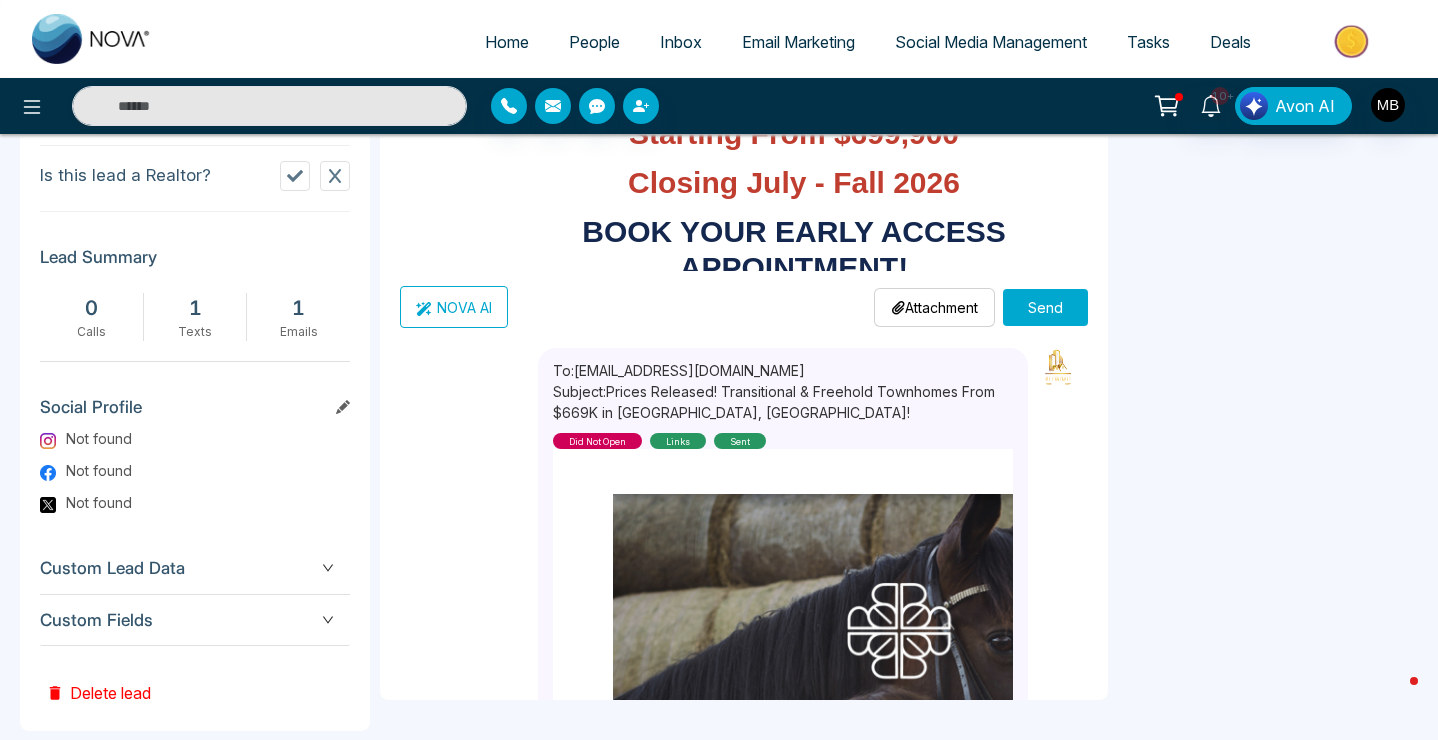 type on "****" 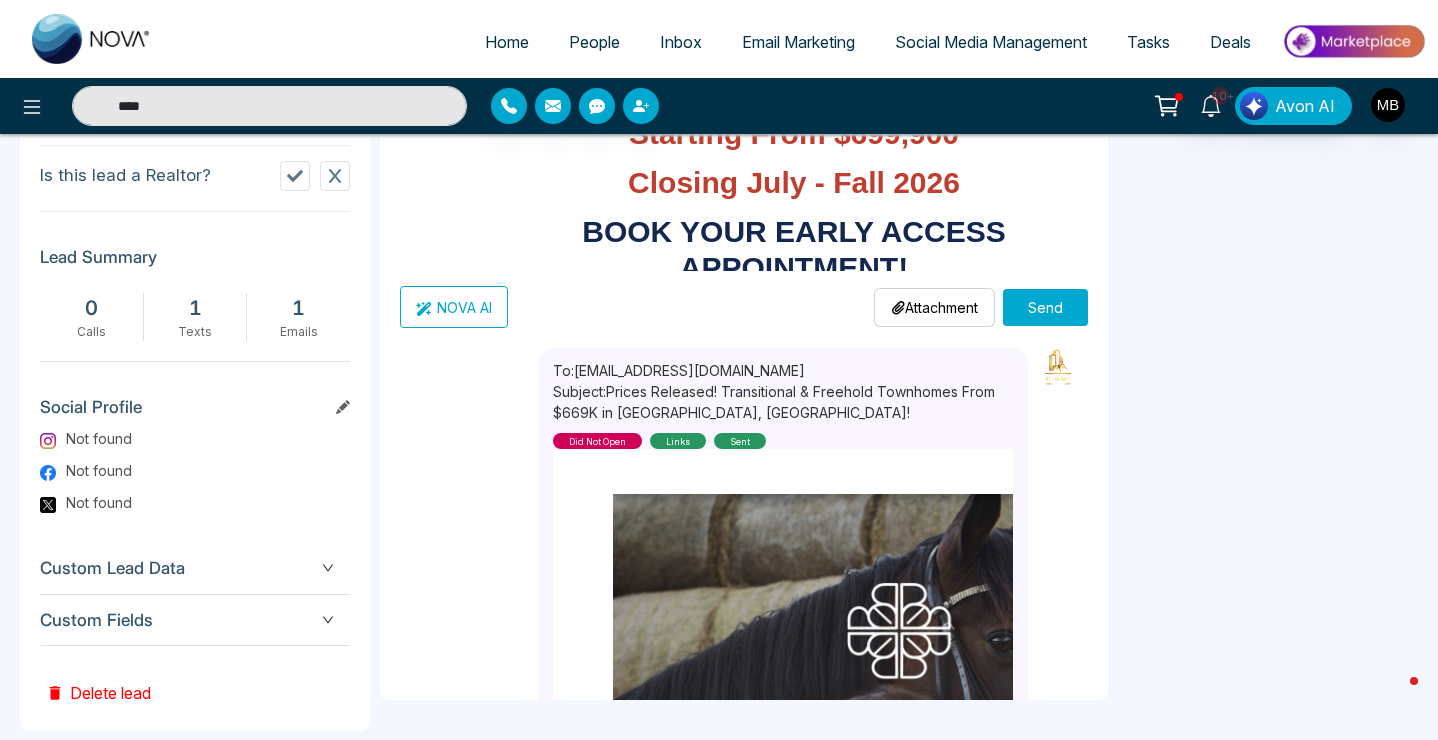click on "Send" at bounding box center (1045, 307) 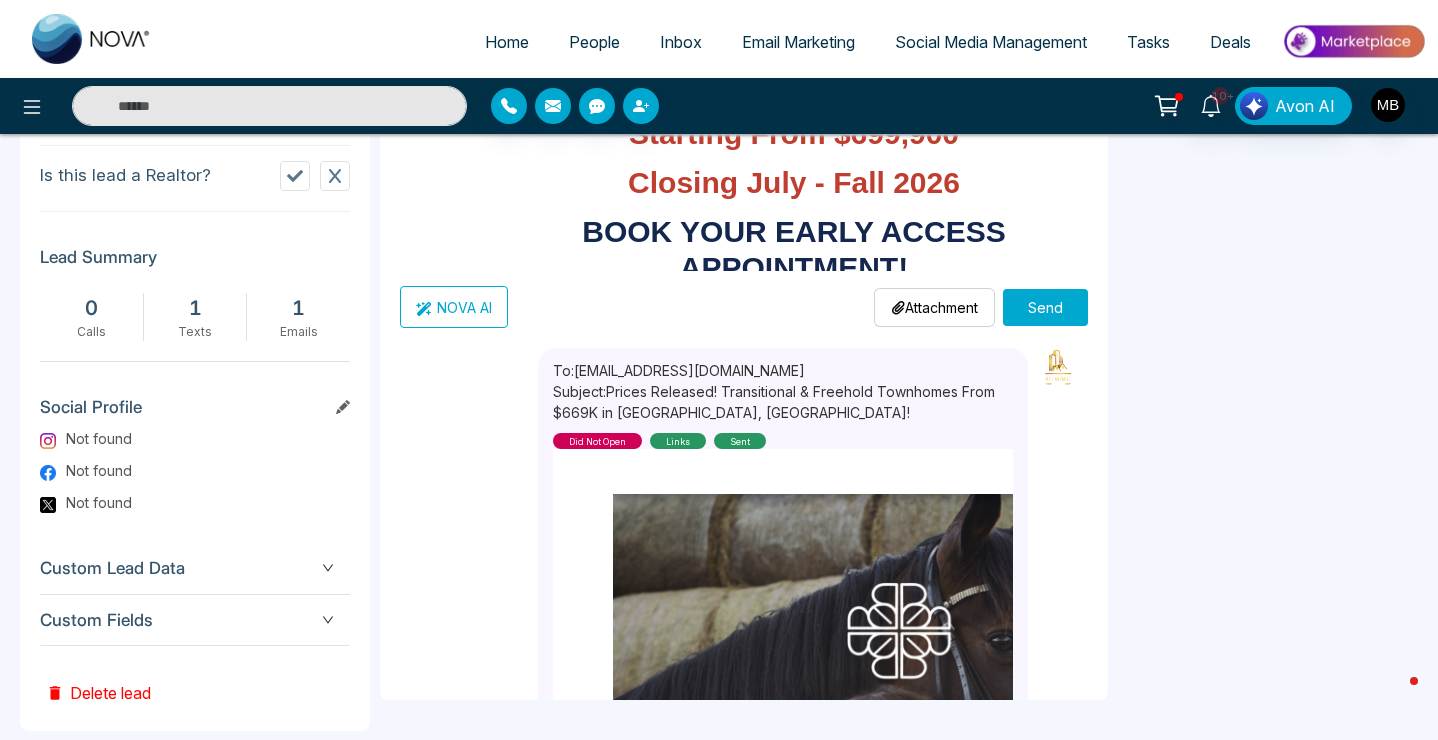 type on "****" 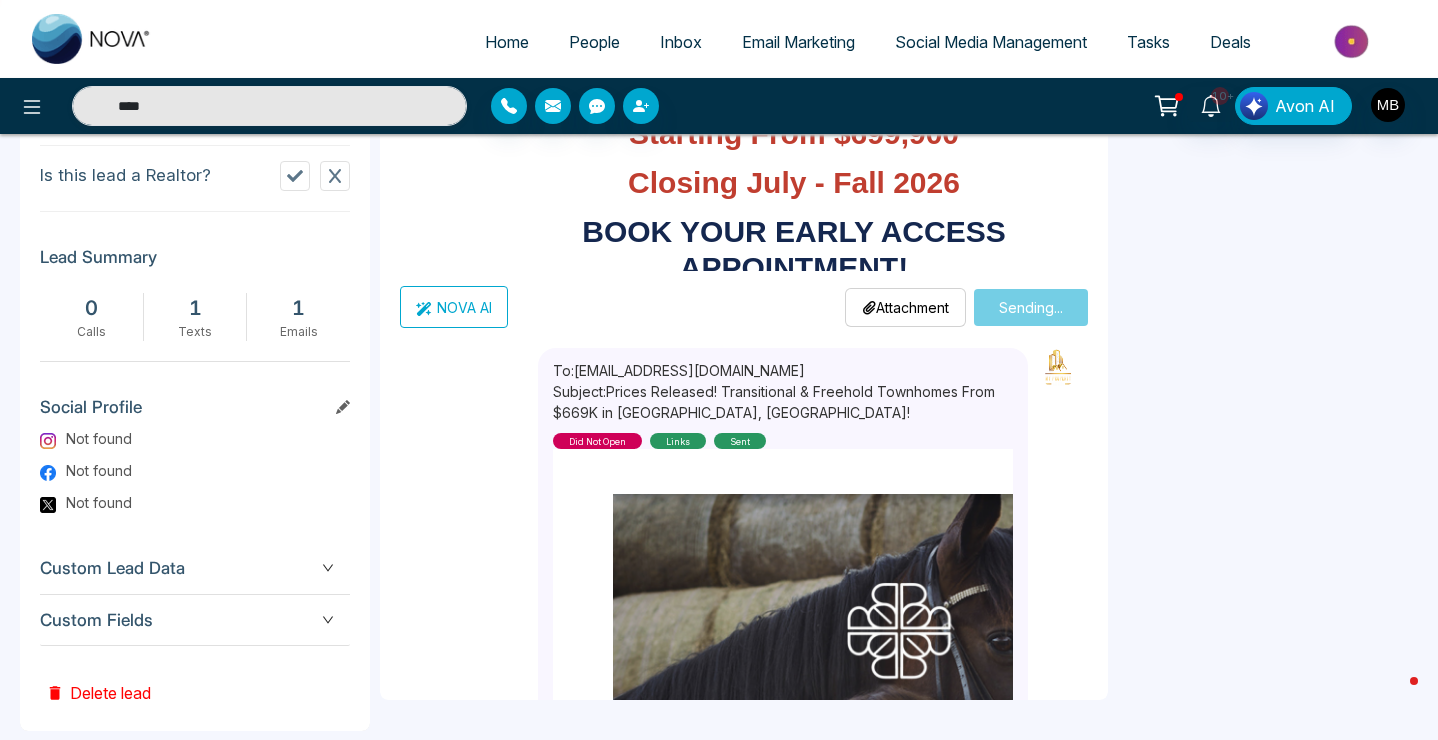 type 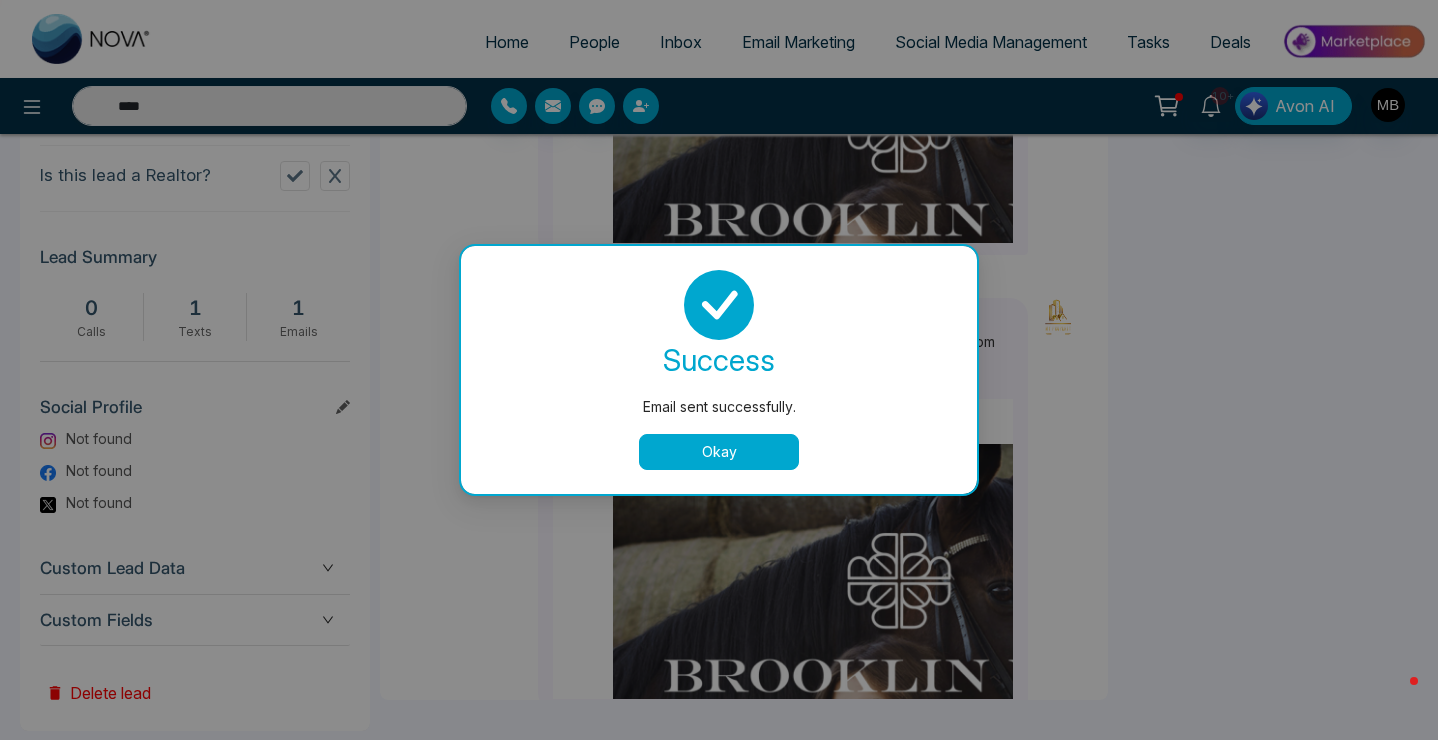 click on "Okay" at bounding box center [719, 452] 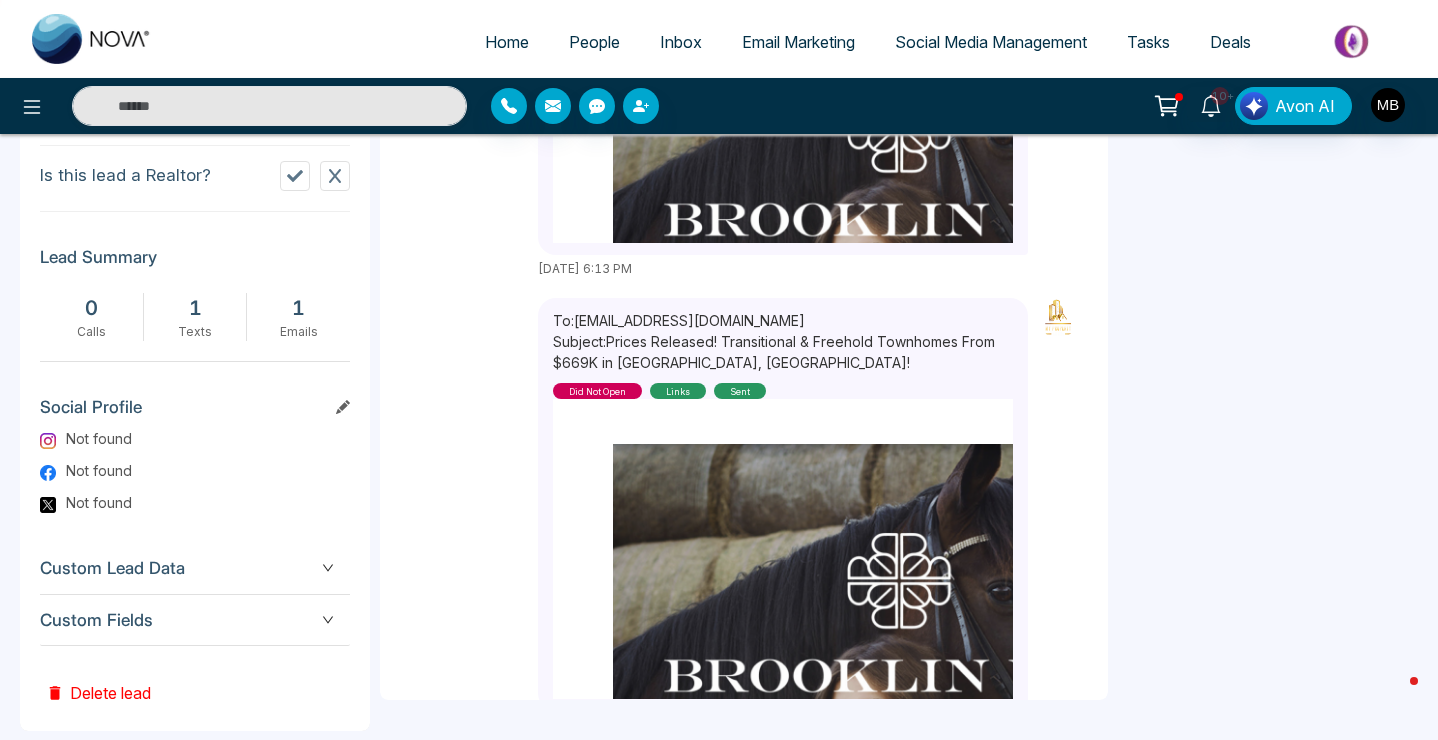 type on "****" 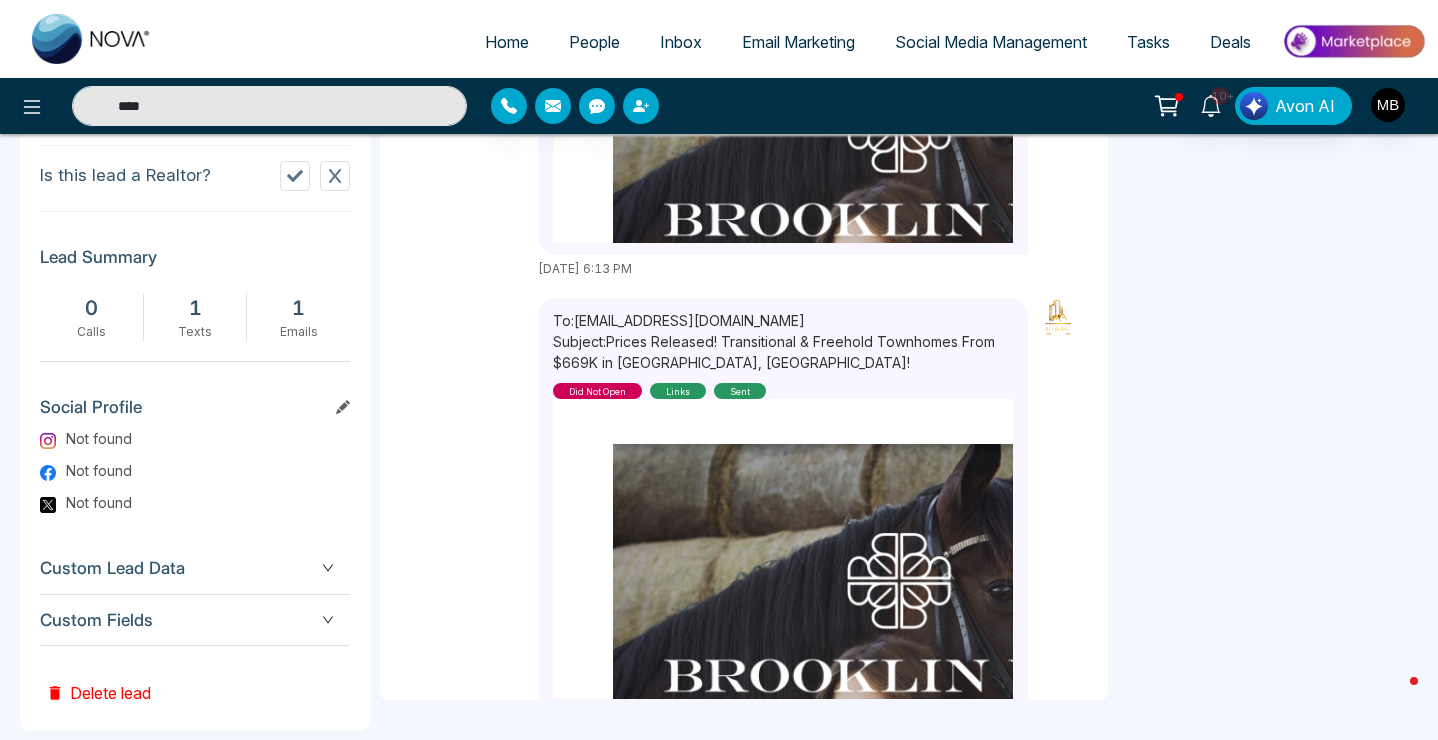 click on "****" at bounding box center [269, 106] 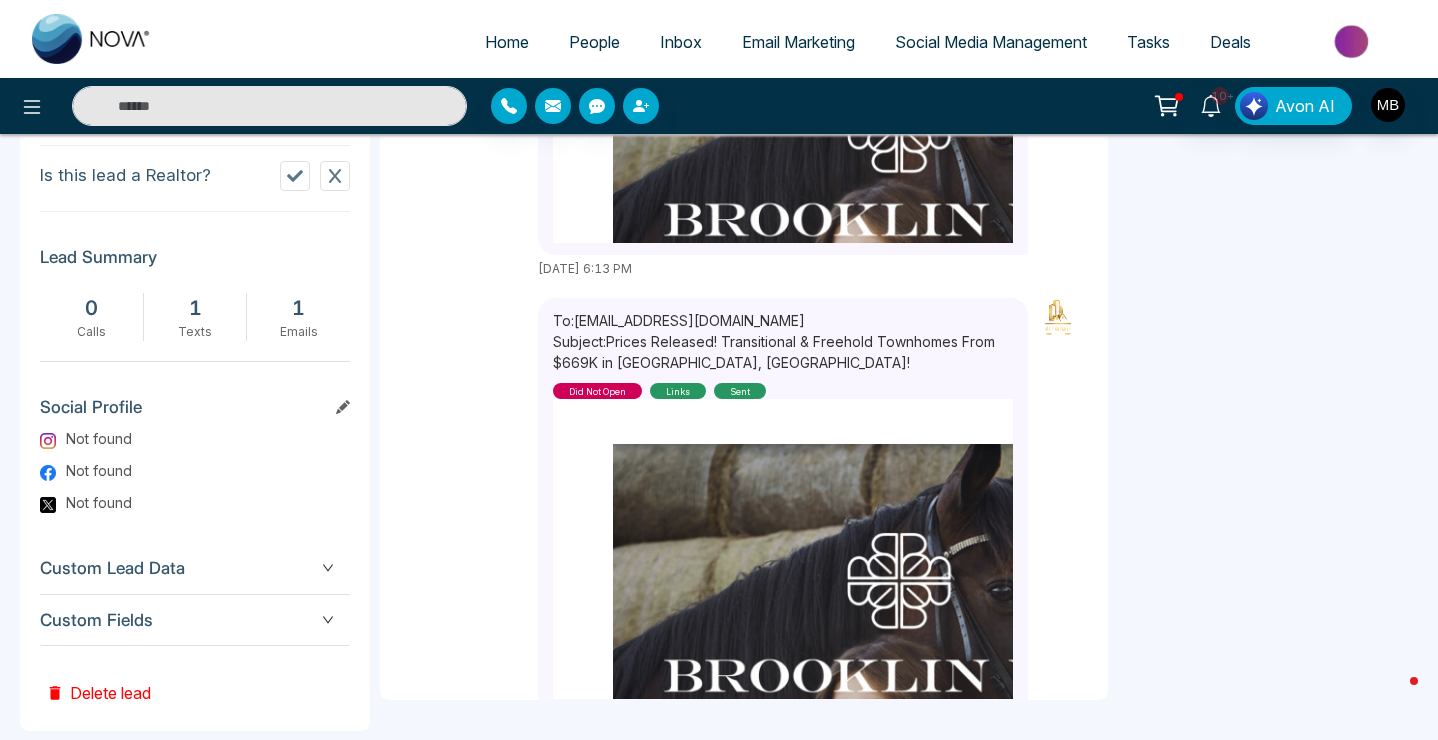paste on "**********" 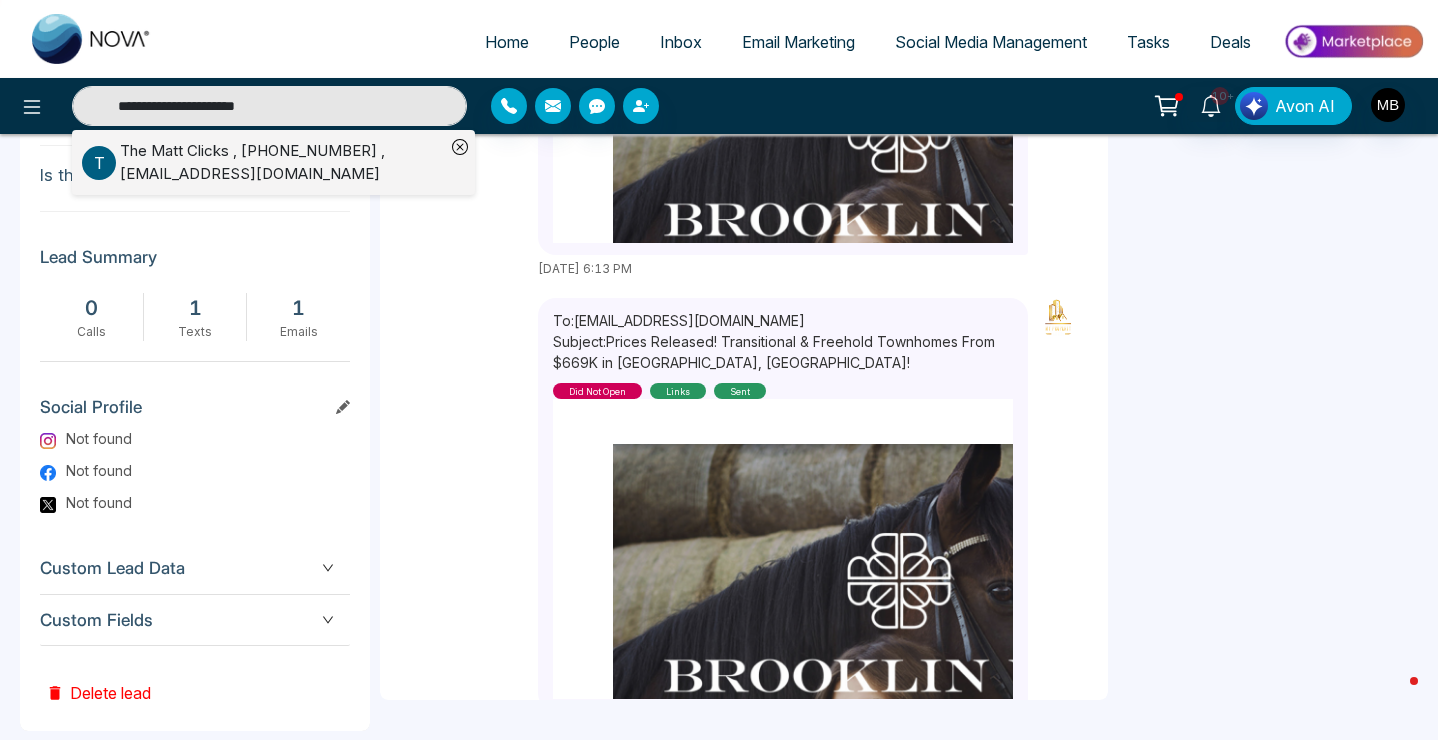 type on "**********" 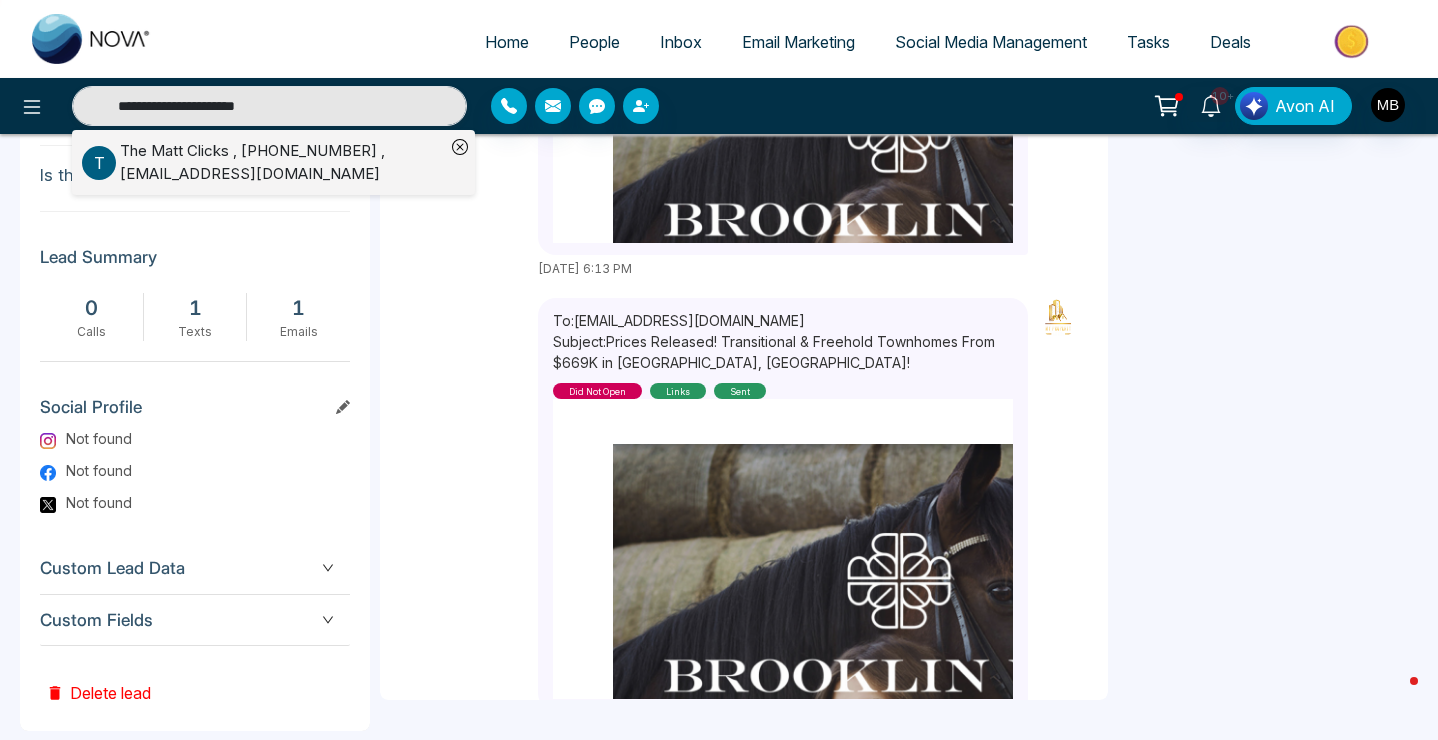 click on "The [PERSON_NAME]     , [PHONE_NUMBER]   , [EMAIL_ADDRESS][DOMAIN_NAME]" at bounding box center (282, 162) 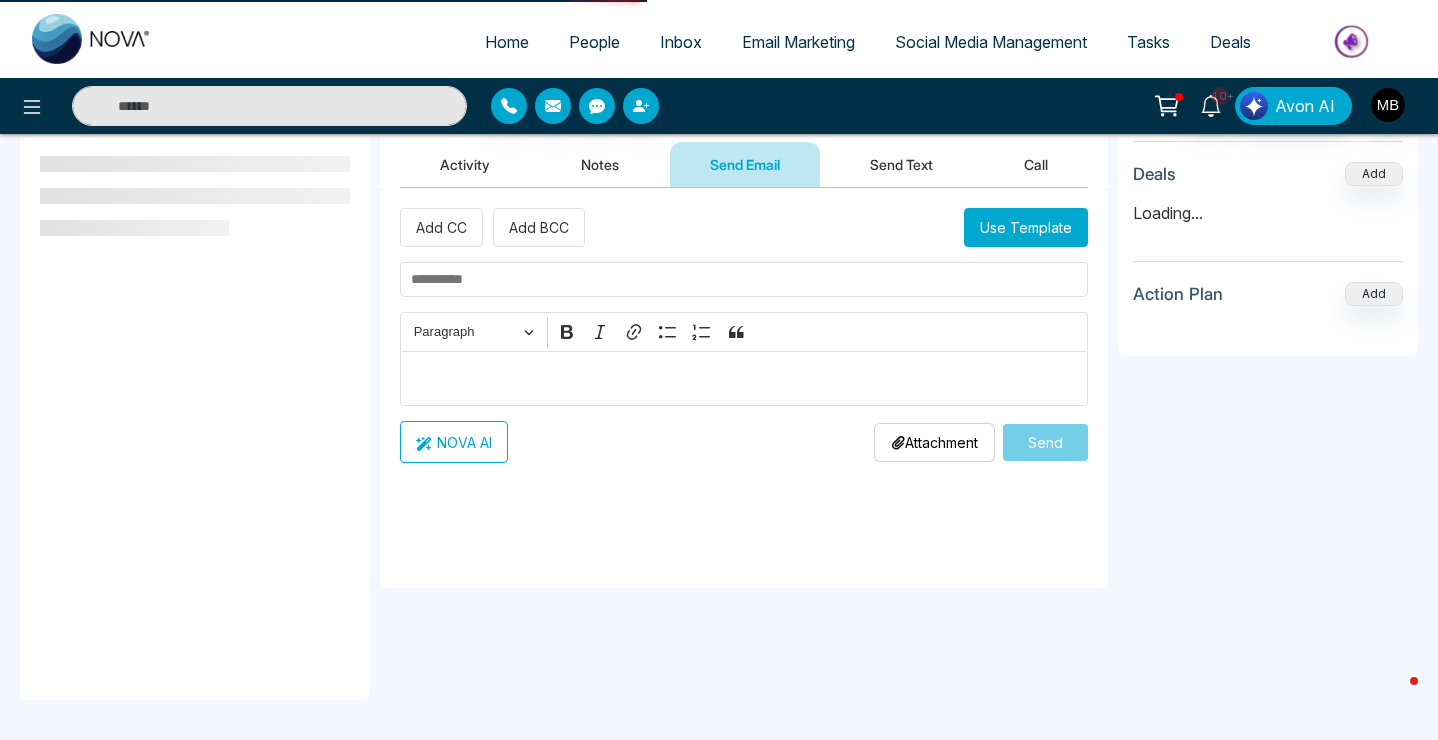 type on "**********" 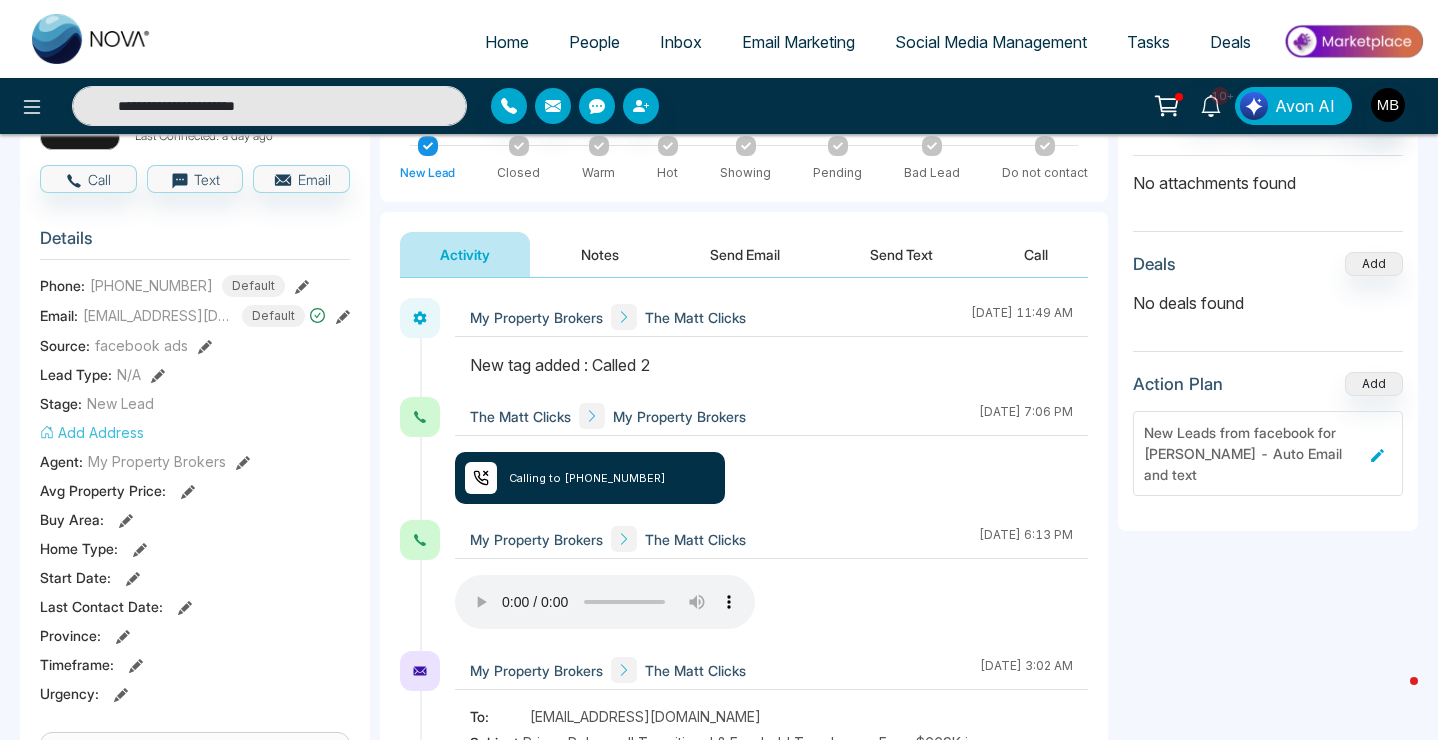 scroll, scrollTop: 436, scrollLeft: 0, axis: vertical 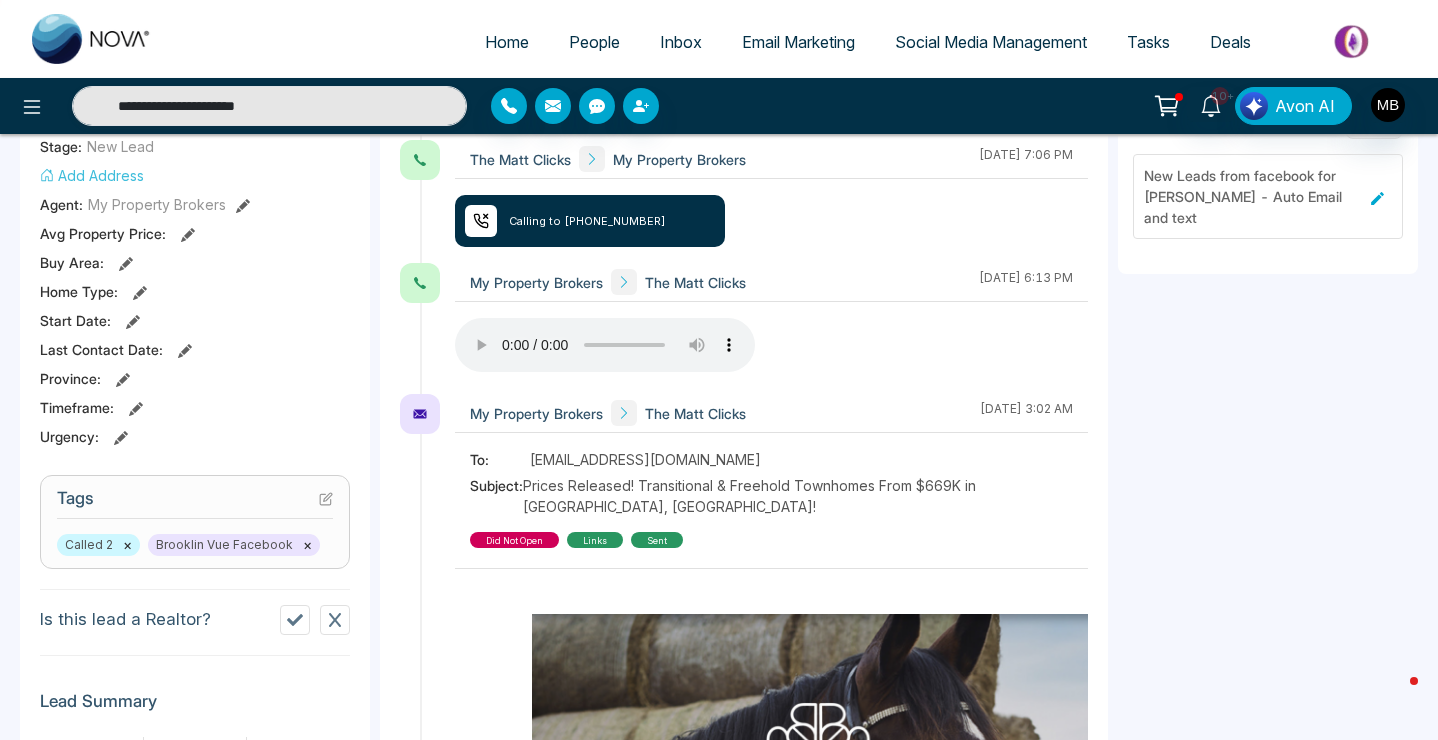 click on "×" at bounding box center (127, 545) 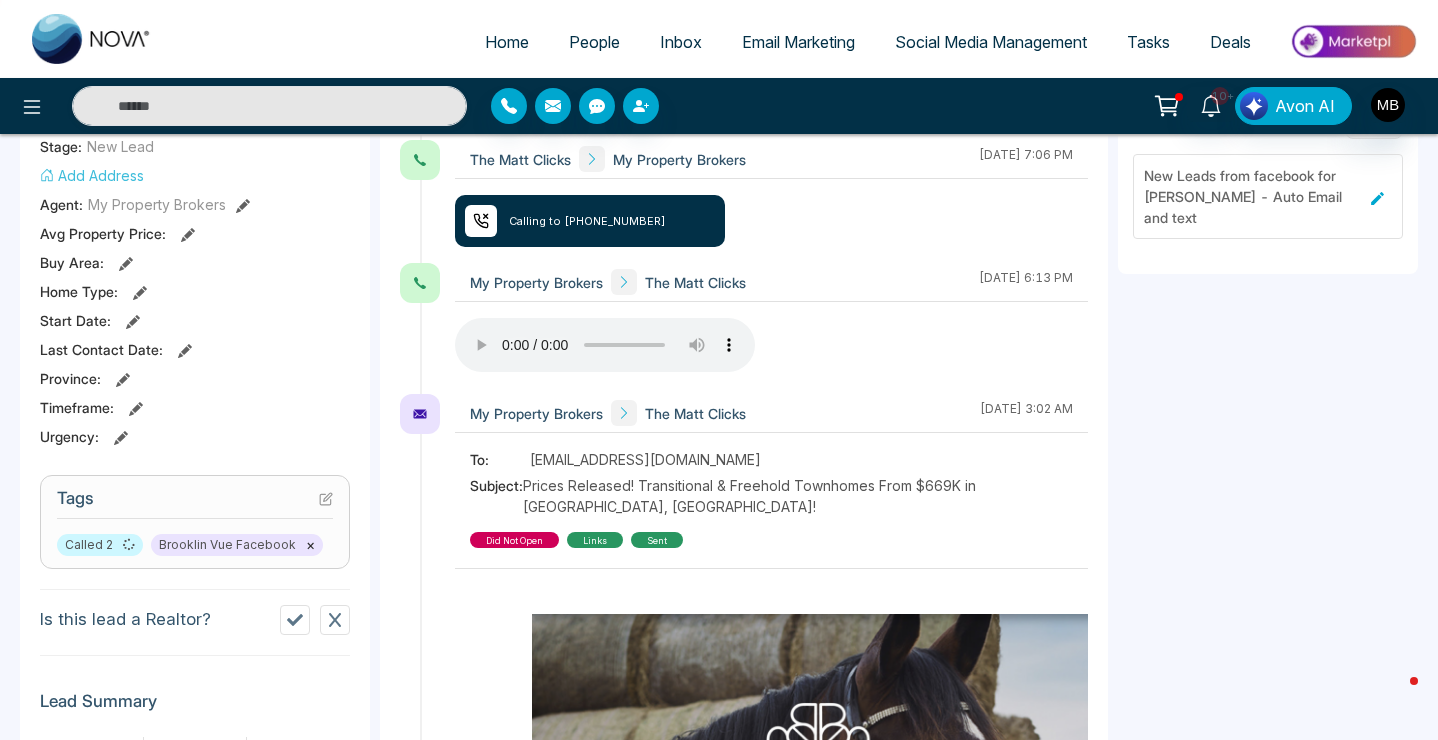 type on "**********" 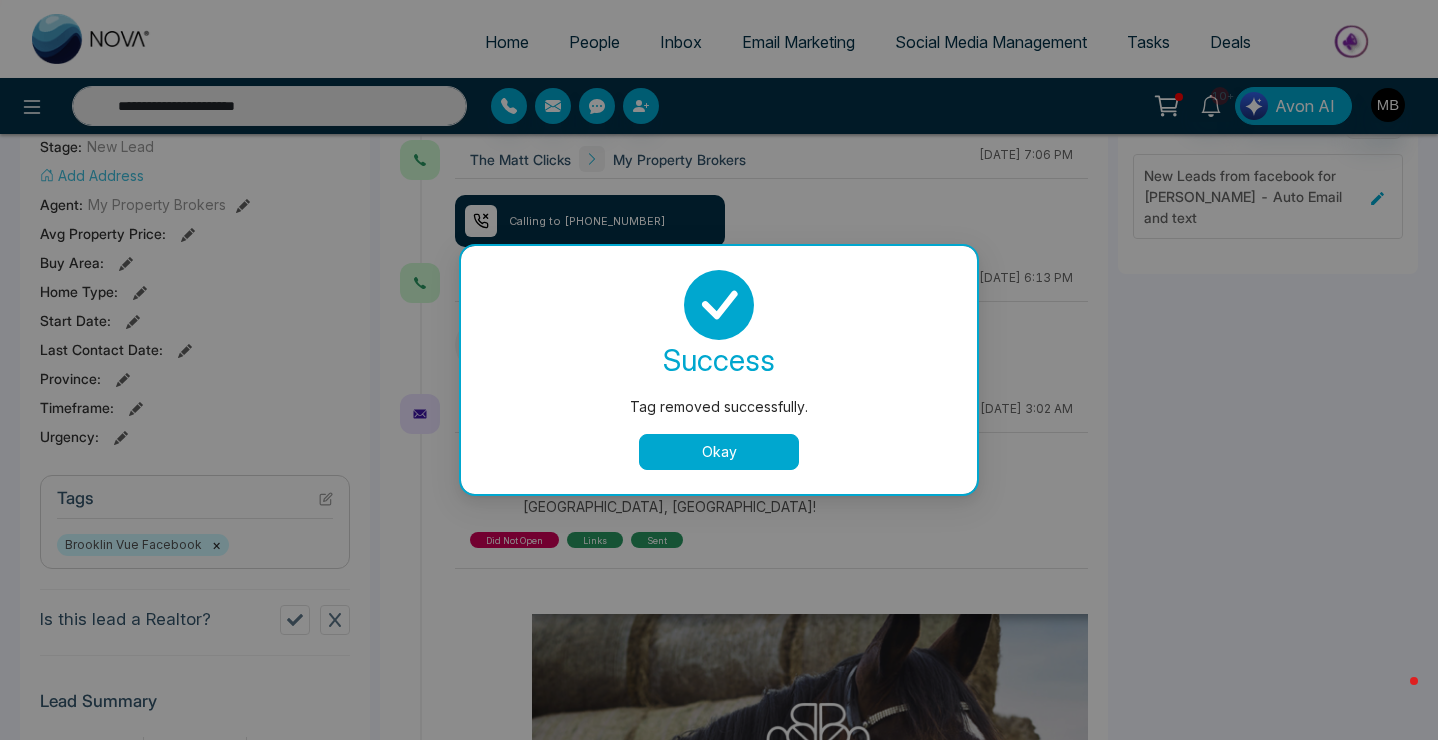 click on "Okay" at bounding box center (719, 452) 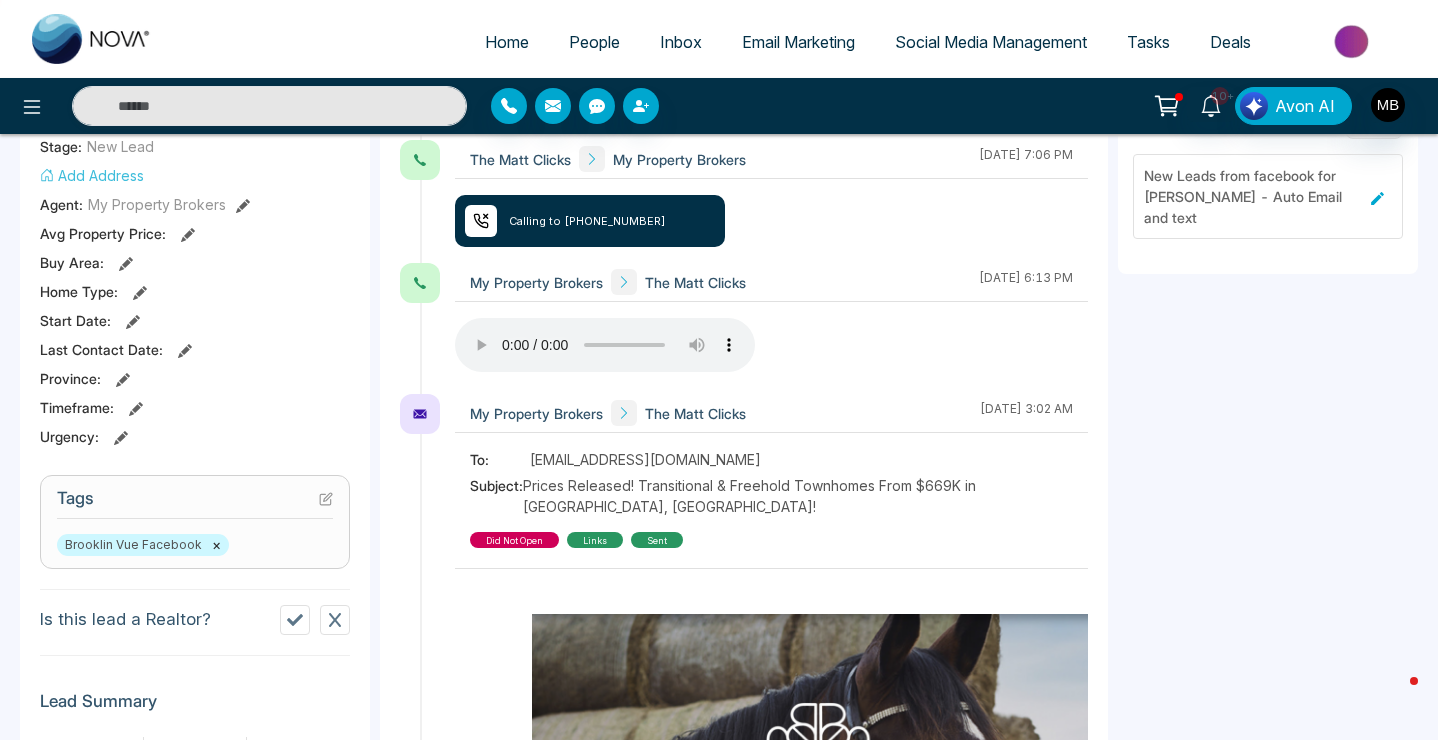 click 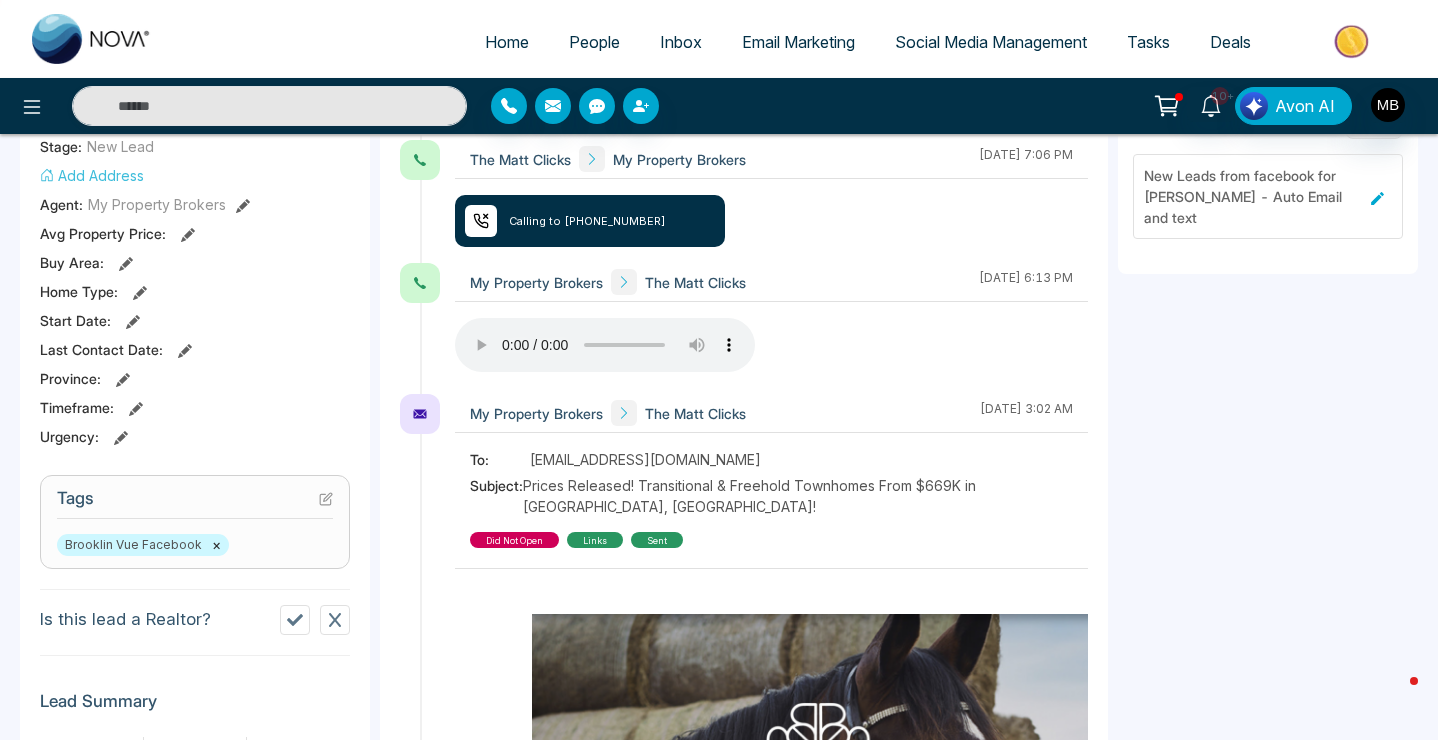 type on "**********" 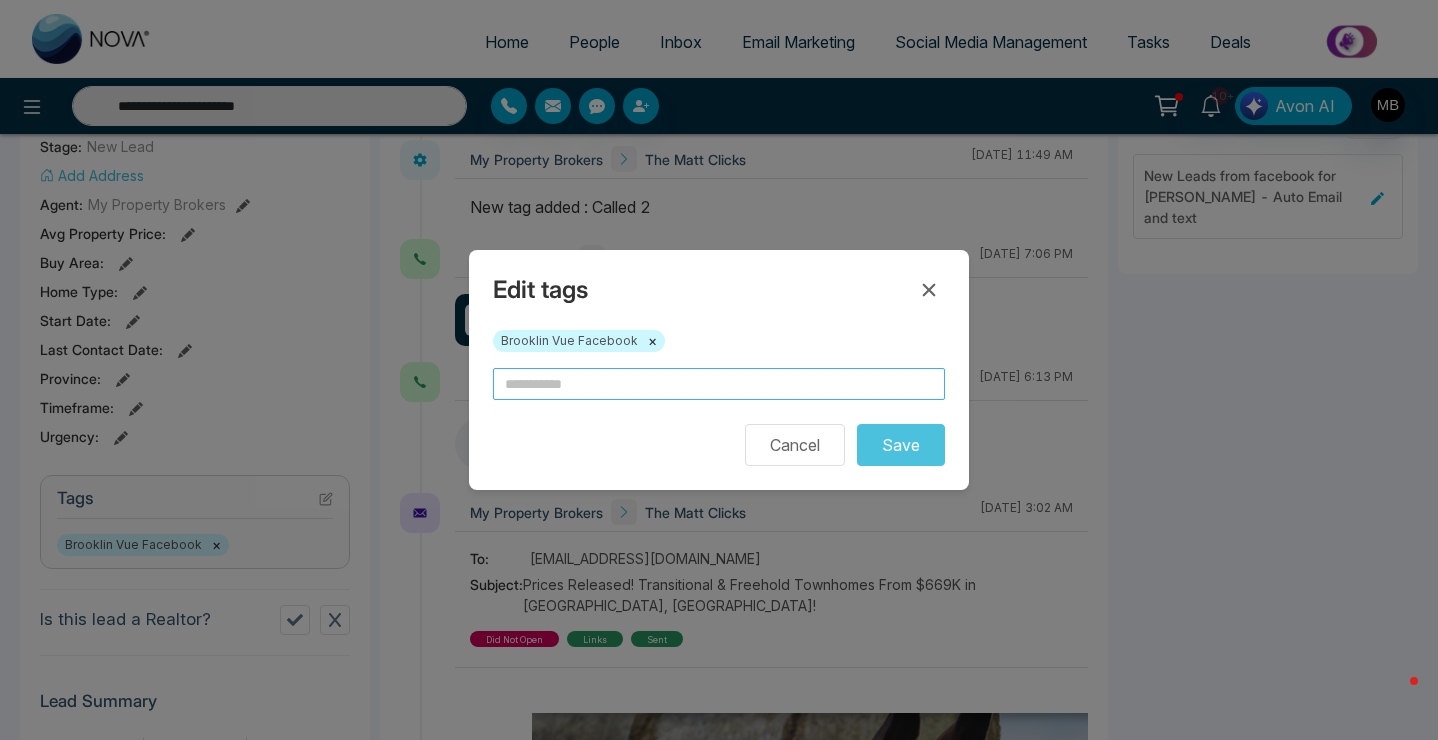 click at bounding box center (719, 384) 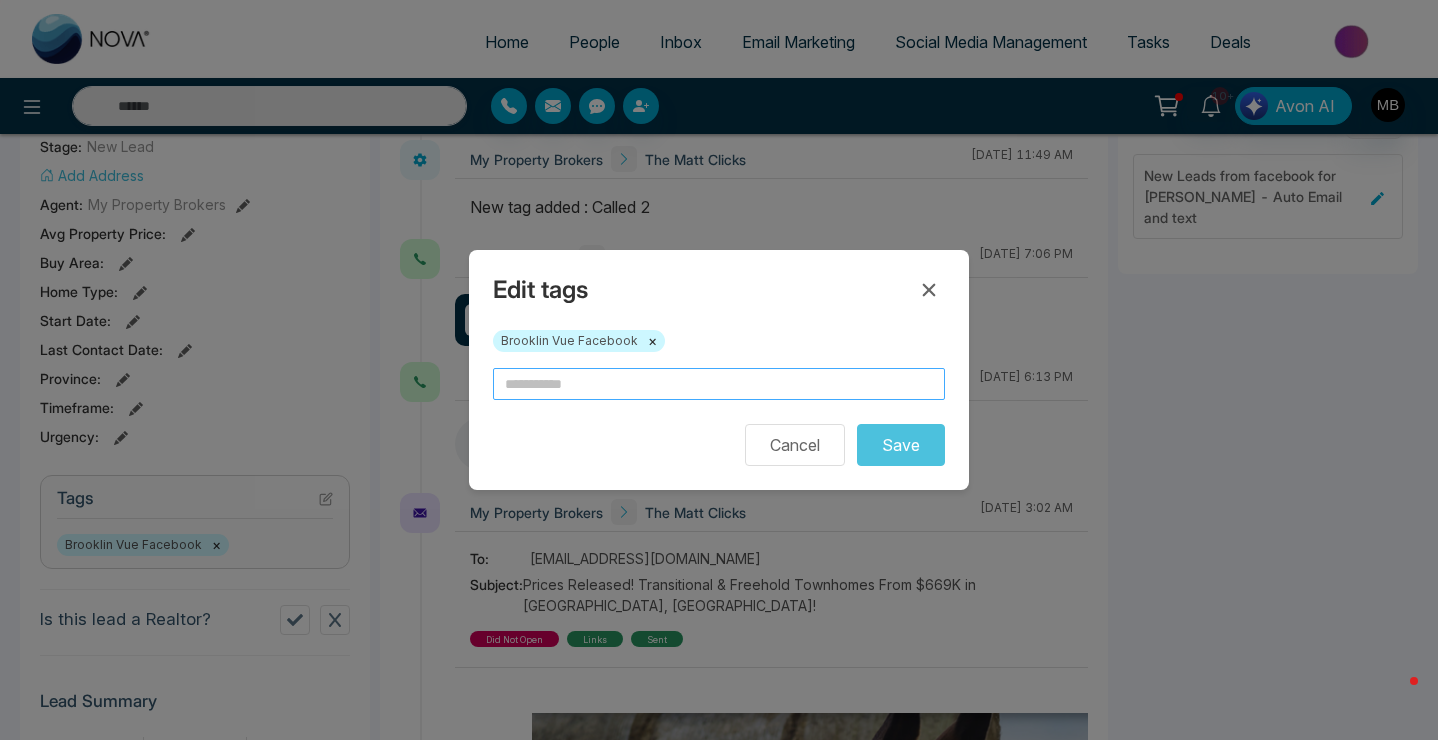 type on "**********" 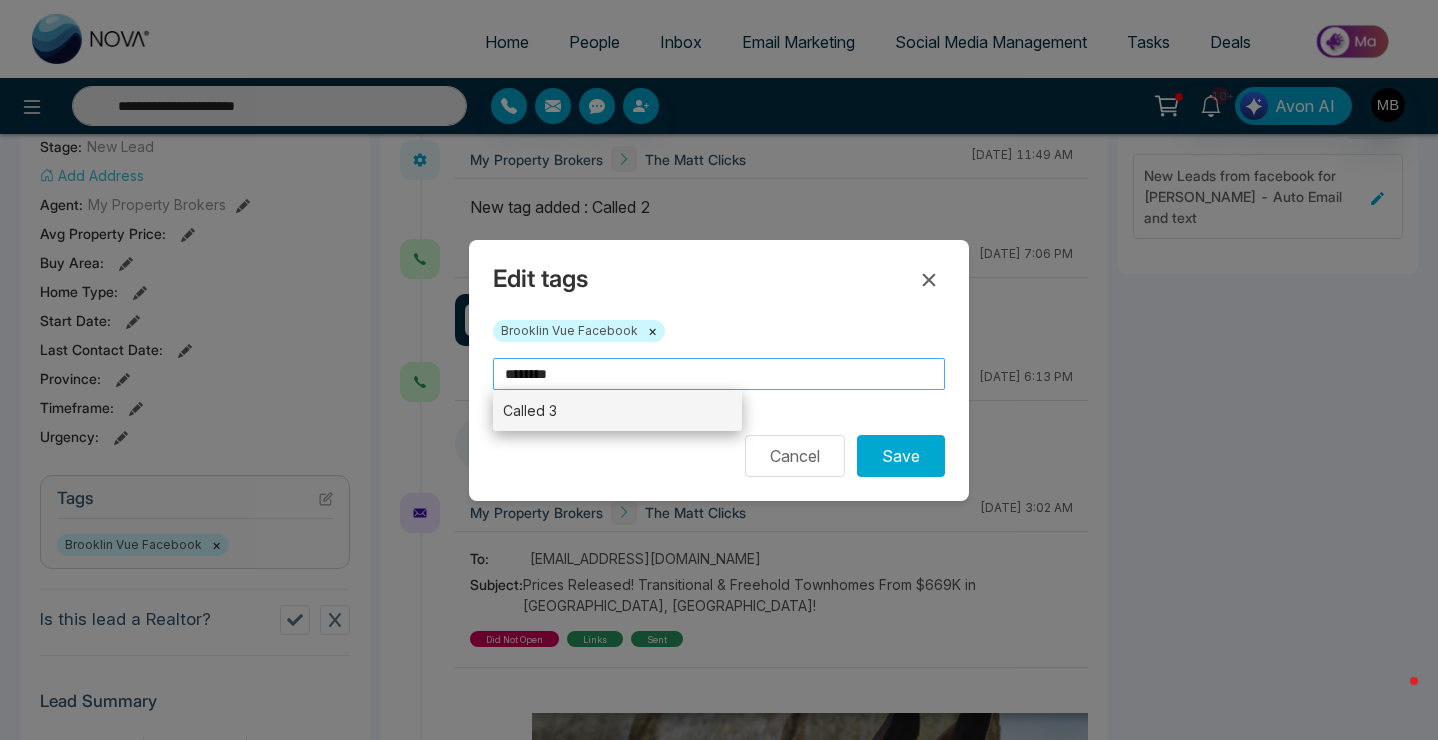 type on "********" 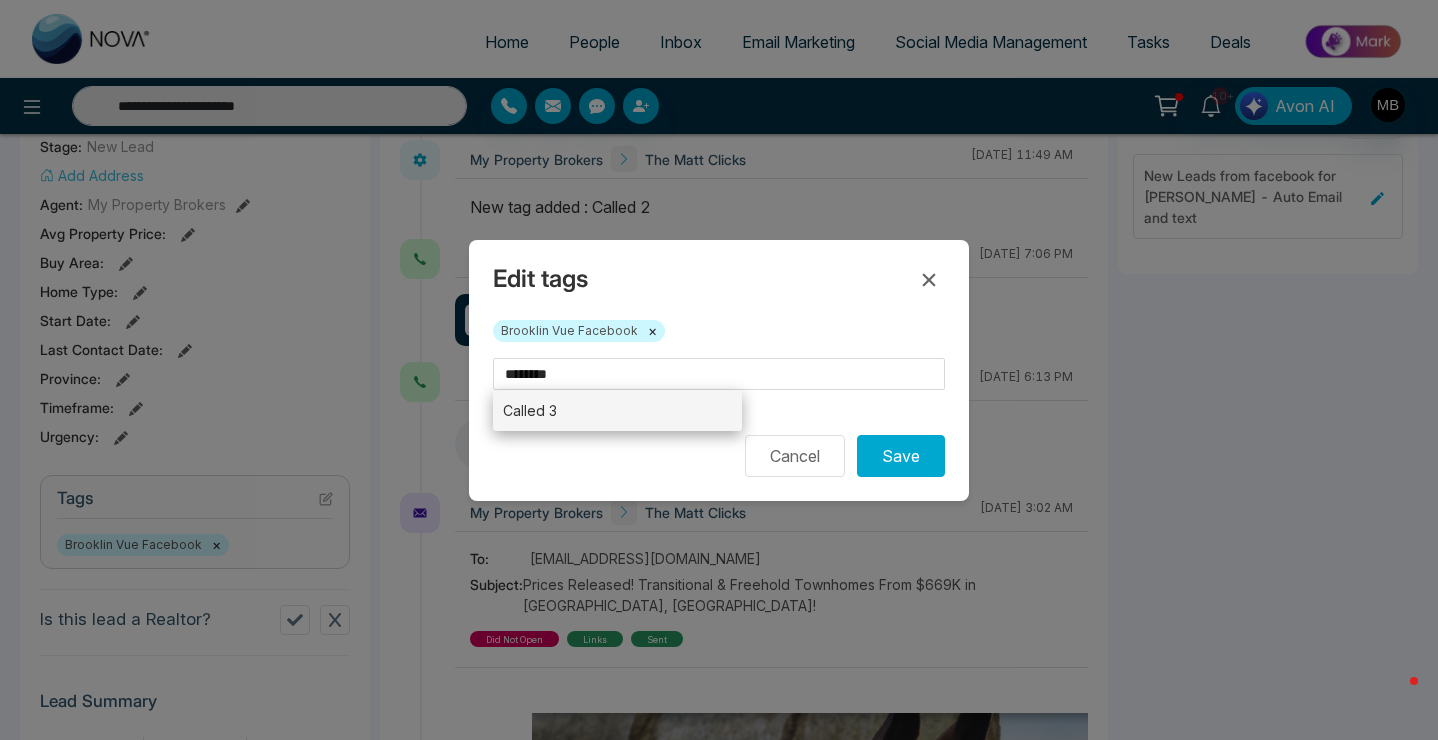click on "Called 3" at bounding box center [617, 410] 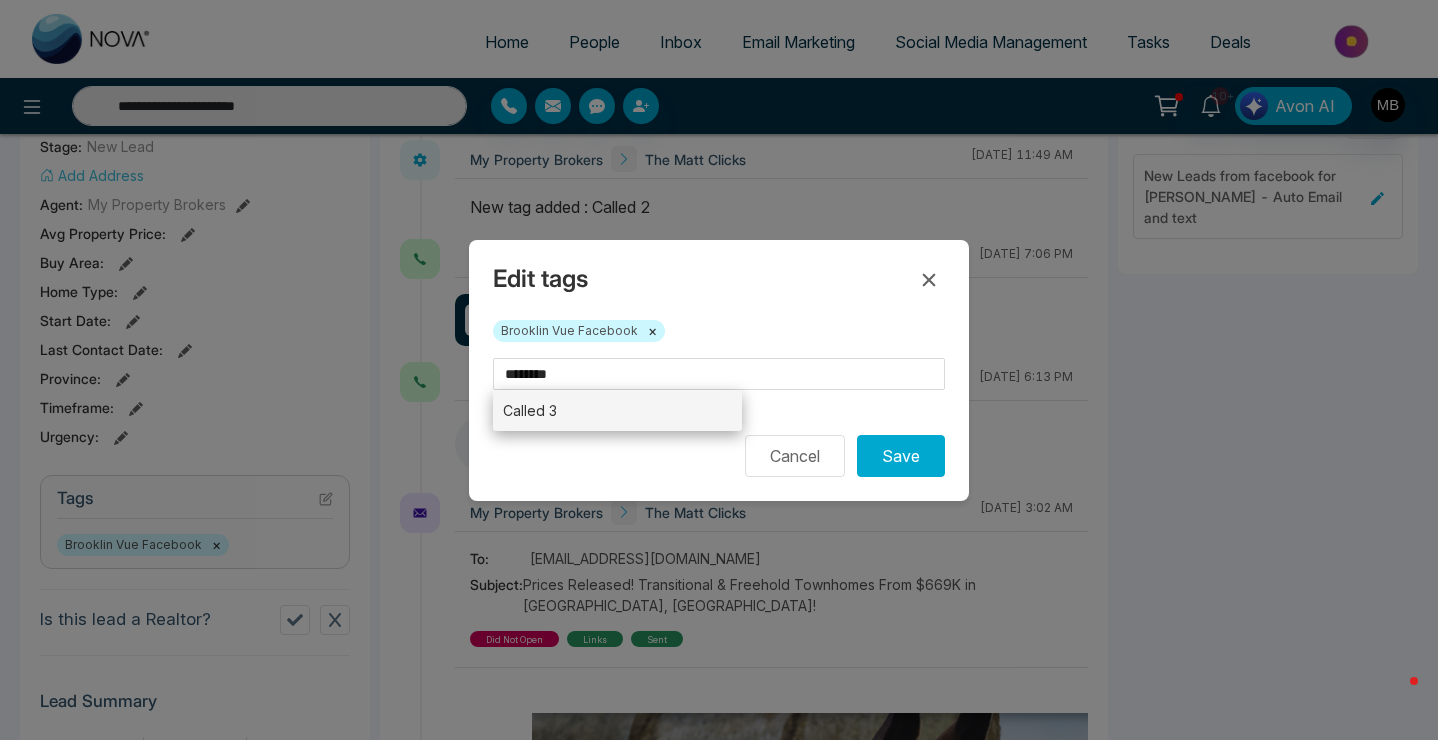 type 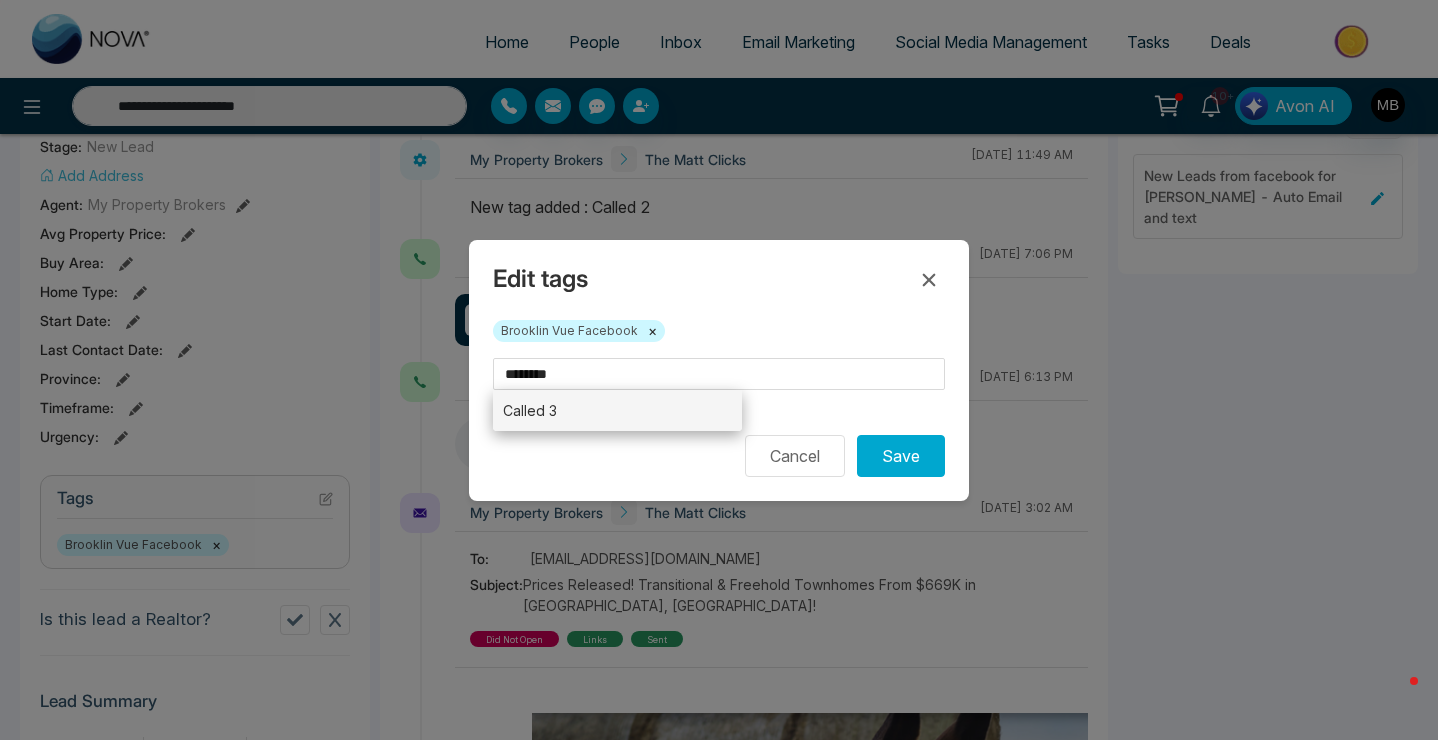 type on "********" 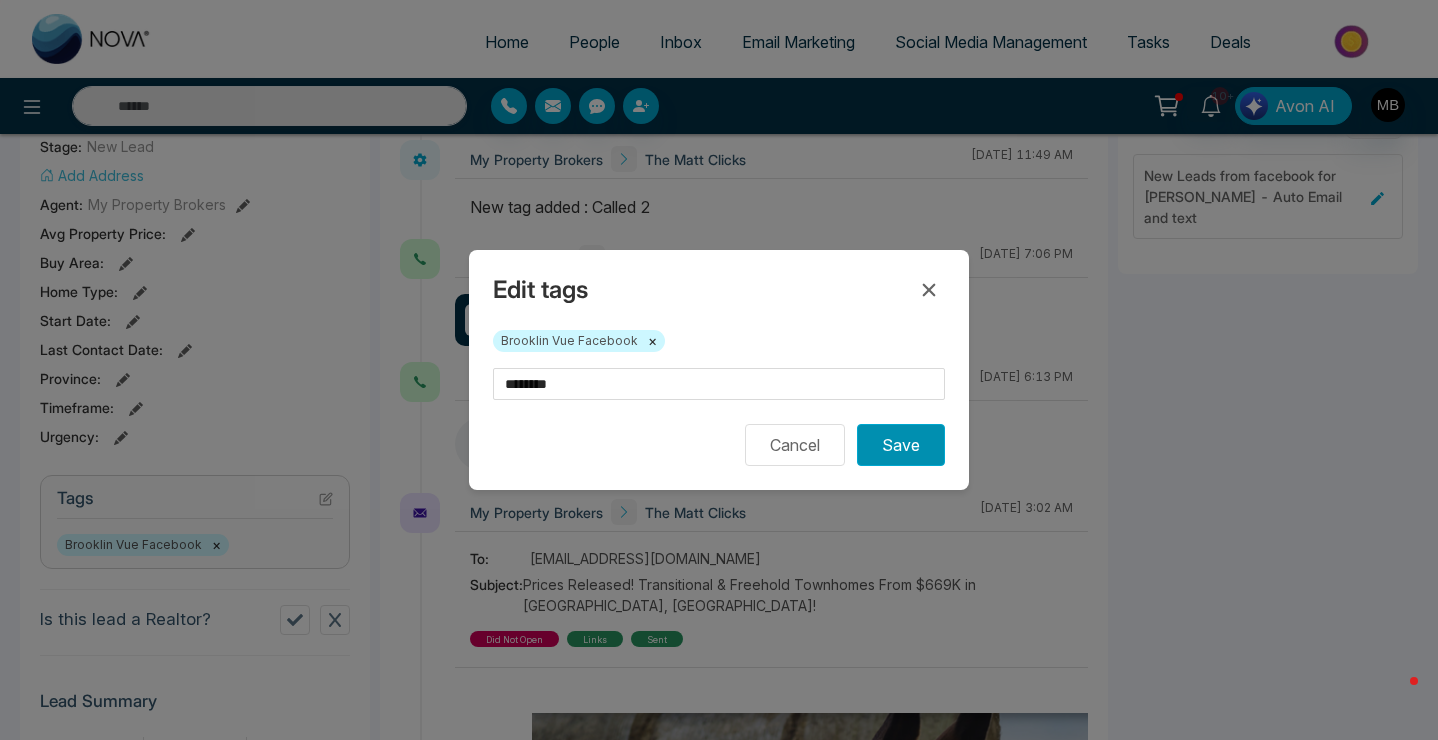 click on "Save" at bounding box center [901, 445] 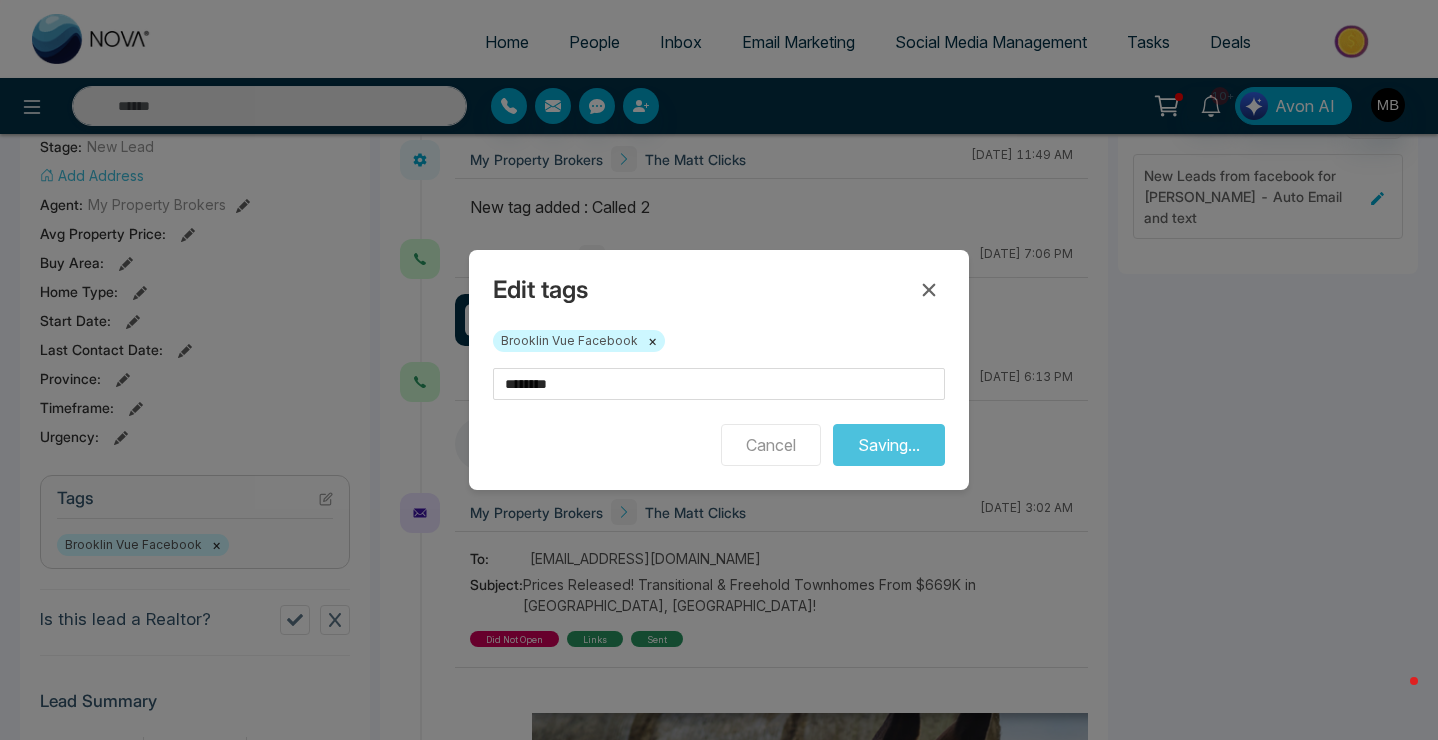 type on "**********" 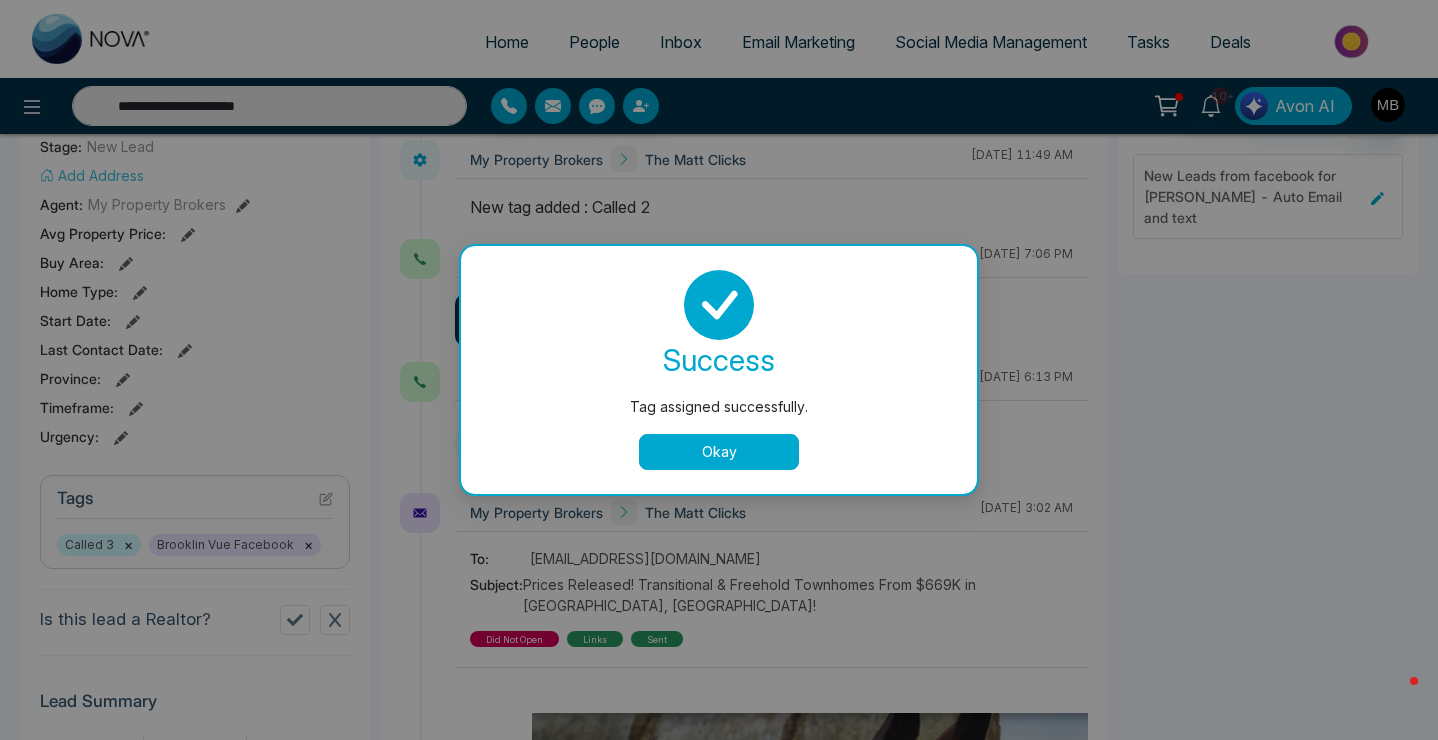 click on "Okay" at bounding box center [719, 452] 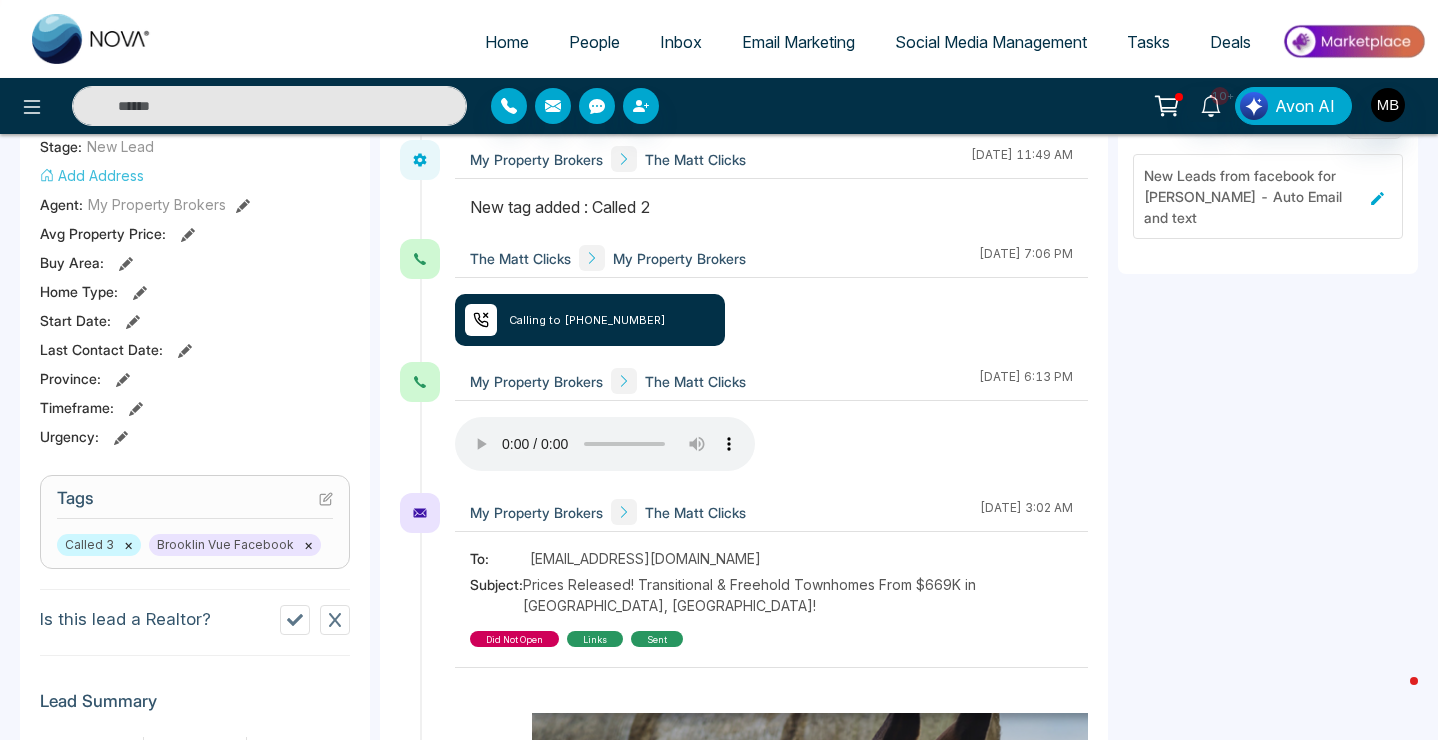 click at bounding box center (269, 106) 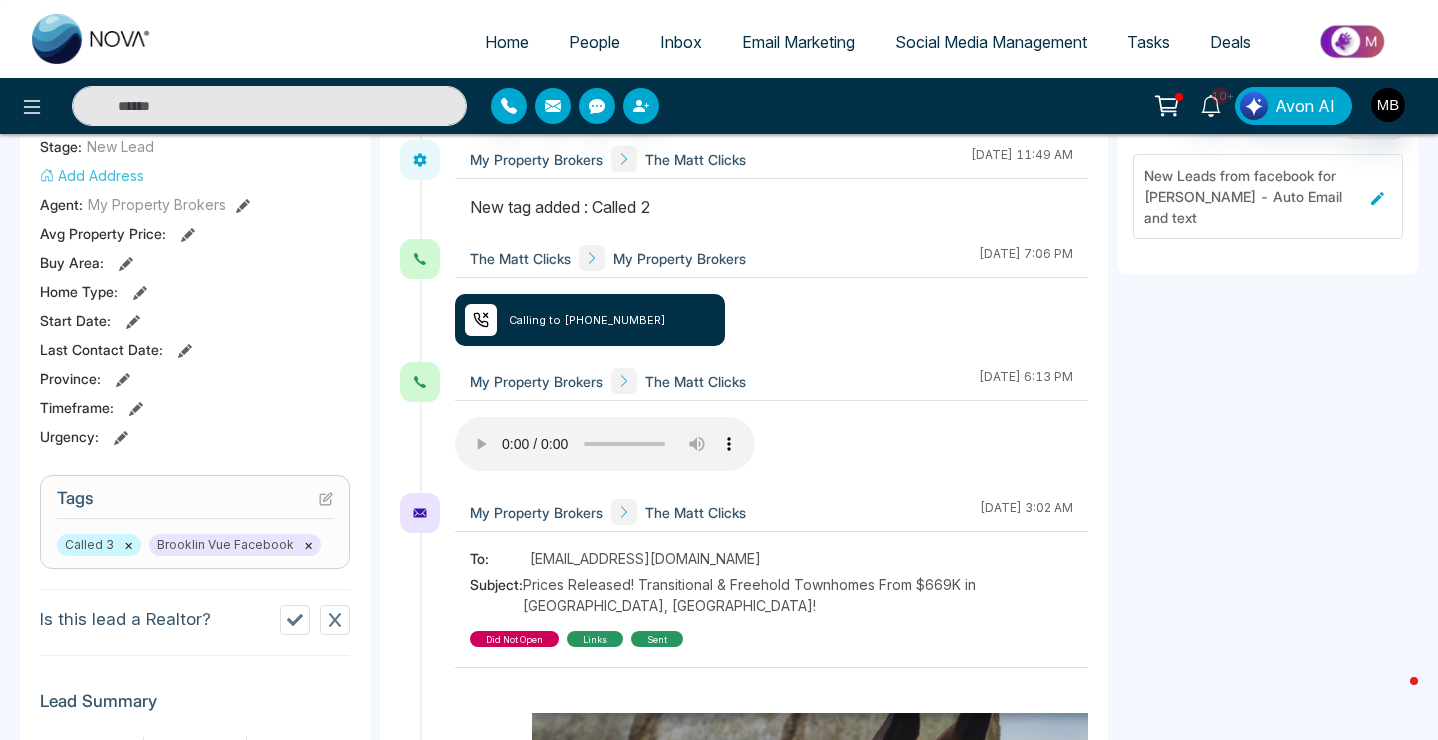 paste on "**********" 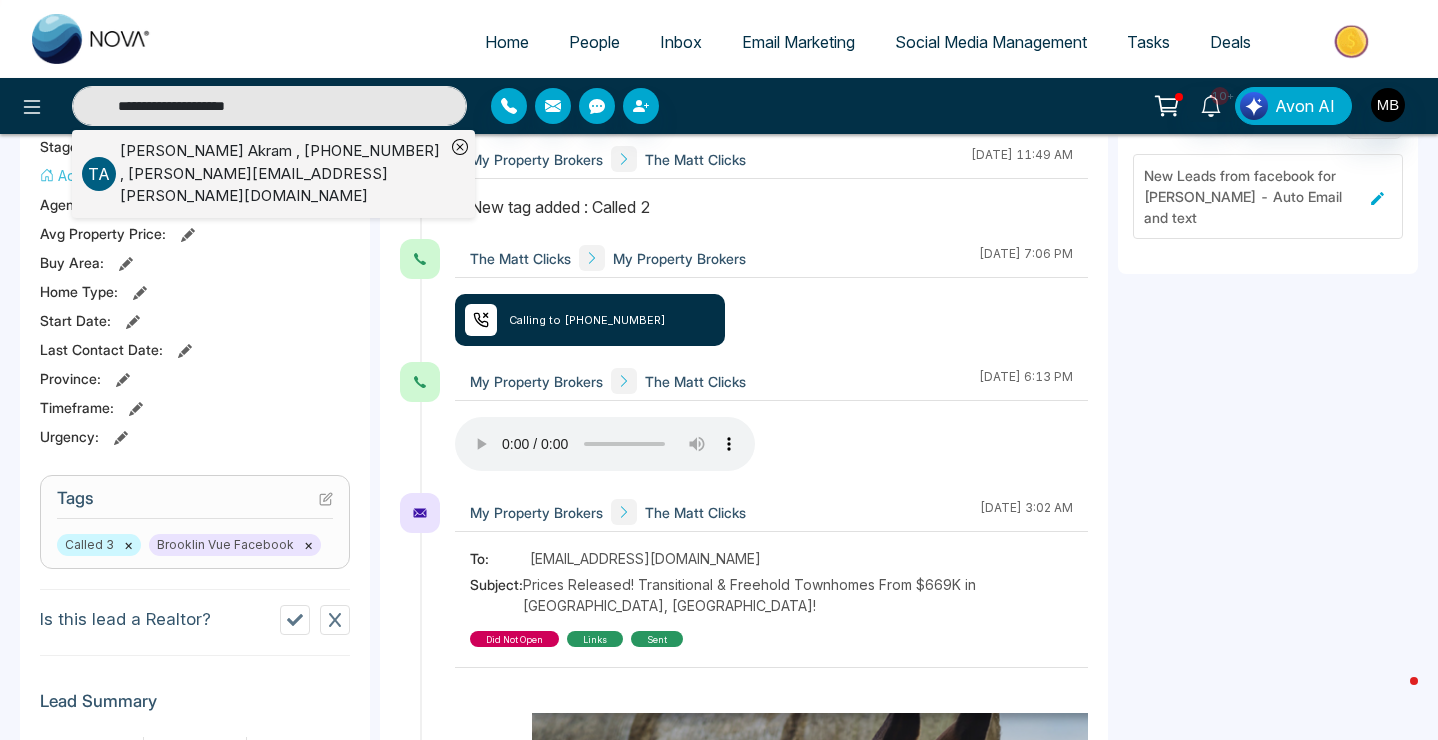 type on "**********" 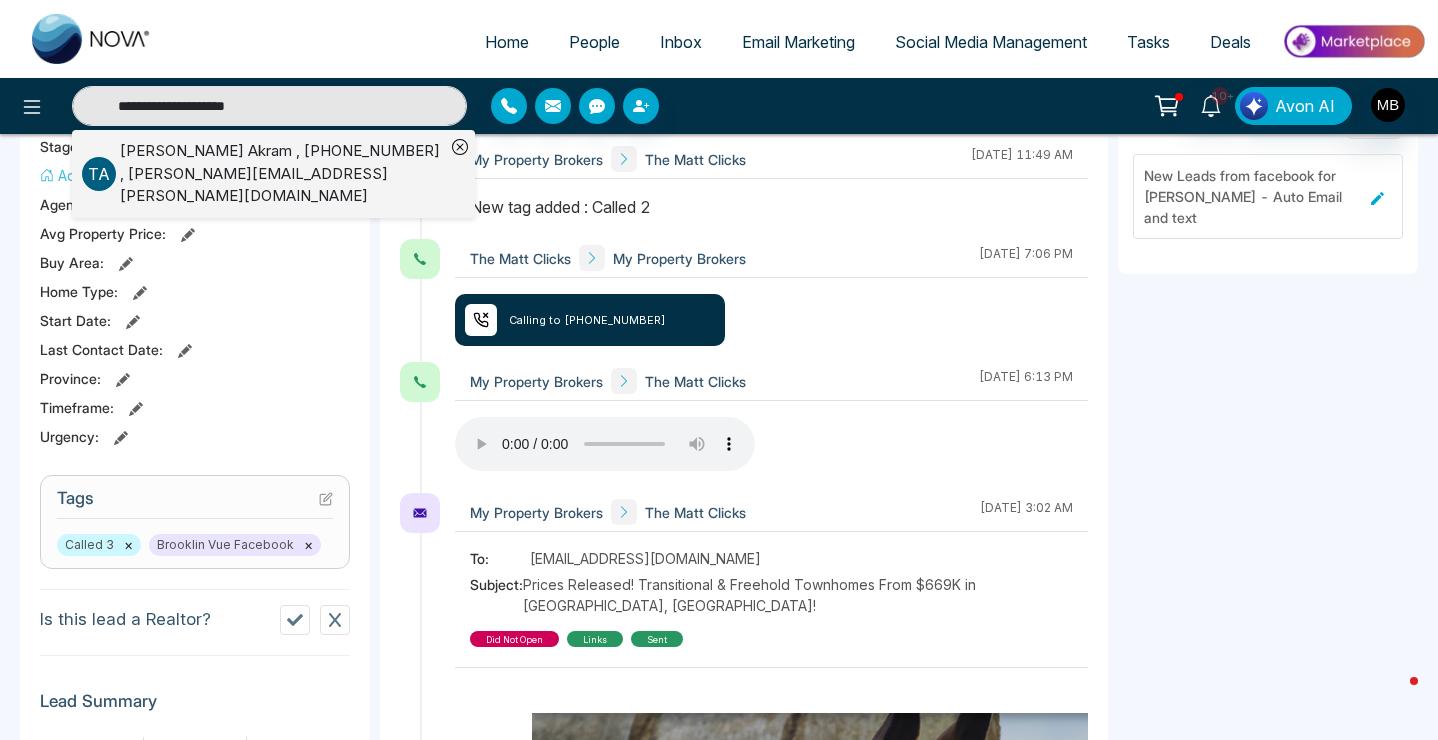 click on "[PERSON_NAME]   , [PHONE_NUMBER]   , [PERSON_NAME][EMAIL_ADDRESS][PERSON_NAME][DOMAIN_NAME]" at bounding box center [282, 174] 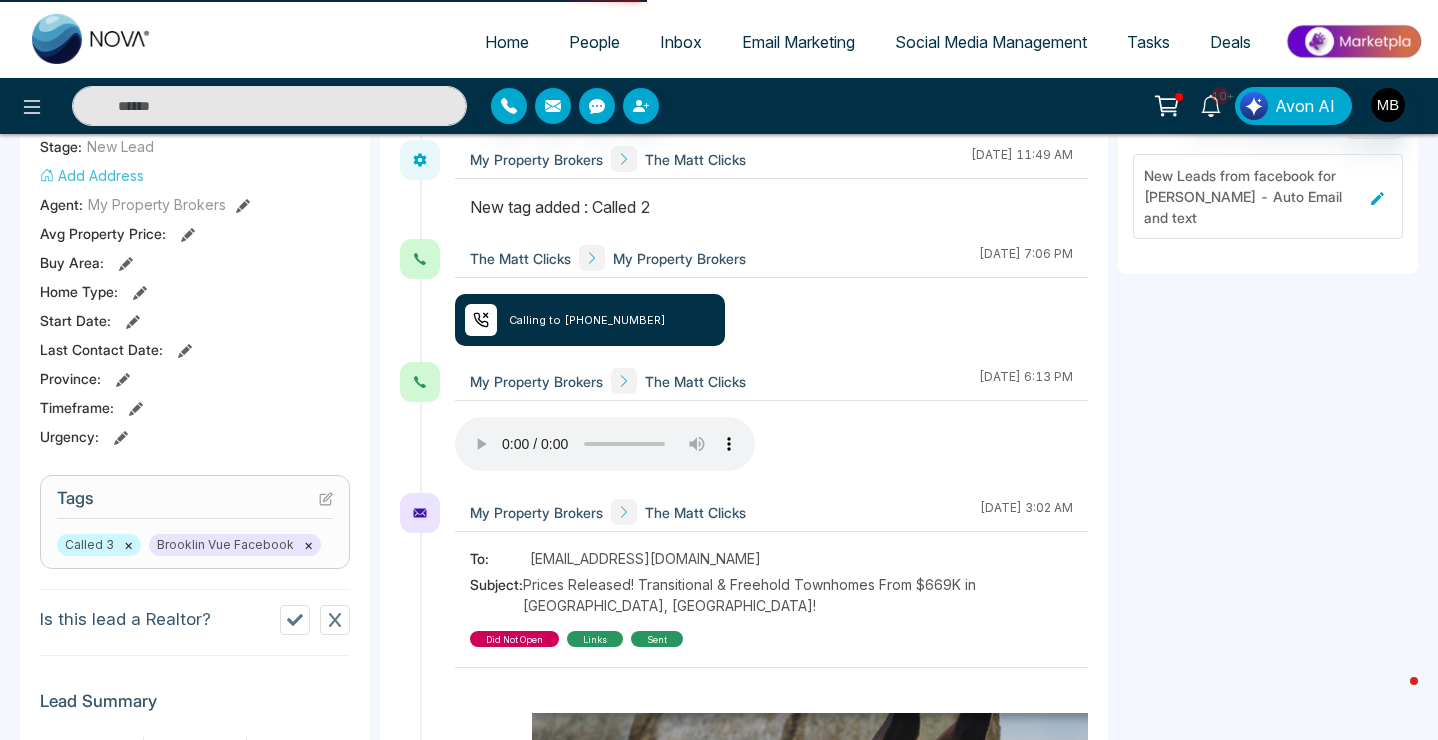 type on "**********" 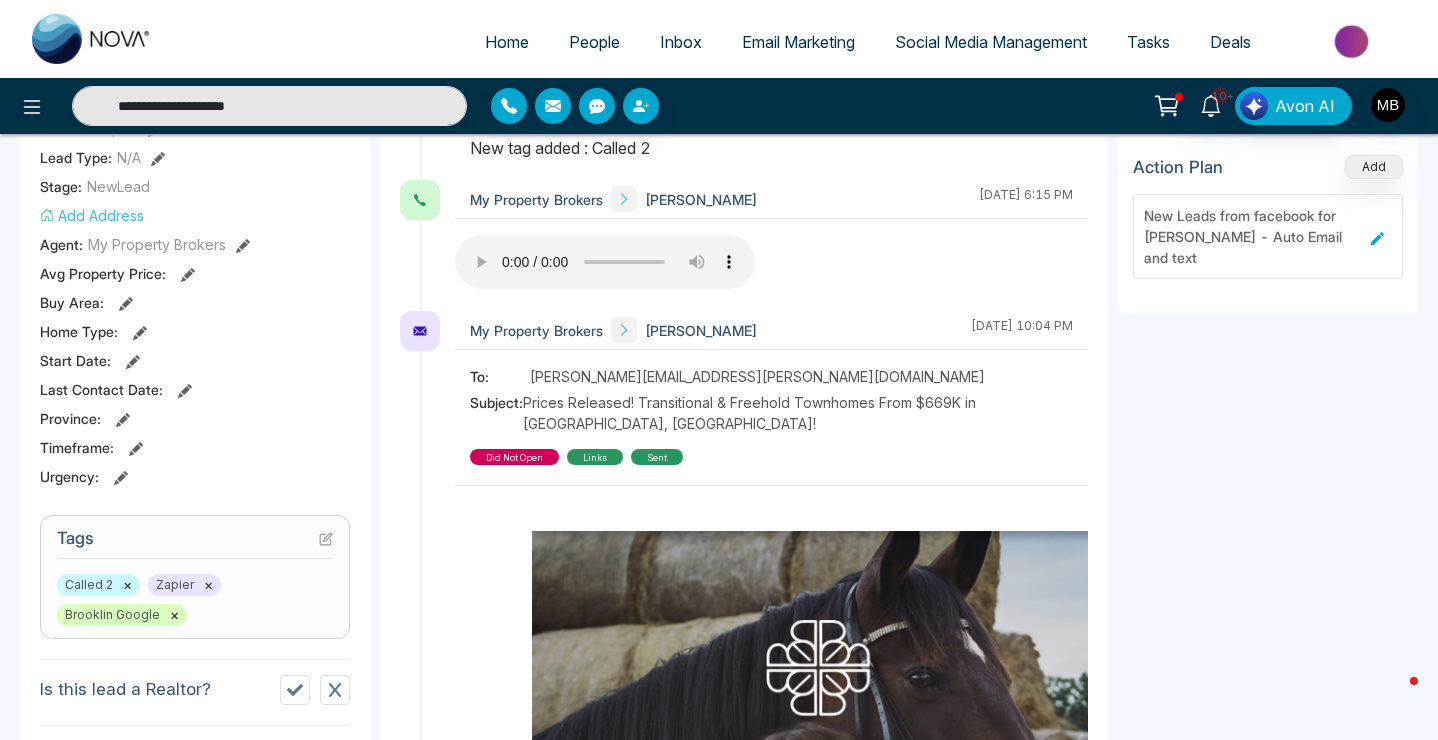 scroll, scrollTop: 502, scrollLeft: 0, axis: vertical 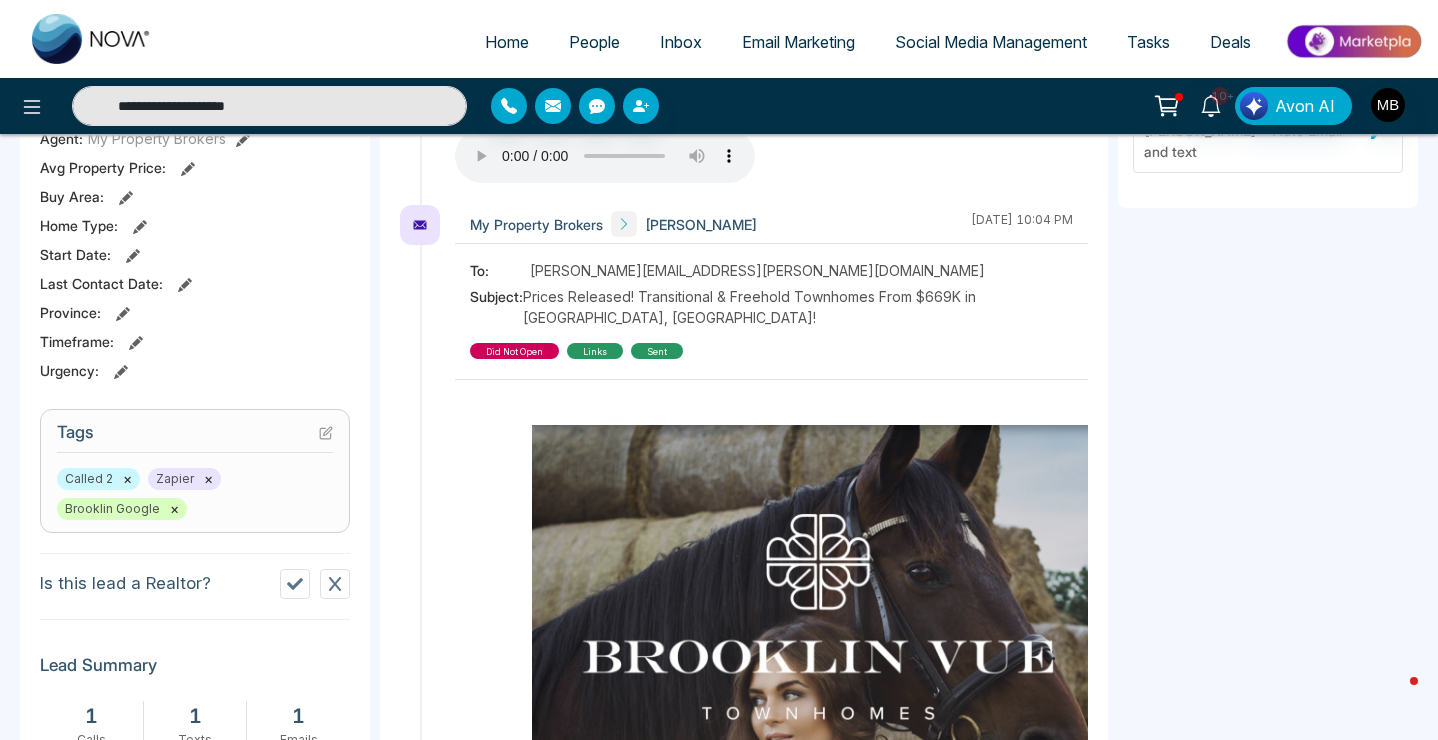 click on "×" at bounding box center (127, 479) 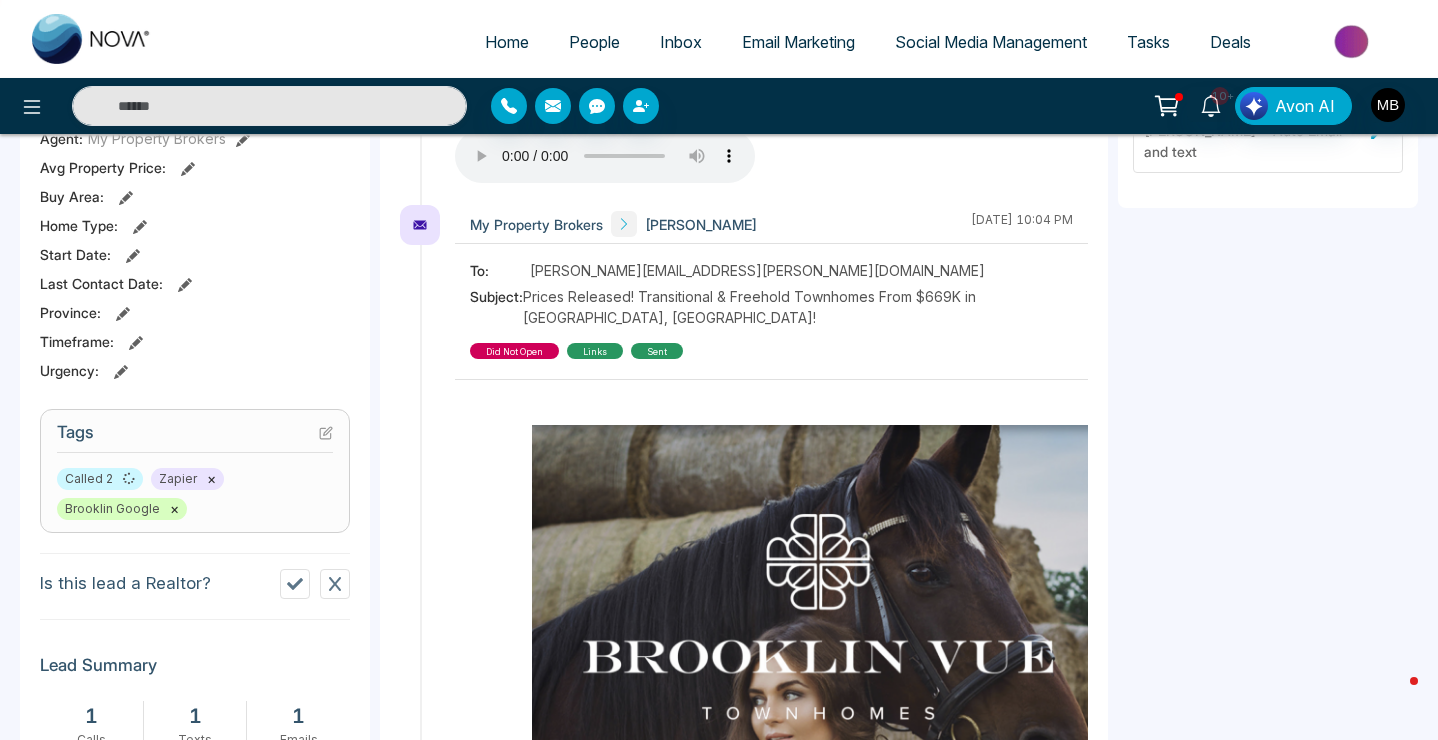 type on "**********" 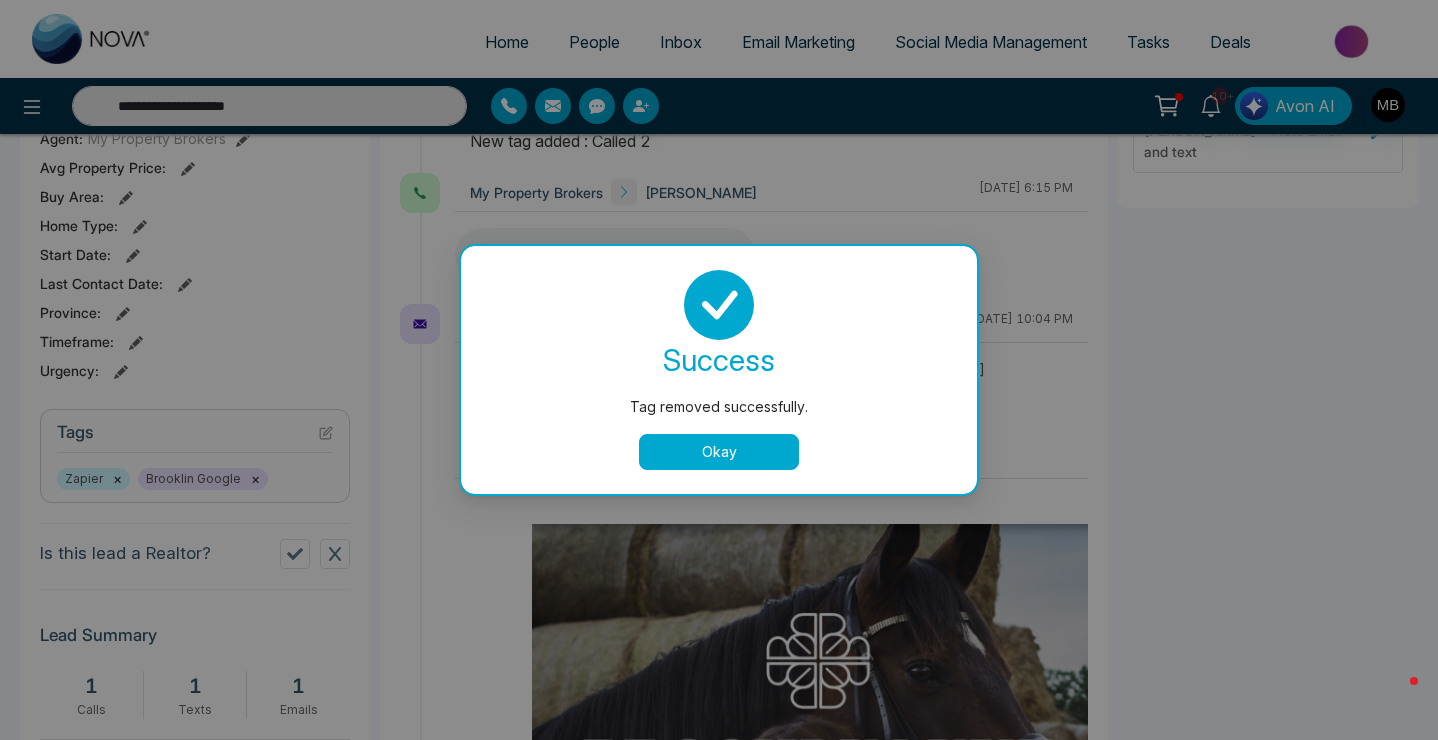 click on "Okay" at bounding box center [719, 452] 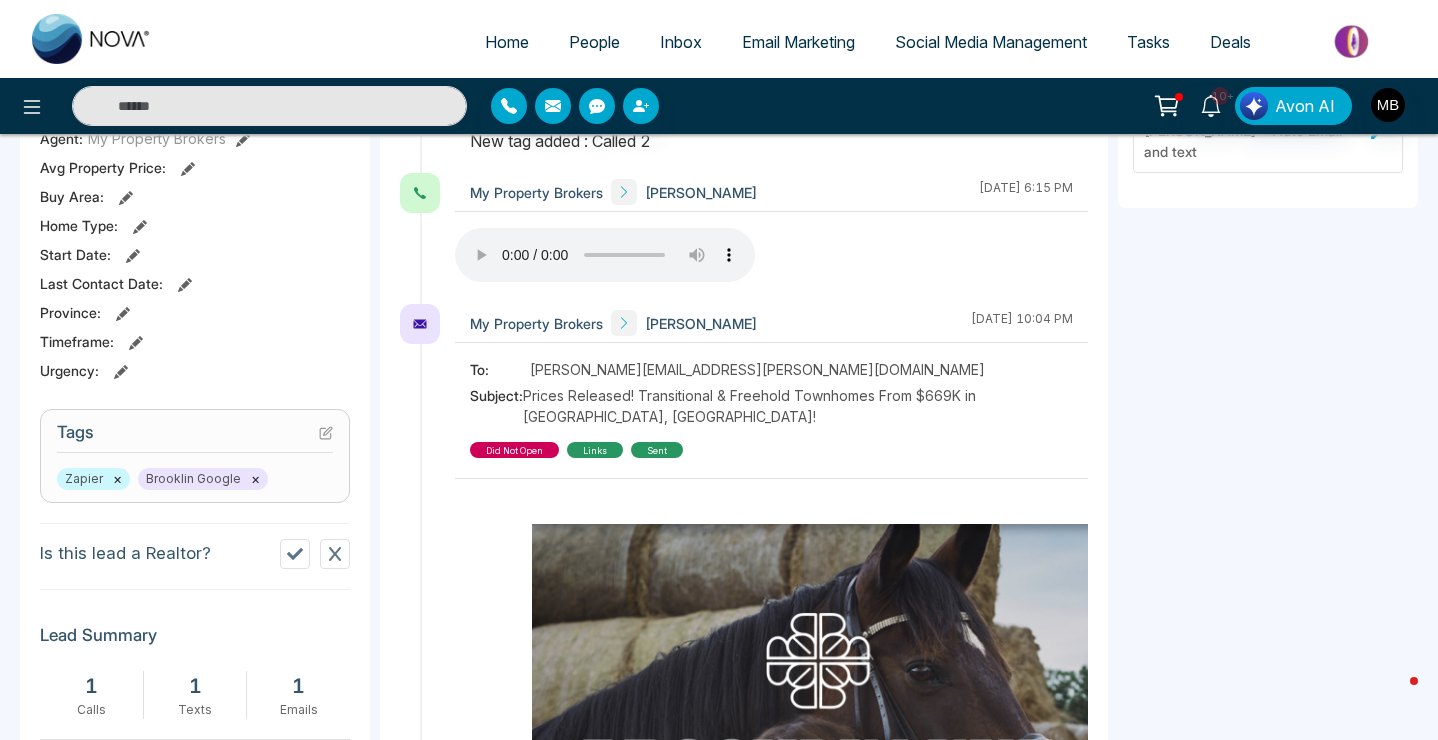 click 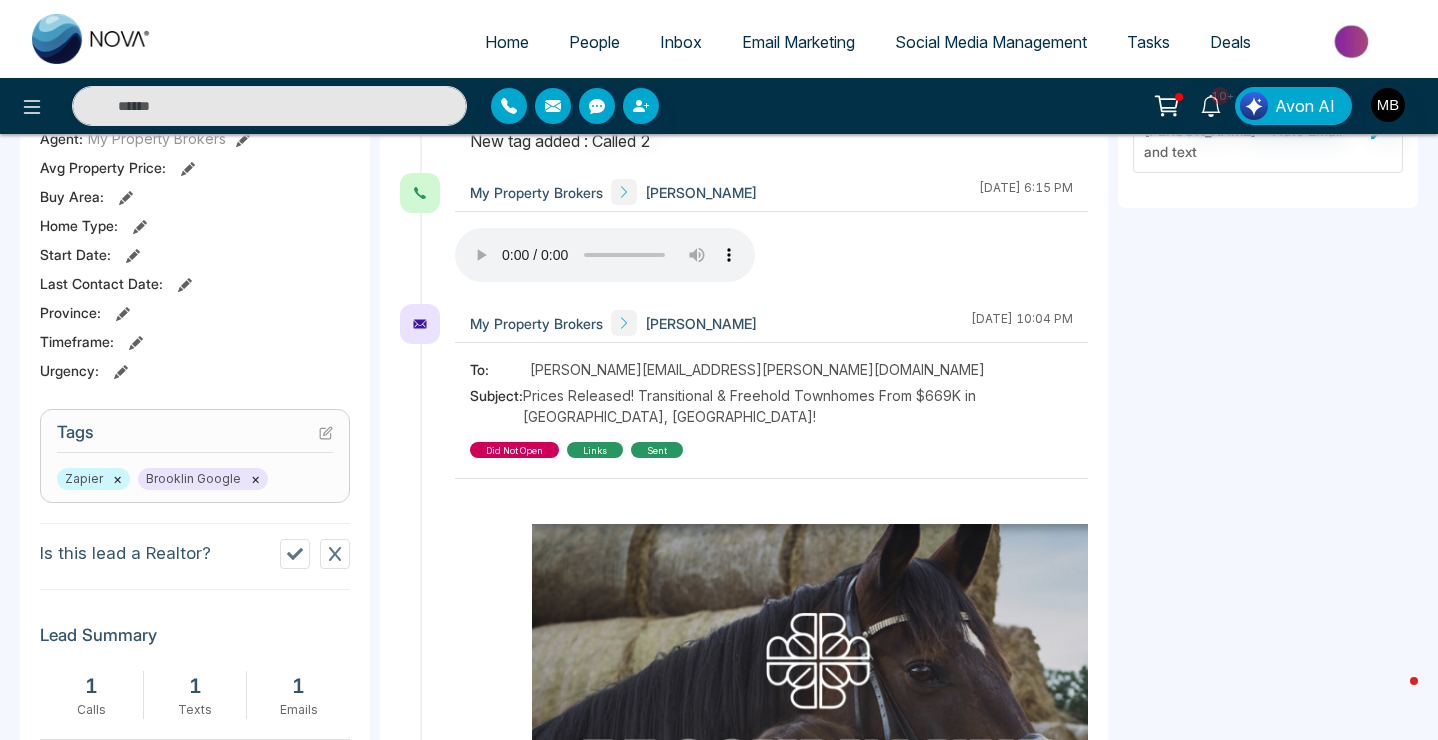 type on "**********" 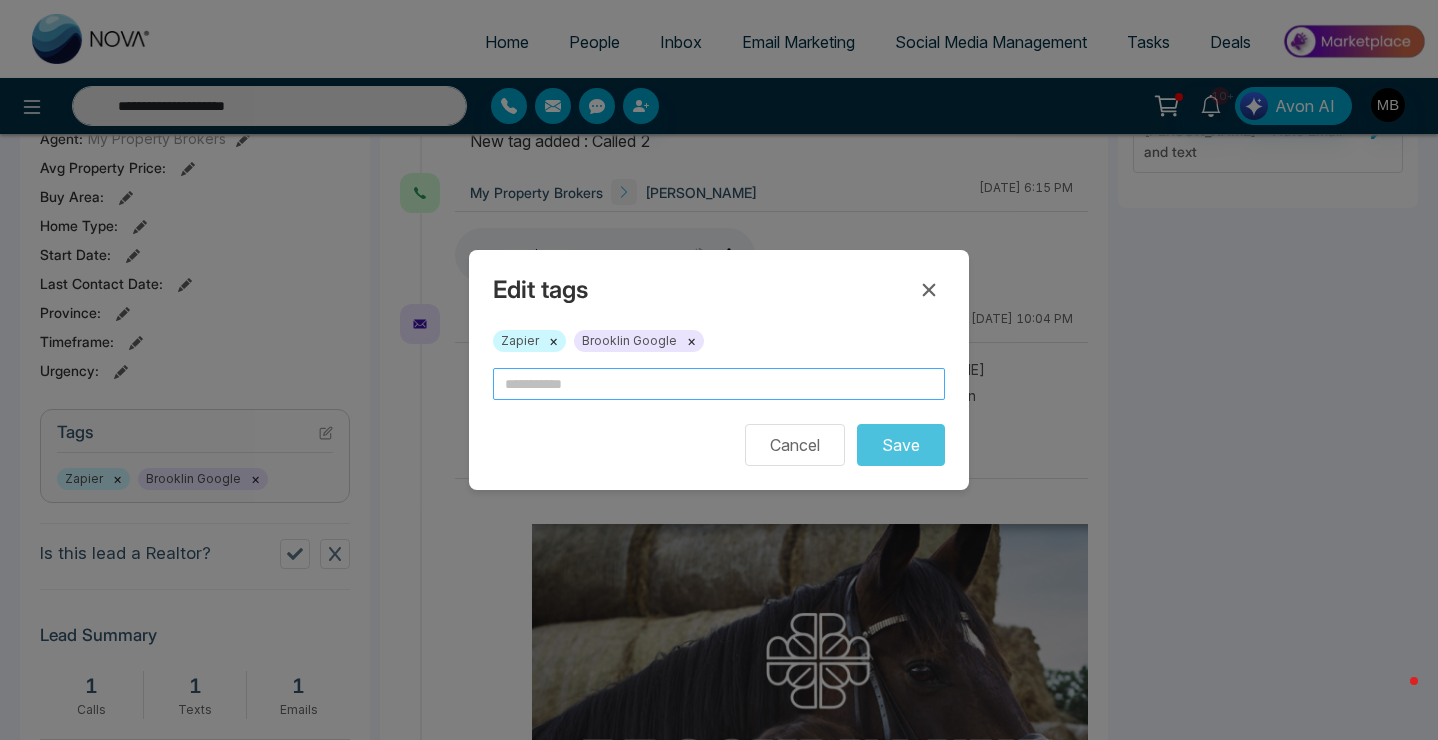 click at bounding box center [719, 384] 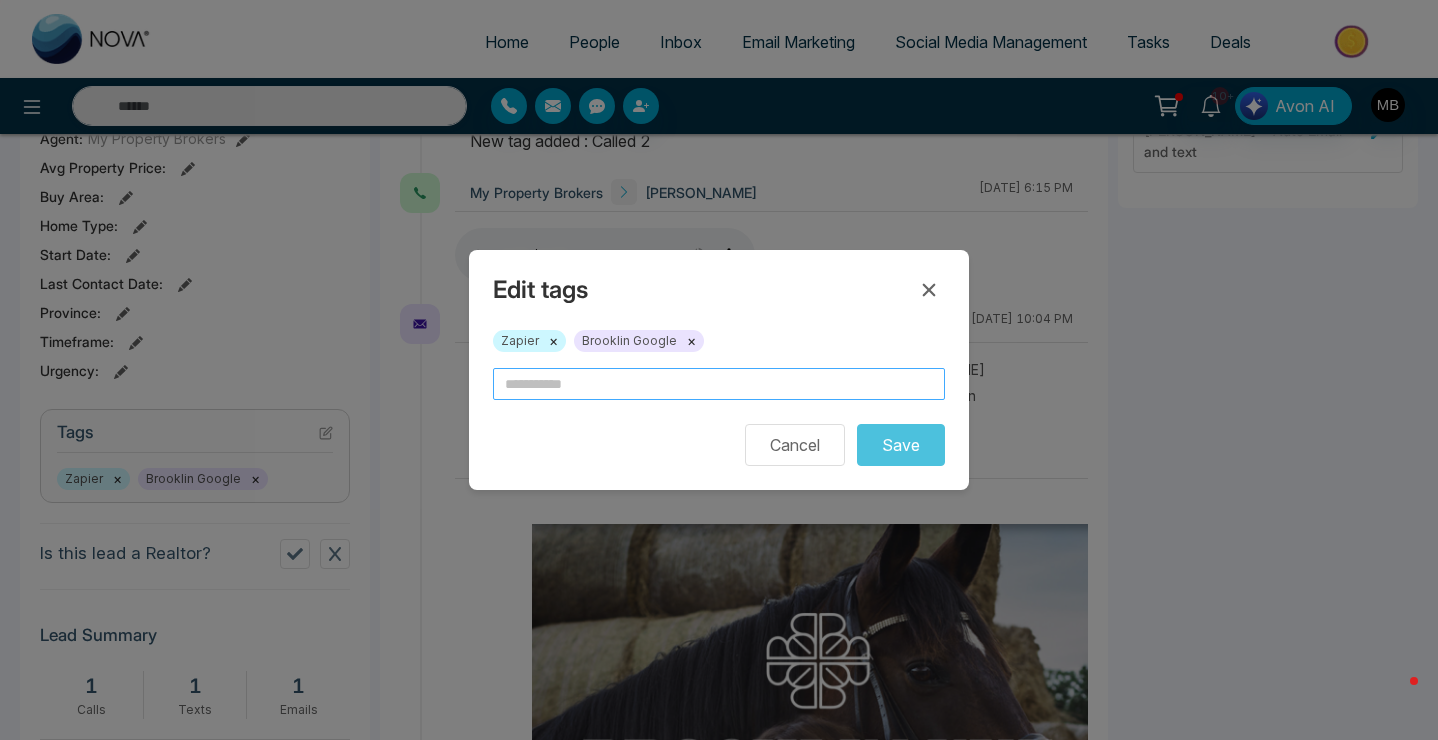 type on "**********" 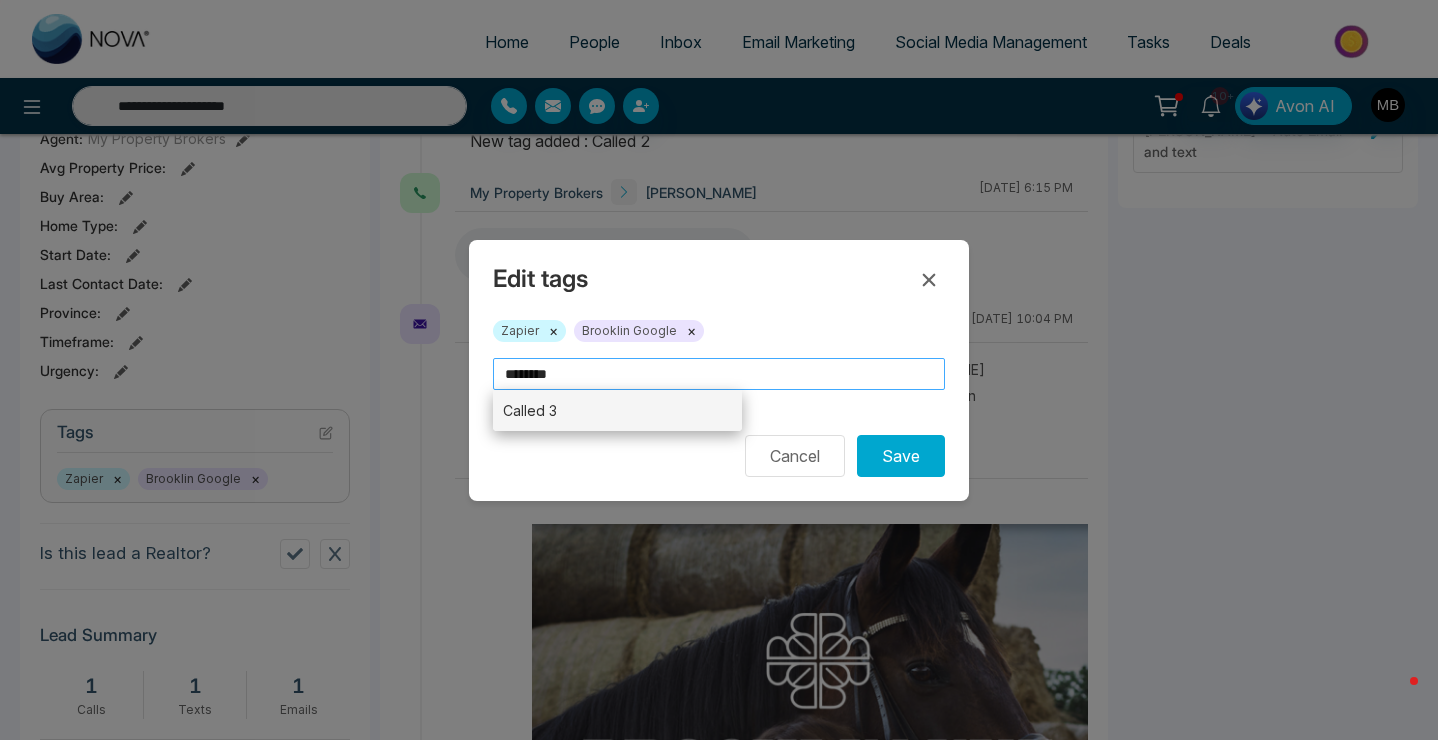 type on "********" 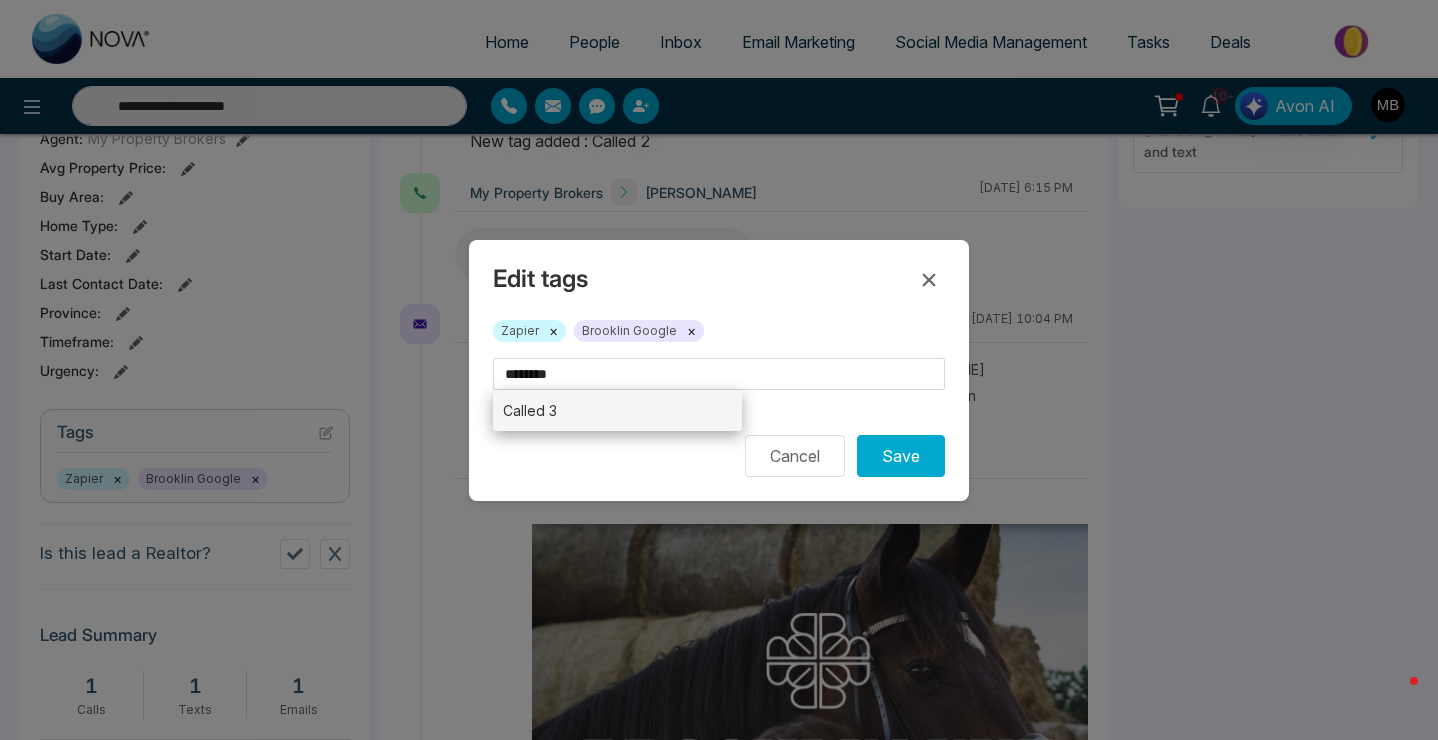 click on "Called 3" at bounding box center (617, 410) 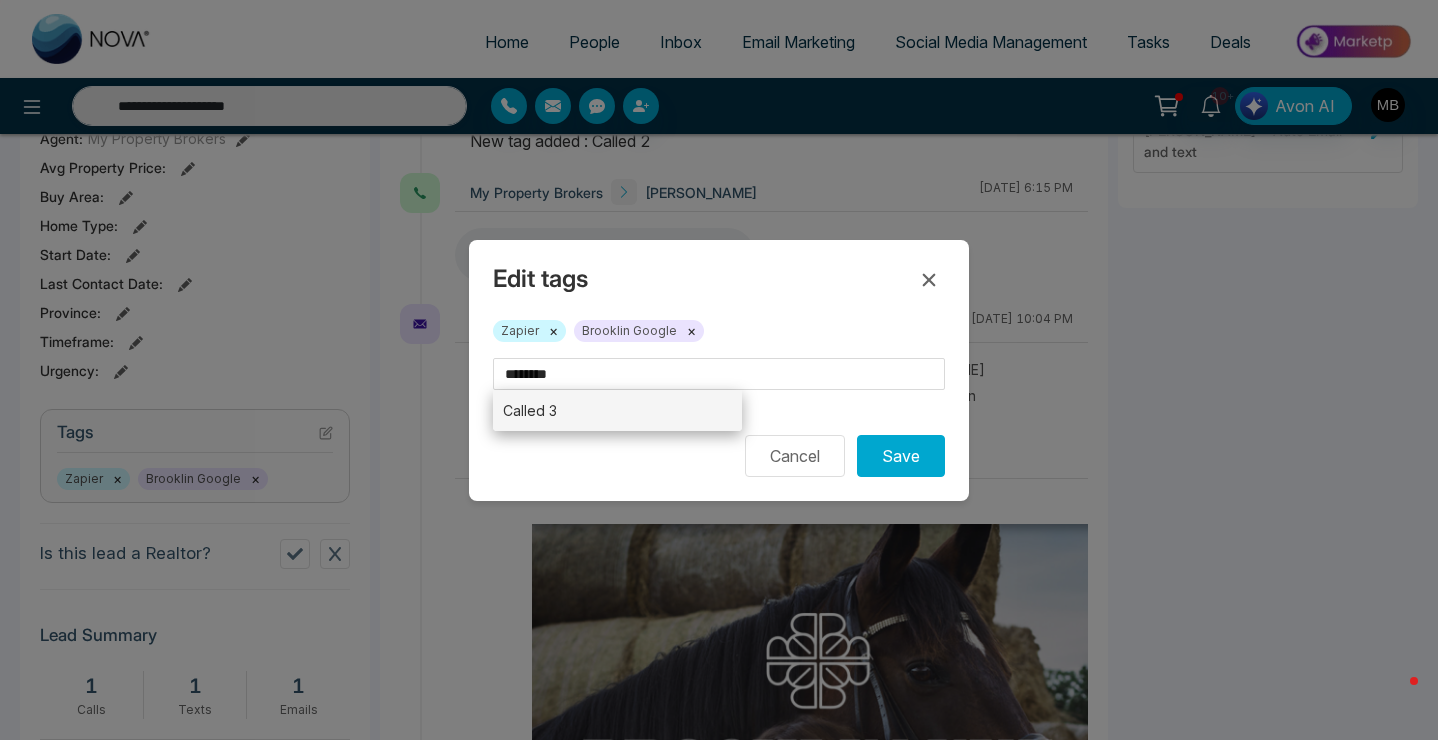 type 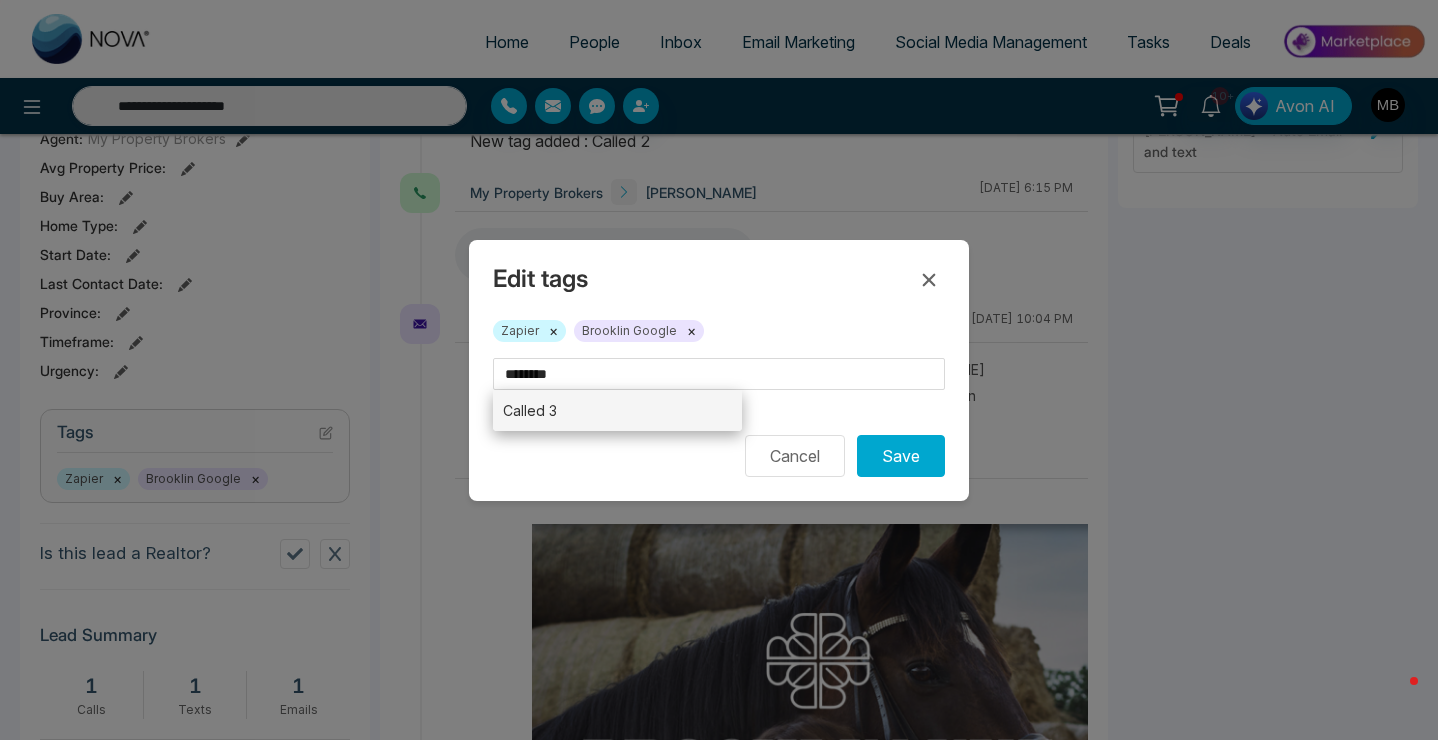 type on "********" 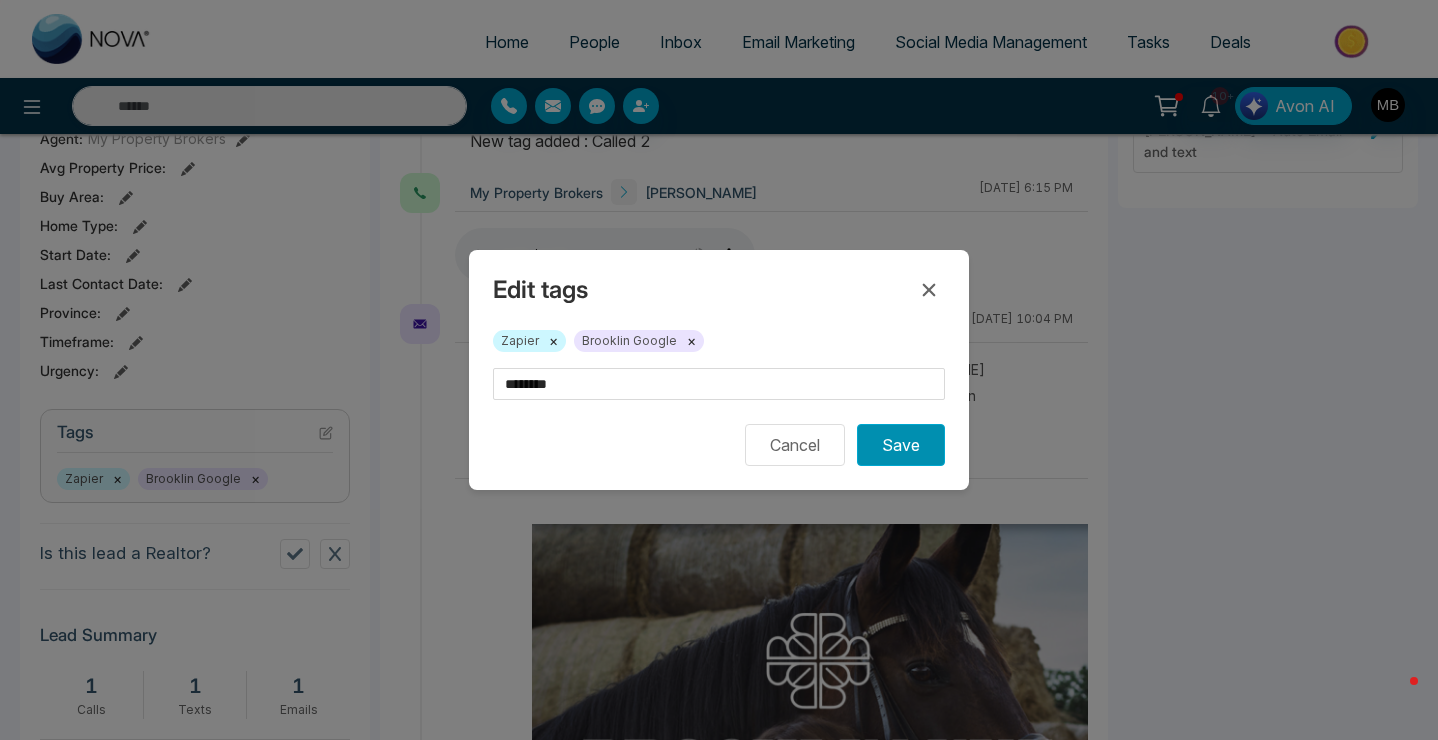 click on "Save" at bounding box center (901, 445) 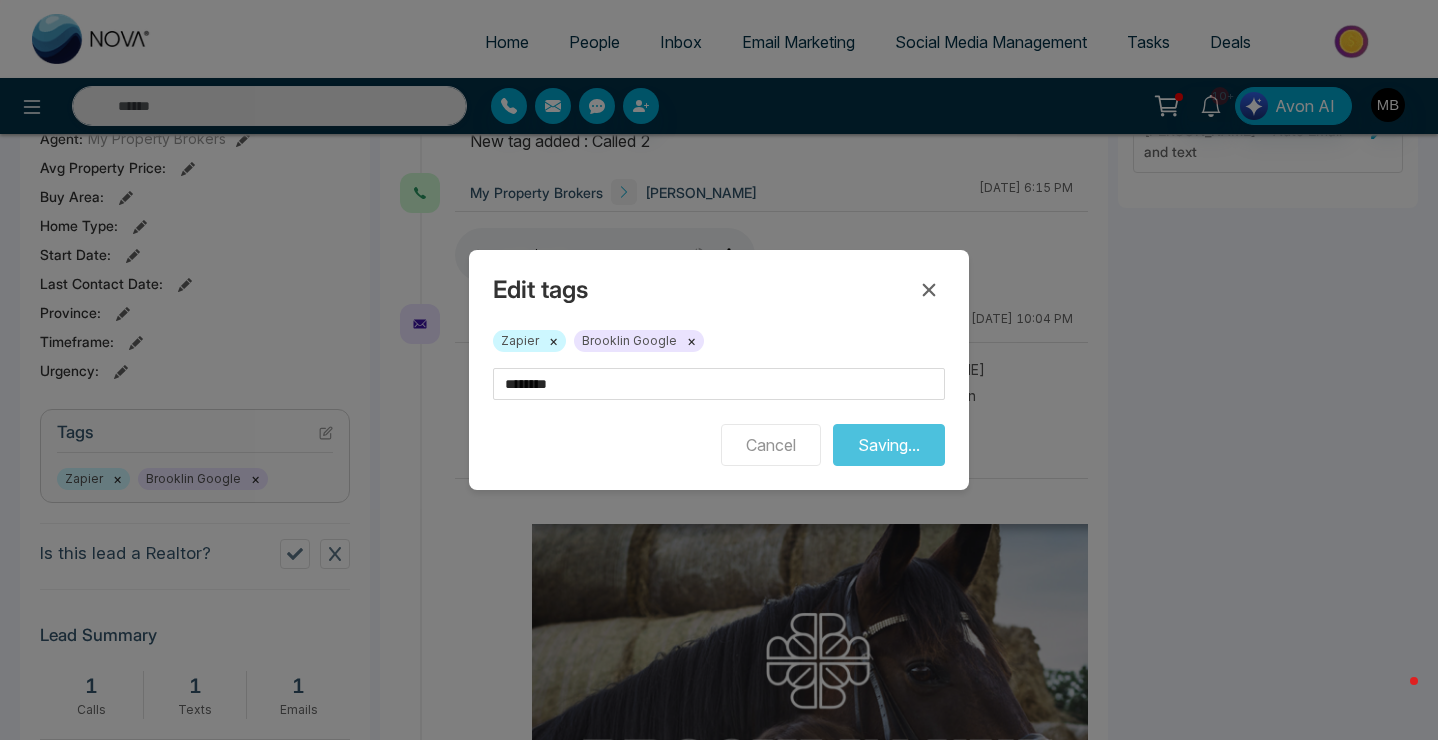 type on "**********" 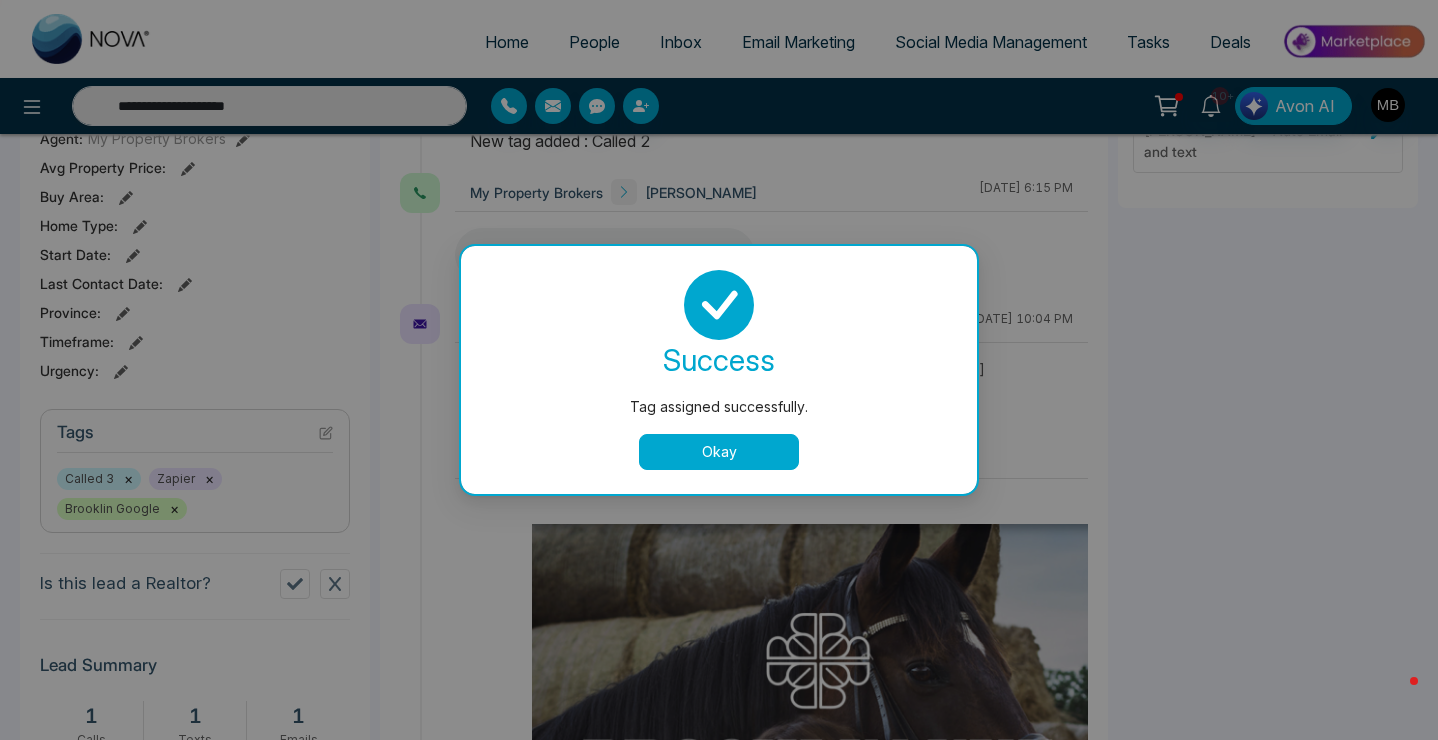 click on "Okay" at bounding box center [719, 452] 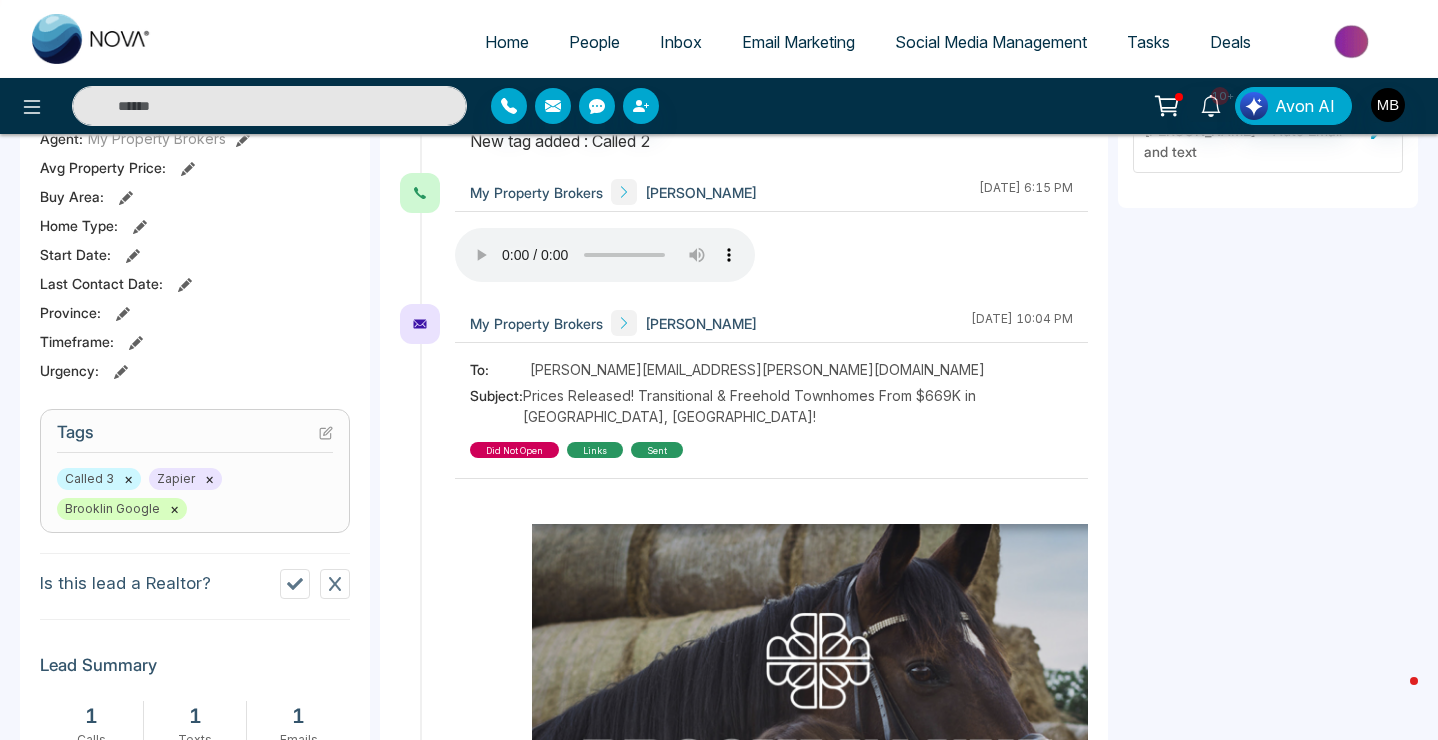 click at bounding box center (269, 106) 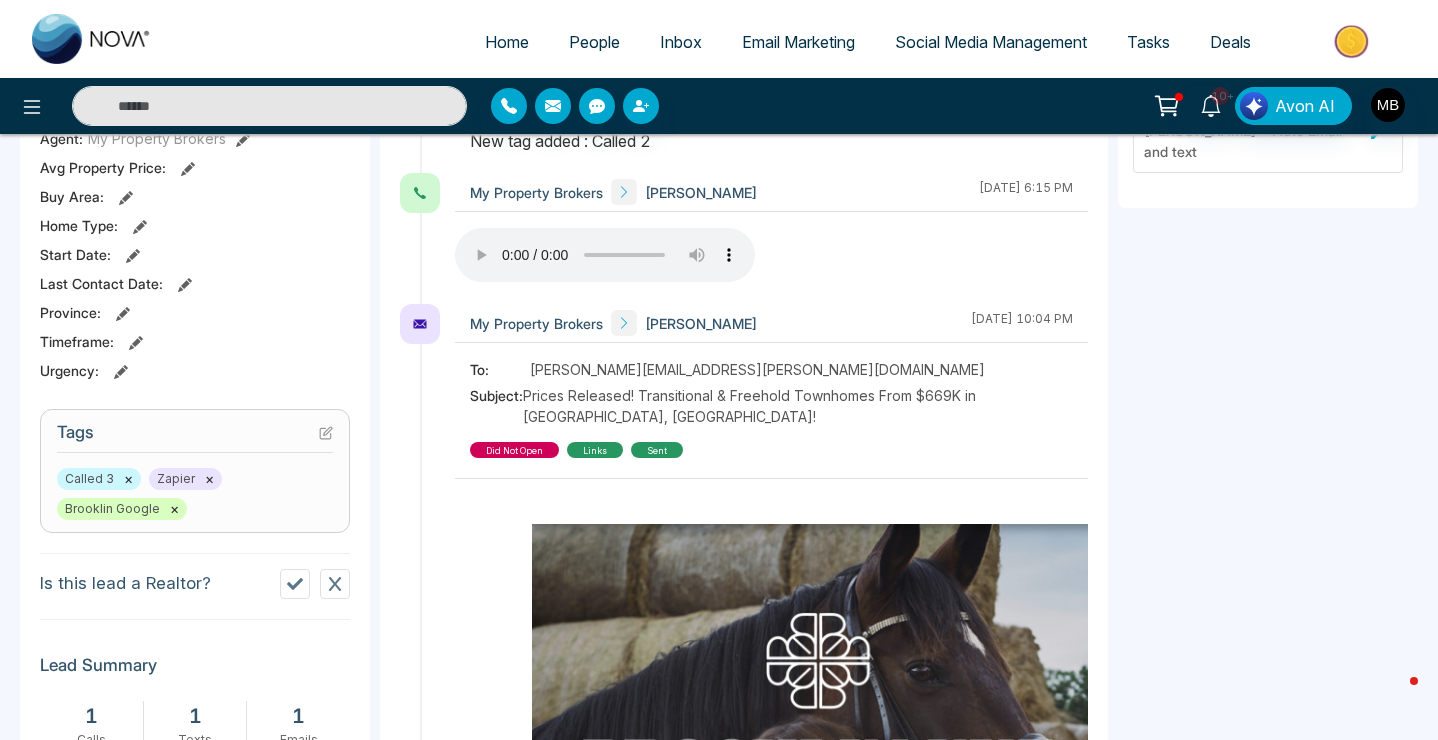 paste on "**********" 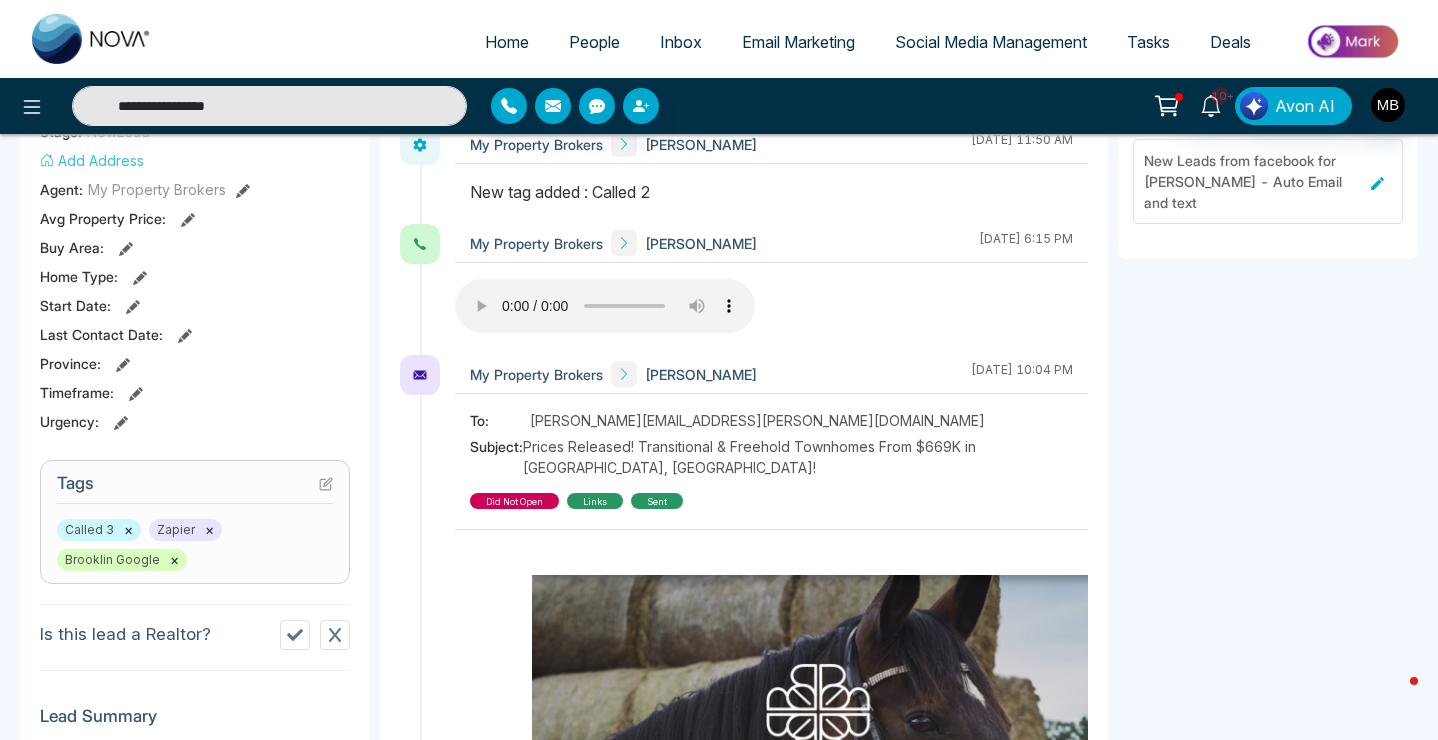 scroll, scrollTop: 369, scrollLeft: 0, axis: vertical 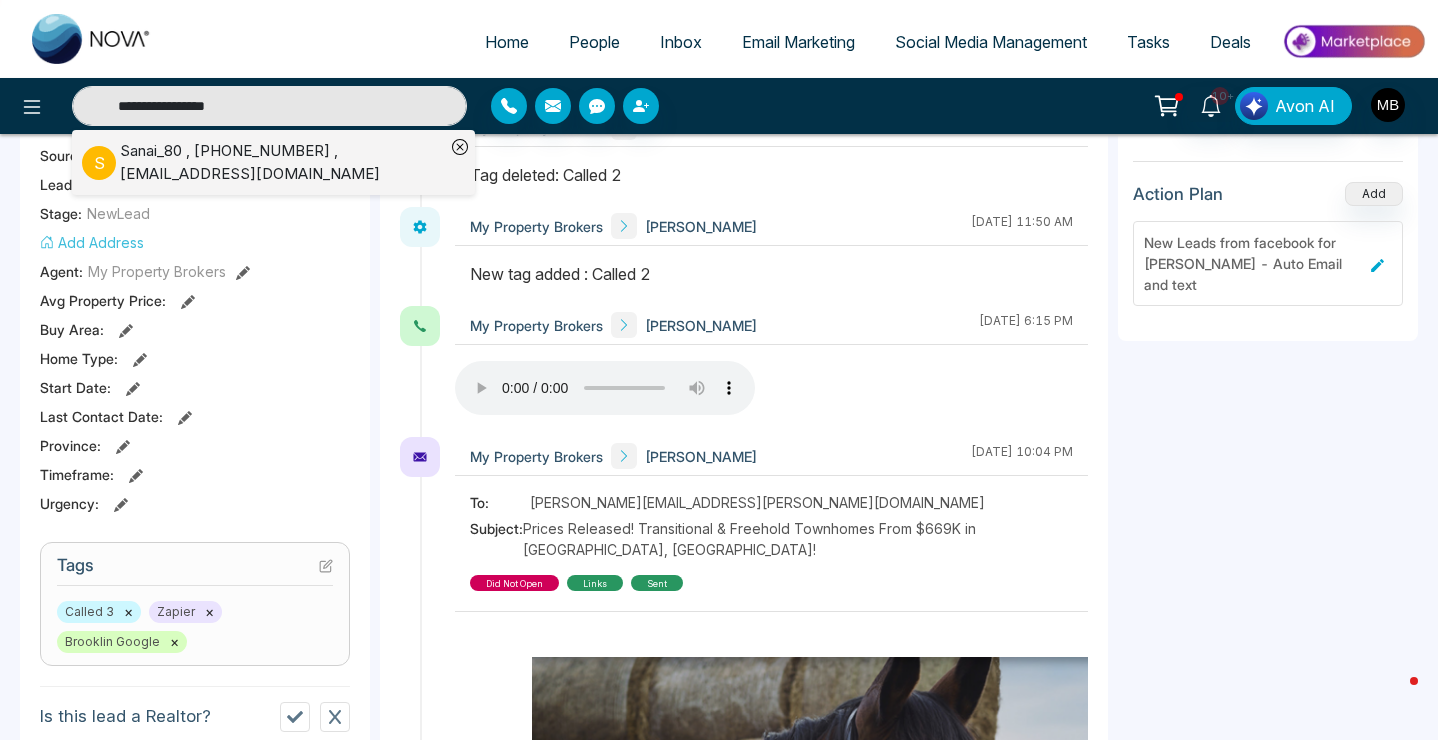 type on "**********" 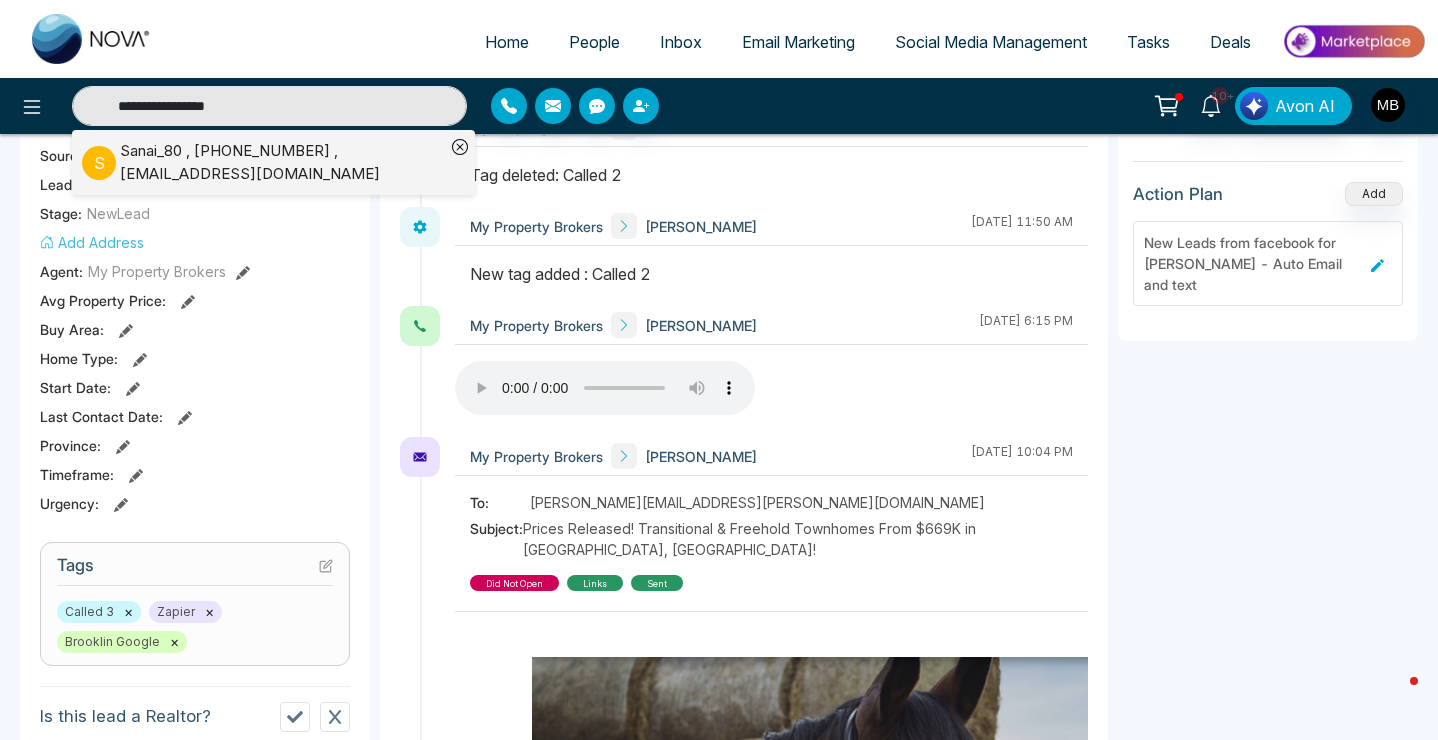 click on "Sanai_80     , [PHONE_NUMBER]   , [EMAIL_ADDRESS][DOMAIN_NAME]" at bounding box center (282, 162) 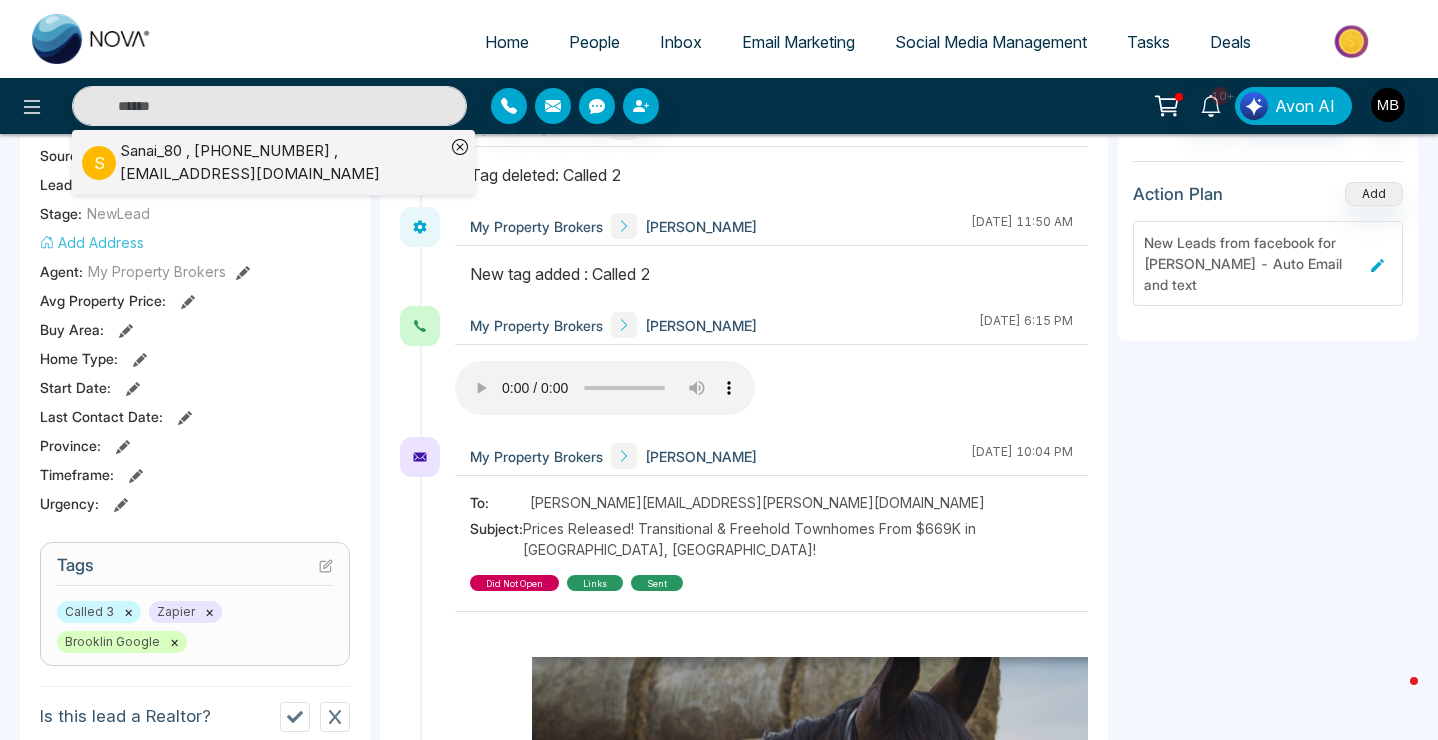 type on "**********" 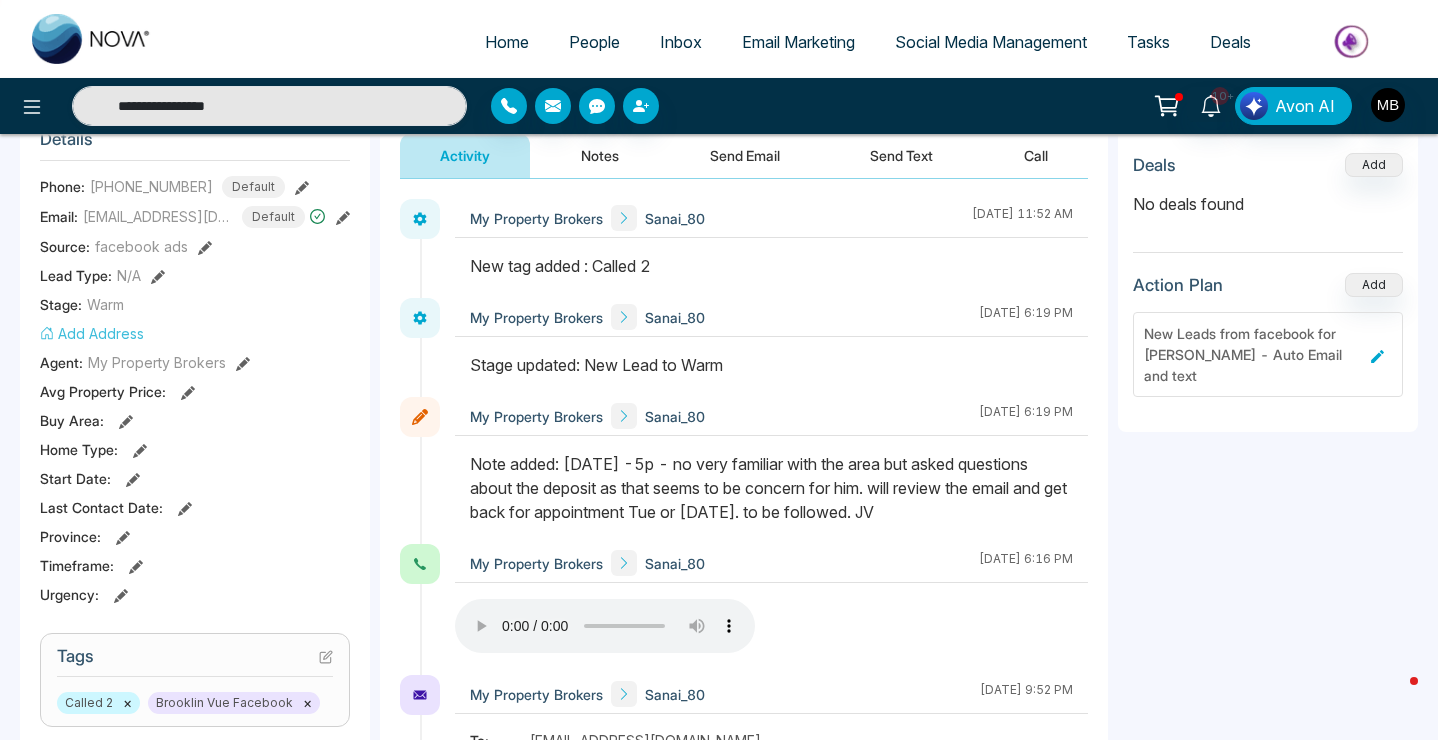 scroll, scrollTop: 445, scrollLeft: 0, axis: vertical 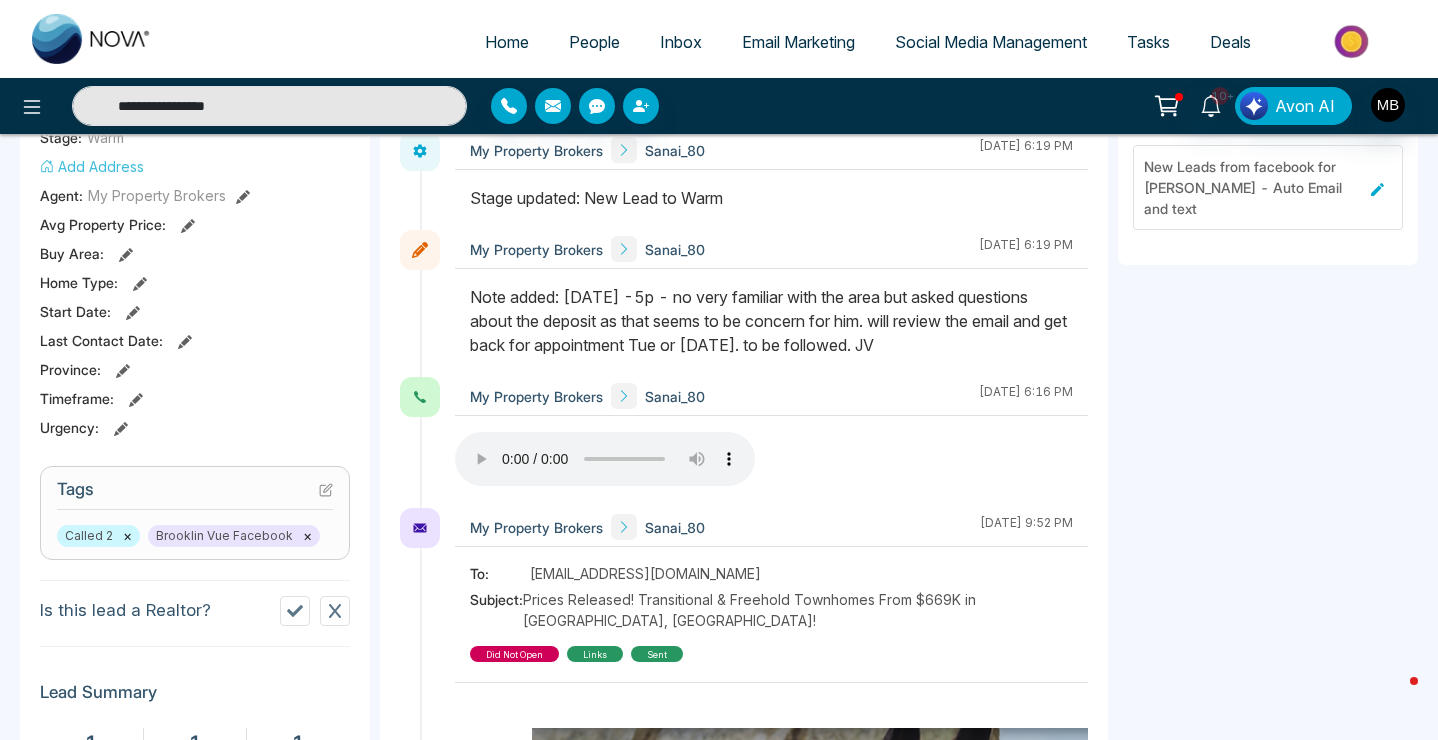 click on "×" at bounding box center (127, 536) 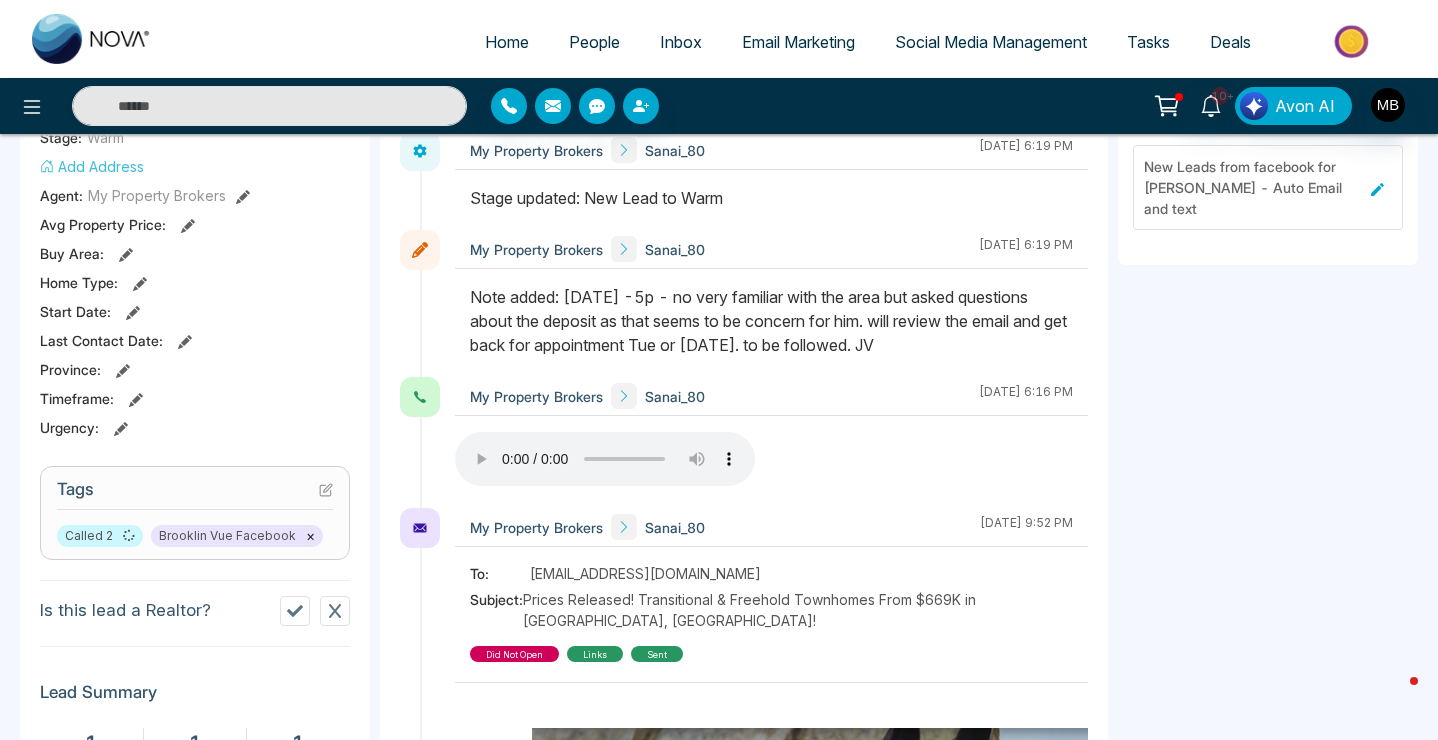 type on "**********" 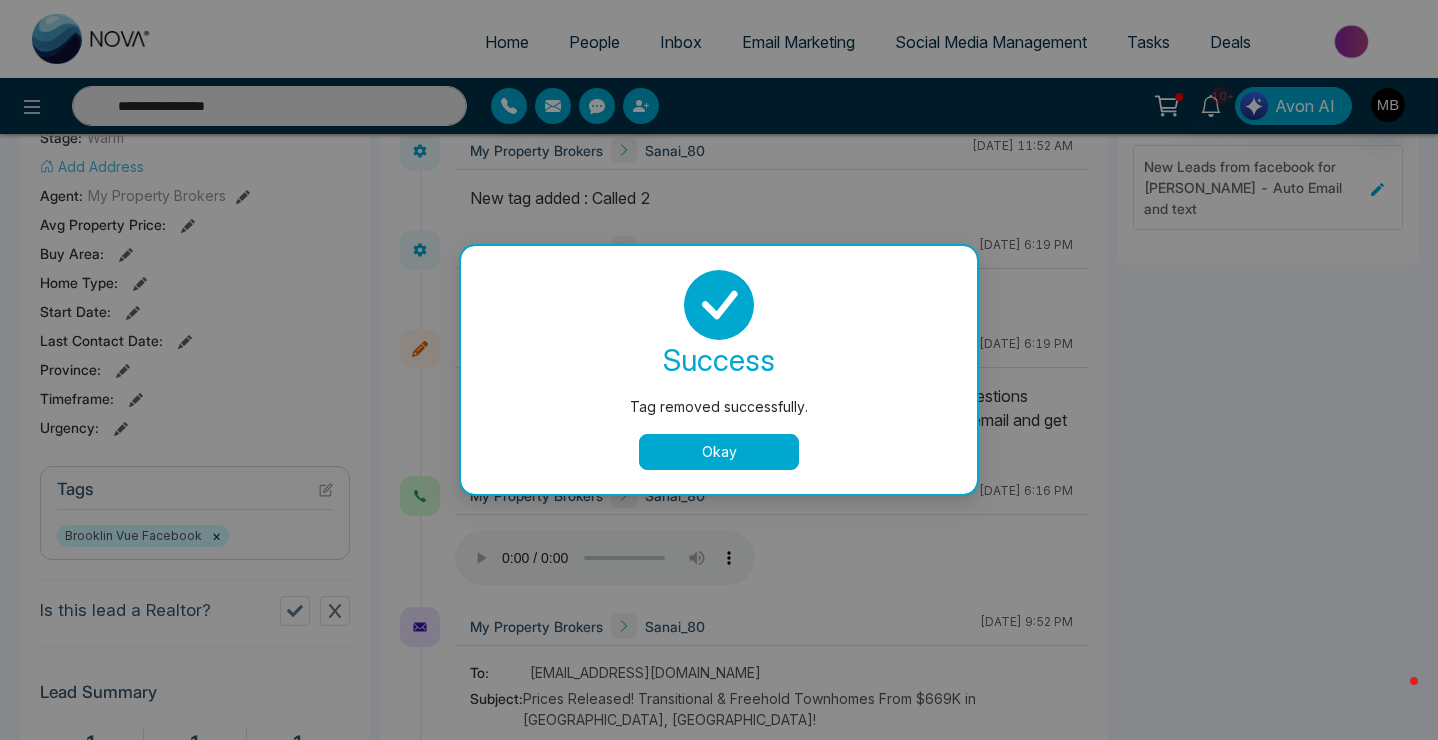 click on "Okay" at bounding box center (719, 452) 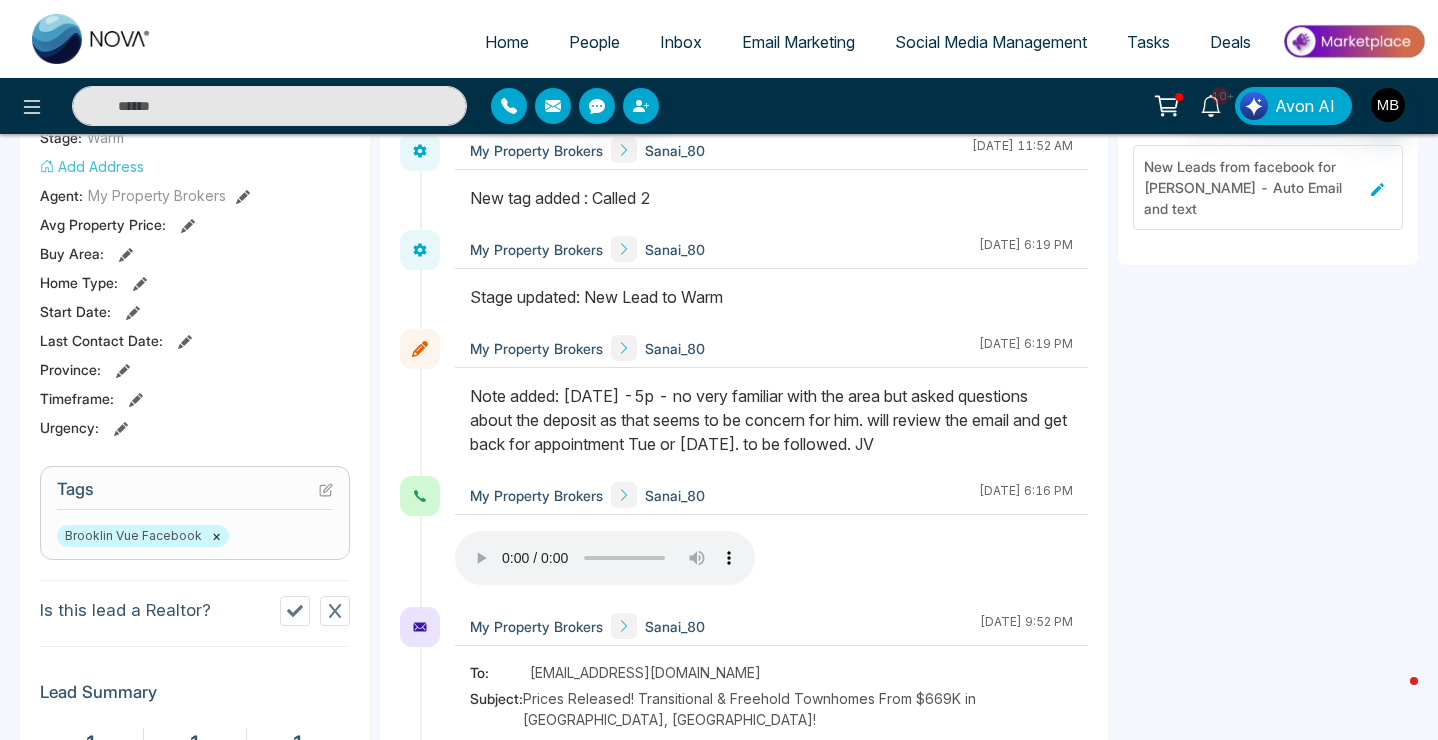 click 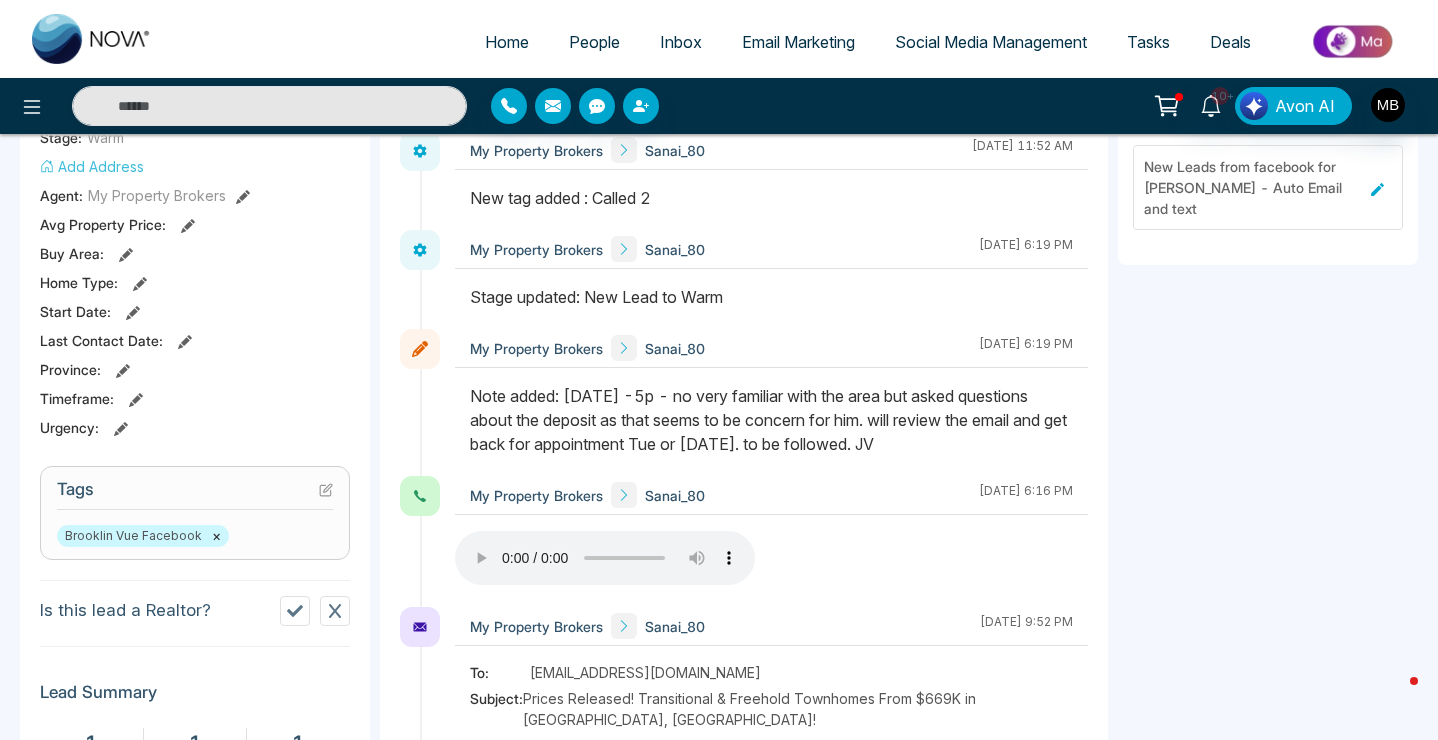 type on "**********" 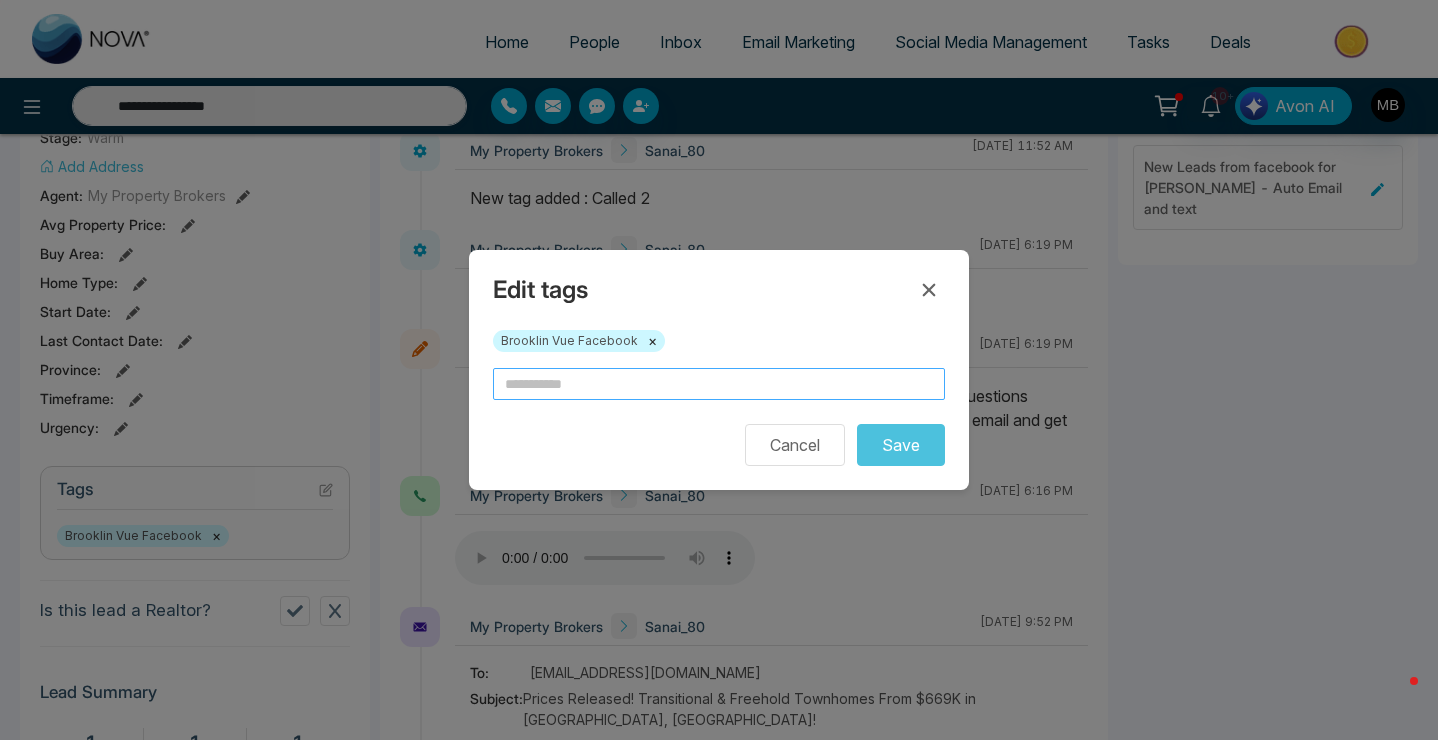 click at bounding box center (719, 384) 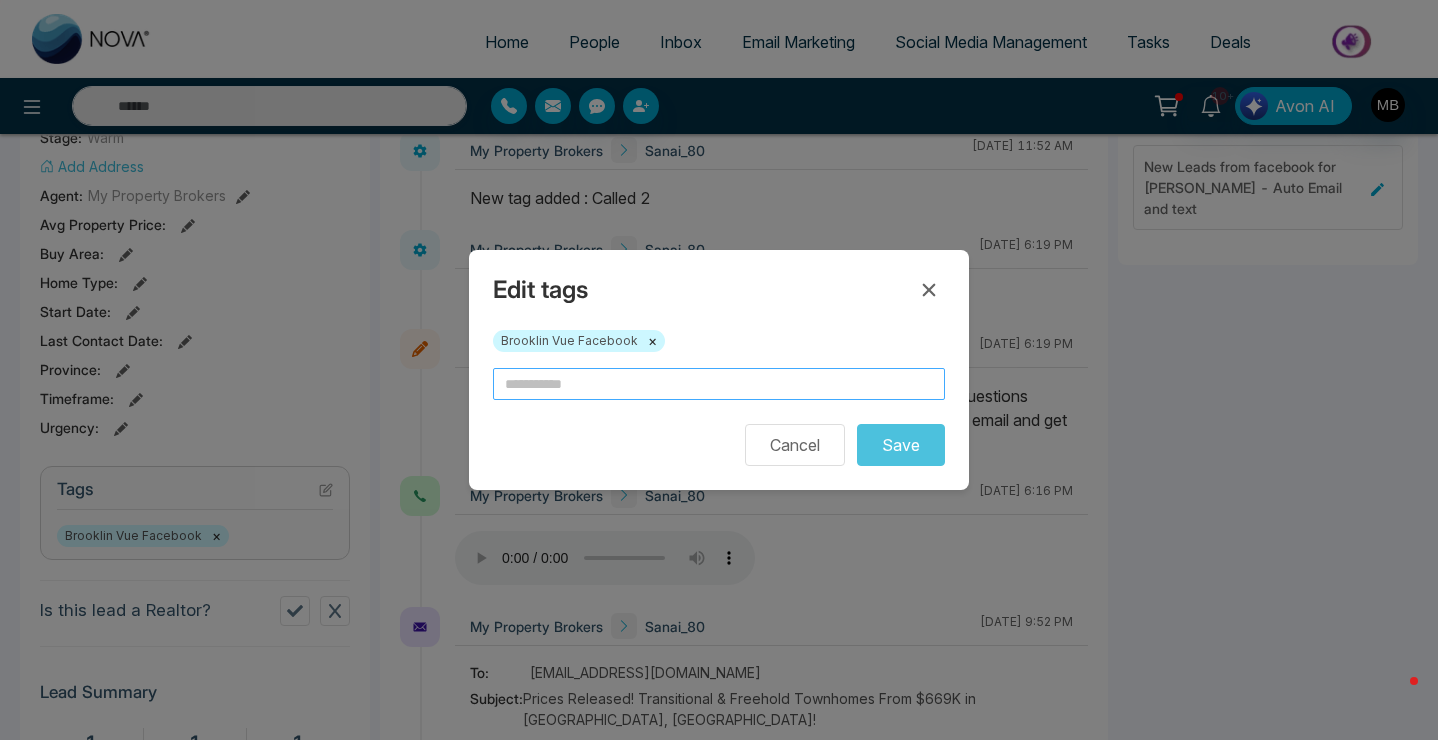type on "**********" 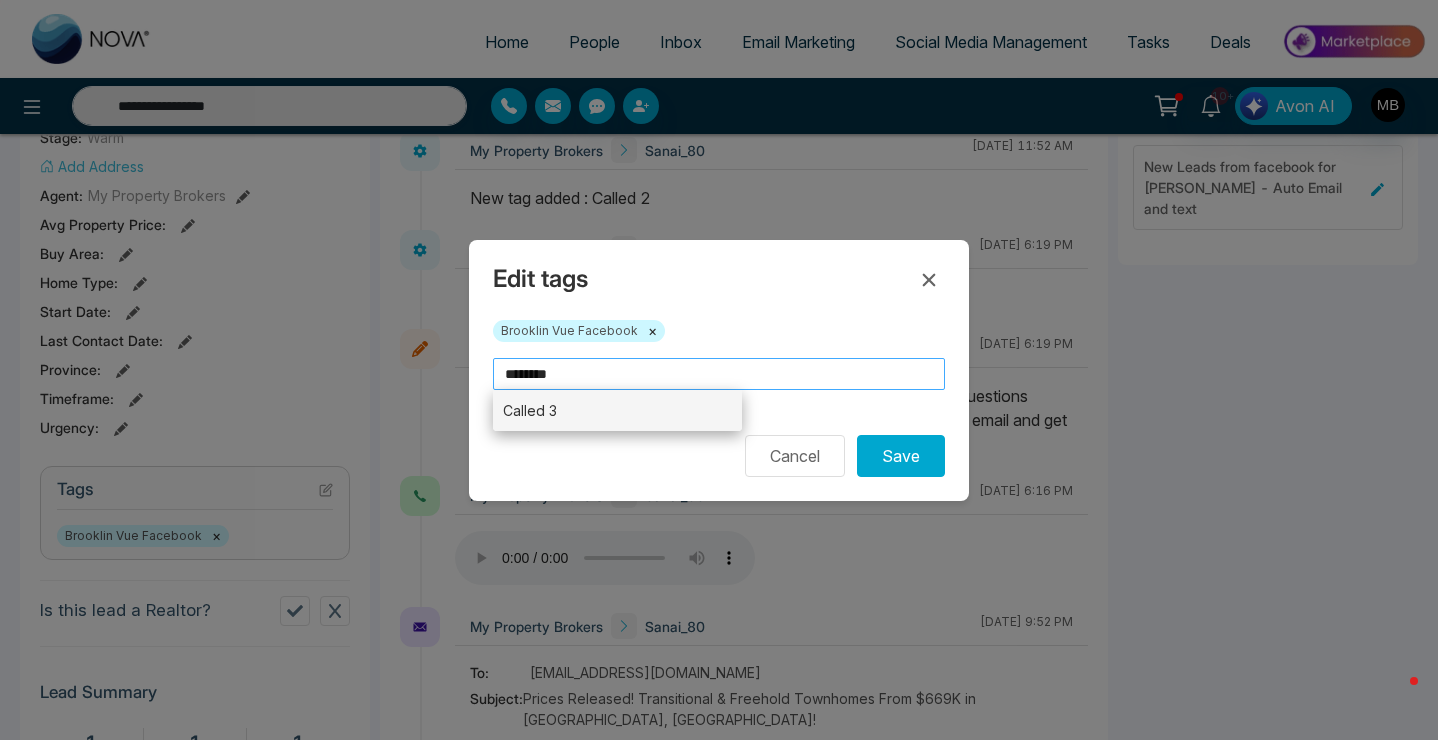 type on "********" 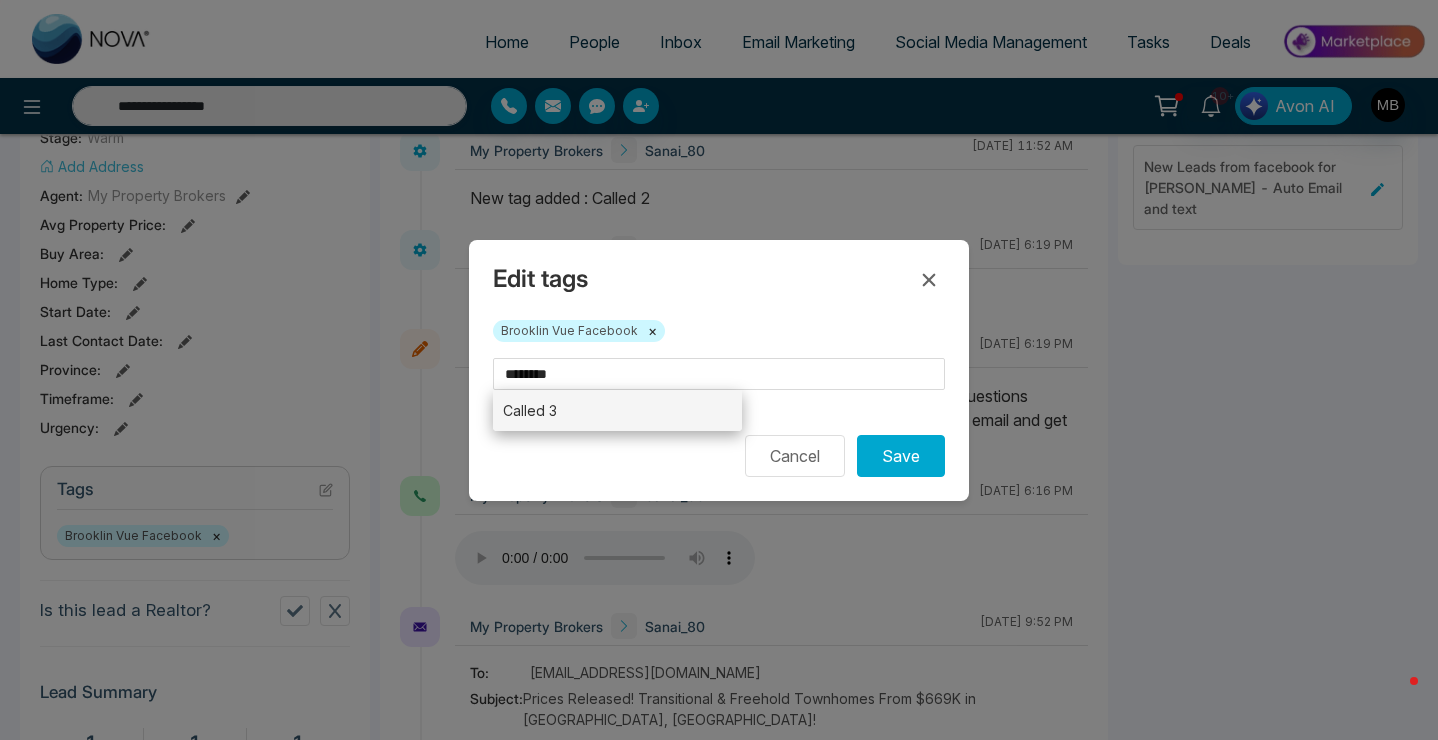 click on "Called 3" at bounding box center (617, 410) 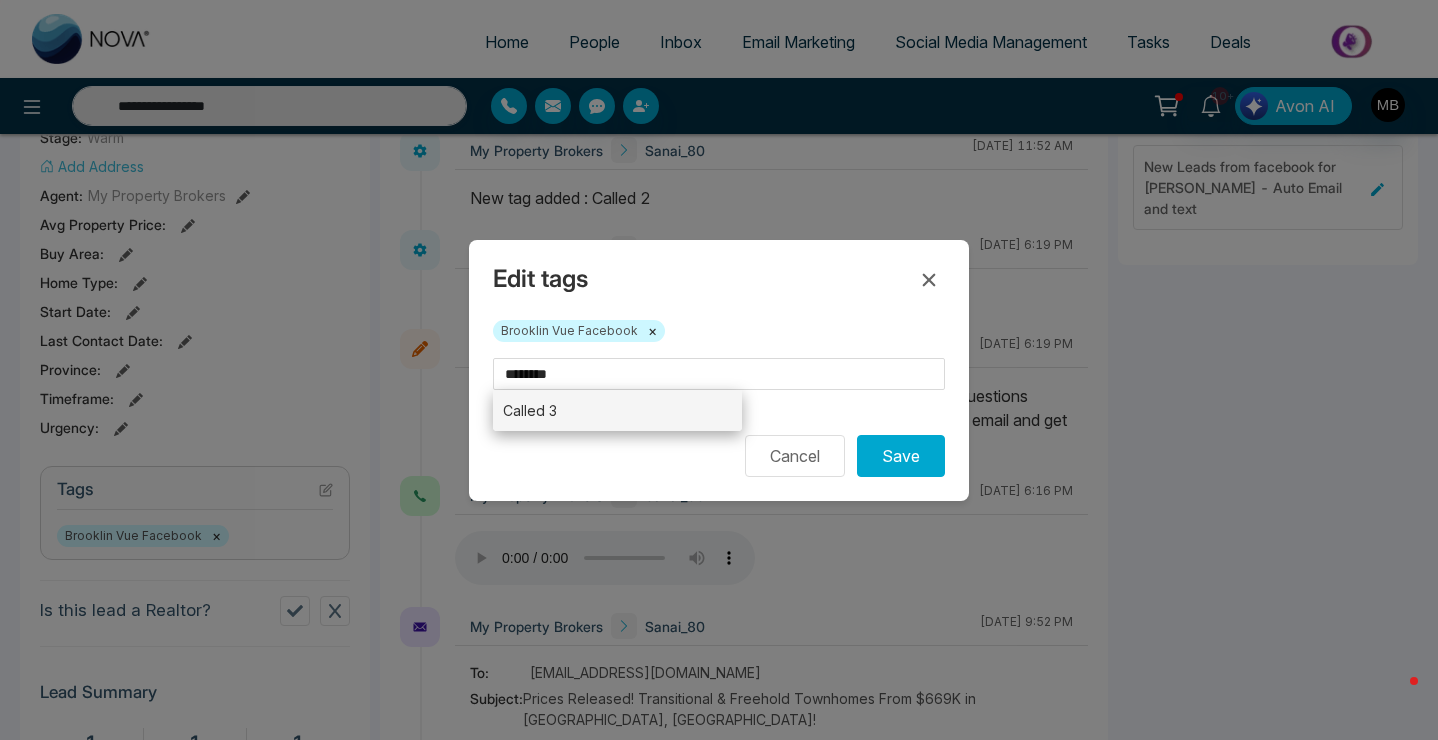 type 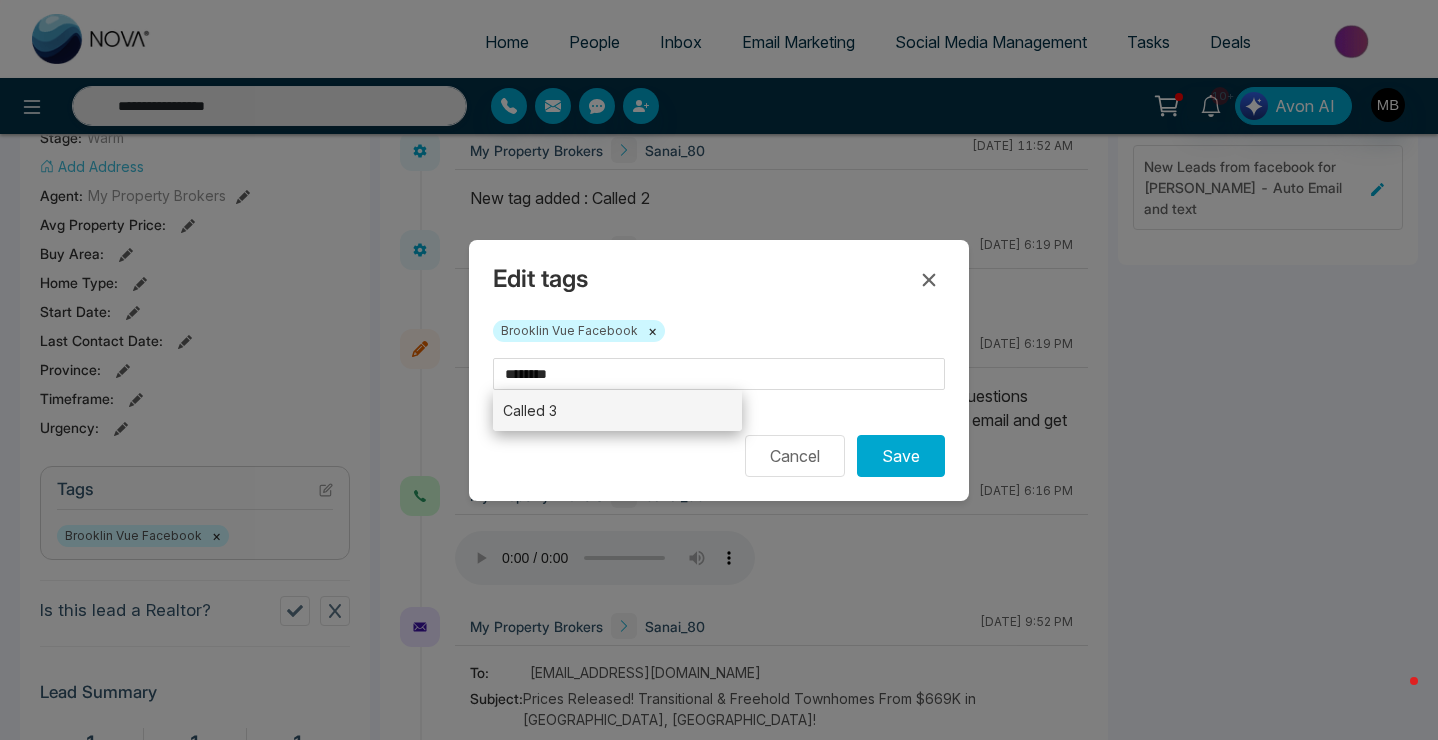 type on "********" 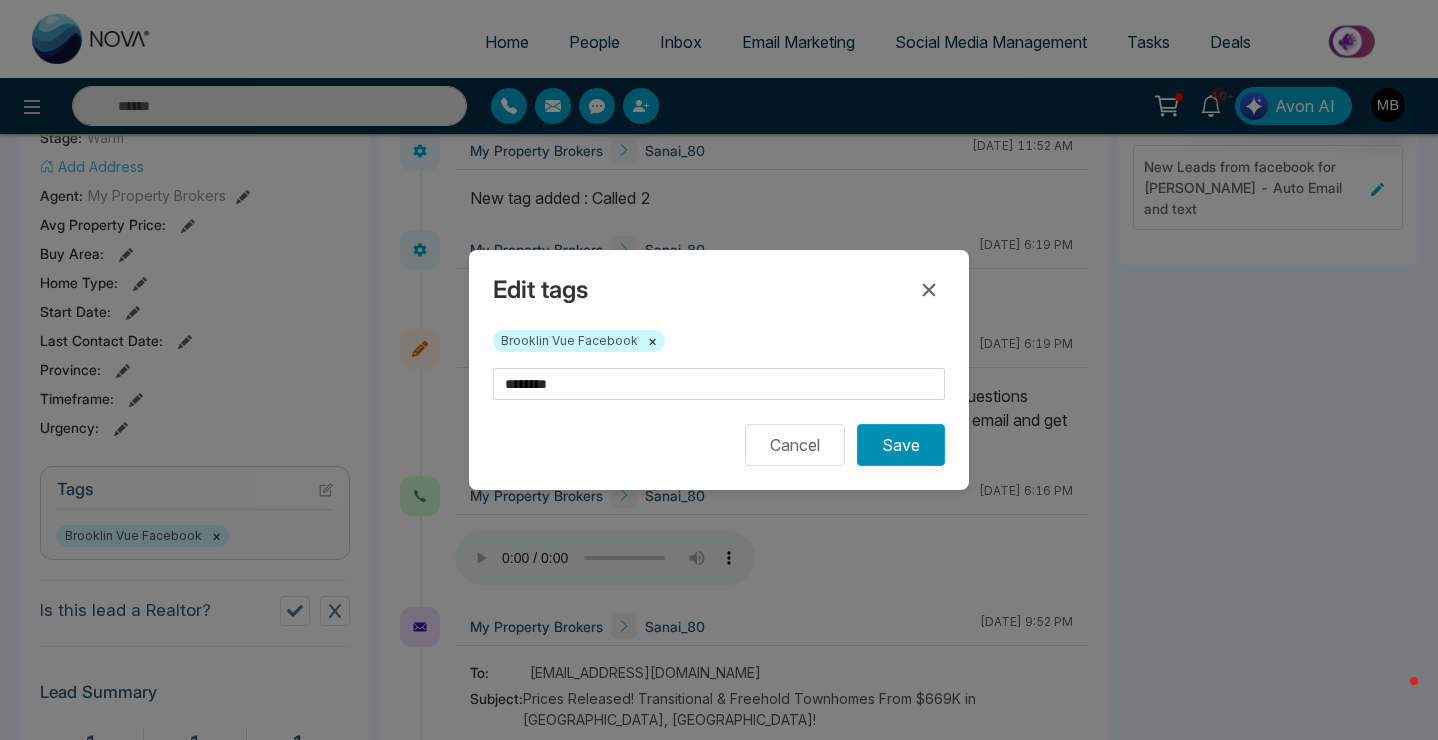 click on "Save" at bounding box center (901, 445) 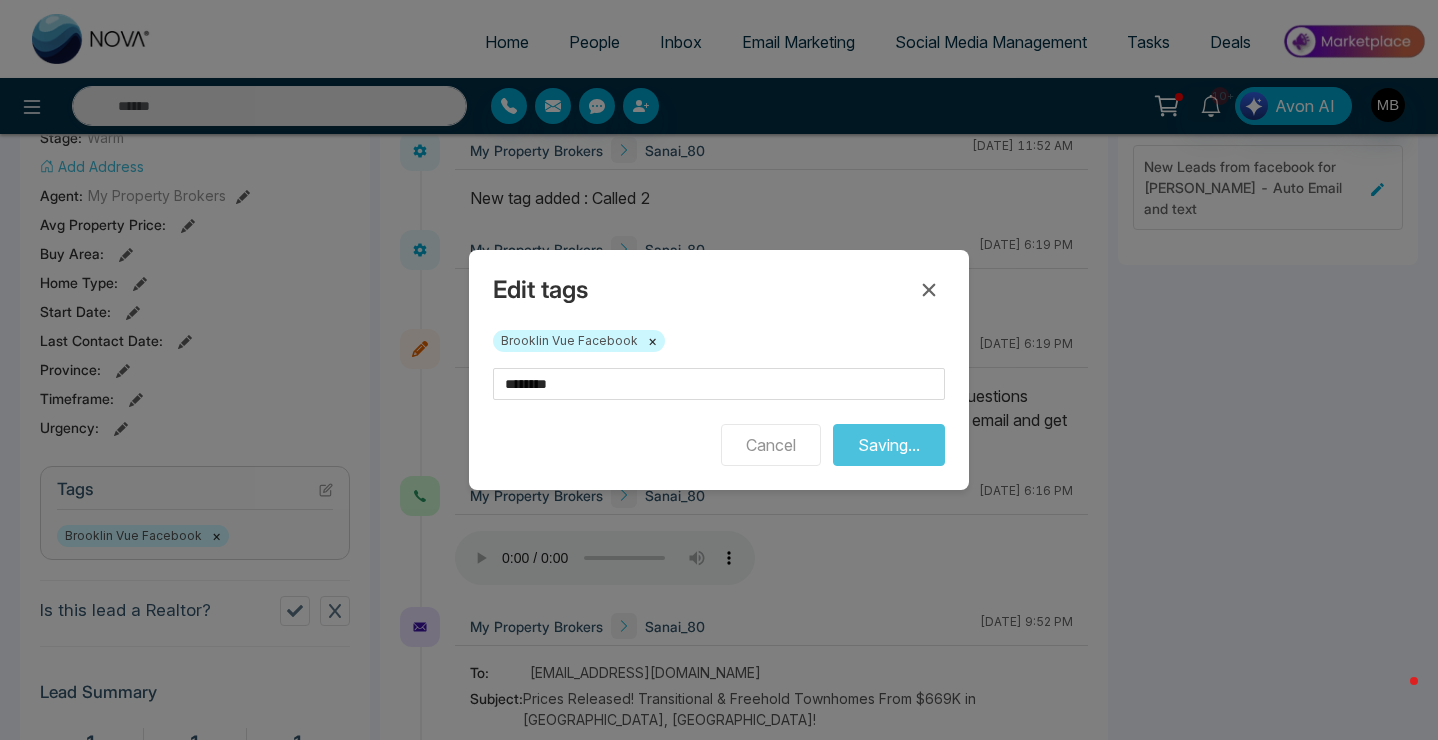 type on "**********" 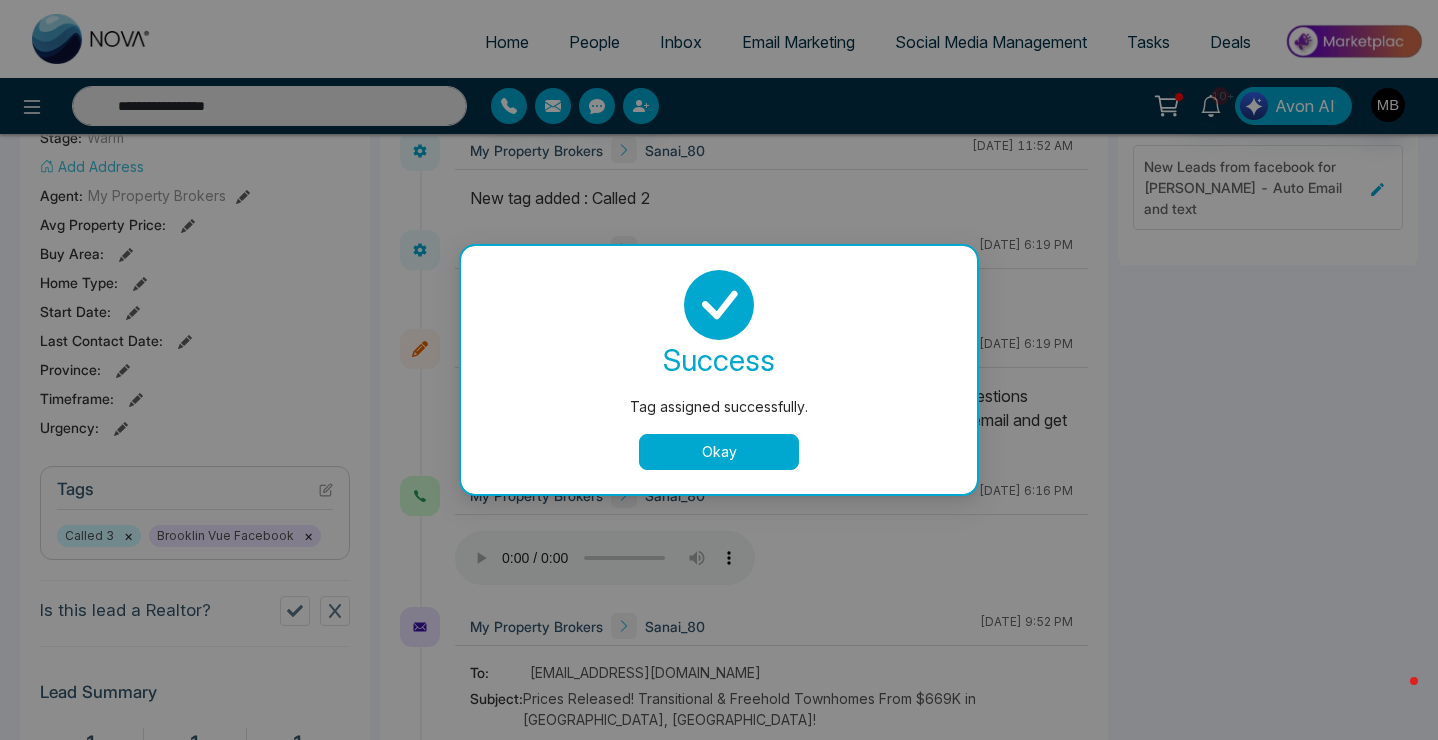 click on "Okay" at bounding box center (719, 452) 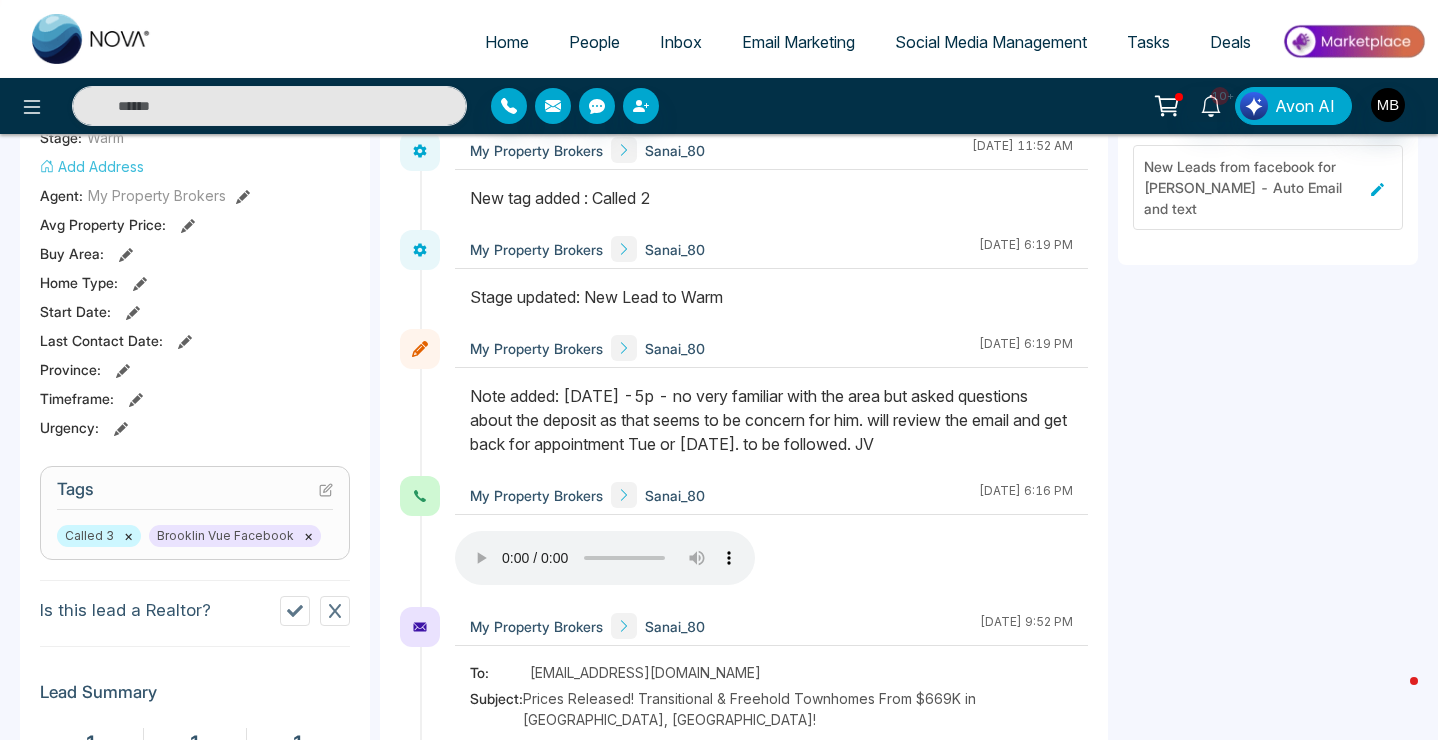 type on "**********" 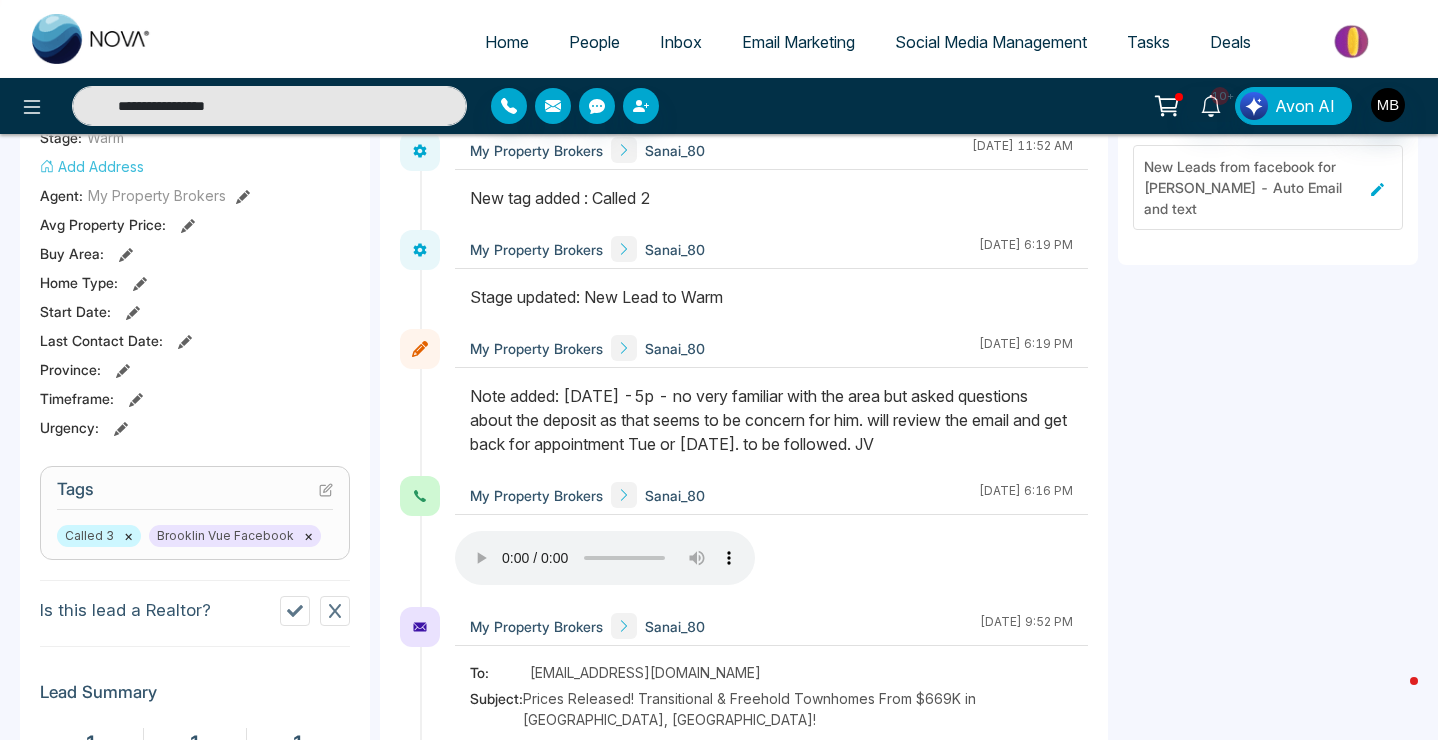 click on "**********" at bounding box center (269, 106) 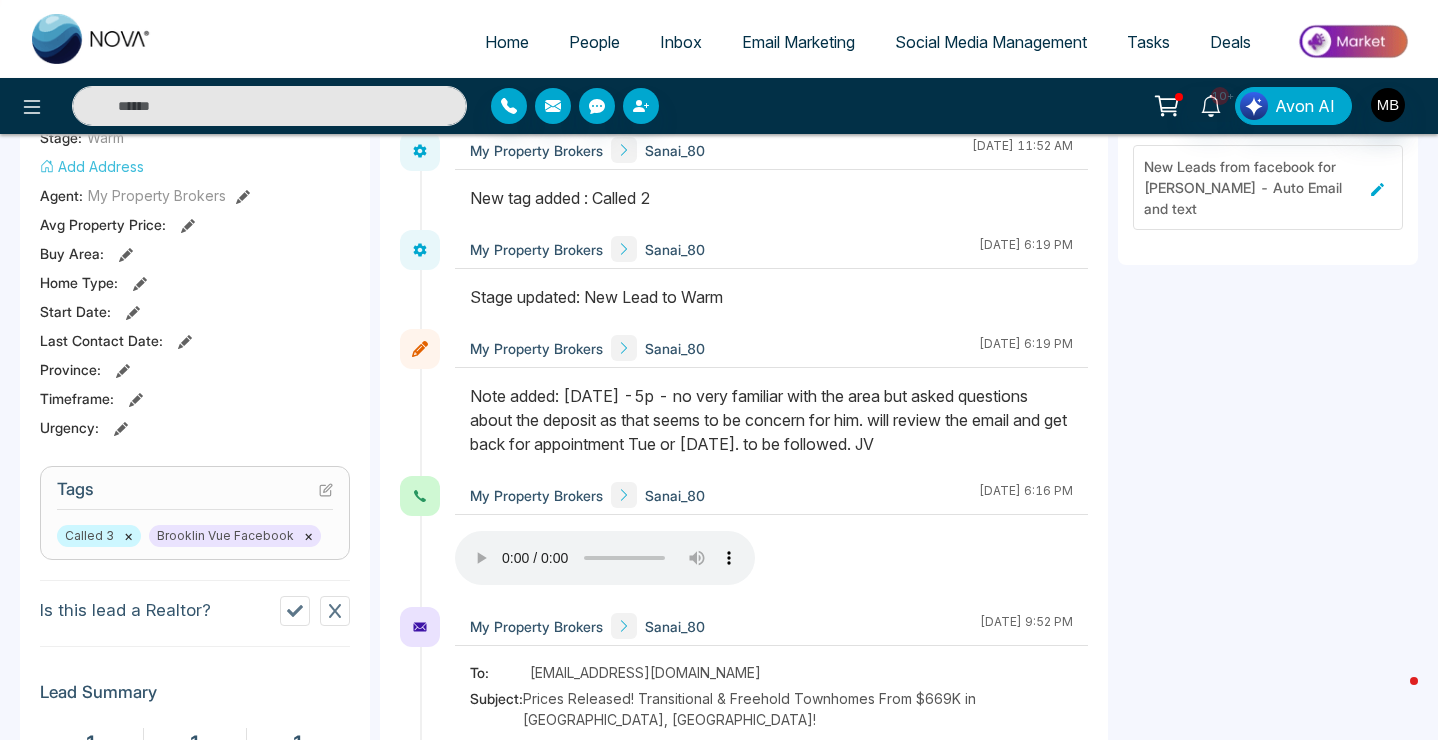 paste on "**********" 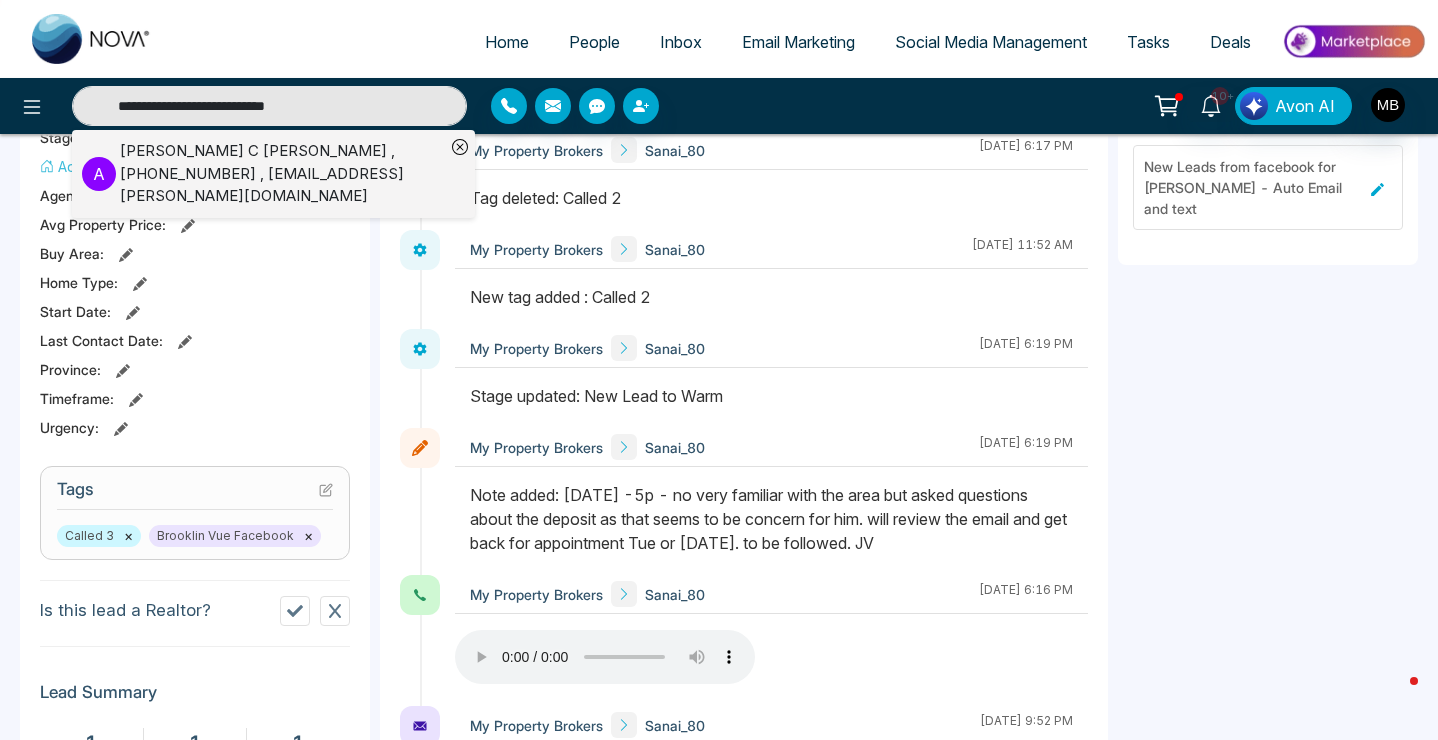 type on "**********" 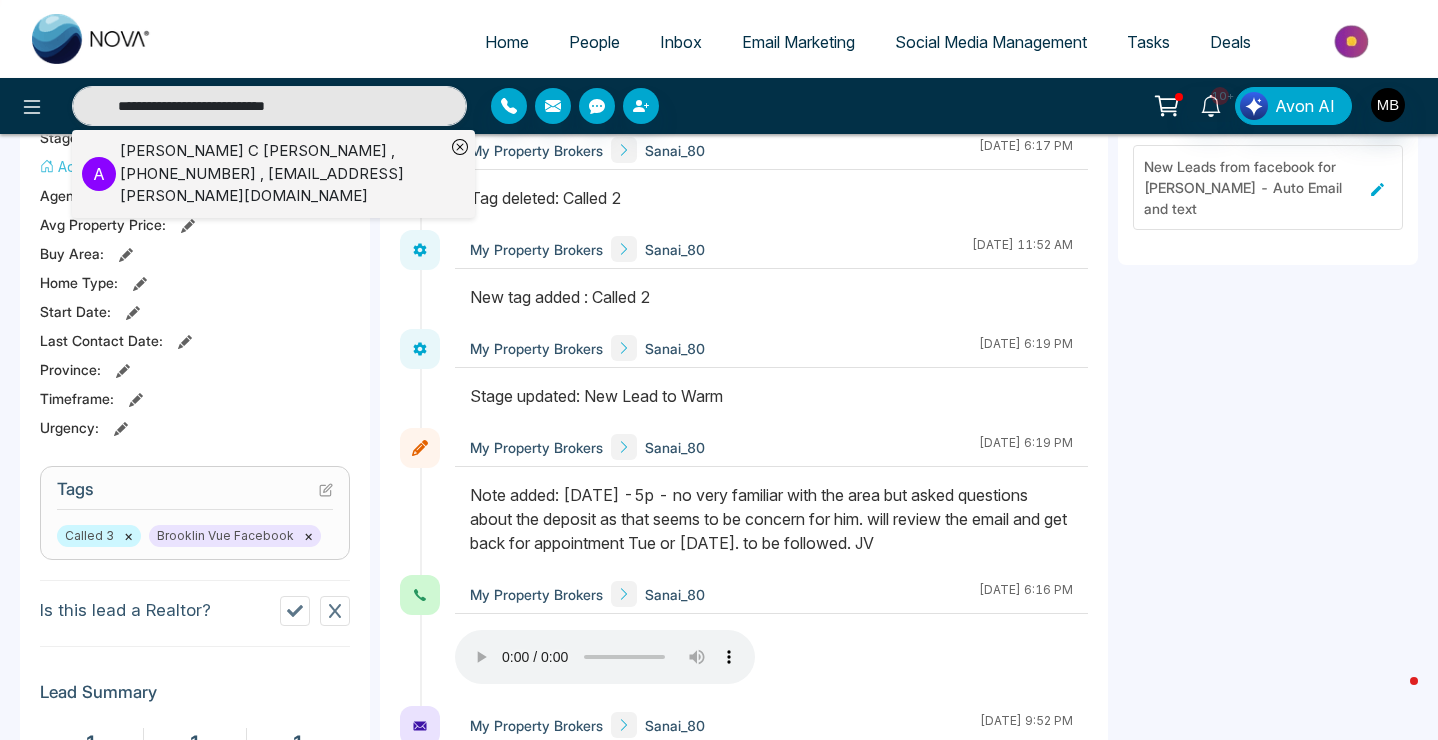 click on "[PERSON_NAME] C [PERSON_NAME]     , [PHONE_NUMBER]   , [EMAIL_ADDRESS][PERSON_NAME][DOMAIN_NAME]" at bounding box center [282, 174] 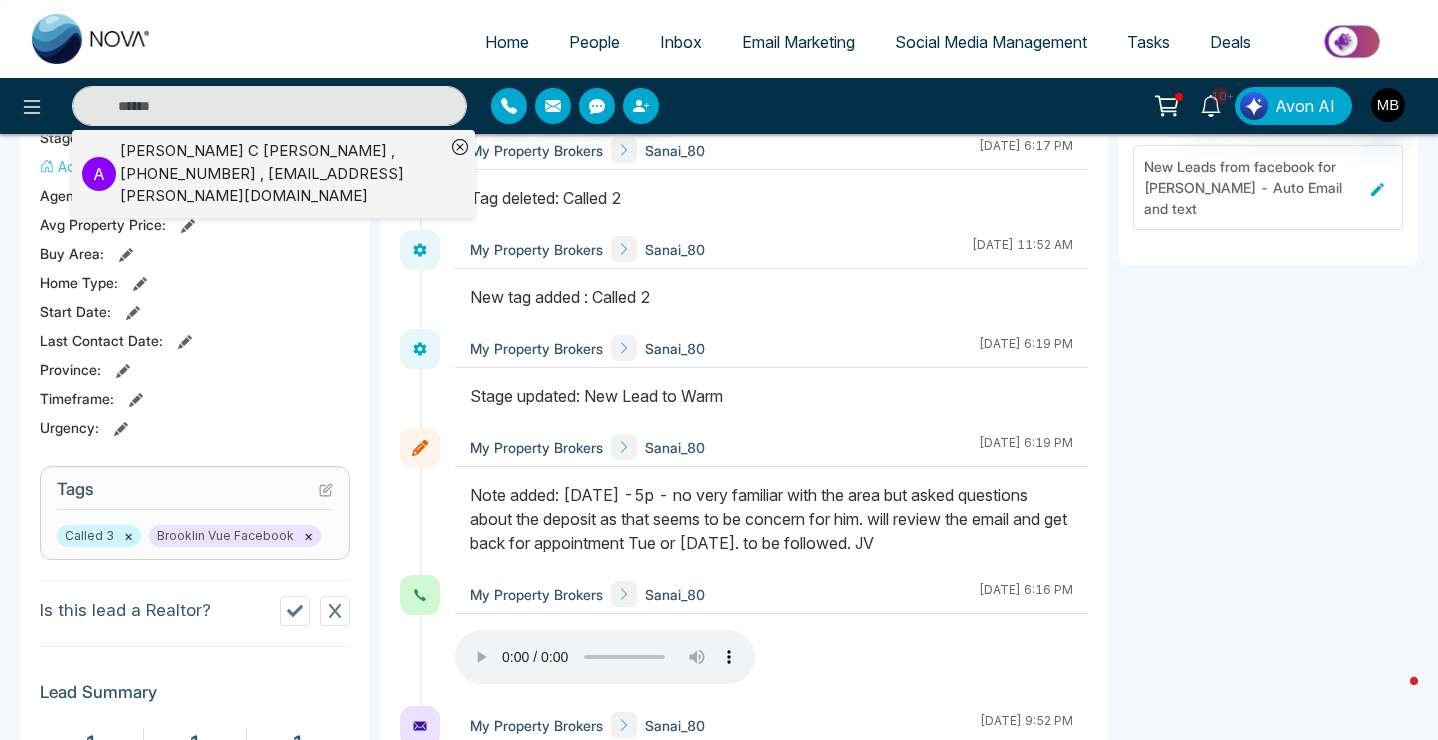 scroll, scrollTop: 0, scrollLeft: 0, axis: both 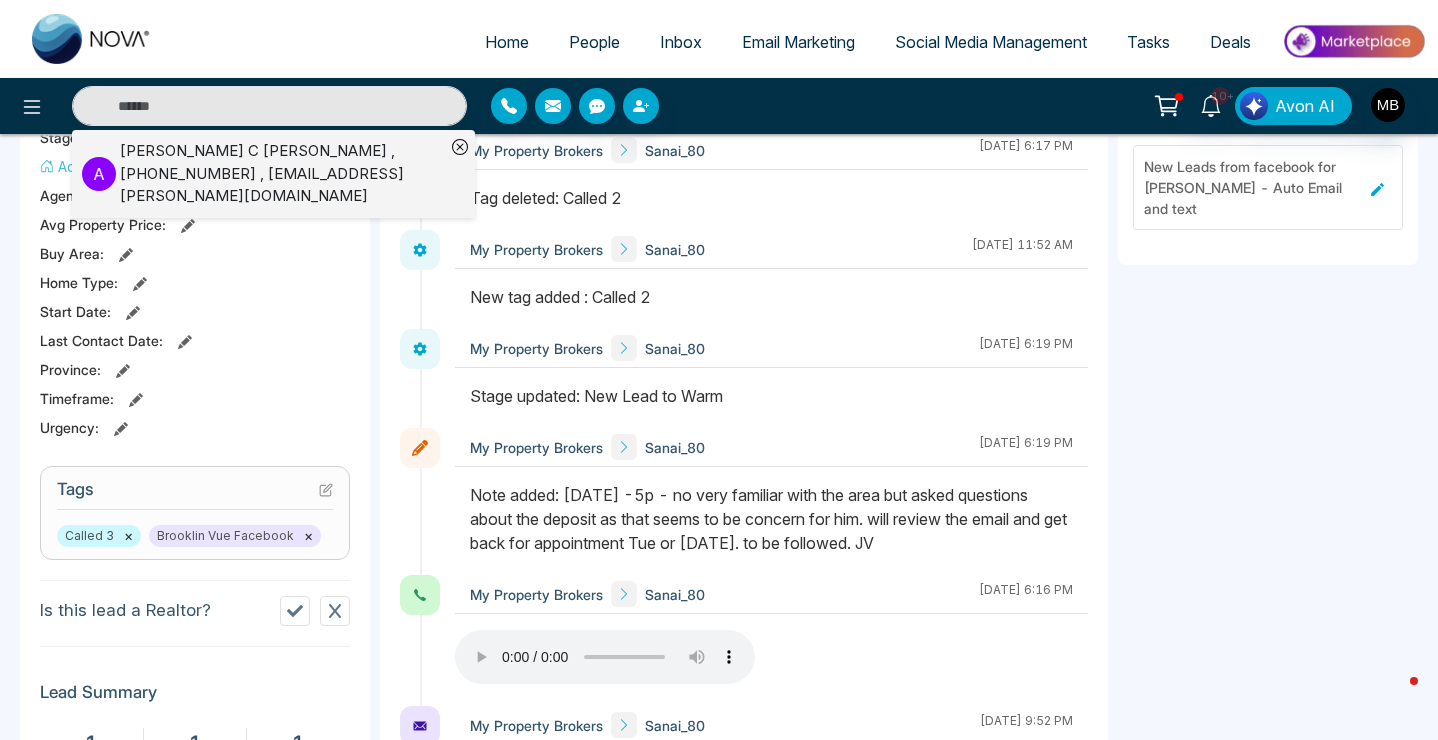 type on "**********" 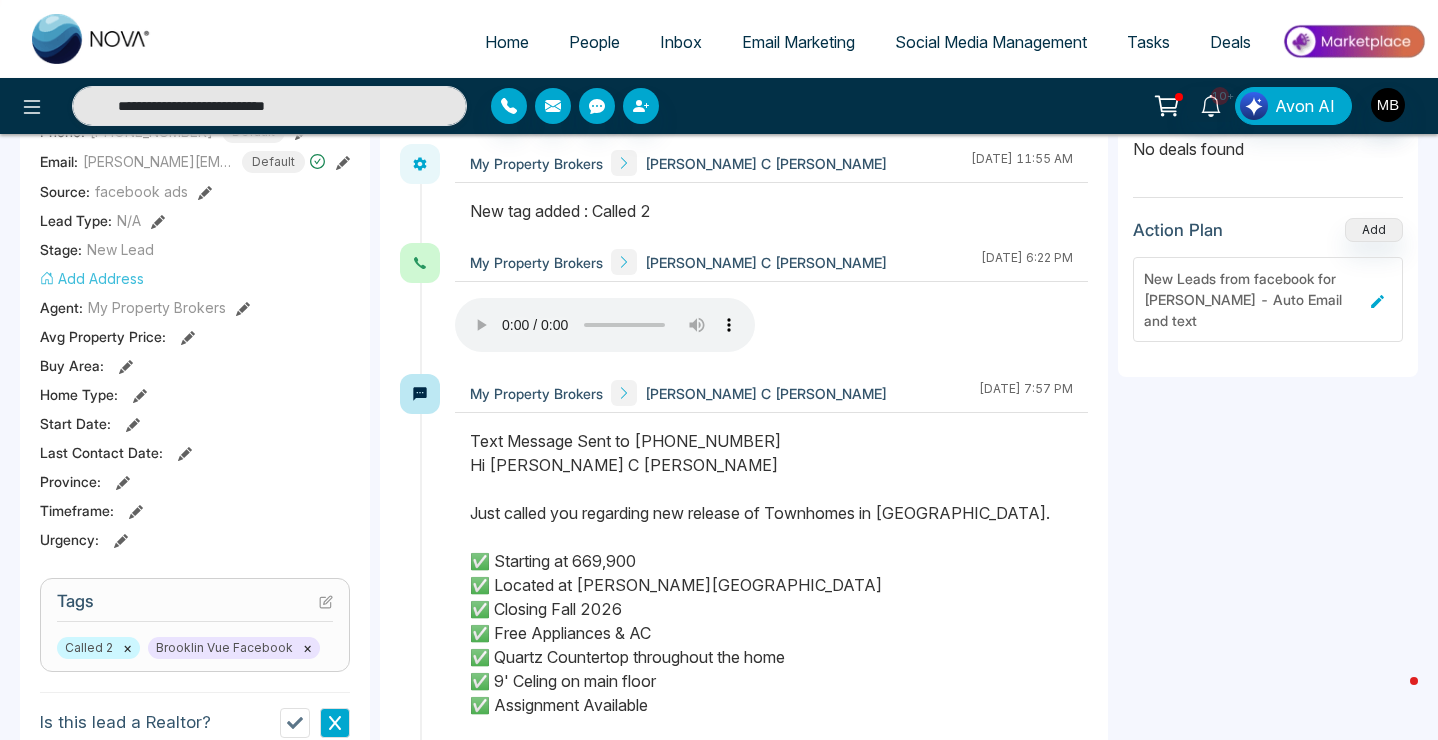scroll, scrollTop: 400, scrollLeft: 0, axis: vertical 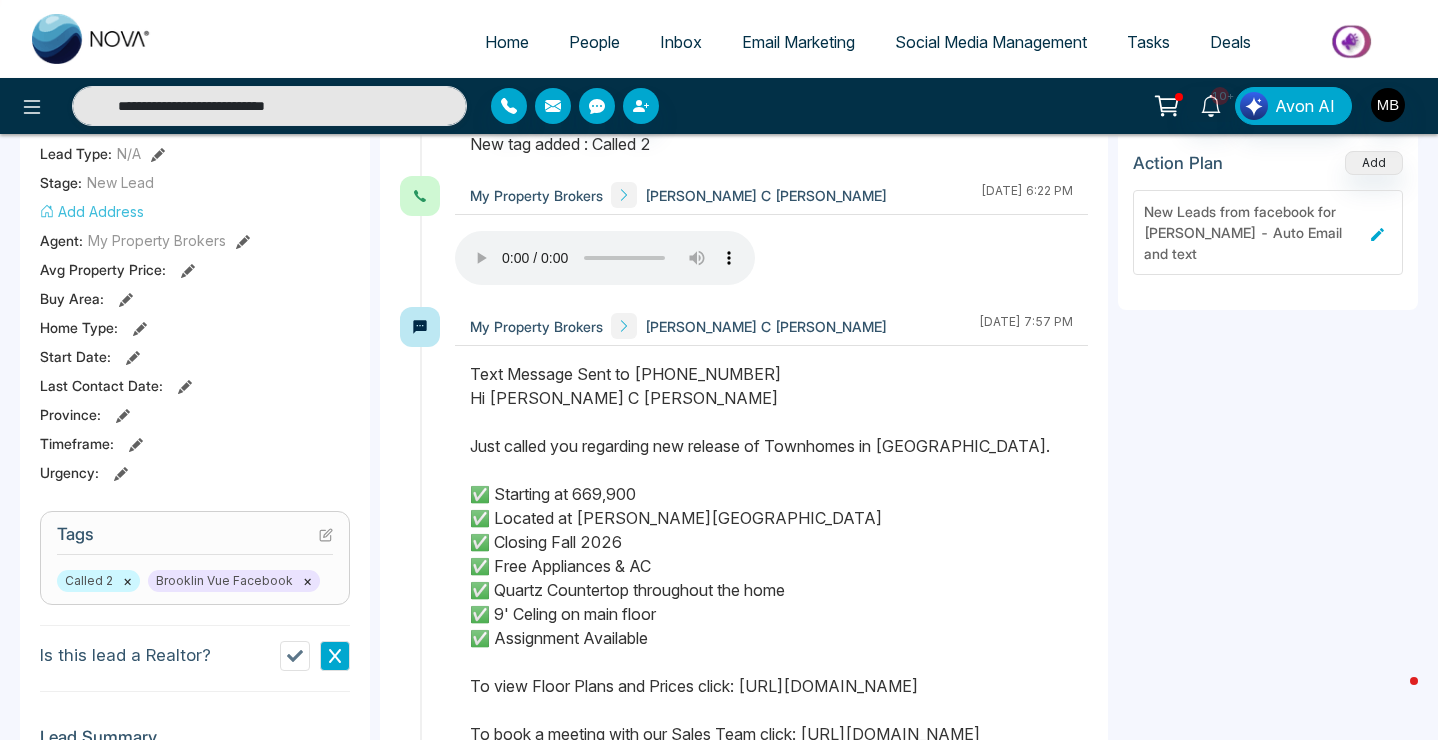 click on "×" at bounding box center (127, 581) 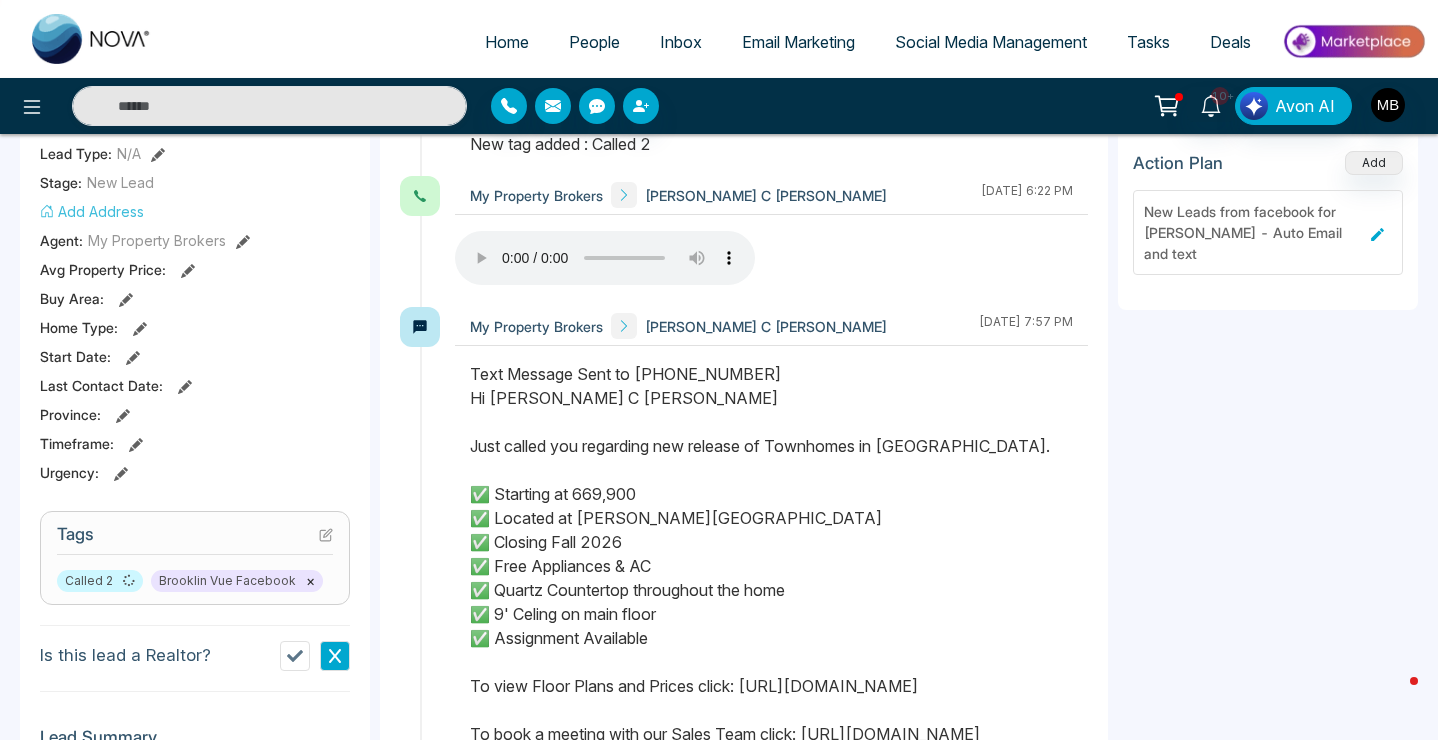 type on "**********" 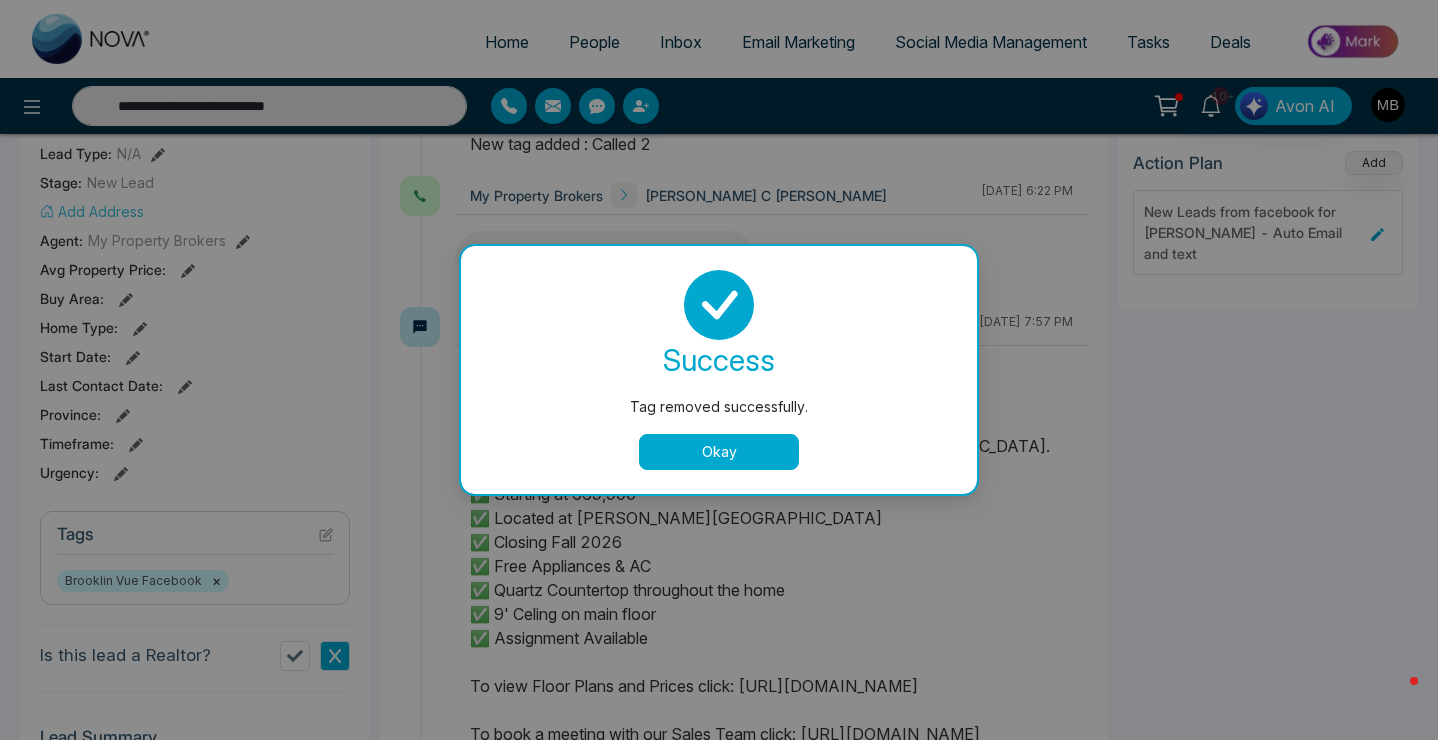 click on "Okay" at bounding box center [719, 452] 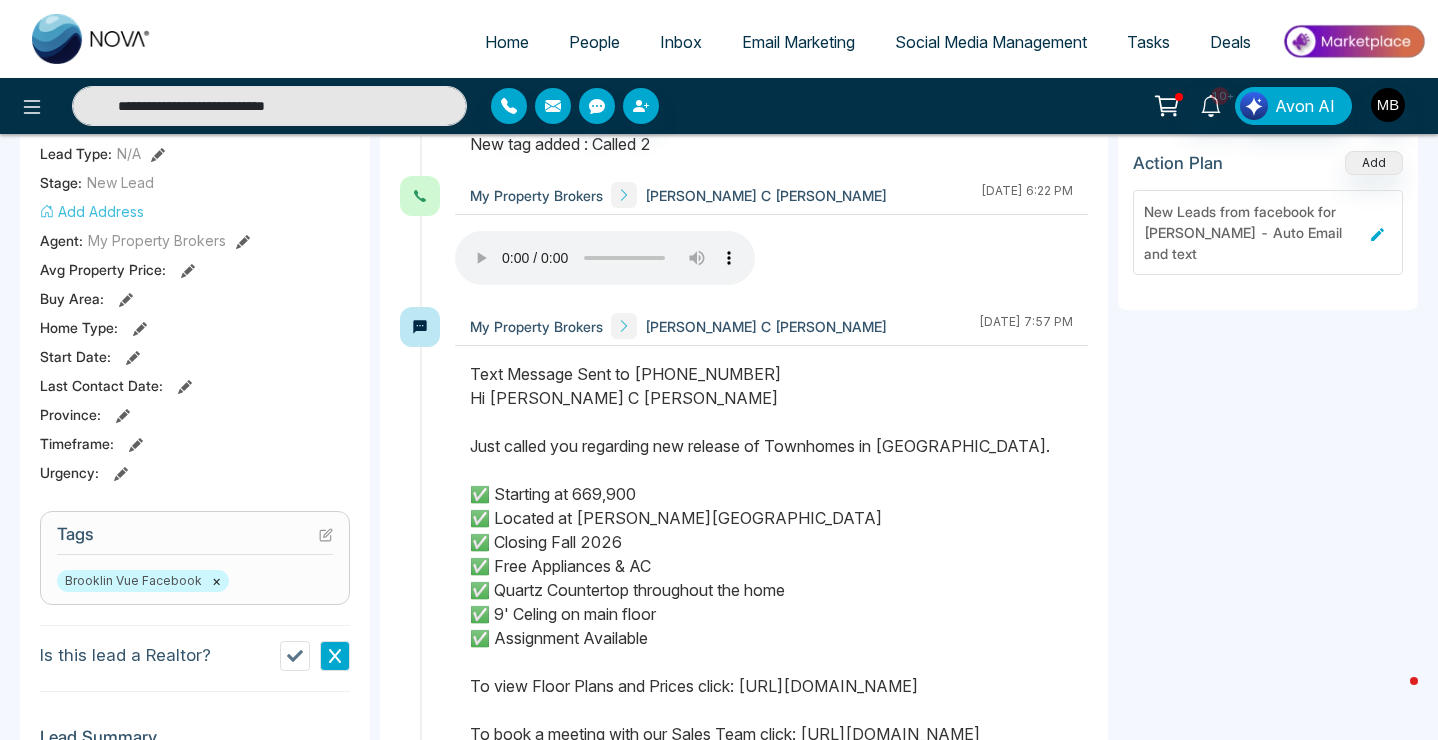 scroll, scrollTop: 476, scrollLeft: 0, axis: vertical 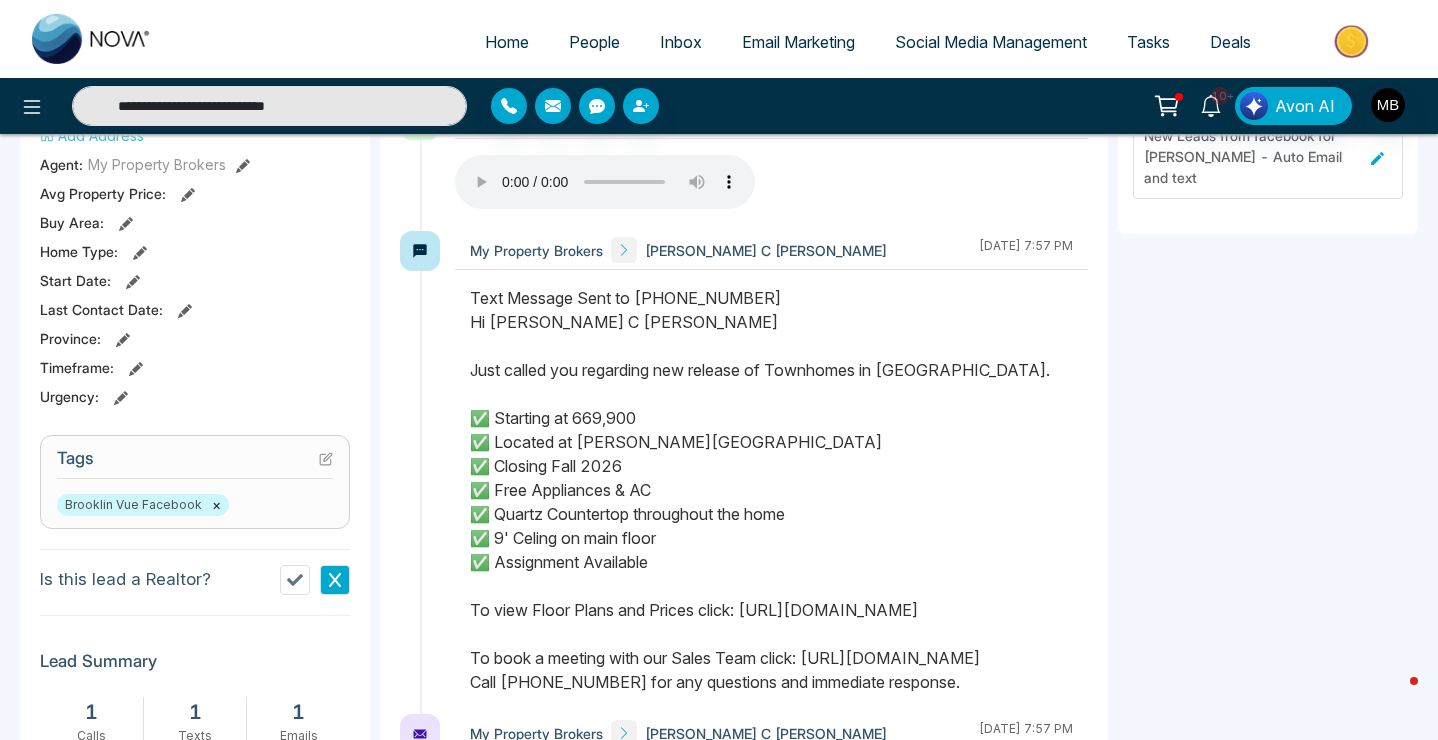 click 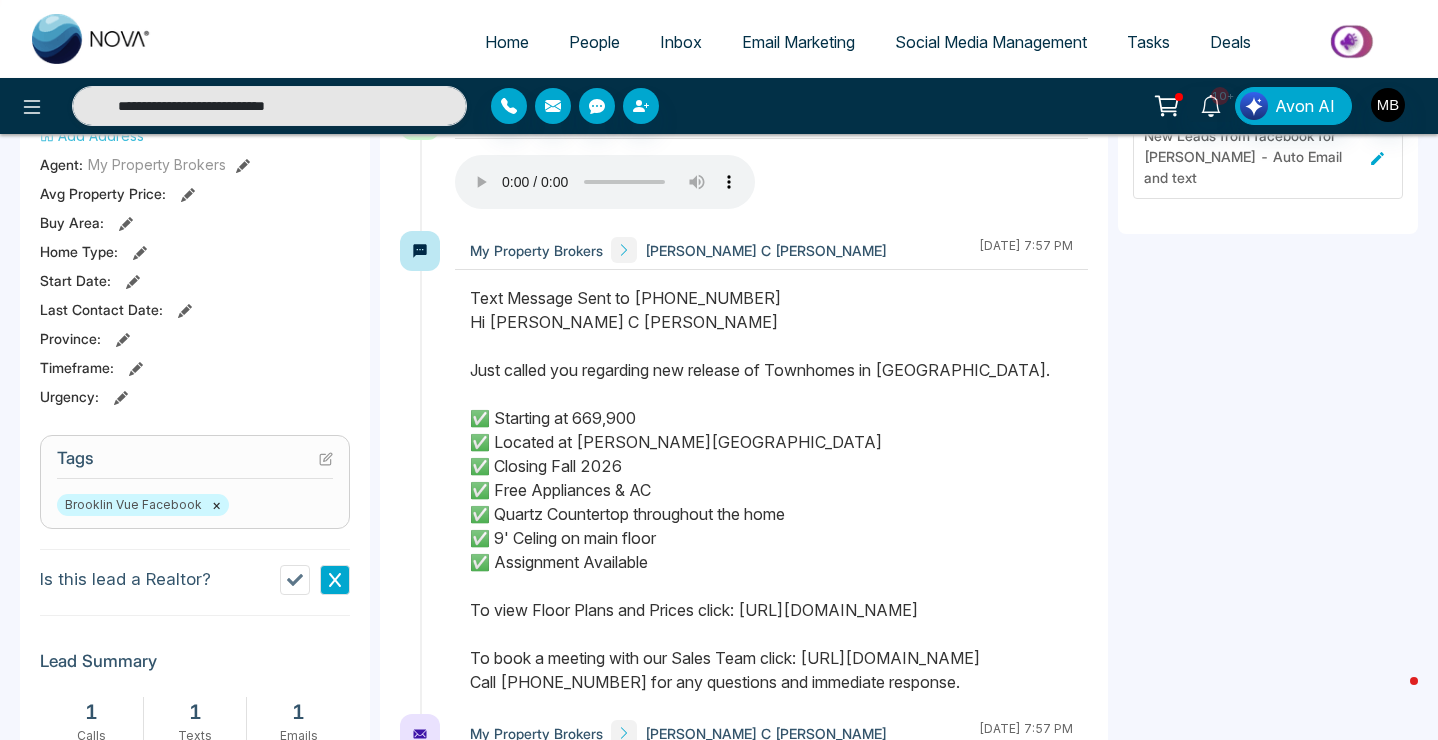 type on "**********" 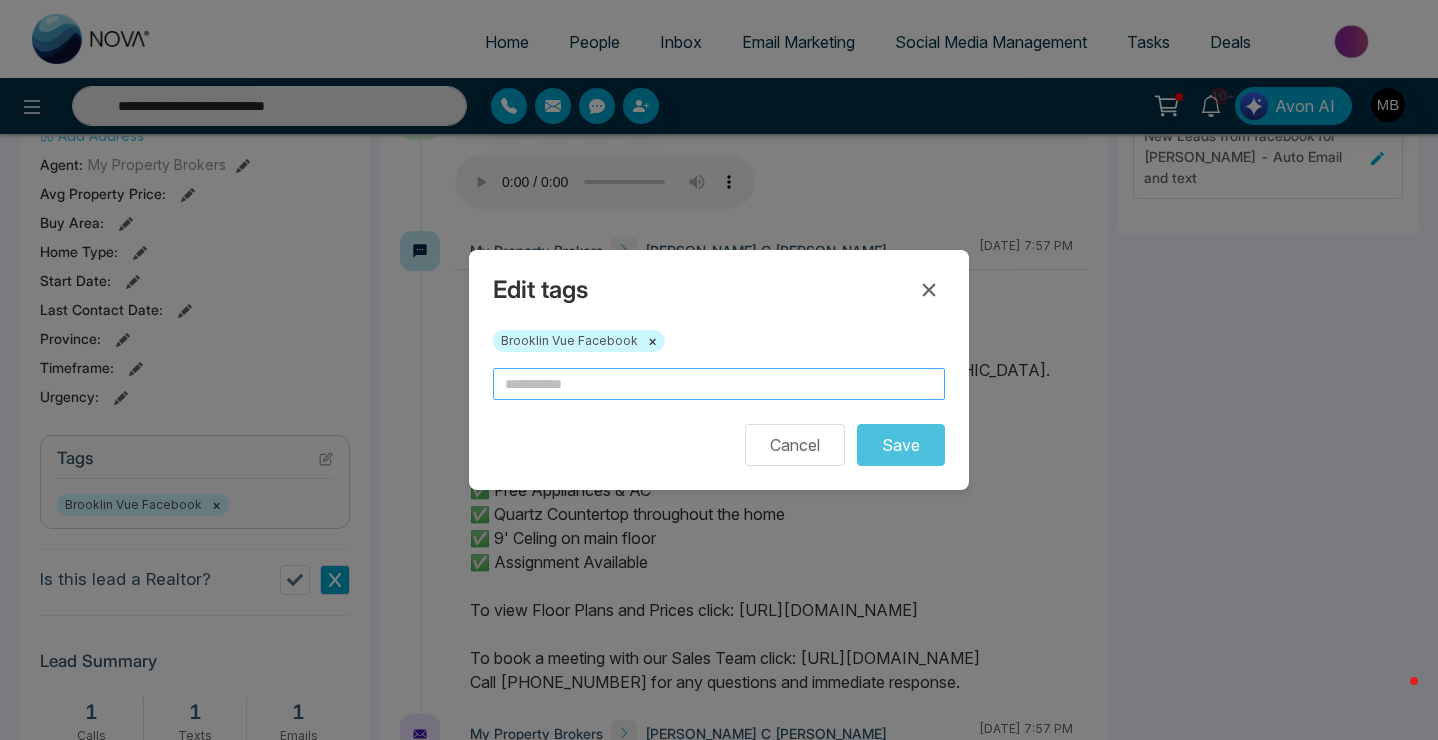 click at bounding box center [719, 384] 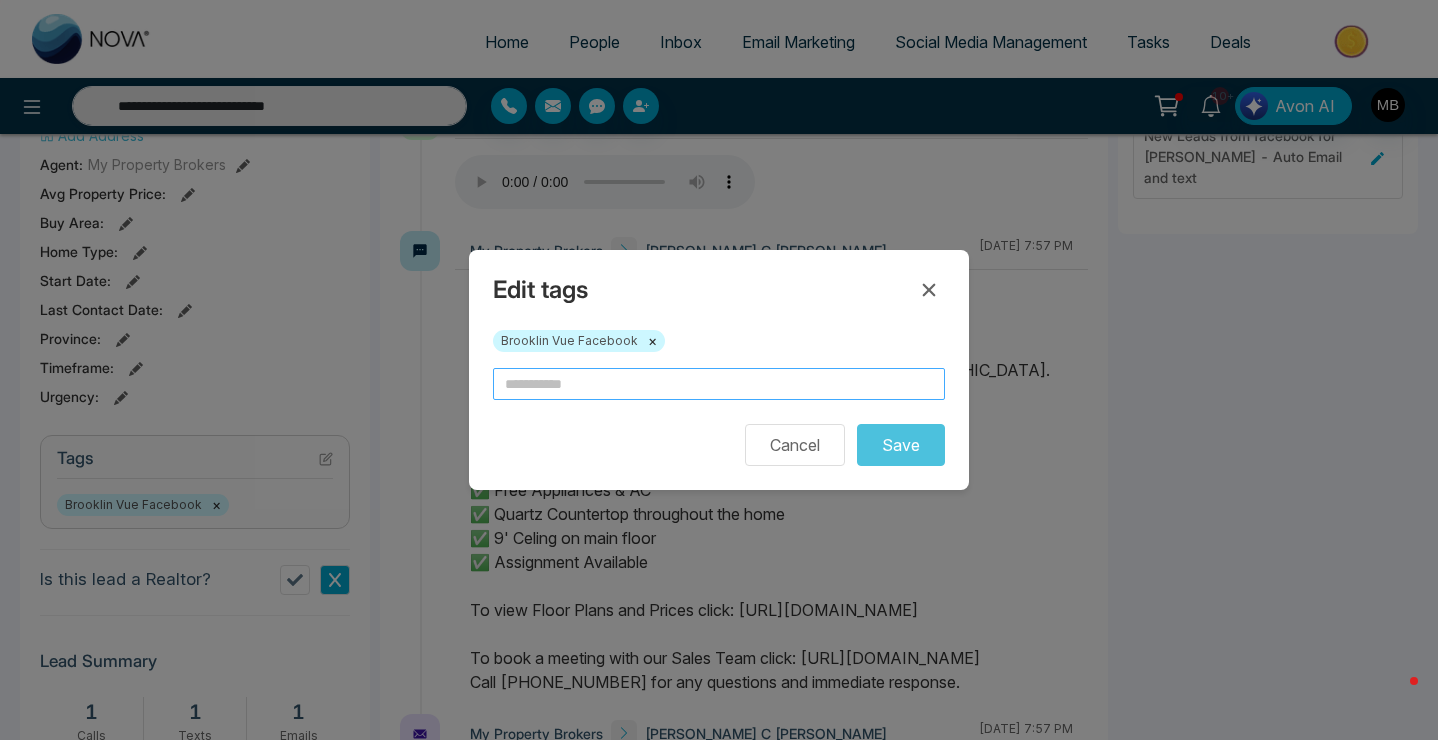 type 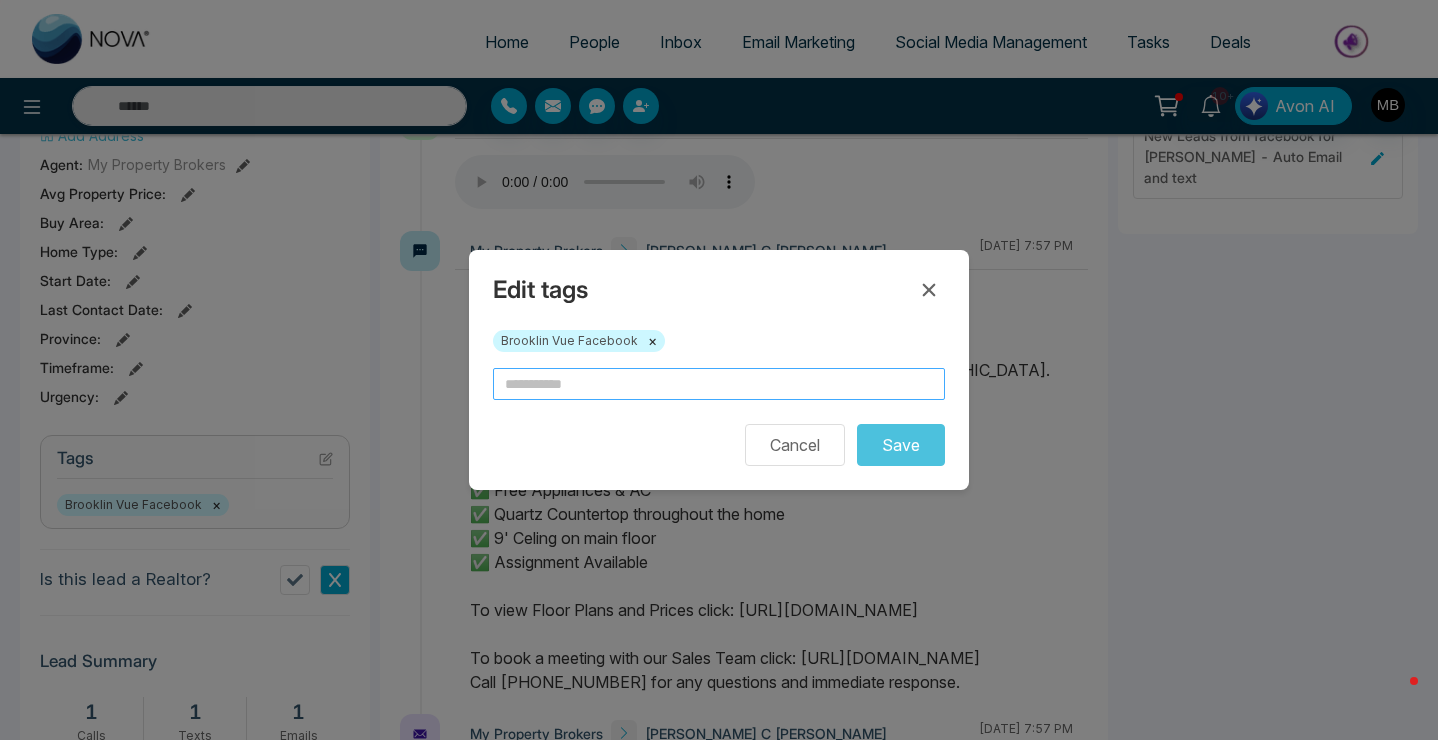 type on "*" 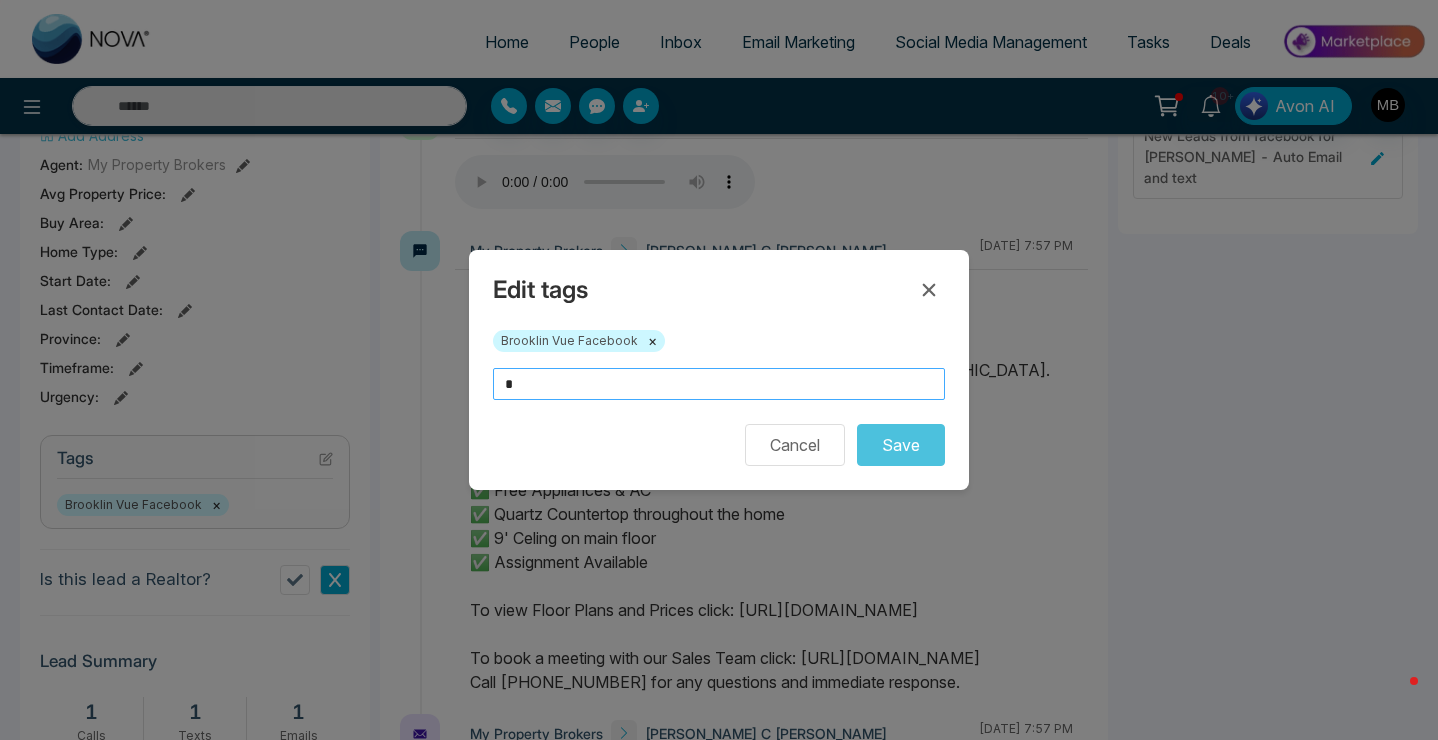 type on "**********" 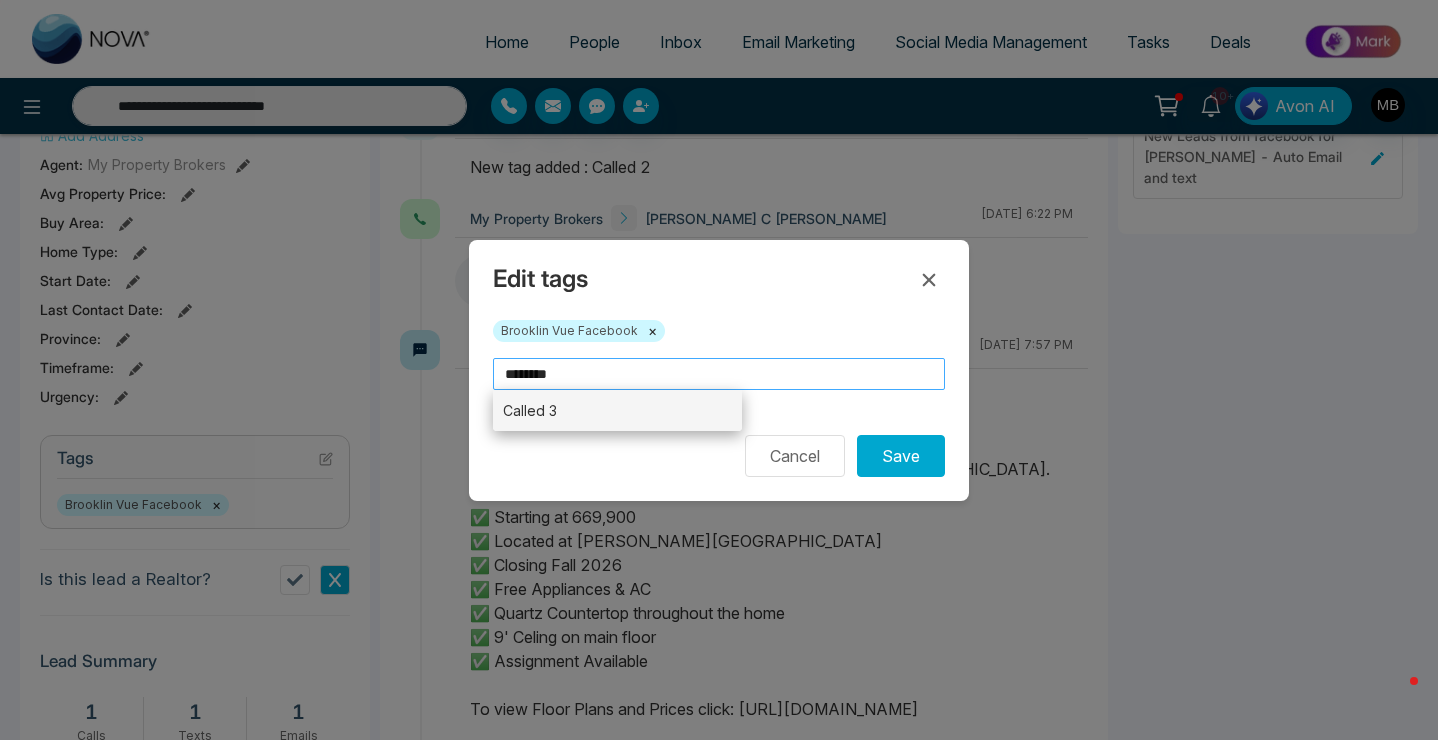 type on "********" 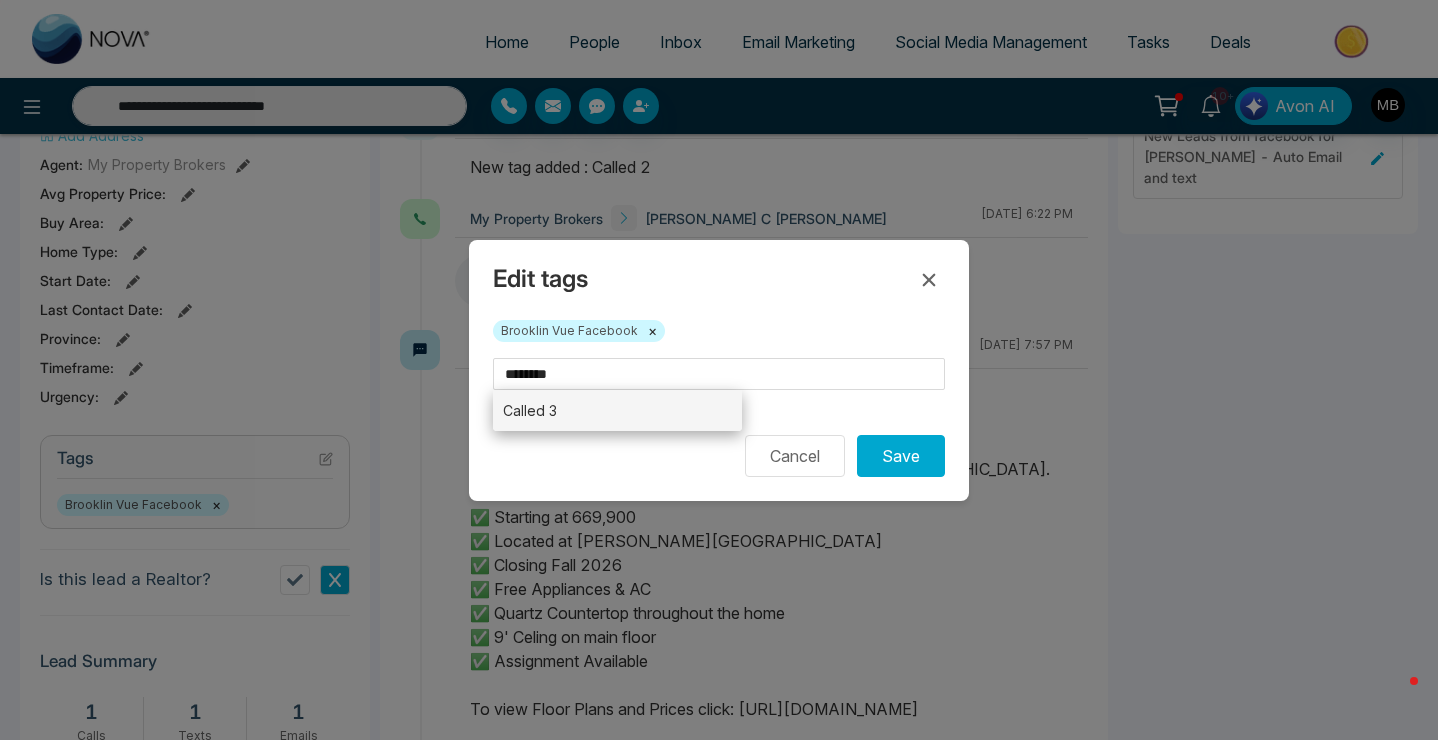 click on "Called 3" at bounding box center (617, 410) 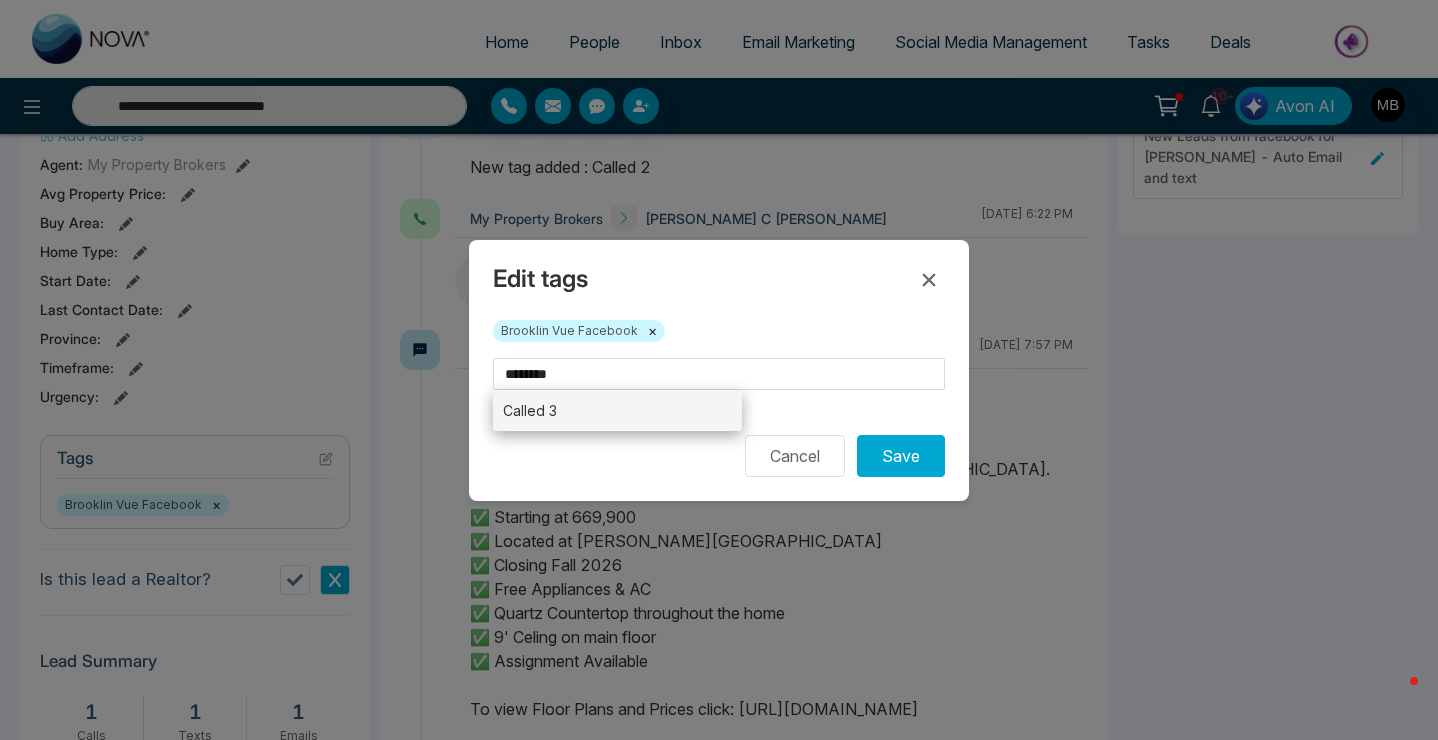 type 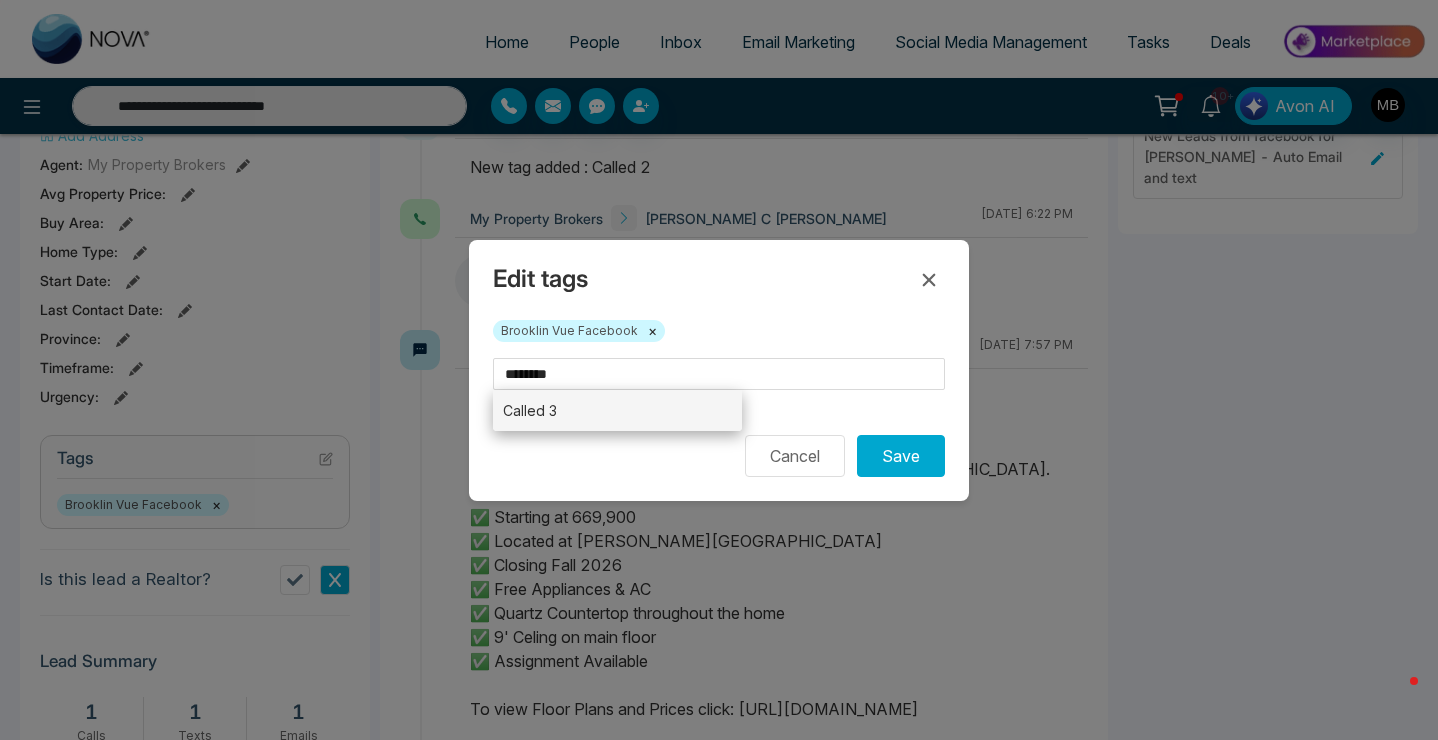 type on "********" 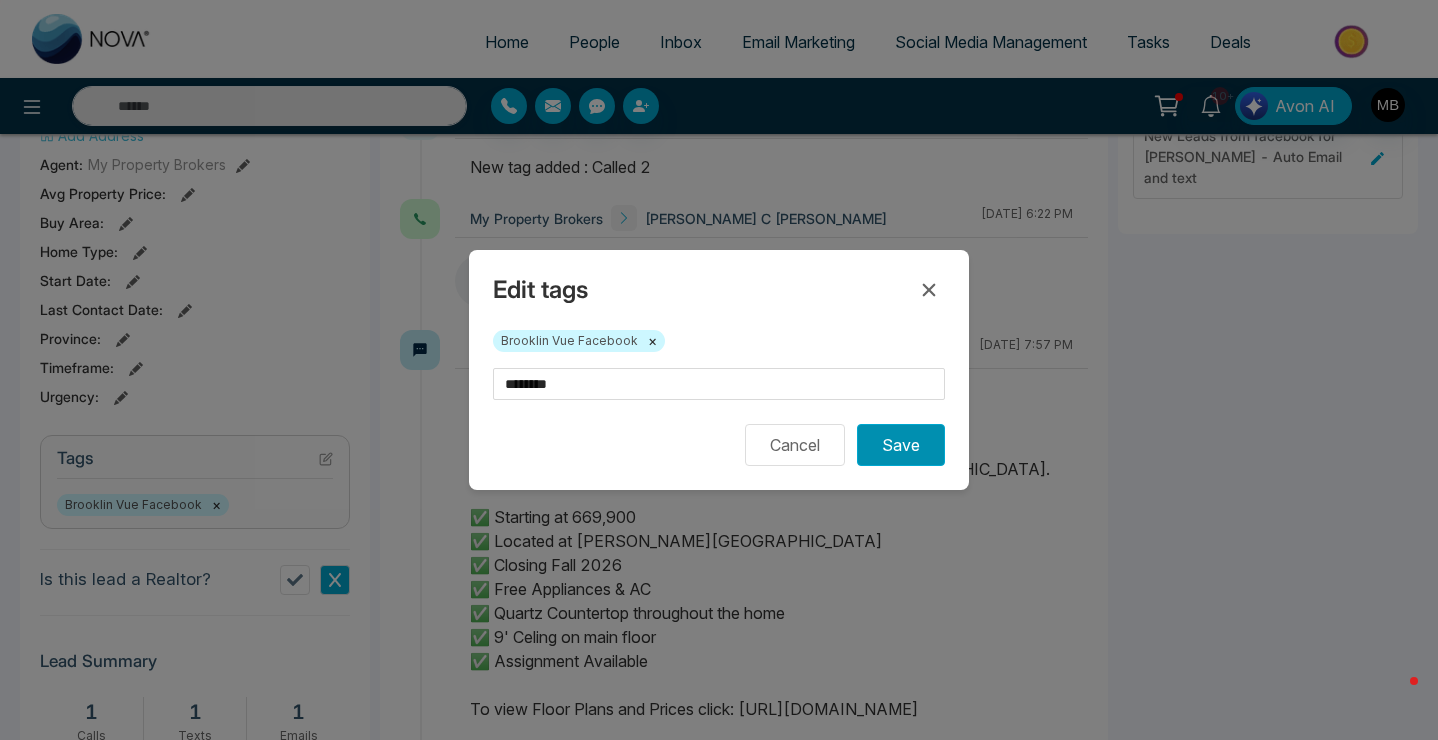 click on "Save" at bounding box center [901, 445] 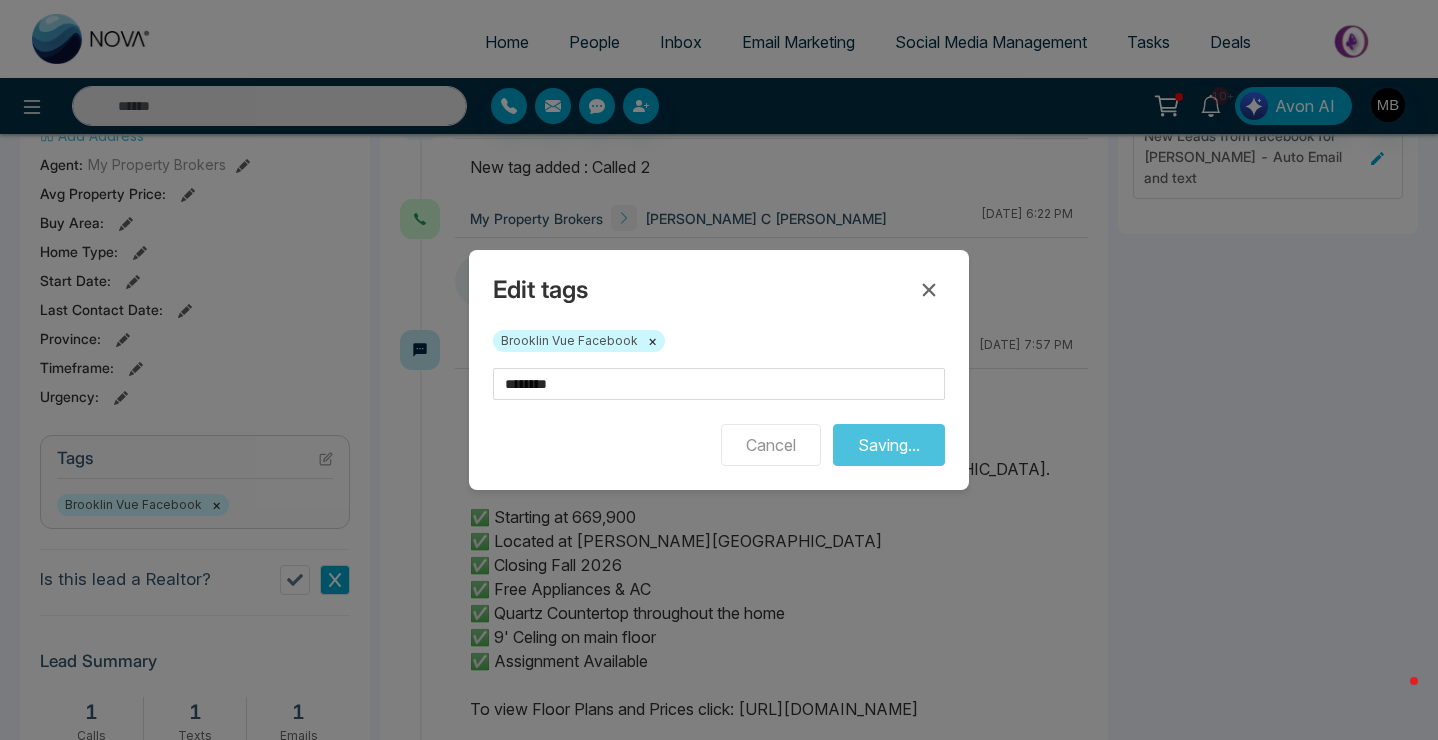 type on "**********" 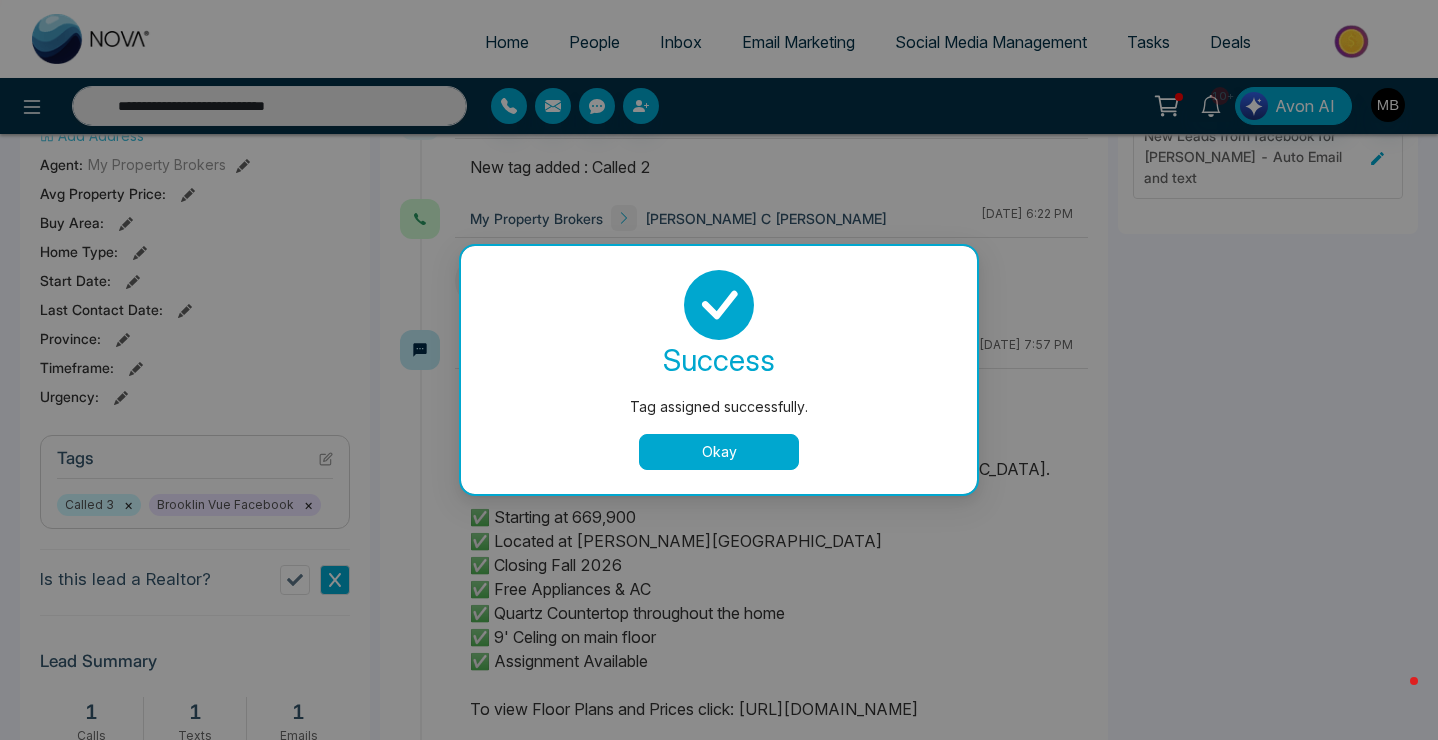 click on "Okay" at bounding box center (719, 452) 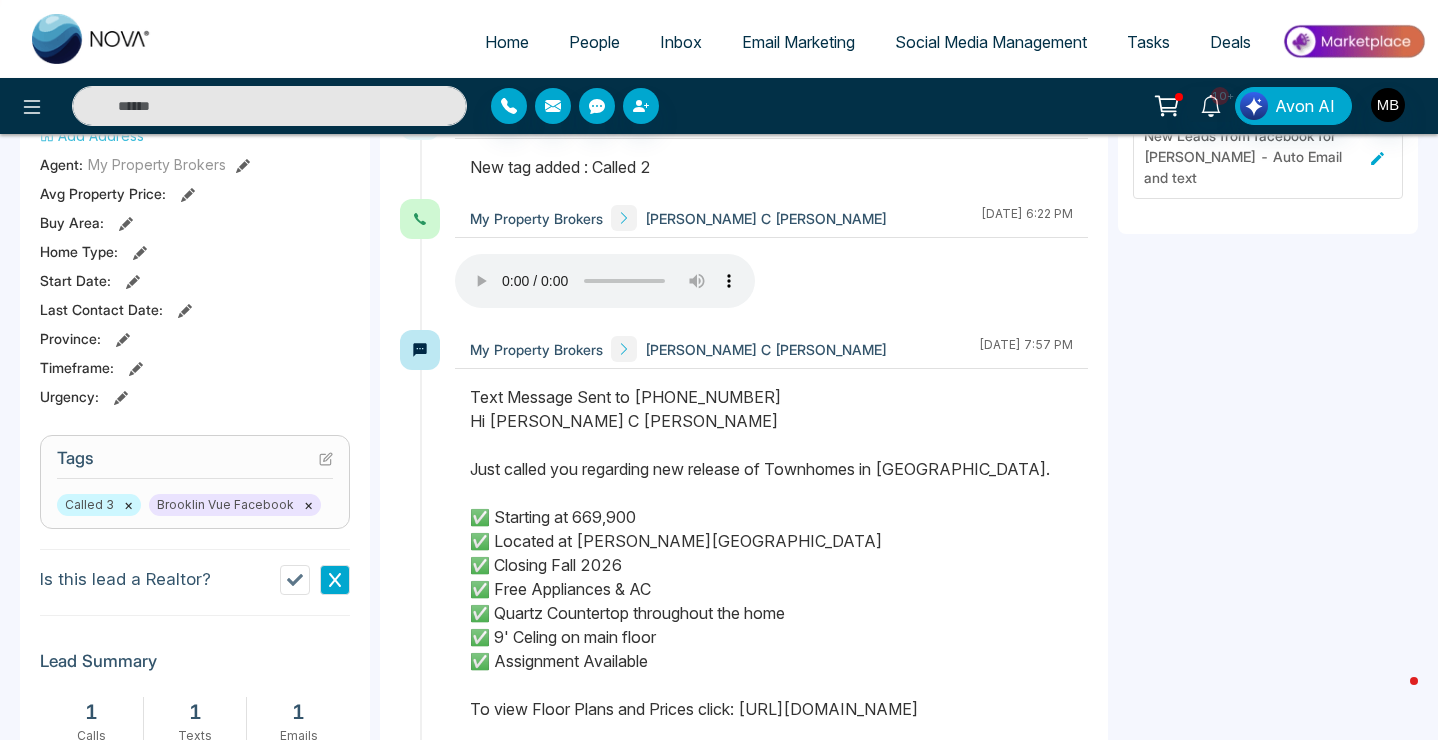 click at bounding box center (269, 106) 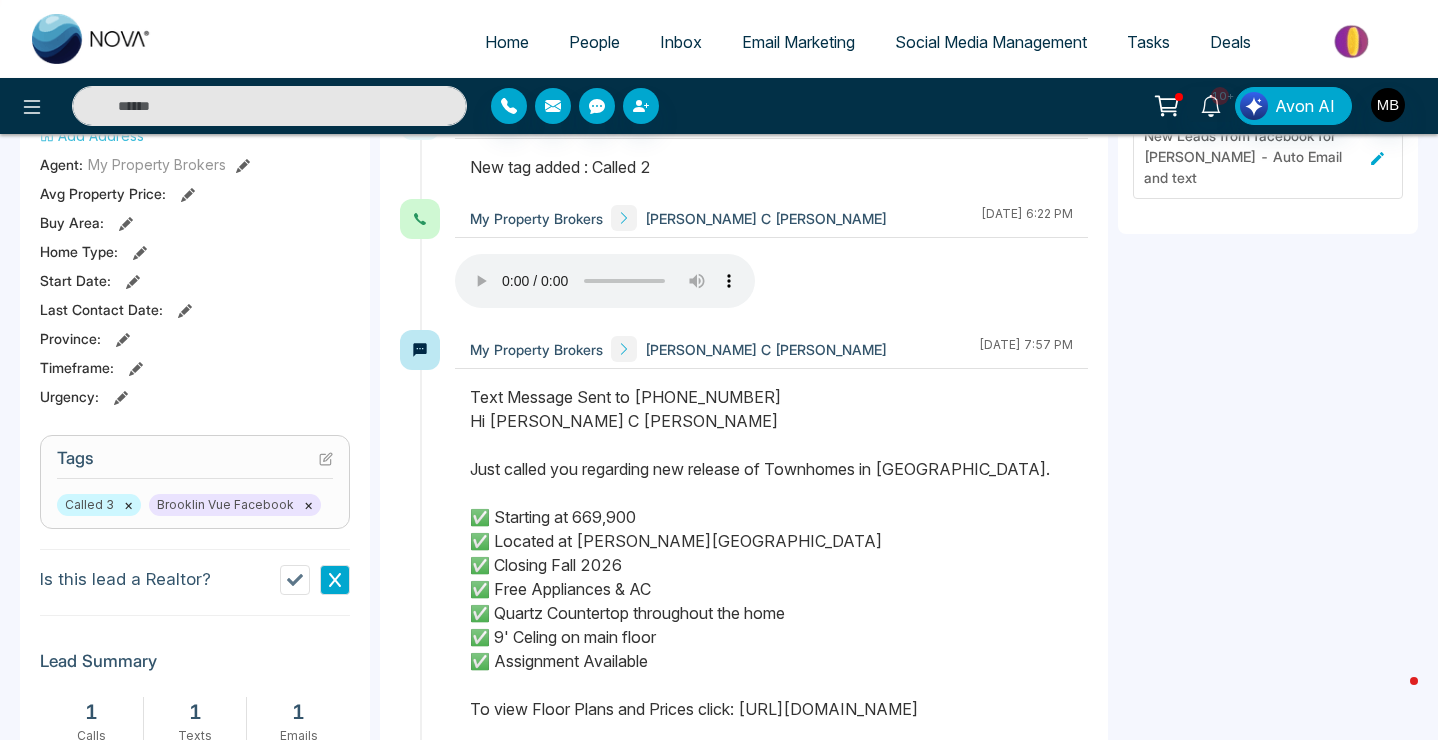 paste on "**********" 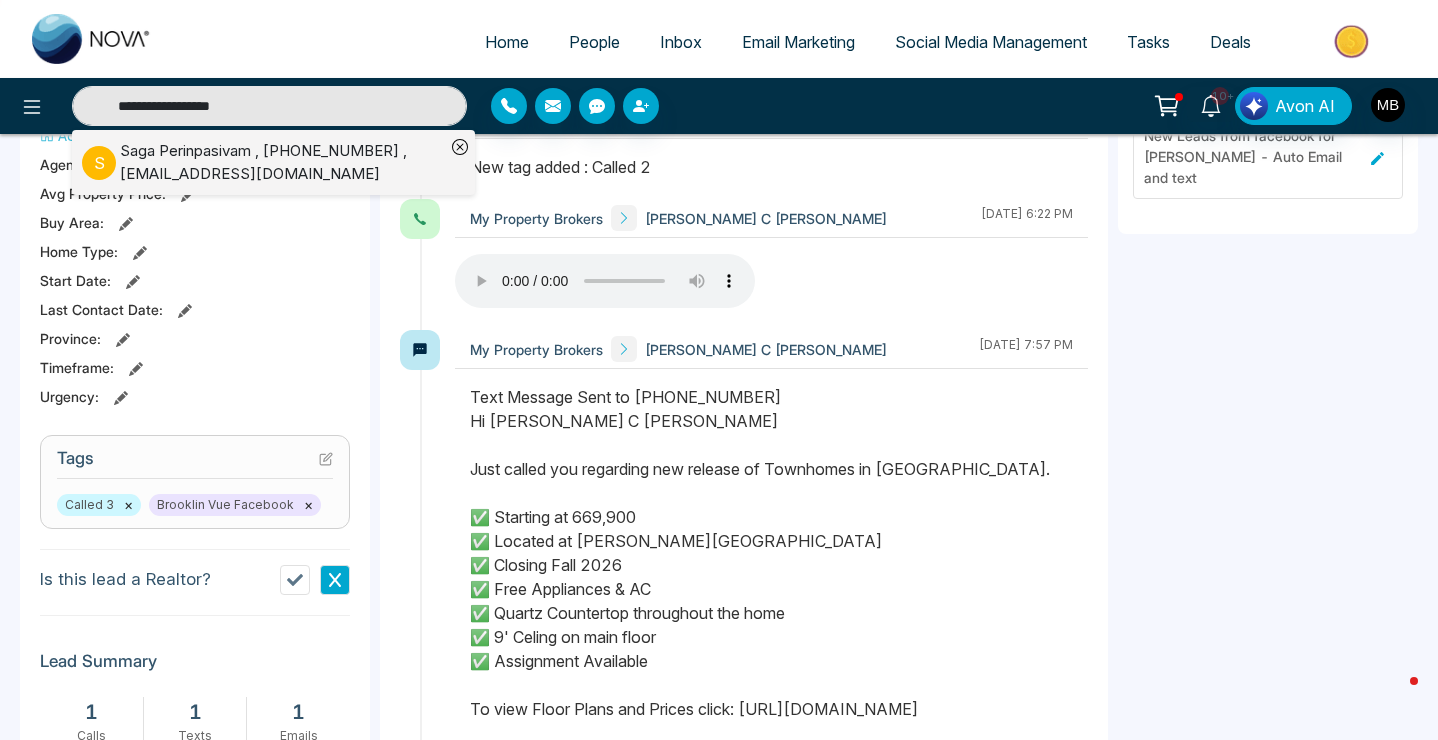 type on "**********" 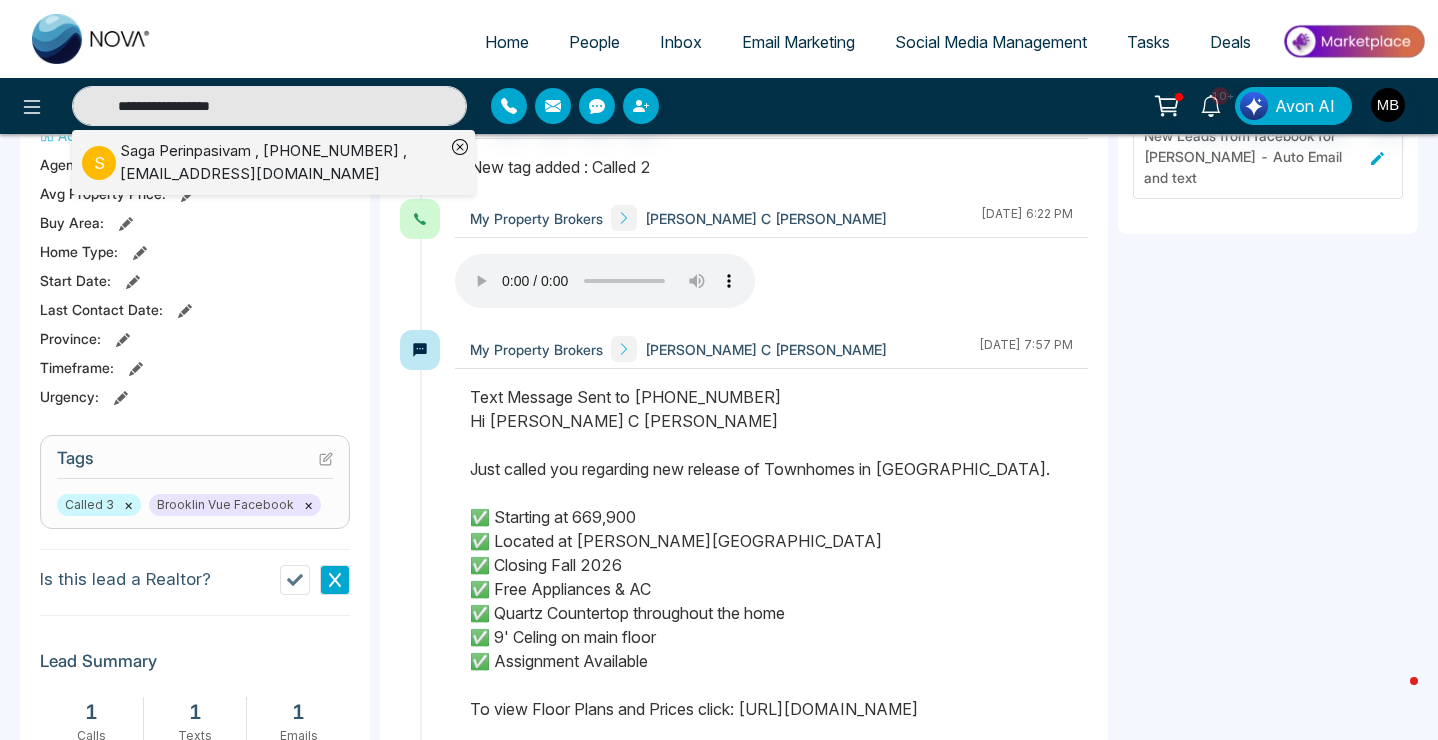 click on "Saga Perinpasivam     , [PHONE_NUMBER]   , [EMAIL_ADDRESS][DOMAIN_NAME]" at bounding box center (282, 162) 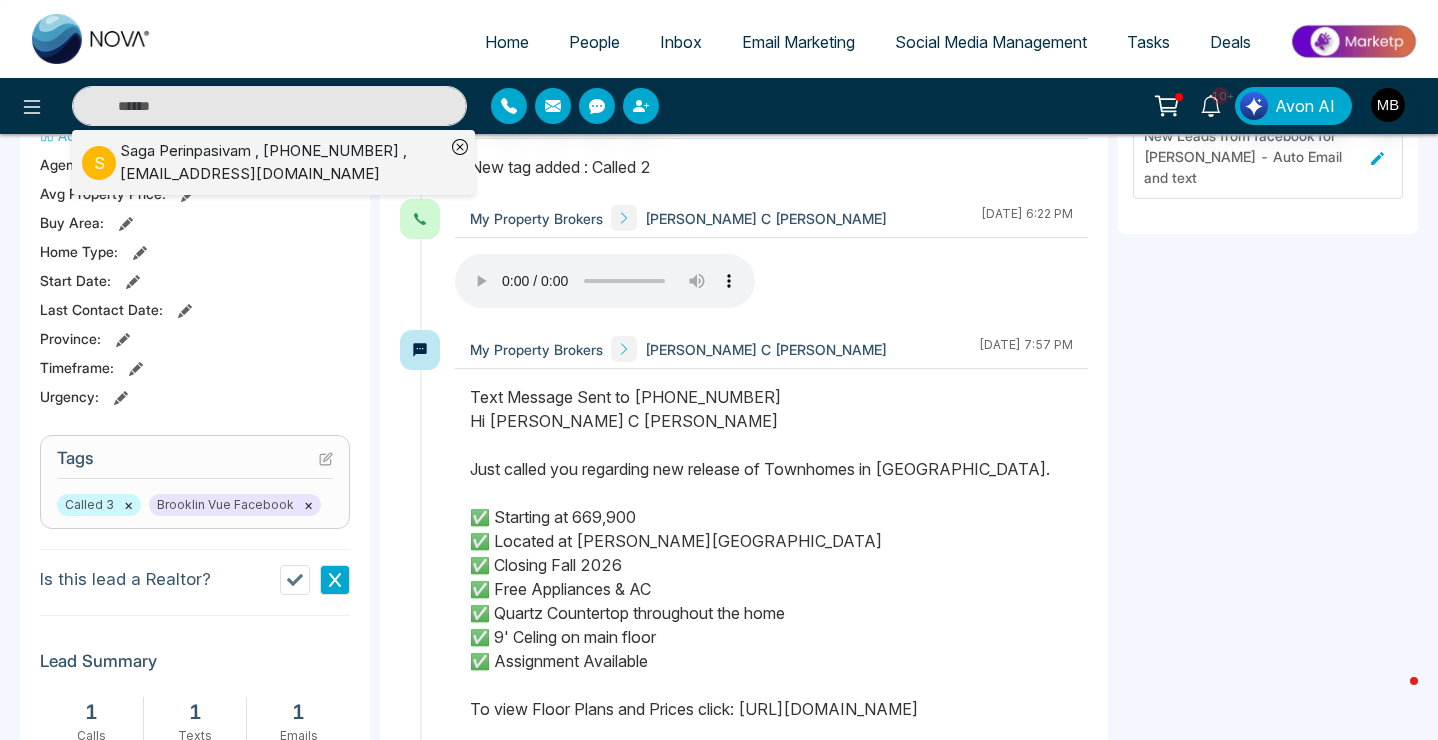 type on "**********" 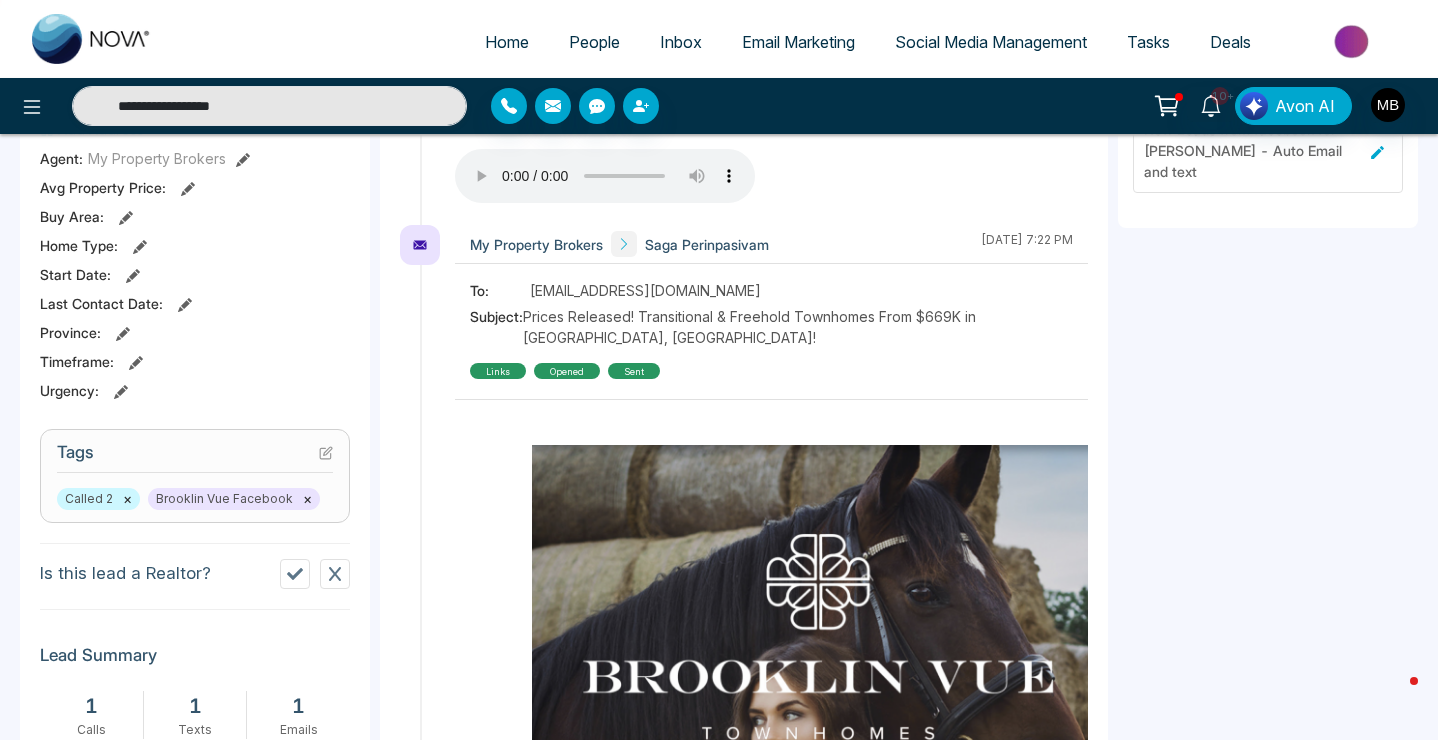 scroll, scrollTop: 503, scrollLeft: 0, axis: vertical 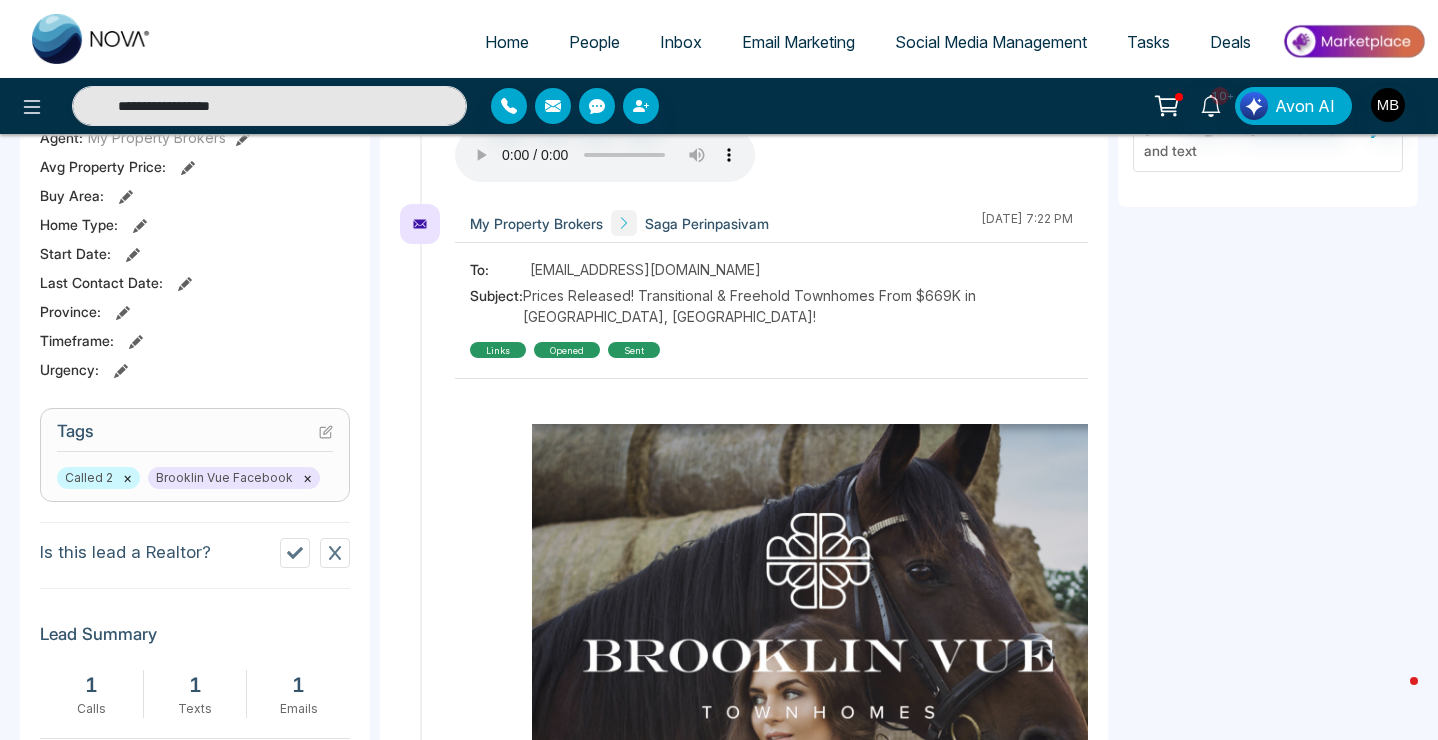 click on "×" at bounding box center (127, 478) 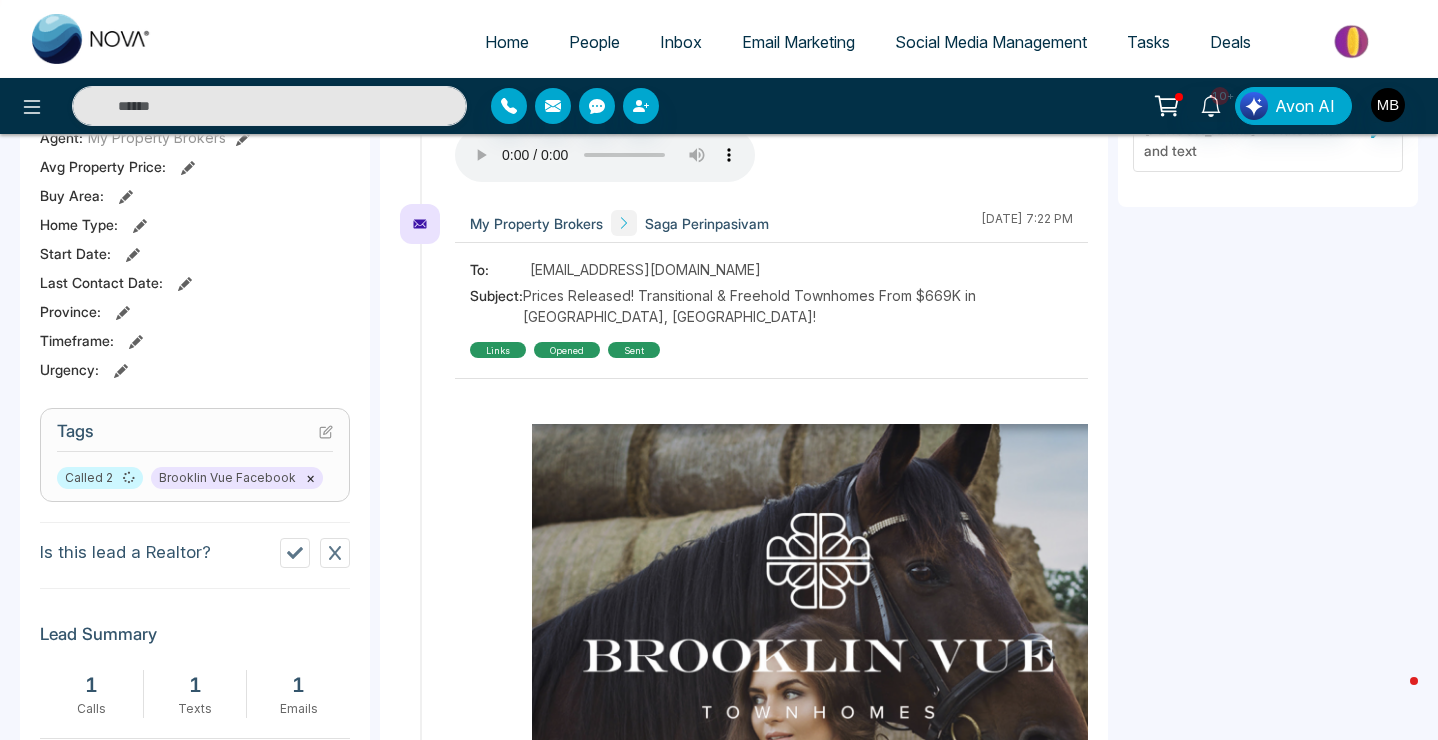 type on "**********" 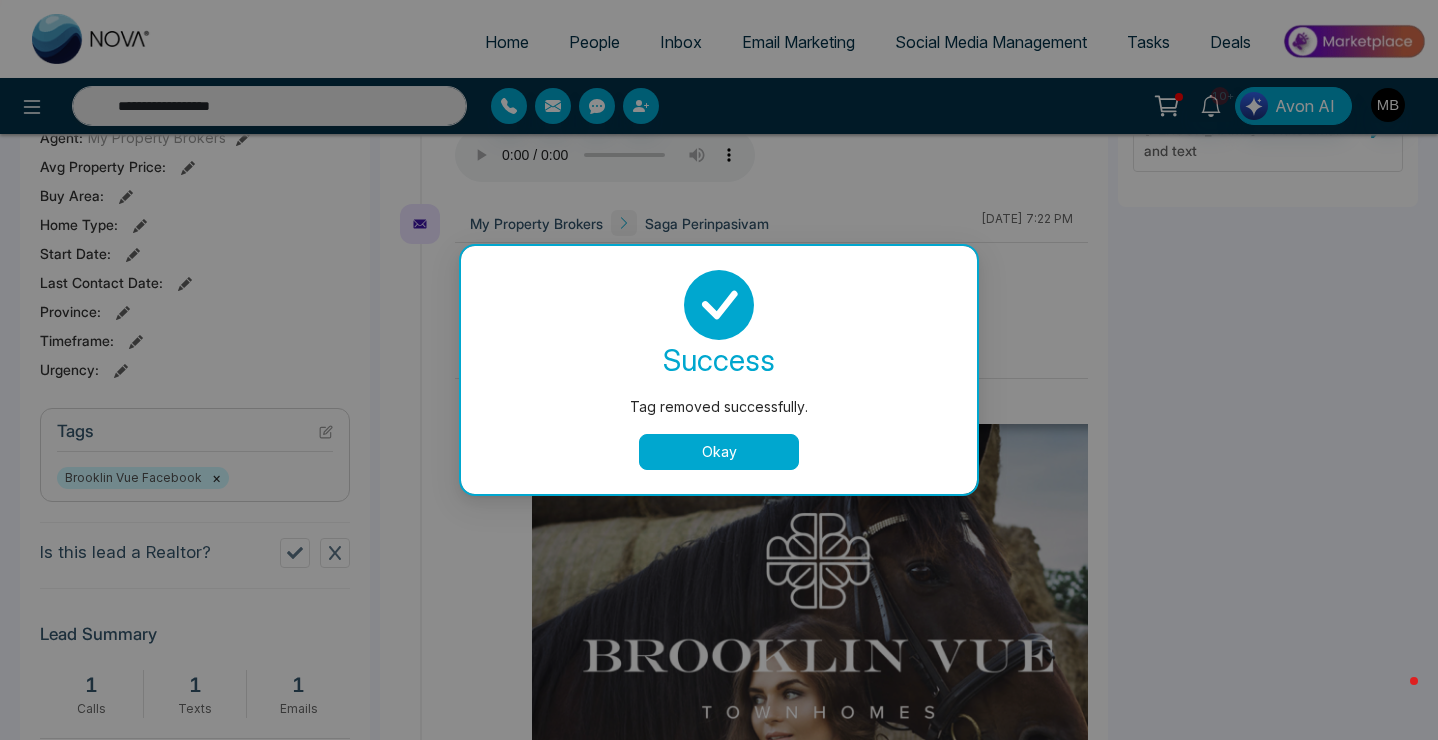 click on "Okay" at bounding box center (719, 452) 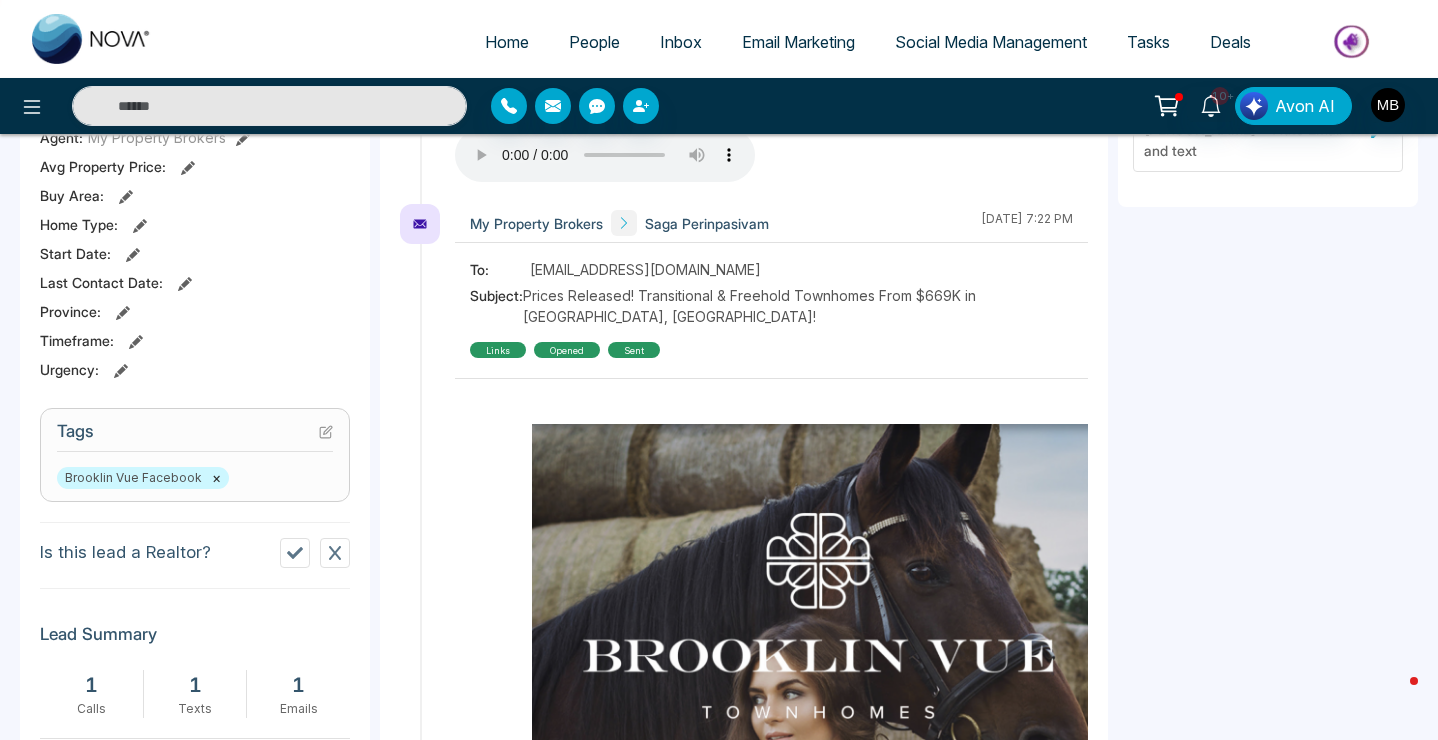 click on "Tags Brooklin Vue Facebook   ×" at bounding box center (195, 455) 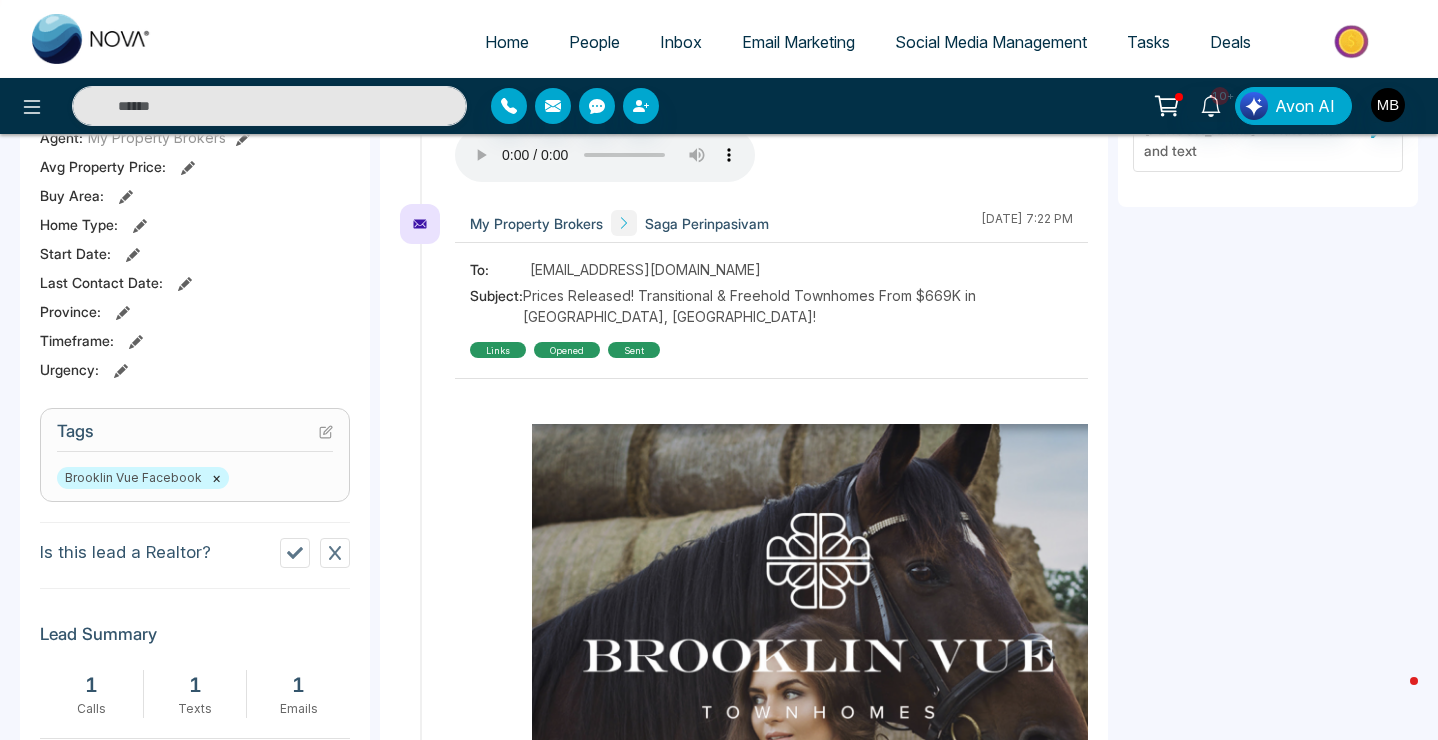 click 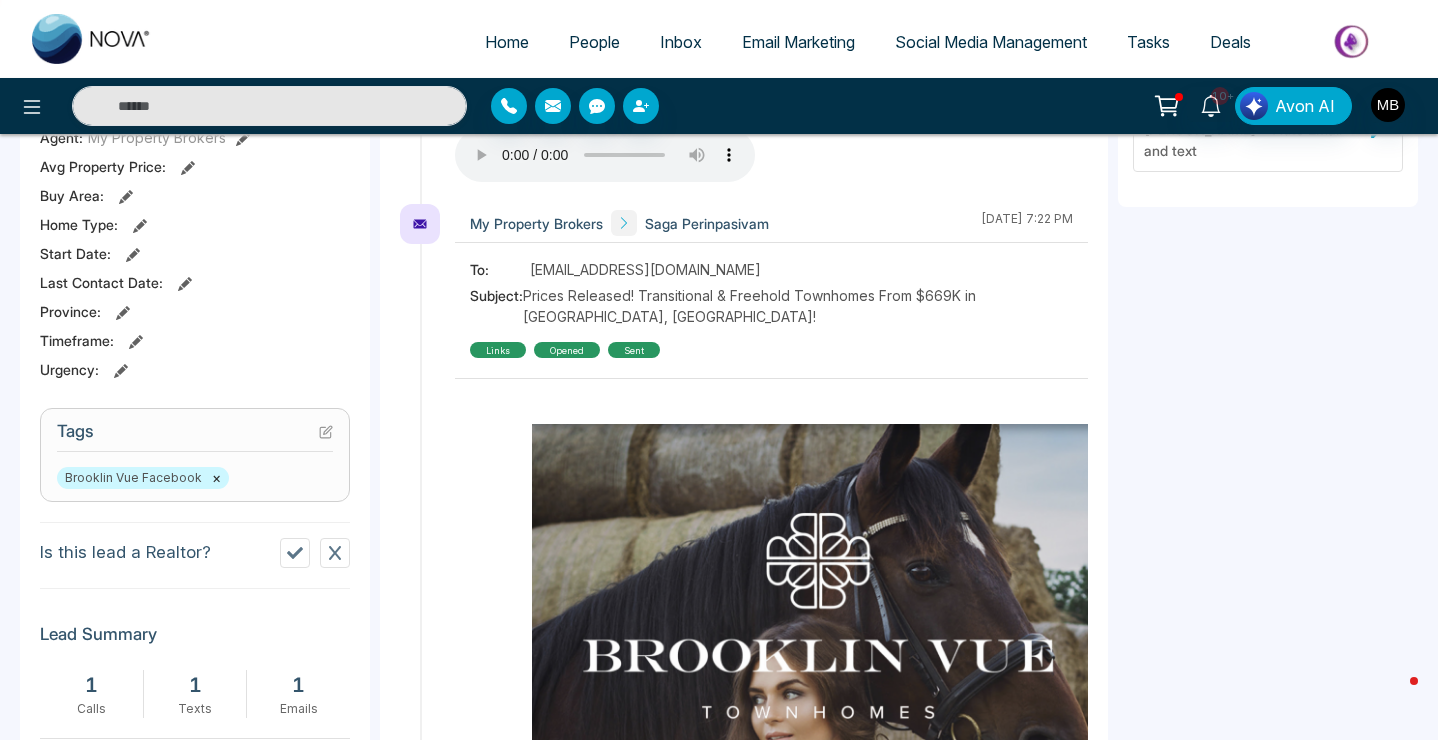 type on "**********" 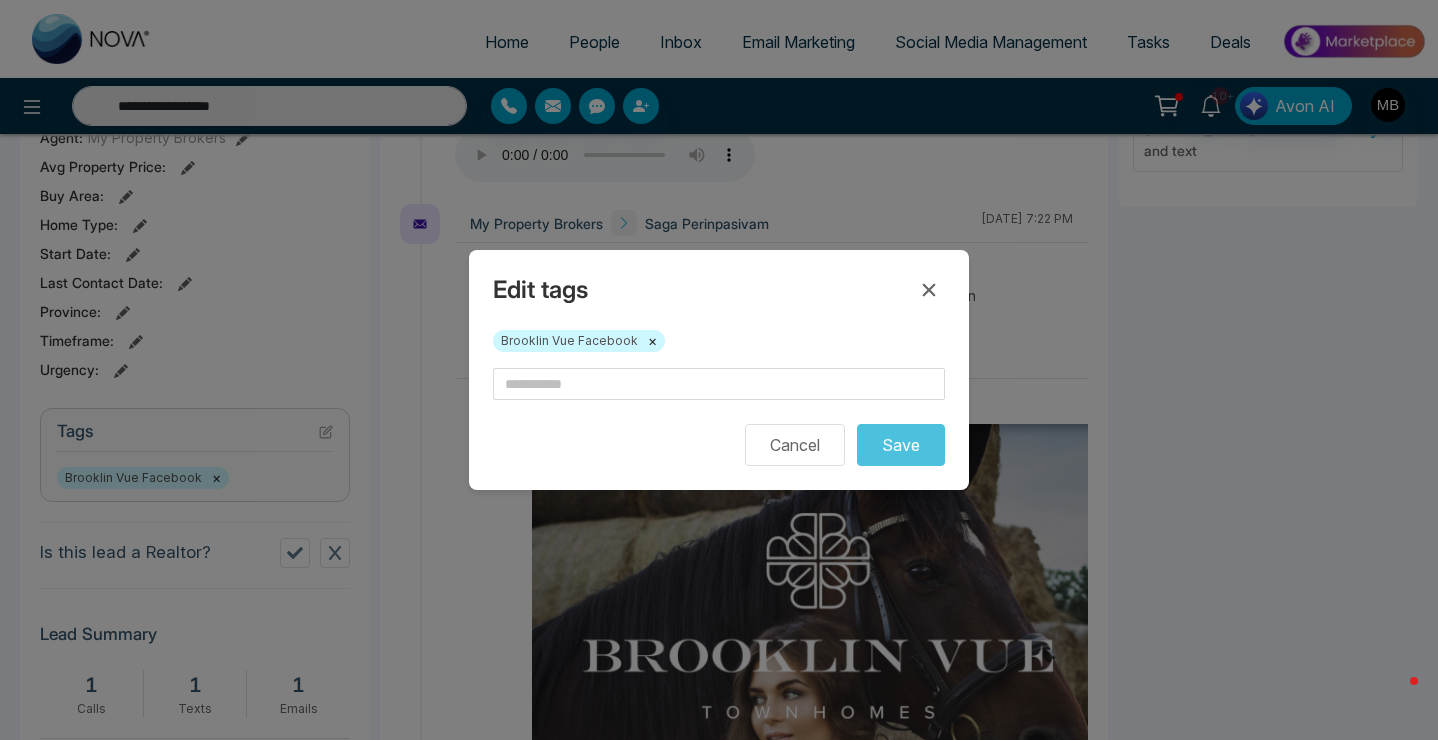 click on "Cancel Save" at bounding box center [719, 417] 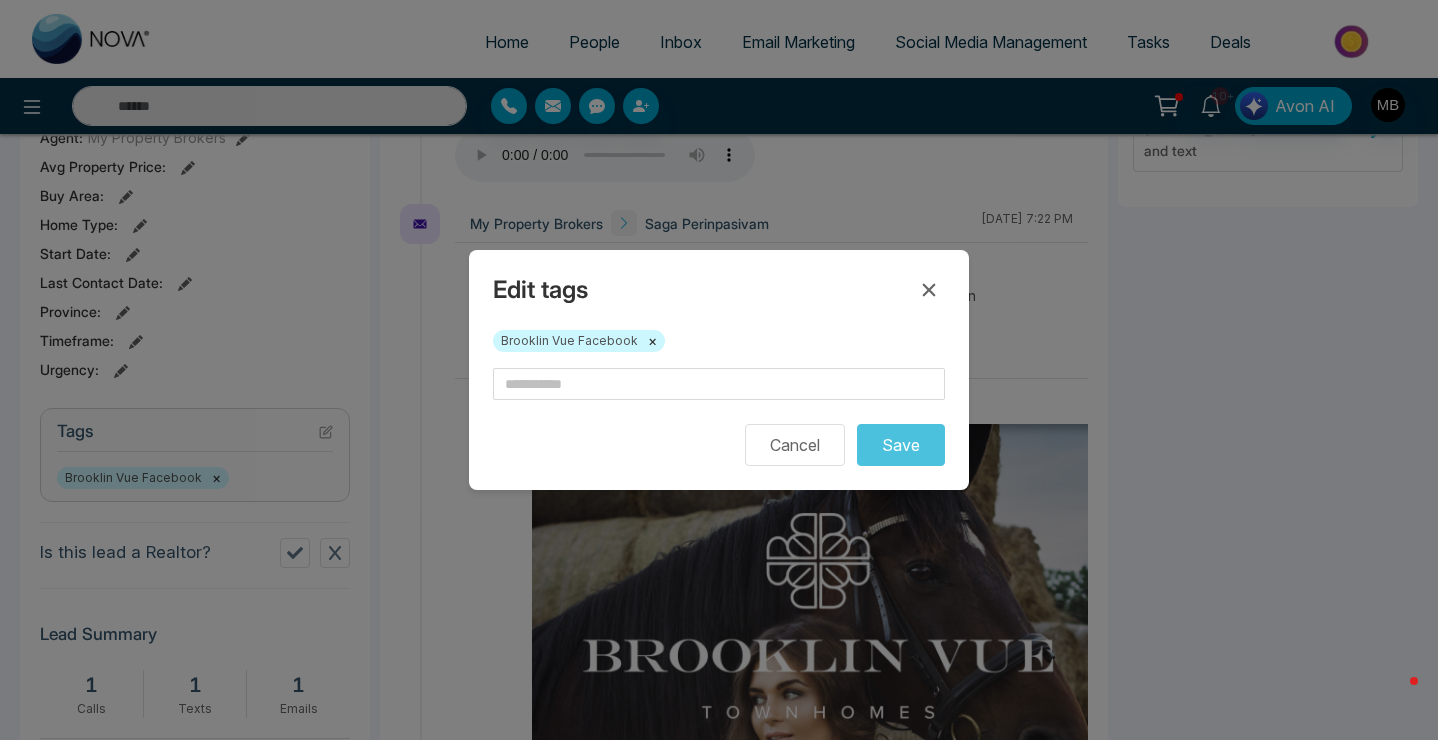 type on "**********" 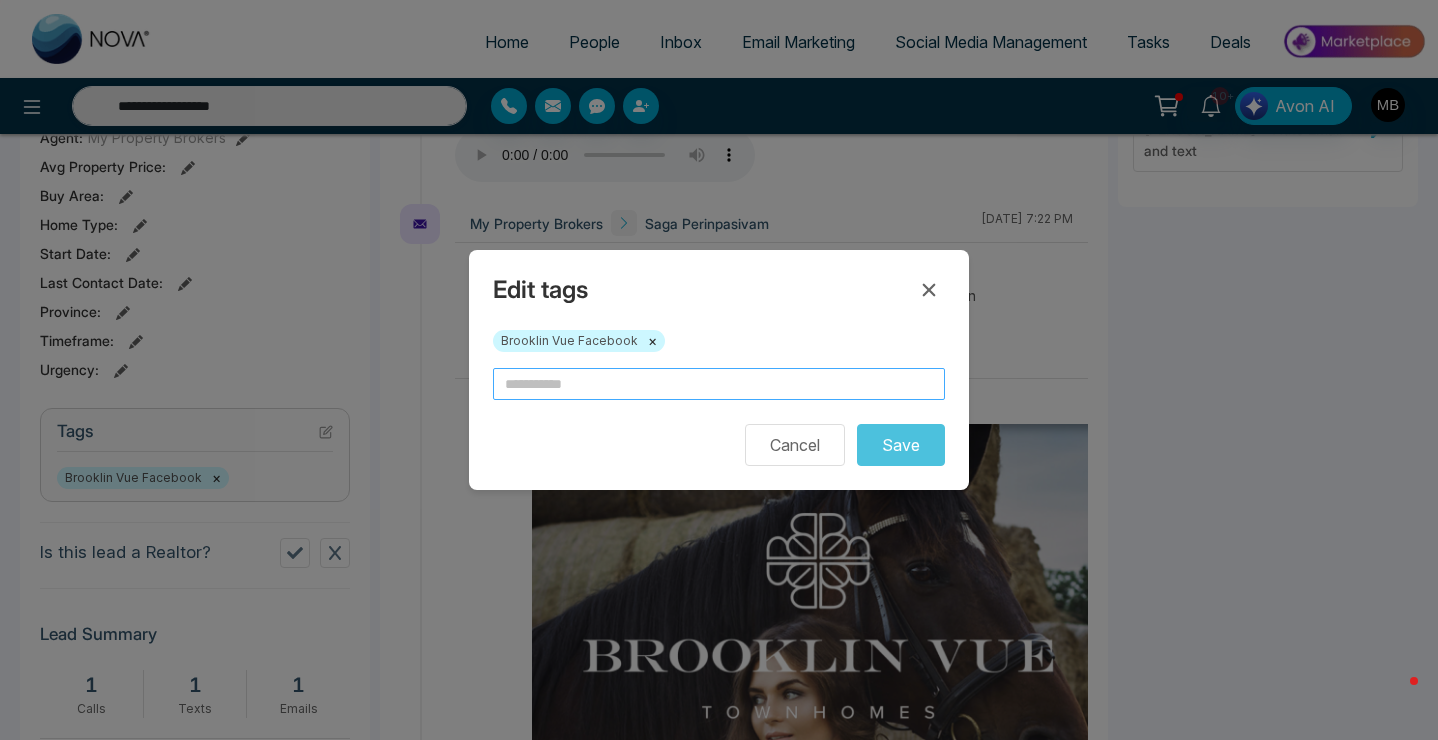 click at bounding box center (719, 384) 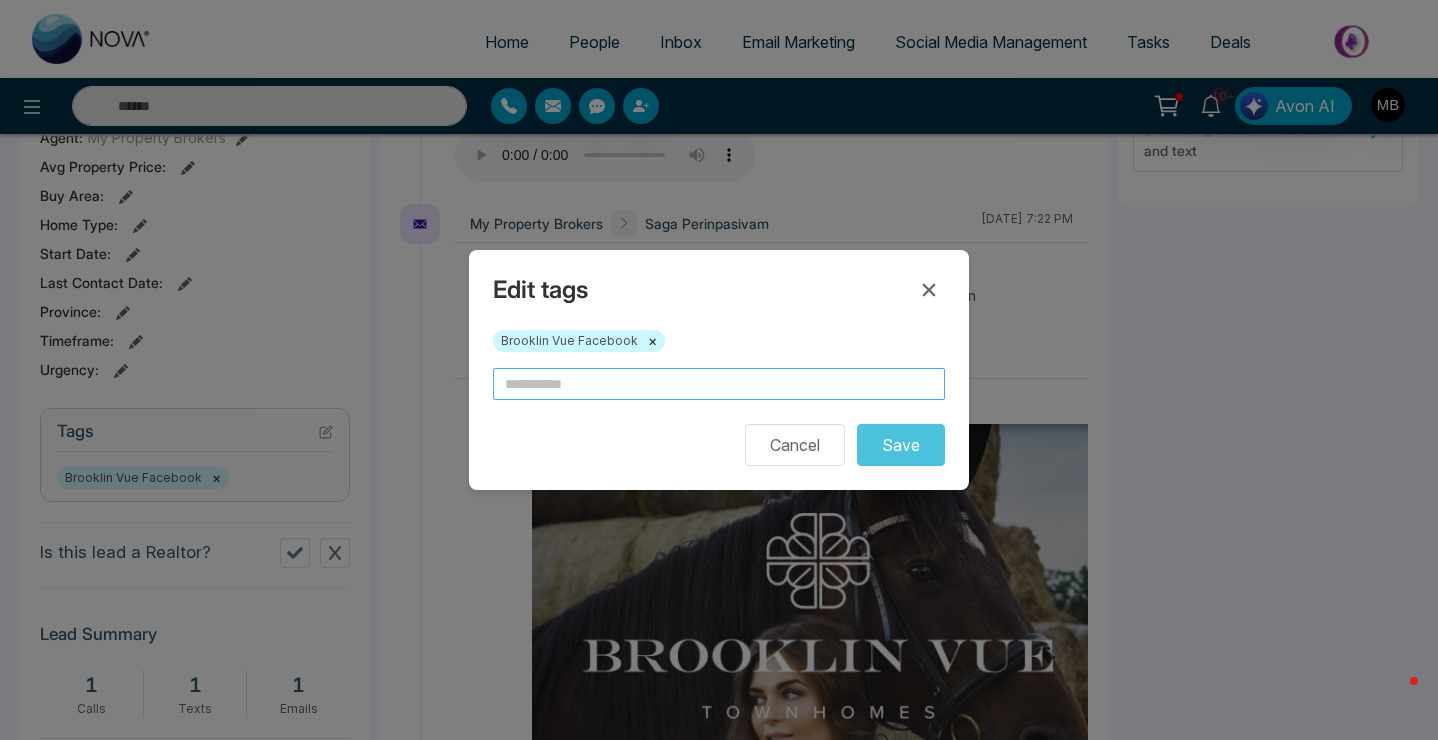 type on "**********" 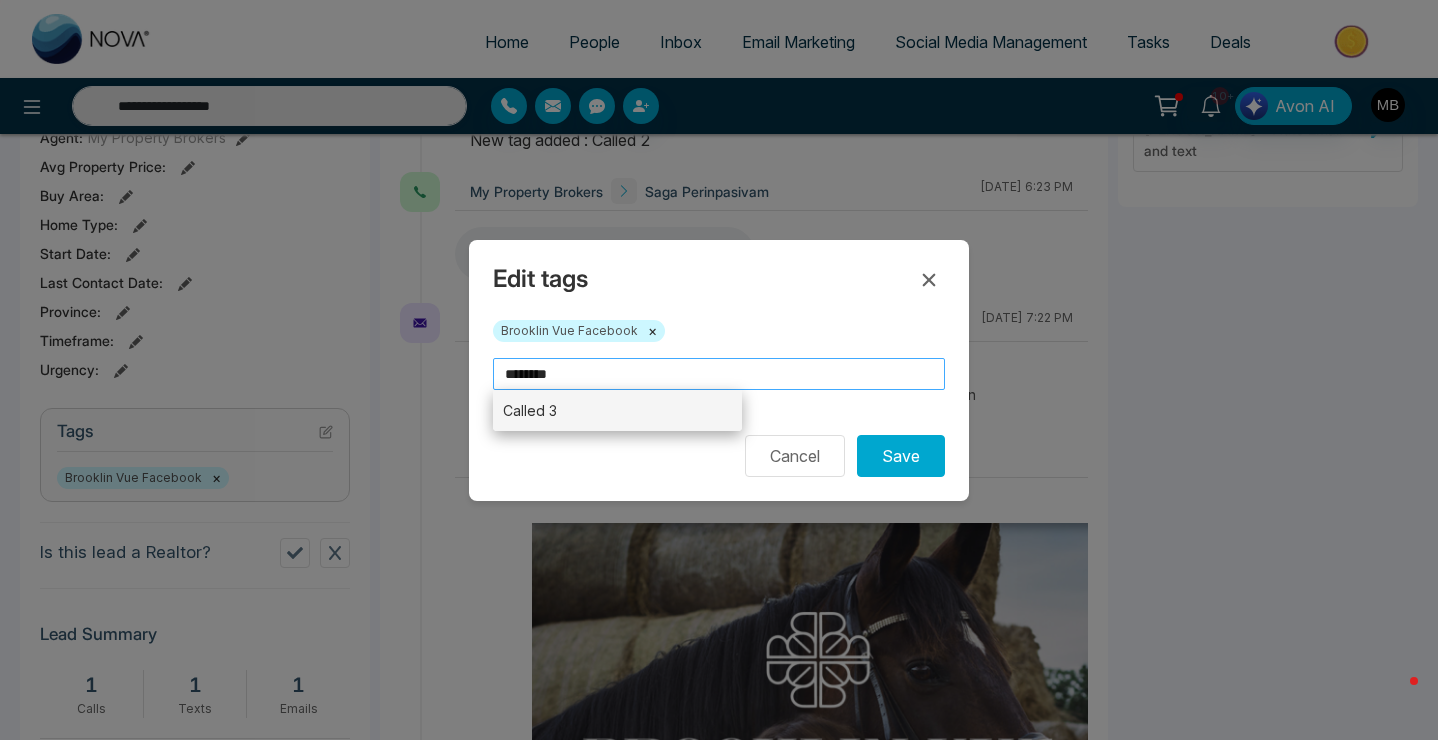 type on "********" 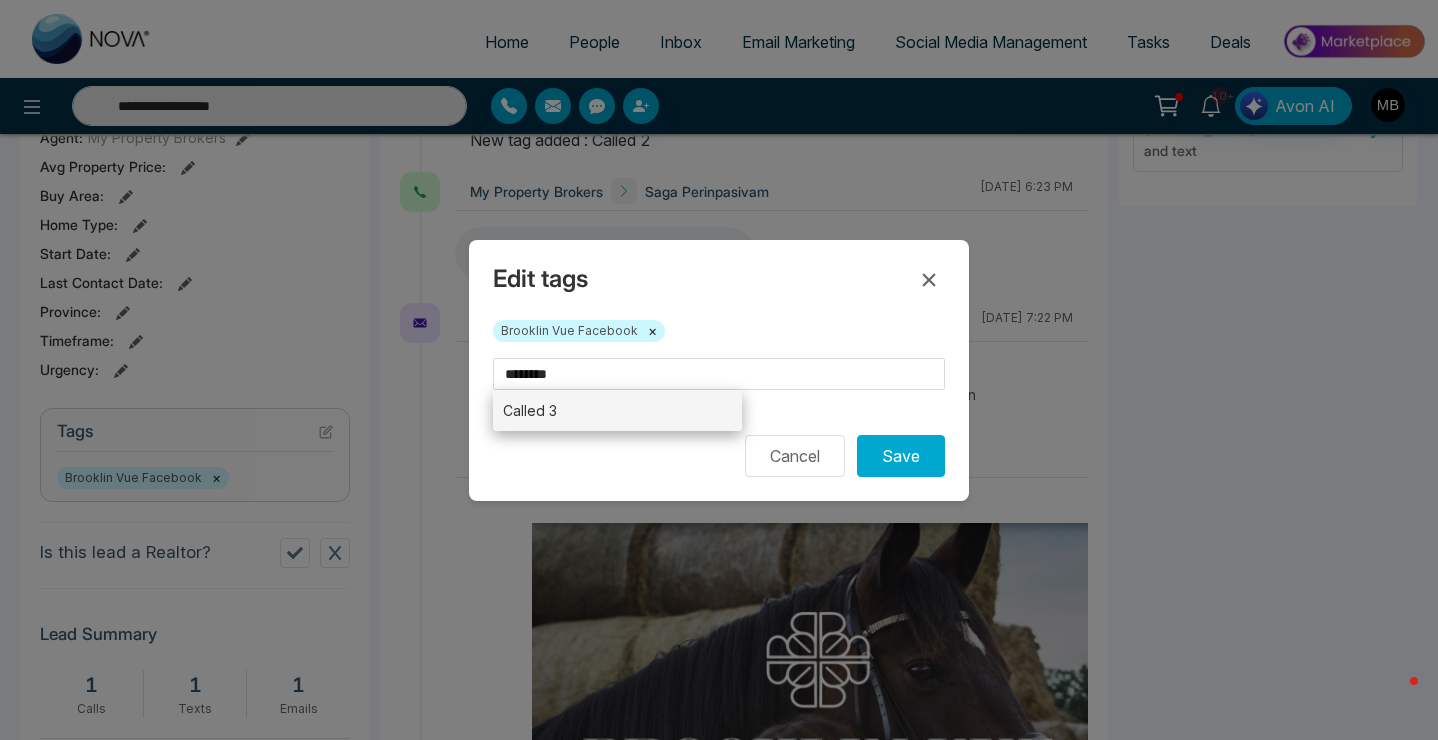 click on "Called 3" at bounding box center (617, 410) 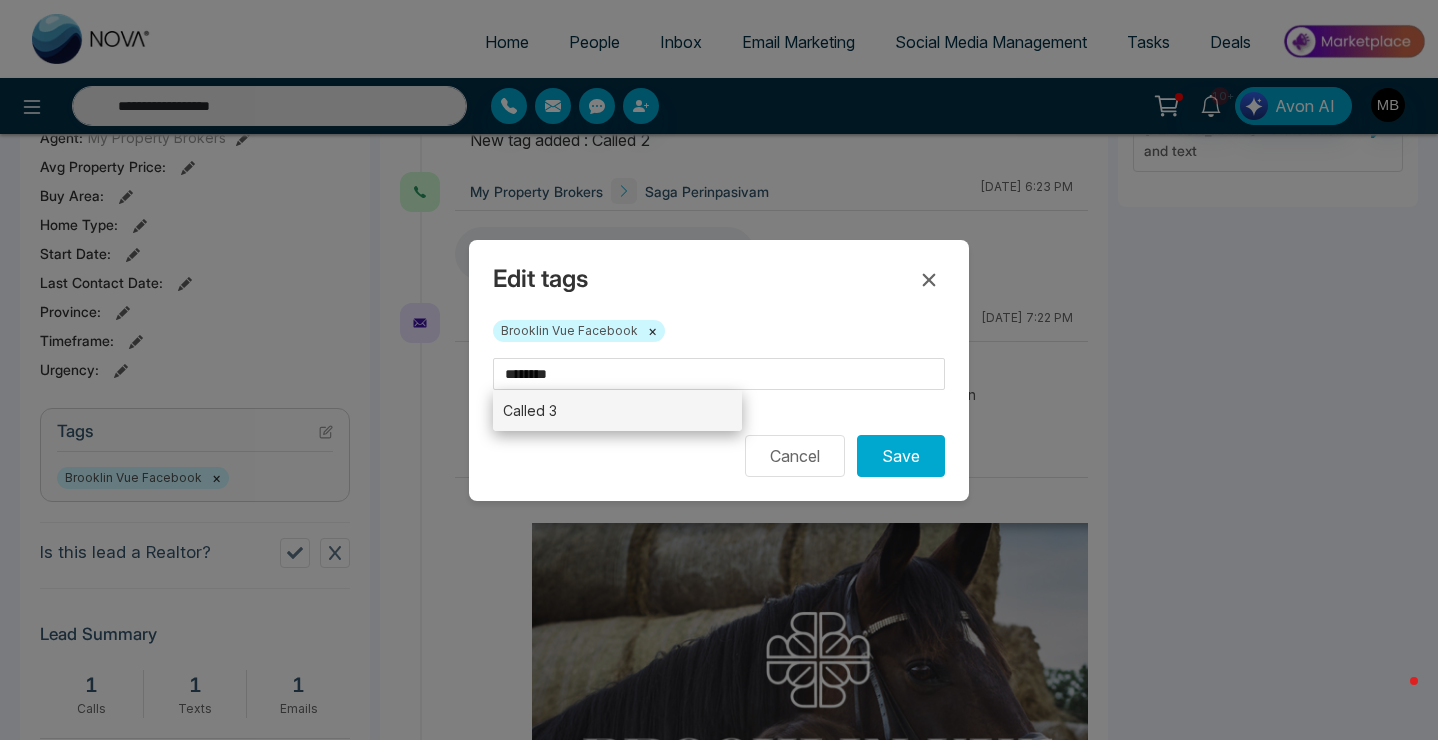 type 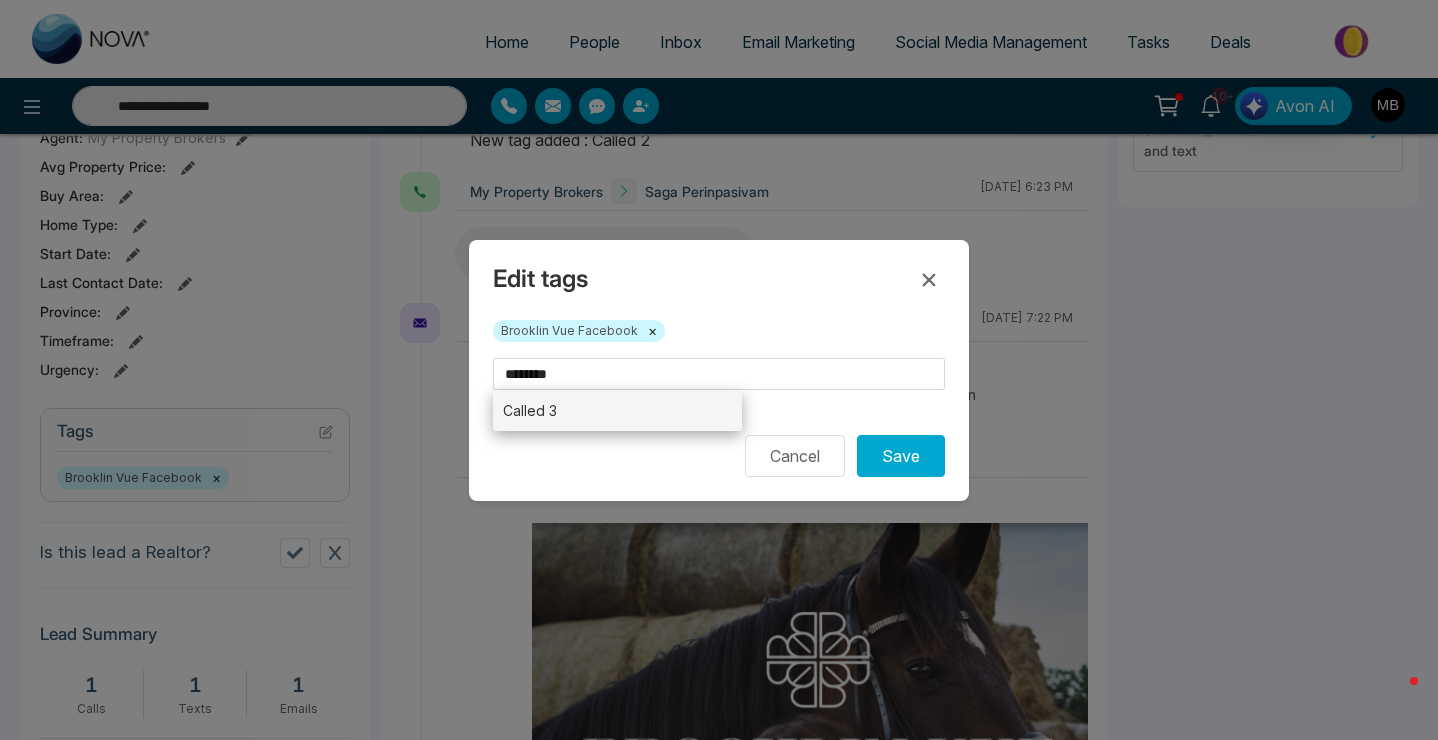 type on "********" 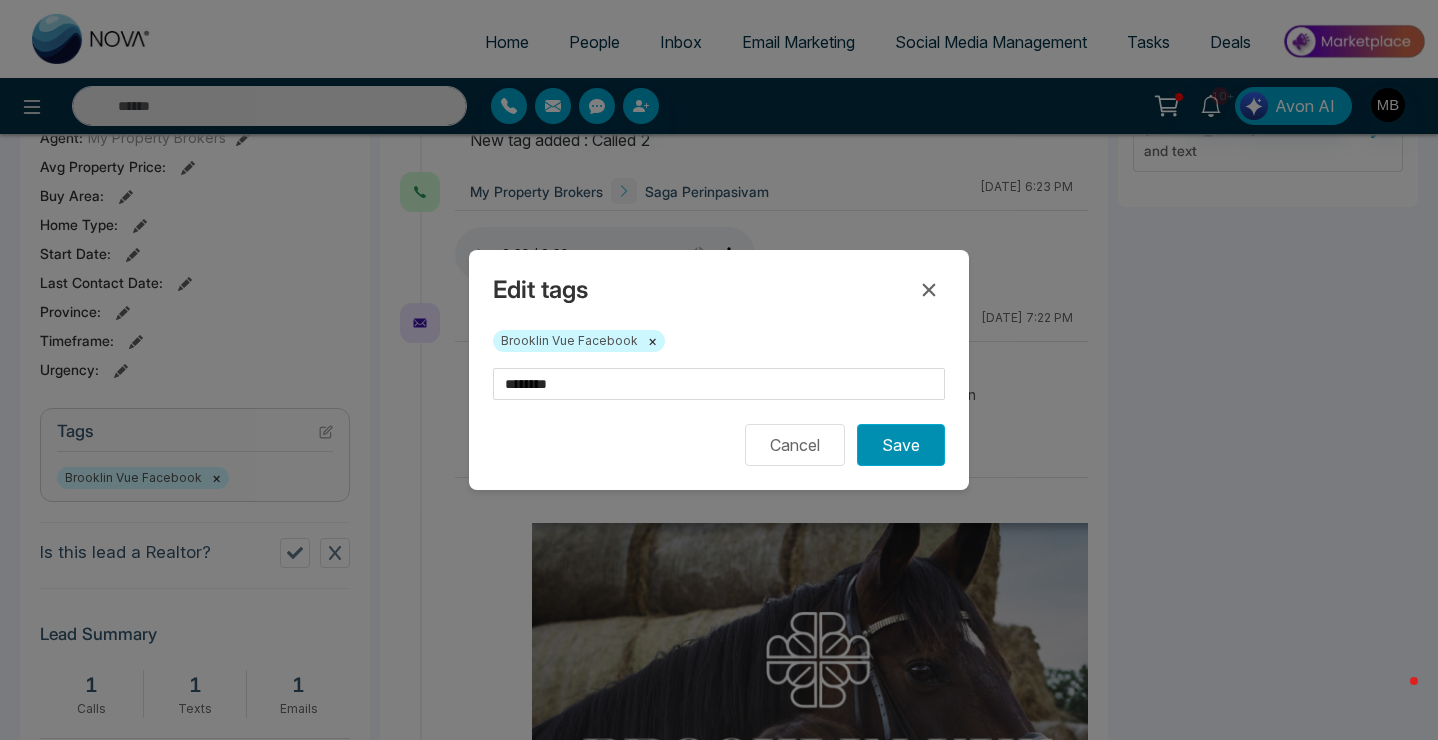 click on "Save" at bounding box center [901, 445] 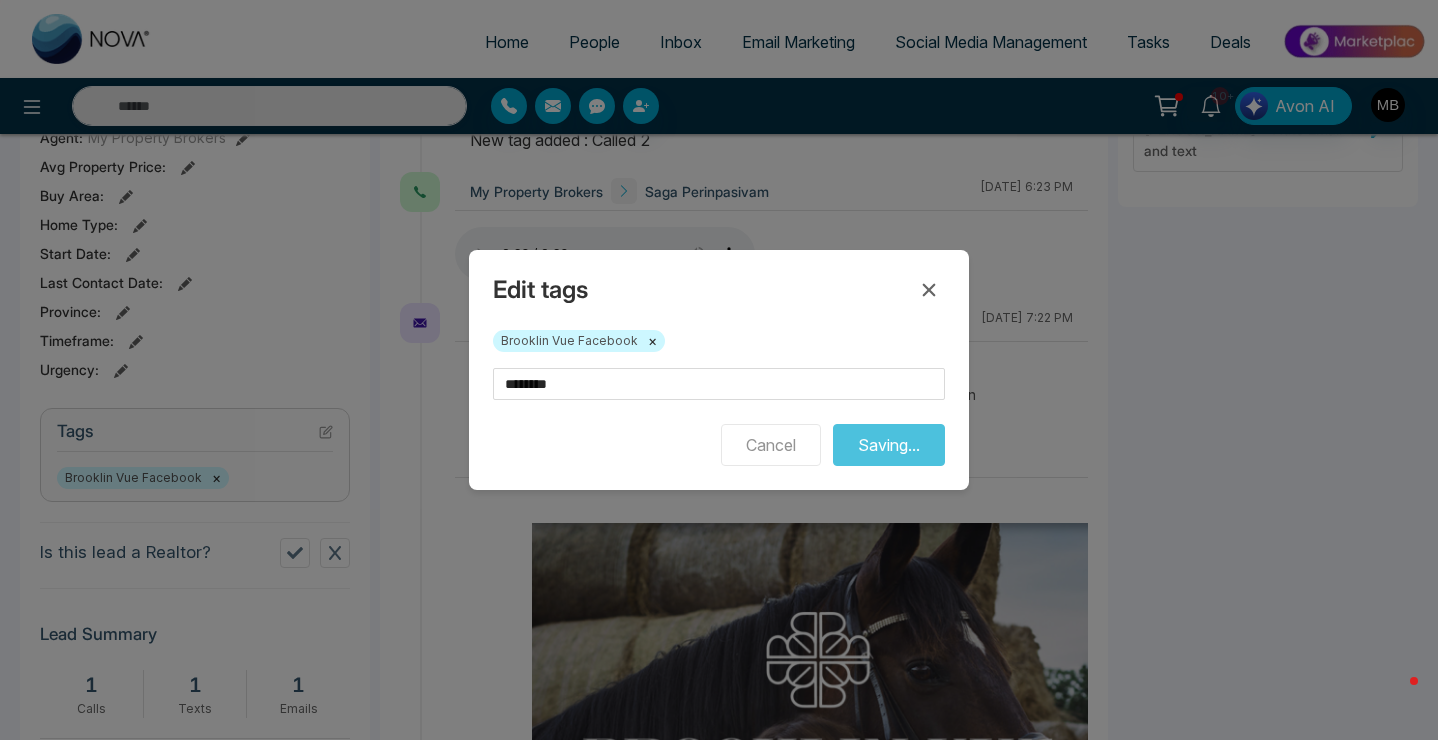 type on "**********" 